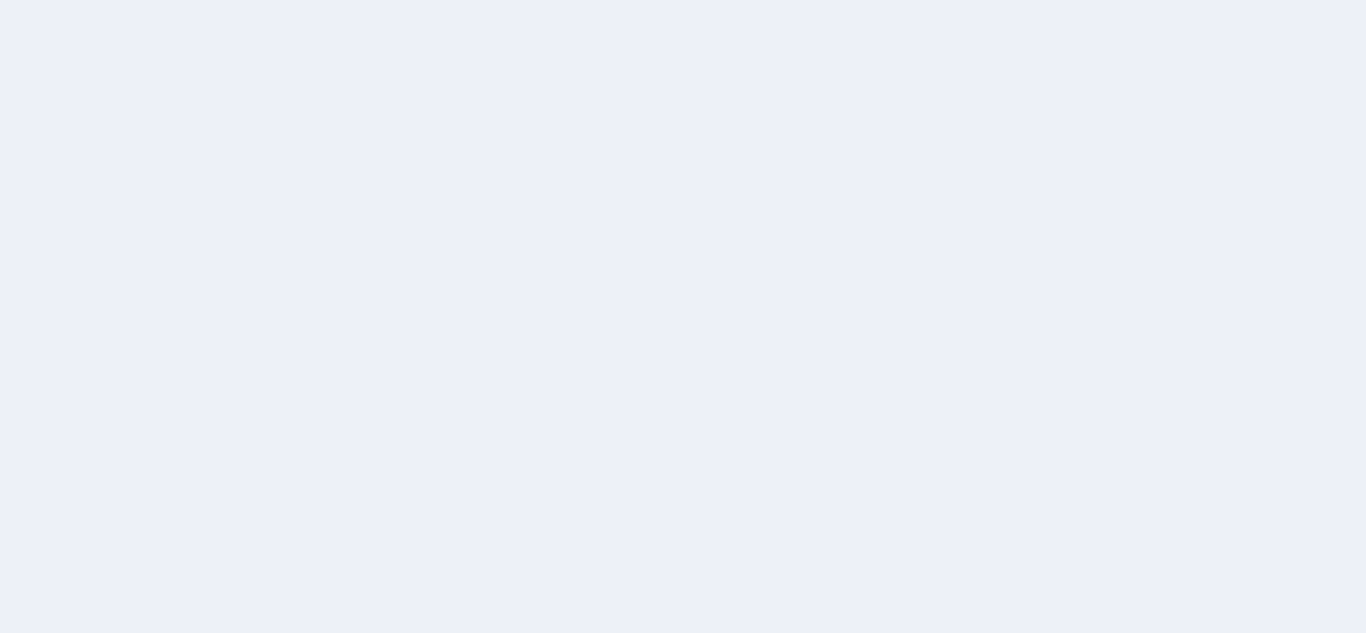 scroll, scrollTop: 0, scrollLeft: 0, axis: both 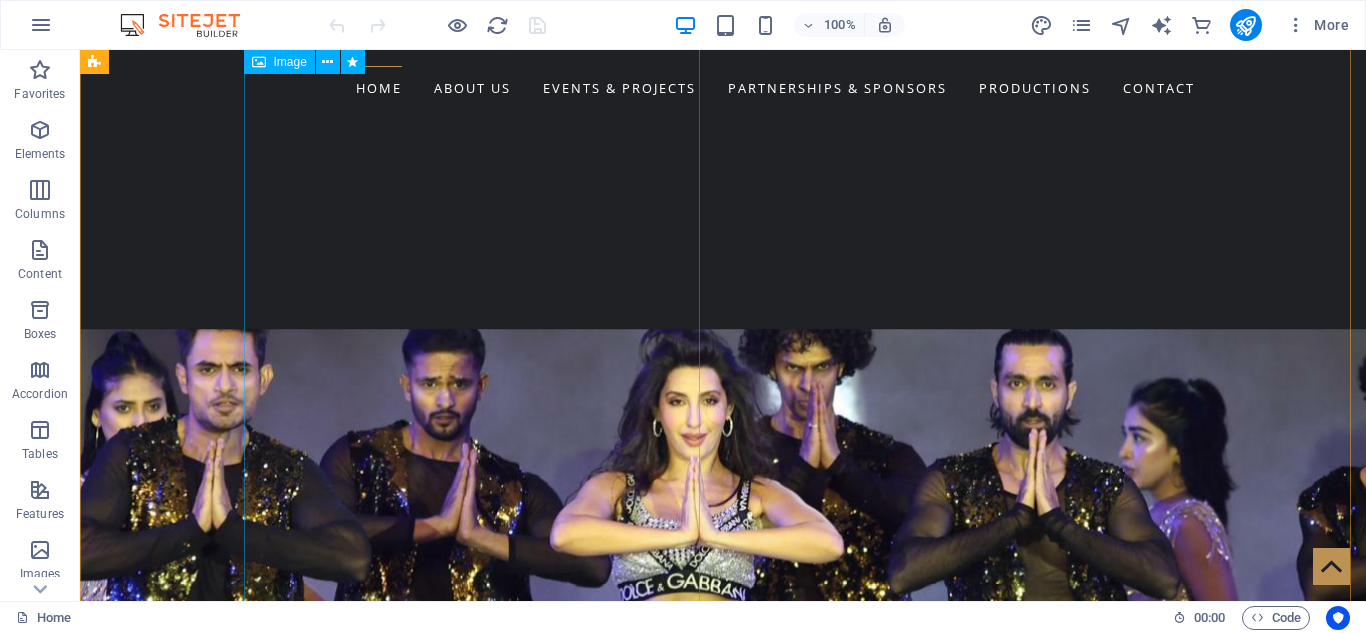 click at bounding box center [568, 1652] 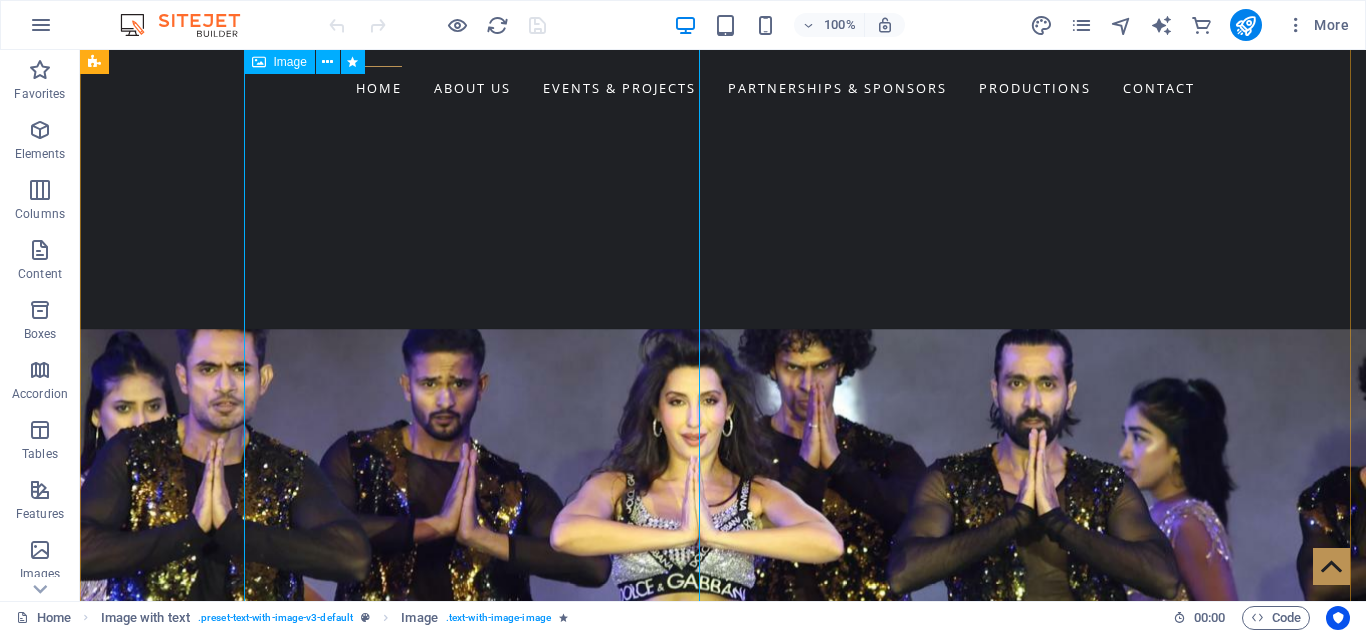 click at bounding box center [568, 1652] 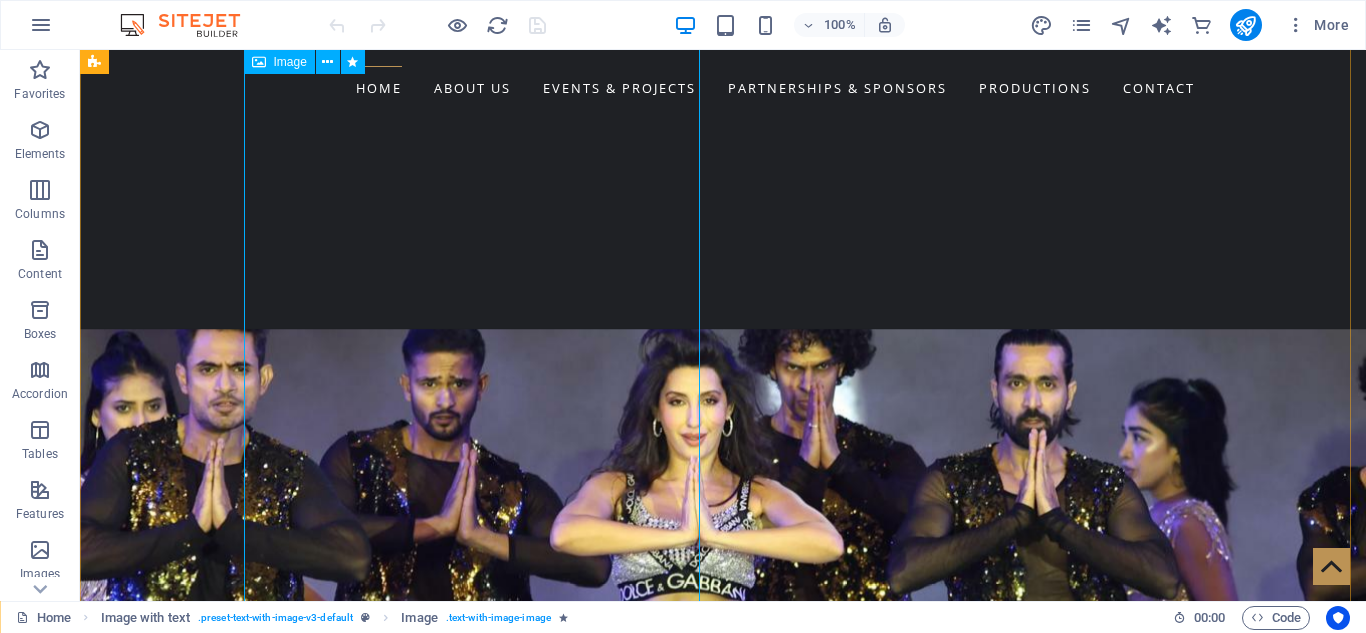 click at bounding box center [568, 1652] 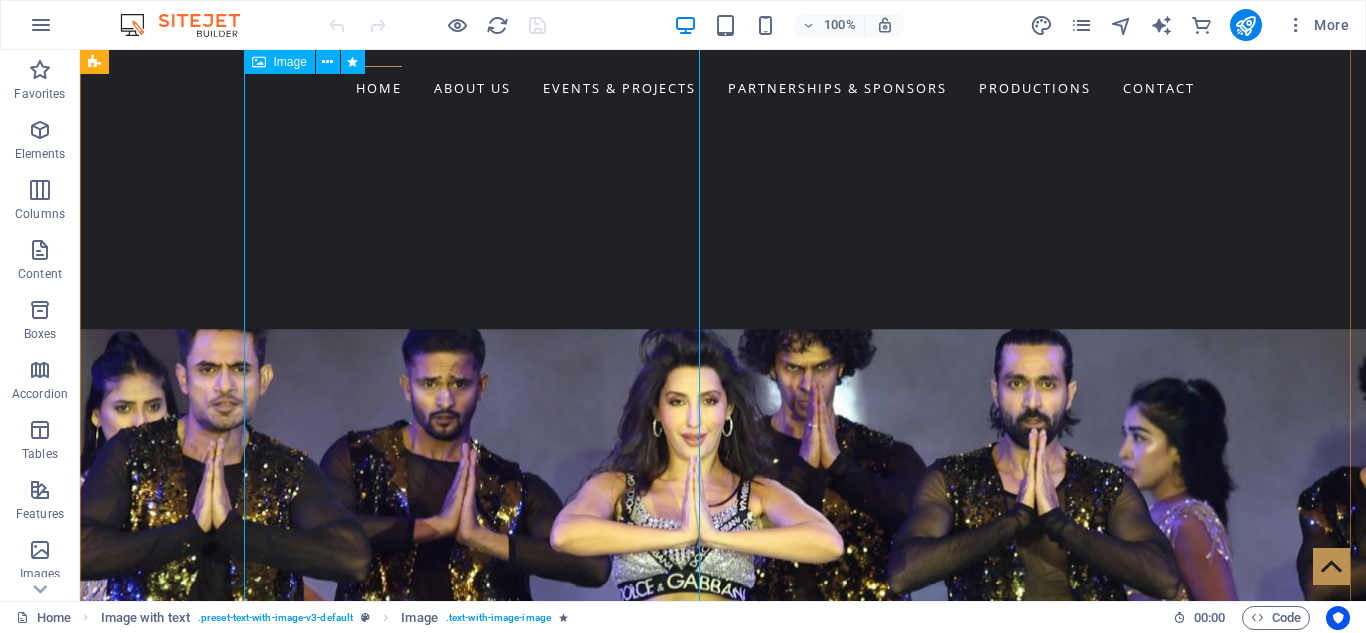 click at bounding box center (568, 1652) 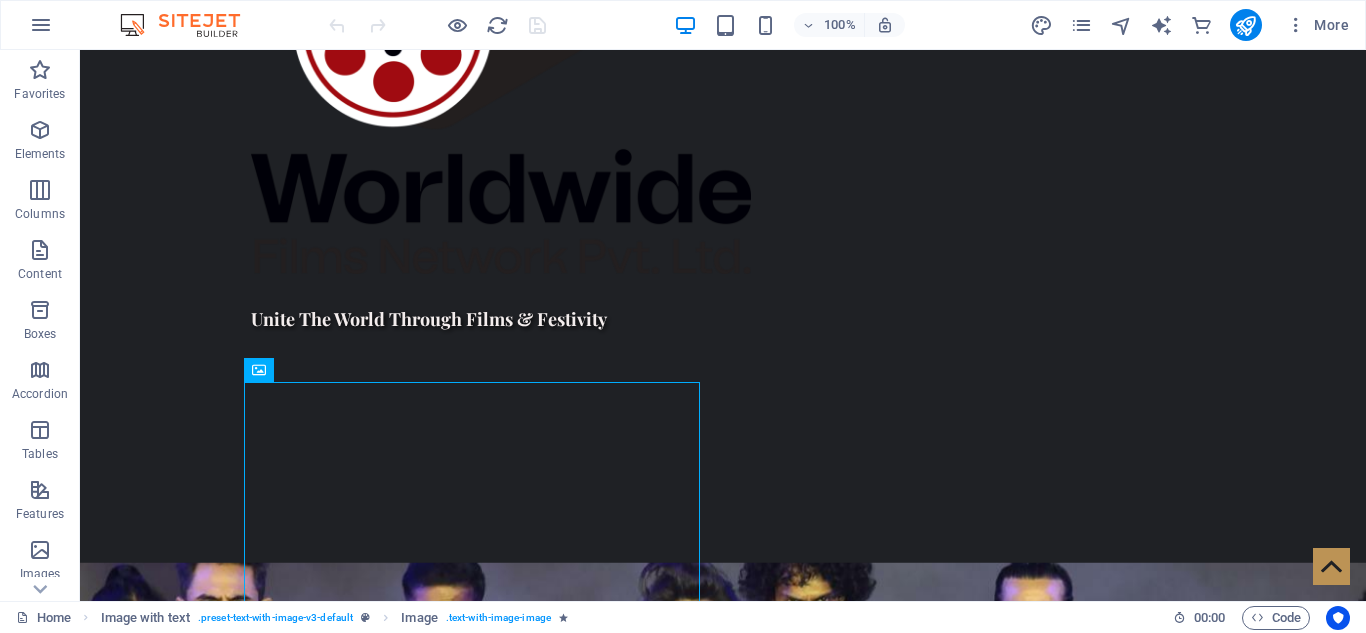 scroll, scrollTop: 1079, scrollLeft: 0, axis: vertical 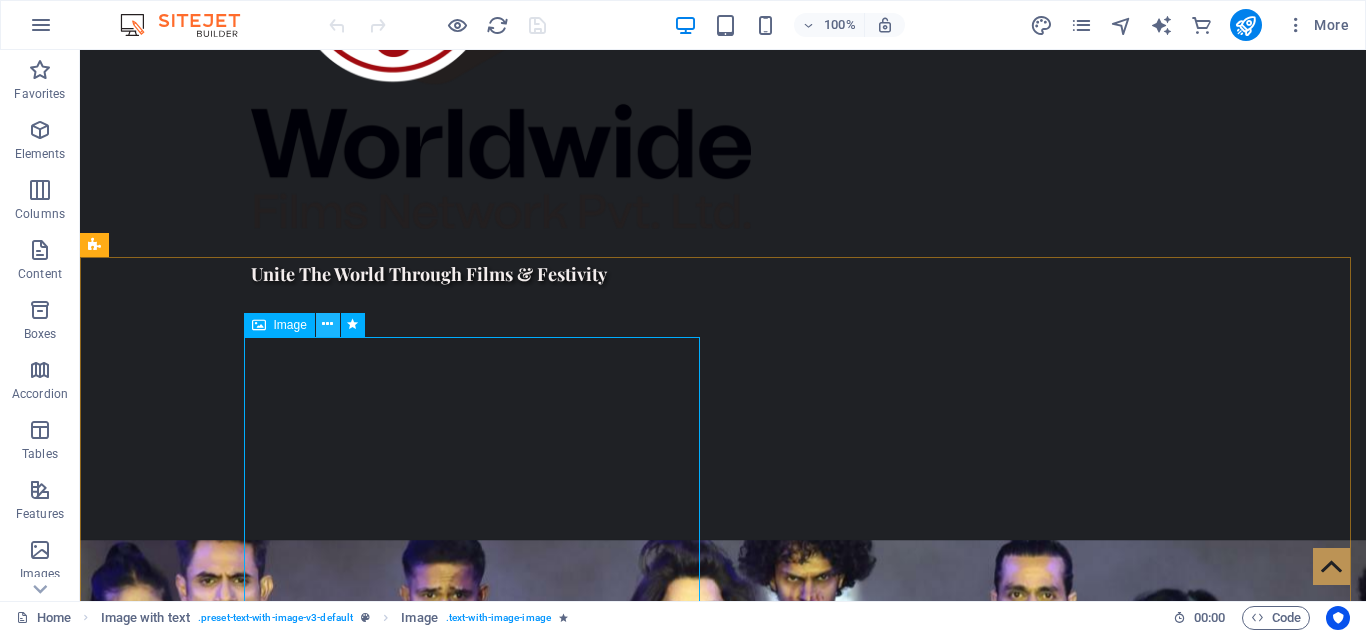 click at bounding box center (327, 324) 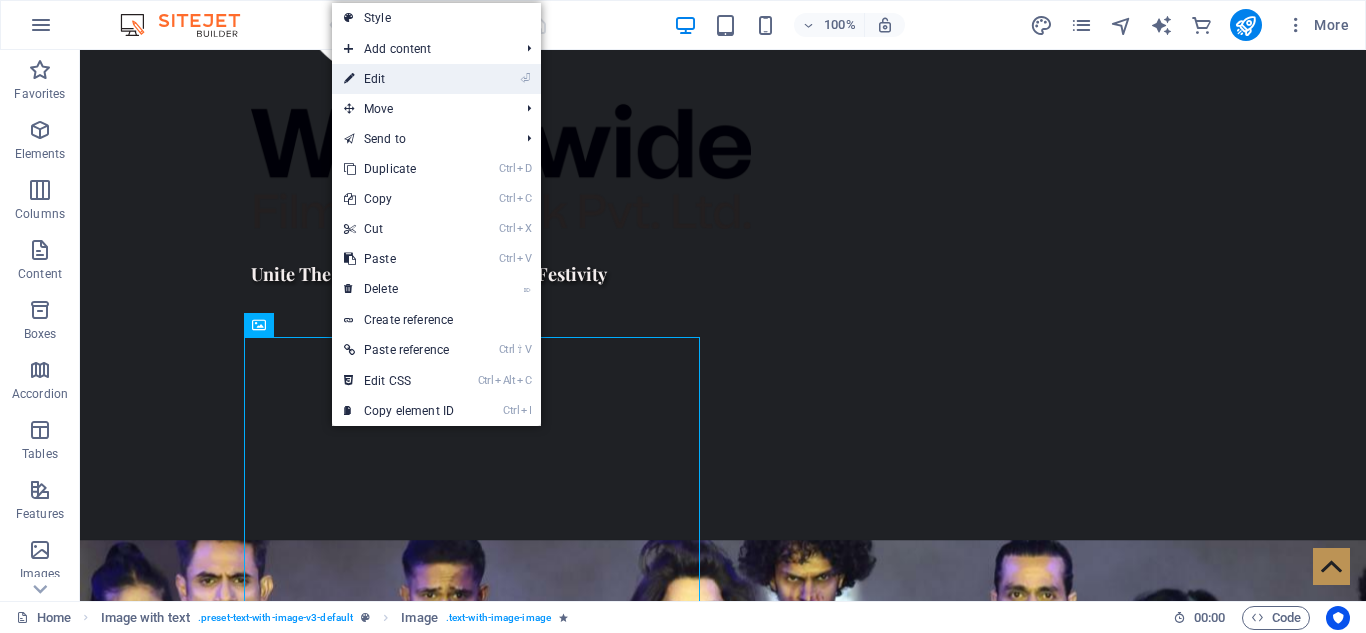 click on "⏎  Edit" at bounding box center [399, 79] 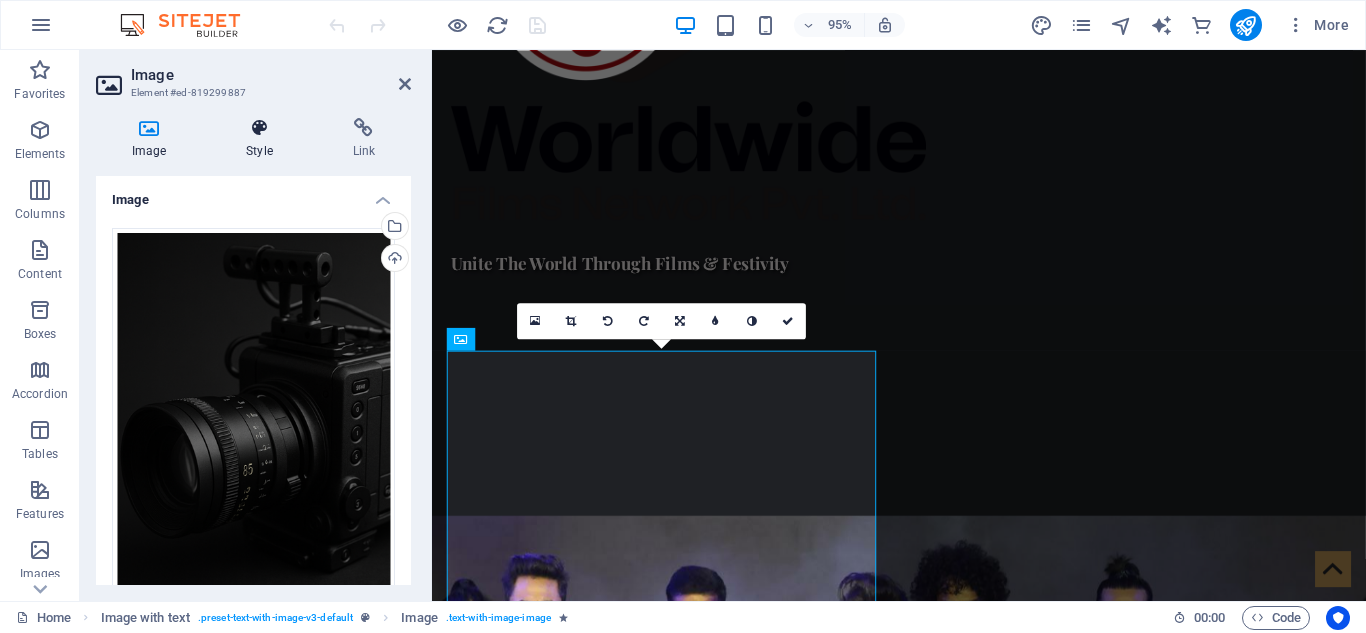 click on "Style" at bounding box center [263, 139] 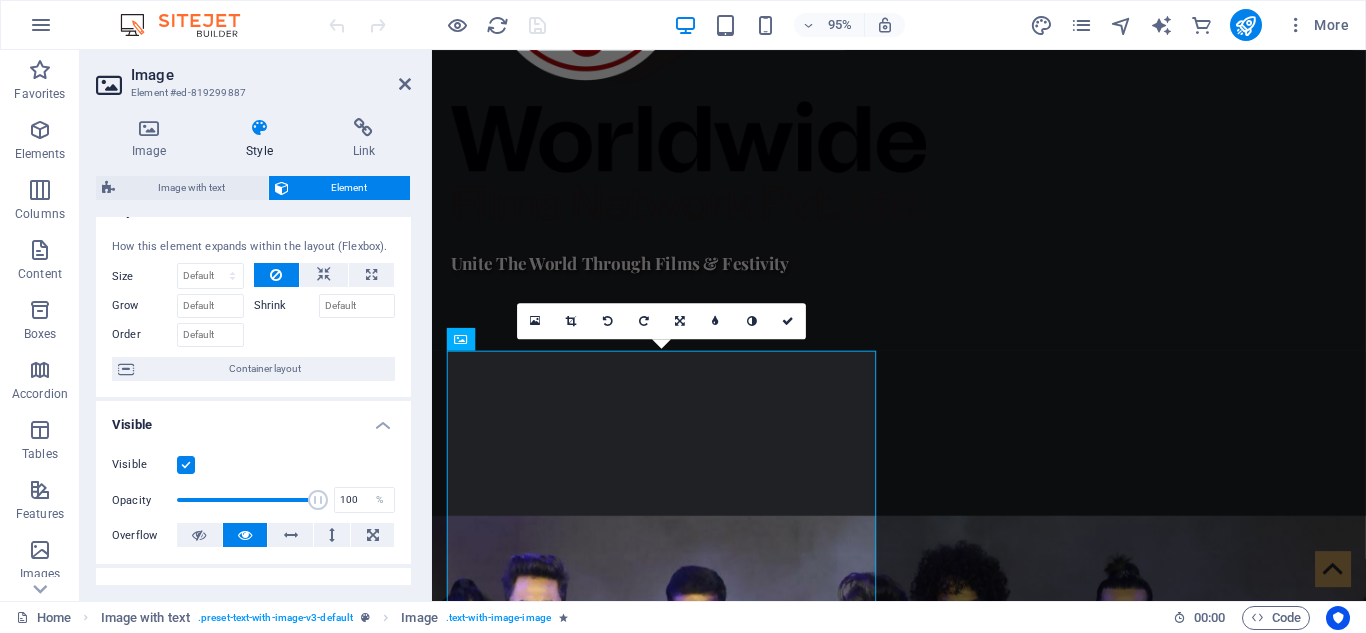 scroll, scrollTop: 0, scrollLeft: 0, axis: both 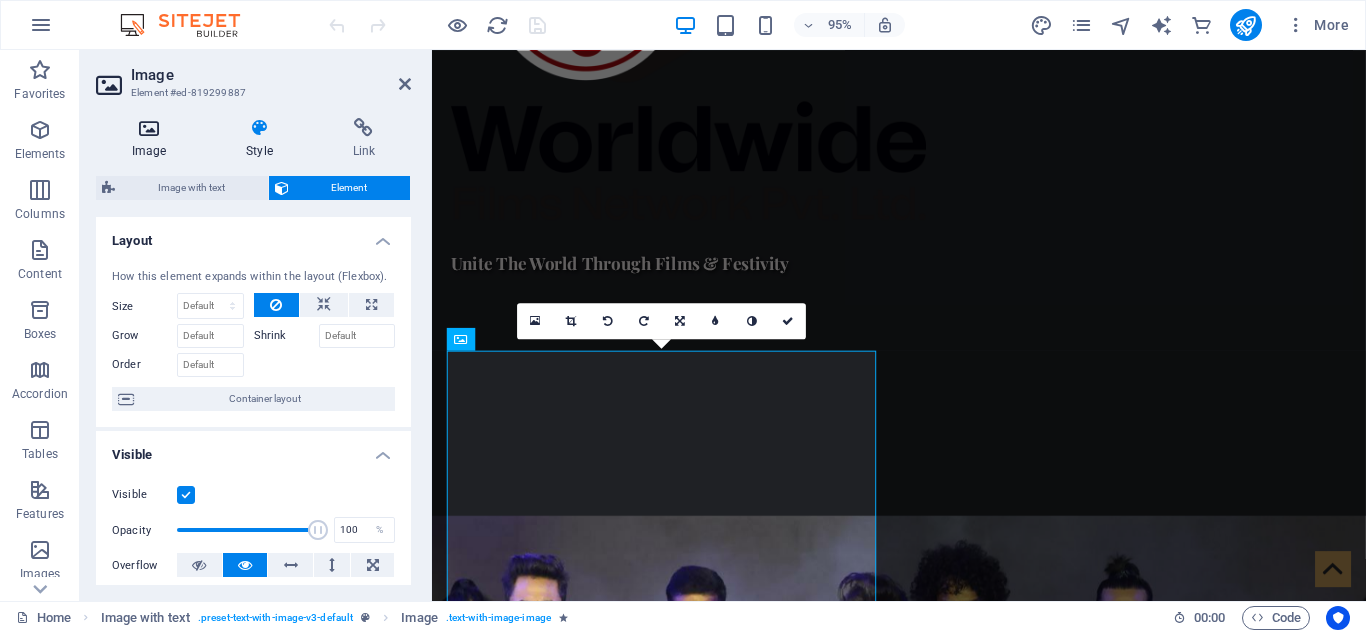 click on "Image" at bounding box center (153, 139) 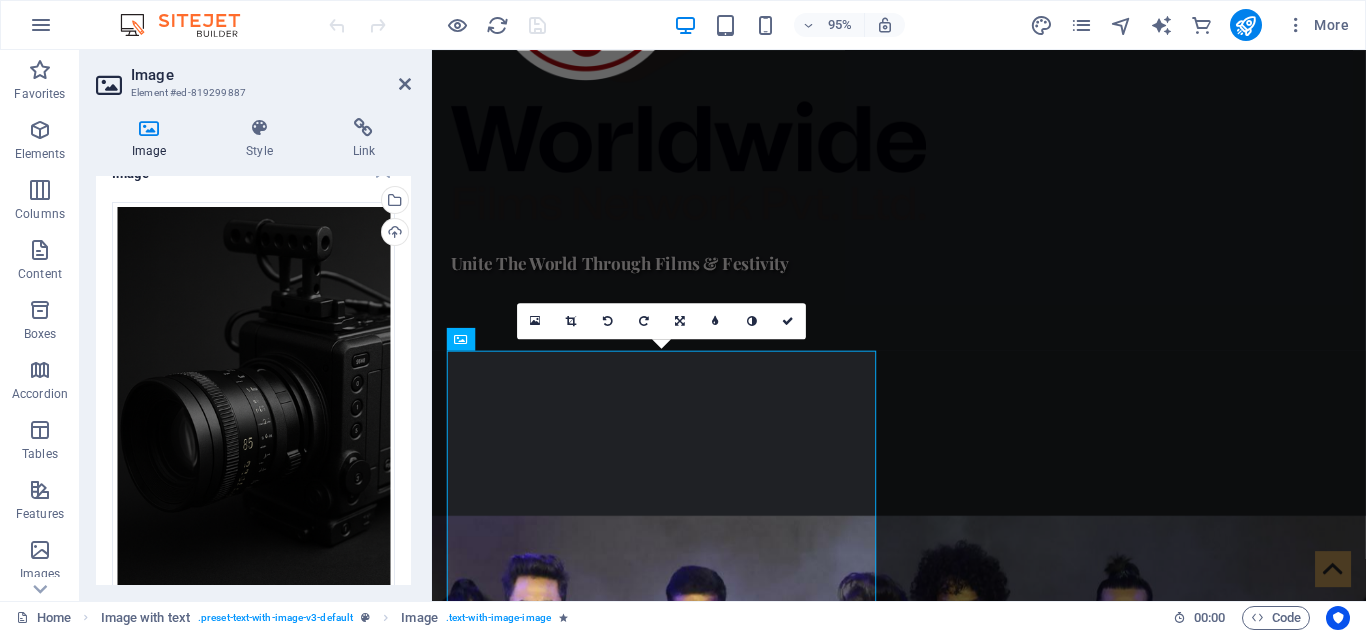 scroll, scrollTop: 0, scrollLeft: 0, axis: both 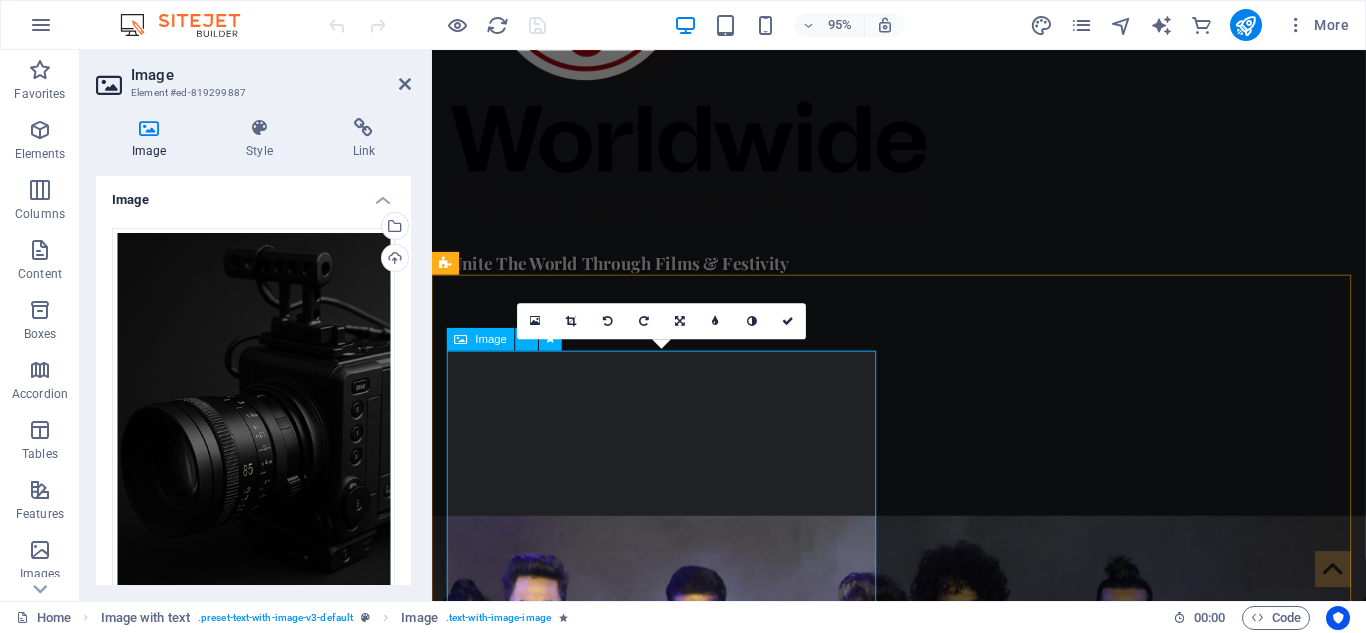 click at bounding box center (920, 1812) 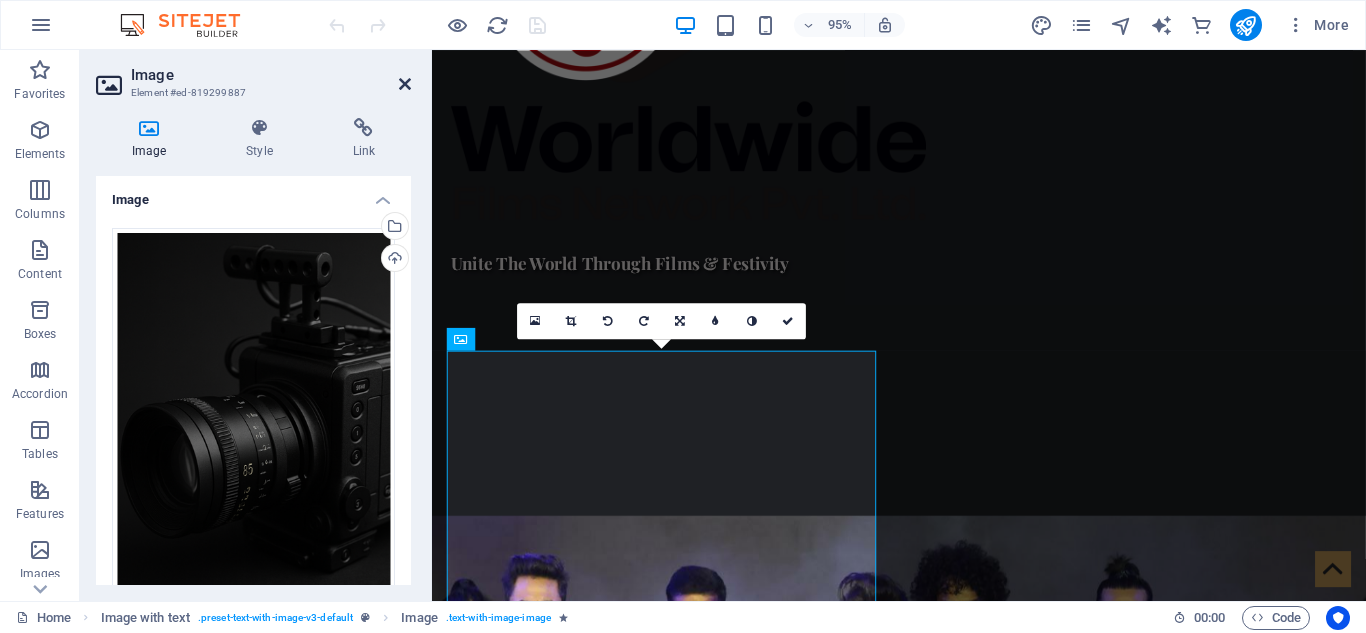 click at bounding box center [405, 84] 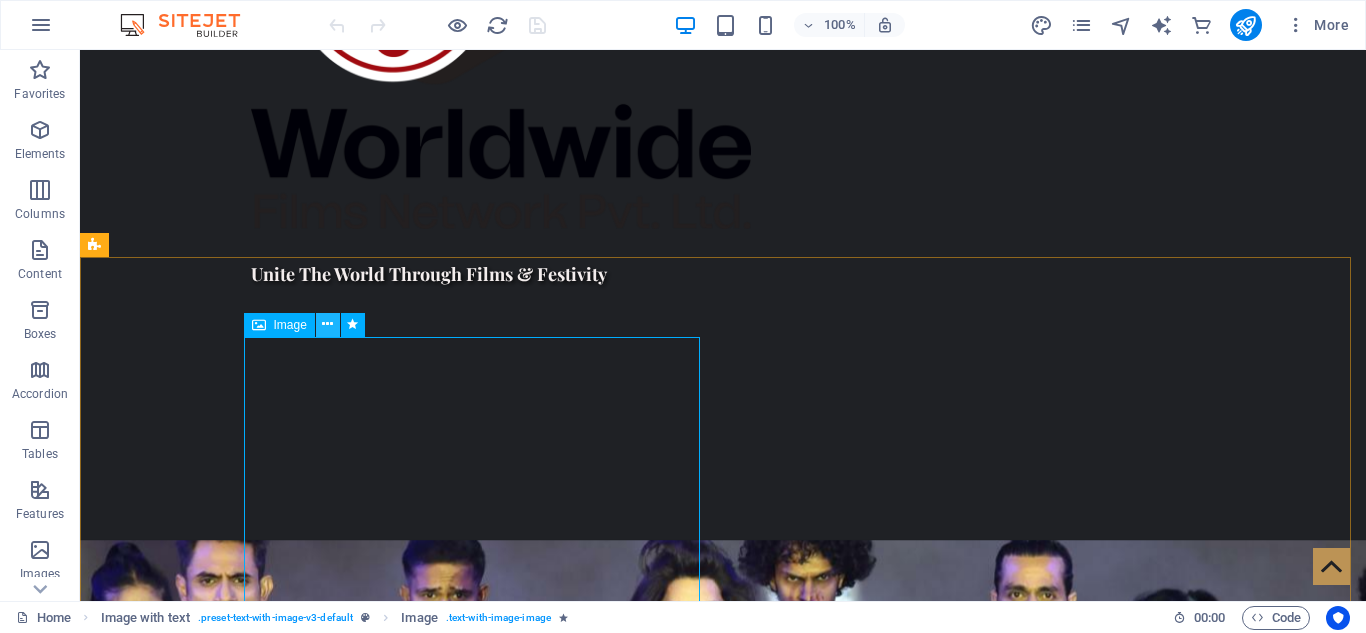 click at bounding box center [327, 324] 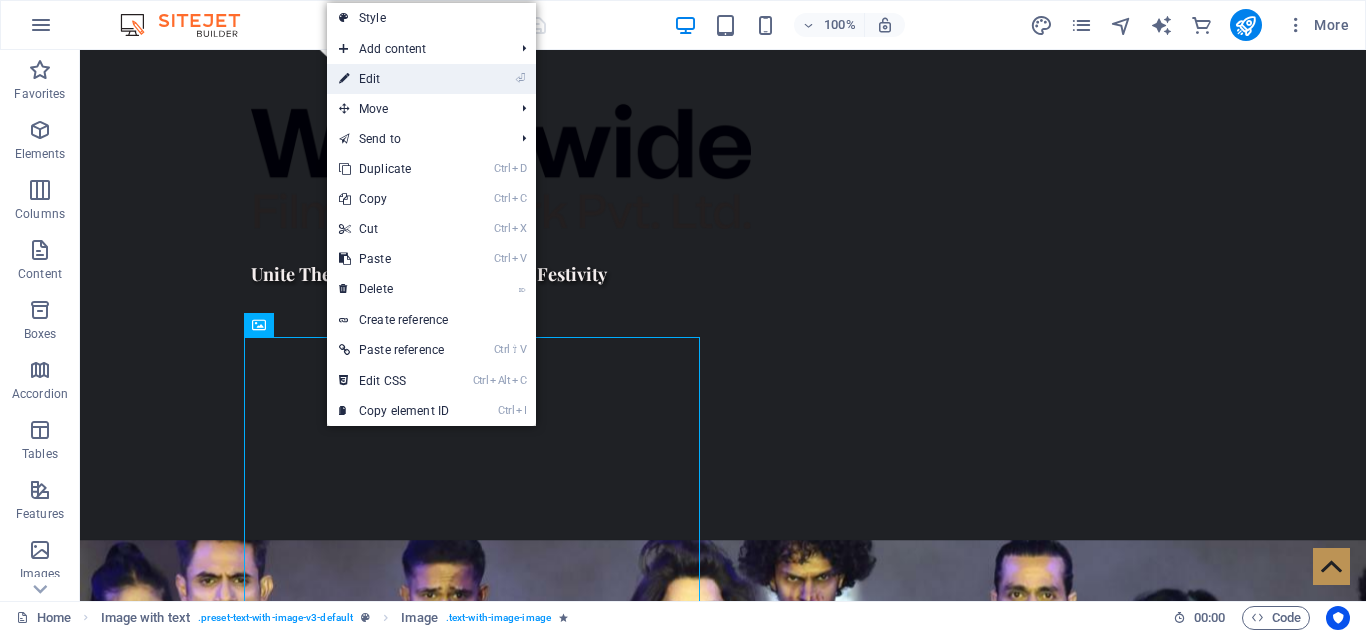 click on "⏎  Edit" at bounding box center [394, 79] 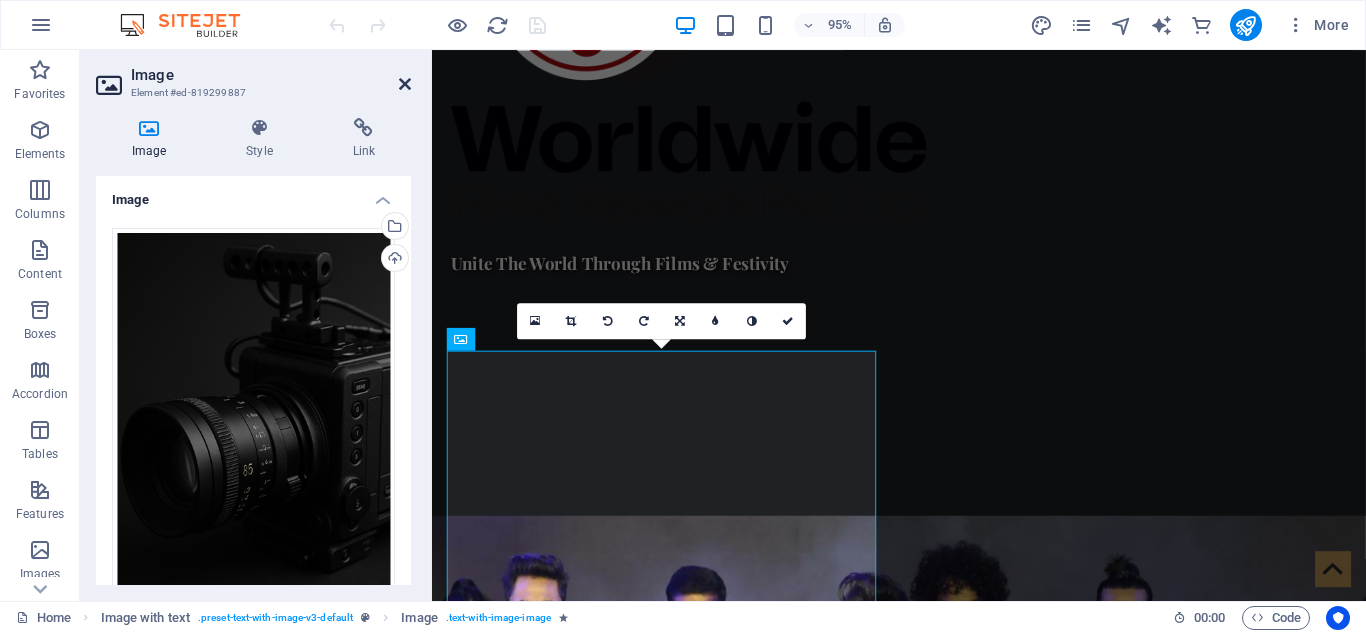 click at bounding box center [405, 84] 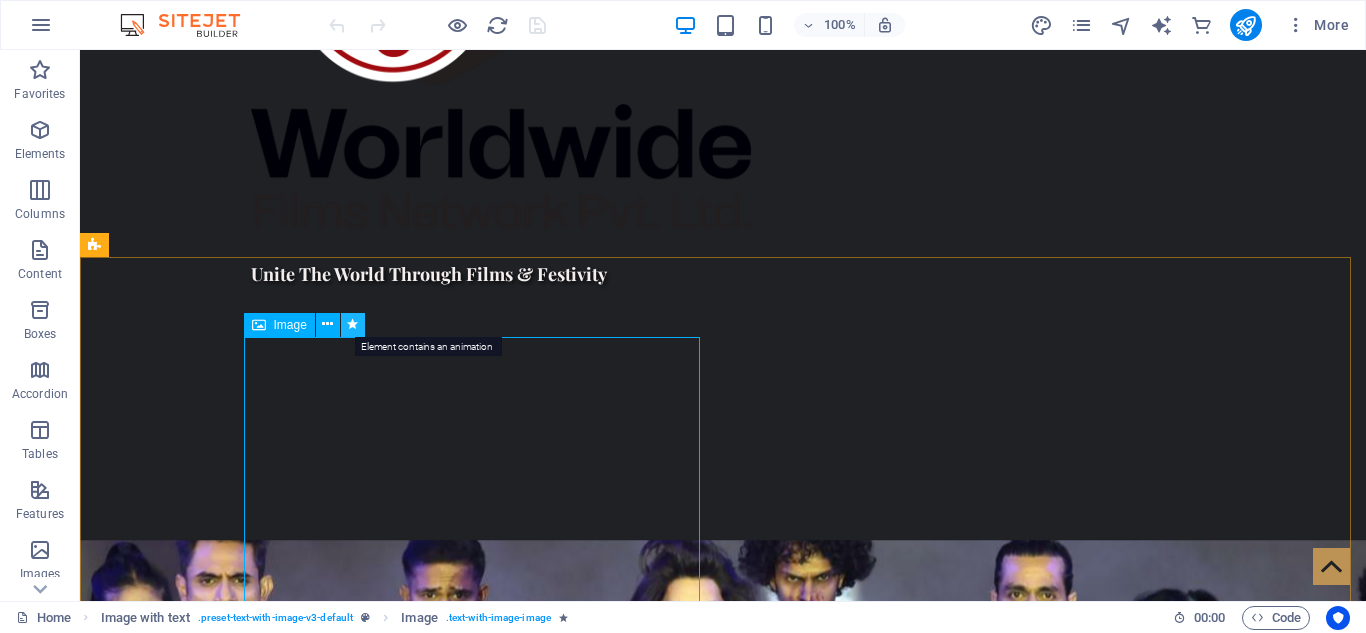click at bounding box center (352, 324) 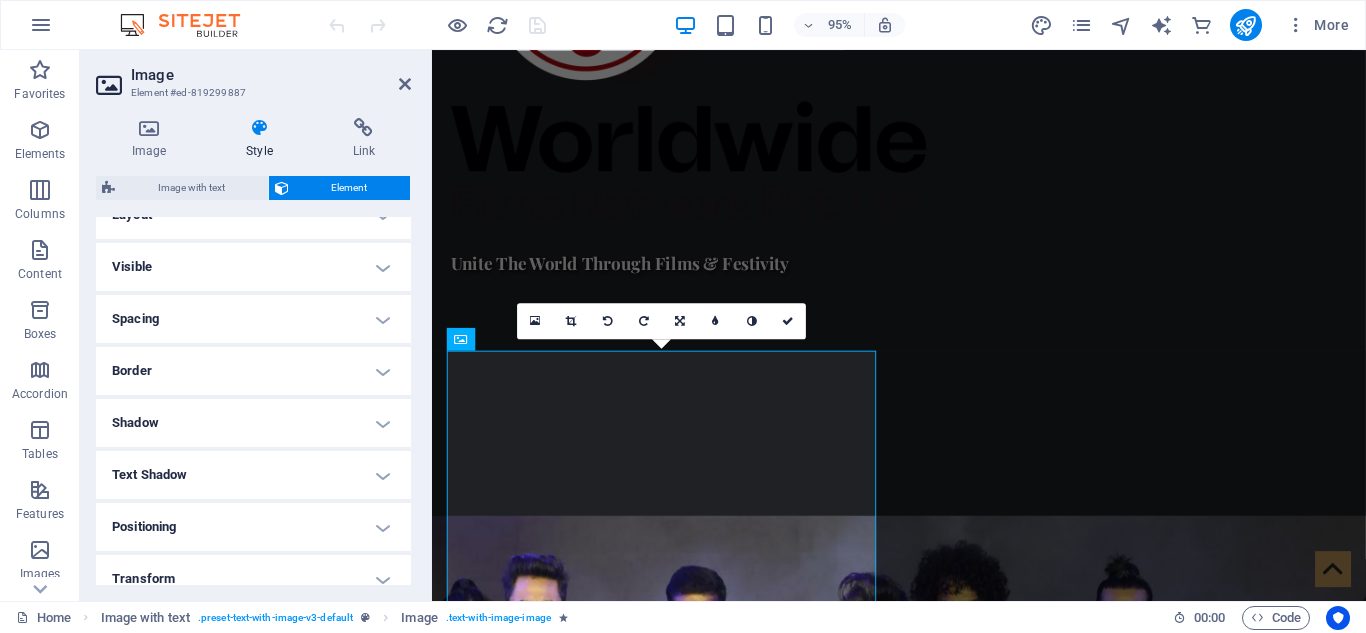 scroll, scrollTop: 0, scrollLeft: 0, axis: both 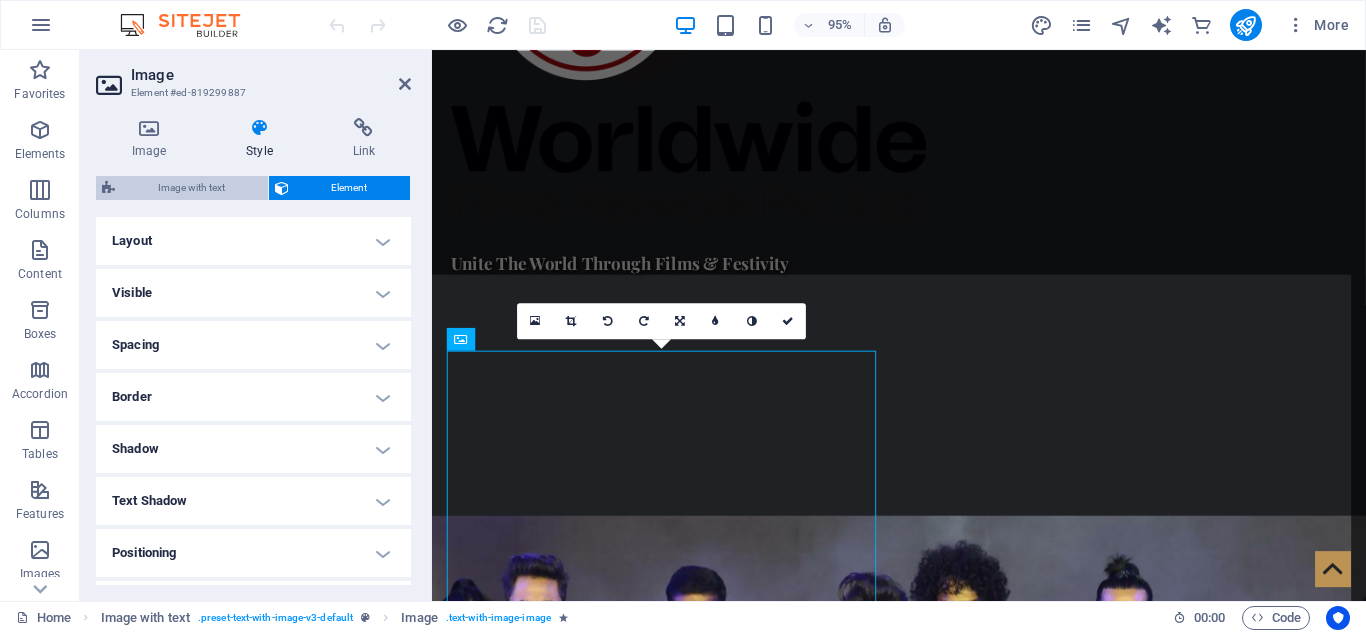 click on "Image with text" at bounding box center [191, 188] 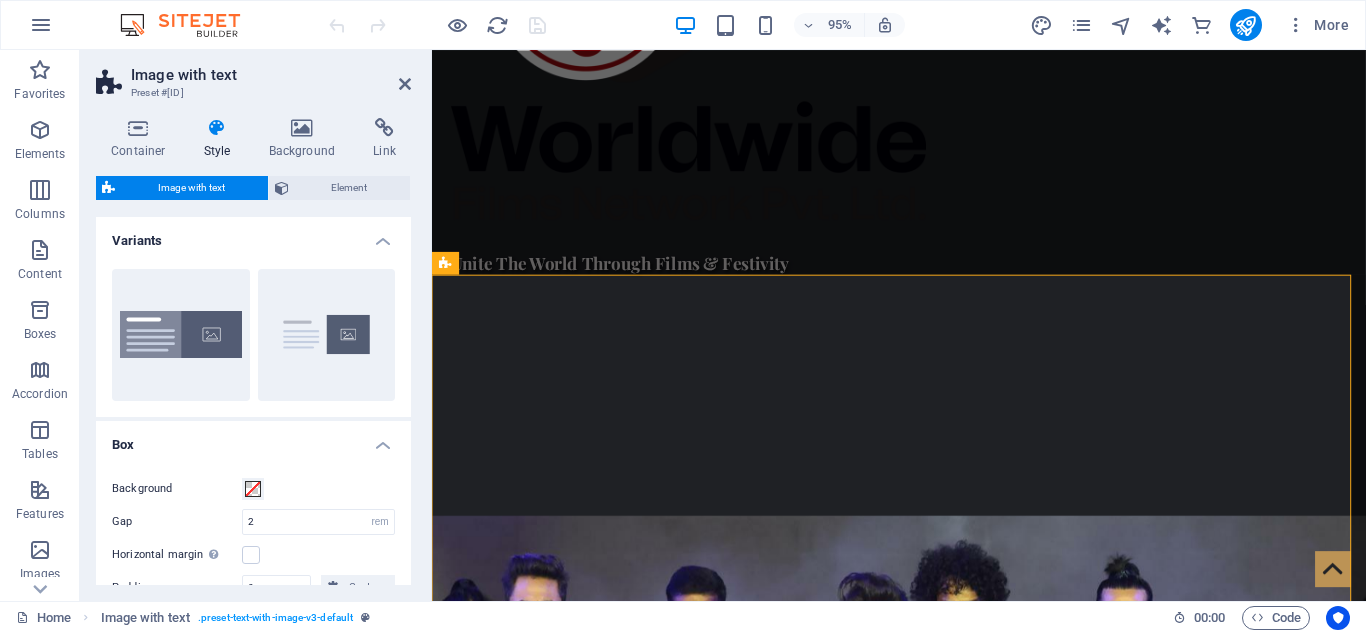 drag, startPoint x: 406, startPoint y: 241, endPoint x: 415, endPoint y: 332, distance: 91.44397 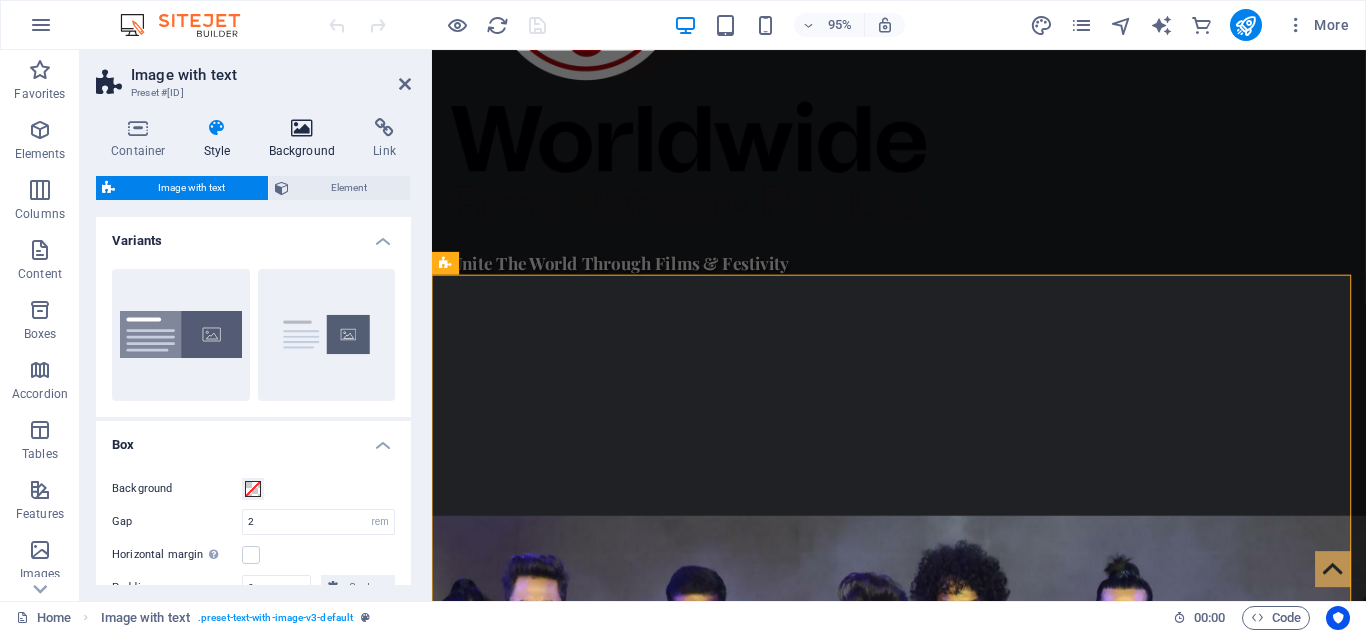 click on "Background" at bounding box center [306, 139] 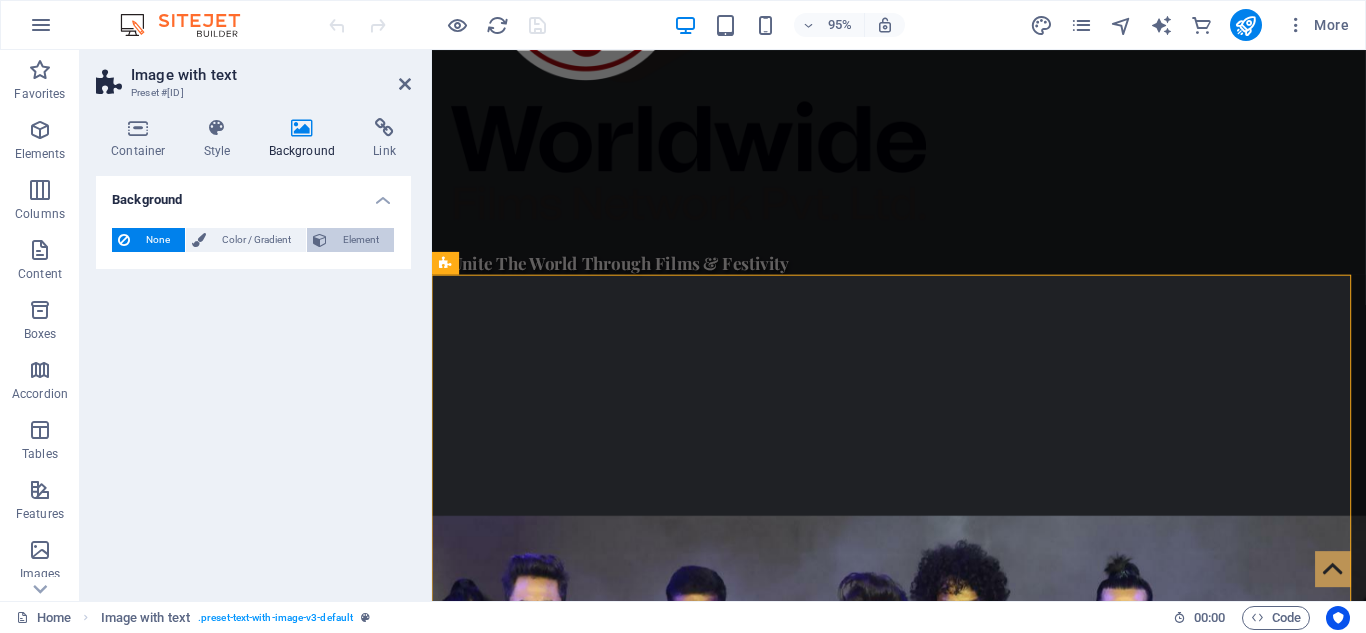 click on "Element" at bounding box center [360, 240] 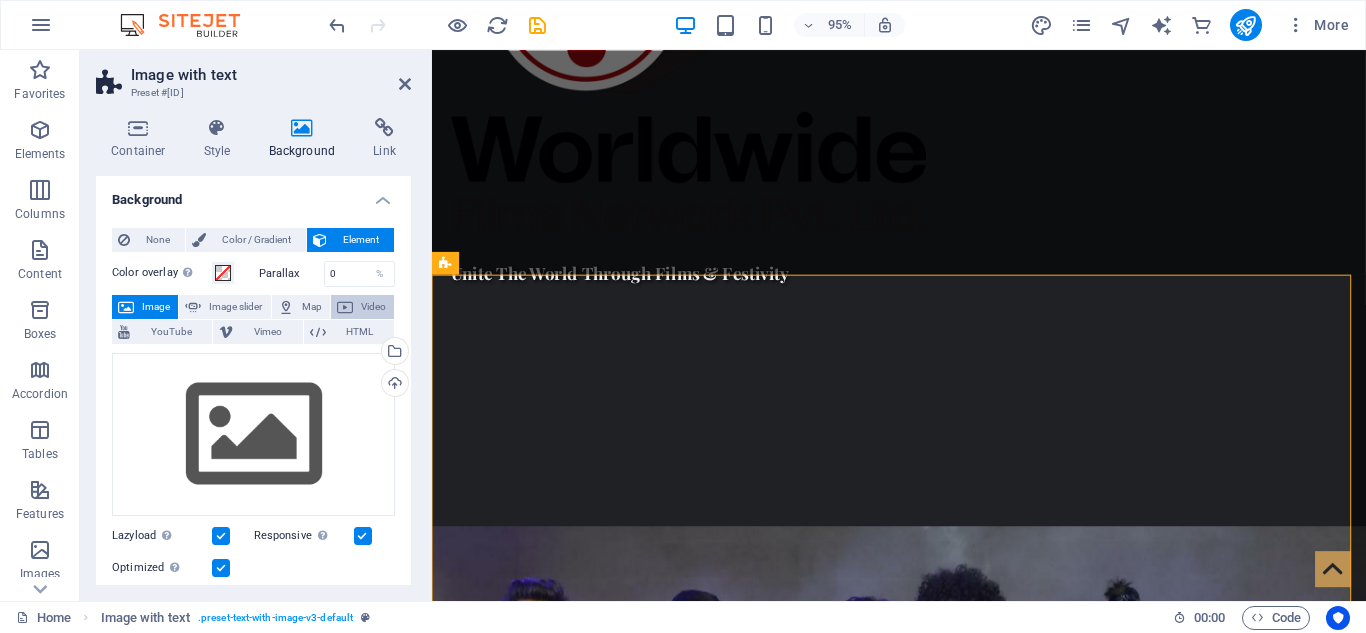click on "Video" at bounding box center (373, 307) 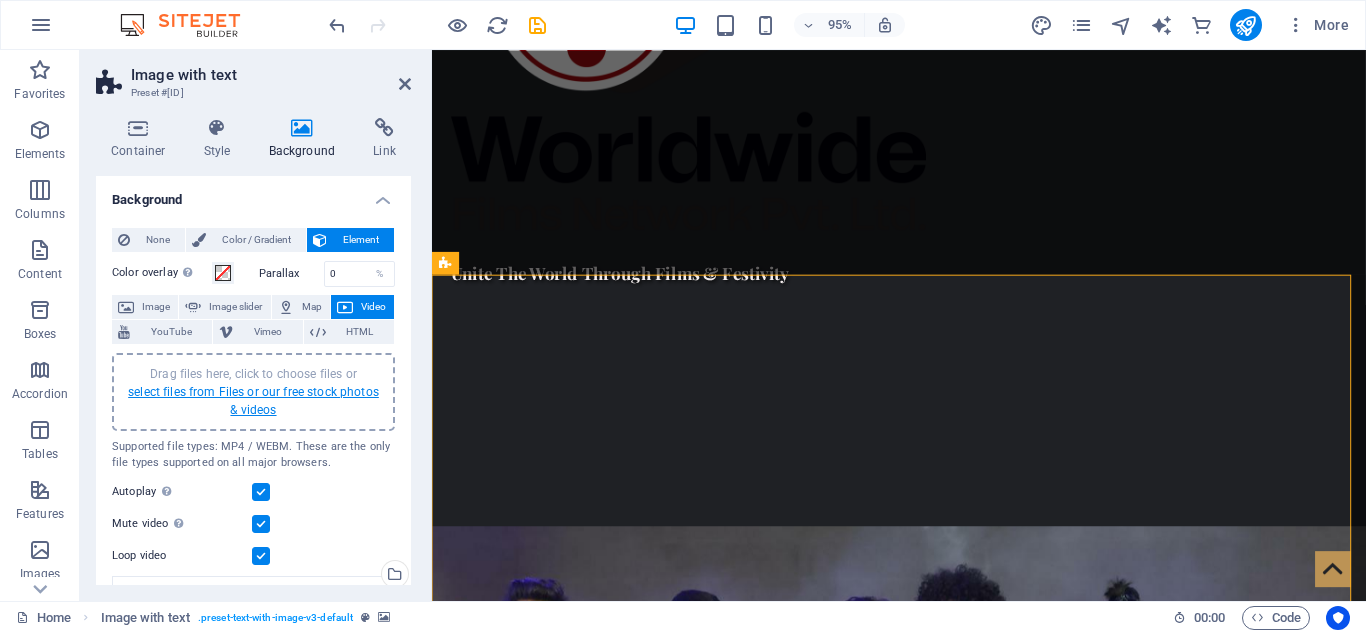 click on "select files from Files or our free stock photos & videos" at bounding box center [253, 401] 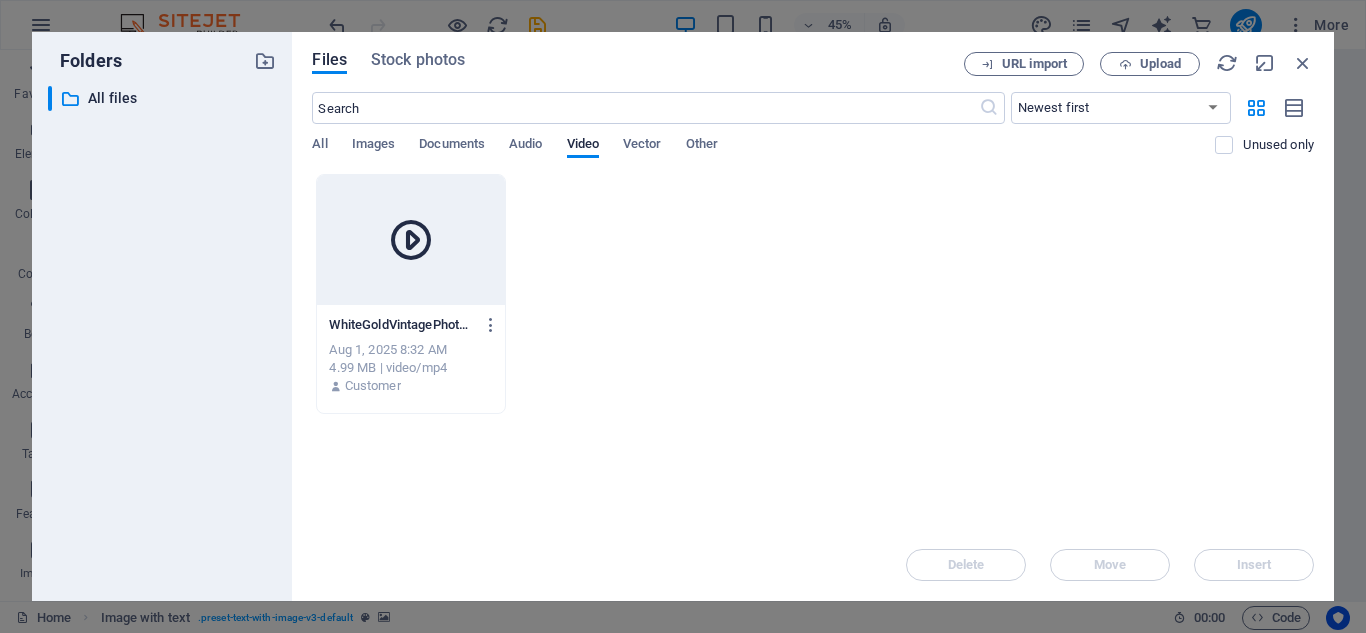 click at bounding box center (410, 240) 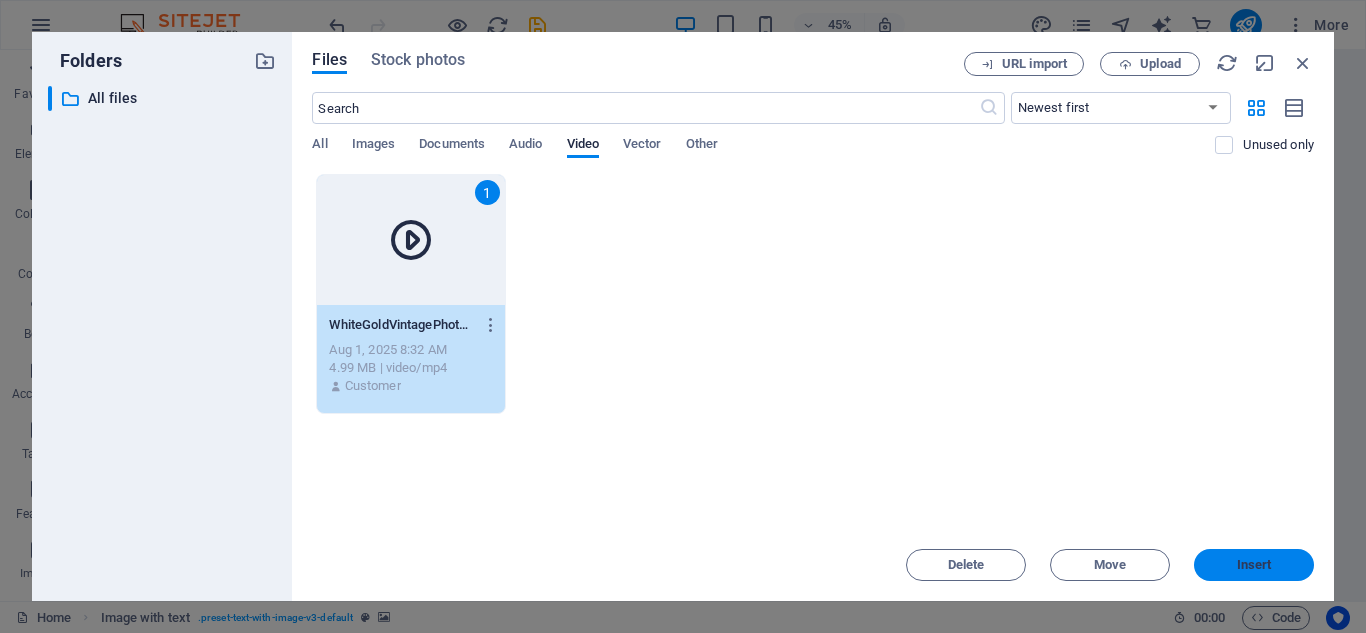 click on "Insert" at bounding box center (1254, 565) 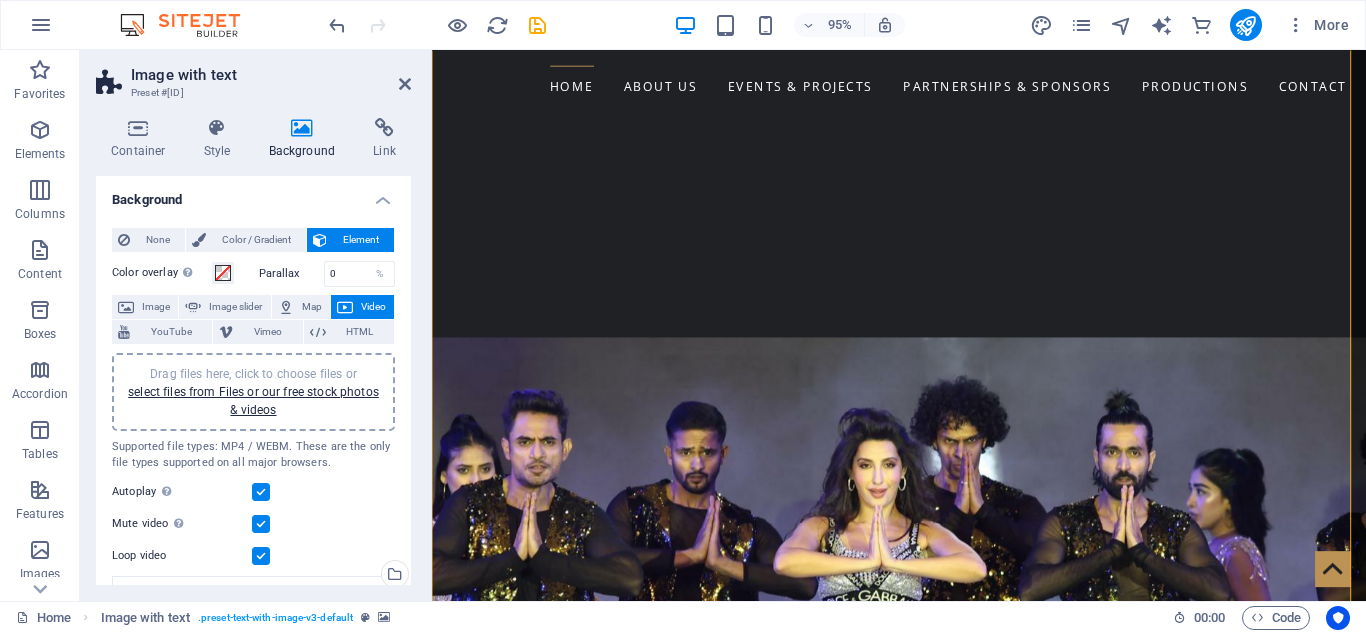 scroll, scrollTop: 1382, scrollLeft: 0, axis: vertical 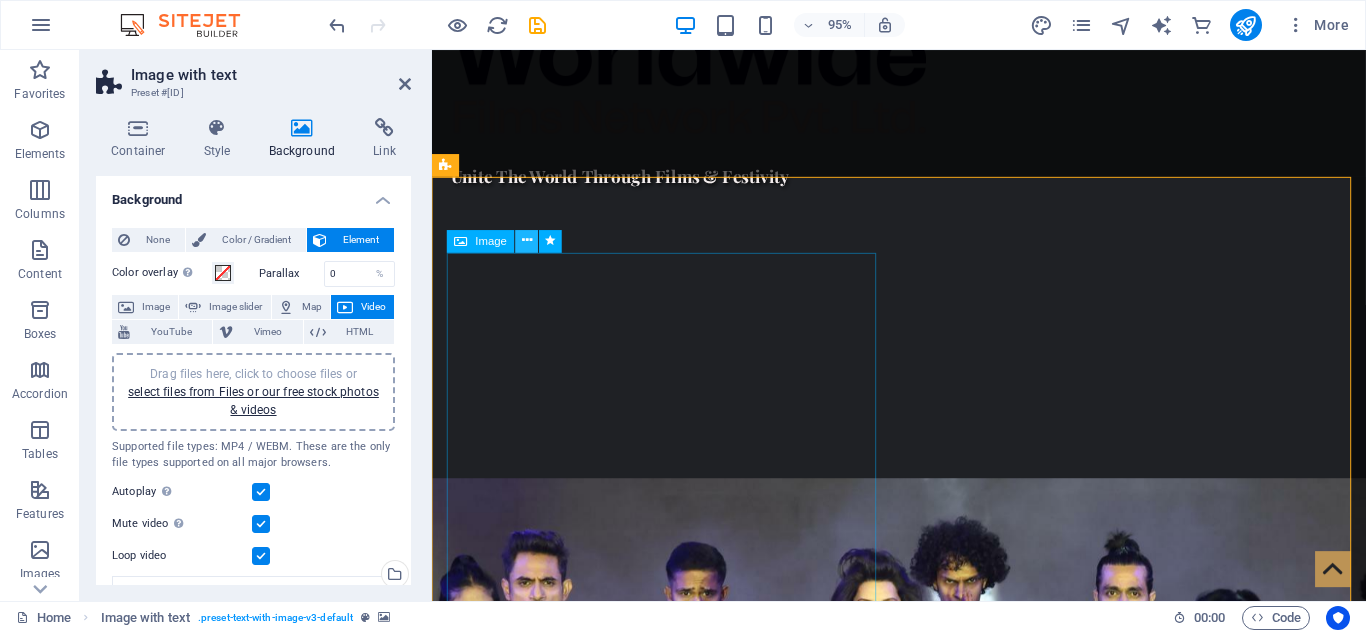 click at bounding box center (527, 241) 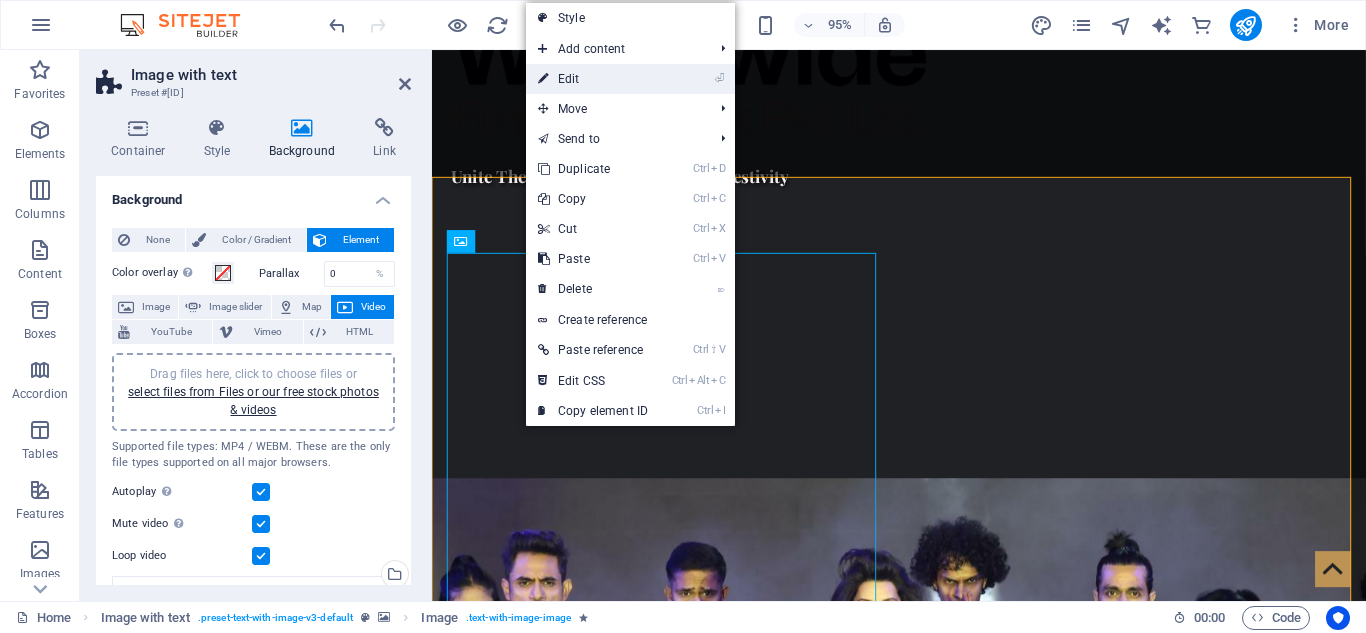 click on "⏎  Edit" at bounding box center [593, 79] 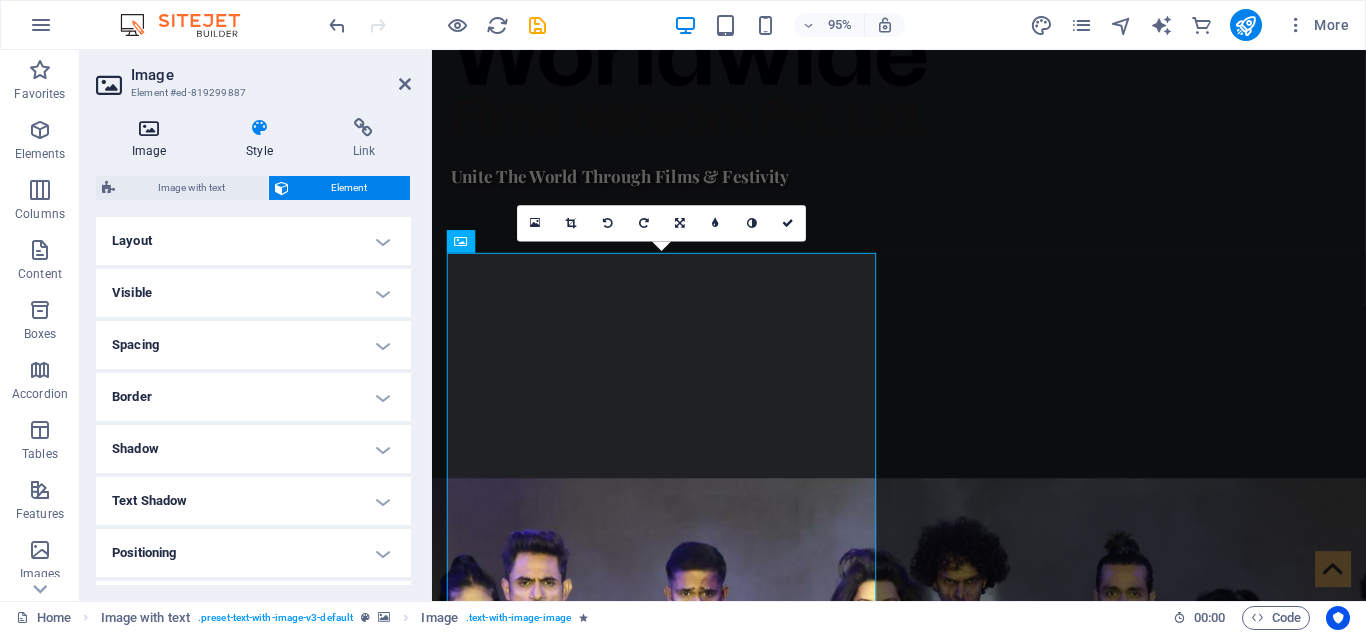 click at bounding box center (149, 128) 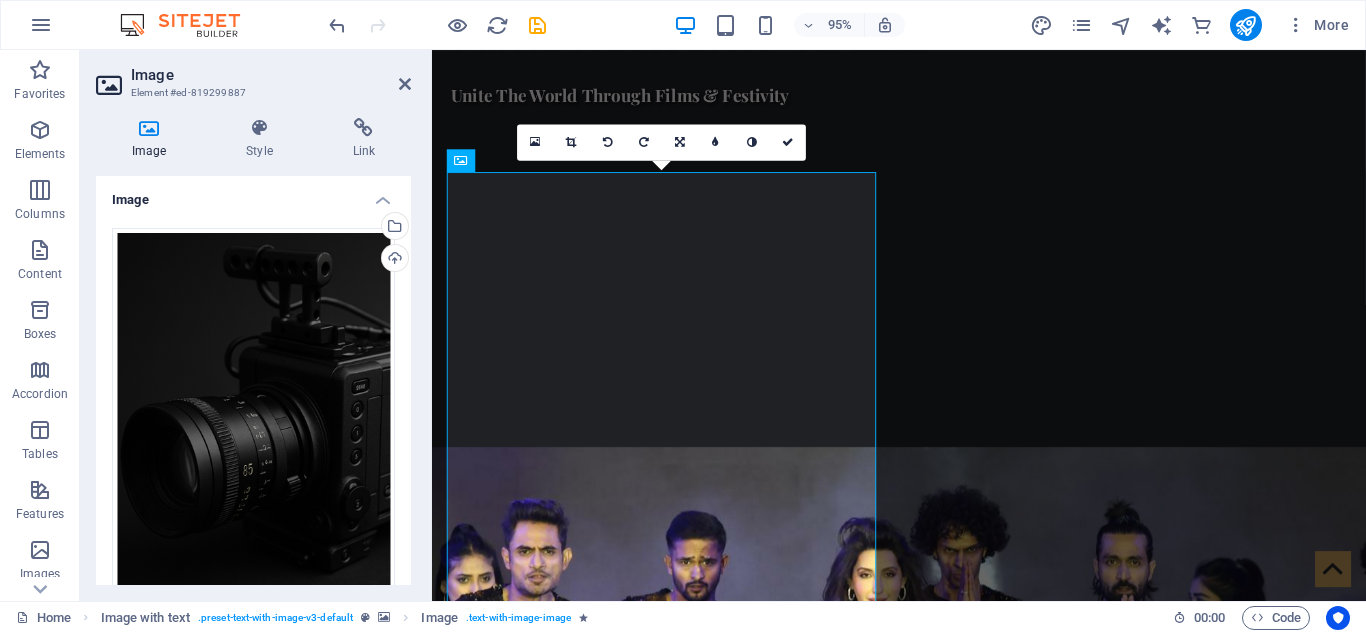 scroll, scrollTop: 1298, scrollLeft: 0, axis: vertical 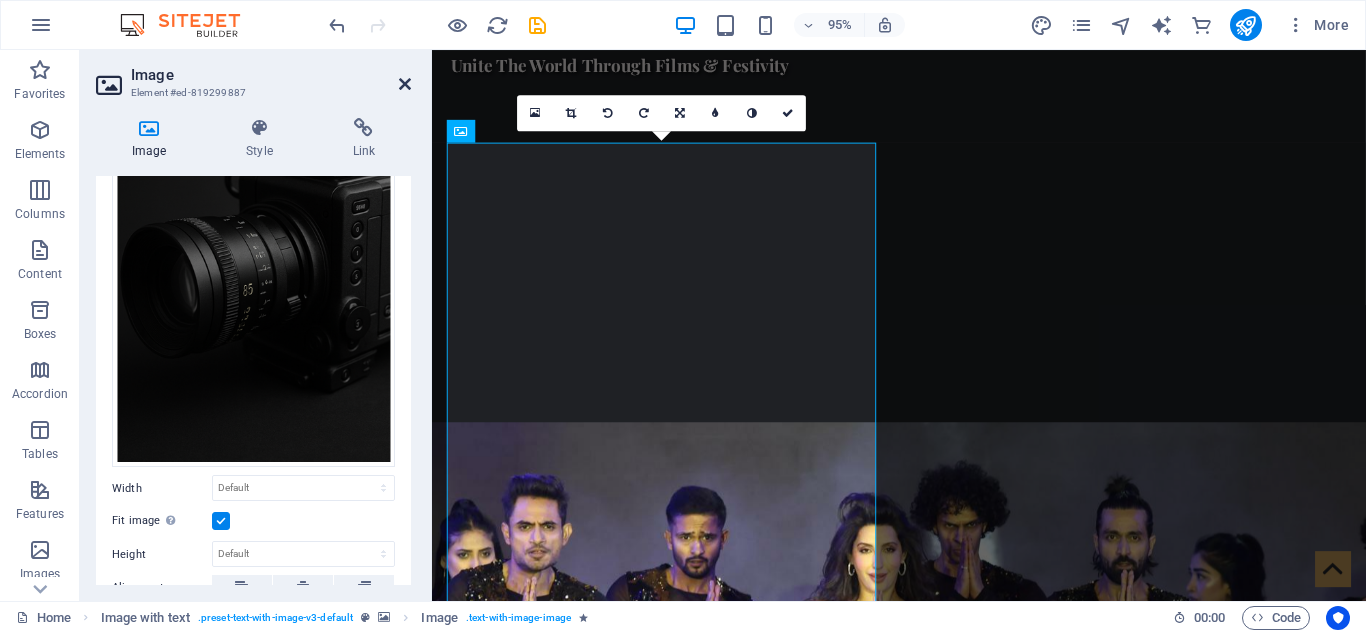 click at bounding box center (405, 84) 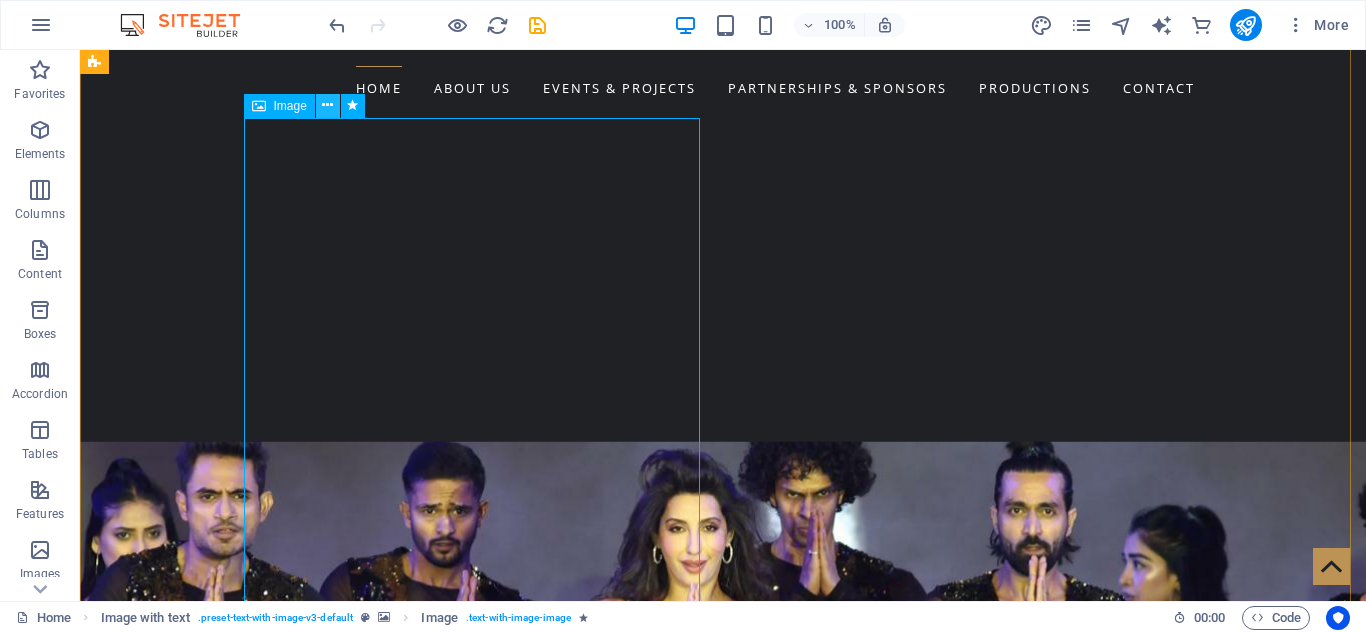 click at bounding box center [327, 105] 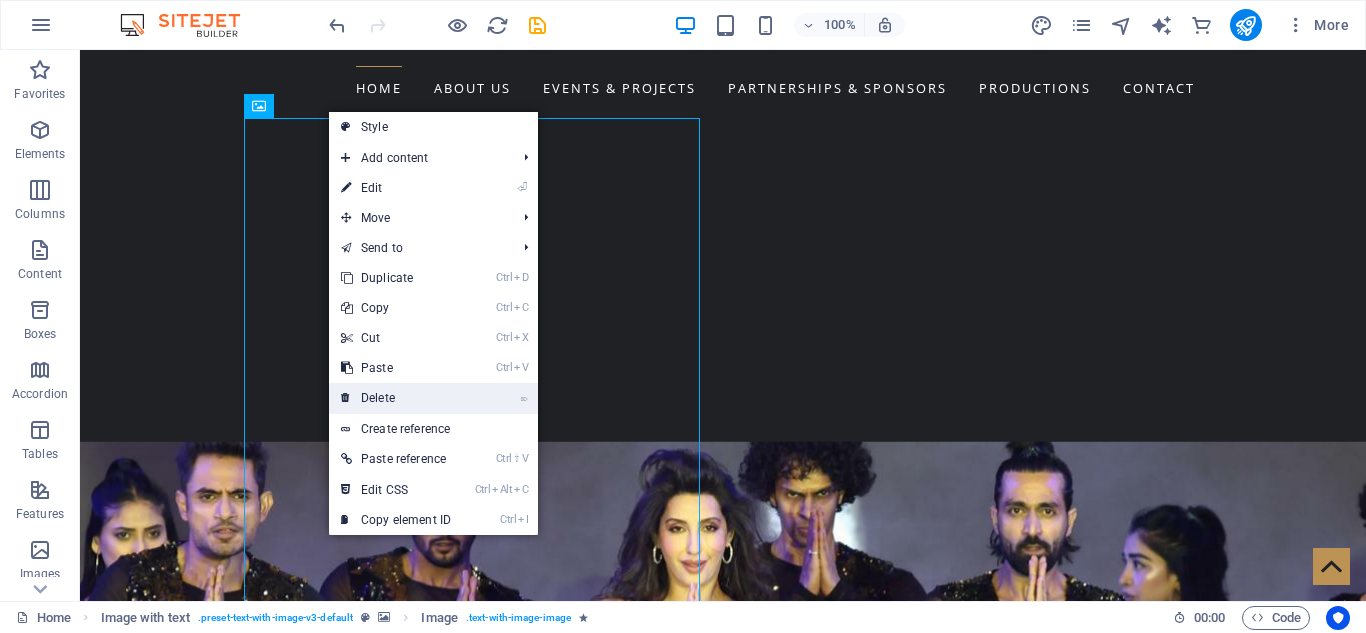 click on "⌦  Delete" at bounding box center [396, 398] 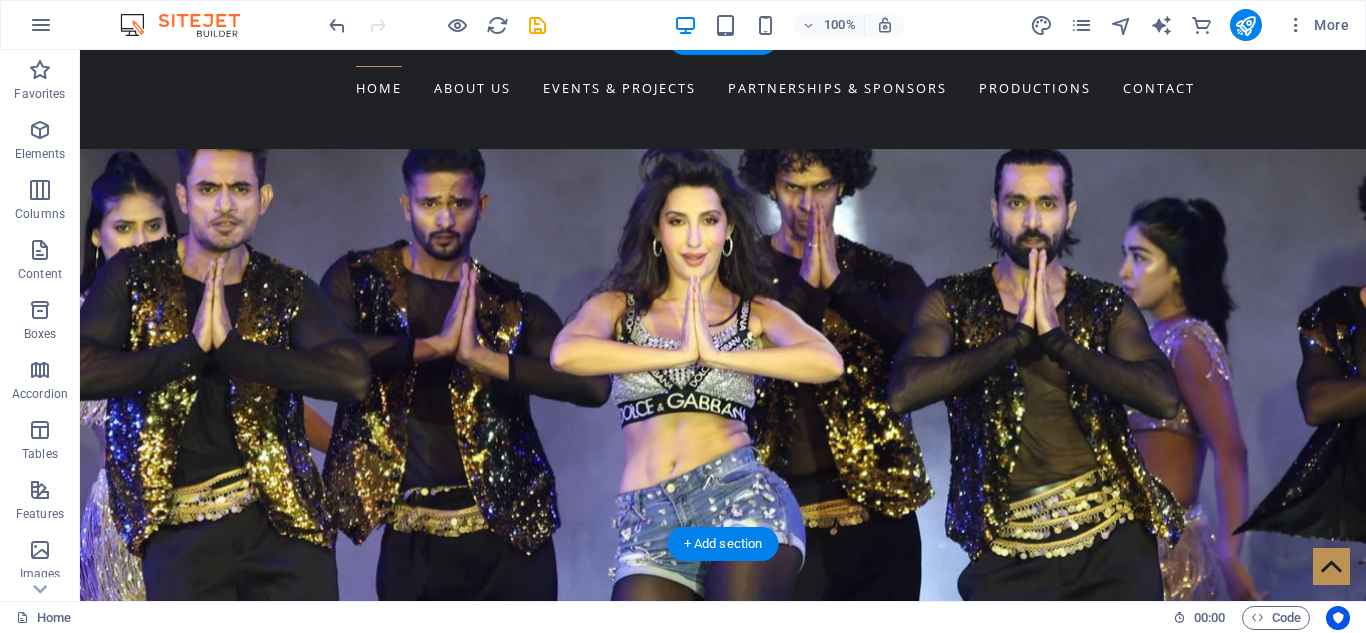 click at bounding box center [723, 953] 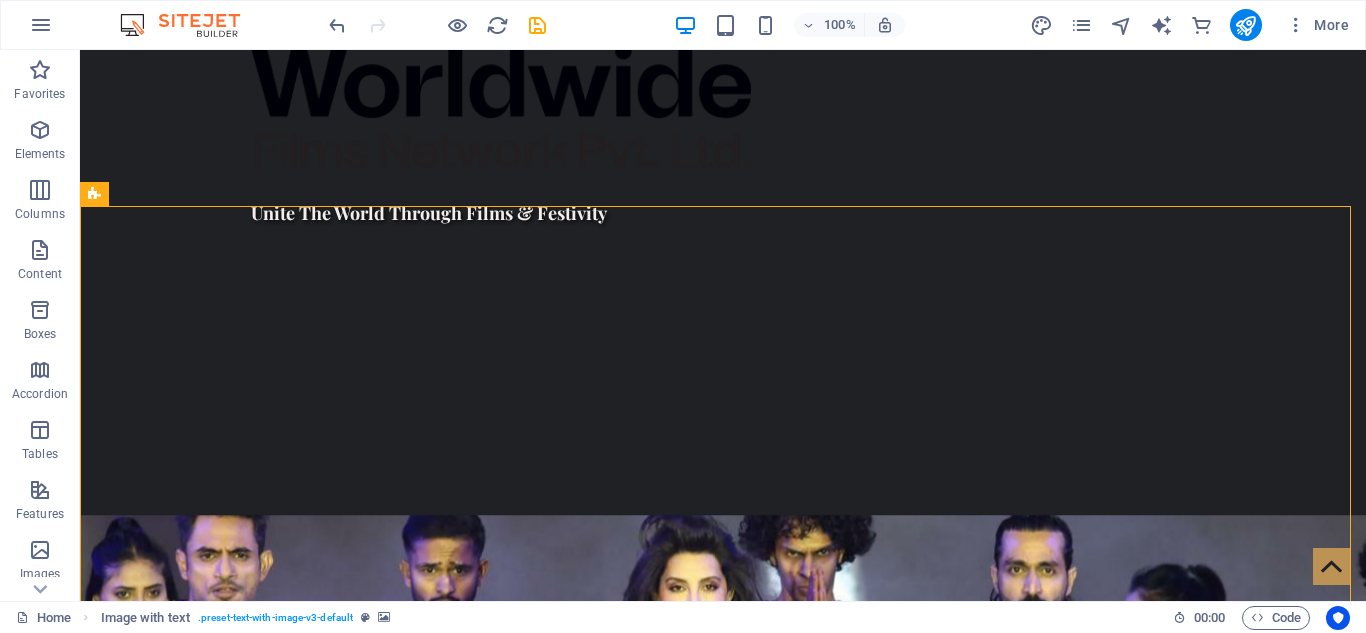 scroll, scrollTop: 1161, scrollLeft: 0, axis: vertical 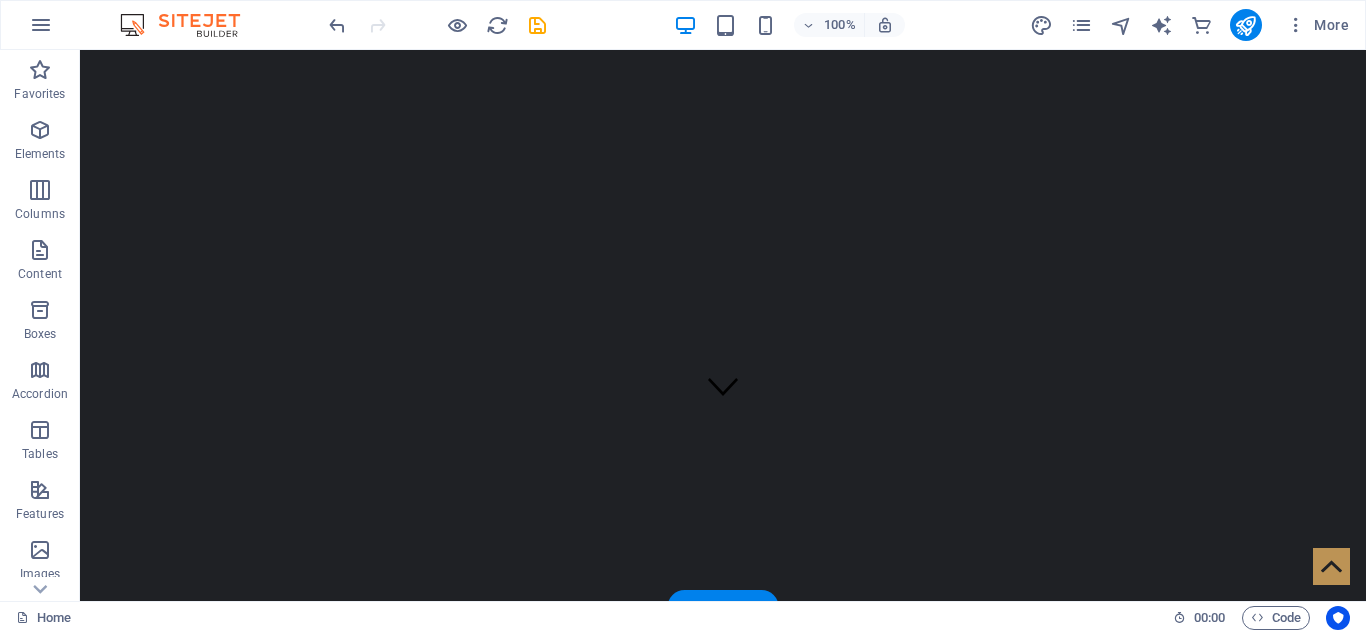 click at bounding box center (723, 274) 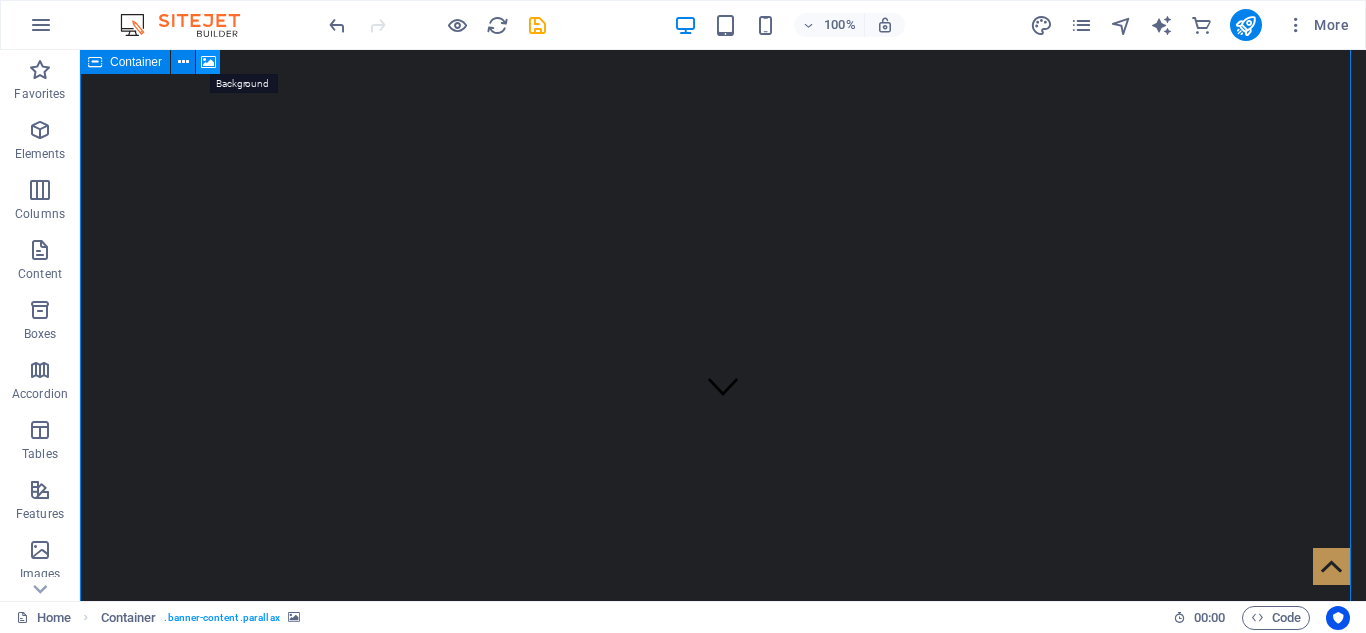 click at bounding box center [208, 62] 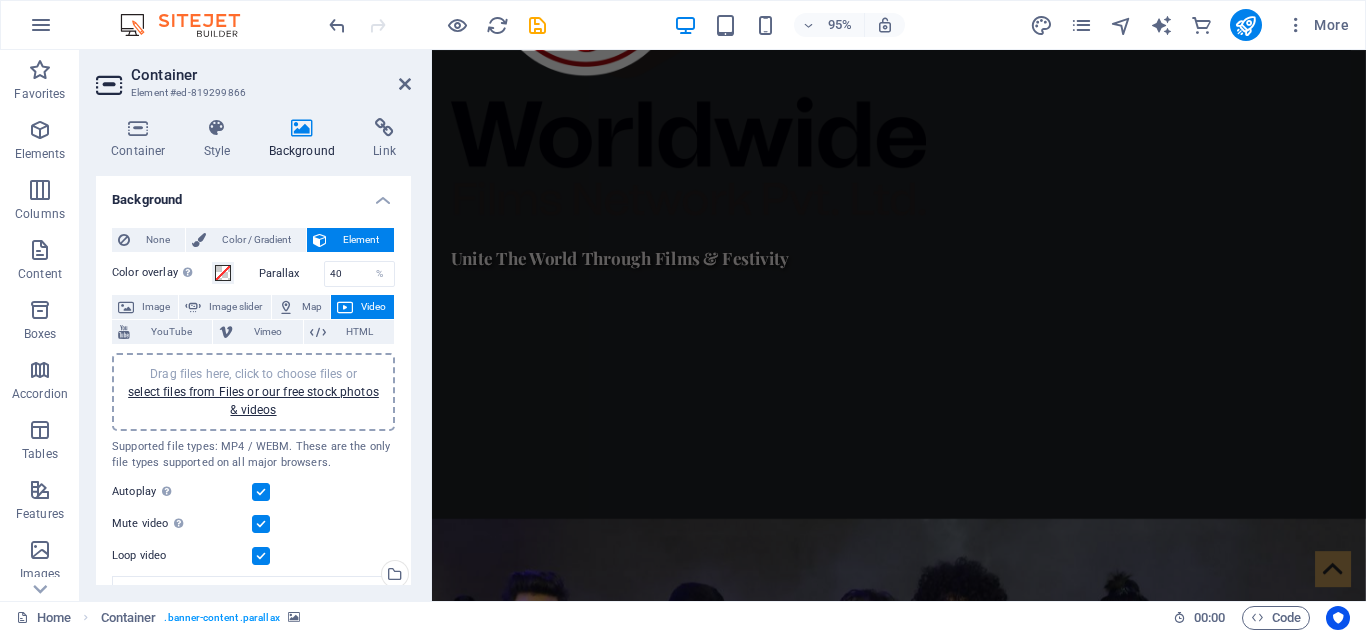 scroll, scrollTop: 1098, scrollLeft: 0, axis: vertical 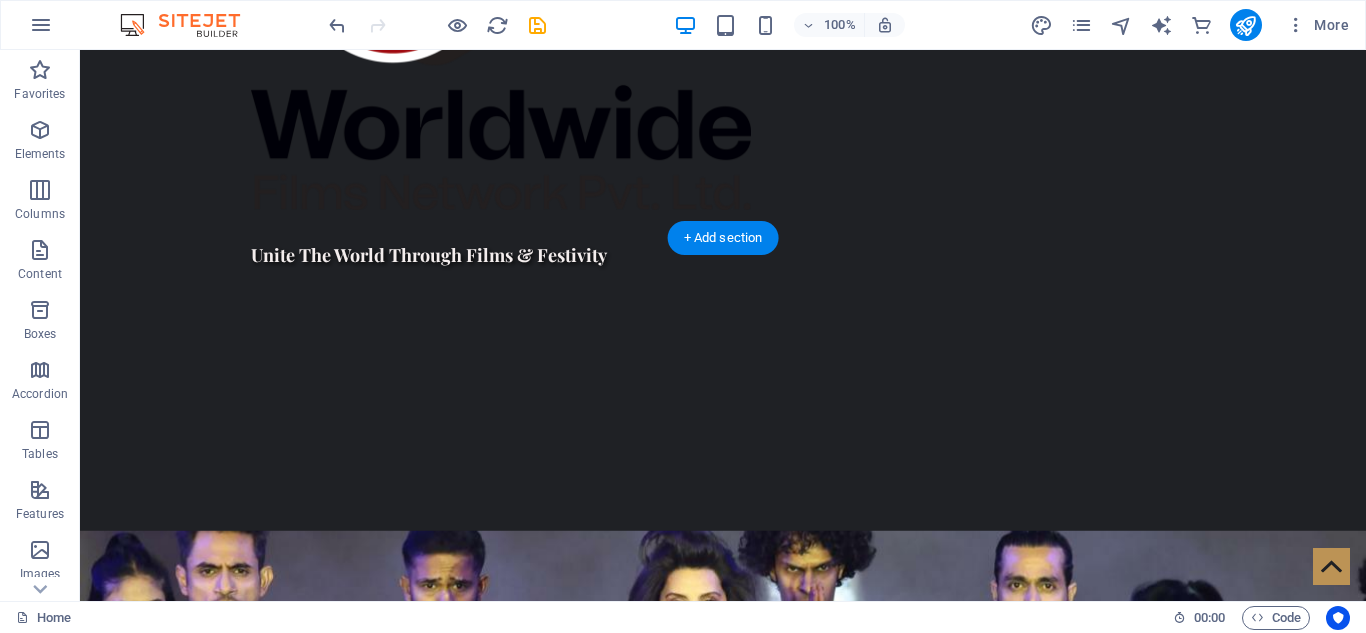 click at bounding box center [723, 1229] 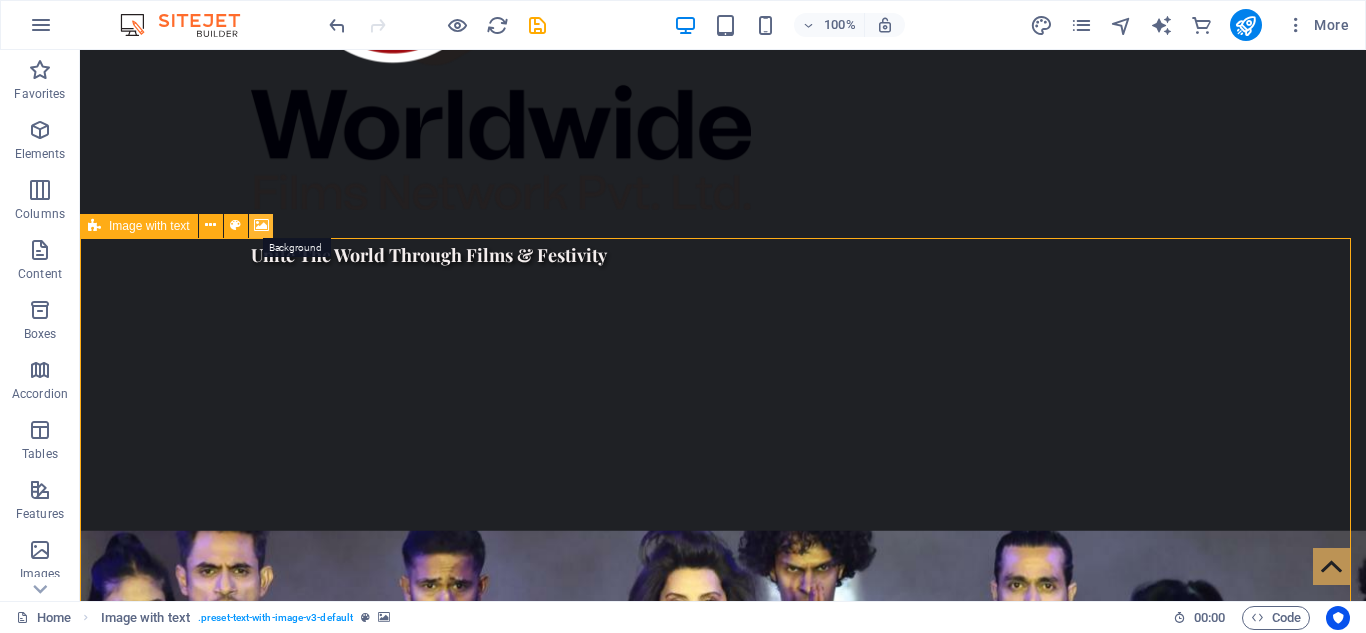 click at bounding box center [261, 225] 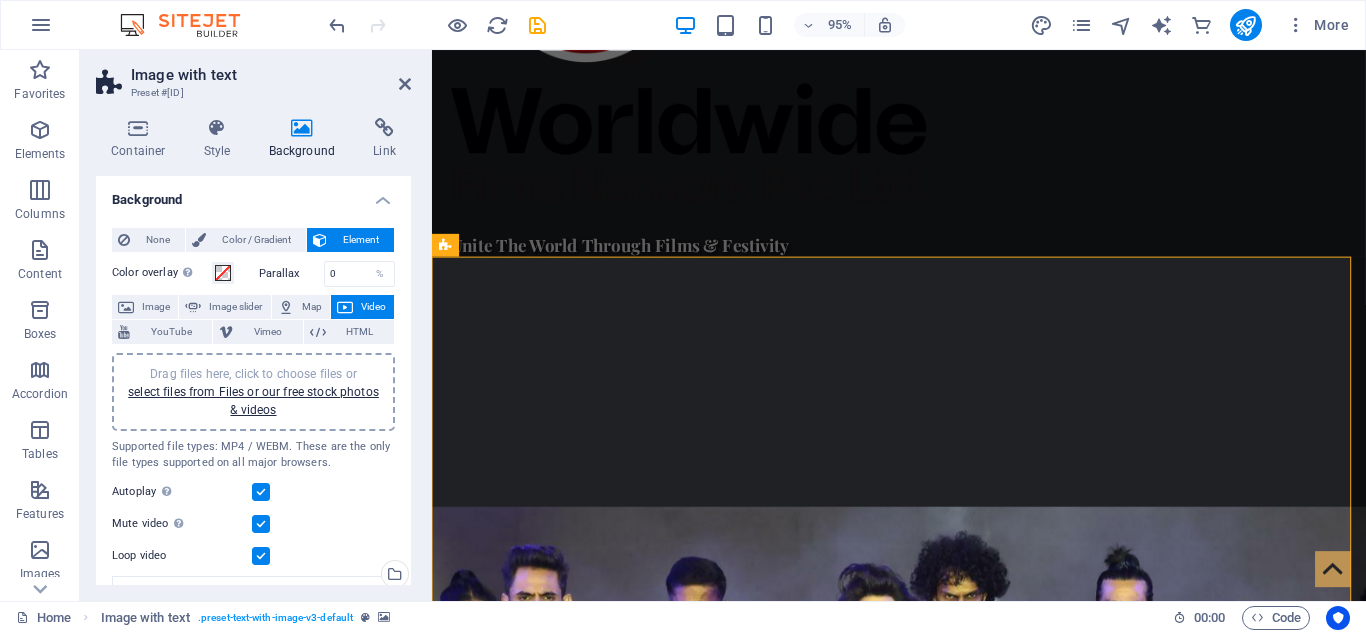 scroll, scrollTop: 24, scrollLeft: 0, axis: vertical 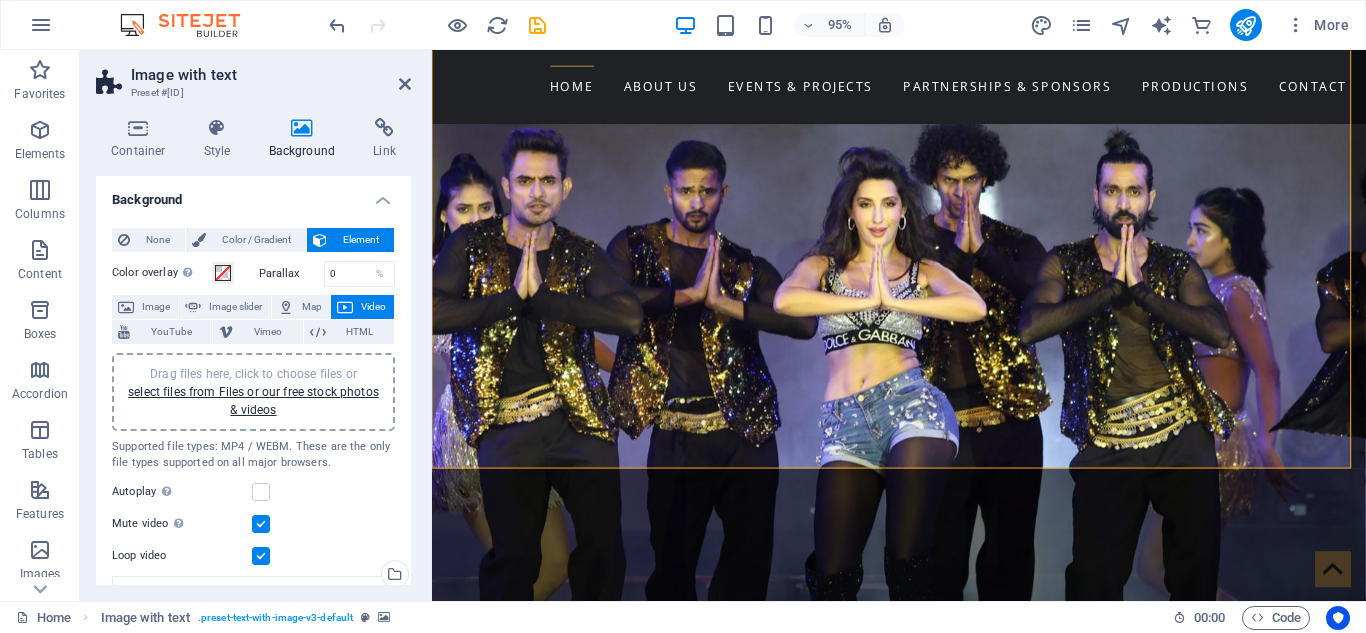 drag, startPoint x: 407, startPoint y: 328, endPoint x: 16, endPoint y: 272, distance: 394.98987 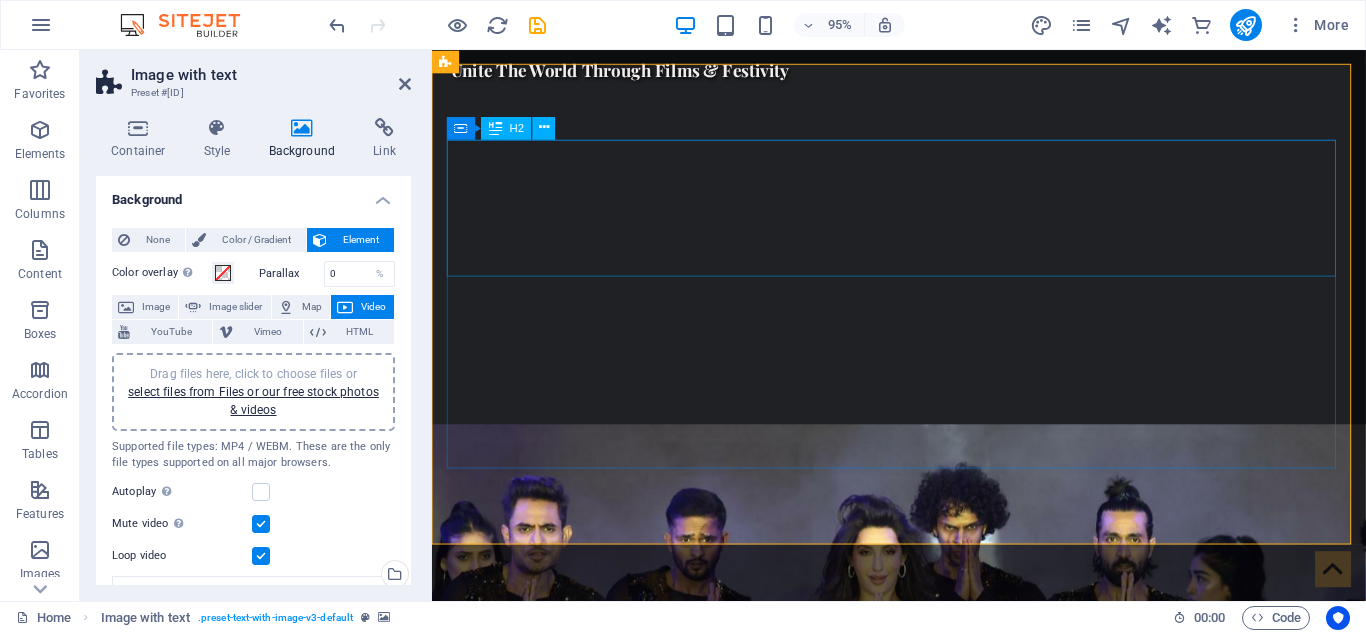 scroll, scrollTop: 1292, scrollLeft: 0, axis: vertical 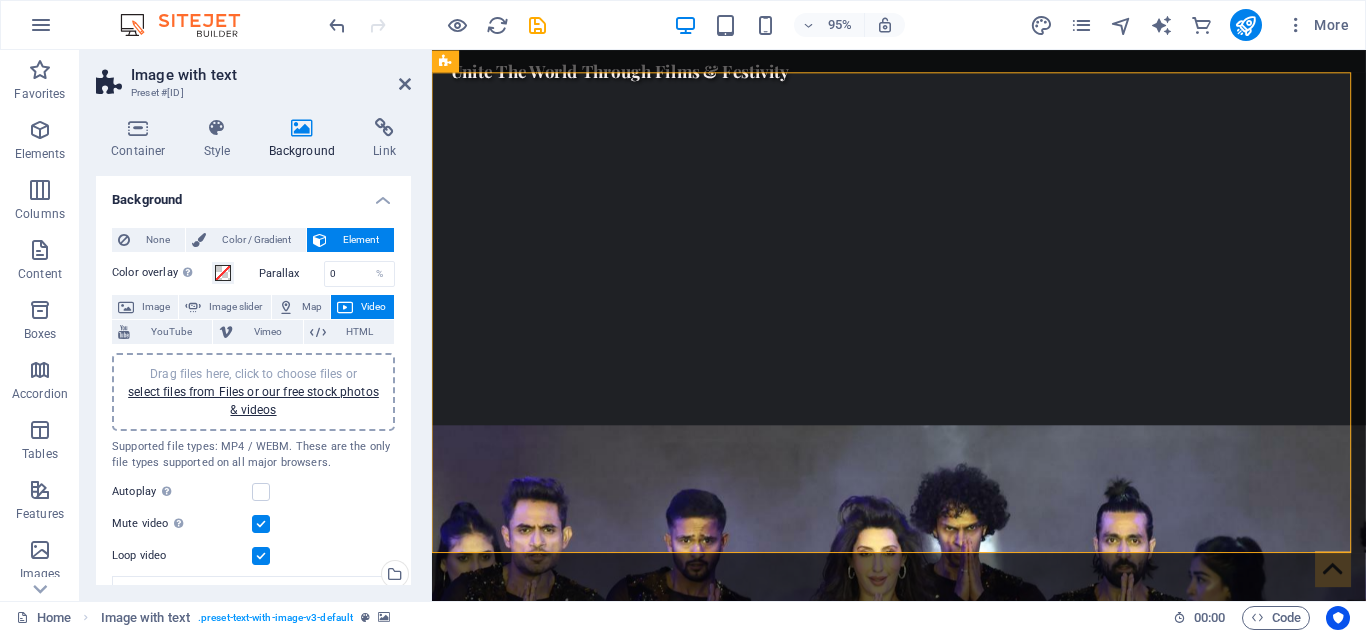 click on "Video" at bounding box center [373, 307] 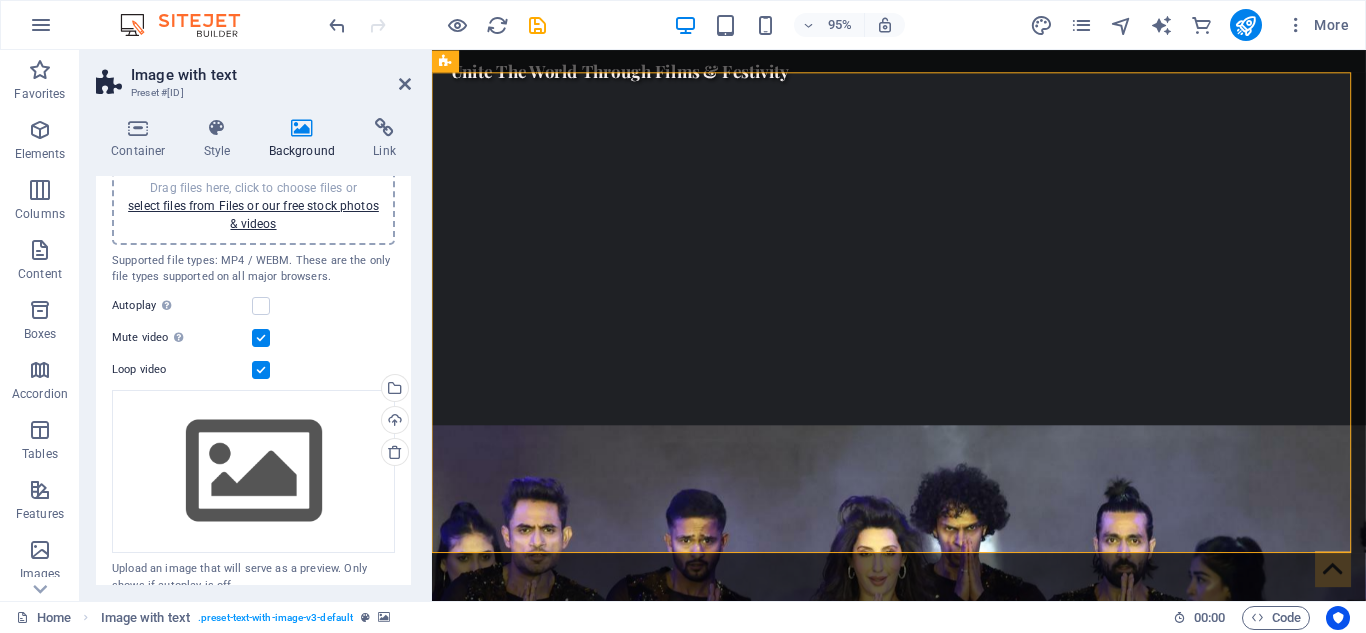 scroll, scrollTop: 209, scrollLeft: 0, axis: vertical 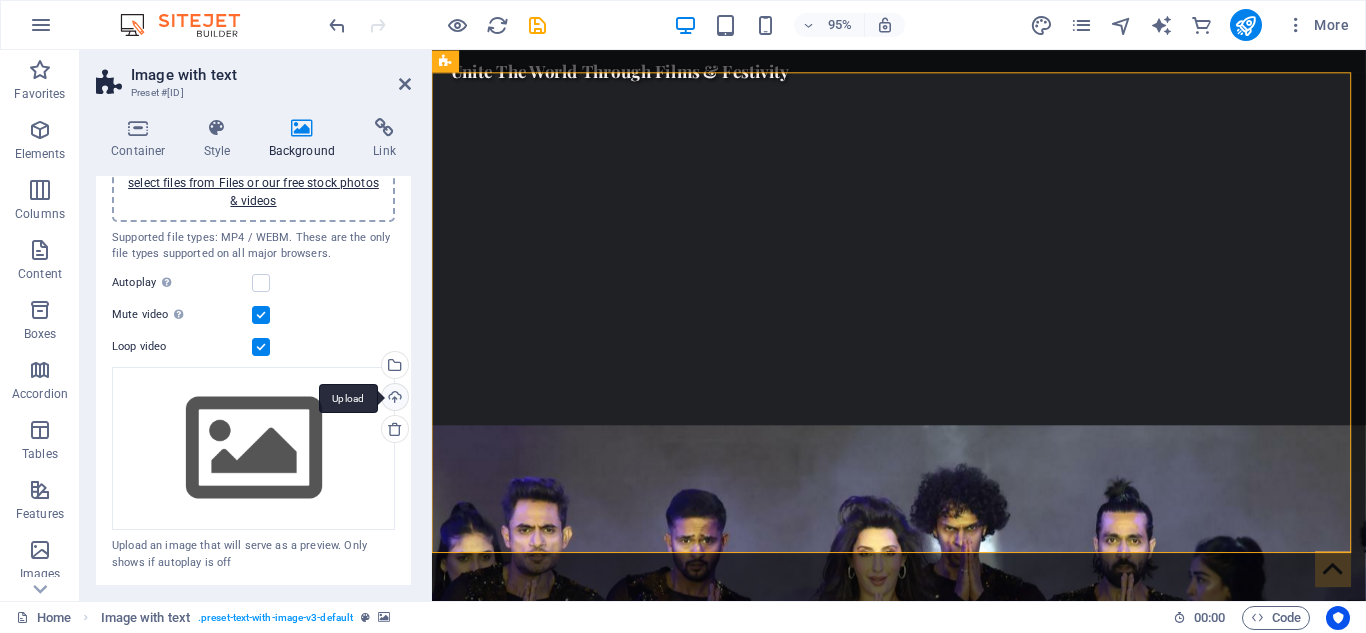 click on "Upload" at bounding box center (393, 399) 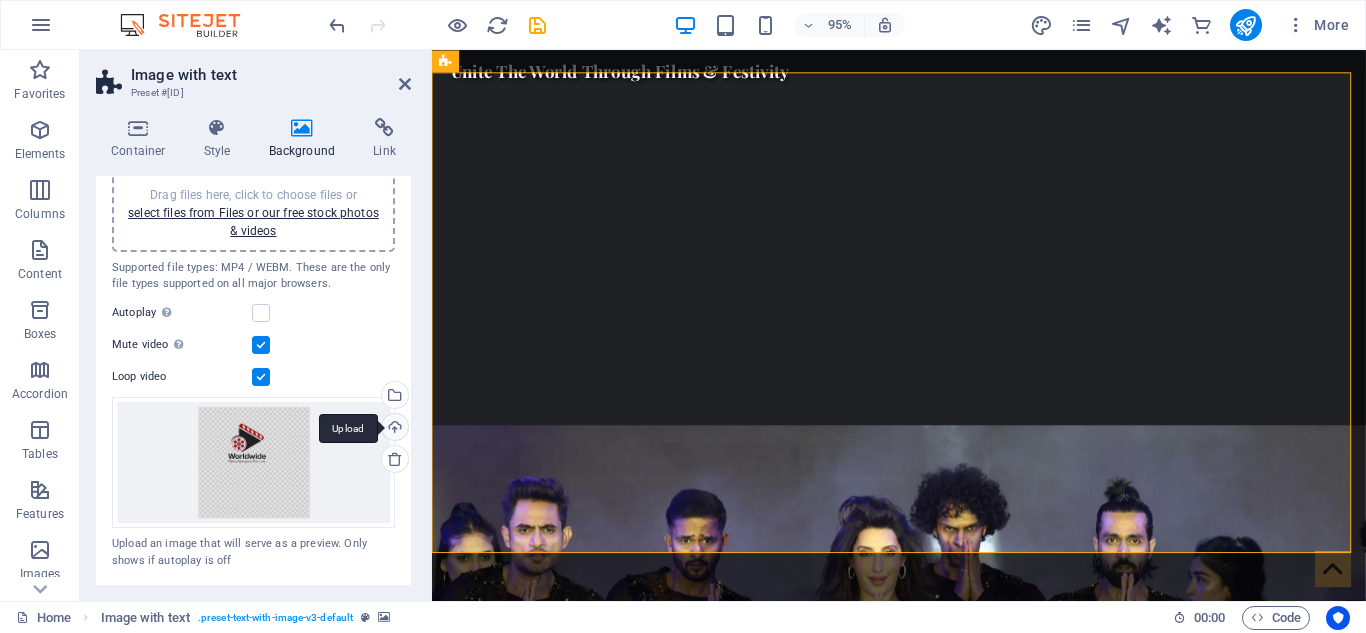 scroll, scrollTop: 178, scrollLeft: 0, axis: vertical 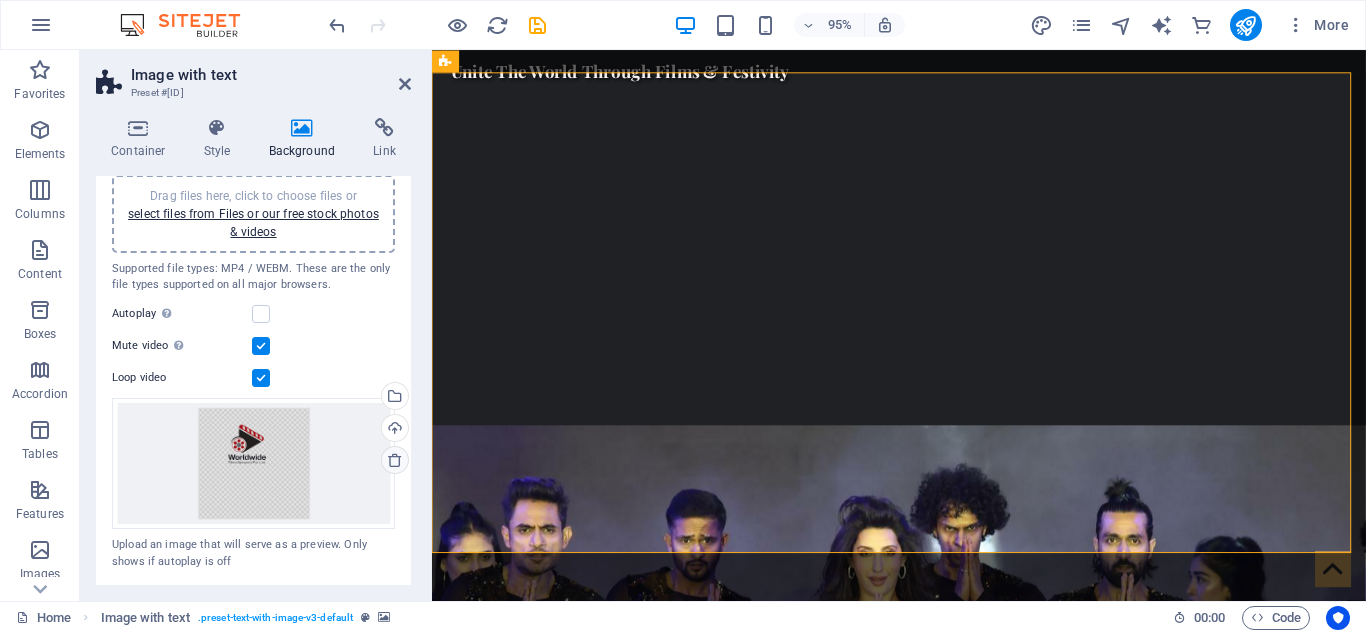 click at bounding box center [395, 460] 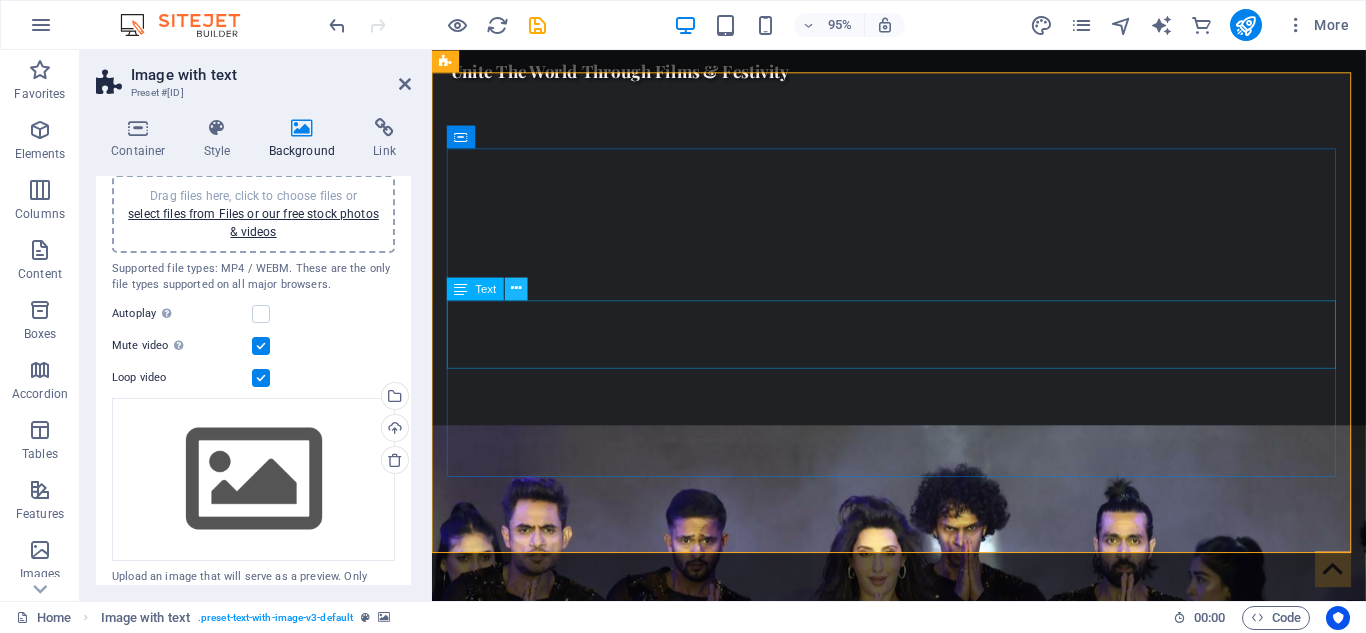 click at bounding box center [516, 288] 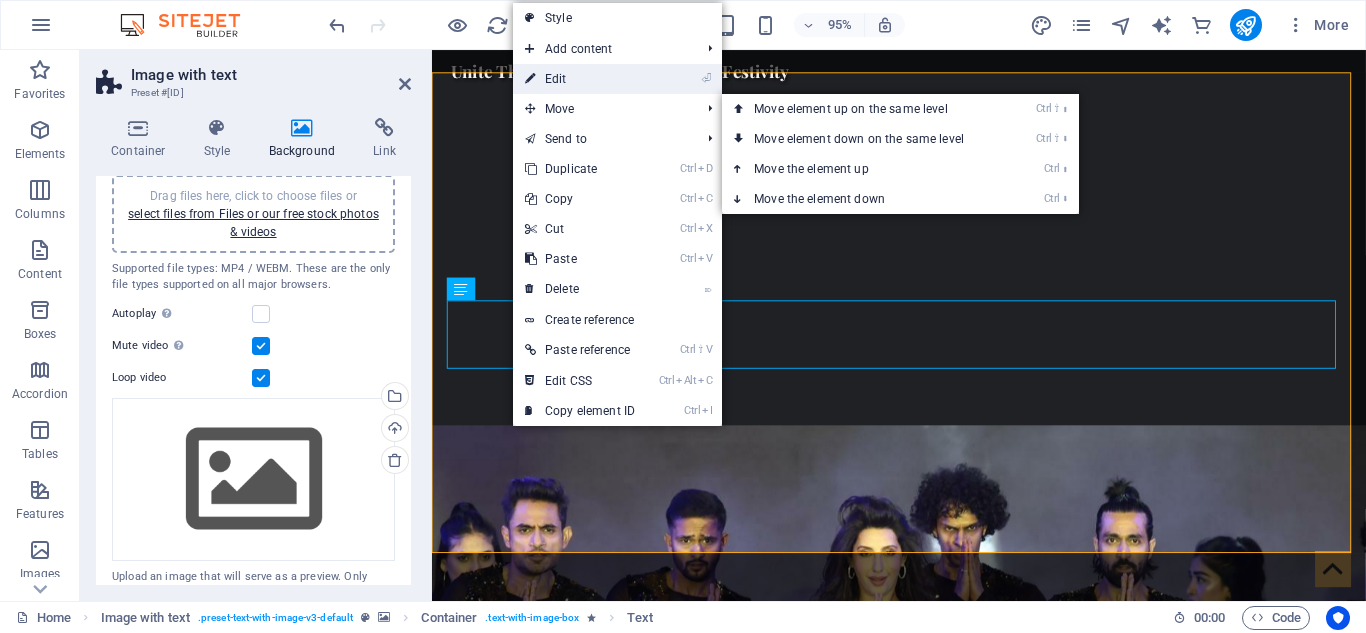 click on "⏎  Edit" at bounding box center [580, 79] 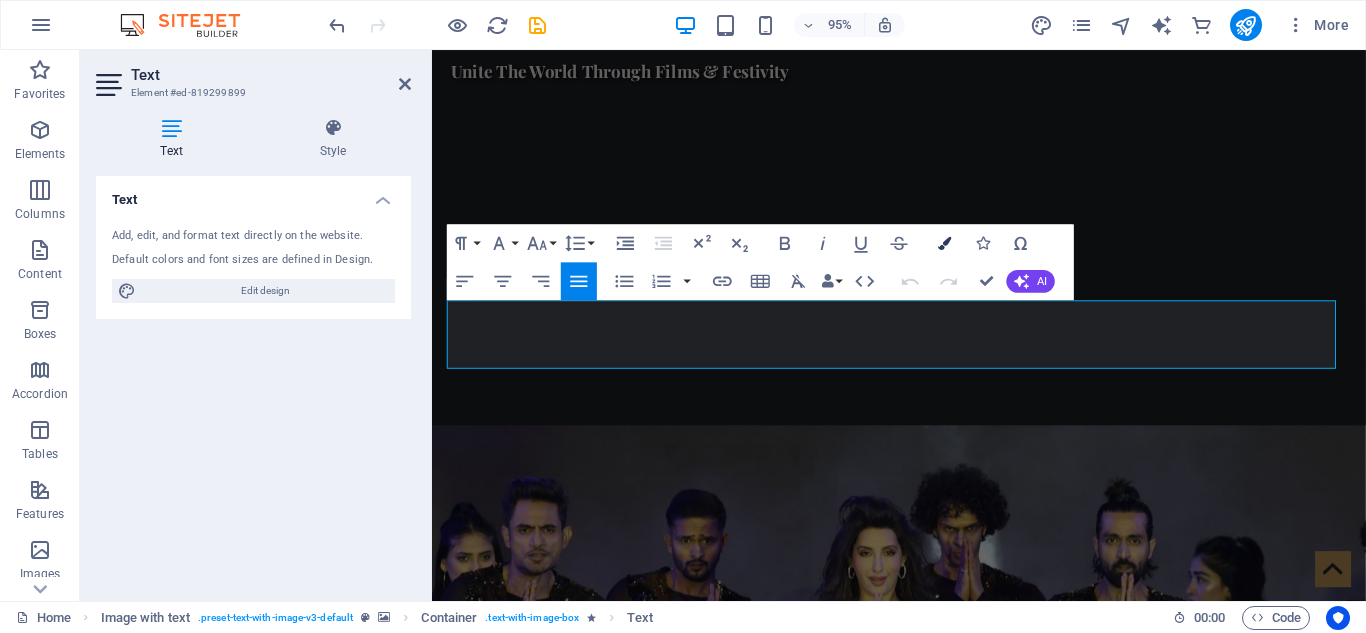 click on "Colors" at bounding box center [945, 242] 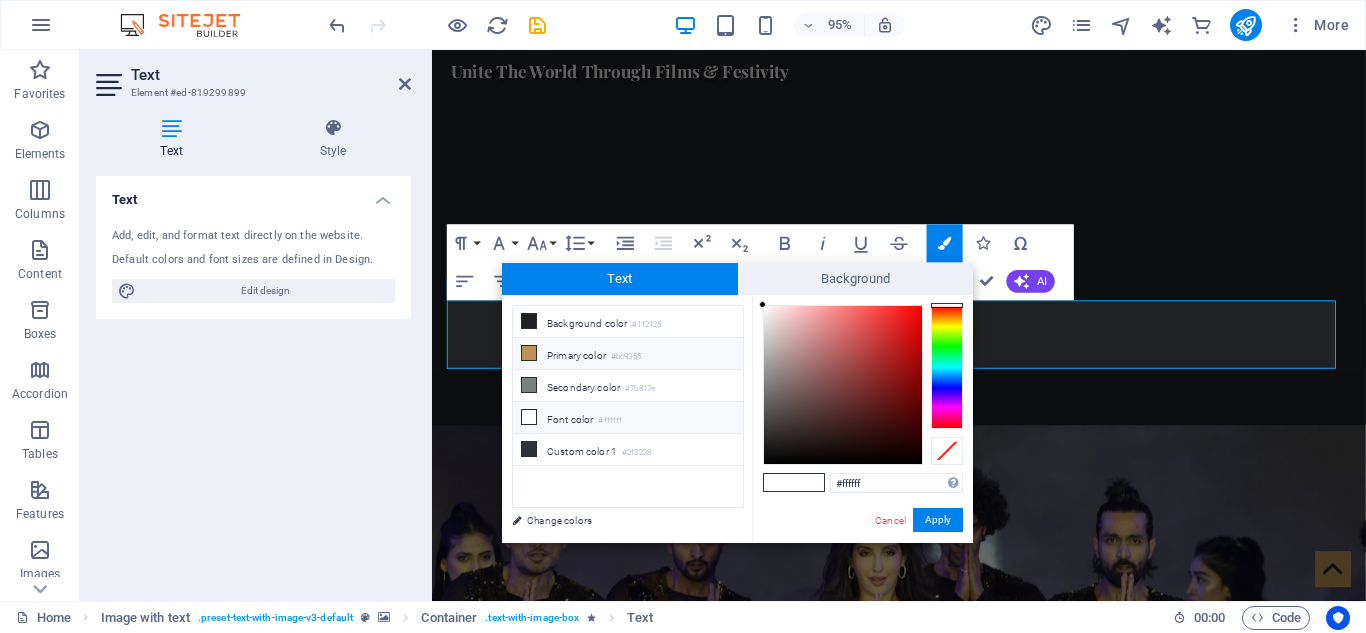 click at bounding box center [529, 353] 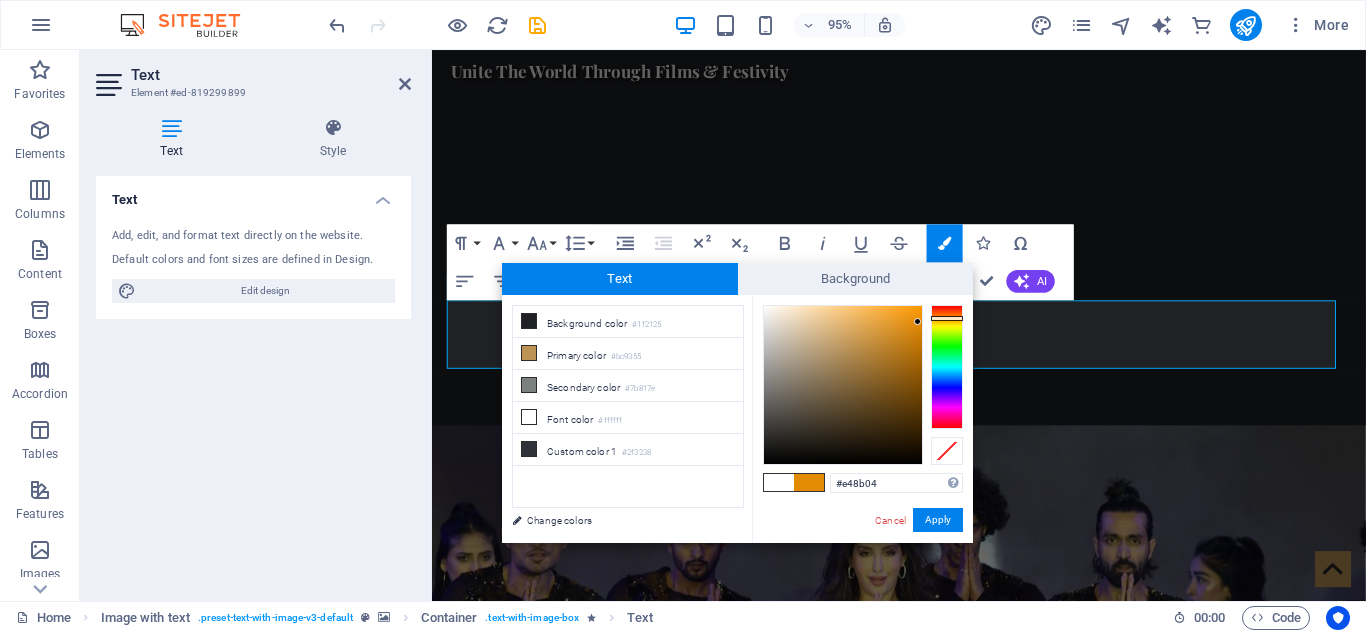 type on "#e68c04" 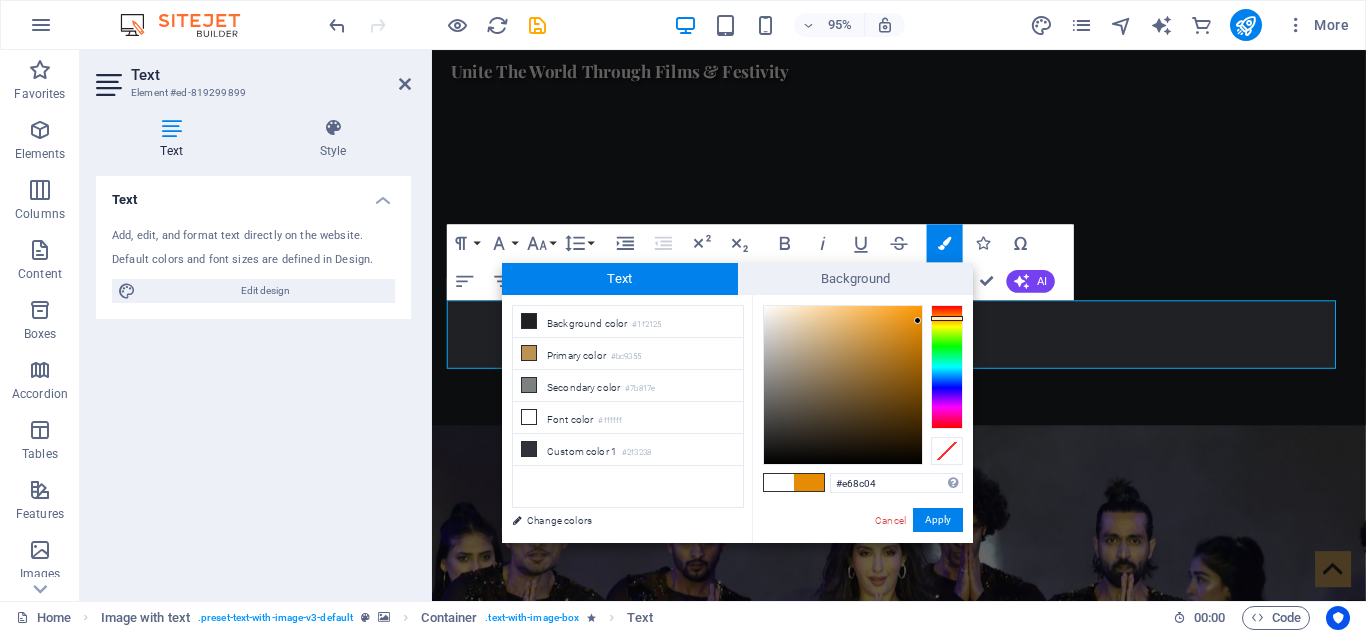 drag, startPoint x: 850, startPoint y: 346, endPoint x: 918, endPoint y: 321, distance: 72.44998 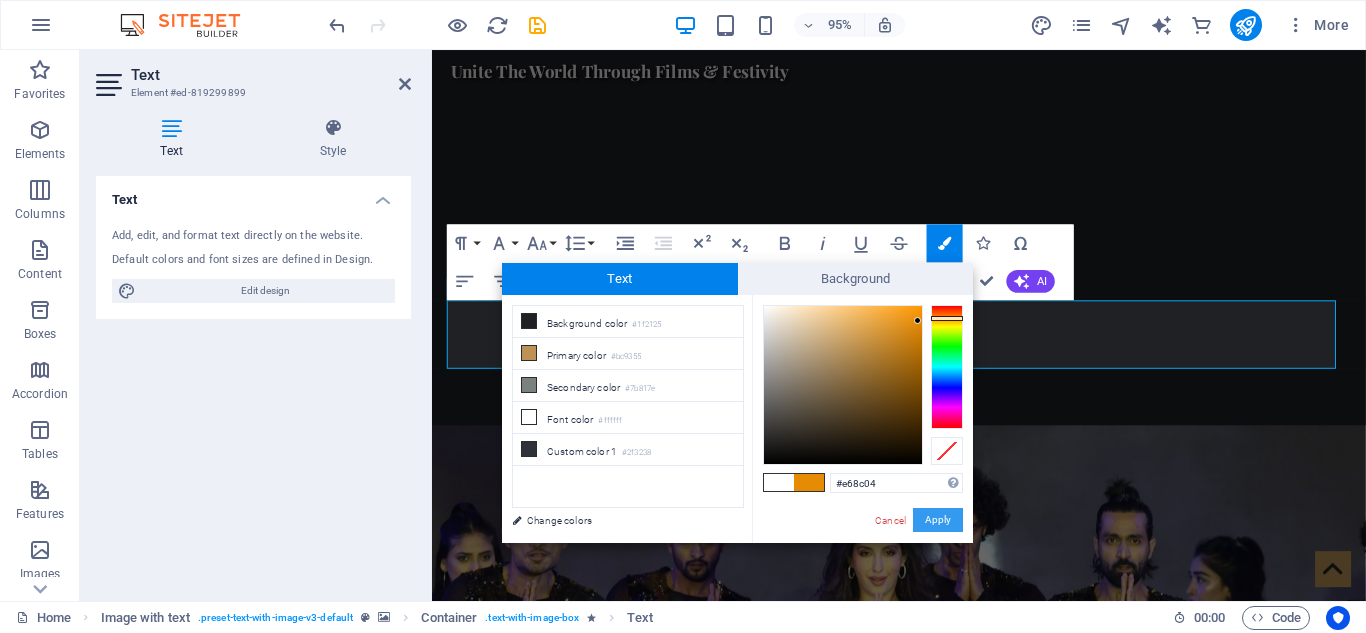click on "Apply" at bounding box center (938, 520) 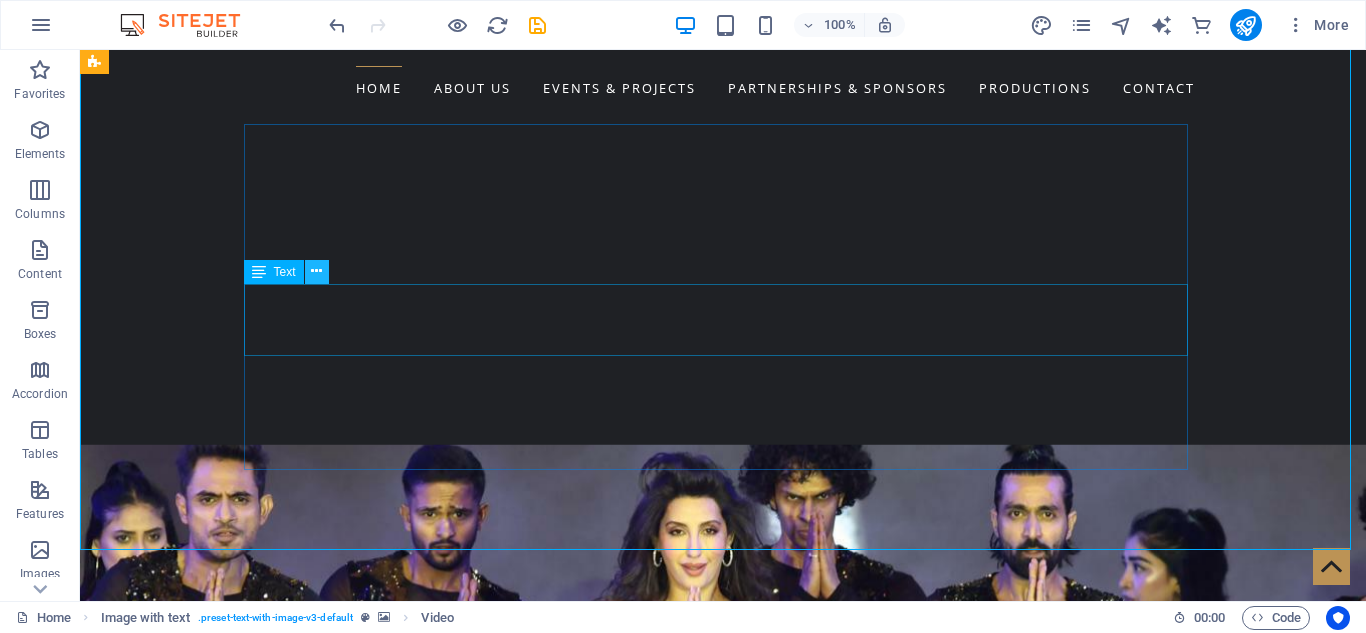 click at bounding box center (317, 272) 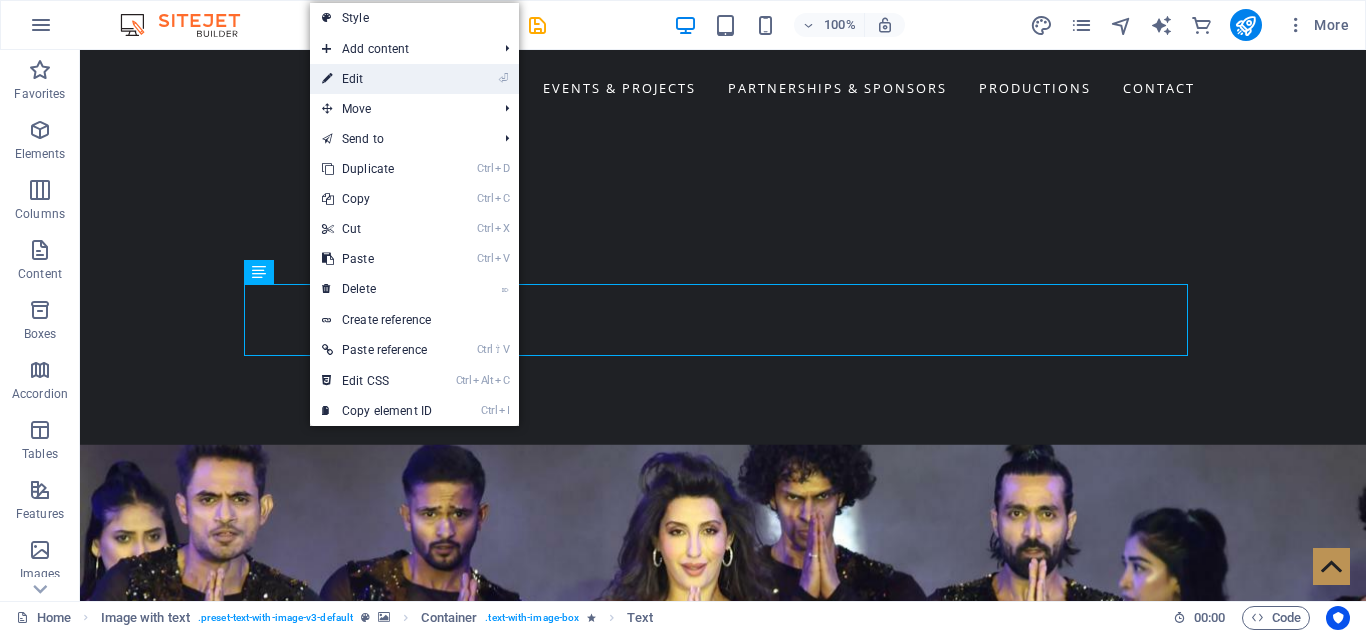 click on "⏎  Edit" at bounding box center (377, 79) 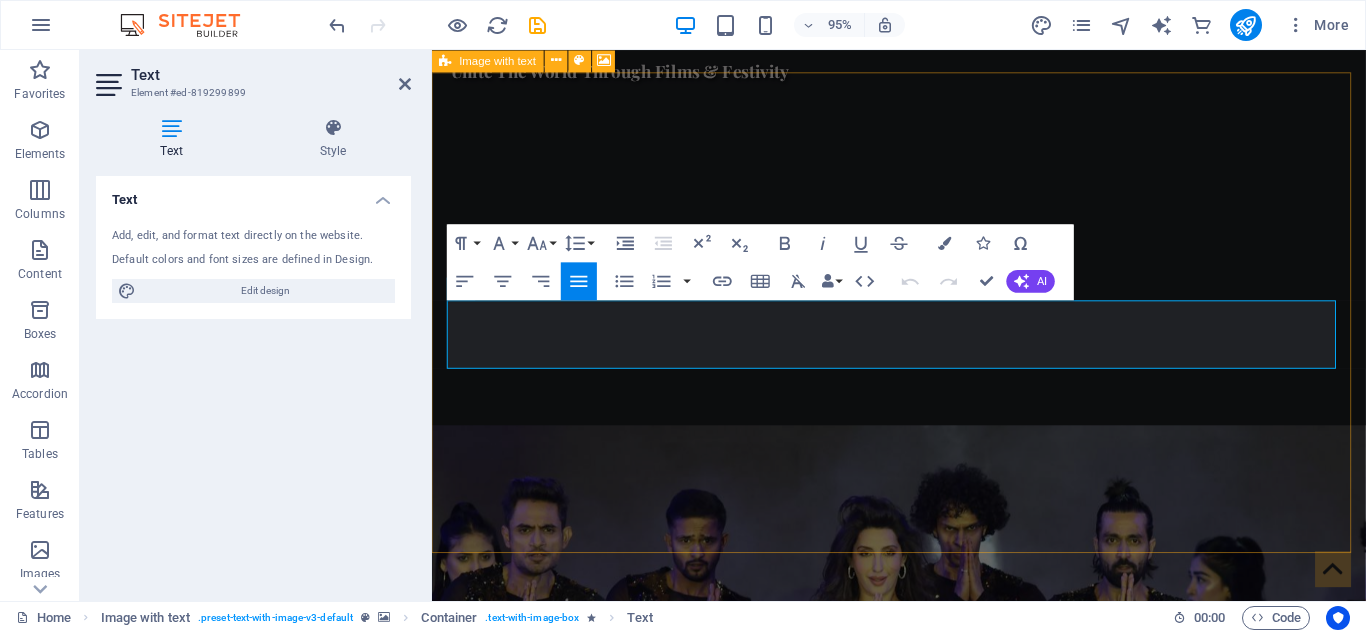 drag, startPoint x: 1066, startPoint y: 371, endPoint x: 437, endPoint y: 327, distance: 630.53705 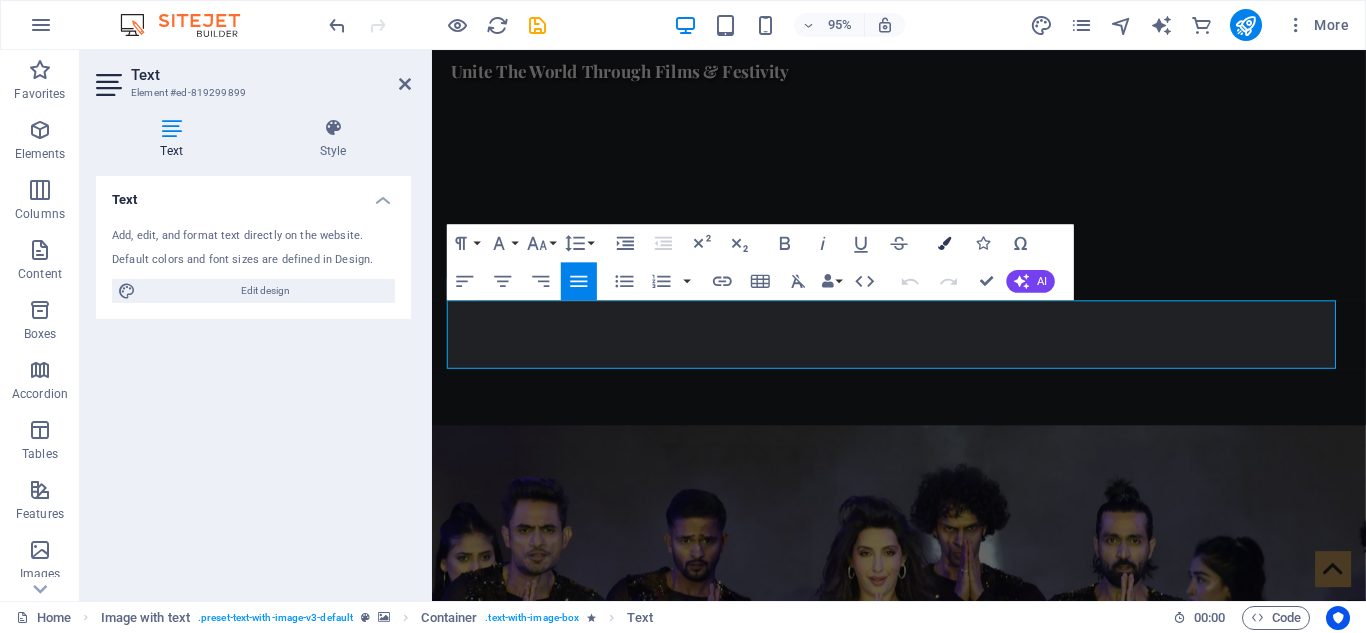 click at bounding box center (944, 242) 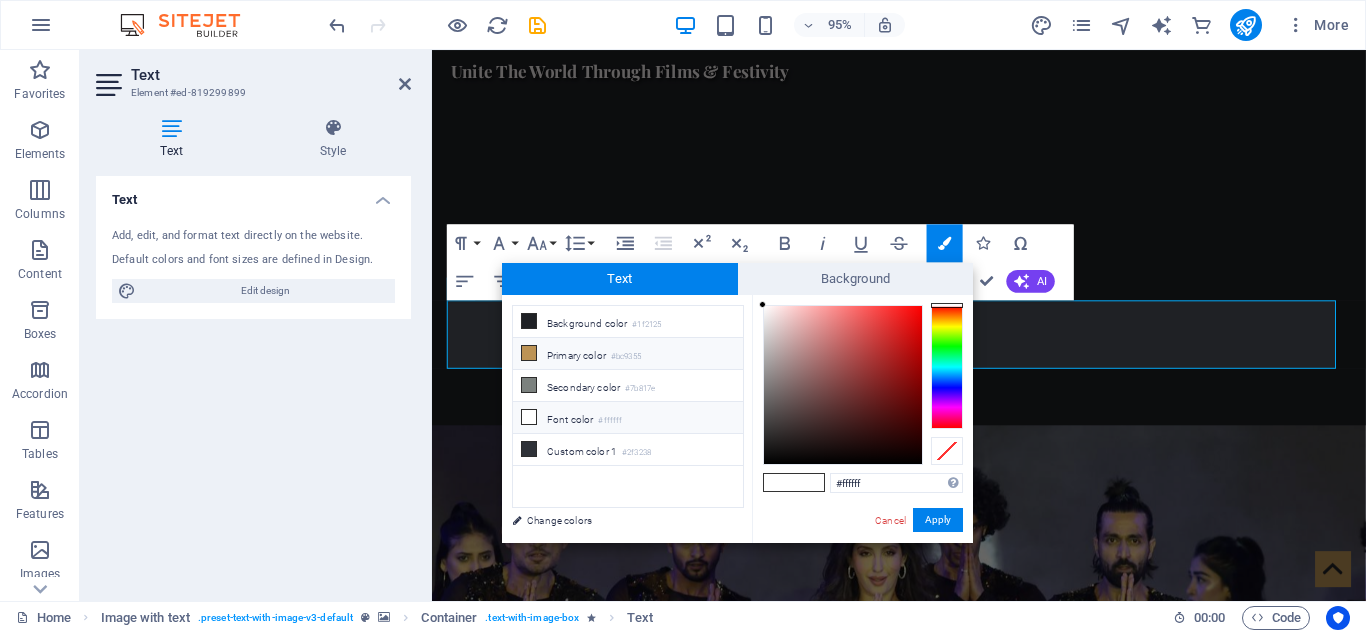 click at bounding box center [529, 353] 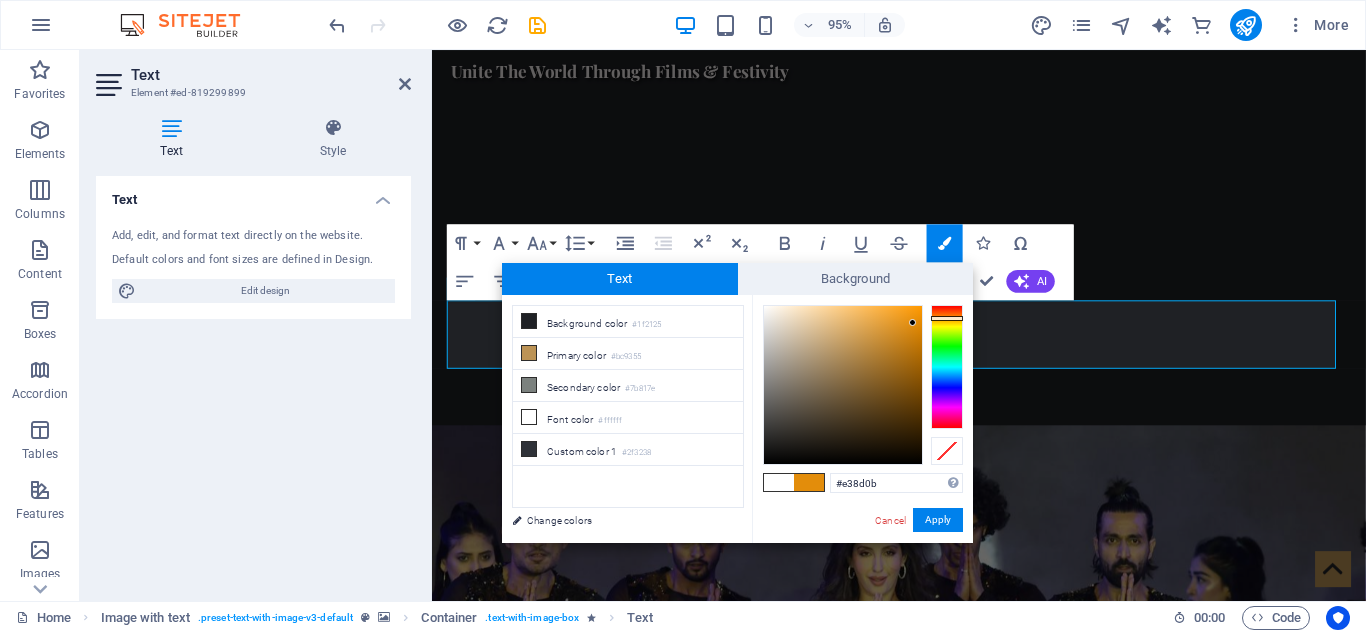 type on "#e38c0a" 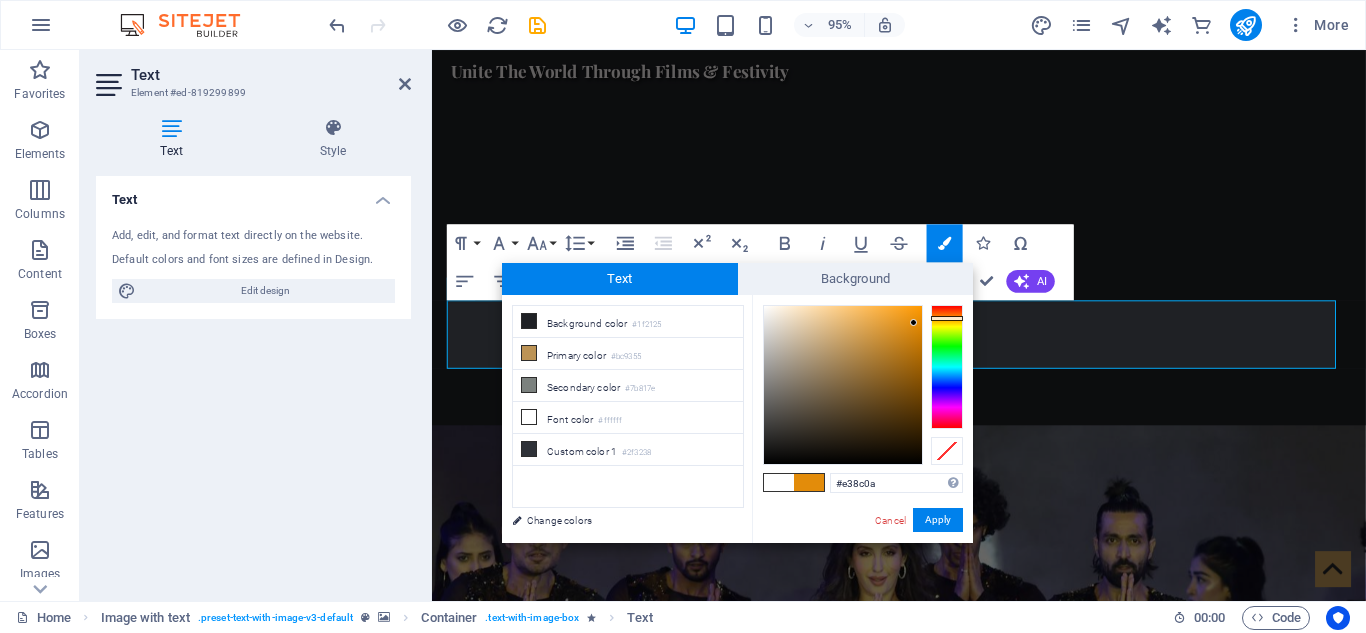 drag, startPoint x: 851, startPoint y: 345, endPoint x: 914, endPoint y: 323, distance: 66.730804 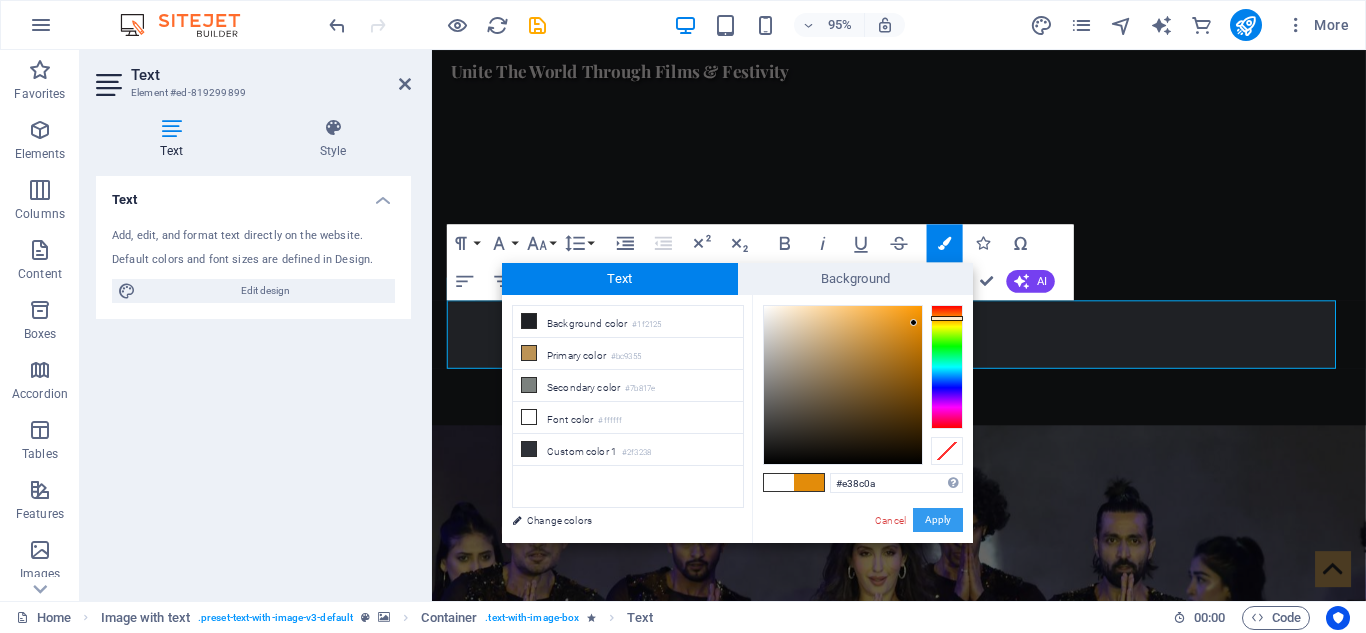 click on "Apply" at bounding box center (938, 520) 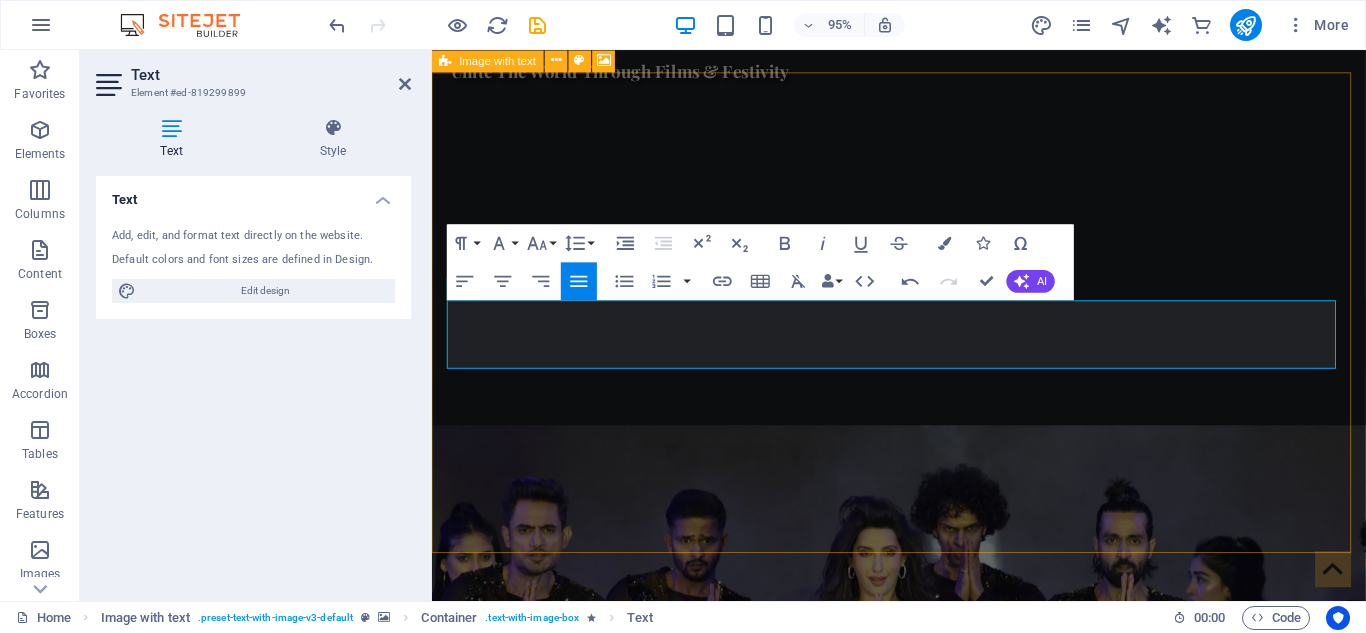 click at bounding box center (923, 1075) 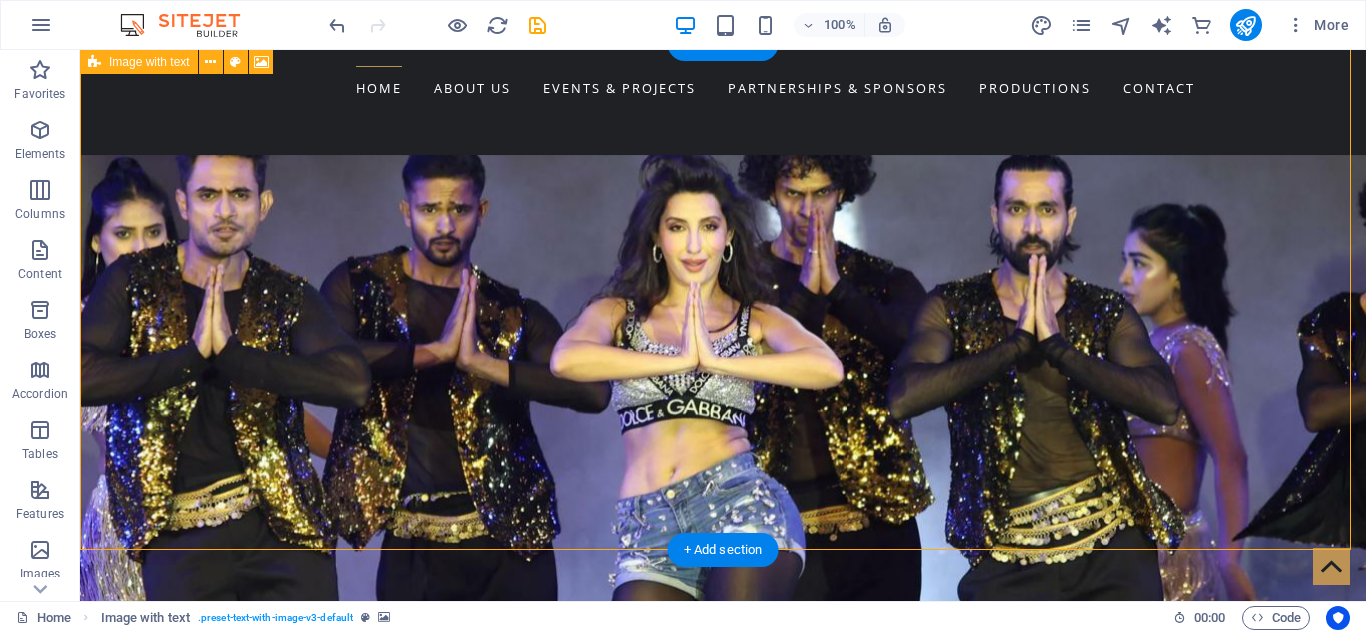 click at bounding box center (723, 959) 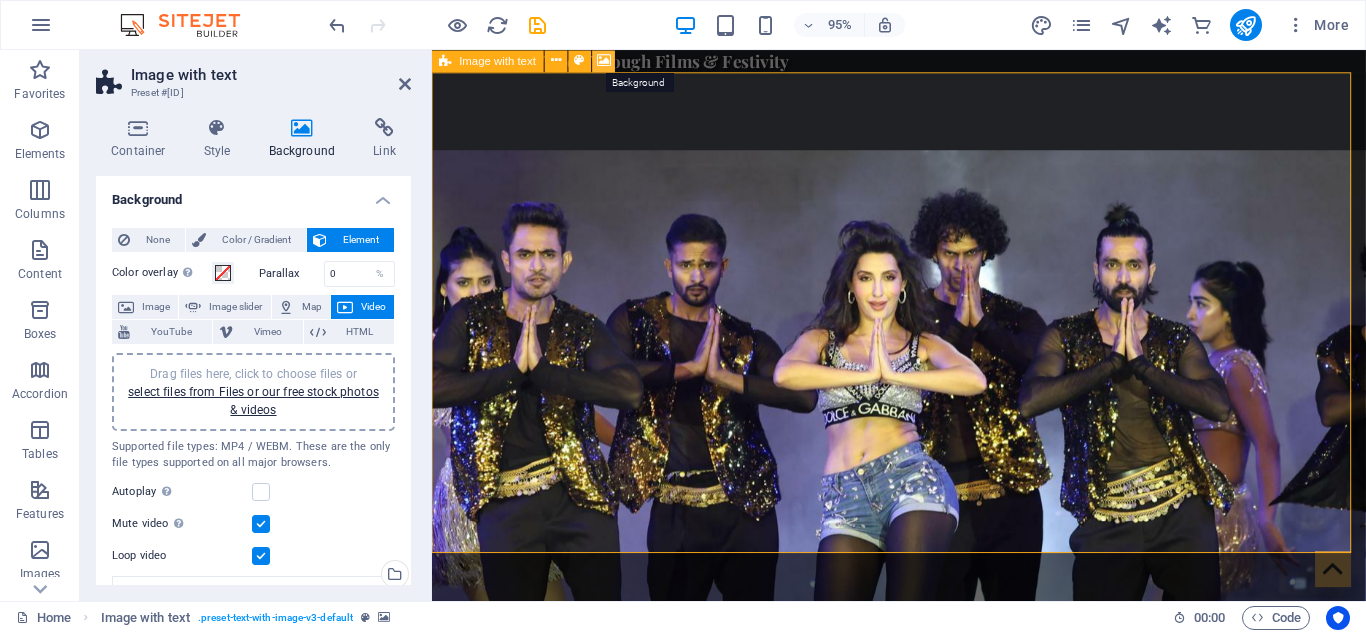 click at bounding box center (604, 60) 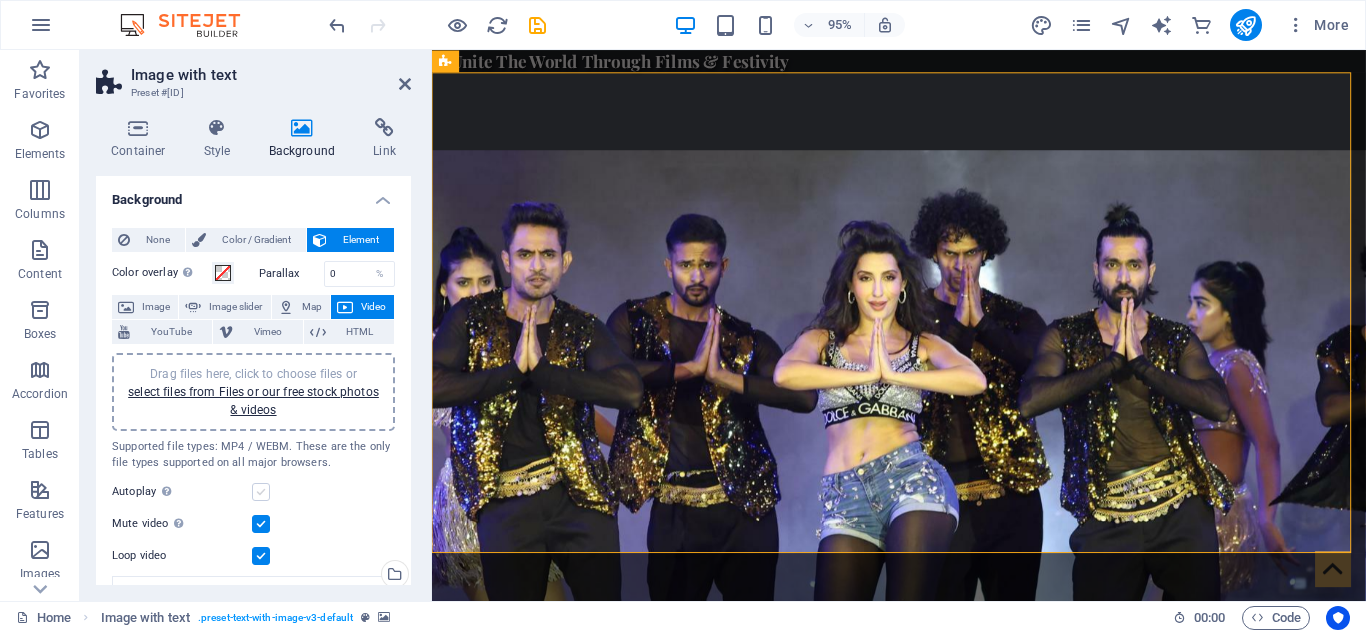 click at bounding box center [261, 492] 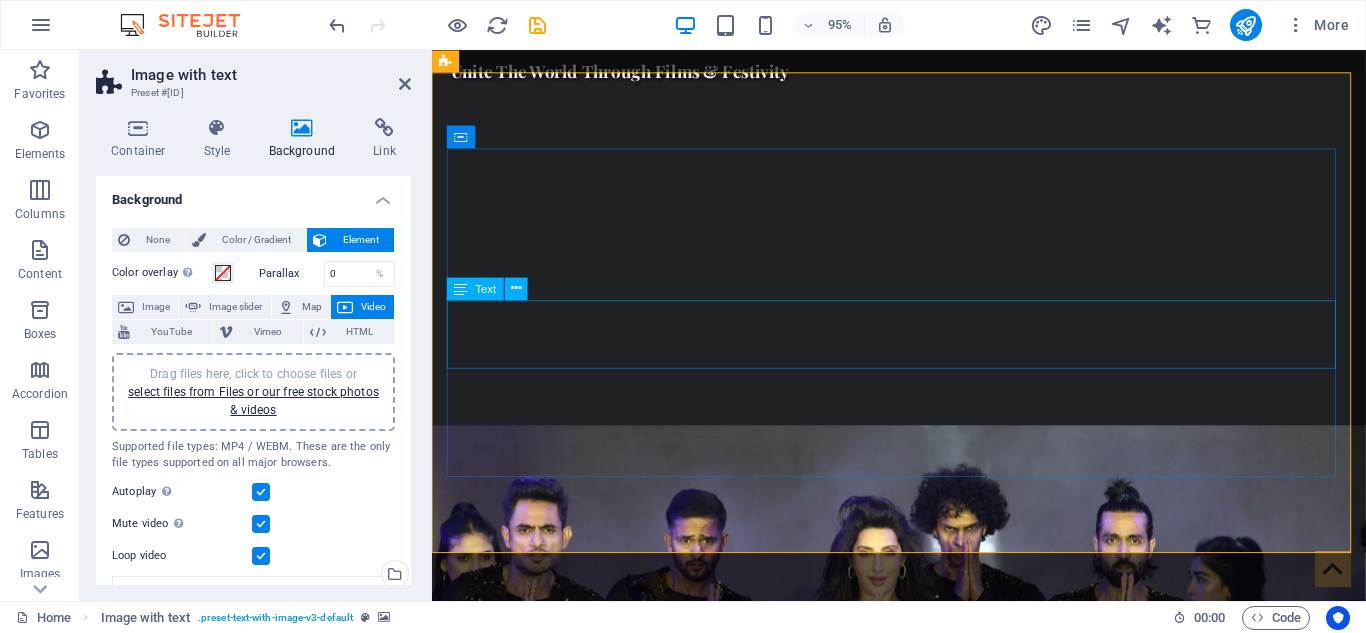 click on "We are Nepal’s premier platform for international entertainment and cultural exchange. From iconic concerts to global film collaborations, we bring world-class experiences to Nepali audiences and take Nepali talent to global stages. Our vision is to create a bridge between Nepal and the world through music, cinema, and live entertainment." at bounding box center [920, 1604] 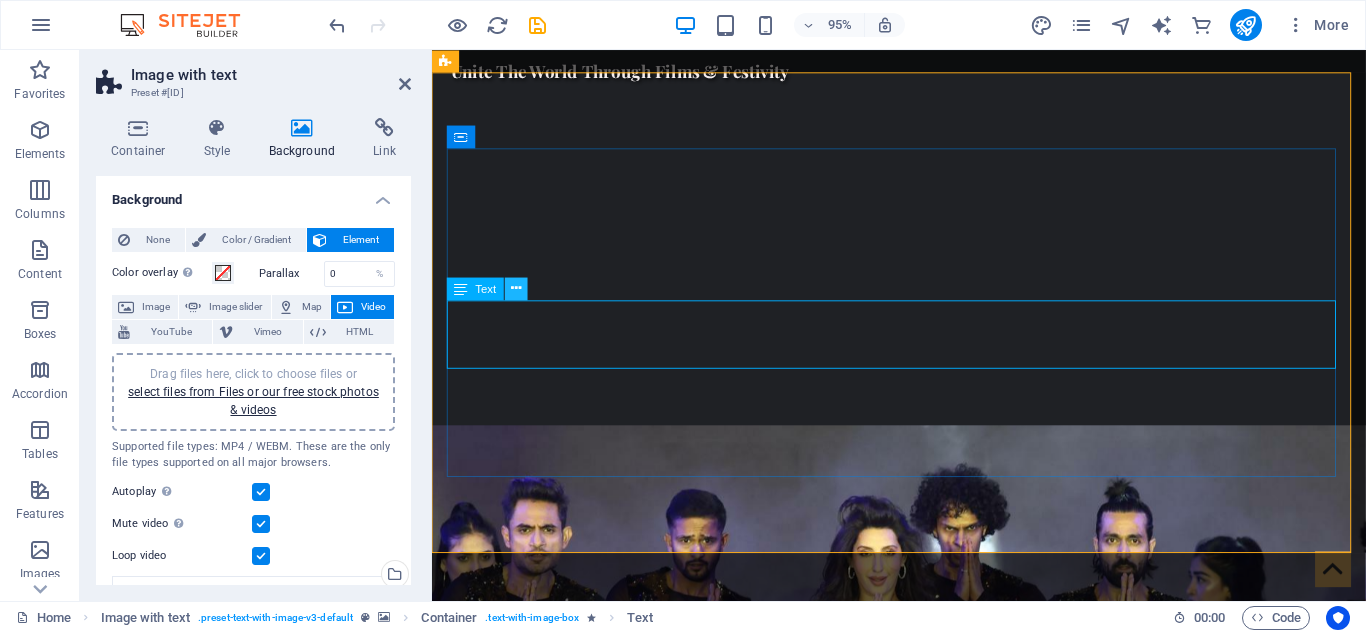 click at bounding box center (516, 288) 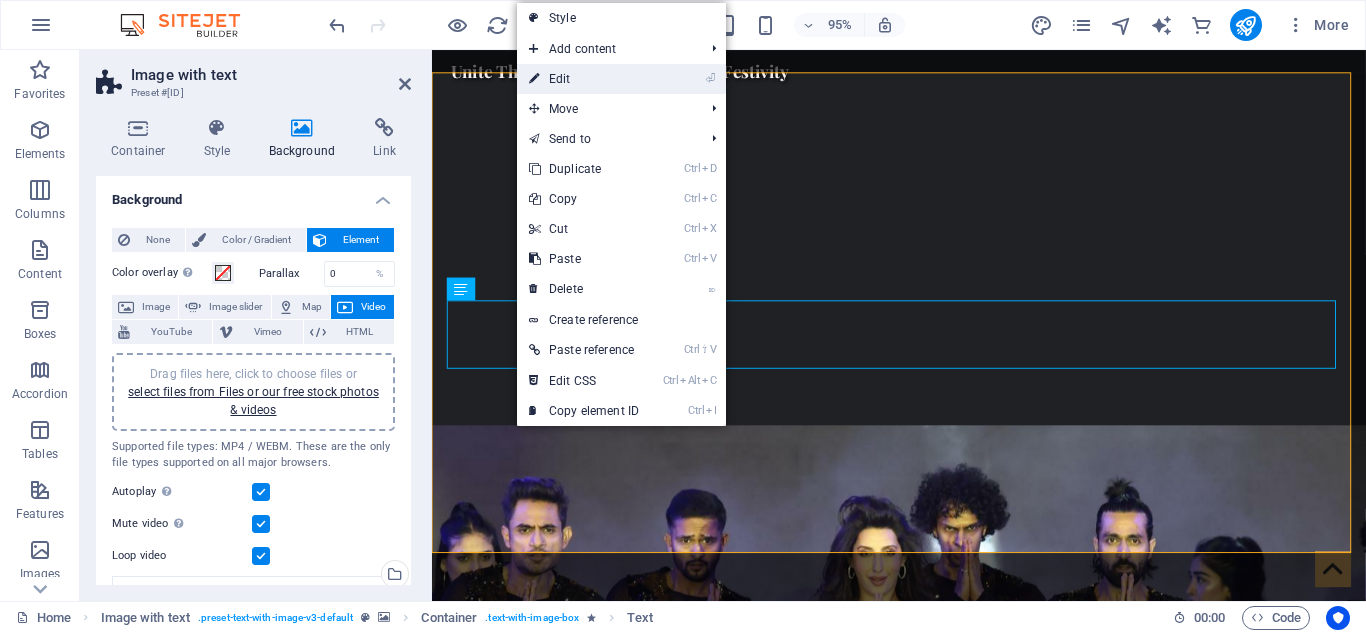 click on "⏎  Edit" at bounding box center (584, 79) 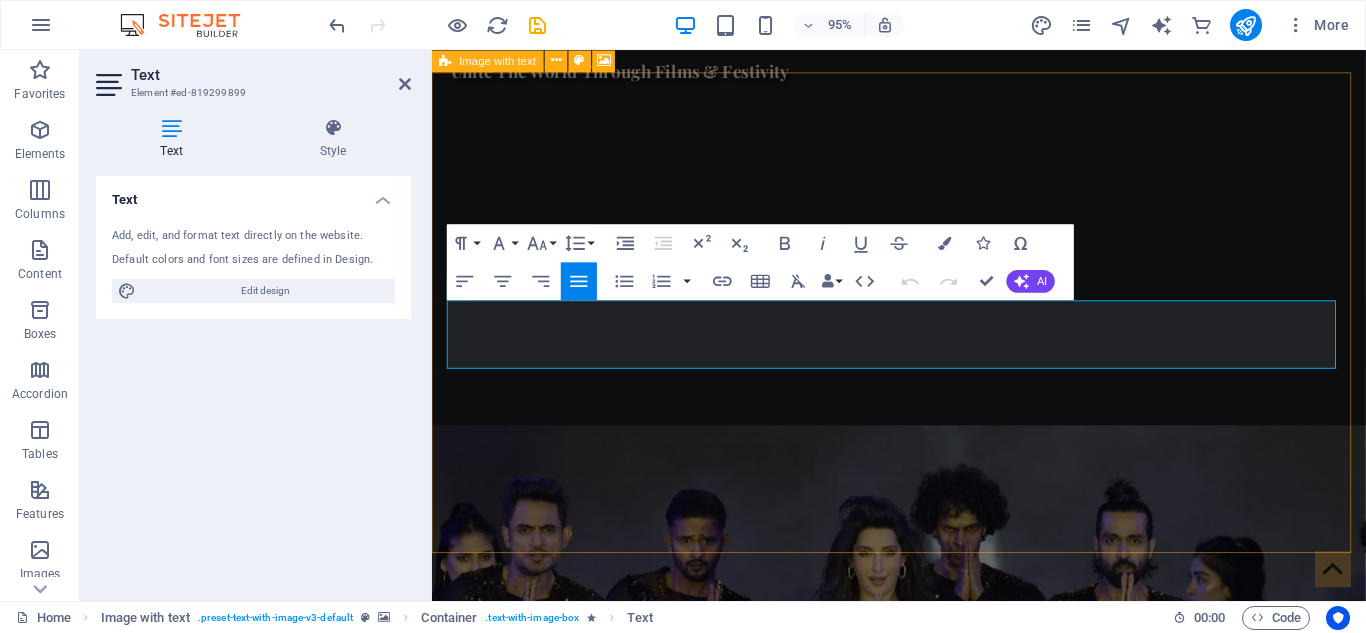 drag, startPoint x: 1073, startPoint y: 373, endPoint x: 431, endPoint y: 320, distance: 644.18396 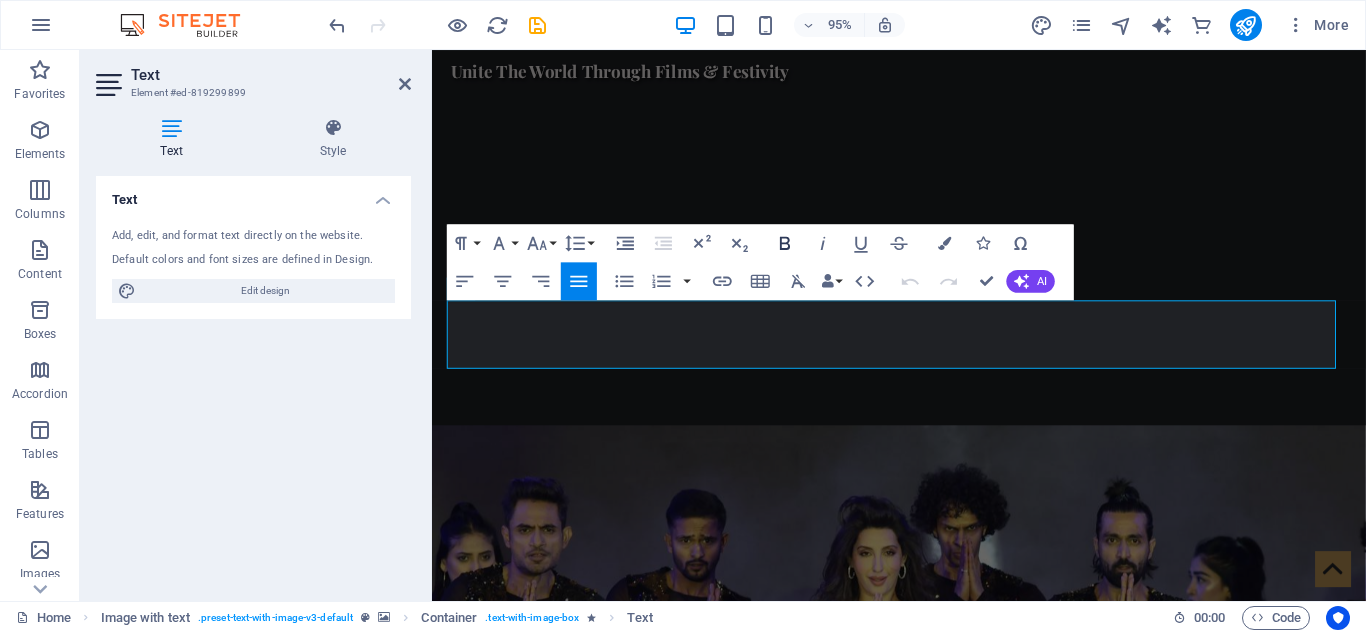 click 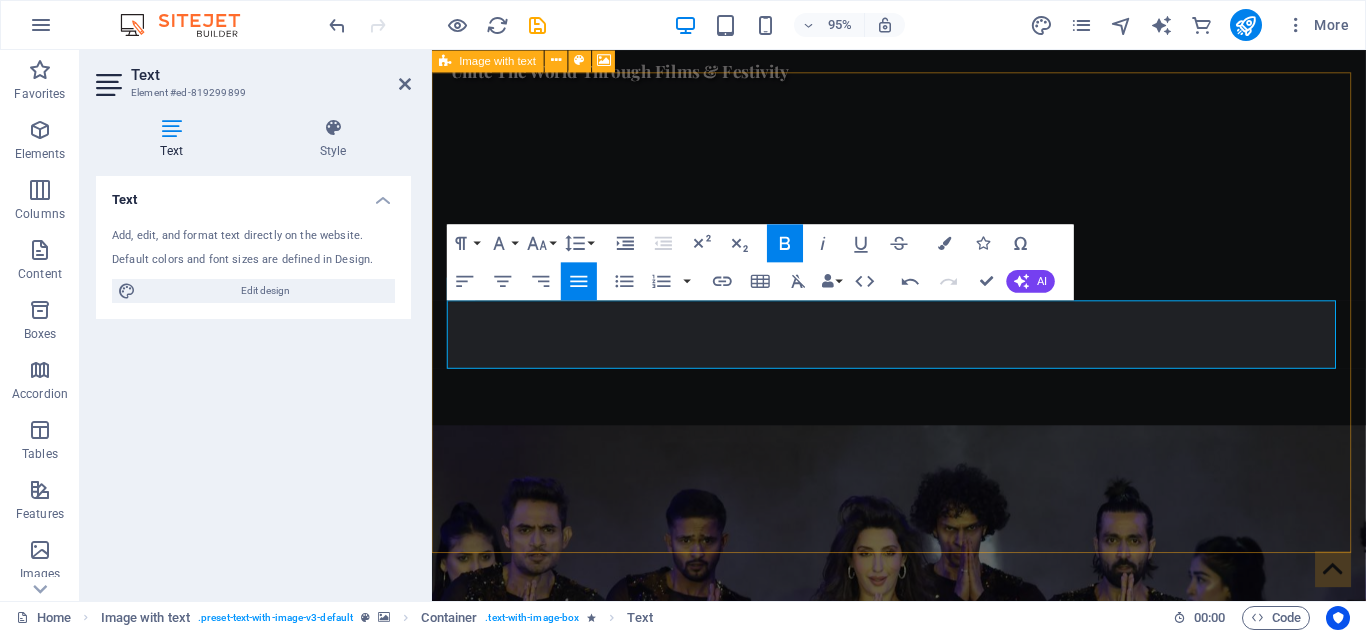 click at bounding box center [923, 1075] 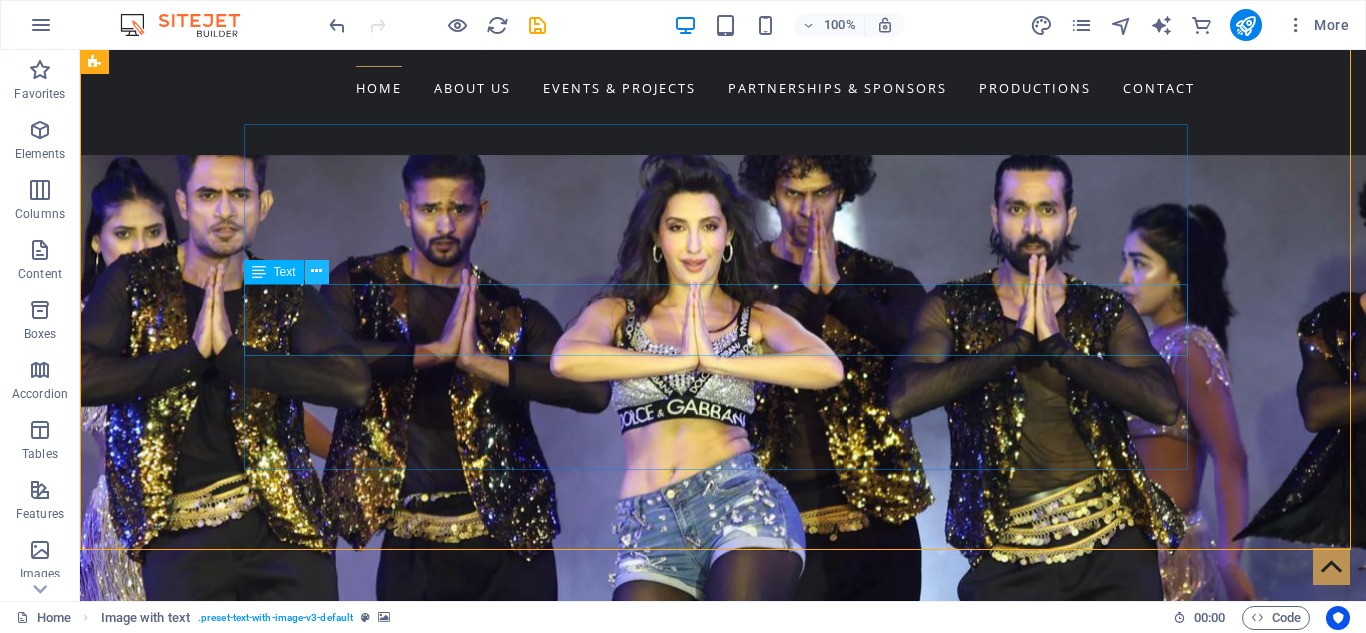 click at bounding box center (317, 272) 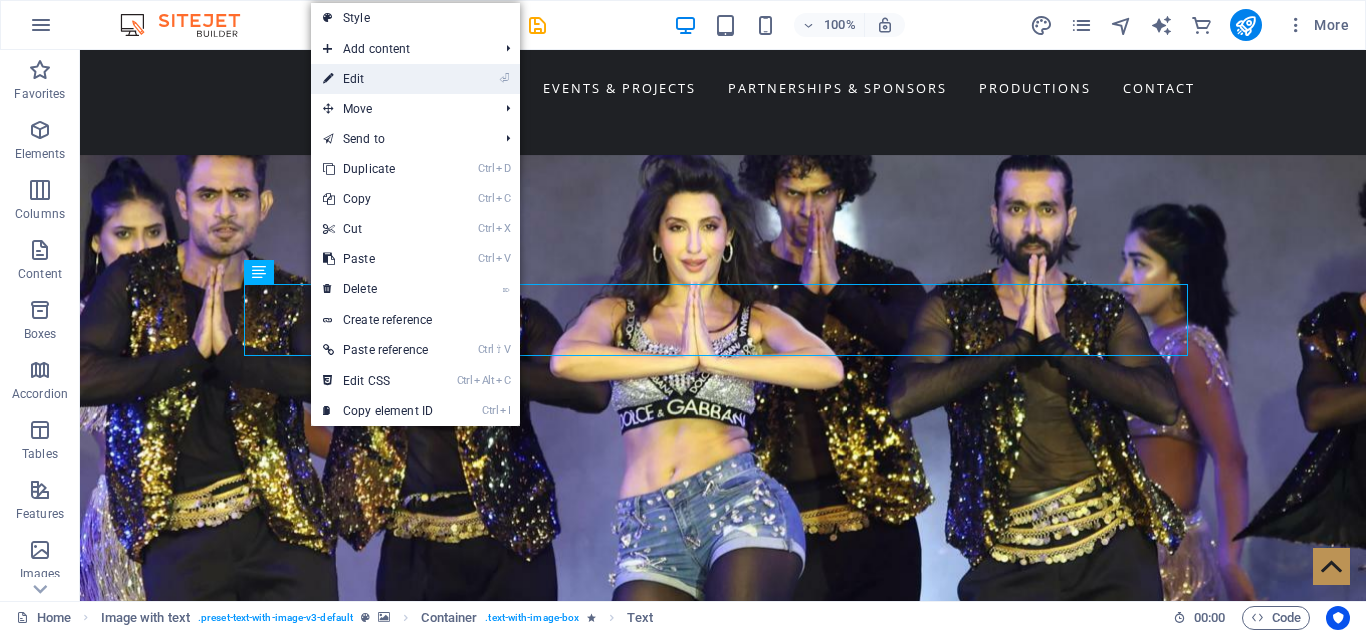 click on "⏎  Edit" at bounding box center (378, 79) 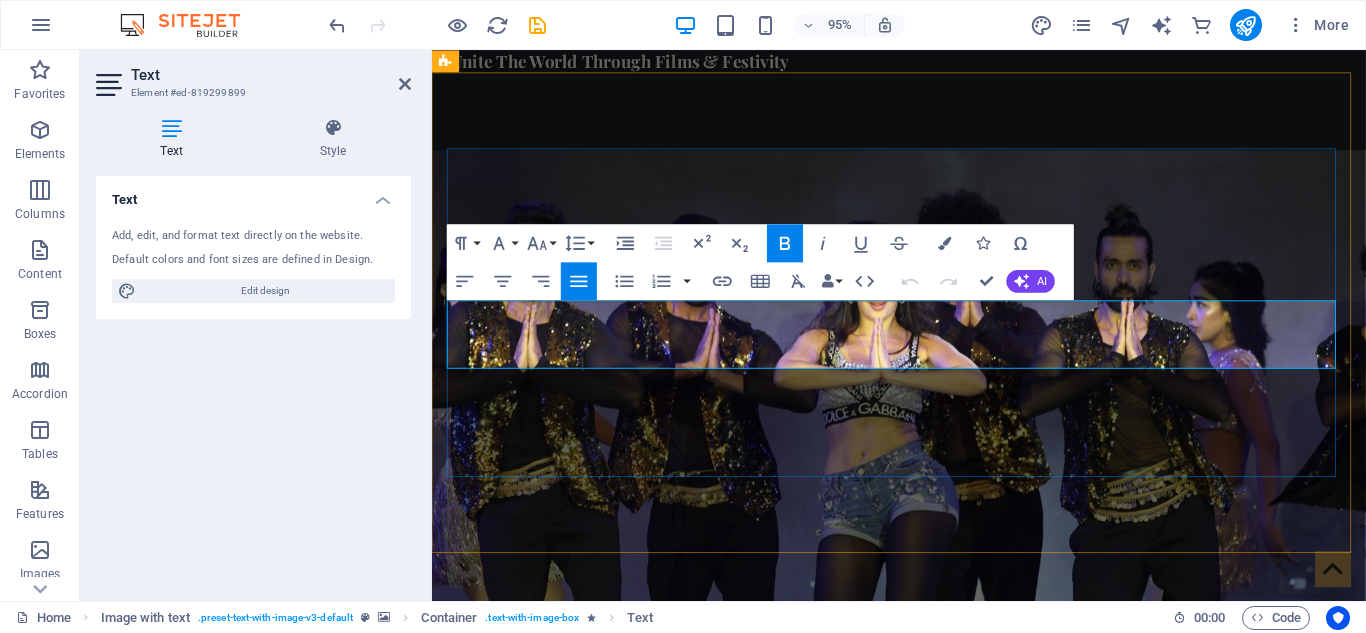 drag, startPoint x: 1376, startPoint y: 367, endPoint x: 1142, endPoint y: 382, distance: 234.48027 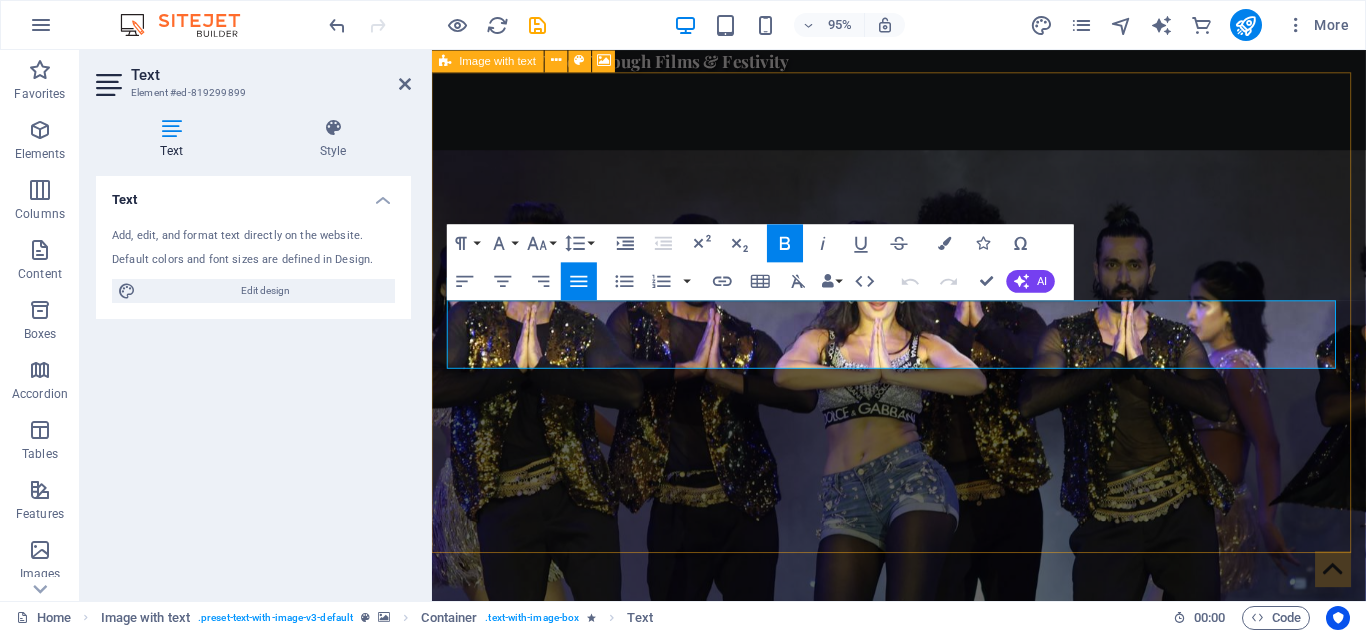 drag, startPoint x: 1381, startPoint y: 371, endPoint x: 445, endPoint y: 319, distance: 937.44336 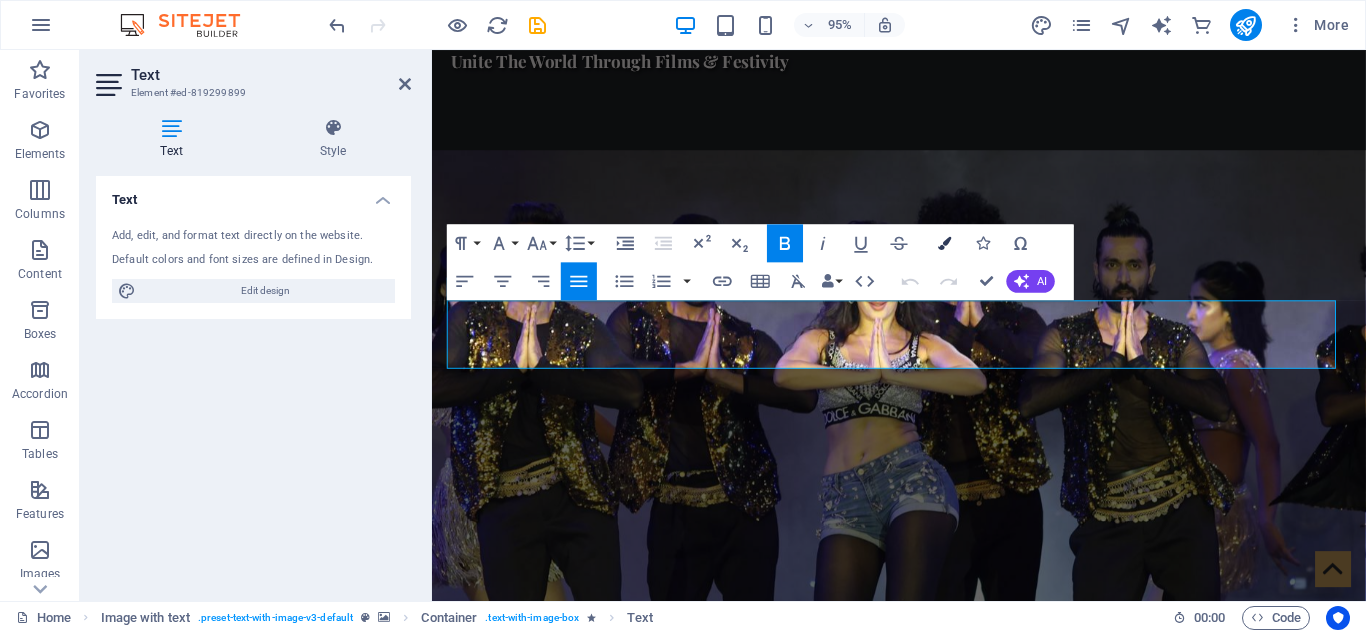 click at bounding box center (944, 242) 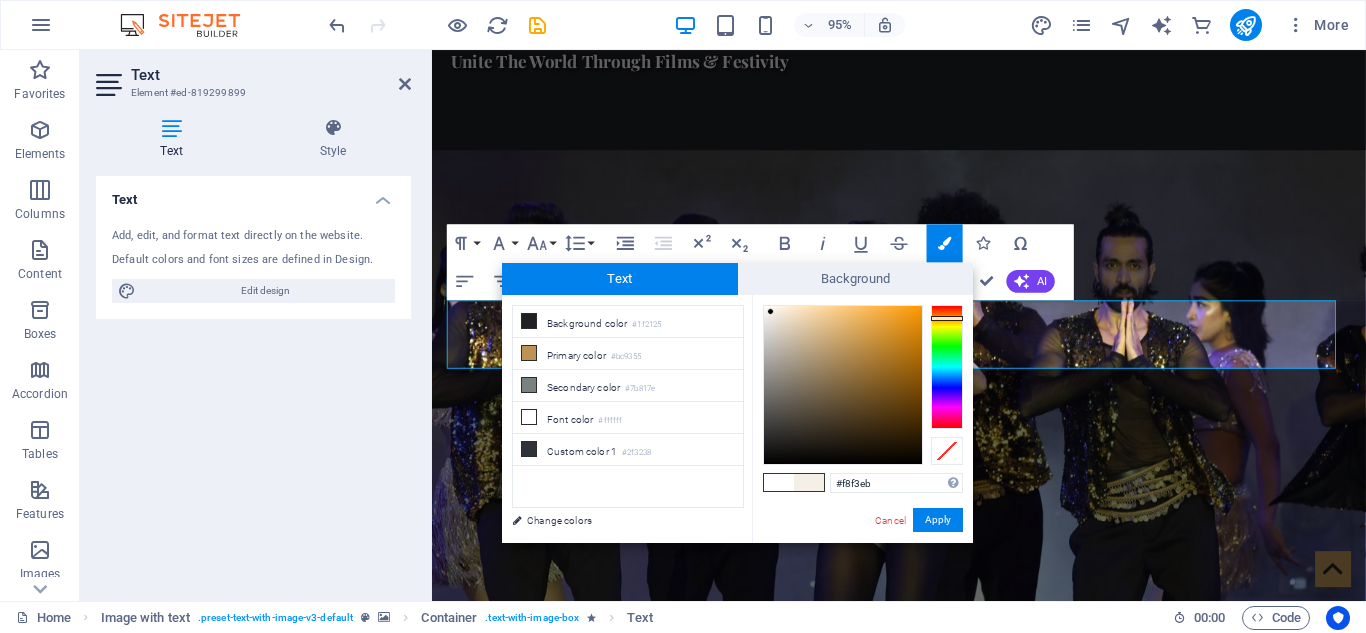 type on "#f8f3ed" 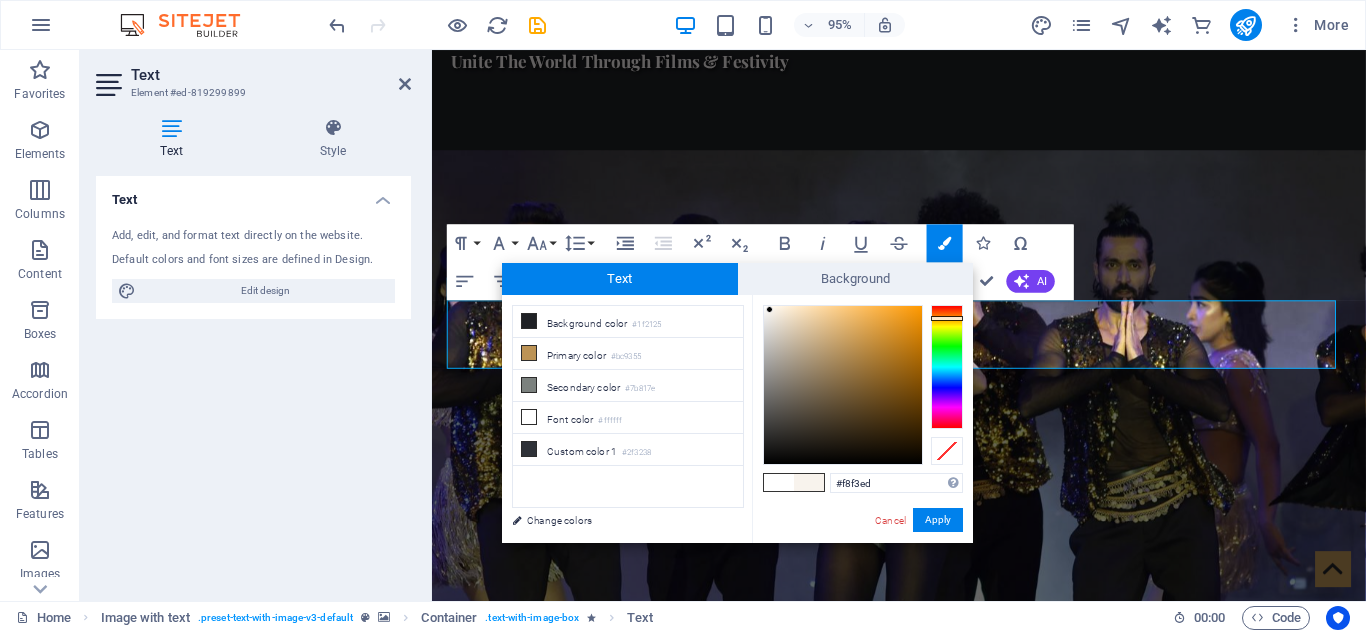 drag, startPoint x: 913, startPoint y: 323, endPoint x: 770, endPoint y: 310, distance: 143.58969 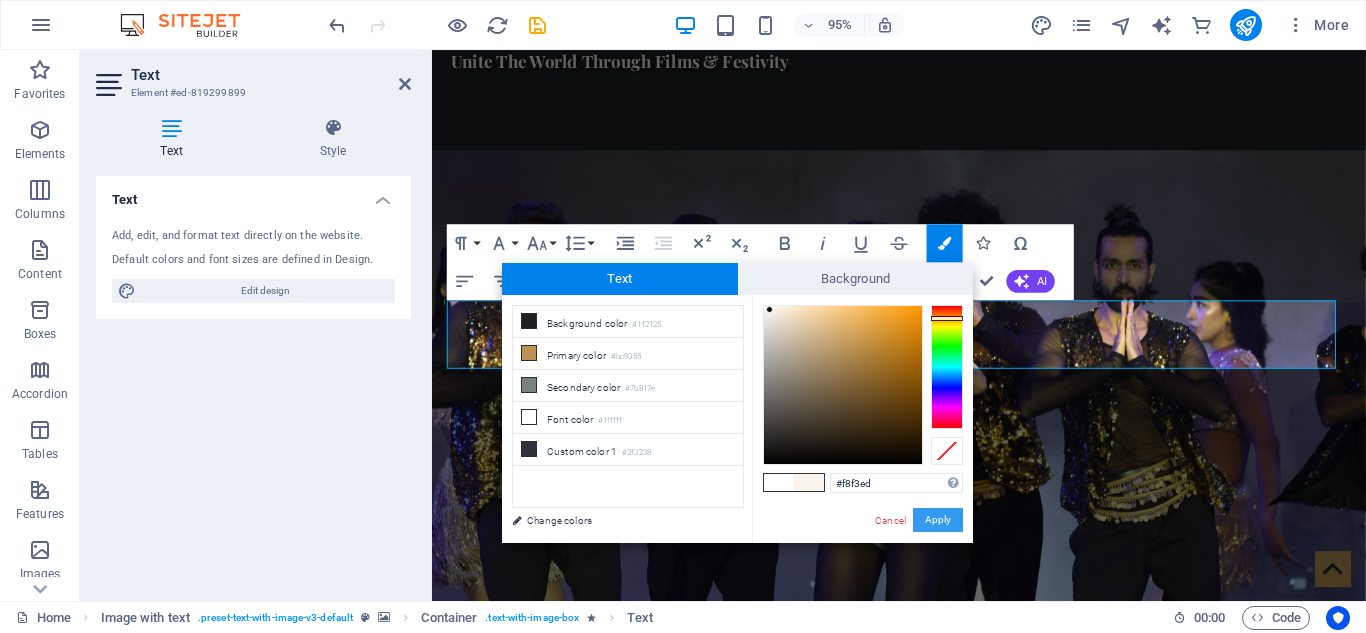 click on "Apply" at bounding box center [938, 520] 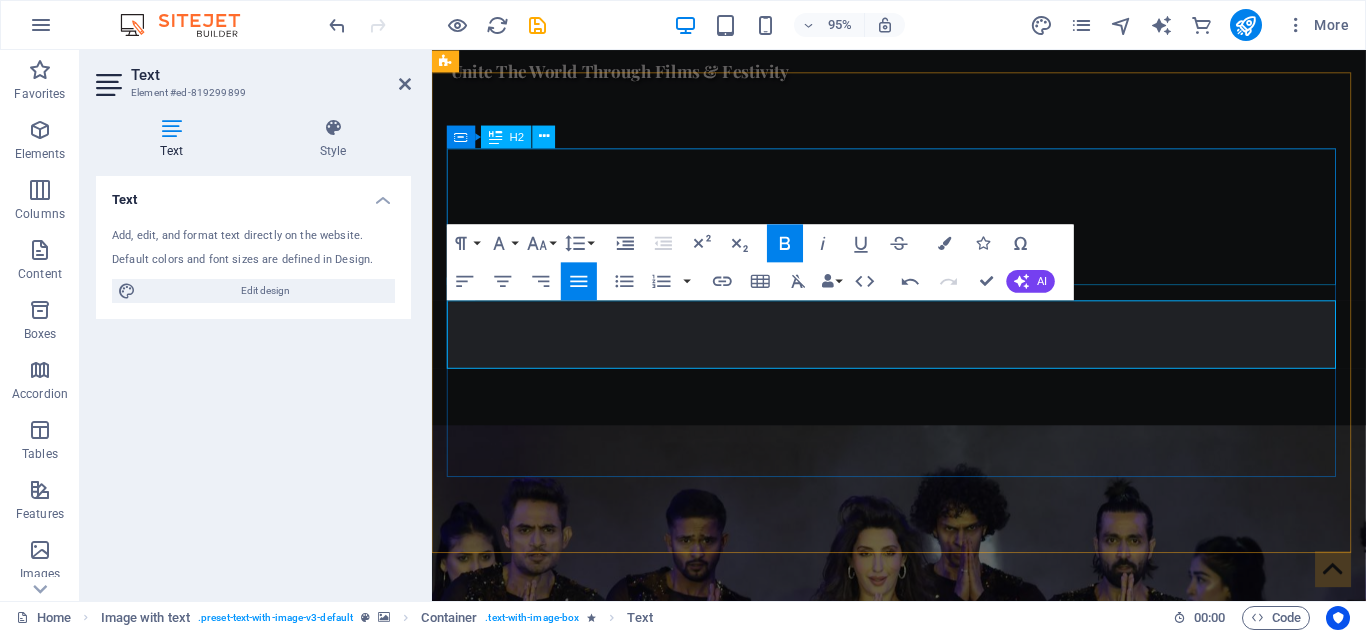 click on "WELCOME TO WorldWide Films Network" at bounding box center (920, 1480) 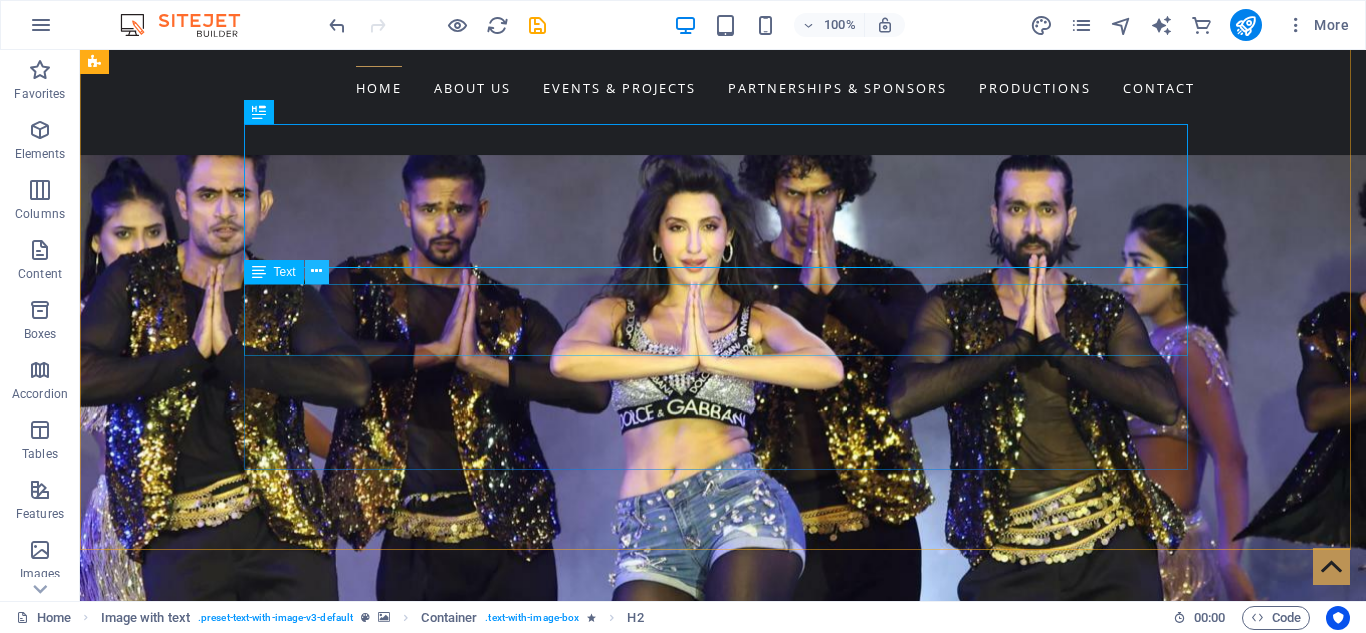 click at bounding box center [316, 271] 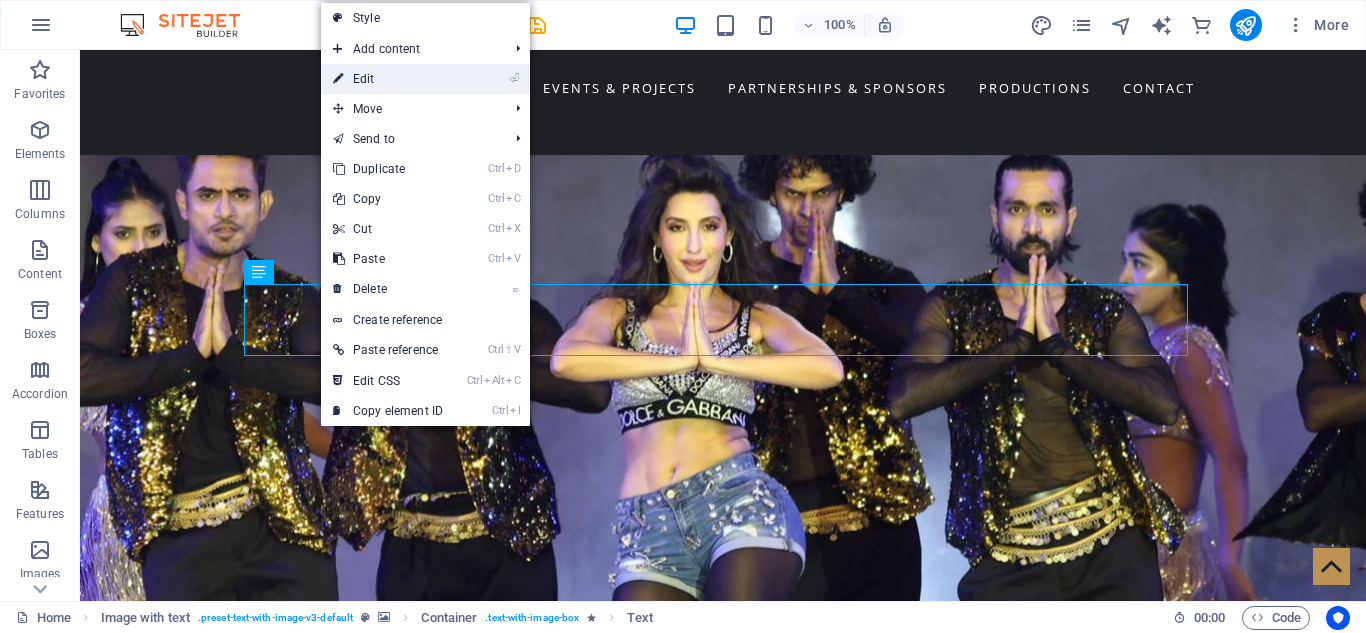 click on "⏎  Edit" at bounding box center [388, 79] 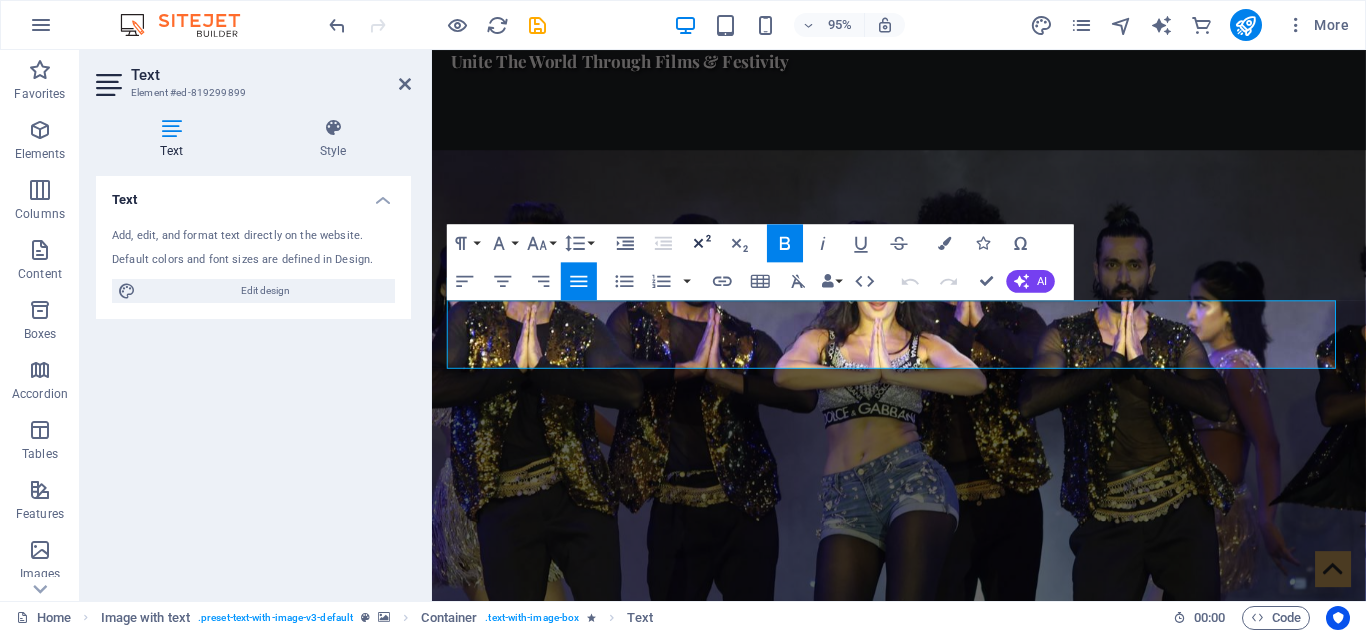 click 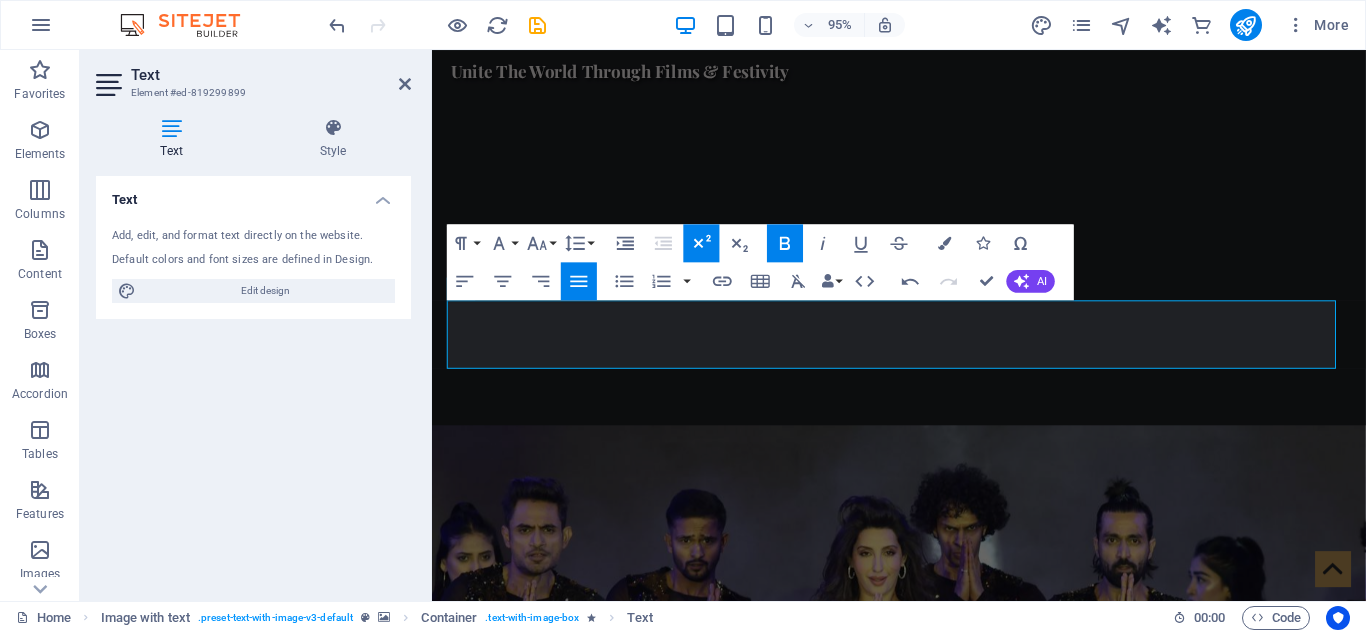click 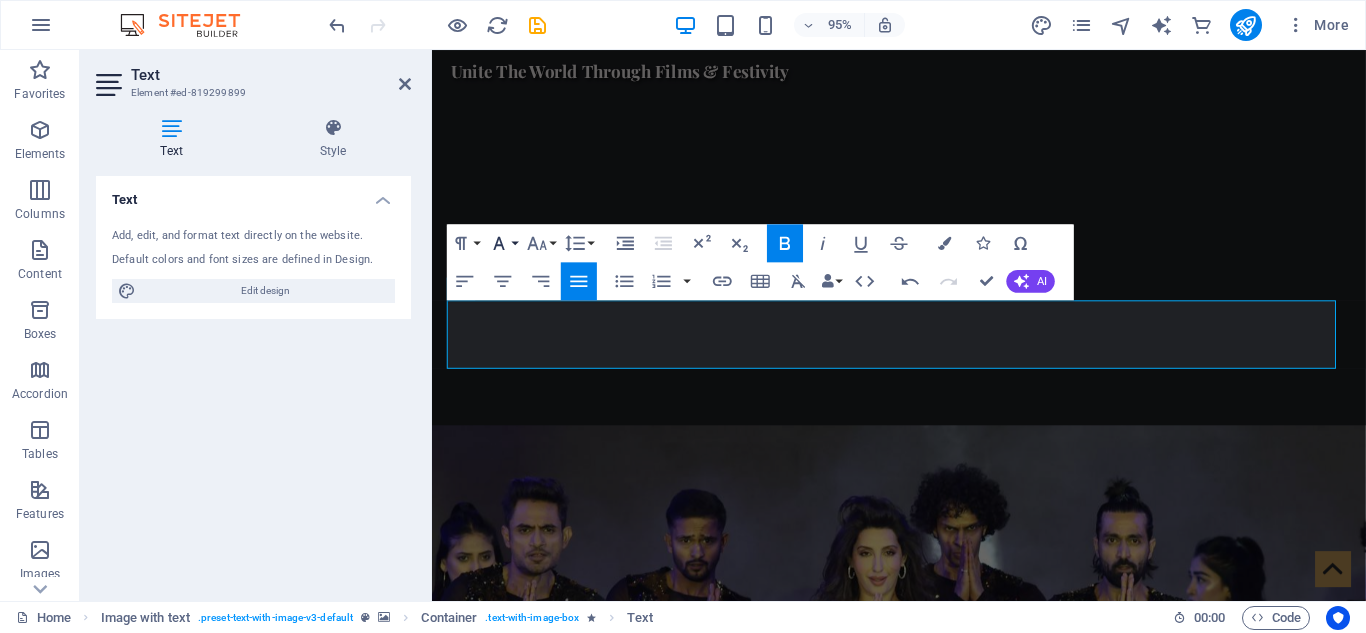 click on "Font Family" at bounding box center [503, 242] 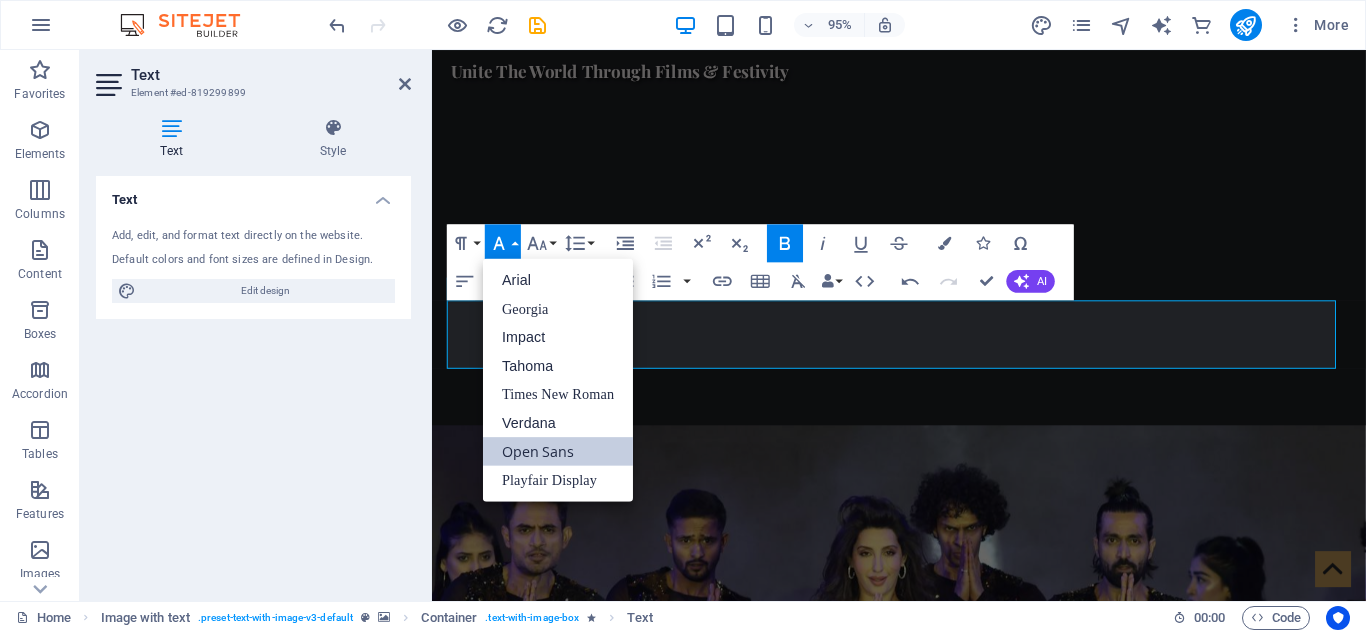 scroll, scrollTop: 0, scrollLeft: 0, axis: both 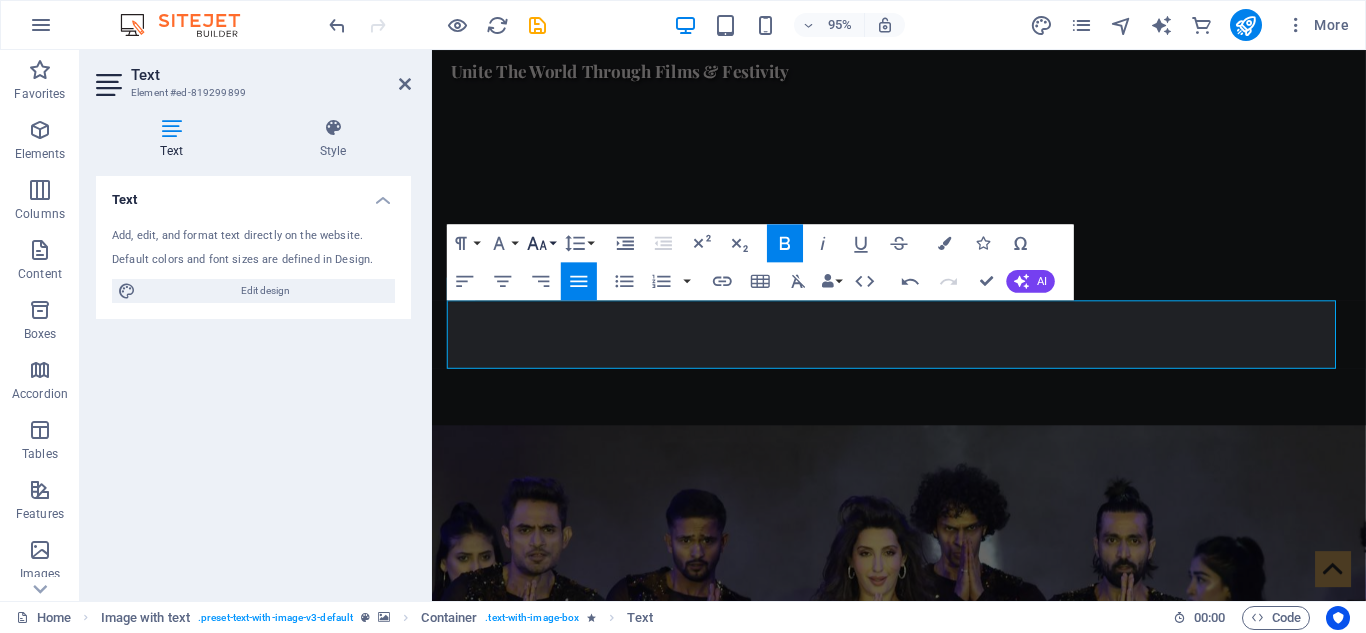 click on "Font Size" at bounding box center (541, 242) 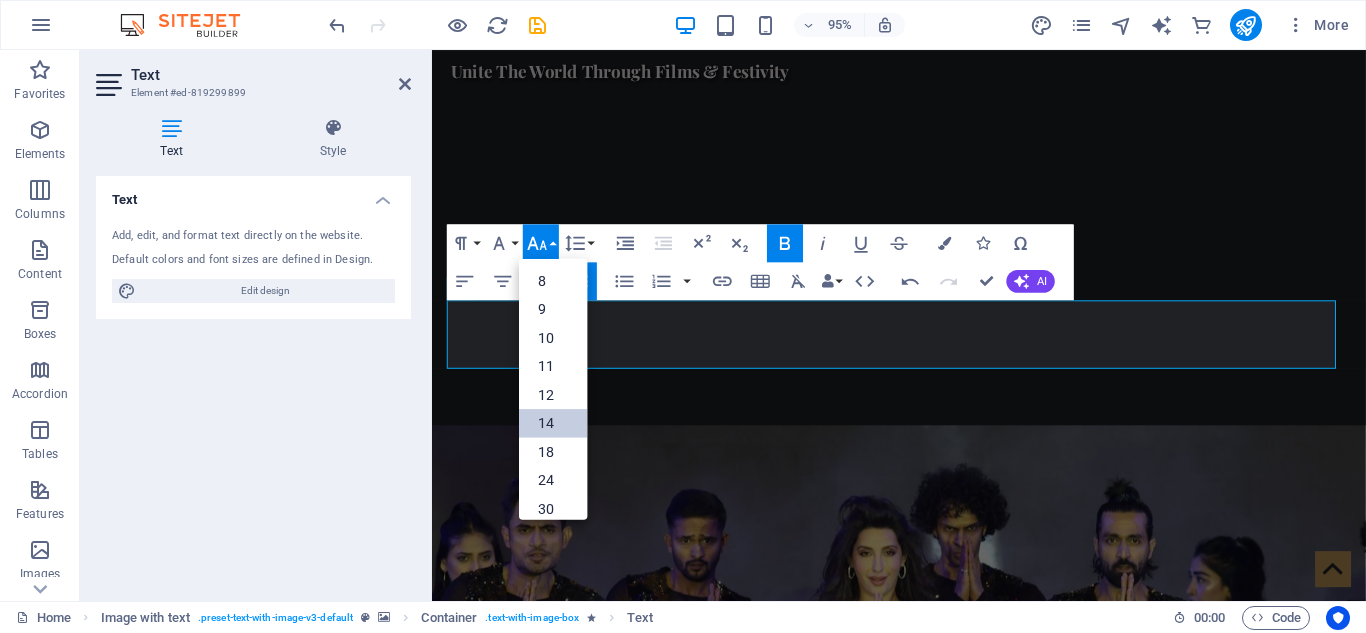 click on "14" at bounding box center (553, 422) 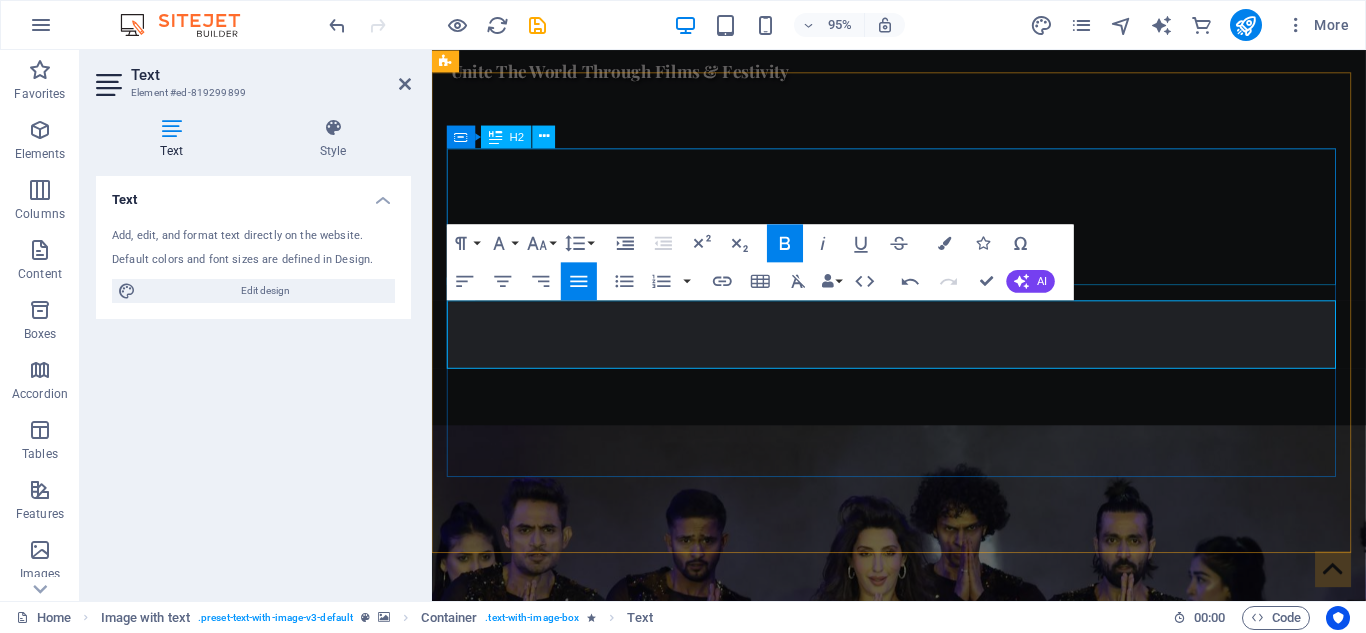click on "WELCOME TO WorldWide Films Network" at bounding box center (920, 1480) 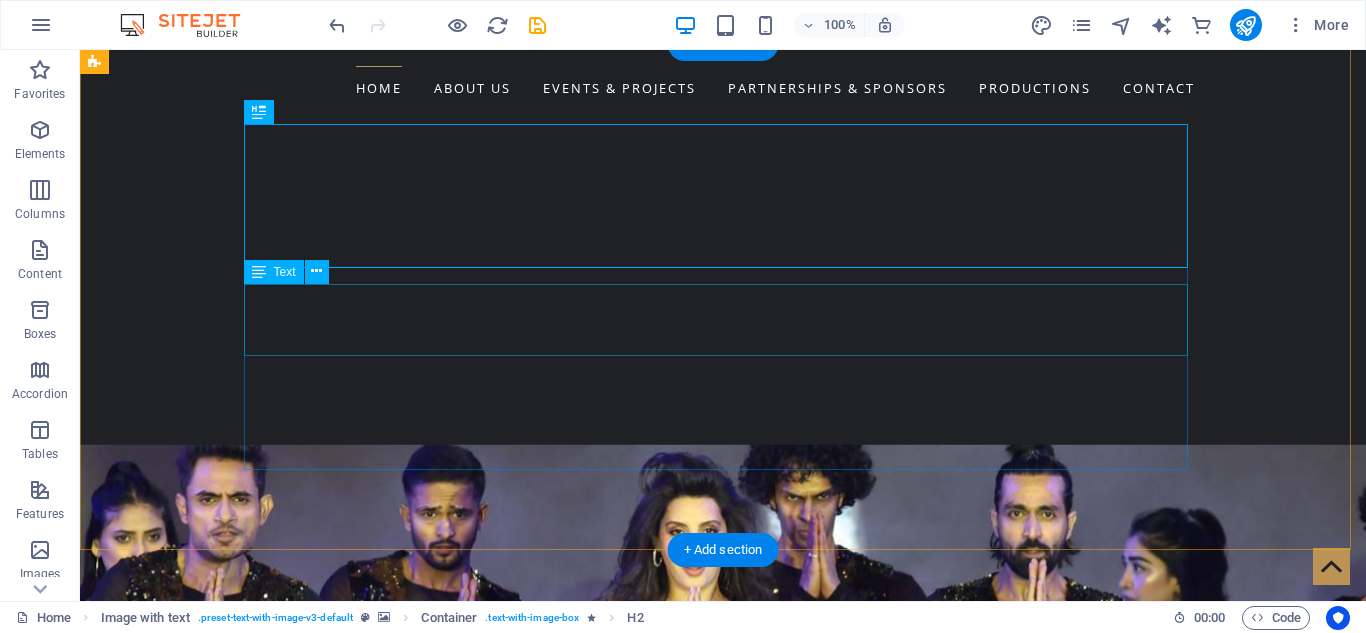 click on "We are Nepal’s premier platform for international entertainment and cultural exchange. From iconic concerts to global film collaborations, we bring world-class experiences to Nepali audiences and take Nepali talent to global stages. Our vision is to create a bridge between Nepal and the world through music, cinema, and live entertainment." at bounding box center (568, 1528) 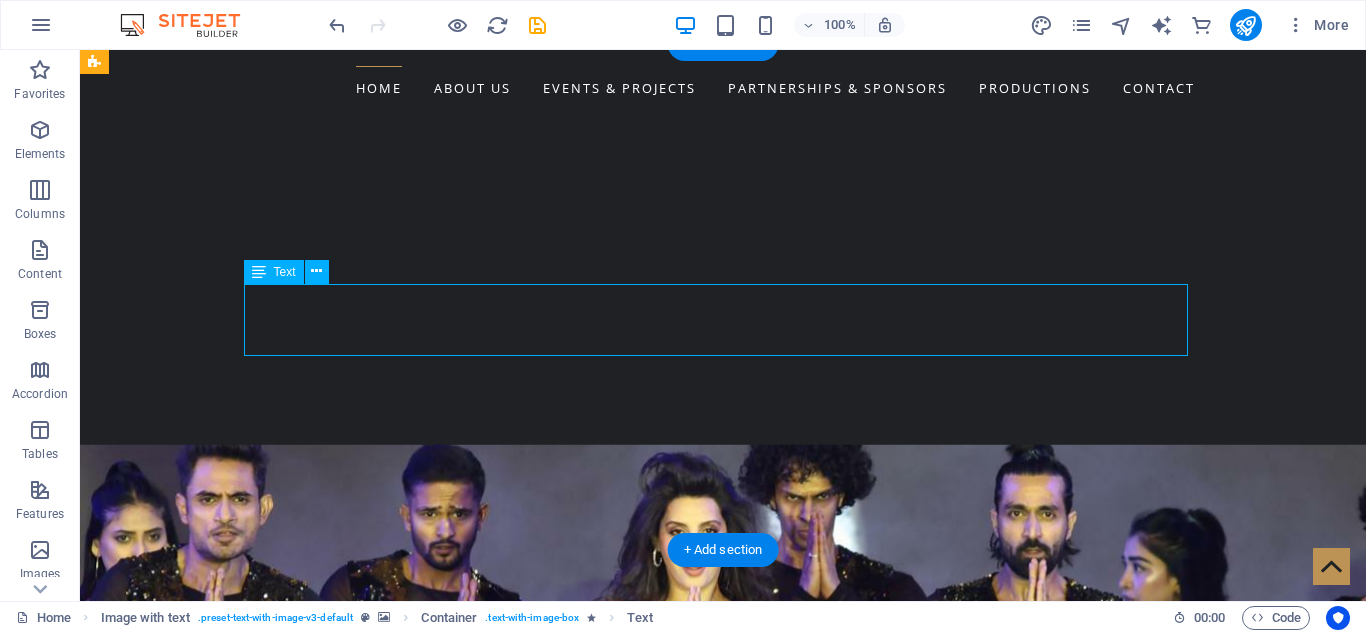 click on "We are Nepal’s premier platform for international entertainment and cultural exchange. From iconic concerts to global film collaborations, we bring world-class experiences to Nepali audiences and take Nepali talent to global stages. Our vision is to create a bridge between Nepal and the world through music, cinema, and live entertainment." at bounding box center (568, 1528) 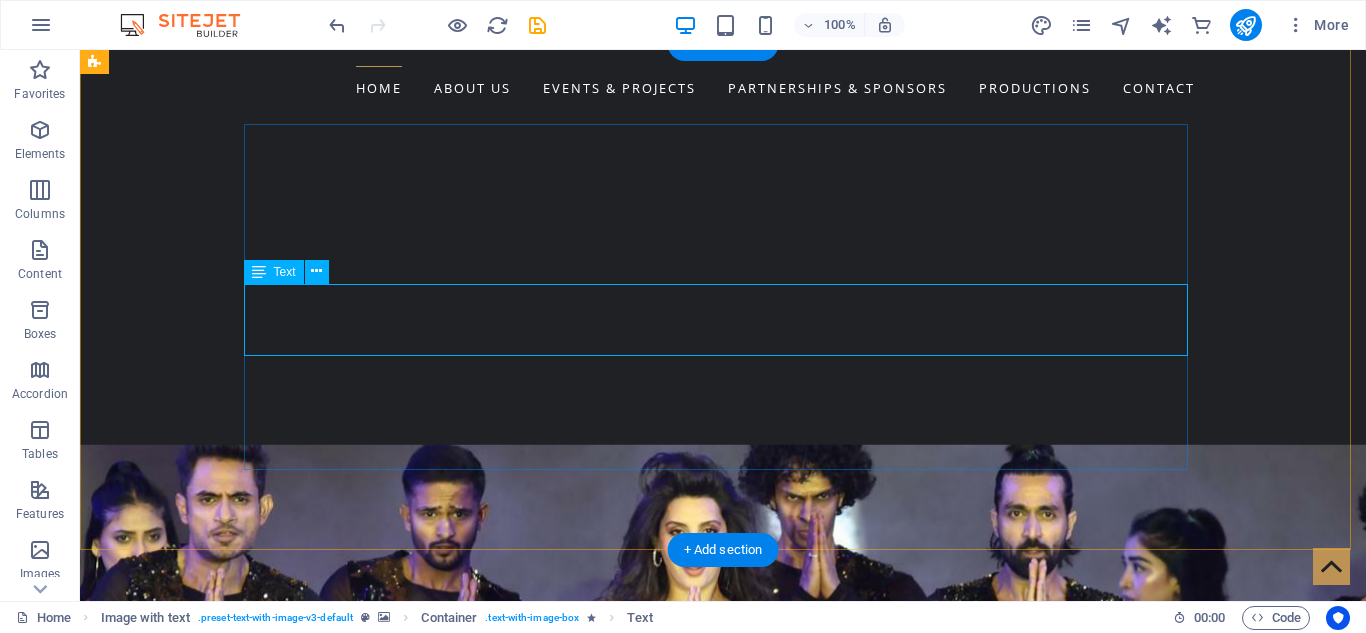 click on "We are Nepal’s premier platform for international entertainment and cultural exchange. From iconic concerts to global film collaborations, we bring world-class experiences to Nepali audiences and take Nepali talent to global stages. Our vision is to create a bridge between Nepal and the world through music, cinema, and live entertainment." at bounding box center (568, 1528) 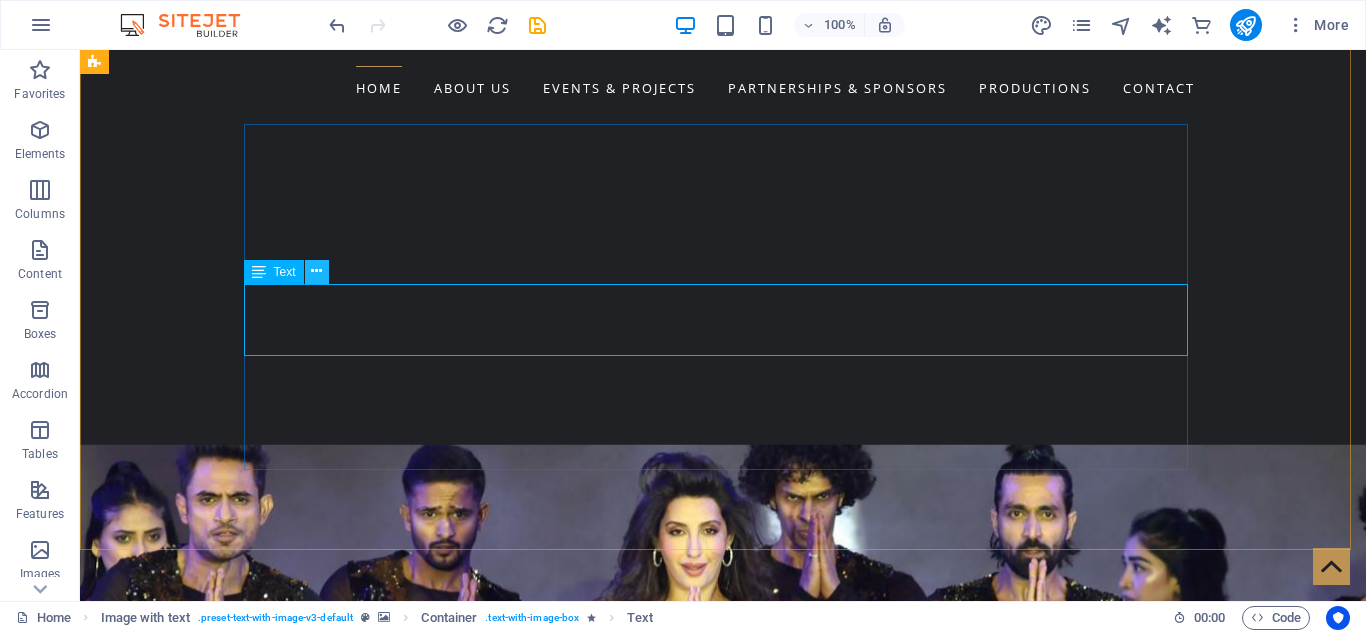 click at bounding box center (316, 271) 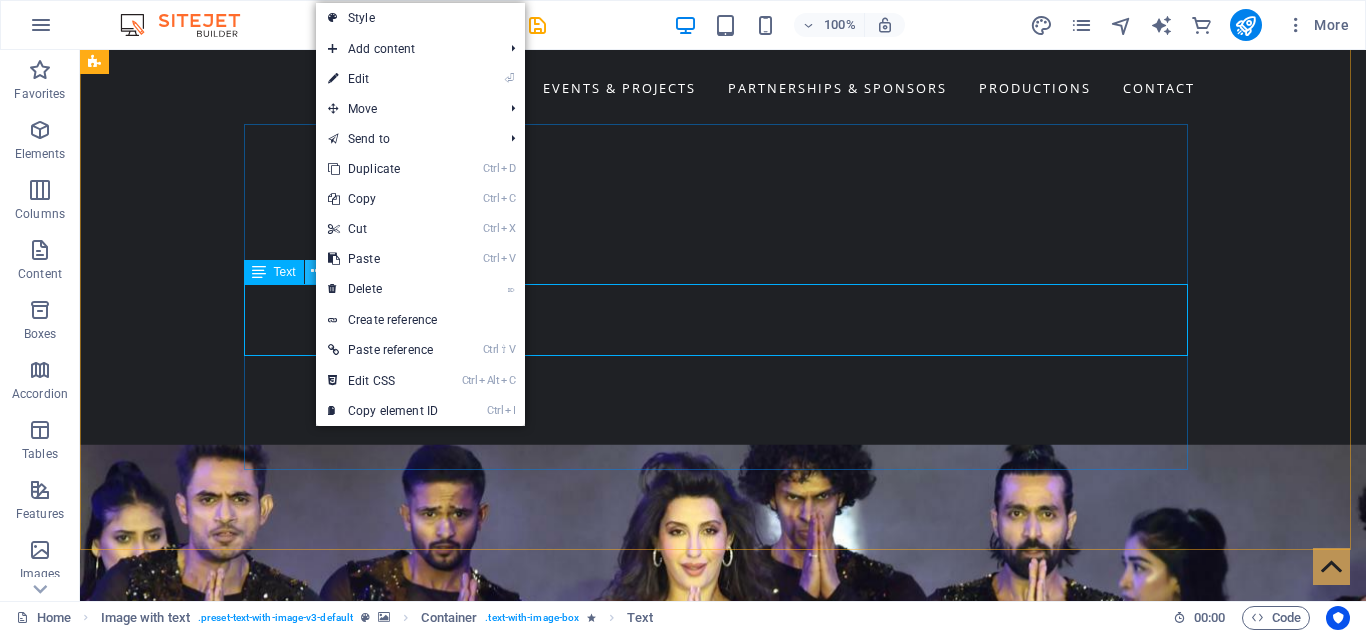 click at bounding box center (316, 271) 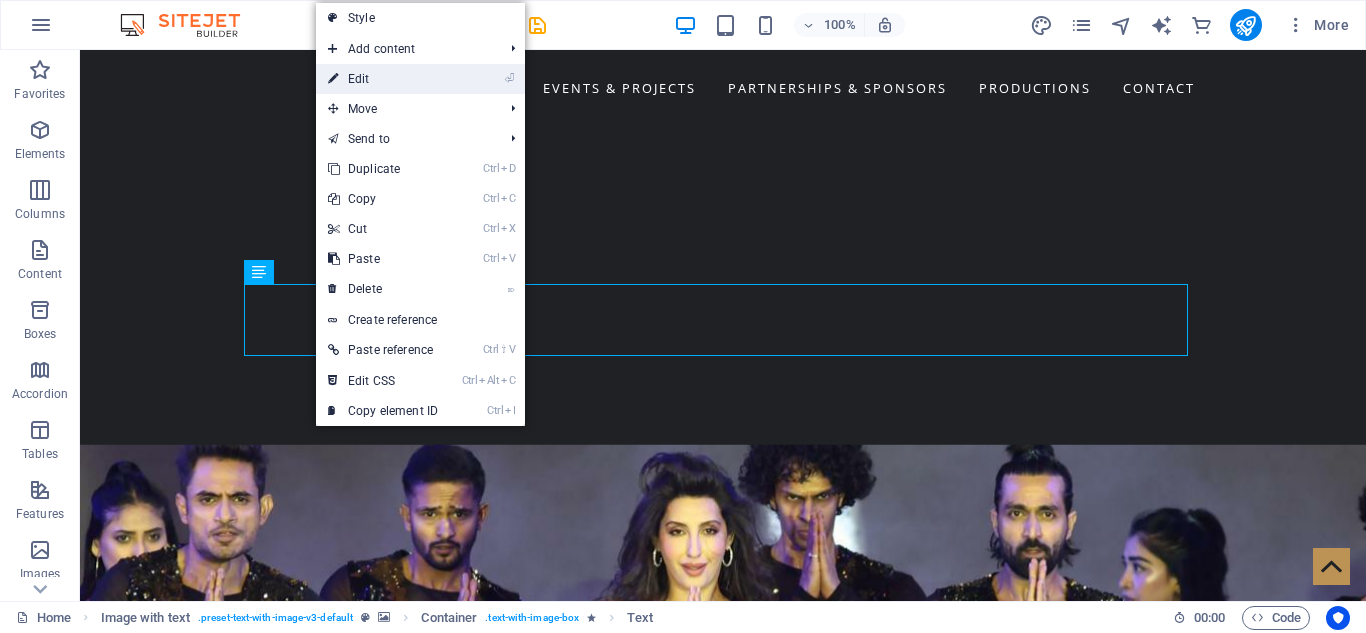 click on "⏎  Edit" at bounding box center [383, 79] 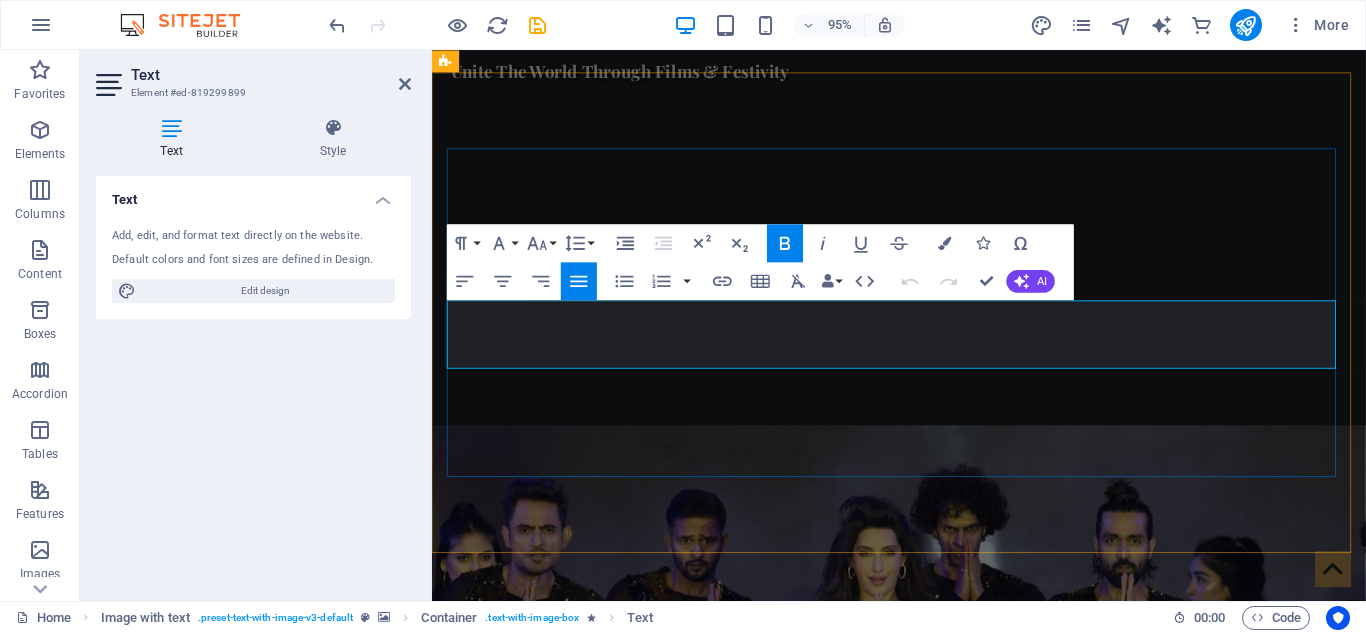 drag, startPoint x: 1376, startPoint y: 375, endPoint x: 746, endPoint y: 327, distance: 631.8259 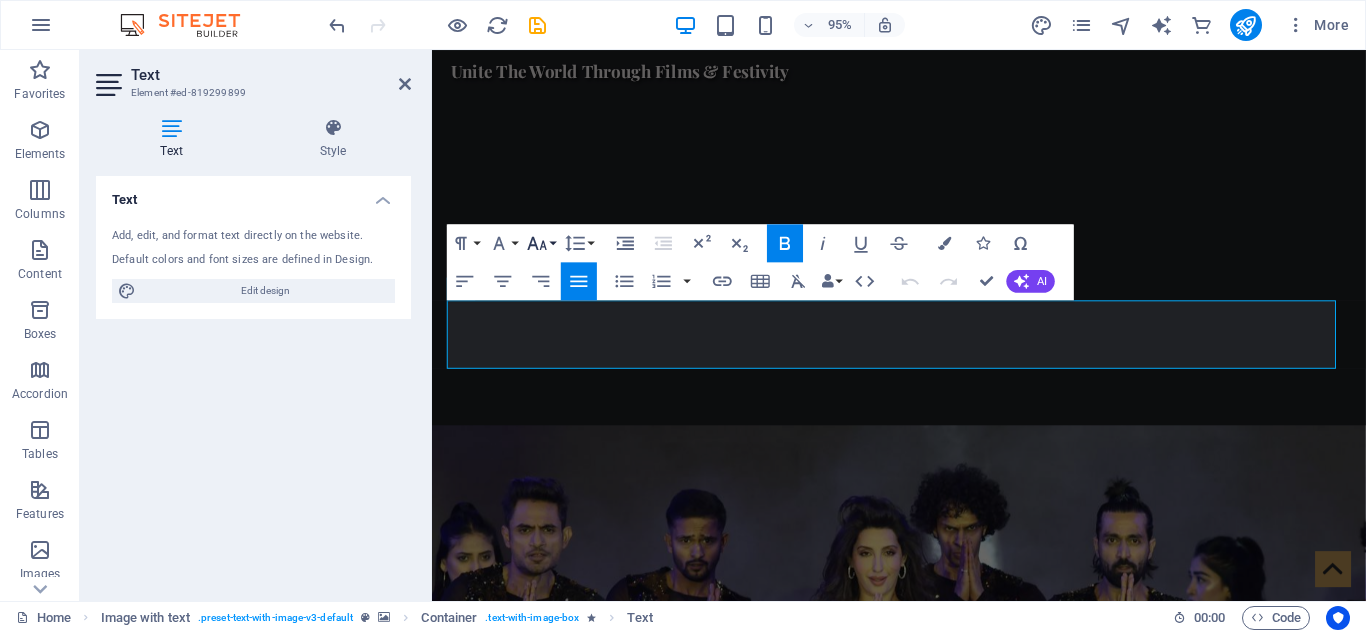 click on "Font Size" at bounding box center (541, 242) 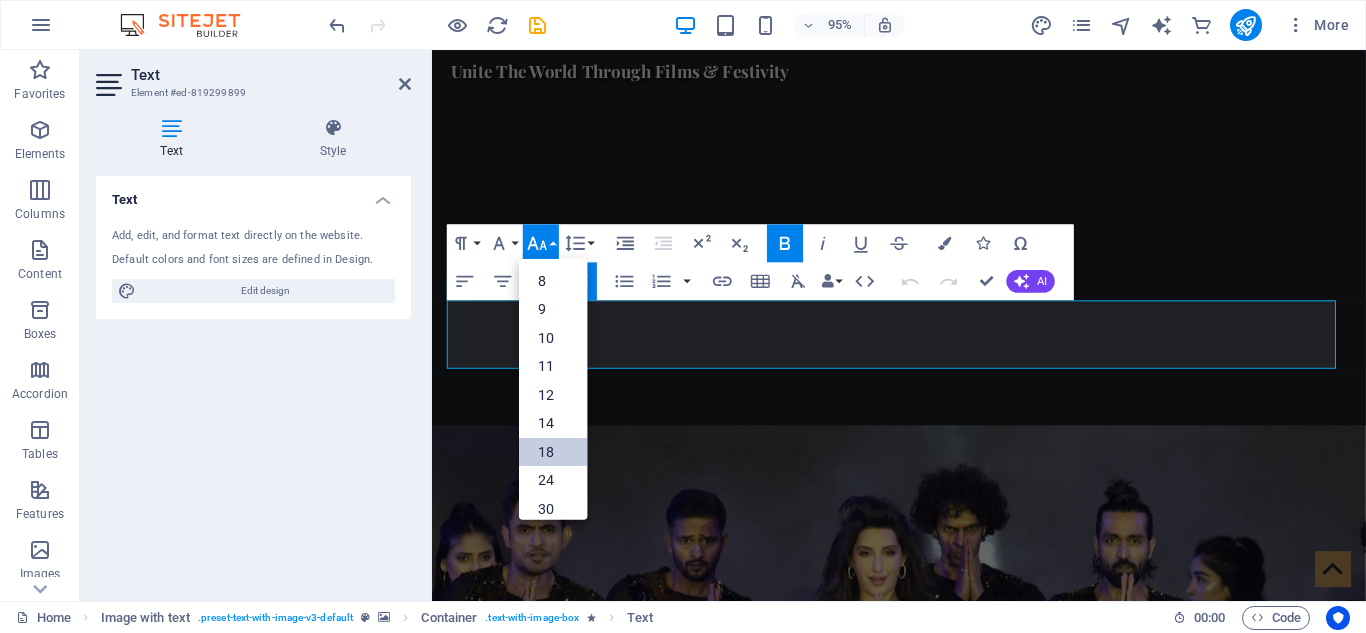click on "18" at bounding box center (553, 450) 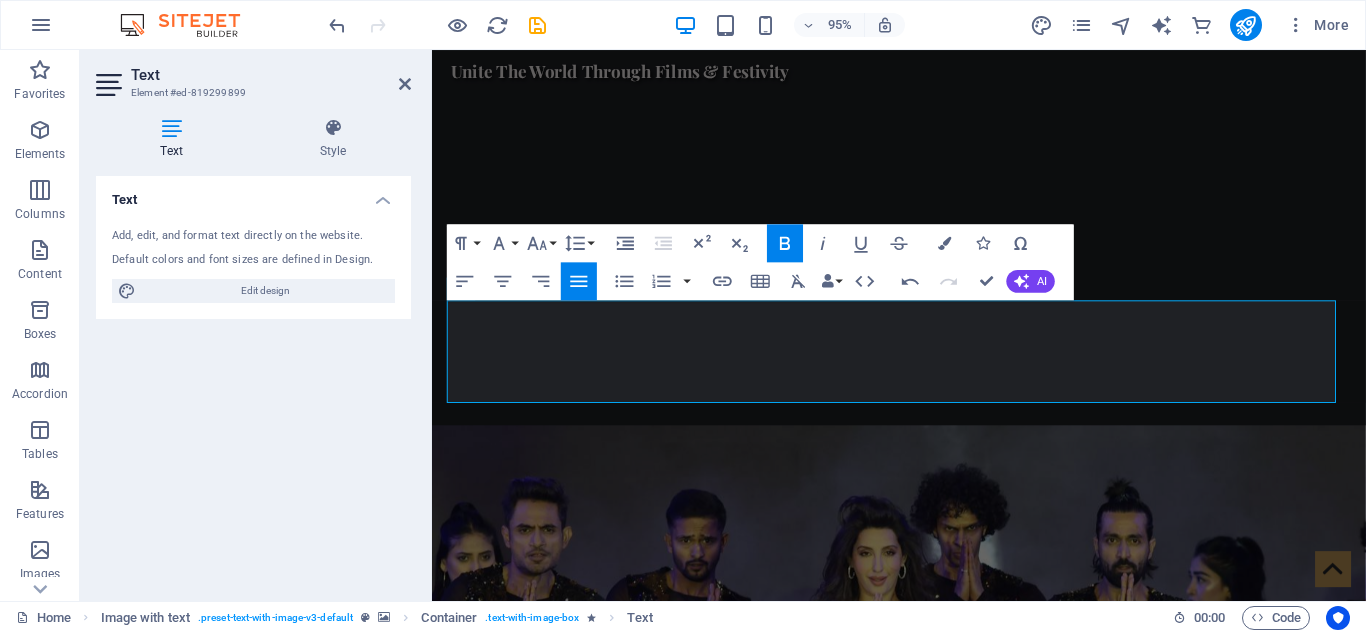 drag, startPoint x: 1386, startPoint y: 292, endPoint x: 798, endPoint y: 401, distance: 598.0176 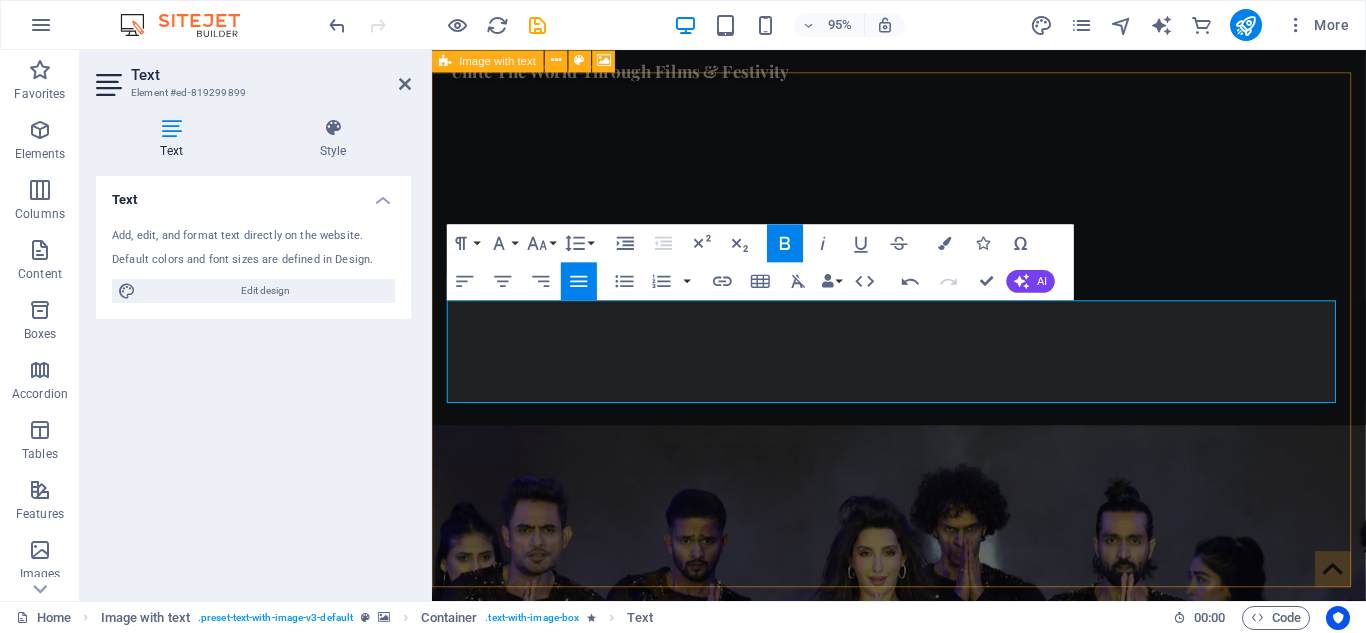 drag, startPoint x: 794, startPoint y: 404, endPoint x: 443, endPoint y: 326, distance: 359.56223 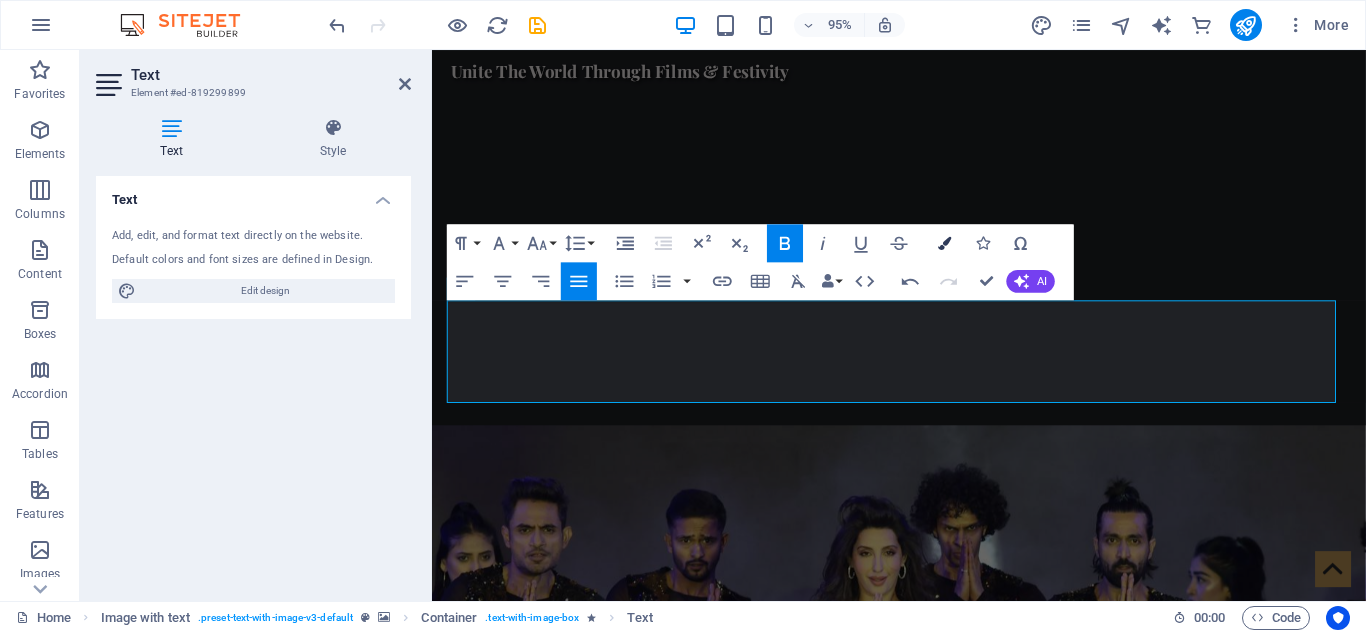 click at bounding box center (944, 242) 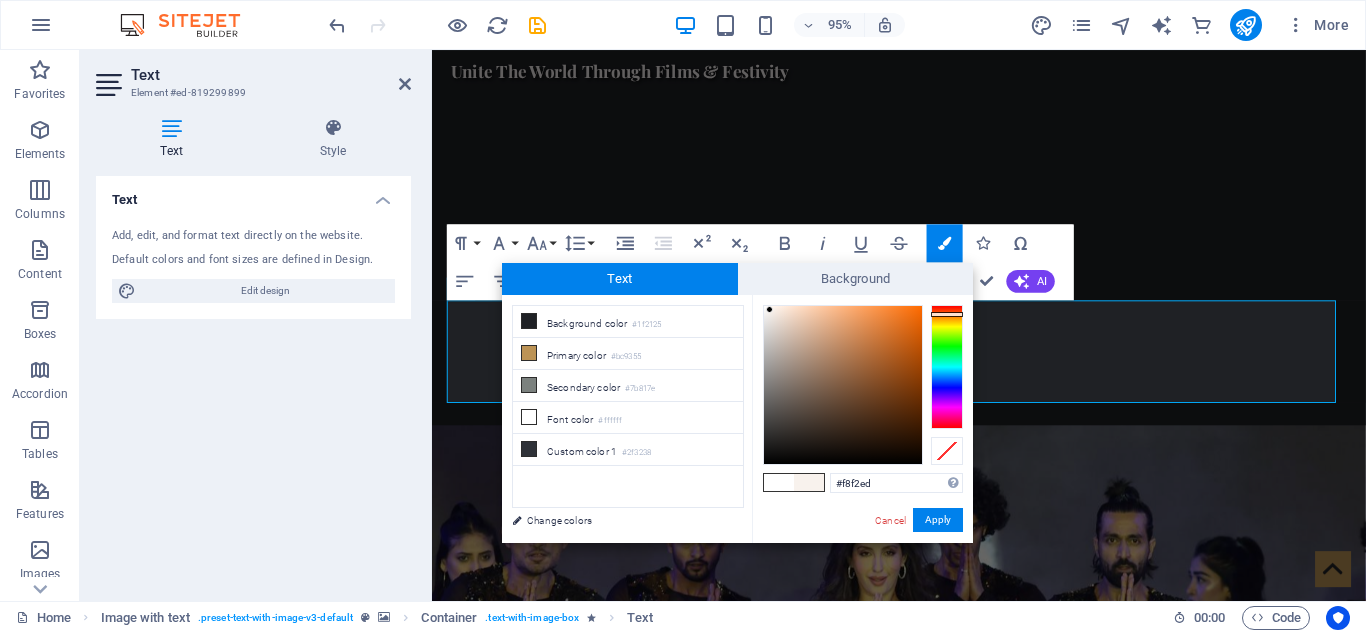 click at bounding box center [947, 314] 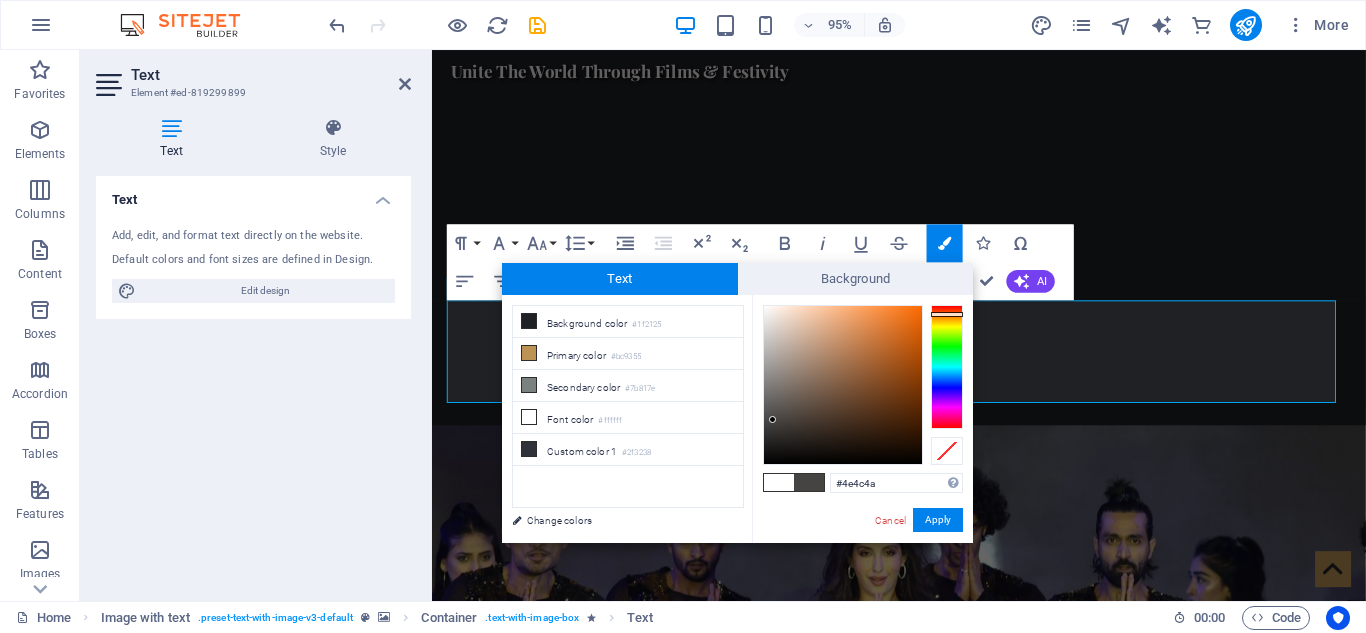 type on "#4e4c4b" 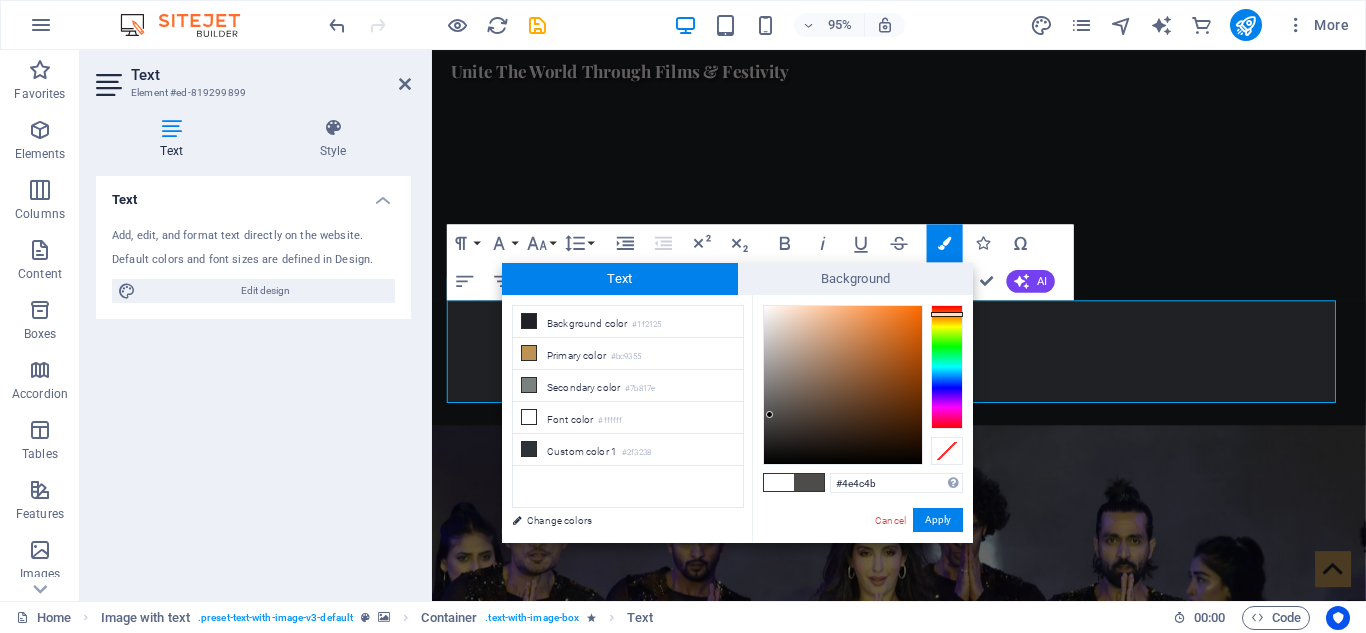 drag, startPoint x: 770, startPoint y: 311, endPoint x: 770, endPoint y: 415, distance: 104 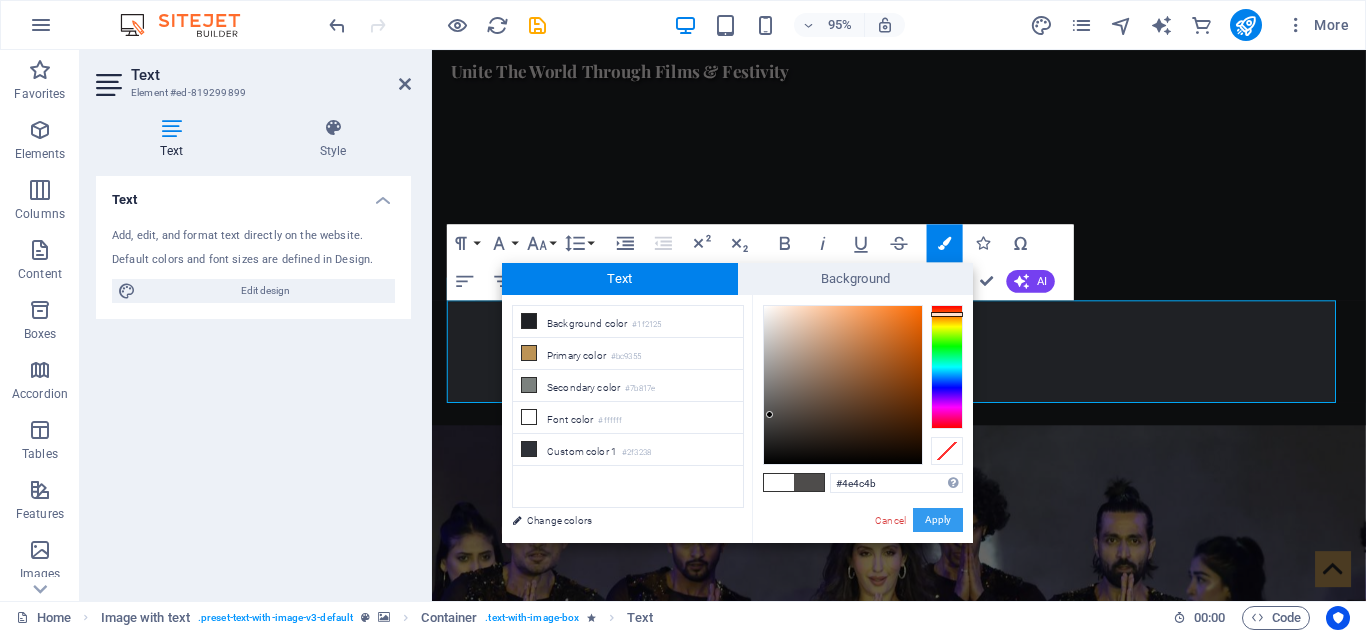 click on "Apply" at bounding box center (938, 520) 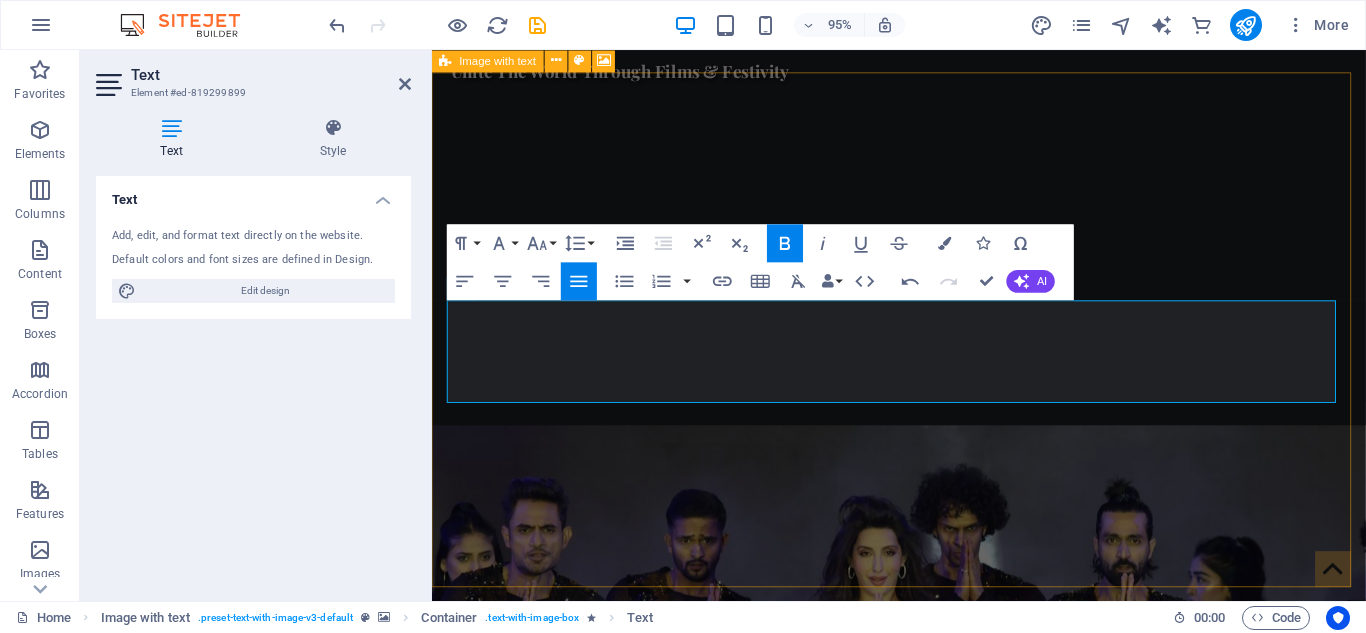 click at bounding box center [923, 1093] 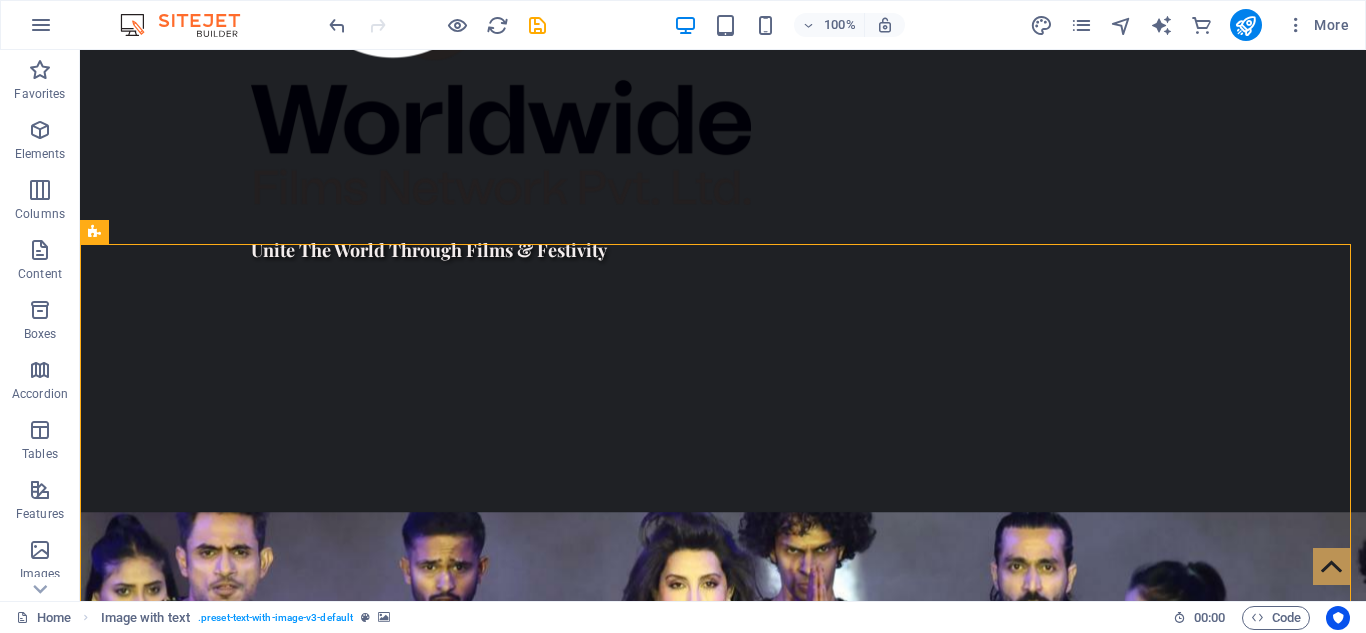 scroll, scrollTop: 1124, scrollLeft: 0, axis: vertical 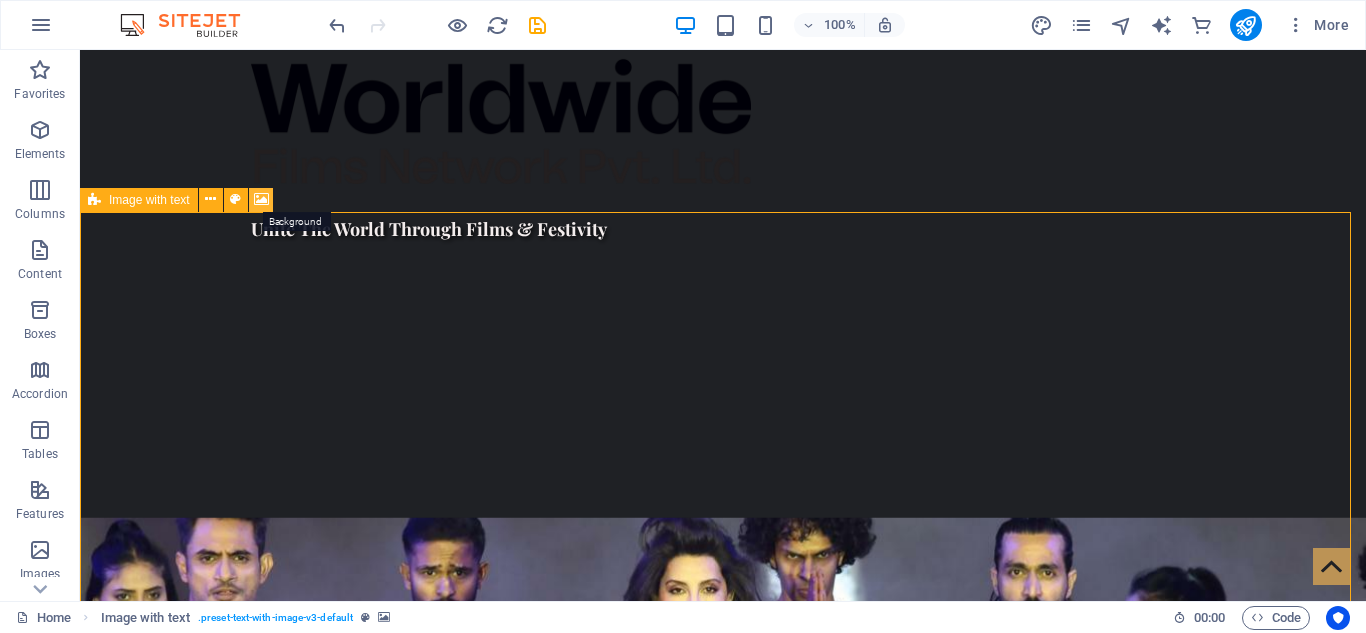 click at bounding box center (261, 199) 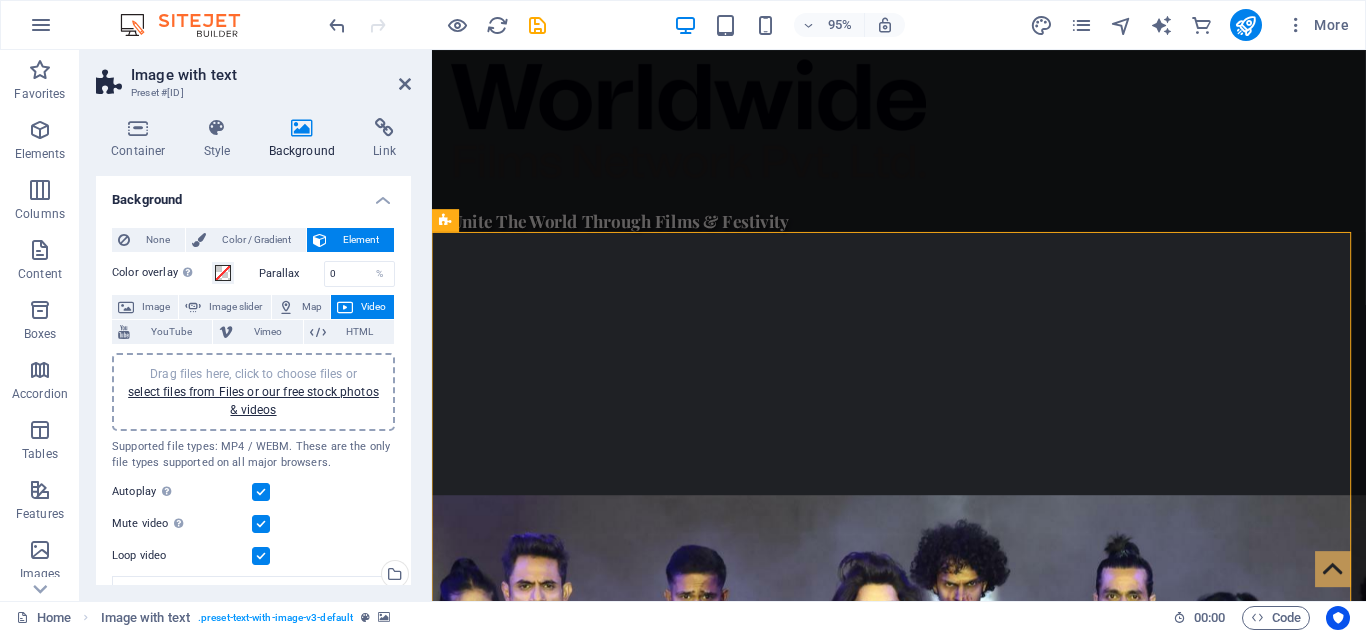 click on "Video" at bounding box center (373, 307) 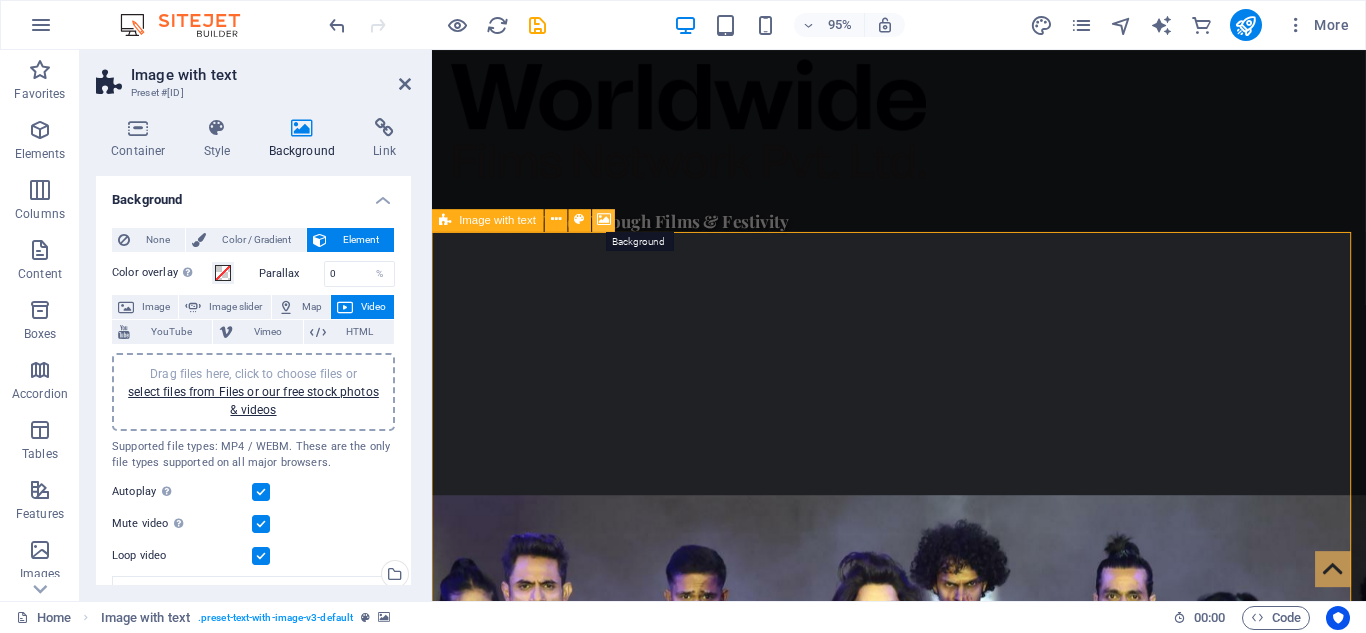 click at bounding box center [604, 220] 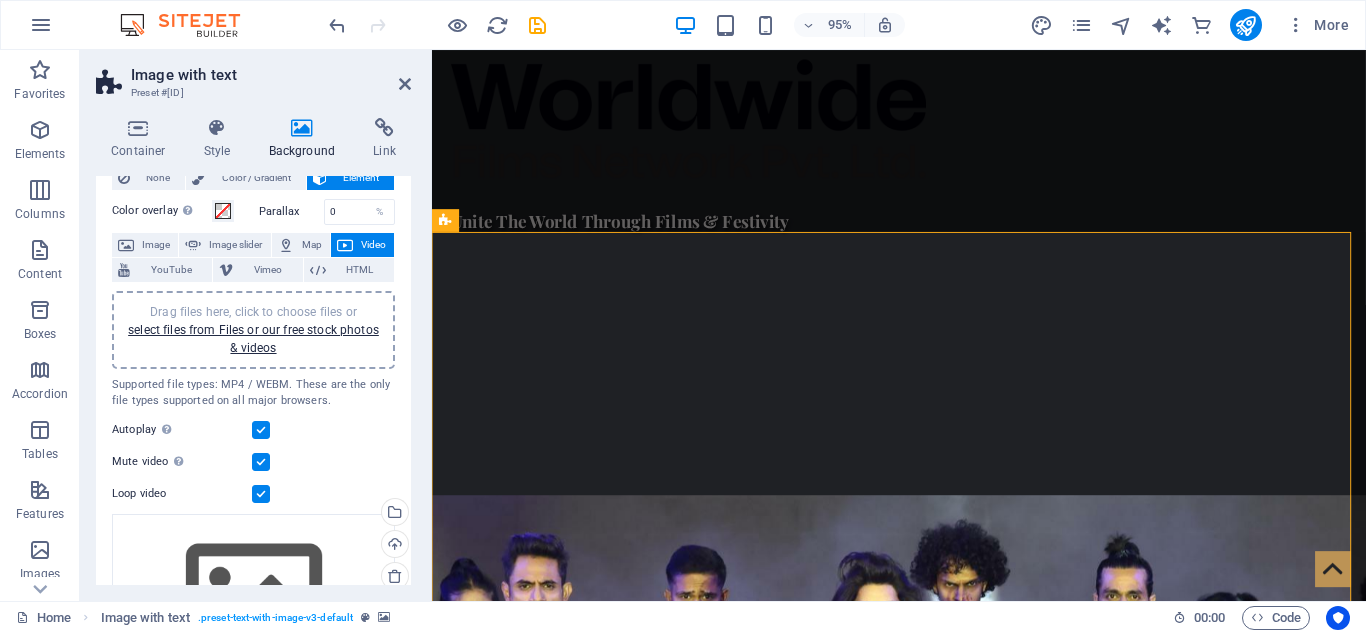 scroll, scrollTop: 63, scrollLeft: 0, axis: vertical 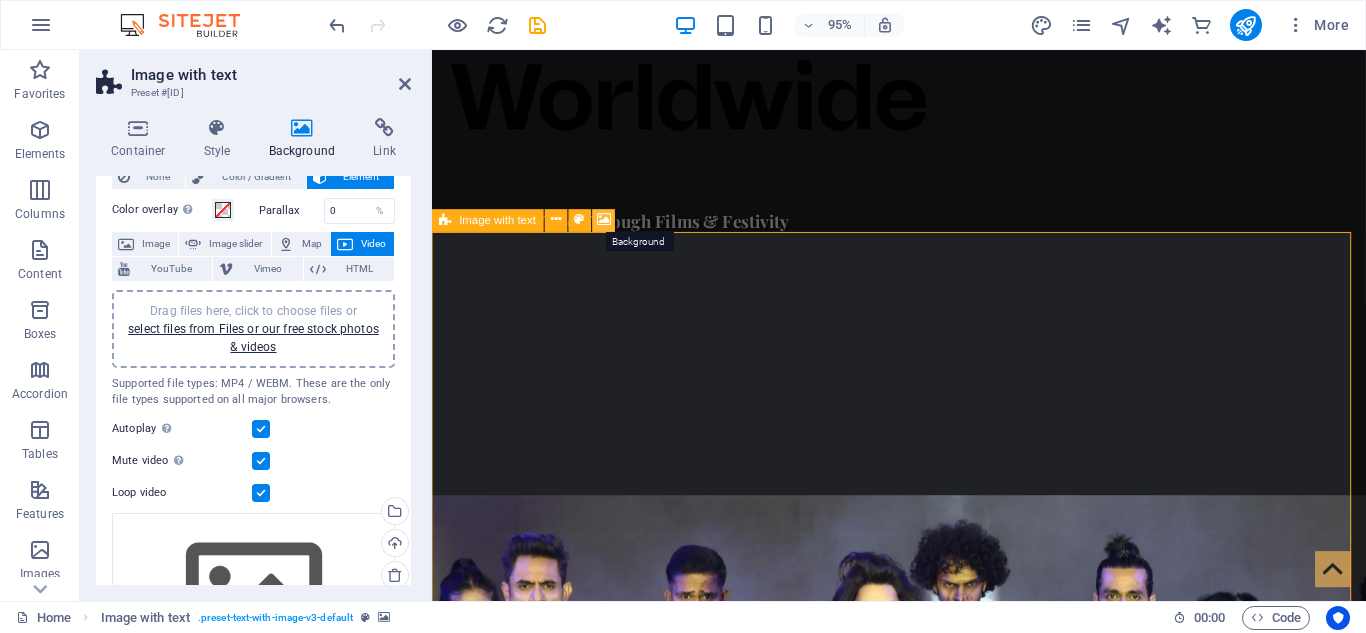 click at bounding box center (604, 220) 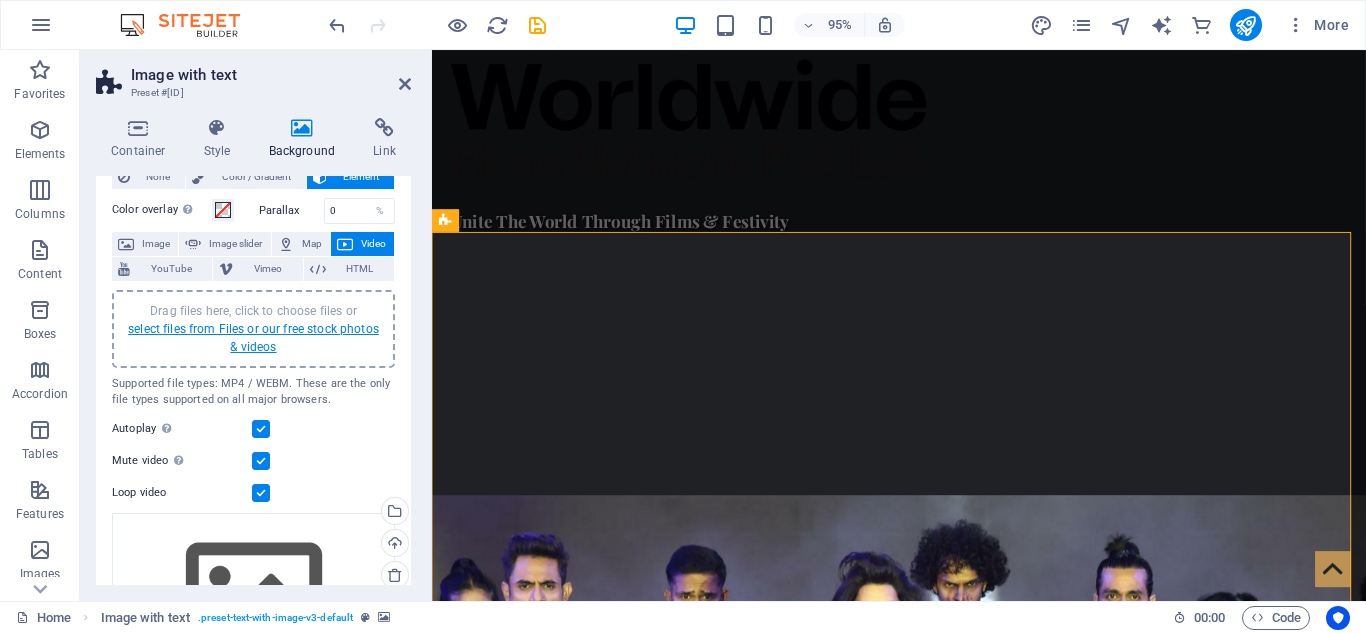 click on "select files from Files or our free stock photos & videos" at bounding box center (253, 338) 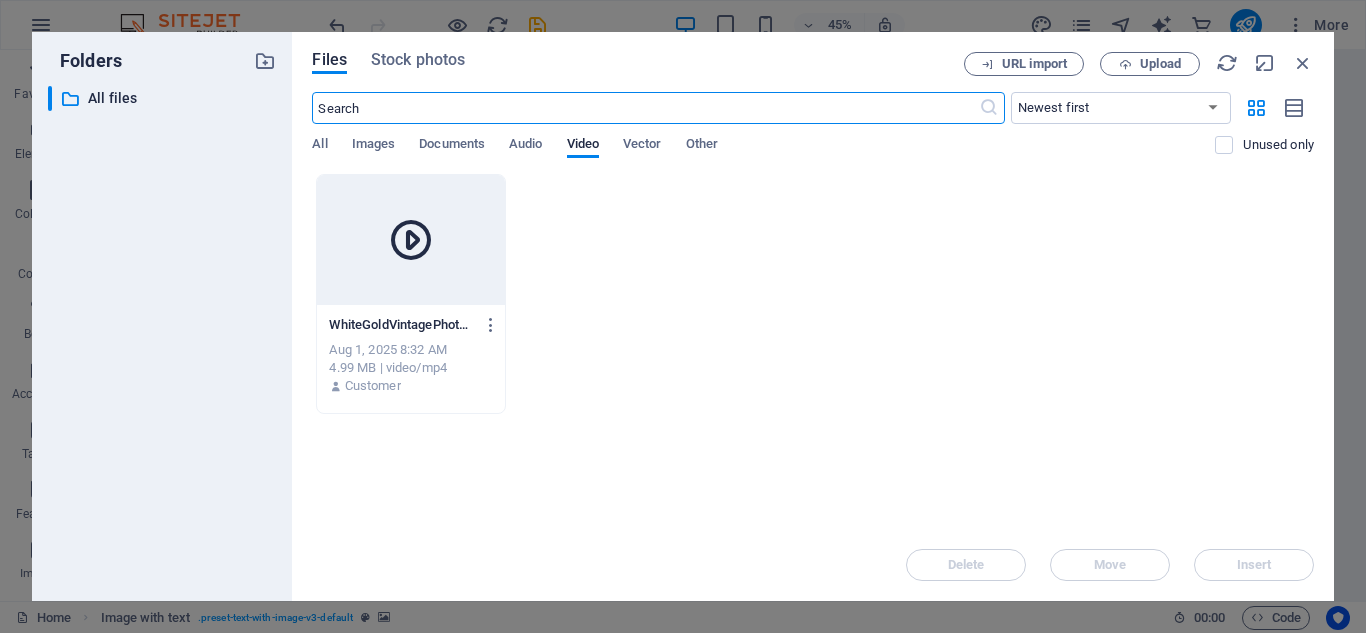 click at bounding box center [410, 240] 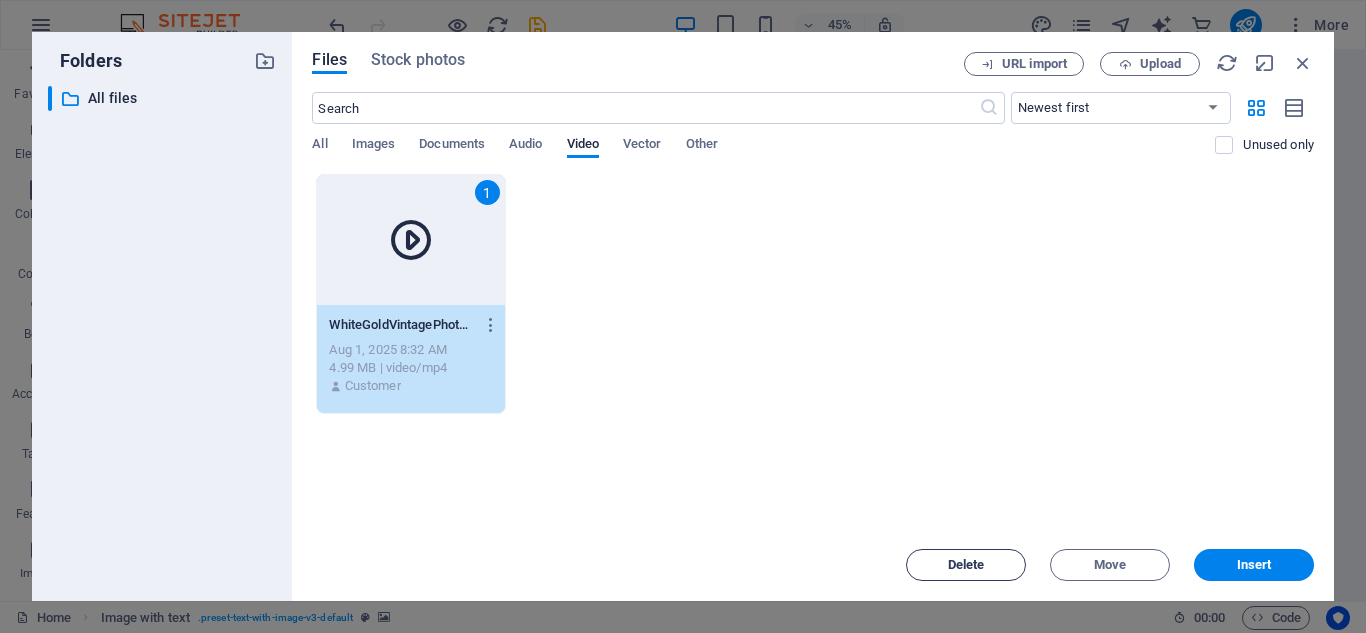 click on "Delete" at bounding box center [966, 565] 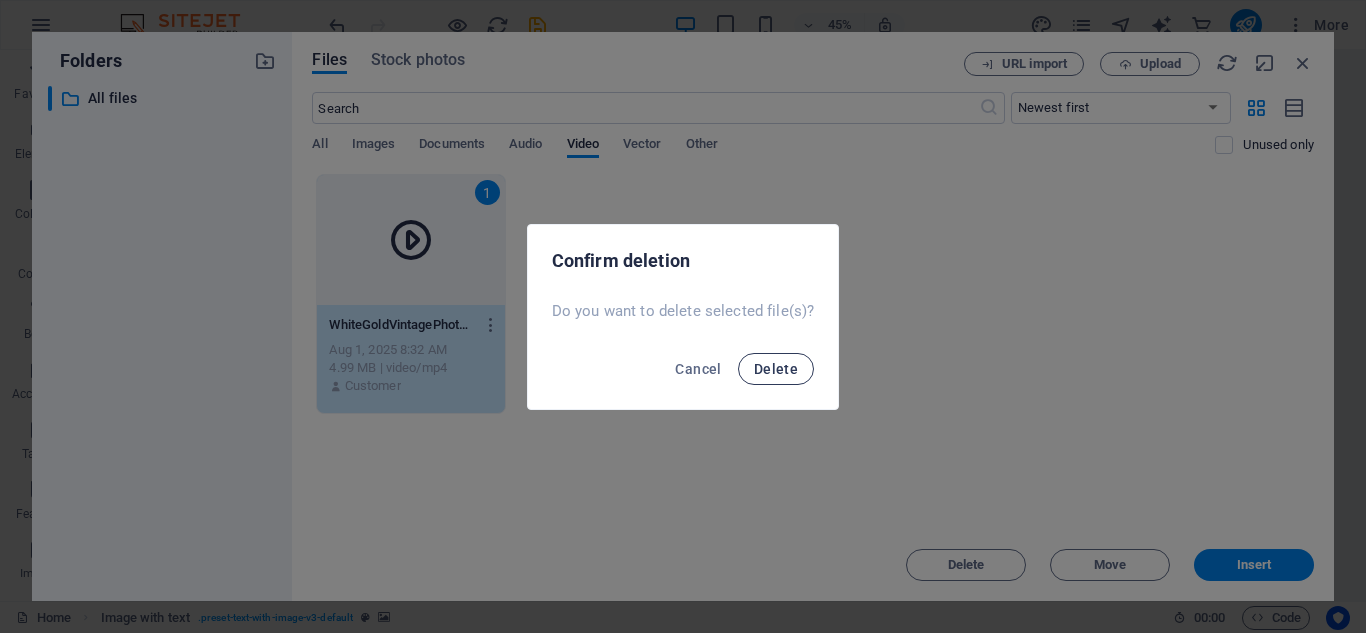 click on "Delete" at bounding box center (776, 369) 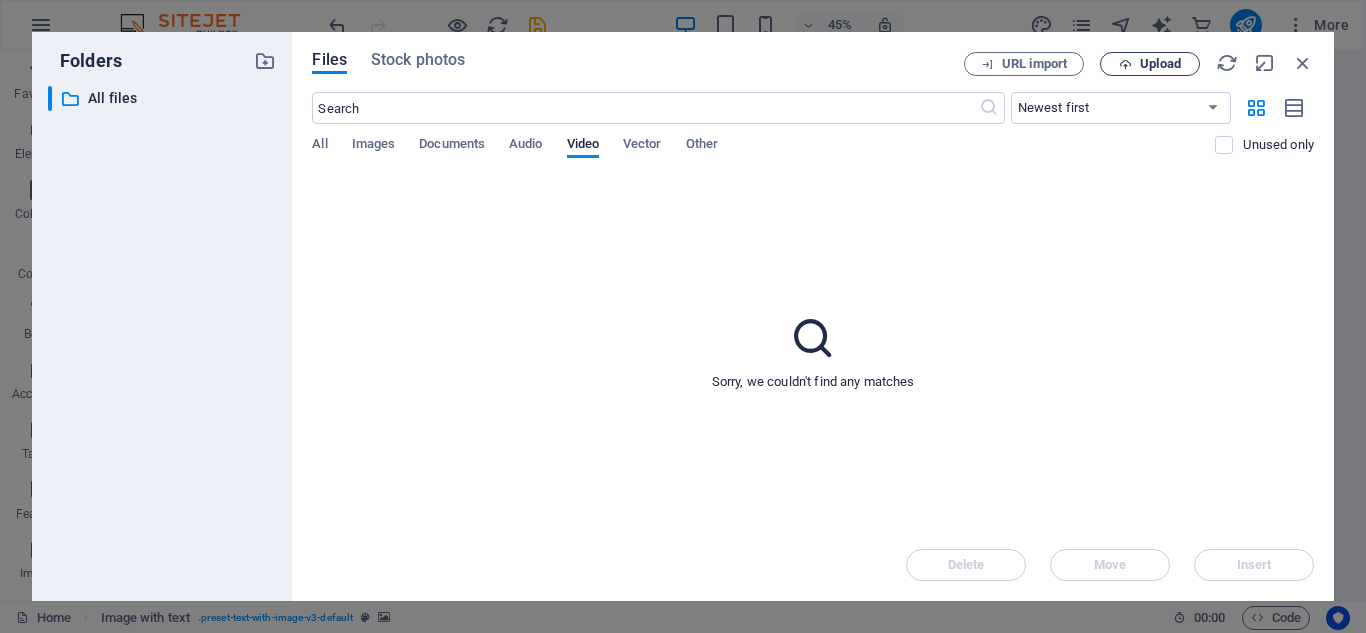 click on "Upload" at bounding box center [1150, 64] 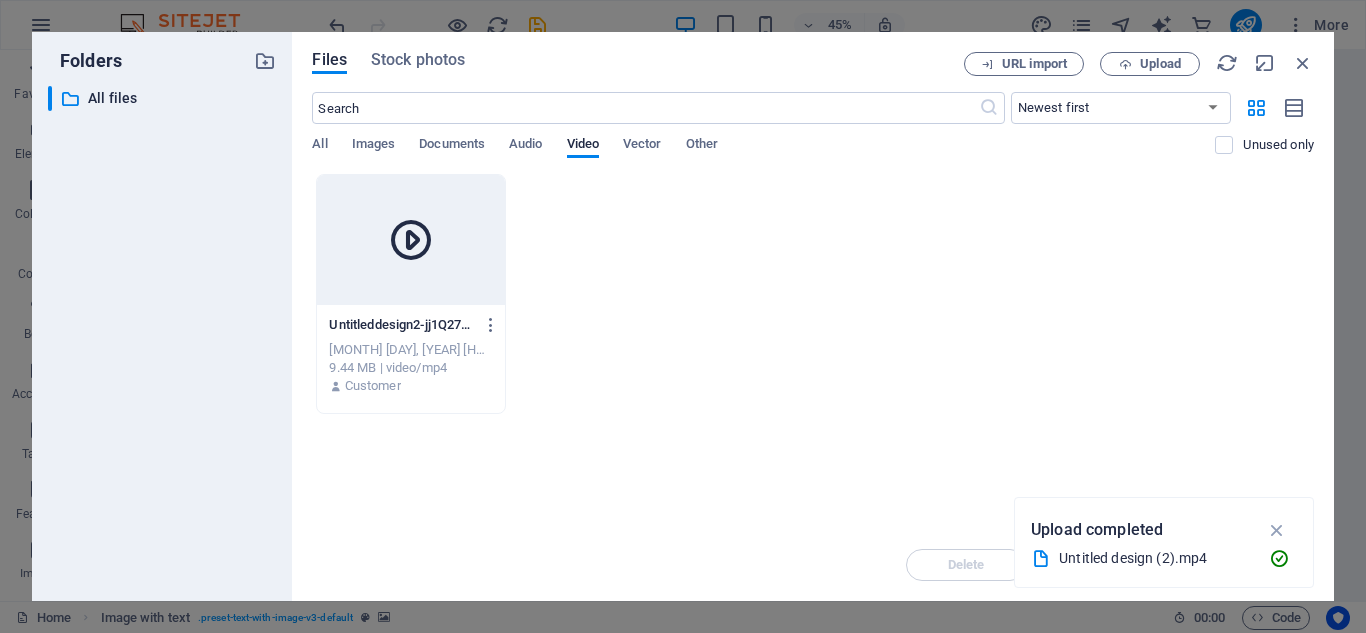 click at bounding box center [410, 240] 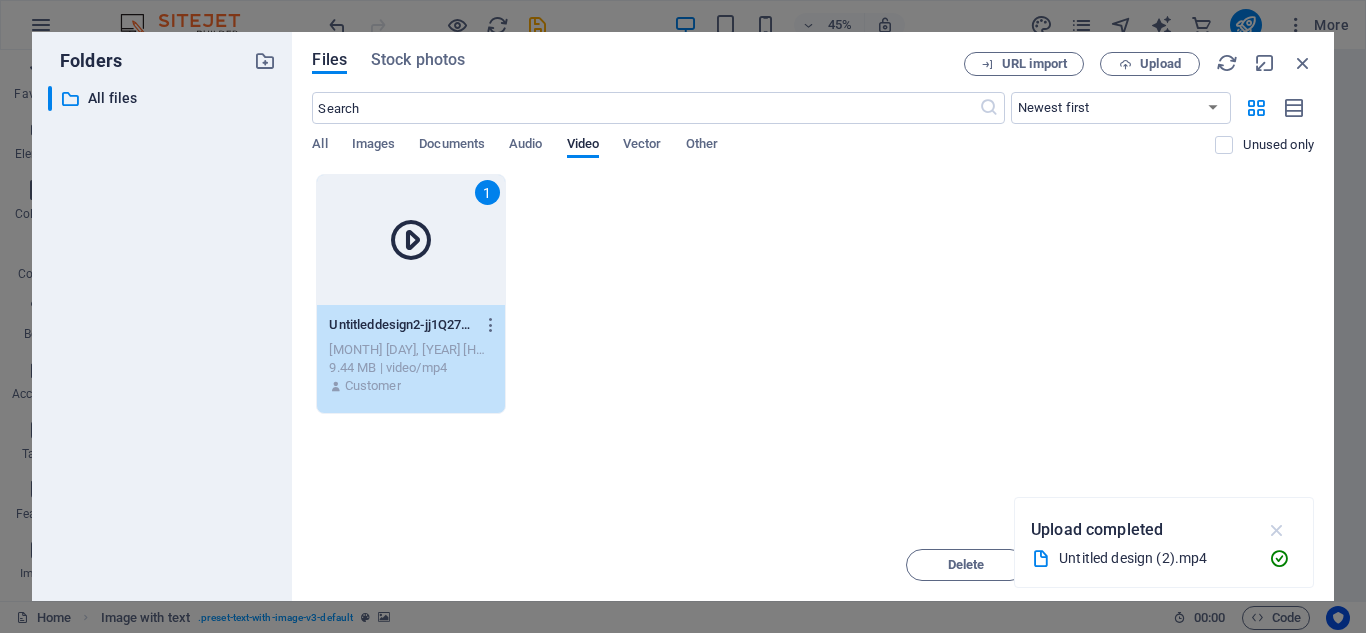 click at bounding box center (1277, 530) 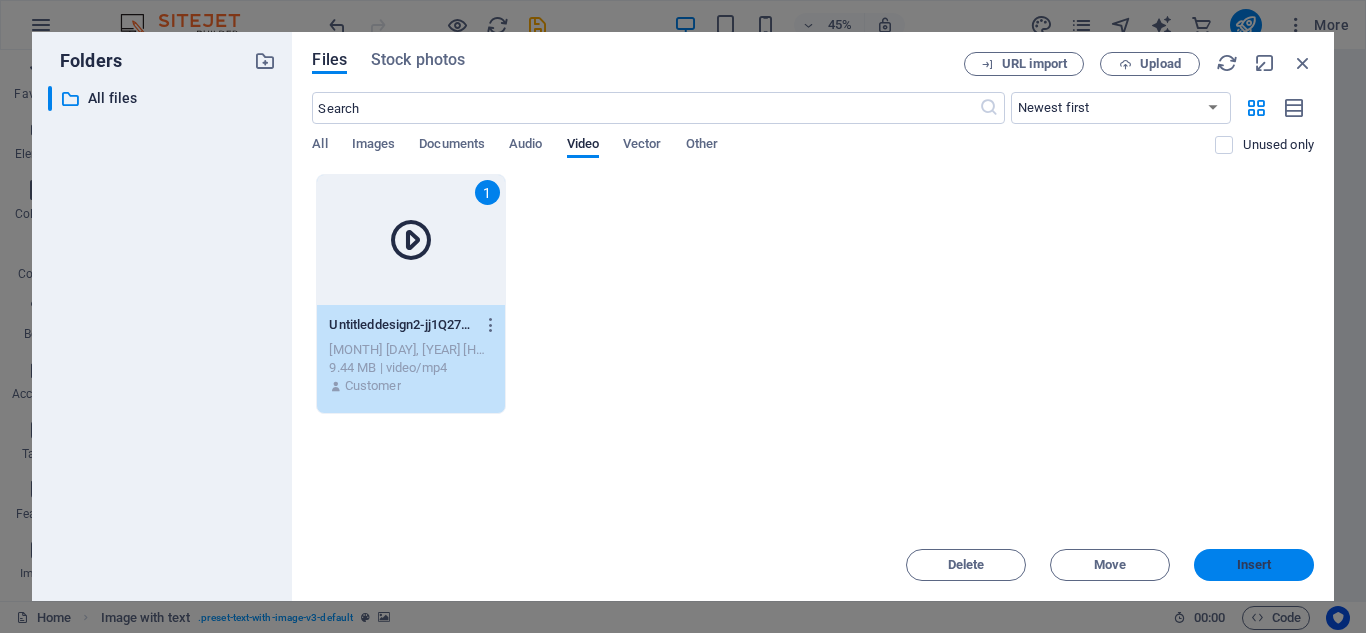 click on "Insert" at bounding box center (1254, 565) 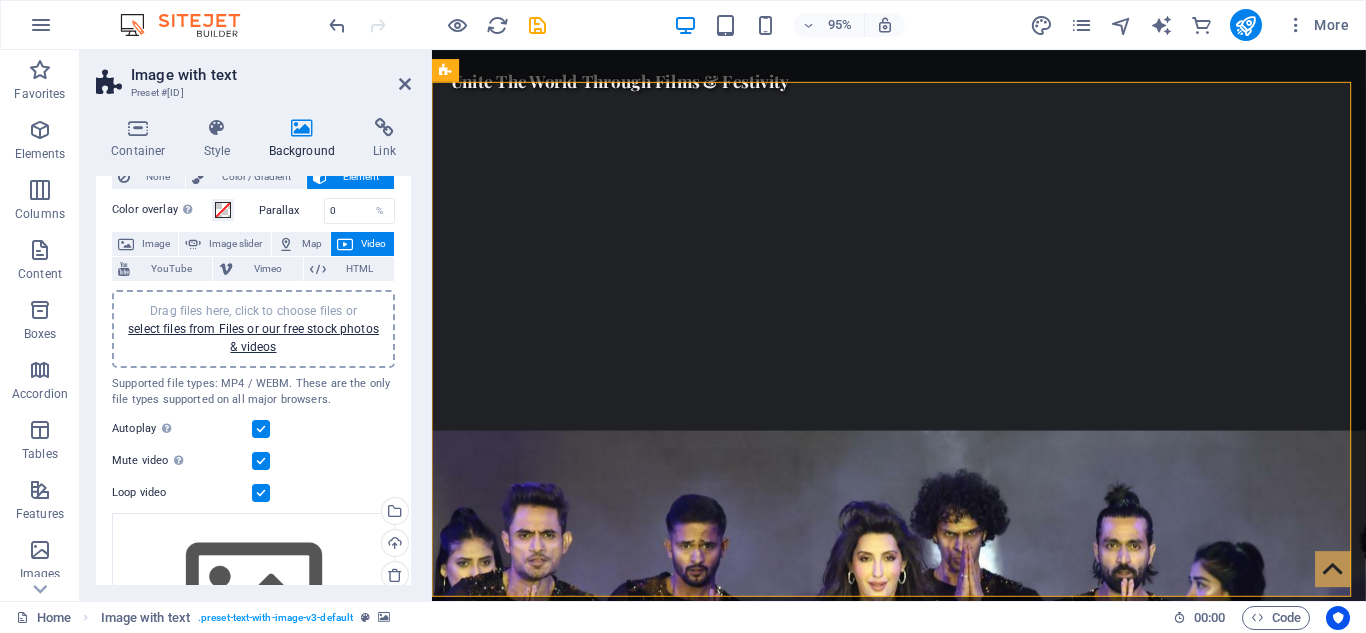 scroll, scrollTop: 1291, scrollLeft: 0, axis: vertical 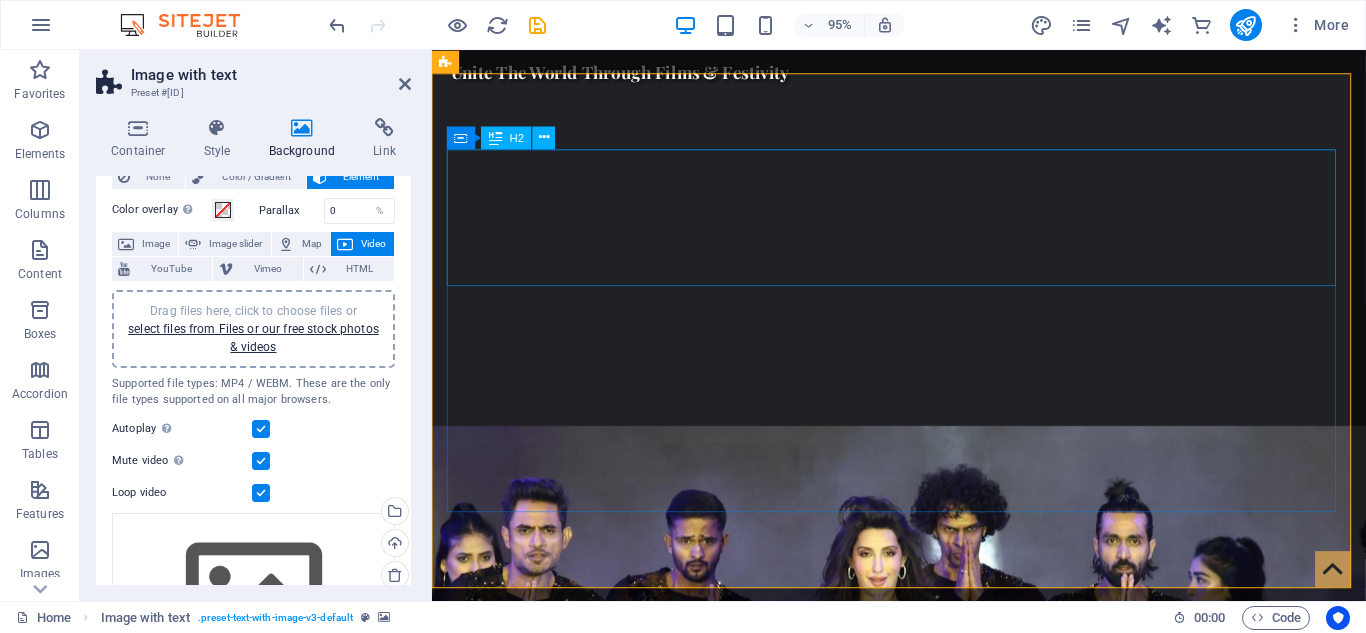 click on "WELCOME TO WorldWide Films Network" at bounding box center [920, 1517] 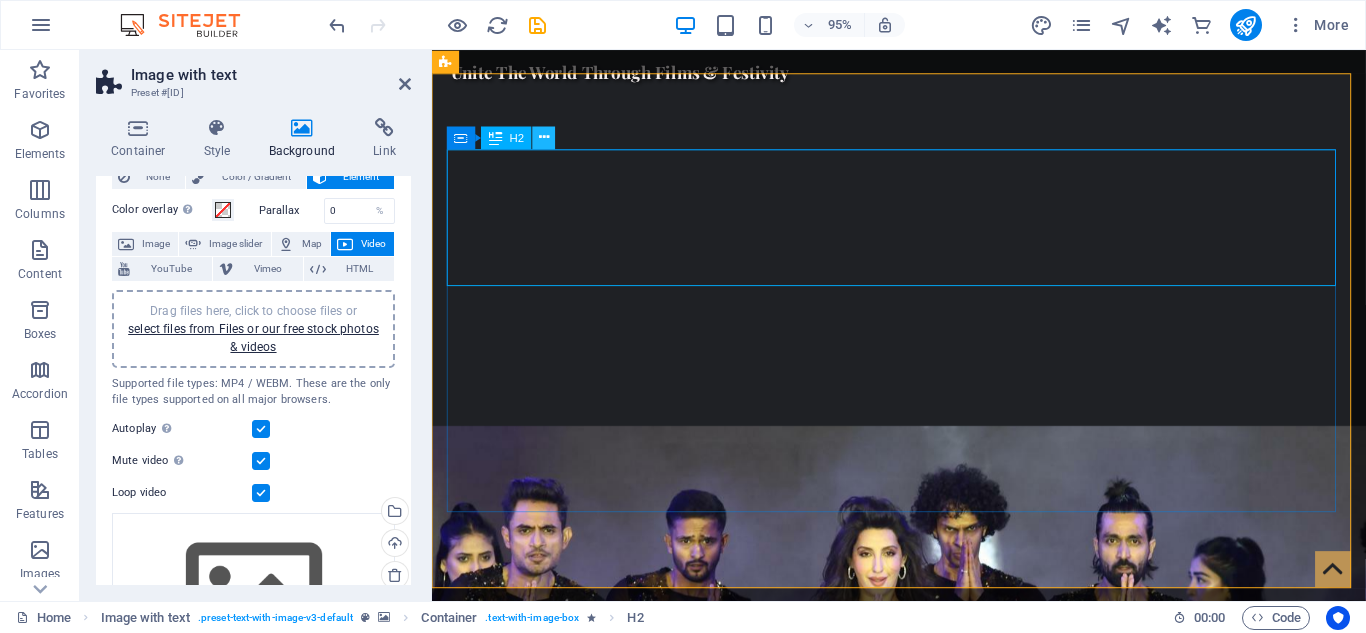click at bounding box center (544, 137) 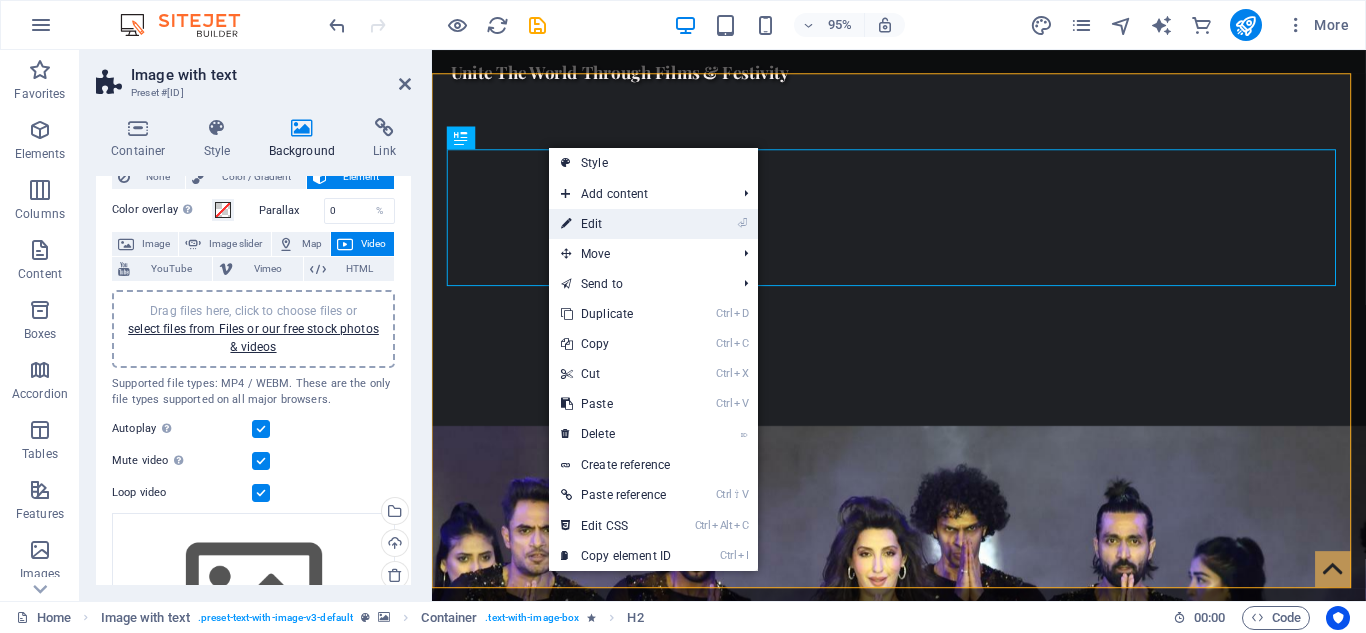 click on "⏎  Edit" at bounding box center (616, 224) 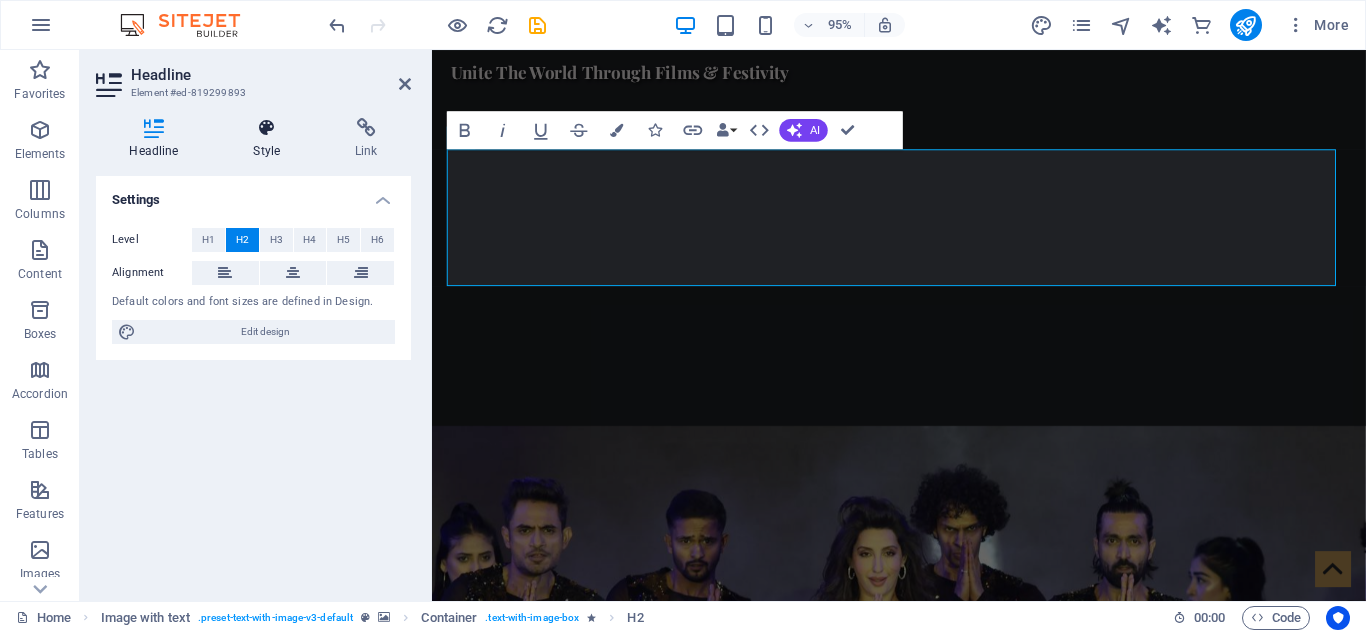 click on "Style" at bounding box center [271, 139] 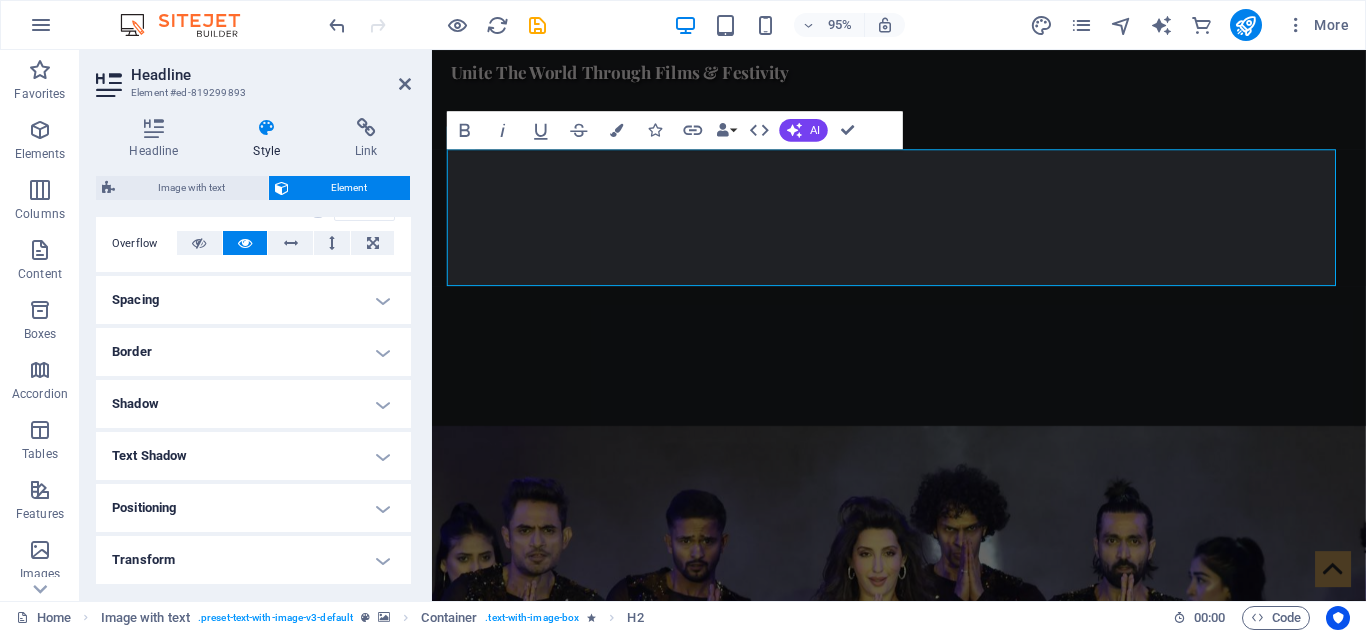 scroll, scrollTop: 370, scrollLeft: 0, axis: vertical 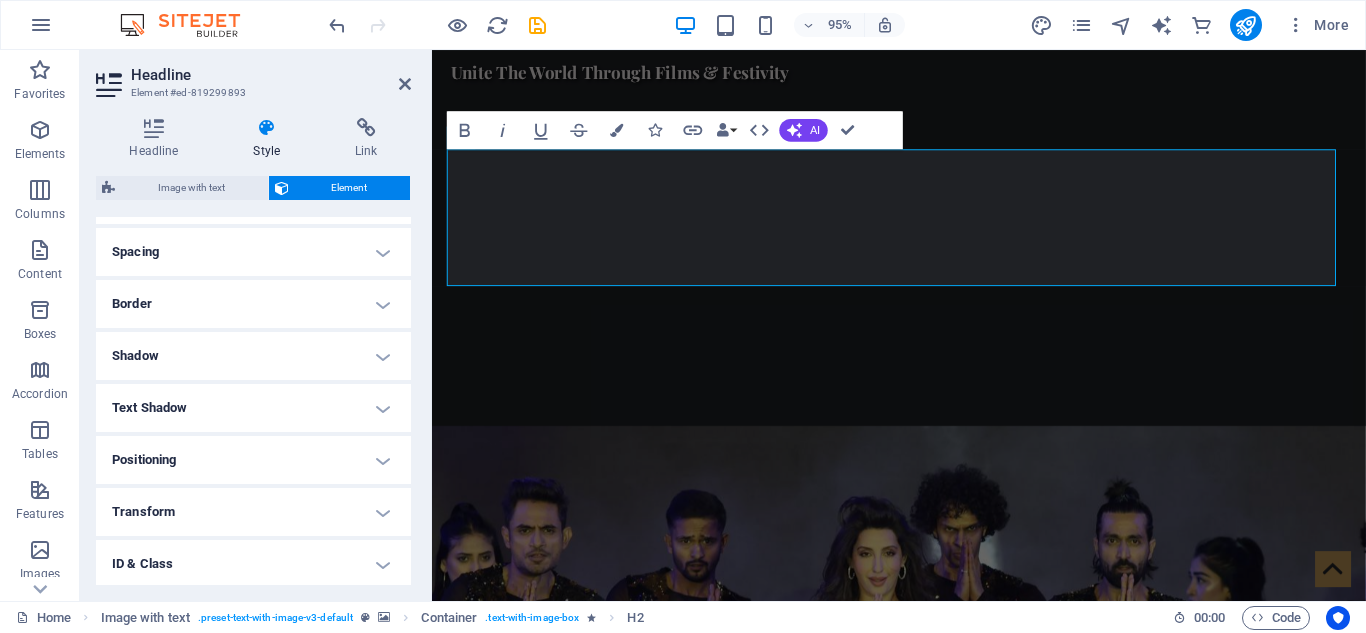 click on "Shadow" at bounding box center [253, 356] 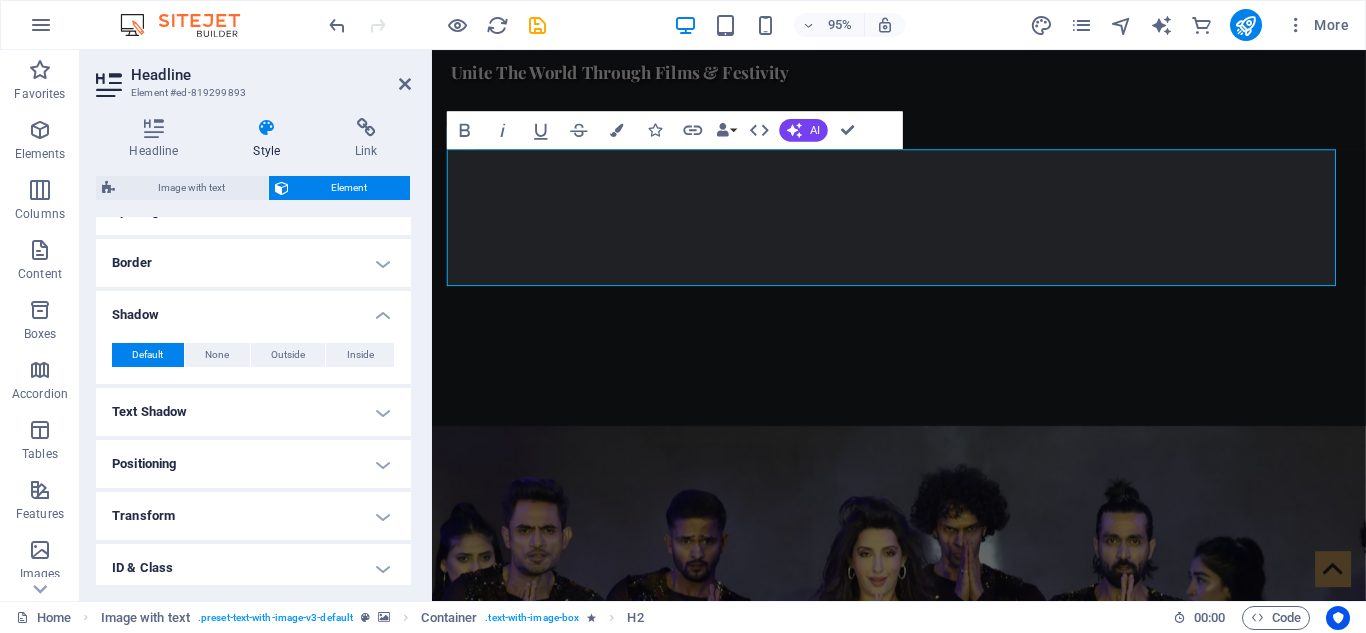 scroll, scrollTop: 421, scrollLeft: 0, axis: vertical 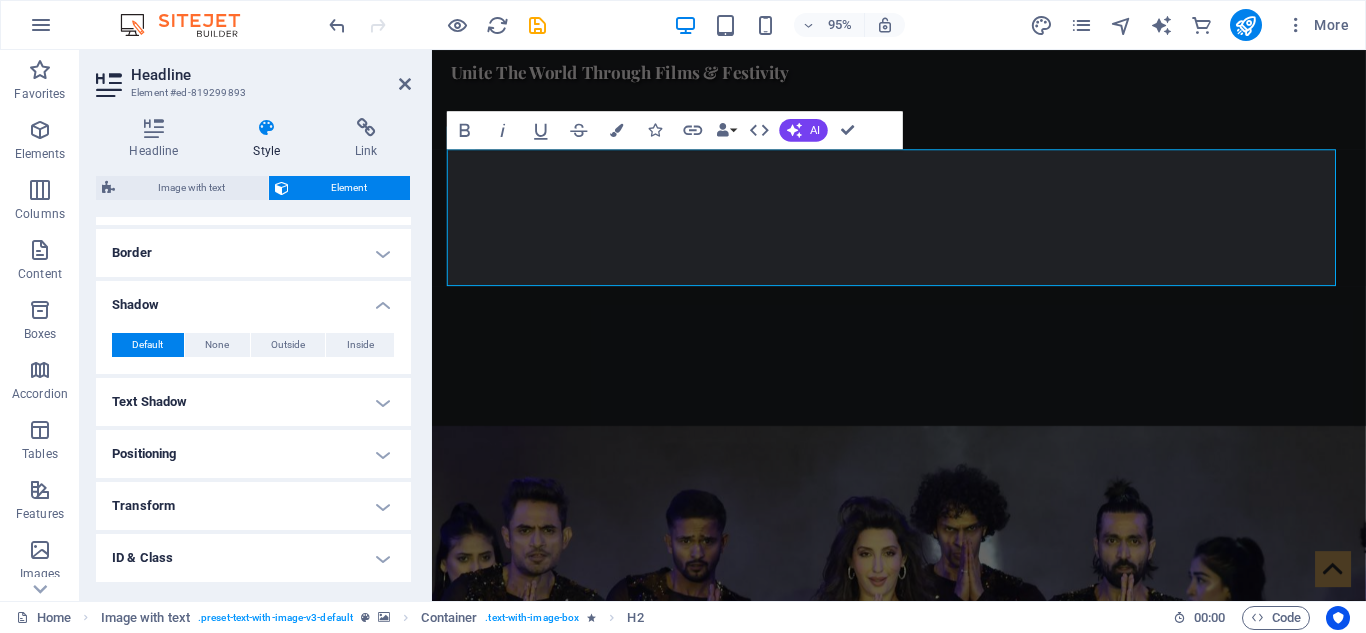 click on "Text Shadow" at bounding box center [253, 402] 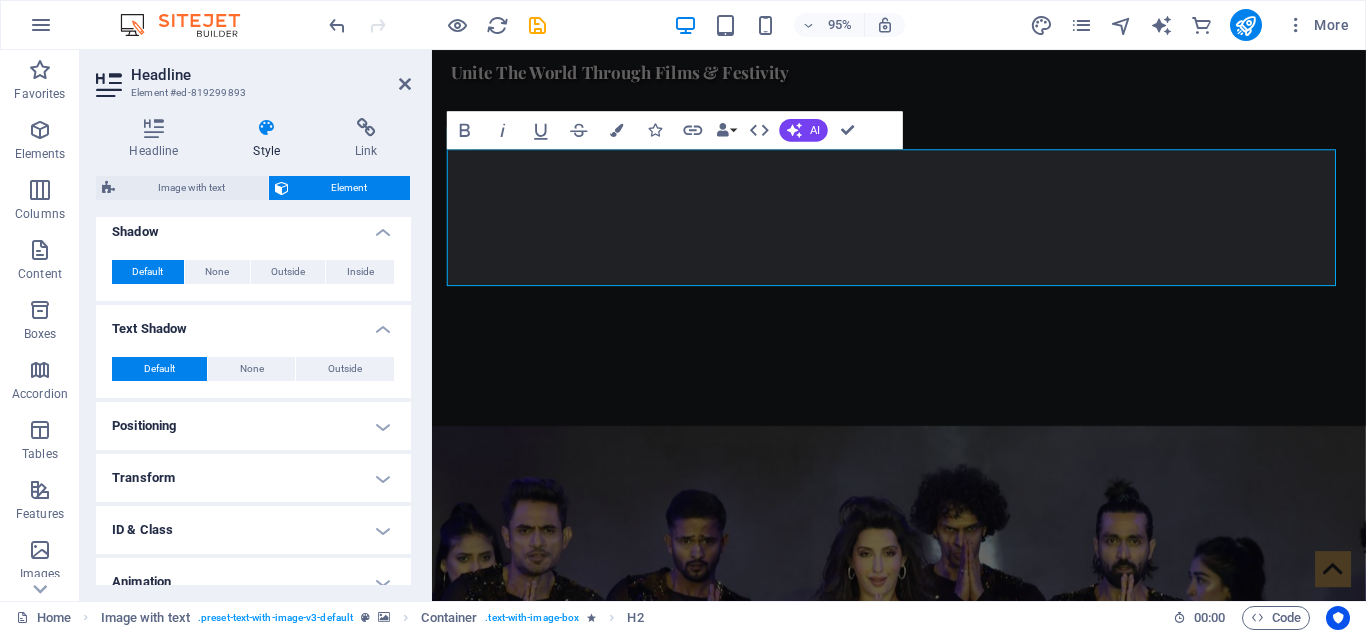 scroll, scrollTop: 497, scrollLeft: 0, axis: vertical 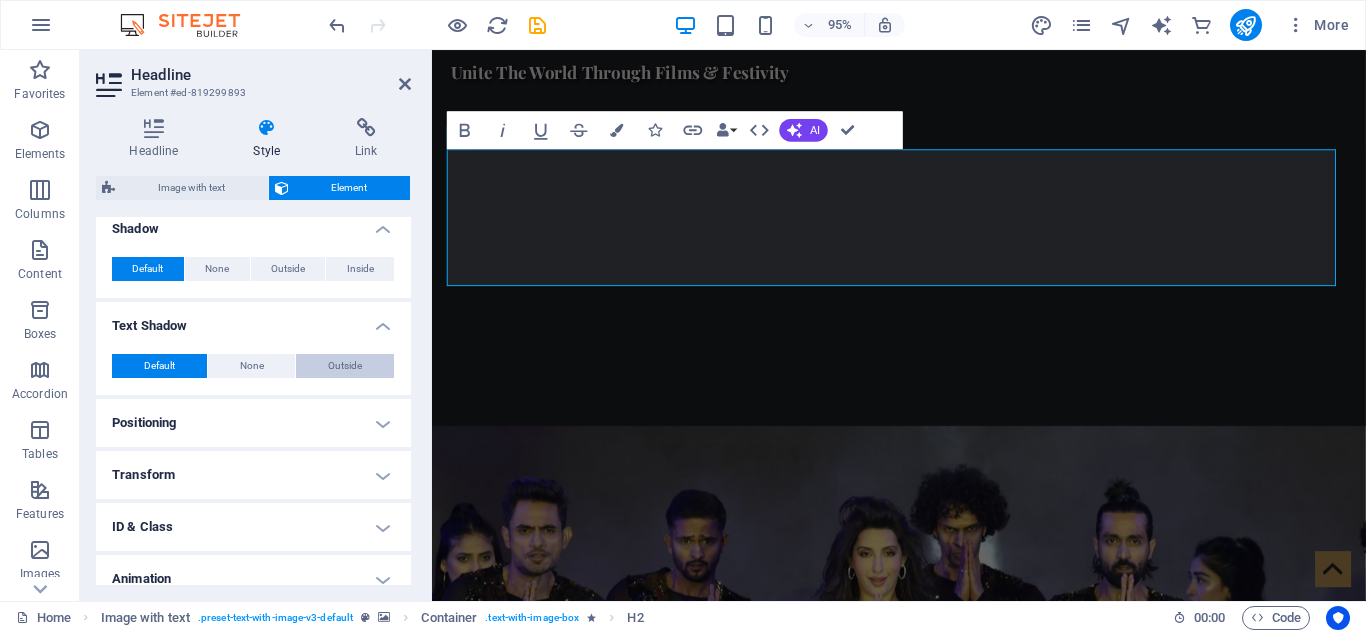 click on "Outside" at bounding box center [345, 366] 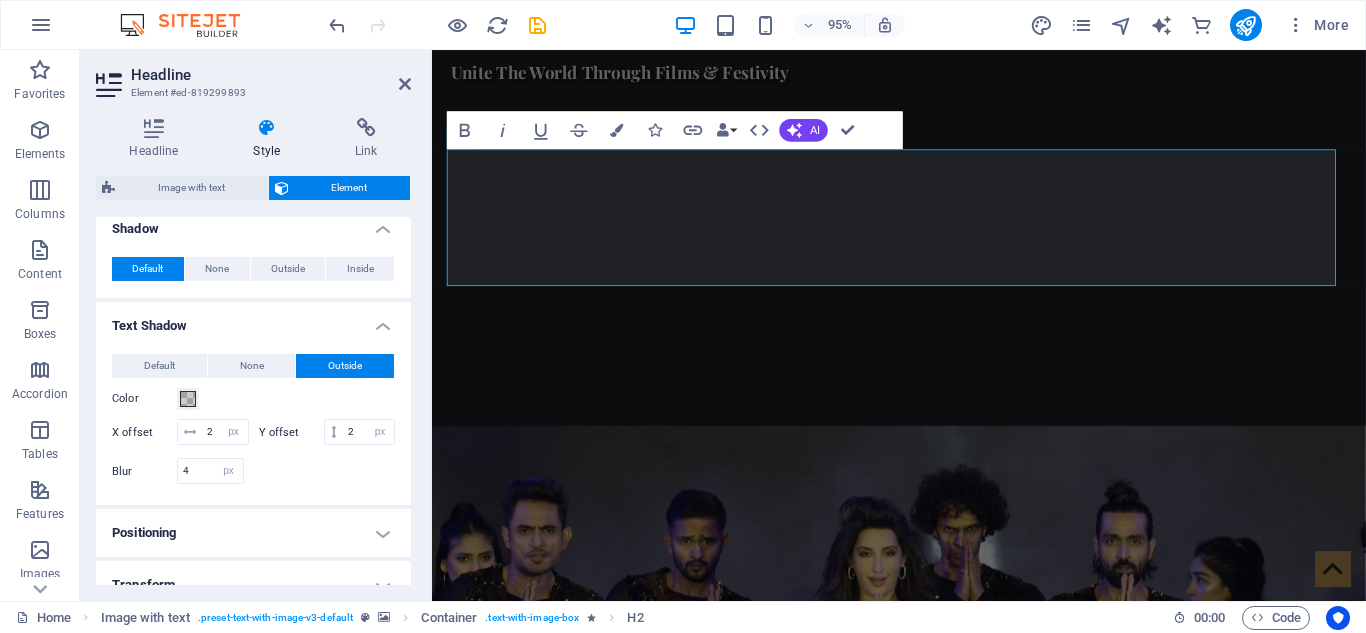 drag, startPoint x: 405, startPoint y: 423, endPoint x: 403, endPoint y: 453, distance: 30.066593 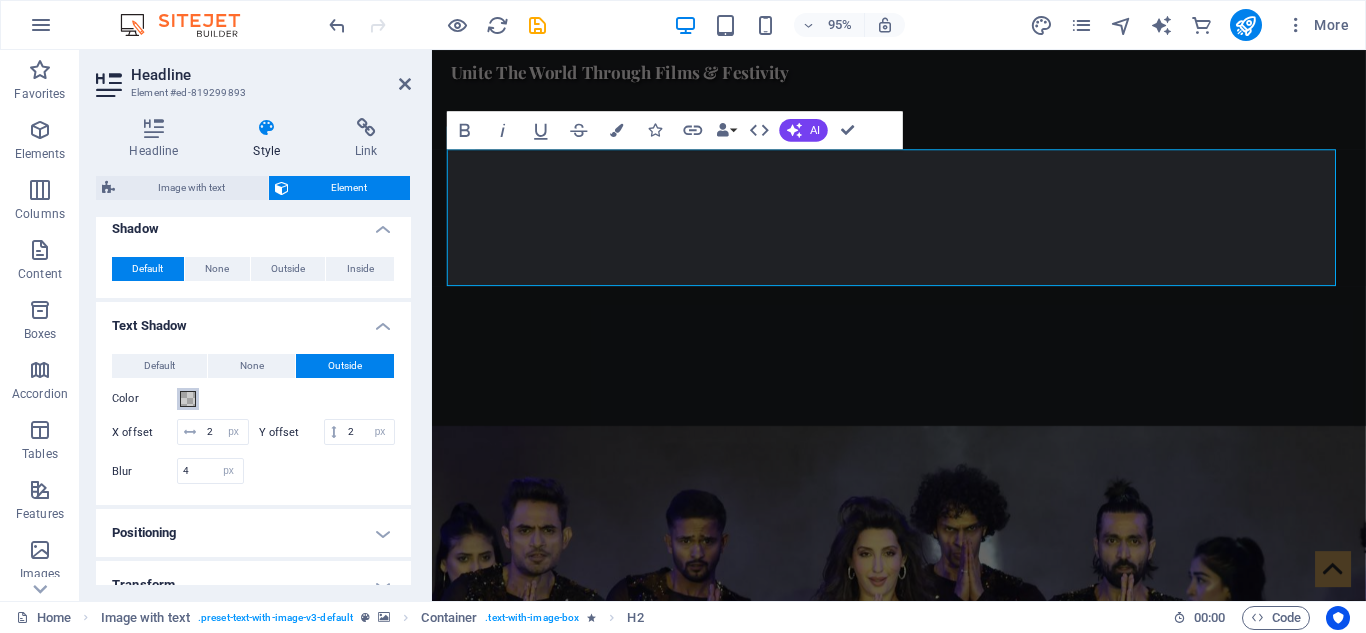 click at bounding box center (188, 399) 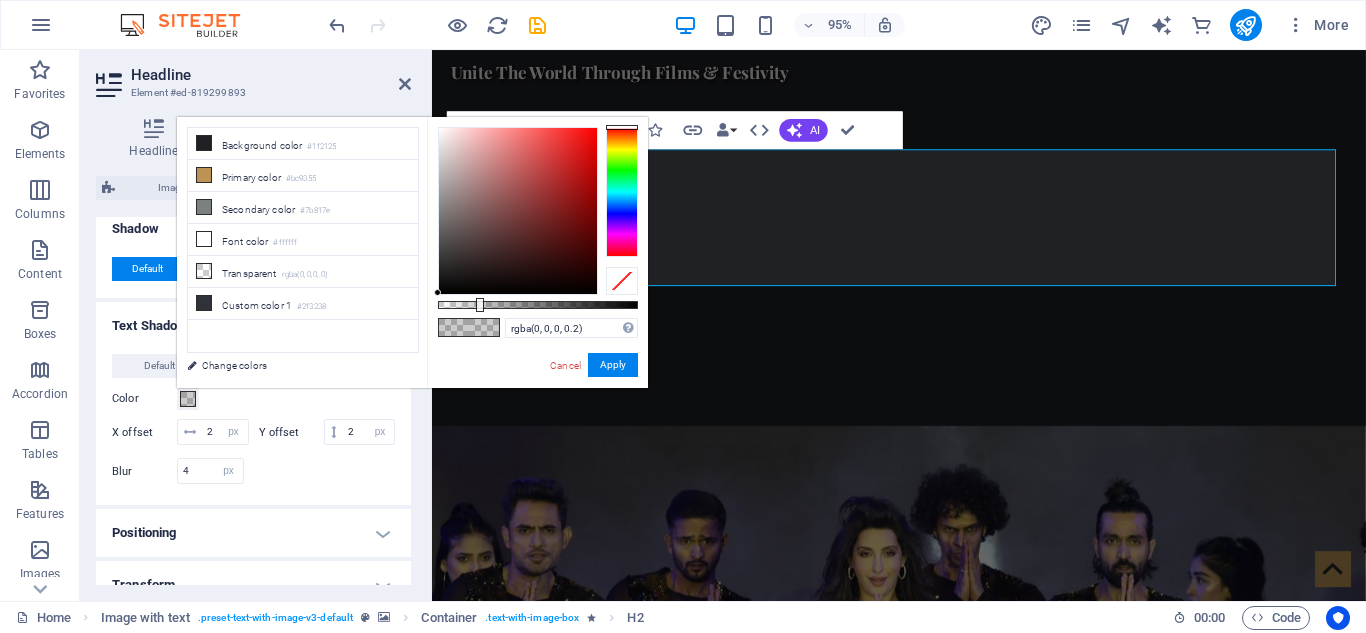 drag, startPoint x: 436, startPoint y: 296, endPoint x: 455, endPoint y: 265, distance: 36.359318 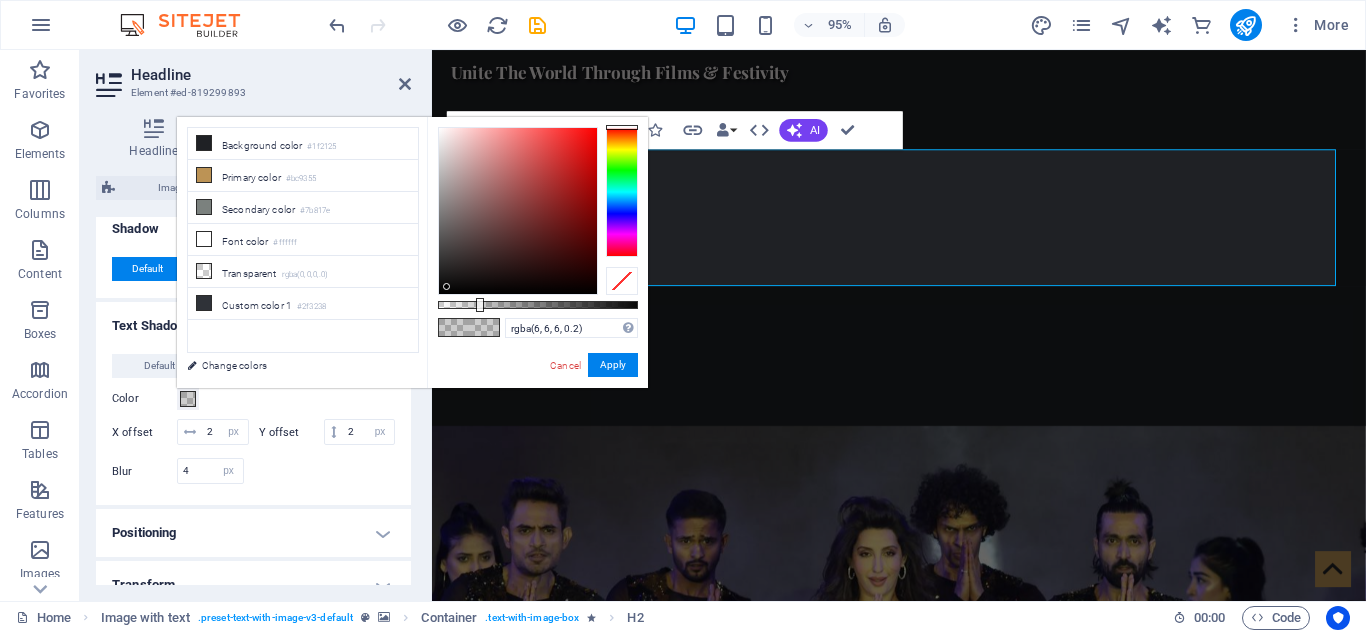 type on "rgba(5, 5, 5, 0.2)" 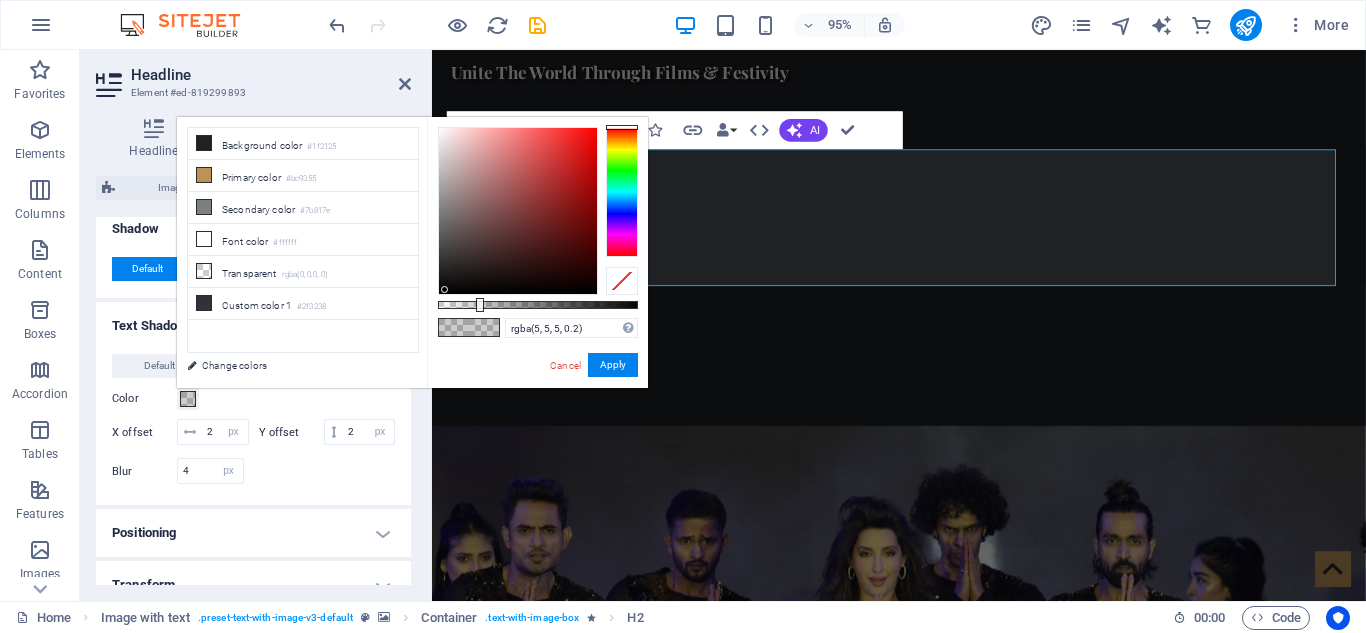 drag, startPoint x: 435, startPoint y: 292, endPoint x: 445, endPoint y: 290, distance: 10.198039 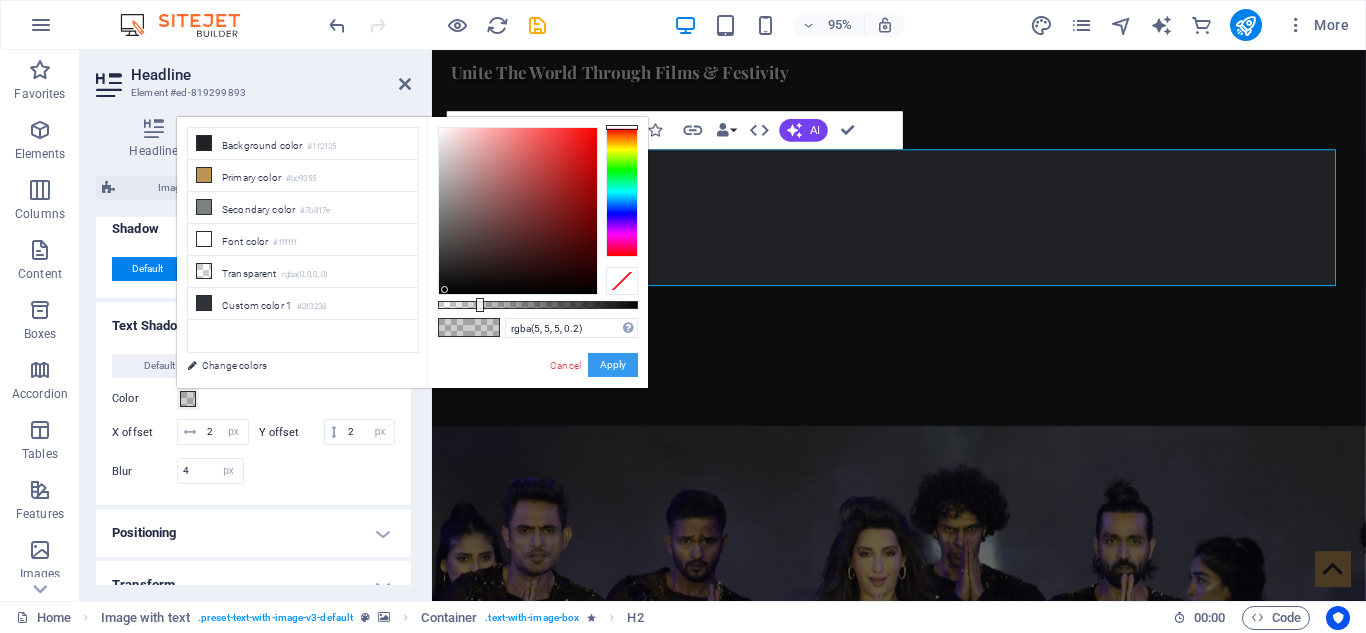 click on "Apply" at bounding box center [613, 365] 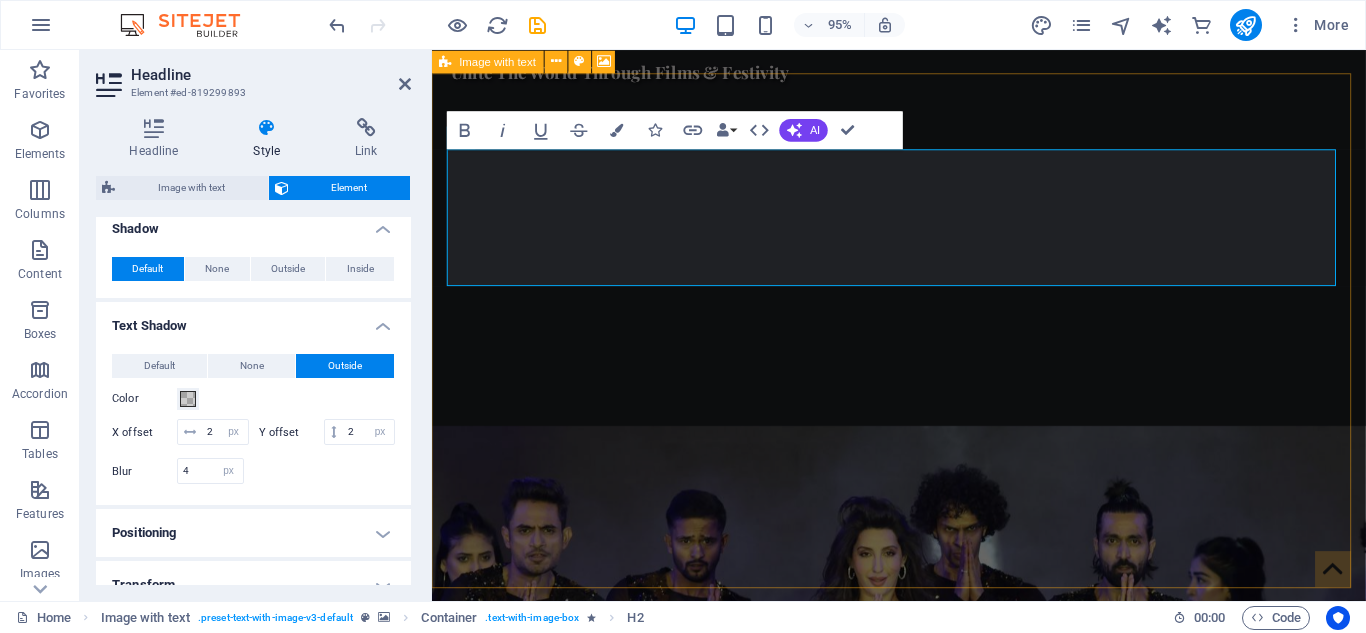 click at bounding box center [923, 1094] 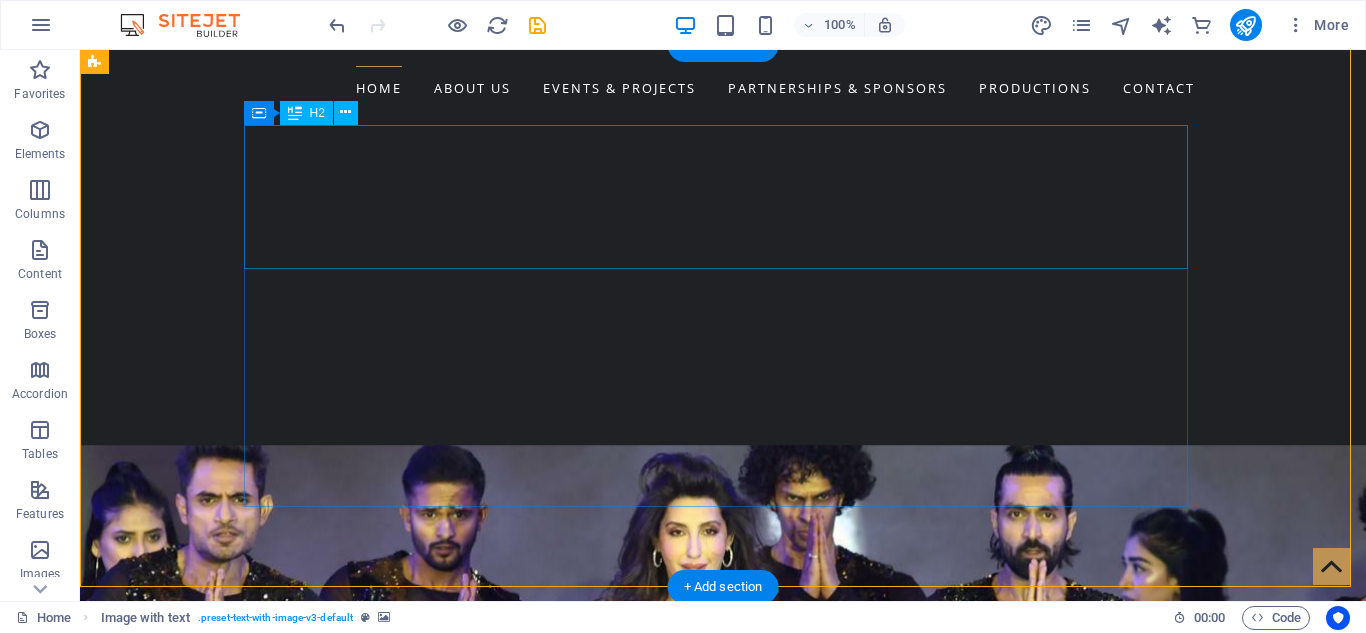 click on "WELCOME TO WorldWide Films Network" at bounding box center (568, 1441) 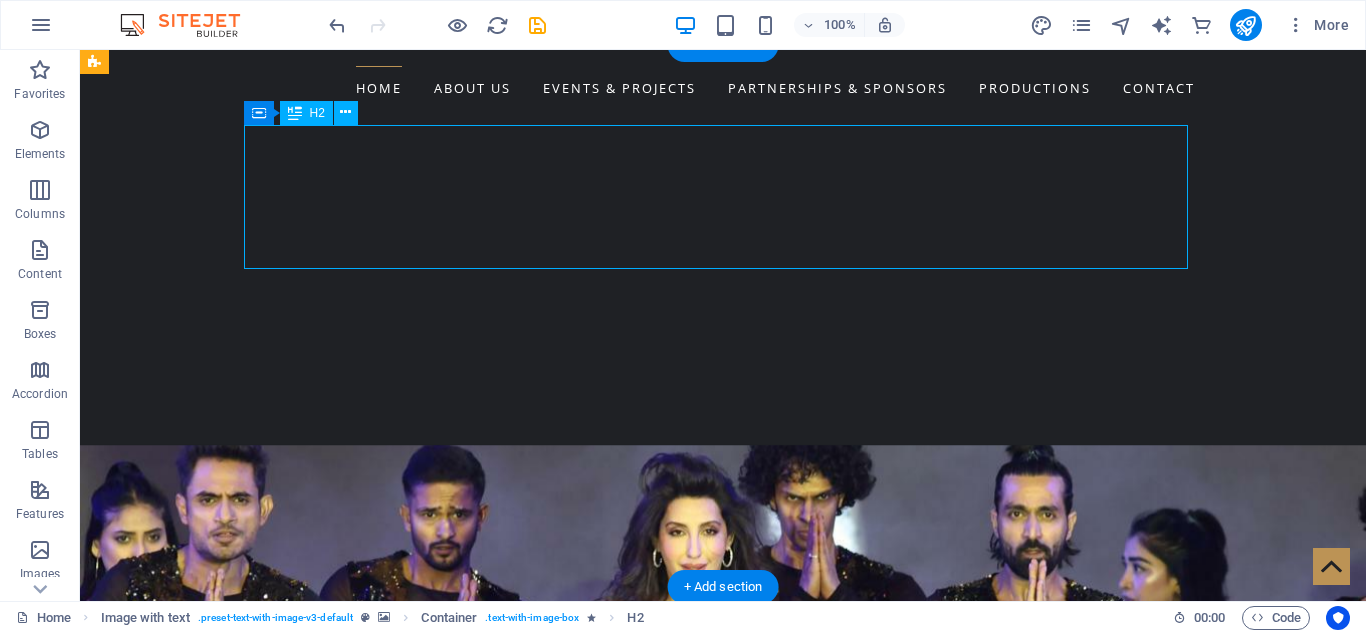 click on "WELCOME TO WorldWide Films Network" at bounding box center [568, 1441] 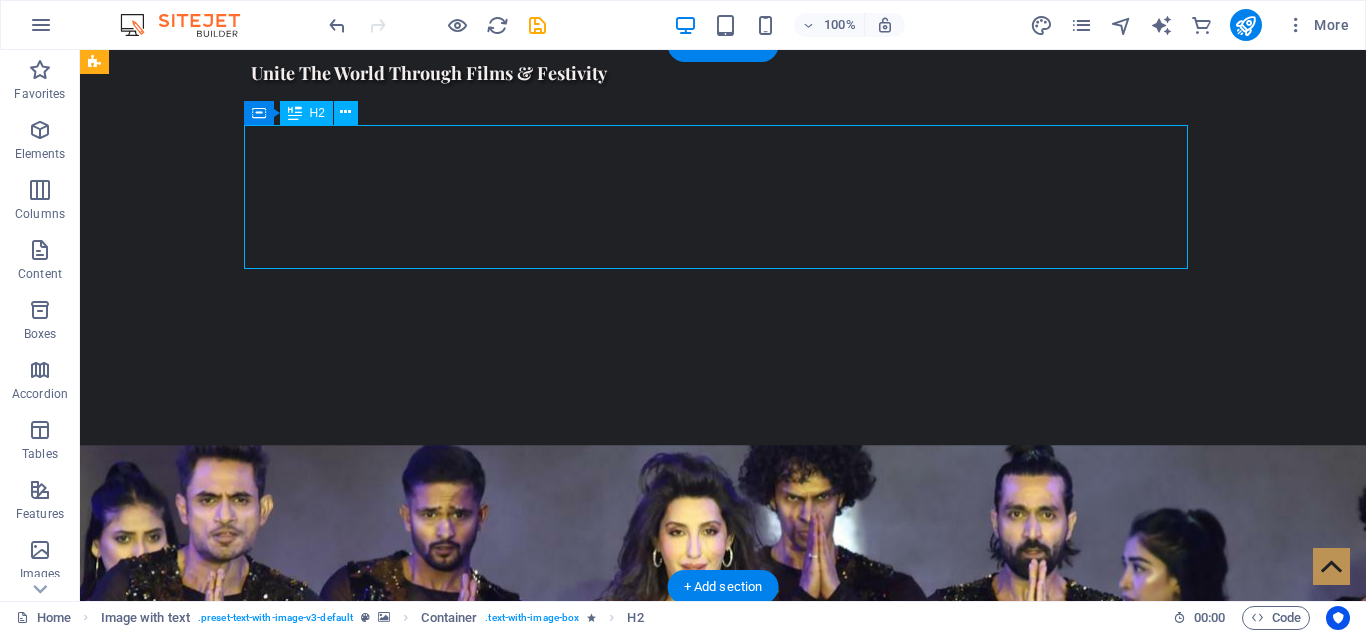 select on "px" 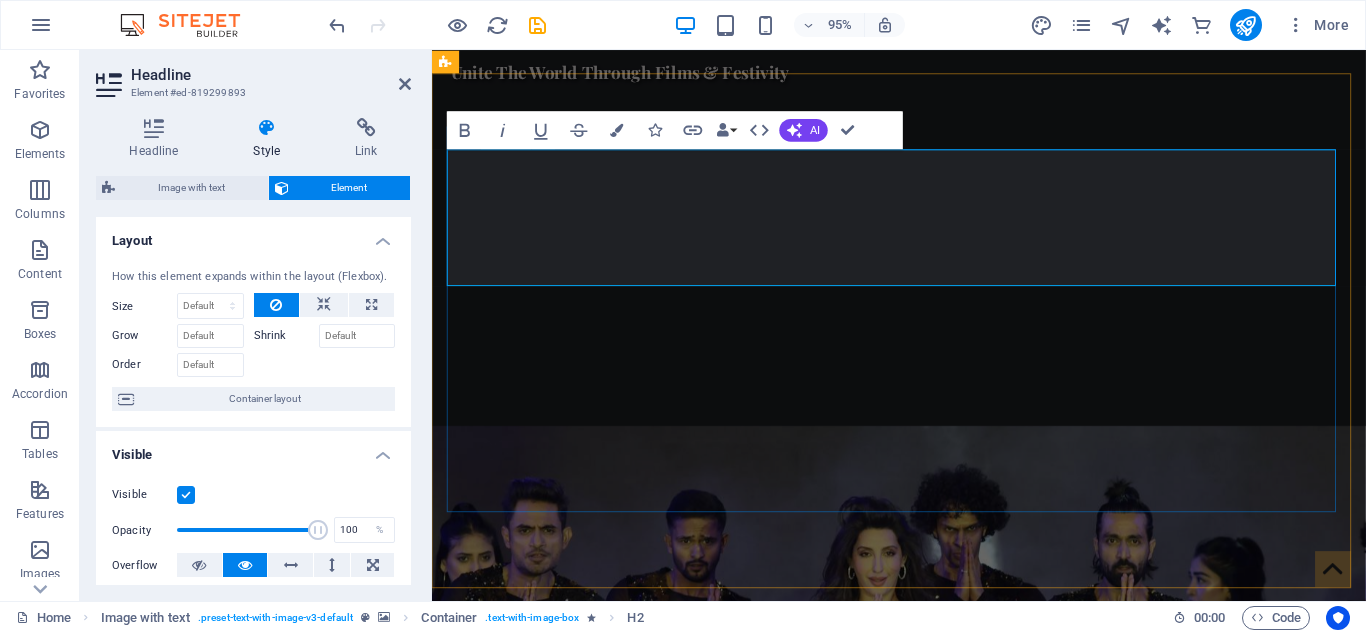click on "WELCOME TO WorldWide Films Network We are Nepal’s premier platform for international entertainment and cultural exchange. From iconic concerts to global film collaborations, we bring world-class experiences to Nepali audiences and take Nepali talent to global stages. Our vision is to create a bridge between Nepal and the world through music, cinema, and live entertainment . FOLLOW US ON" at bounding box center [920, 1688] 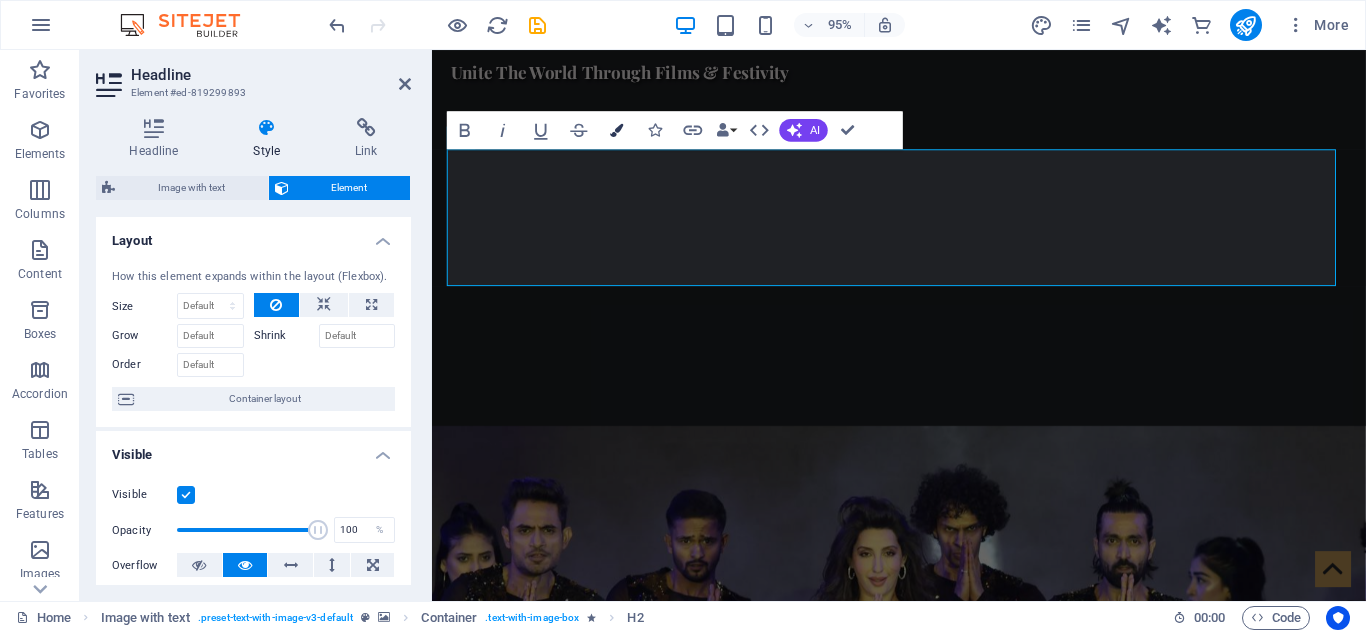 click at bounding box center (617, 129) 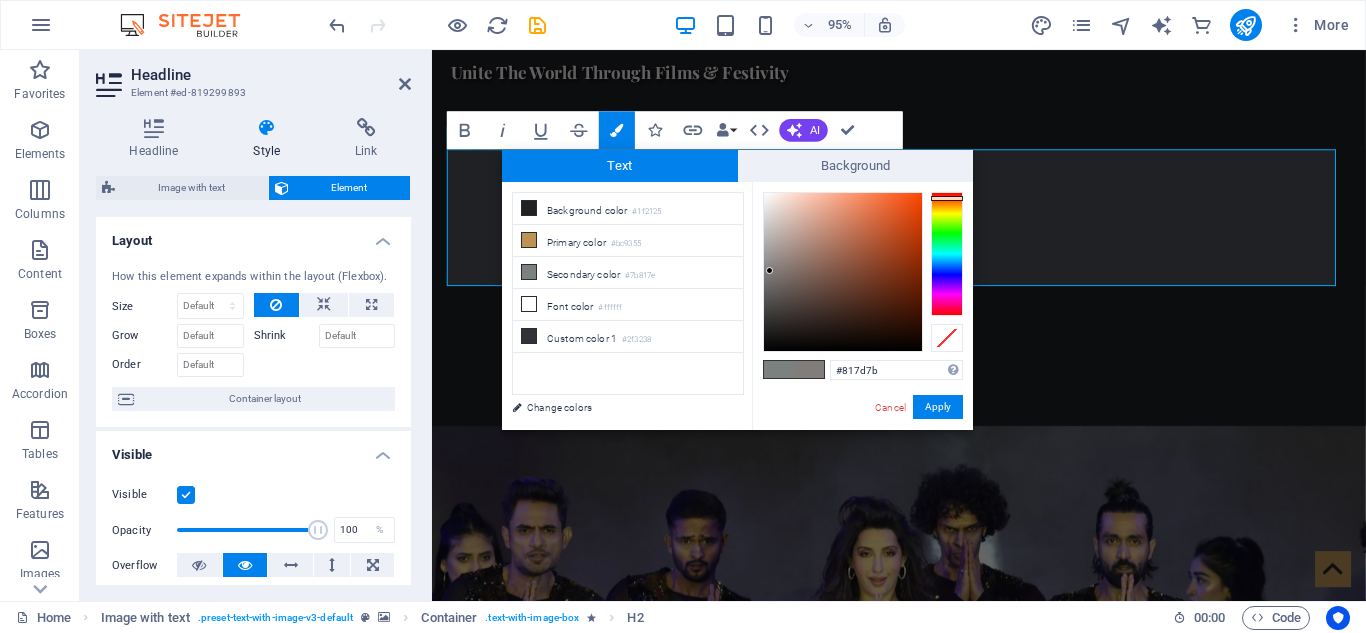 click at bounding box center (947, 254) 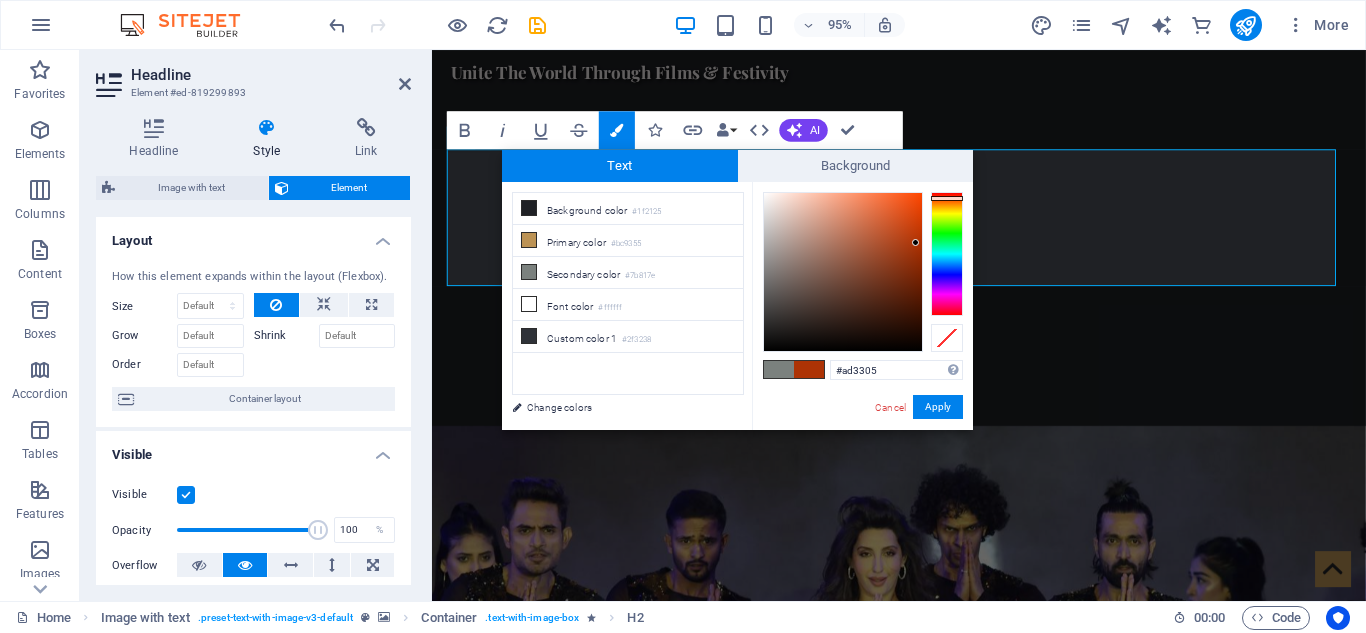 drag, startPoint x: 768, startPoint y: 273, endPoint x: 915, endPoint y: 243, distance: 150.03 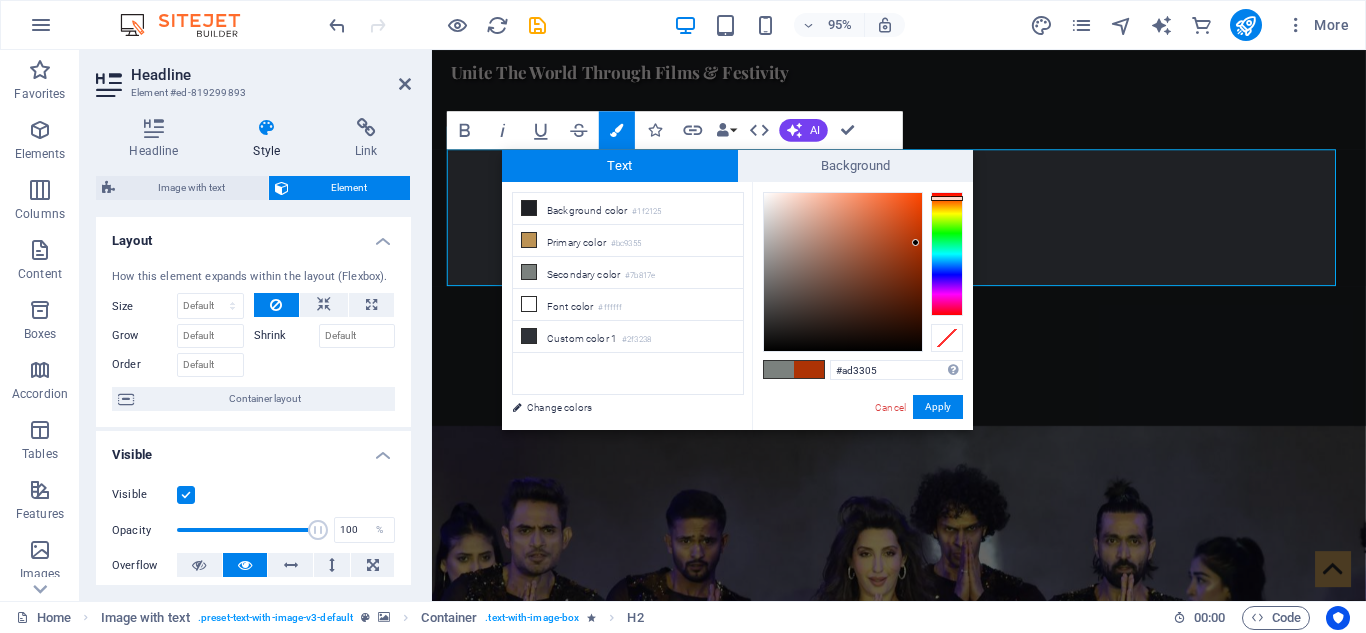 click at bounding box center (915, 242) 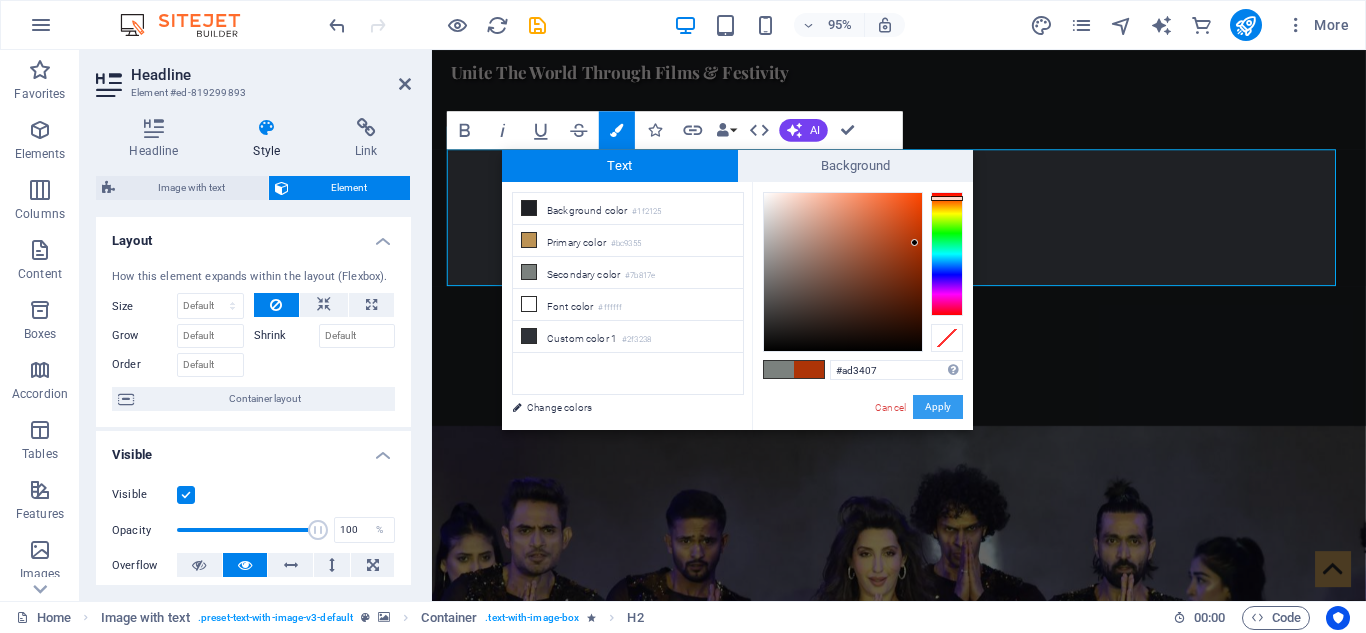 click on "Apply" at bounding box center [938, 407] 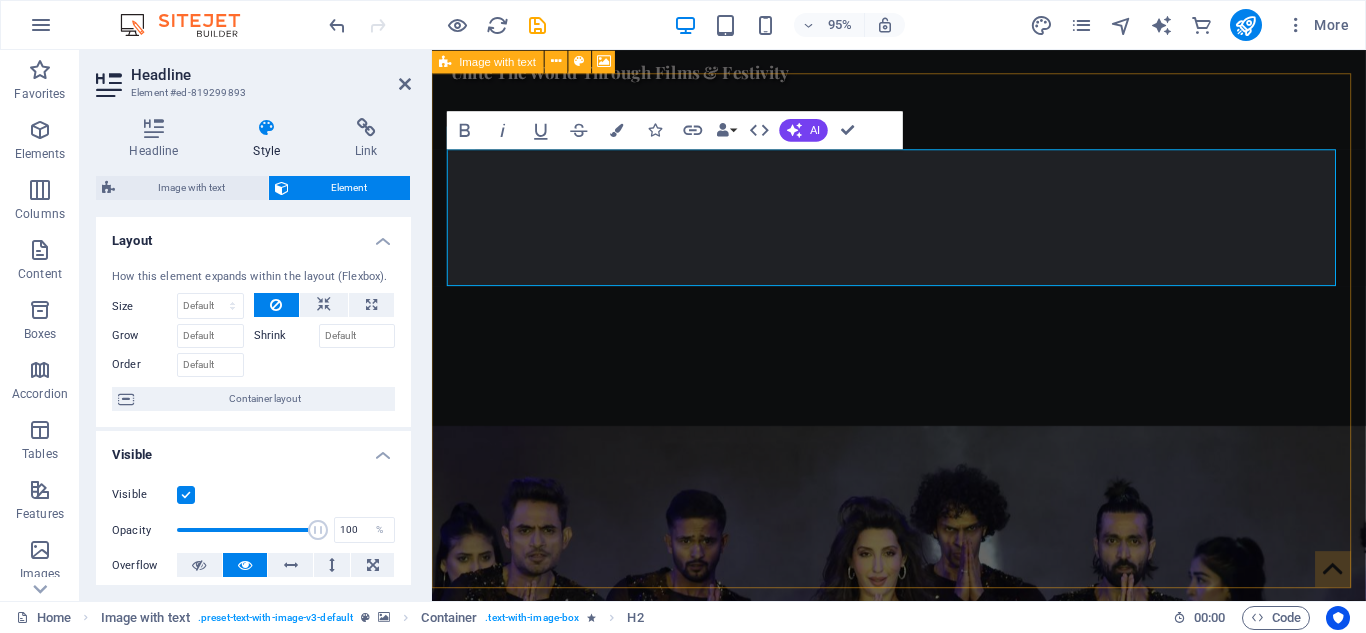 click at bounding box center [923, 1094] 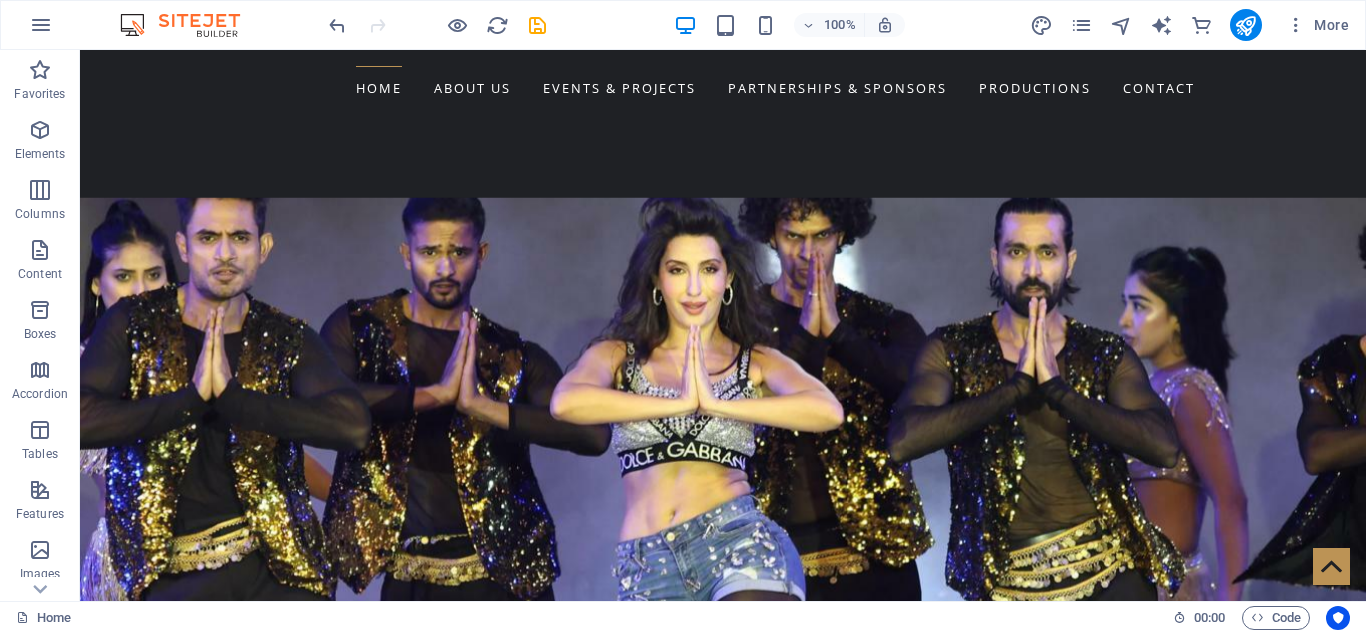 scroll, scrollTop: 1554, scrollLeft: 0, axis: vertical 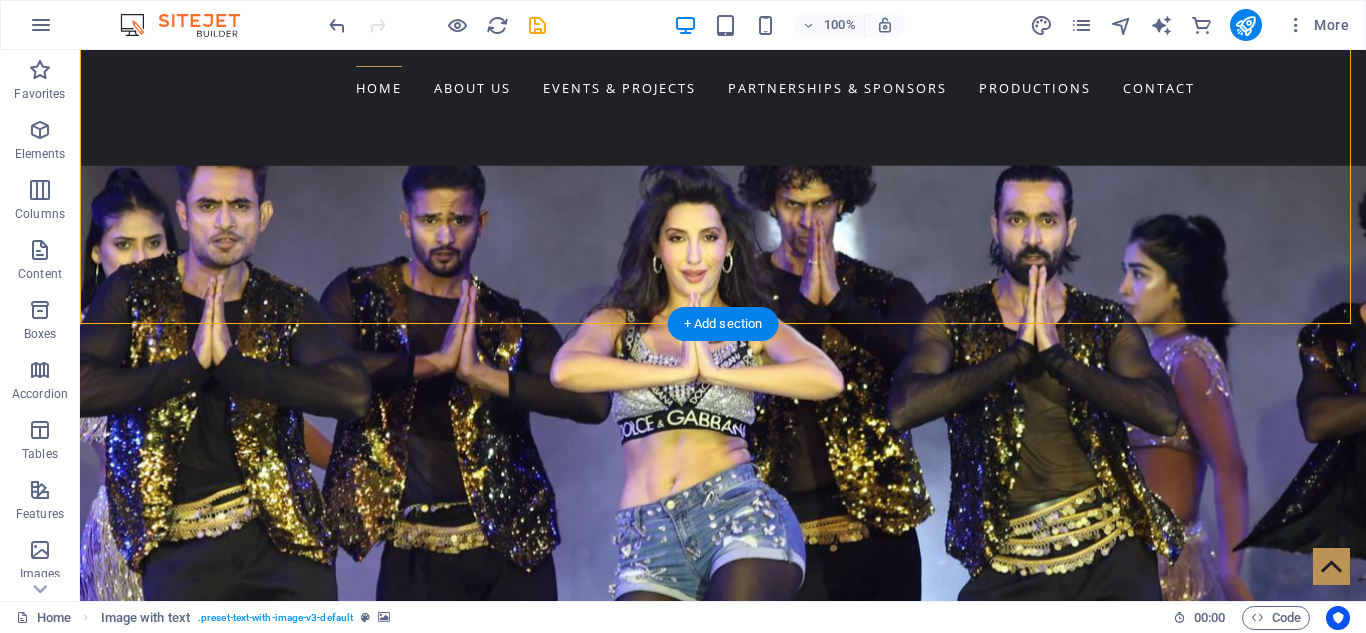 drag, startPoint x: 1077, startPoint y: 214, endPoint x: 1068, endPoint y: 270, distance: 56.718605 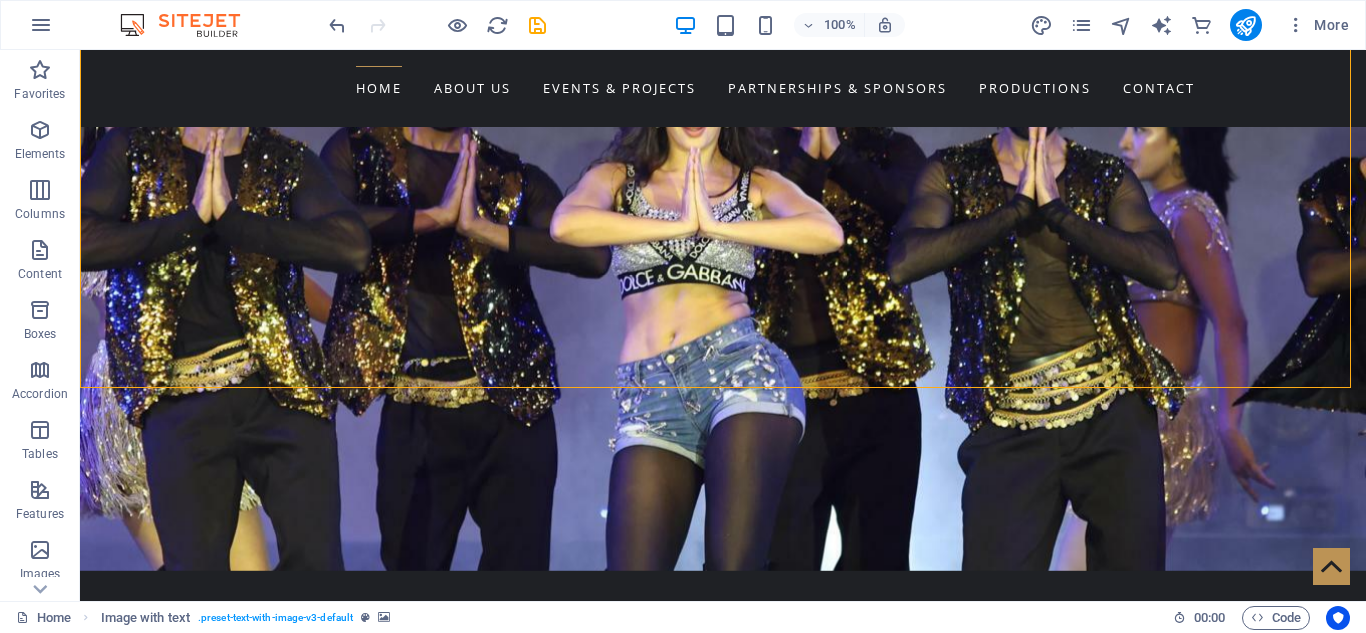scroll, scrollTop: 1501, scrollLeft: 0, axis: vertical 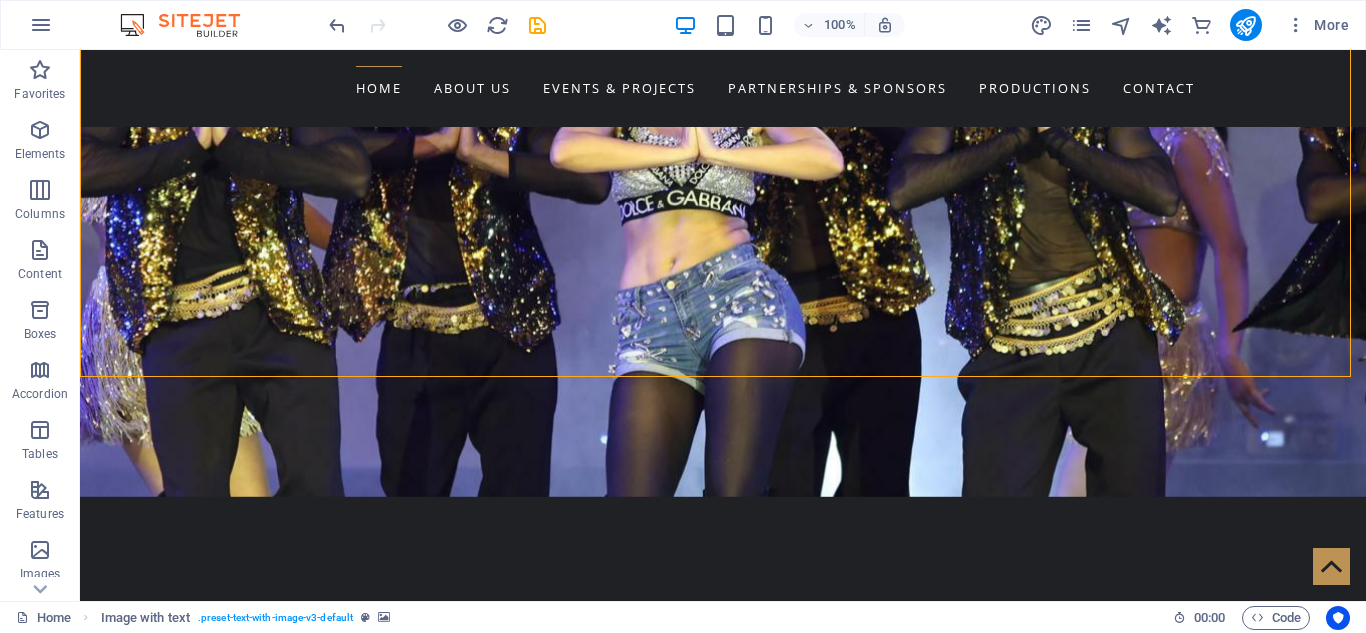 click at bounding box center (723, 1794) 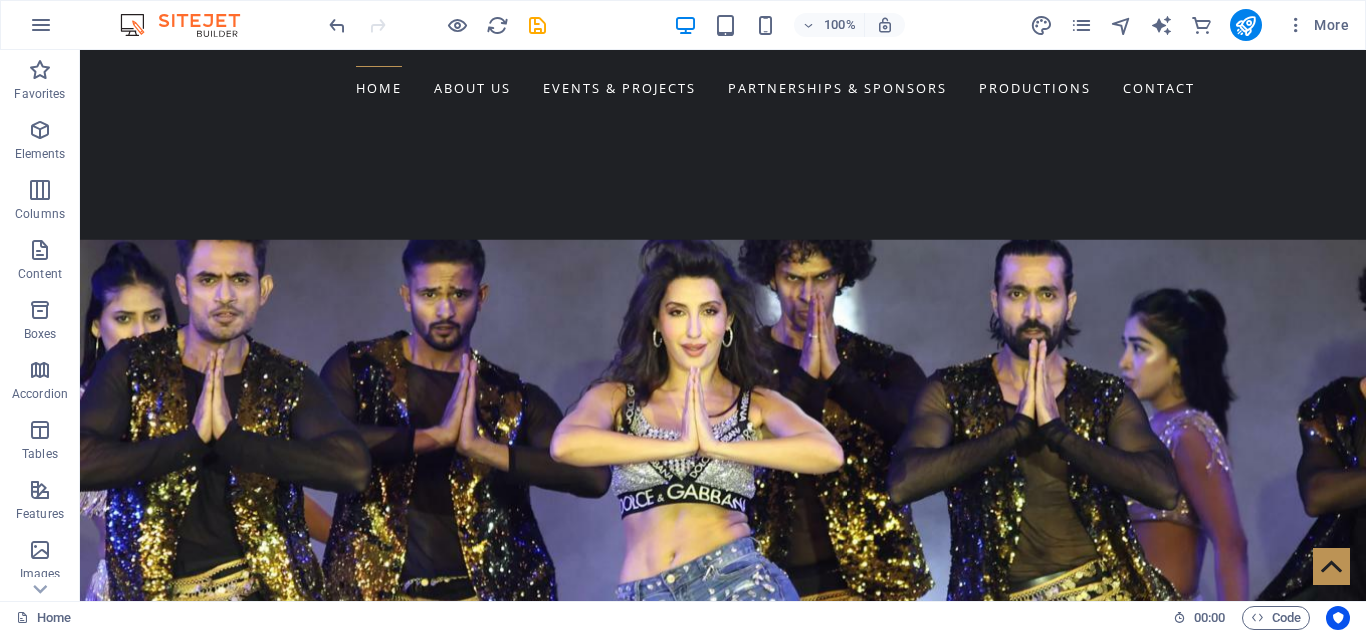 scroll, scrollTop: 1490, scrollLeft: 0, axis: vertical 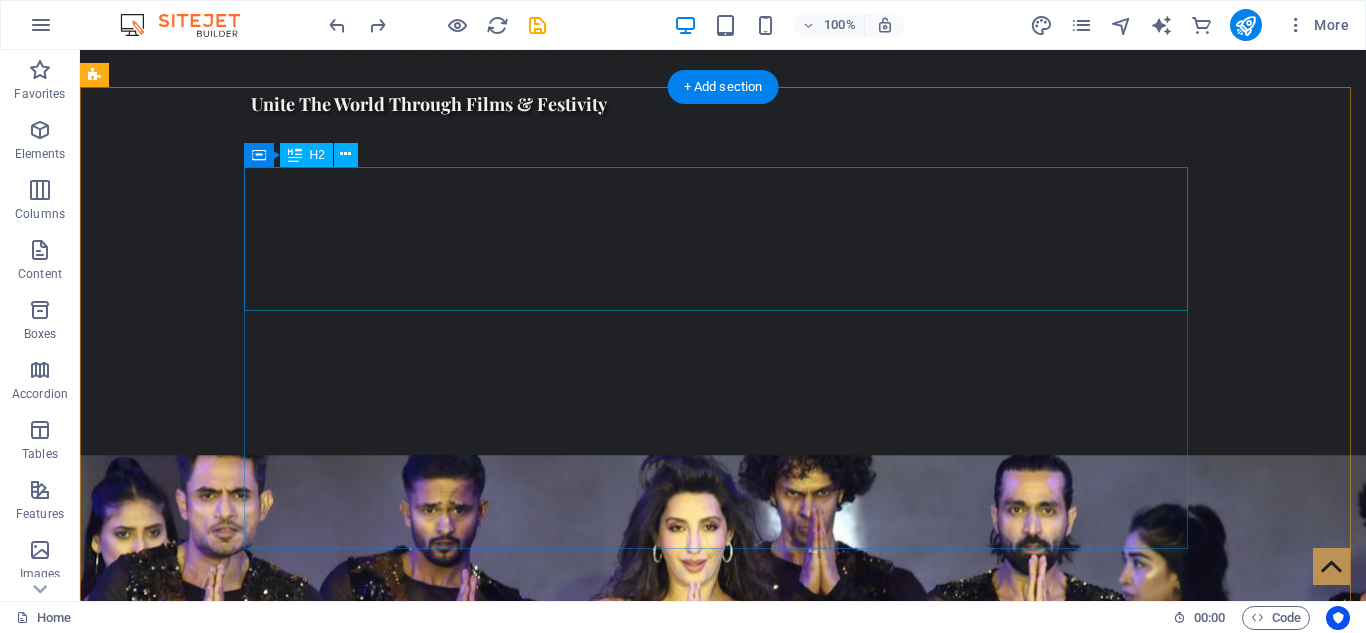 click on "WELCOME TO WorldWide Films Network" at bounding box center [568, 1519] 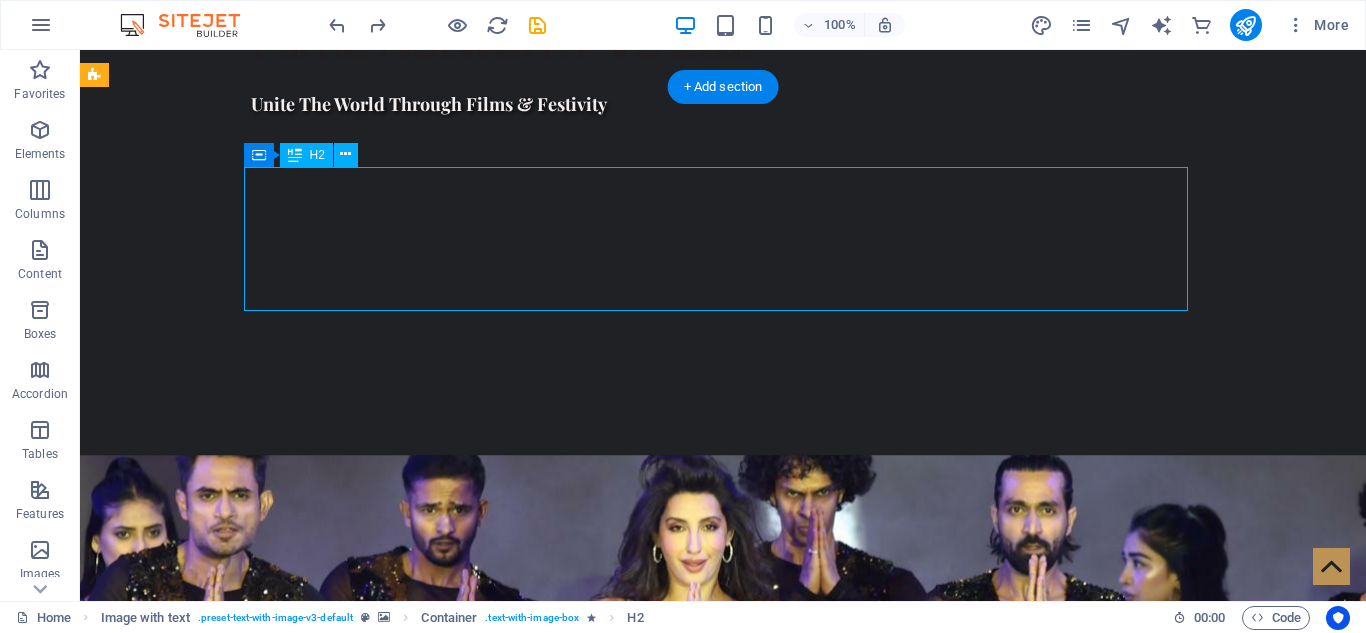 click on "WELCOME TO WorldWide Films Network" at bounding box center (568, 1519) 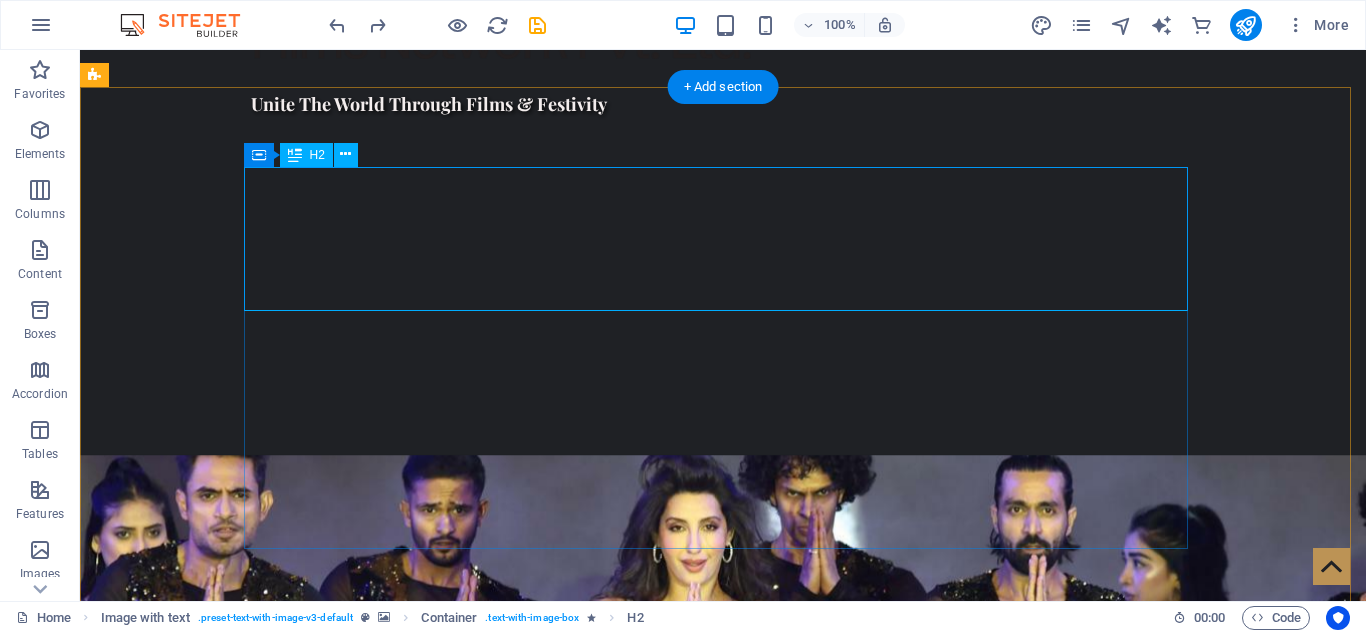 click on "WELCOME TO WorldWide Films Network" at bounding box center (568, 1519) 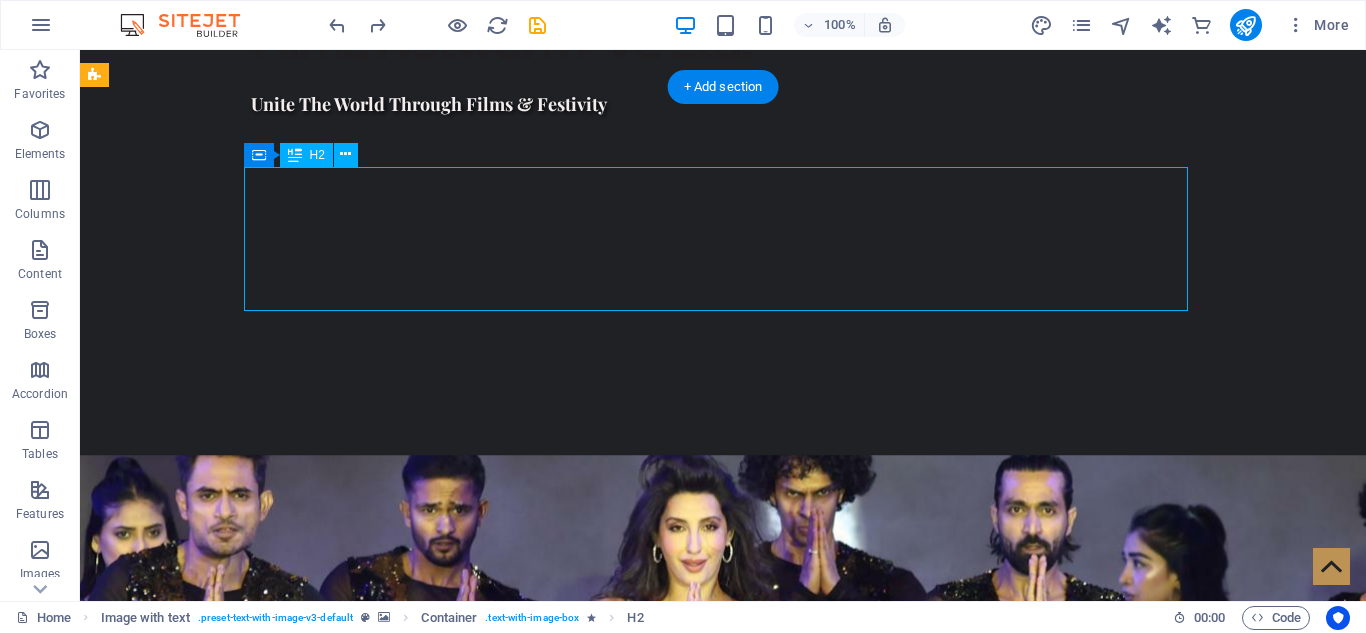drag, startPoint x: 473, startPoint y: 282, endPoint x: 410, endPoint y: 278, distance: 63.126858 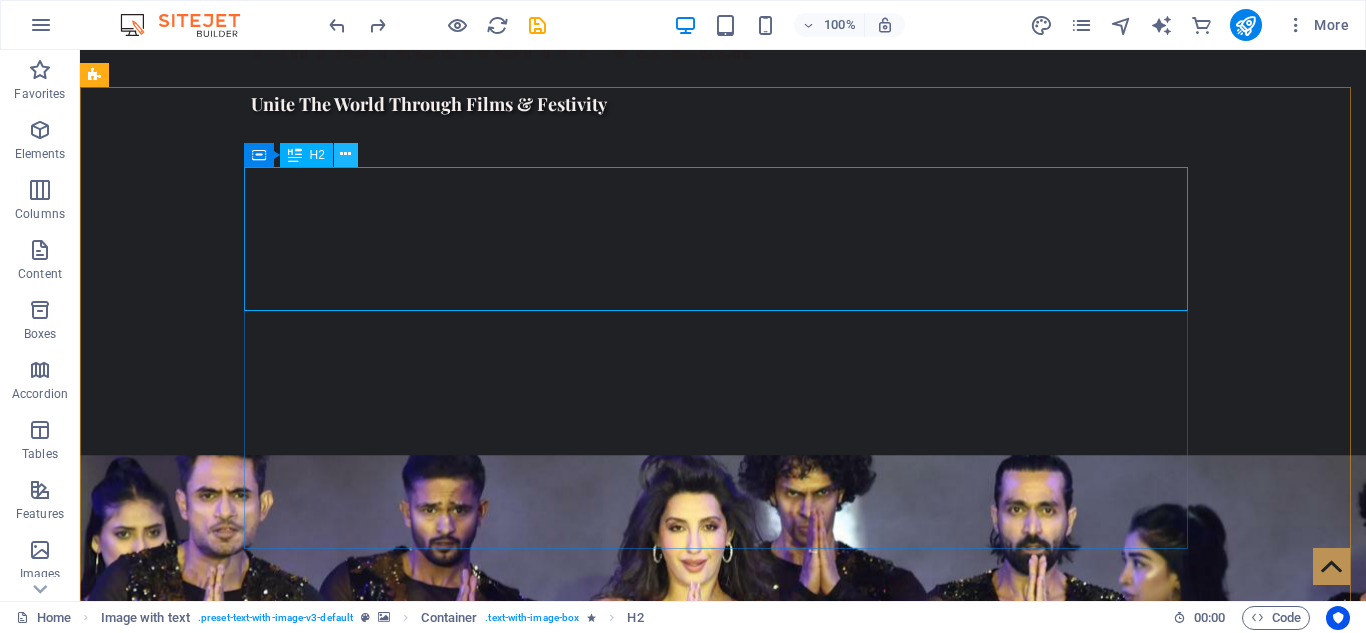 click at bounding box center (345, 154) 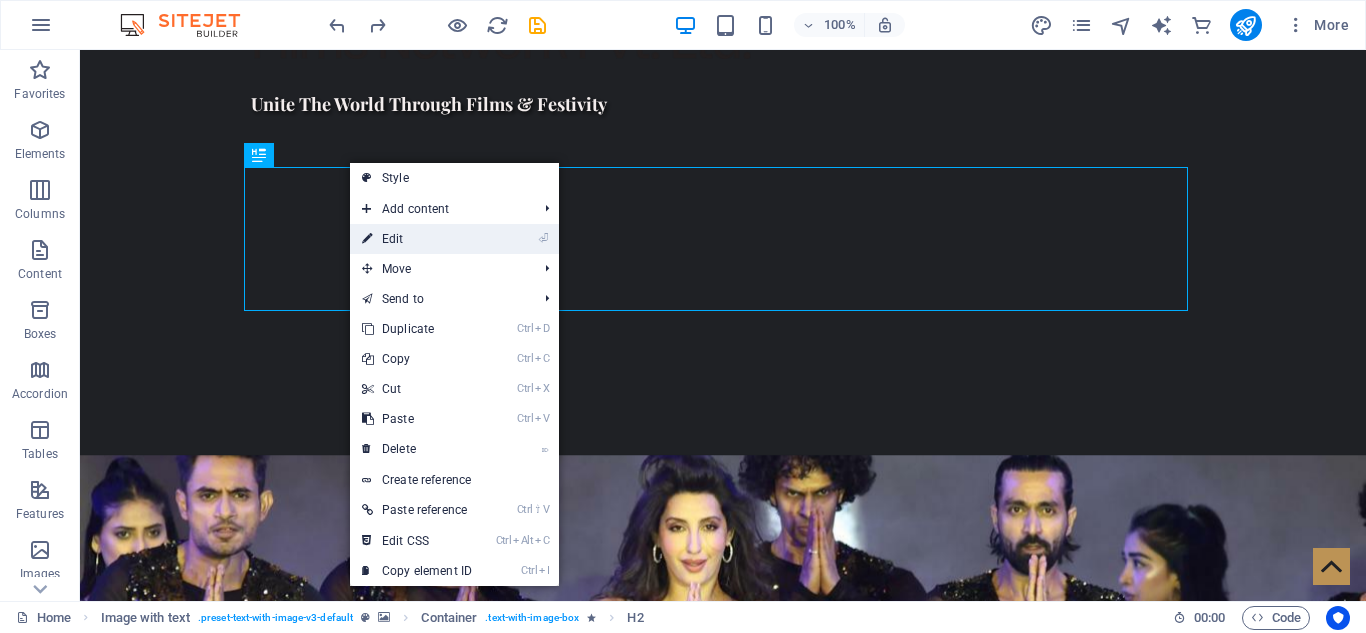 click on "⏎  Edit" at bounding box center [417, 239] 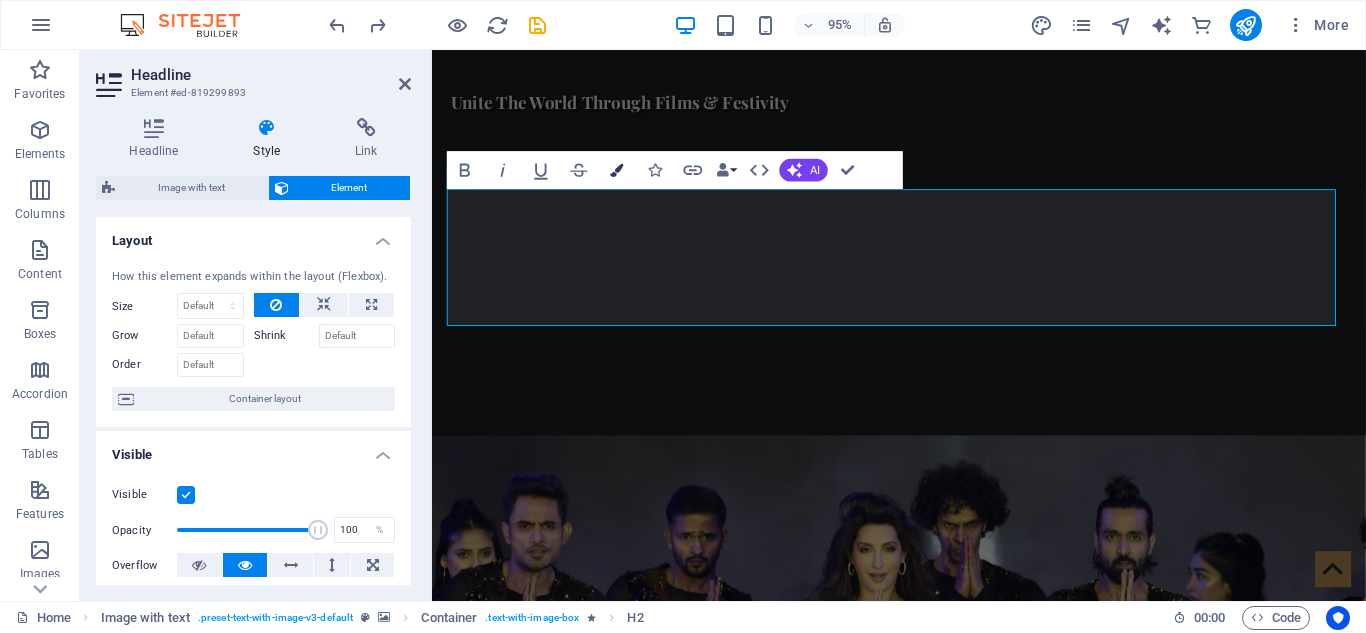 click on "Colors" at bounding box center (617, 169) 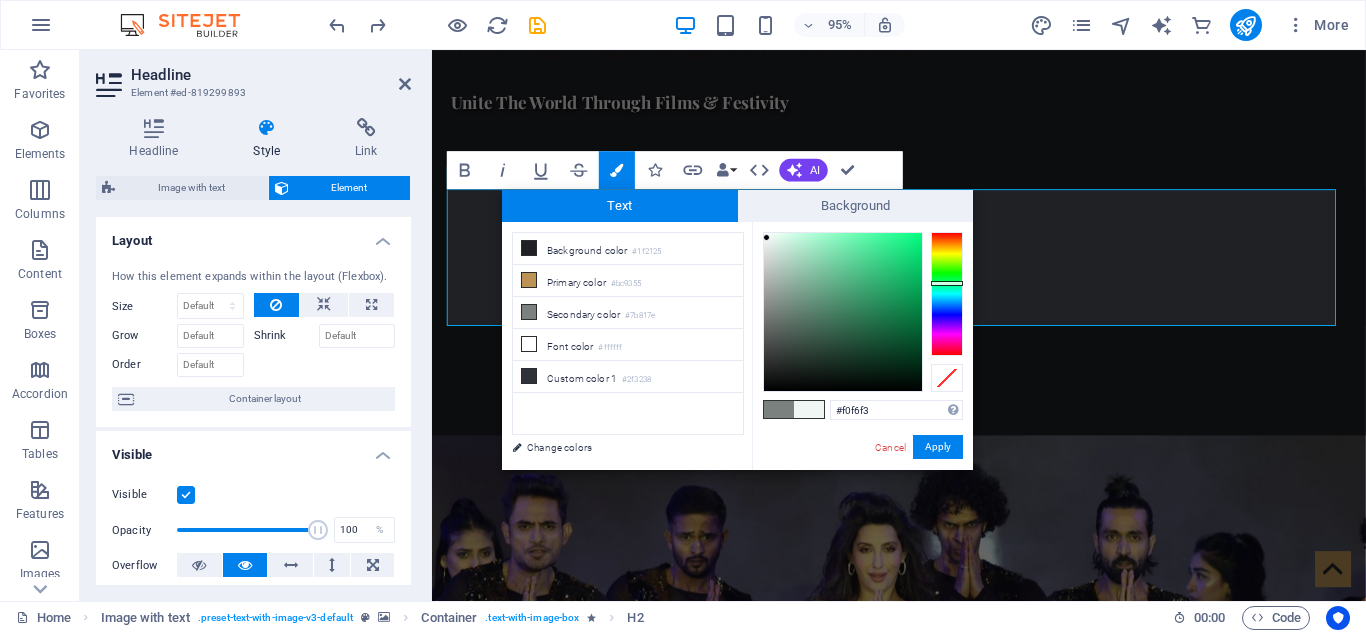 type on "#f0f6f3" 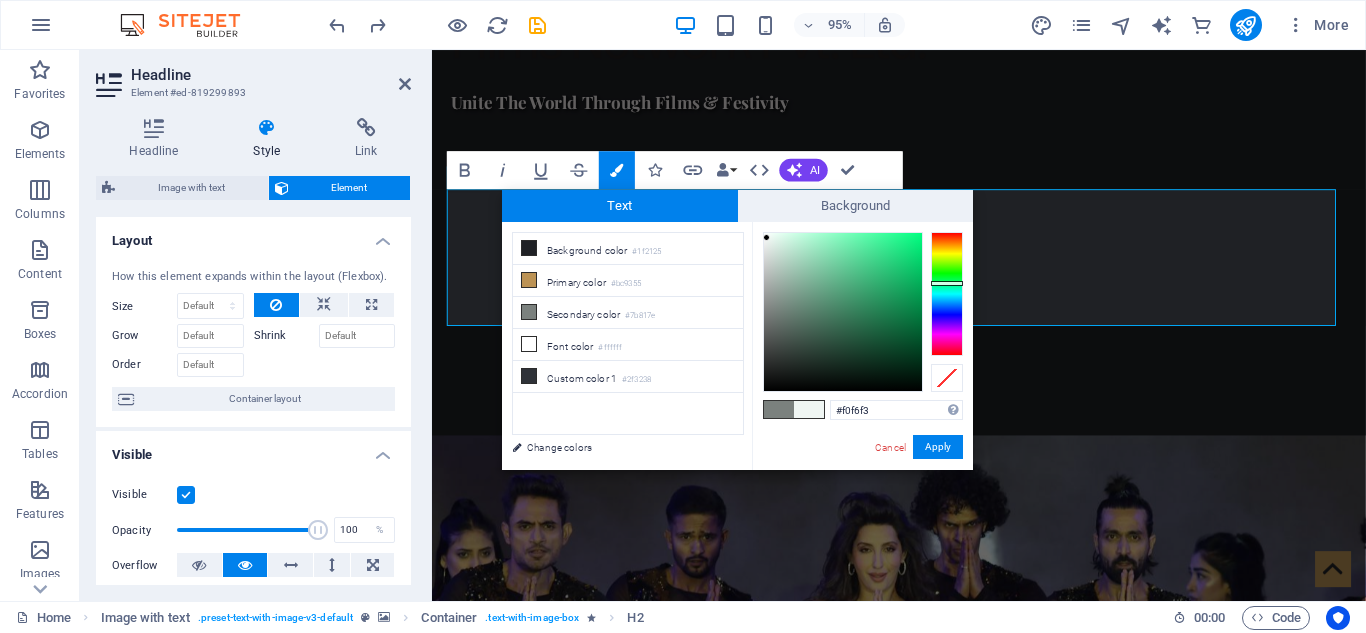 drag, startPoint x: 768, startPoint y: 307, endPoint x: 767, endPoint y: 238, distance: 69.00725 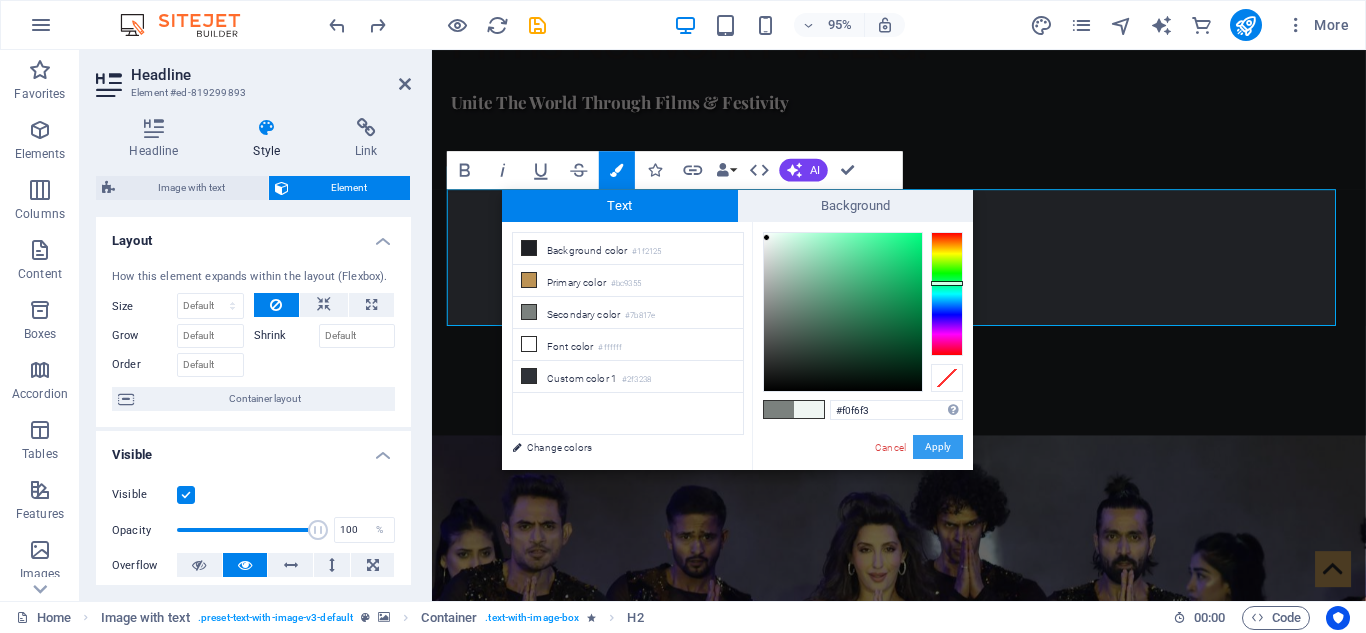 click on "Apply" at bounding box center (938, 447) 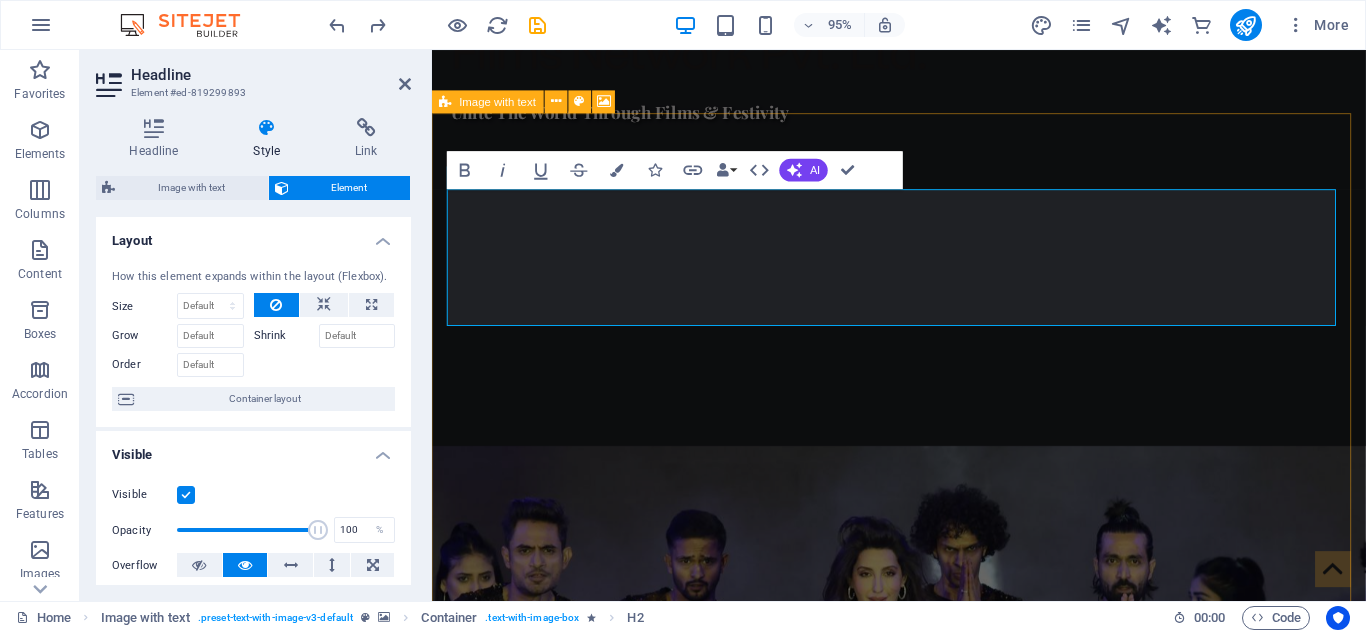 click at bounding box center (923, 1136) 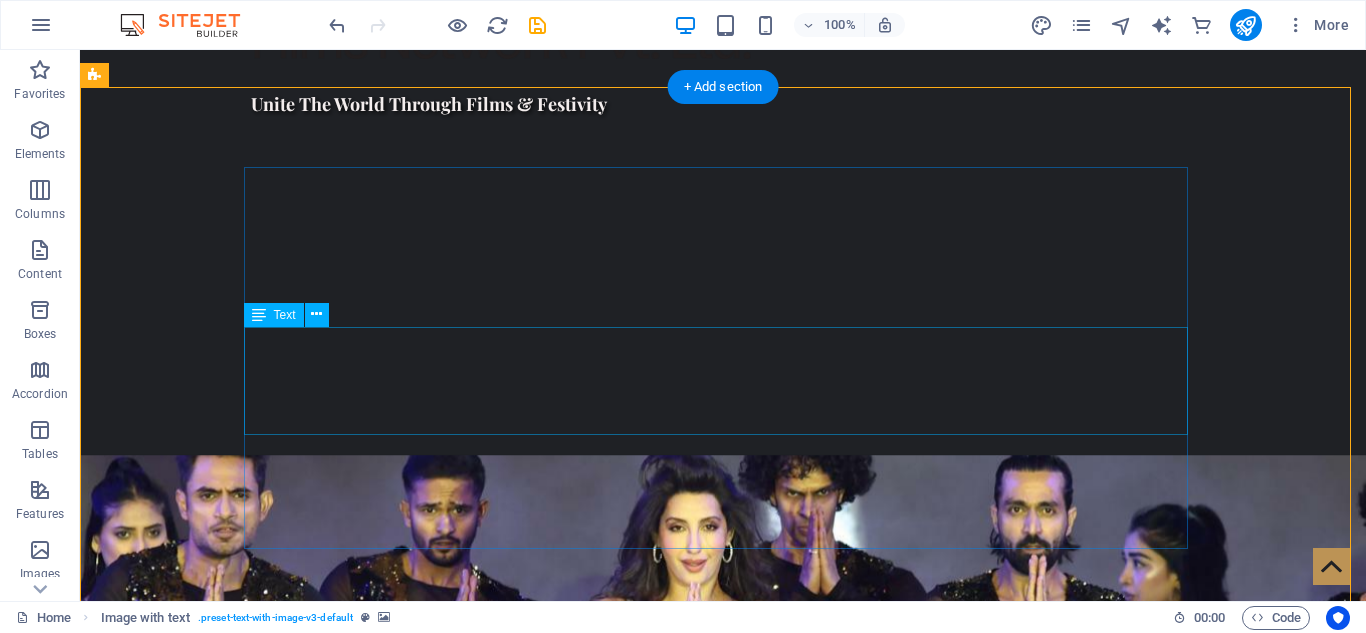 click on "We are Nepal’s premier platform for international entertainment and cultural exchange. From iconic concerts to global film collaborations, we bring world-class experiences to Nepali audiences and take Nepali talent to global stages. Our vision is to create a bridge between Nepal and the world through music, cinema, and live entertainment ." at bounding box center [568, 1661] 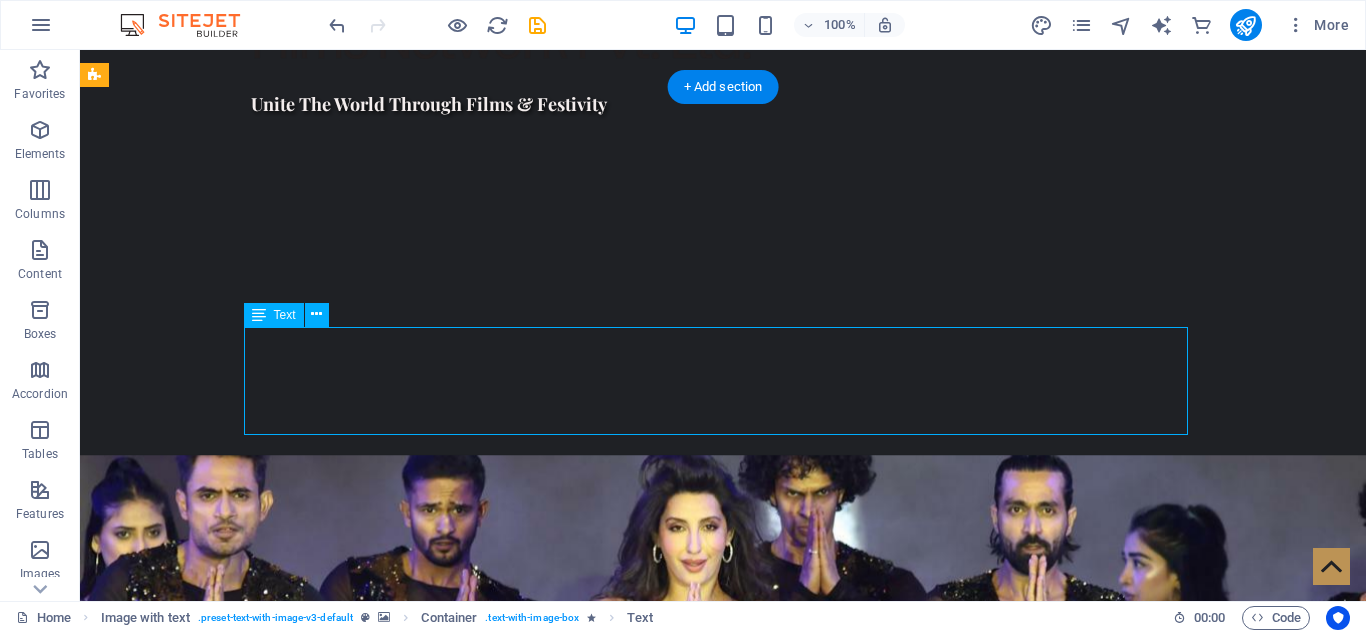 click on "We are Nepal’s premier platform for international entertainment and cultural exchange. From iconic concerts to global film collaborations, we bring world-class experiences to Nepali audiences and take Nepali talent to global stages. Our vision is to create a bridge between Nepal and the world through music, cinema, and live entertainment ." at bounding box center [568, 1661] 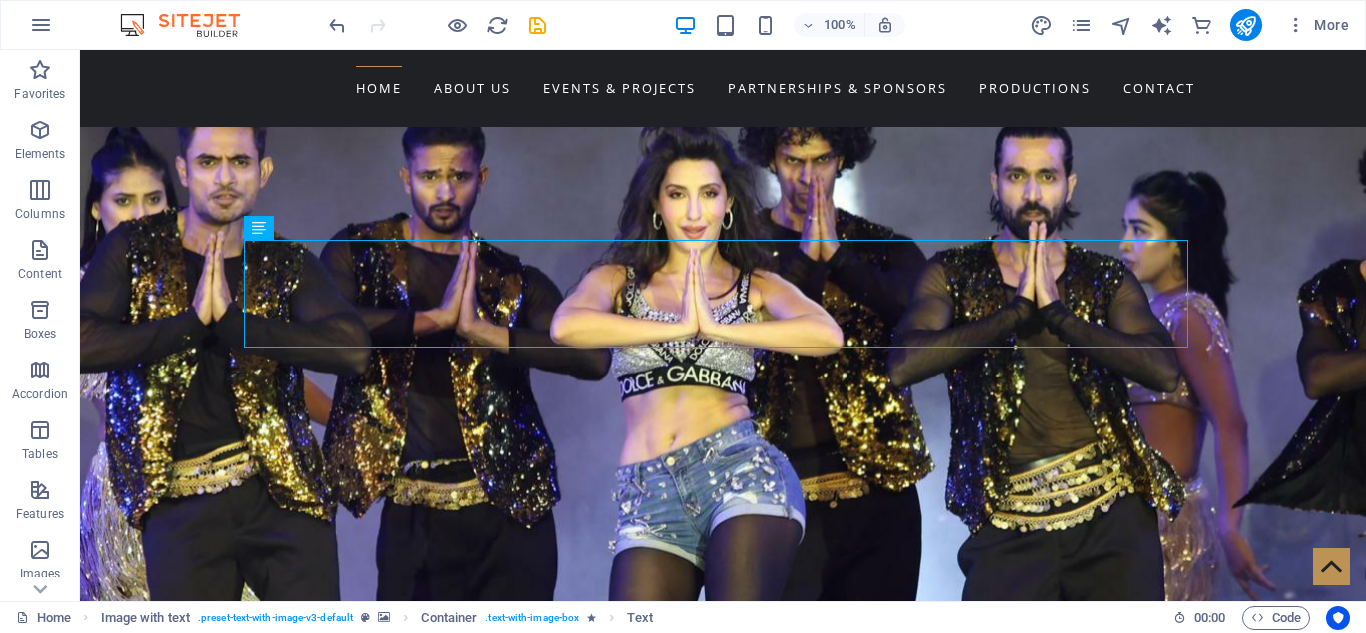 scroll, scrollTop: 1336, scrollLeft: 0, axis: vertical 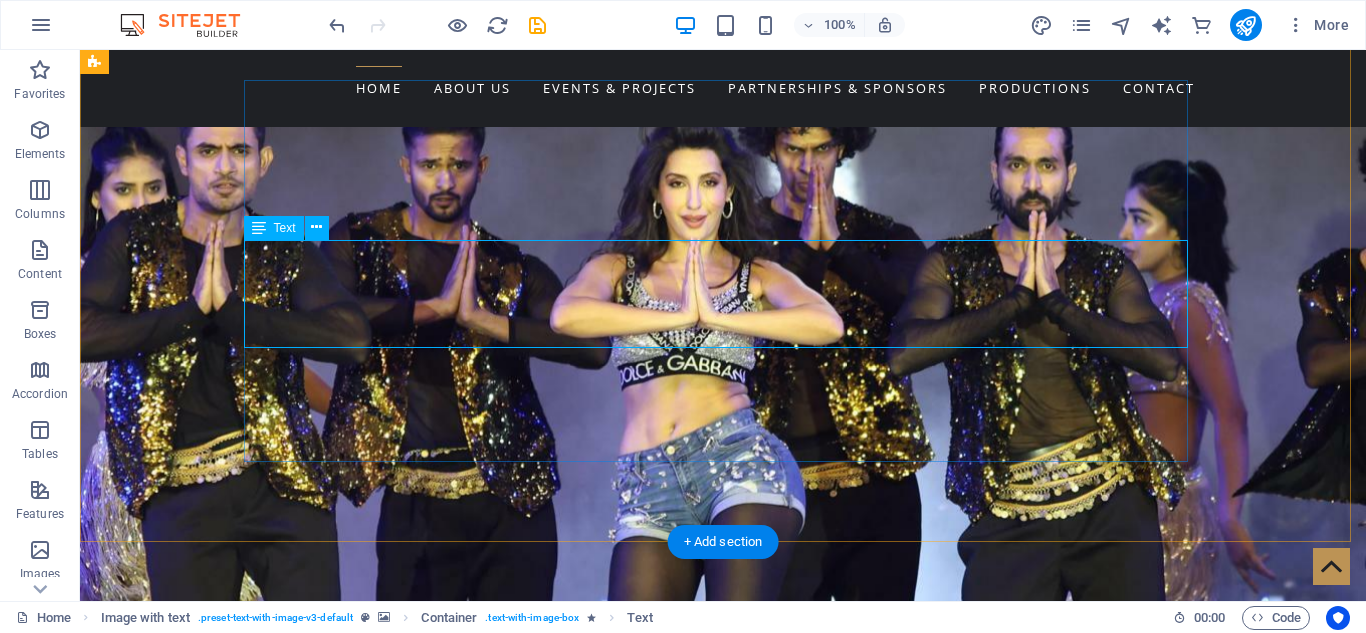 click on "We are Nepal’s premier platform for international entertainment and cultural exchange. From iconic concerts to global film collaborations, we bring world-class experiences to Nepali audiences and take Nepali talent to global stages. Our vision is to create a bridge between Nepal and the world through music, cinema, and live entertainment ." at bounding box center [568, 1498] 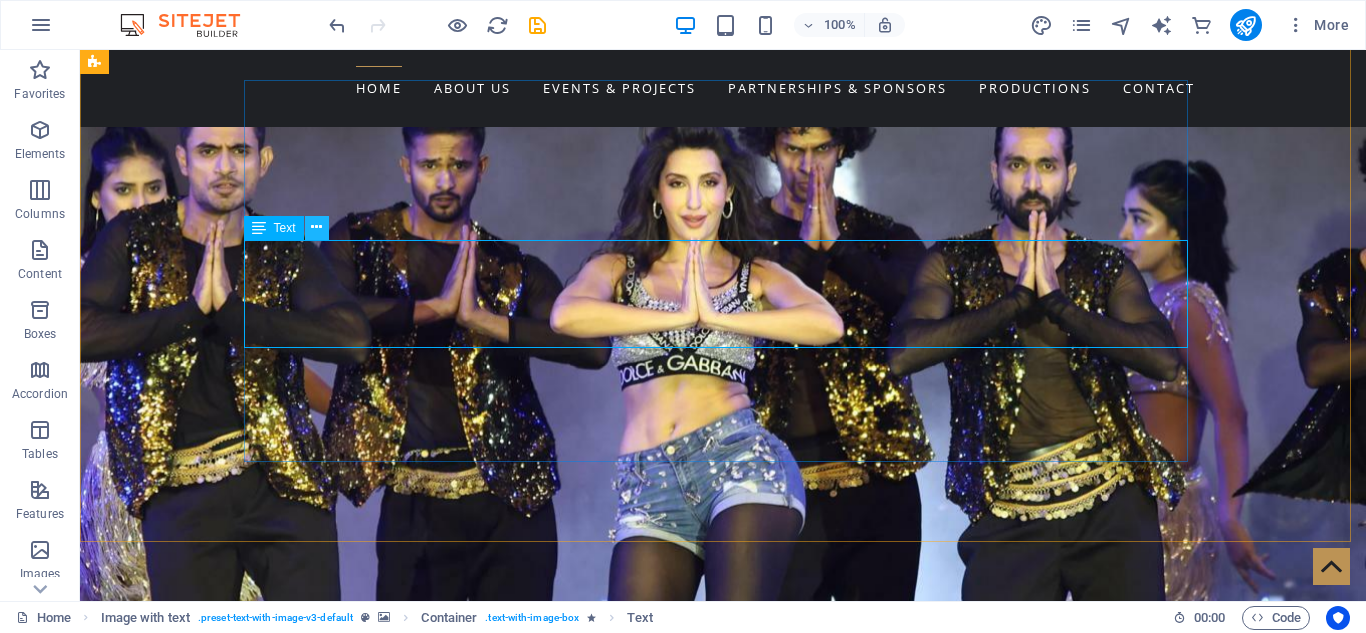 click at bounding box center (316, 227) 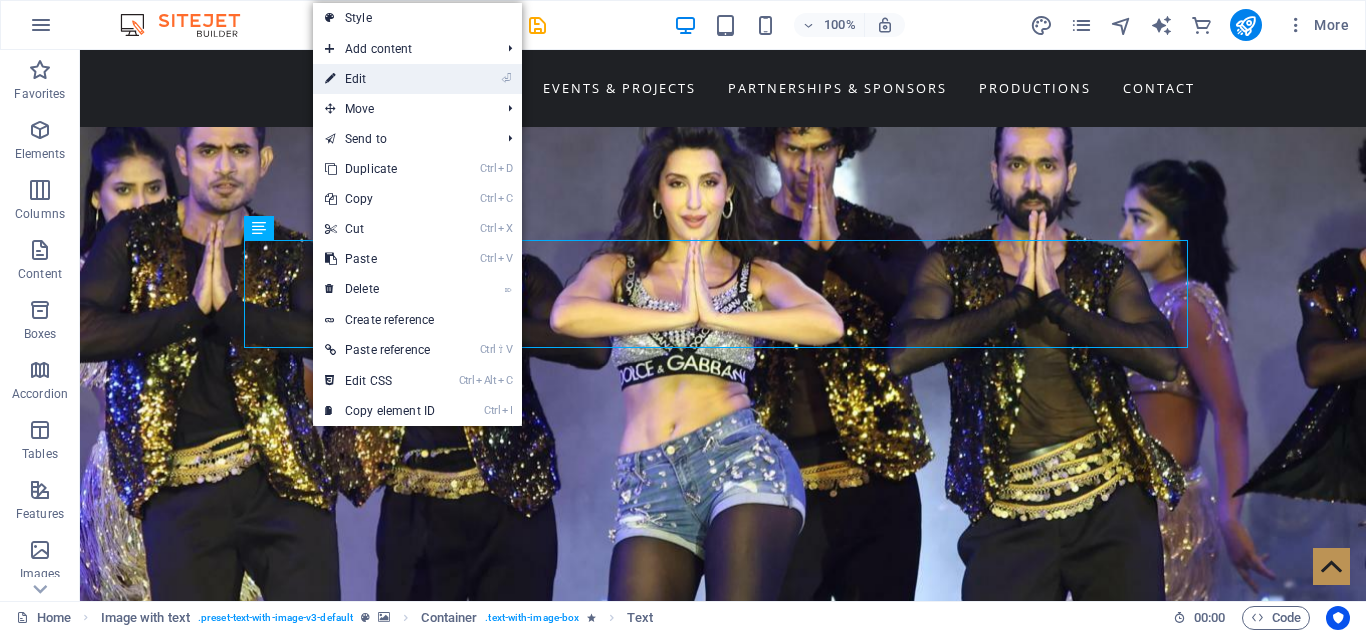 click on "⏎  Edit" at bounding box center [380, 79] 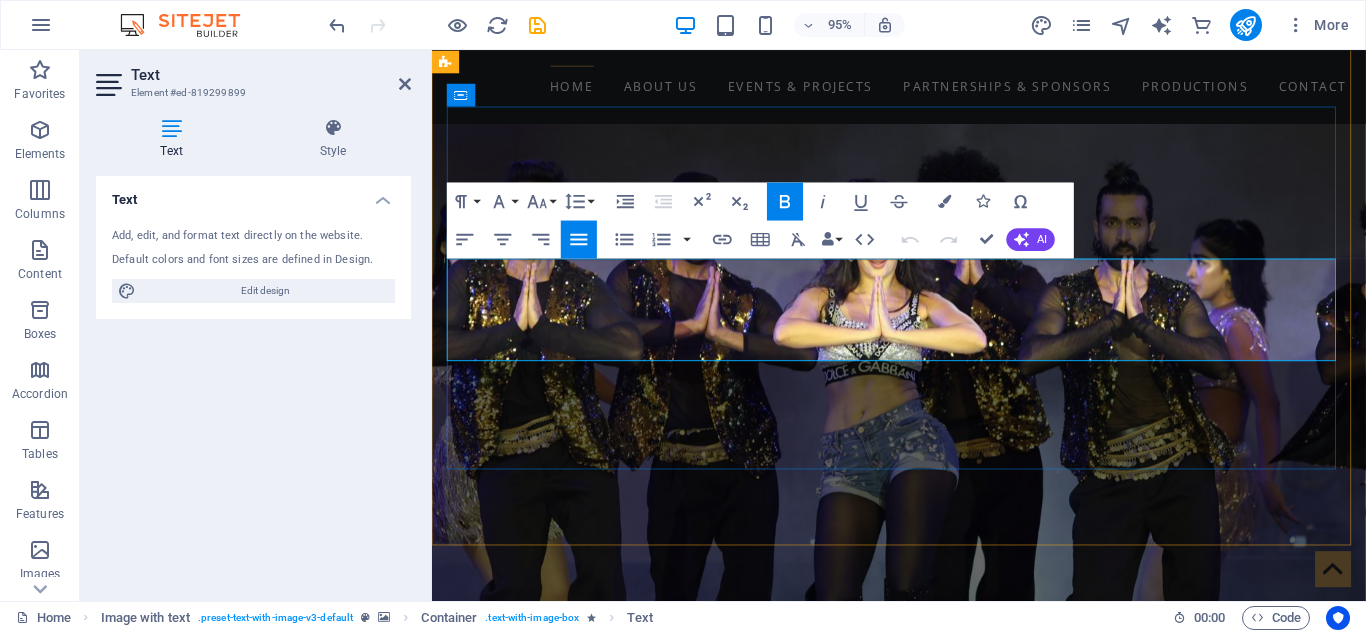 drag, startPoint x: 797, startPoint y: 370, endPoint x: 447, endPoint y: 276, distance: 362.40308 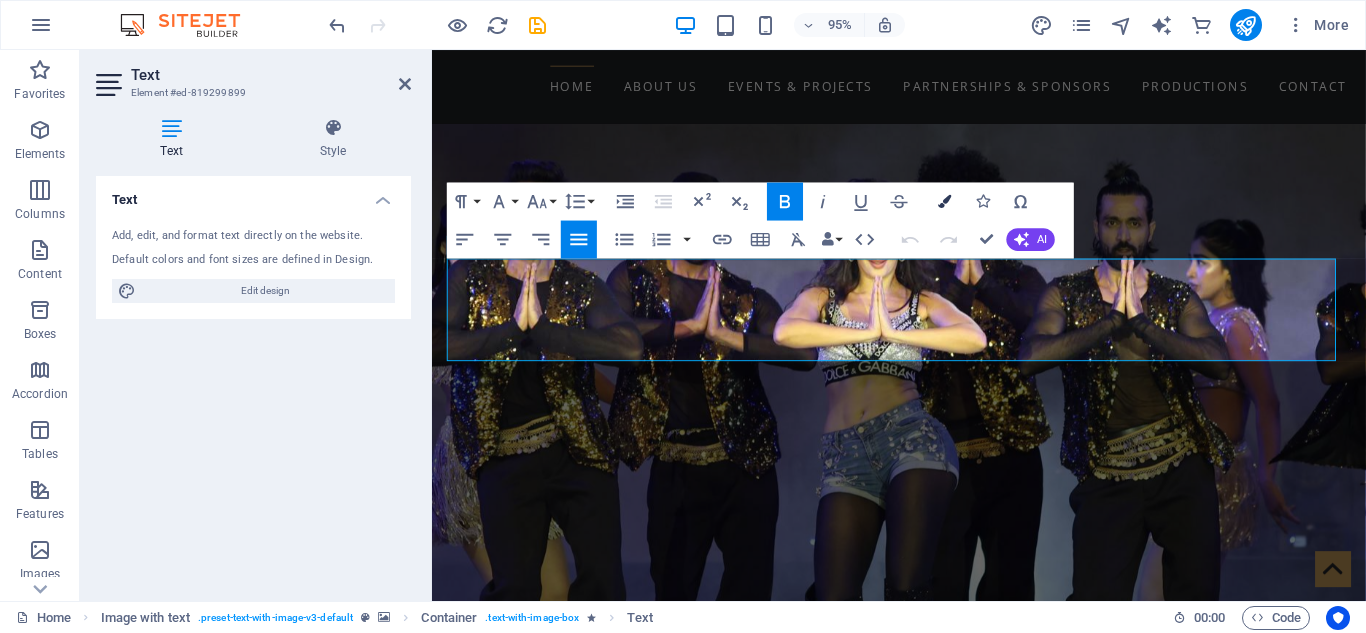 click at bounding box center (944, 200) 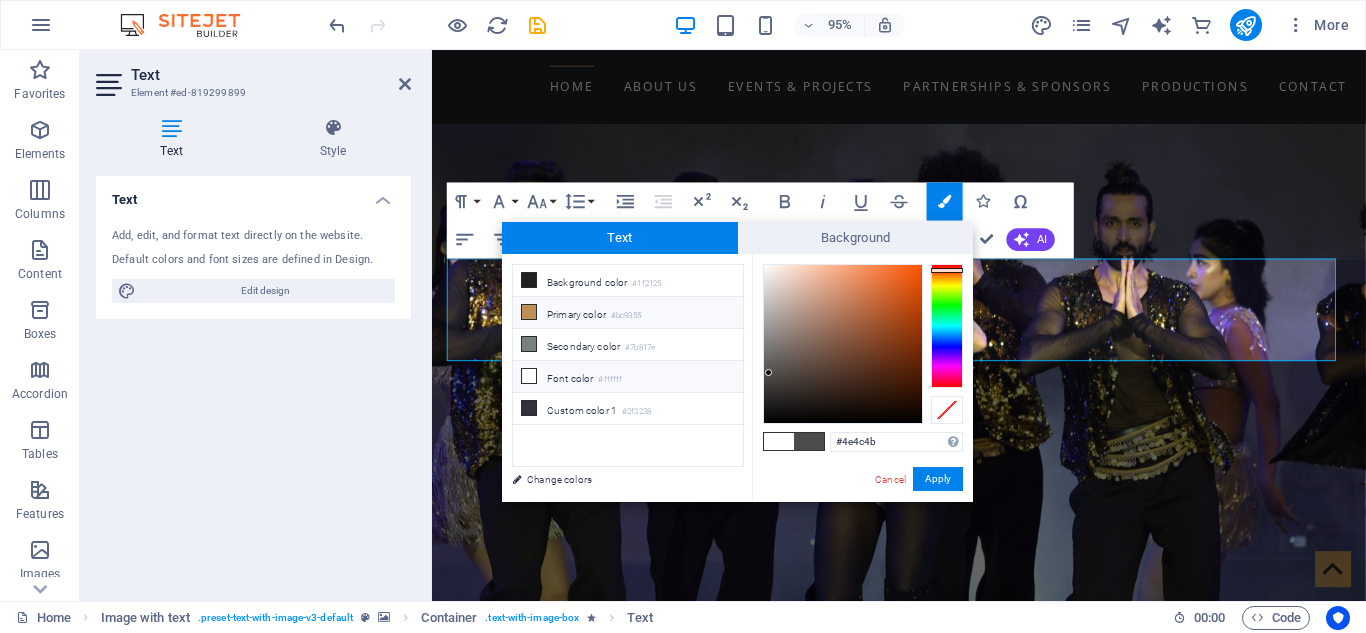 click at bounding box center (529, 312) 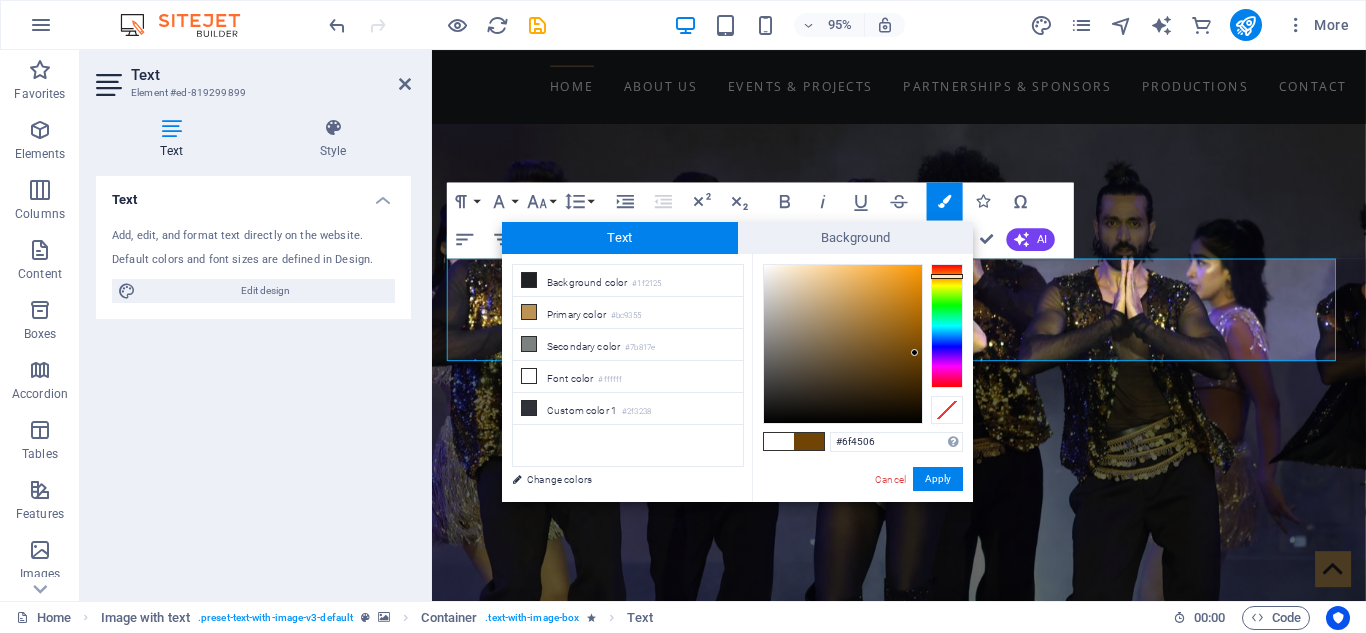 drag, startPoint x: 853, startPoint y: 304, endPoint x: 911, endPoint y: 354, distance: 76.57676 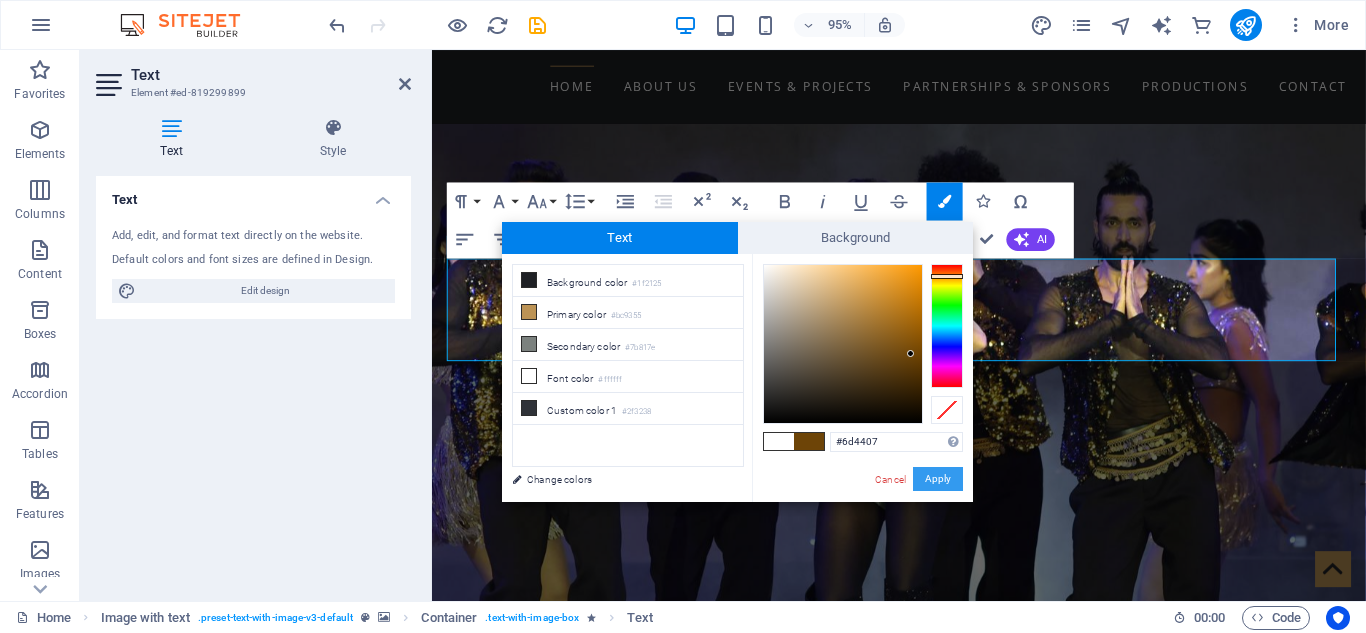 click on "Apply" at bounding box center [938, 479] 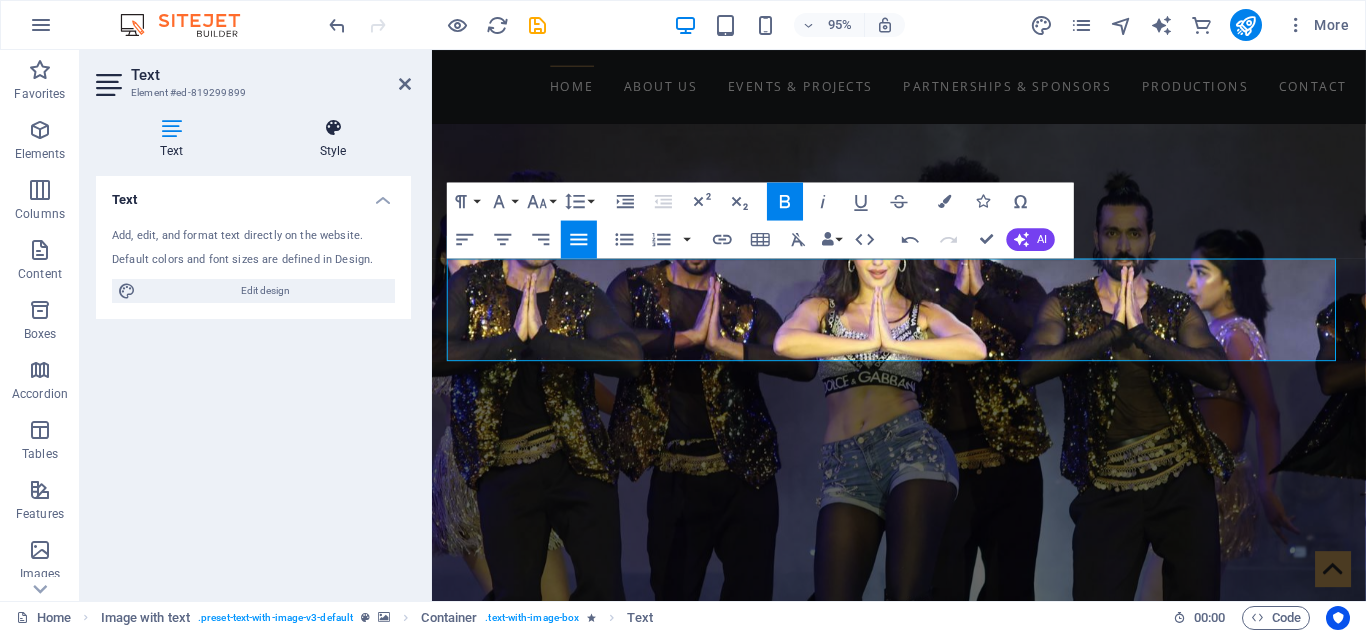 click on "Style" at bounding box center [333, 139] 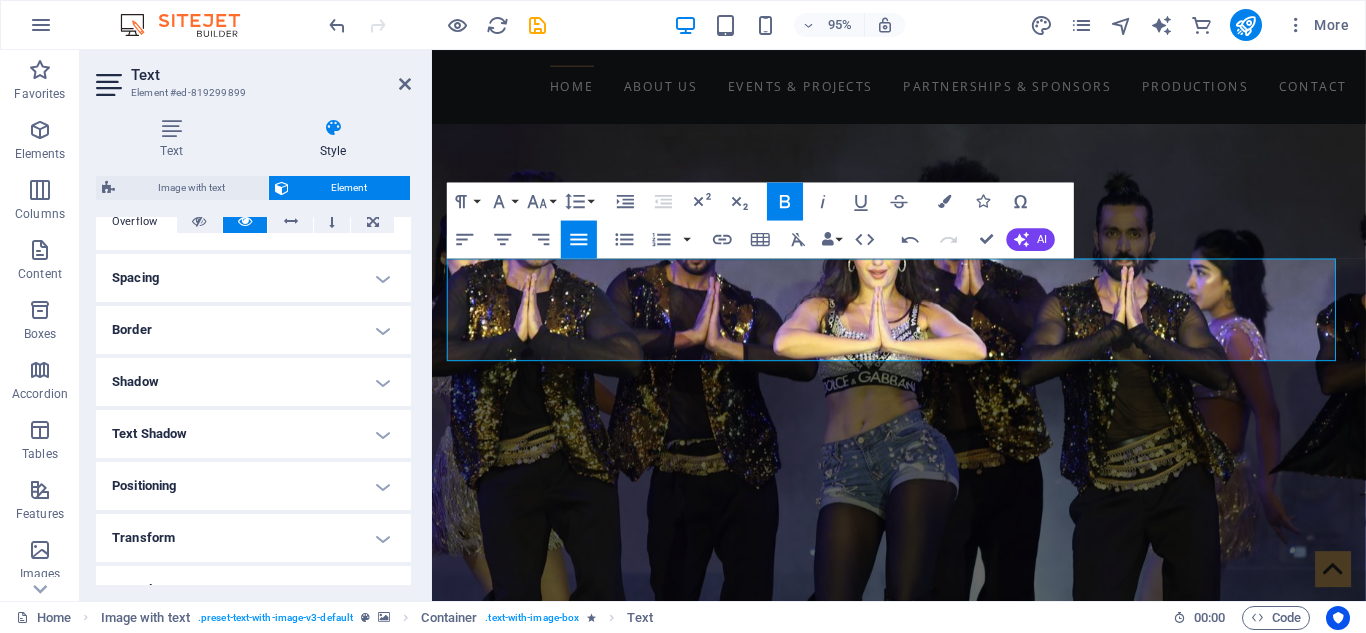 scroll, scrollTop: 375, scrollLeft: 0, axis: vertical 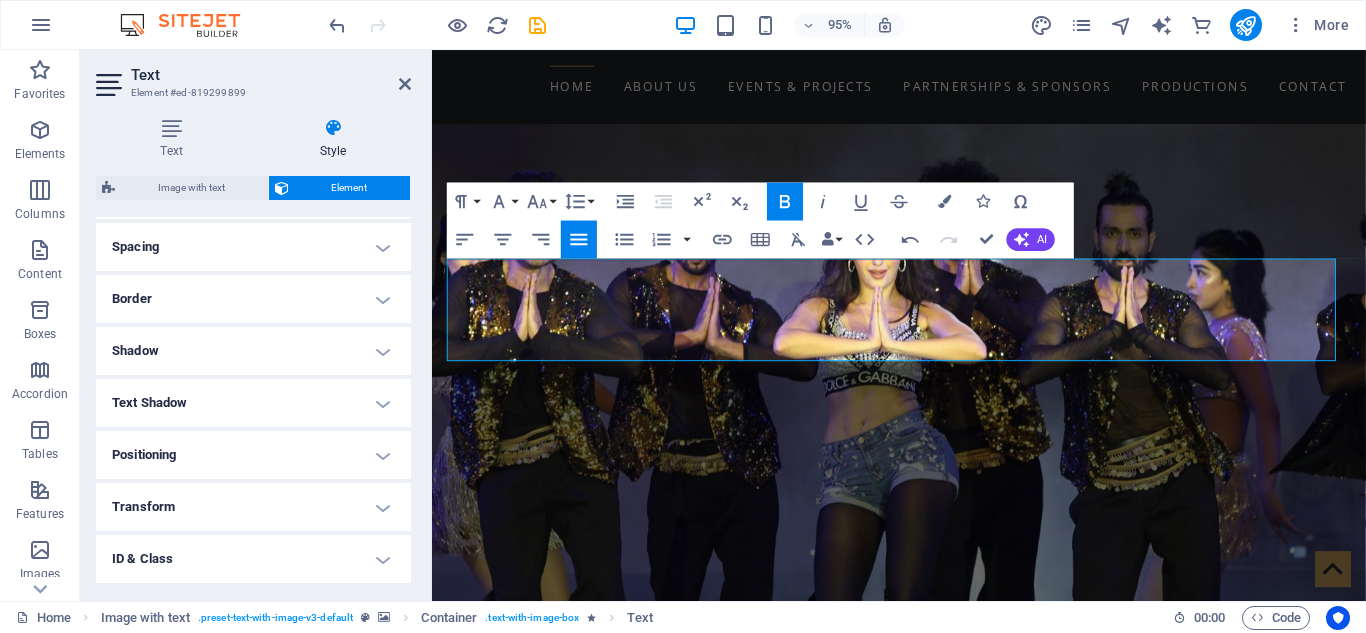 click on "Text Shadow" at bounding box center [253, 403] 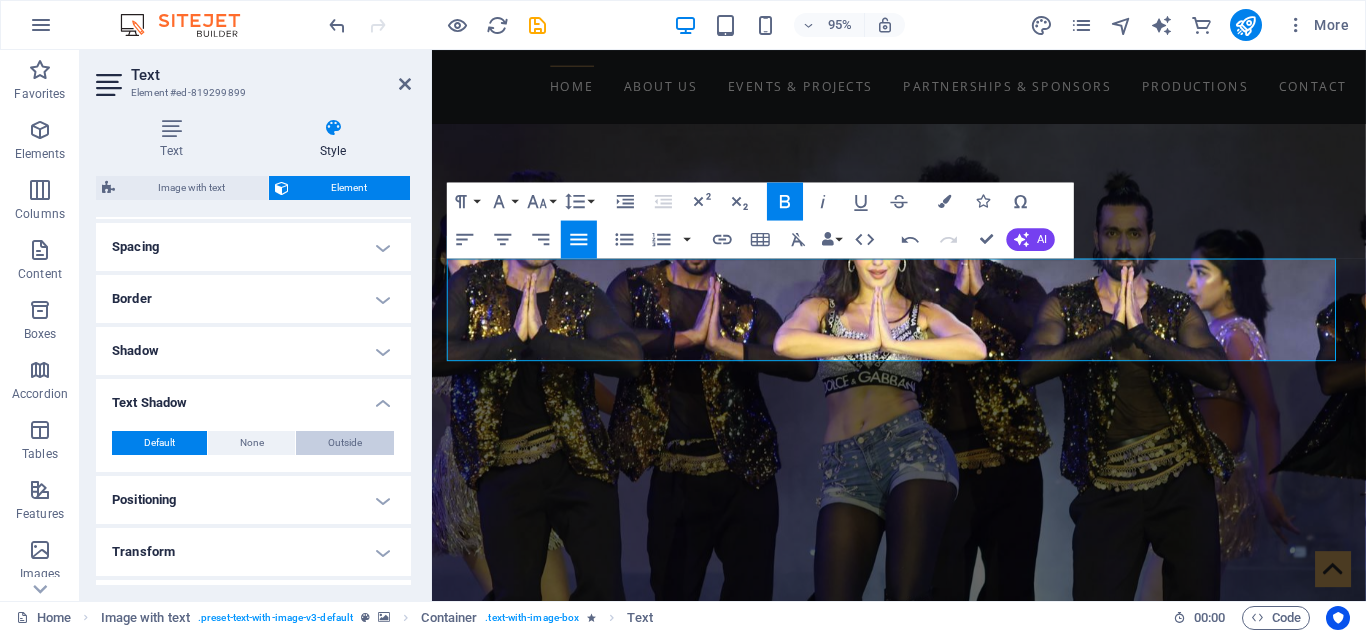 click on "Outside" at bounding box center (345, 443) 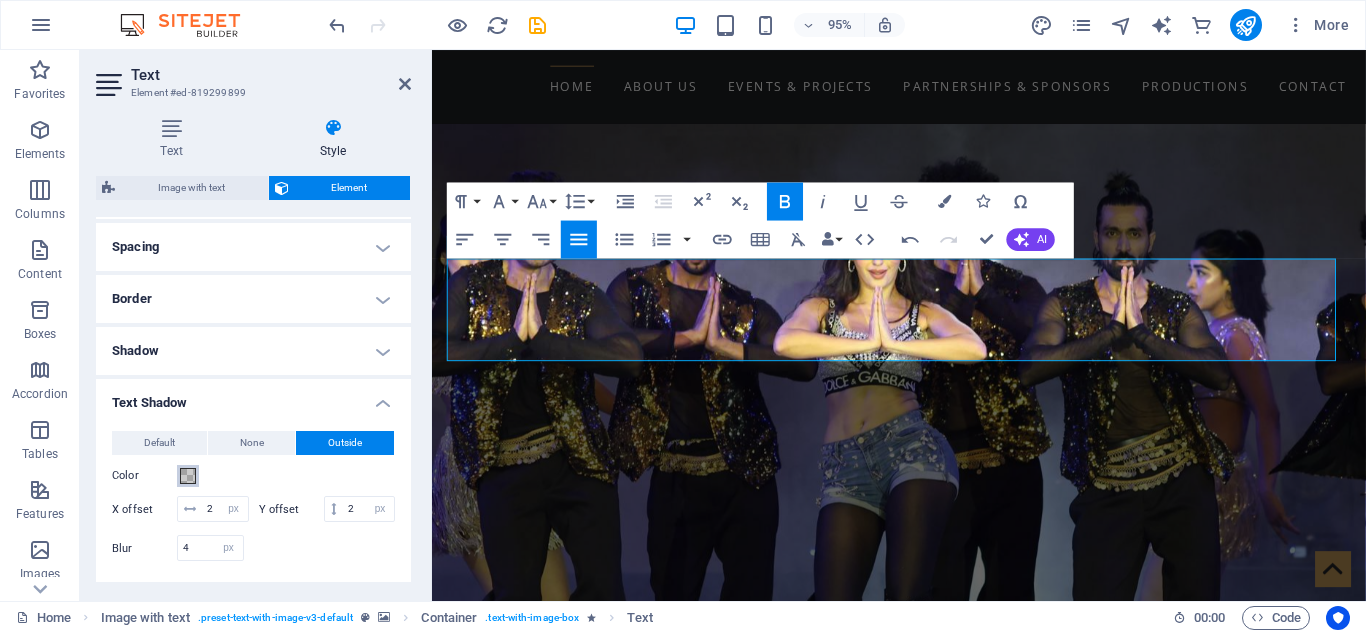 click at bounding box center [188, 476] 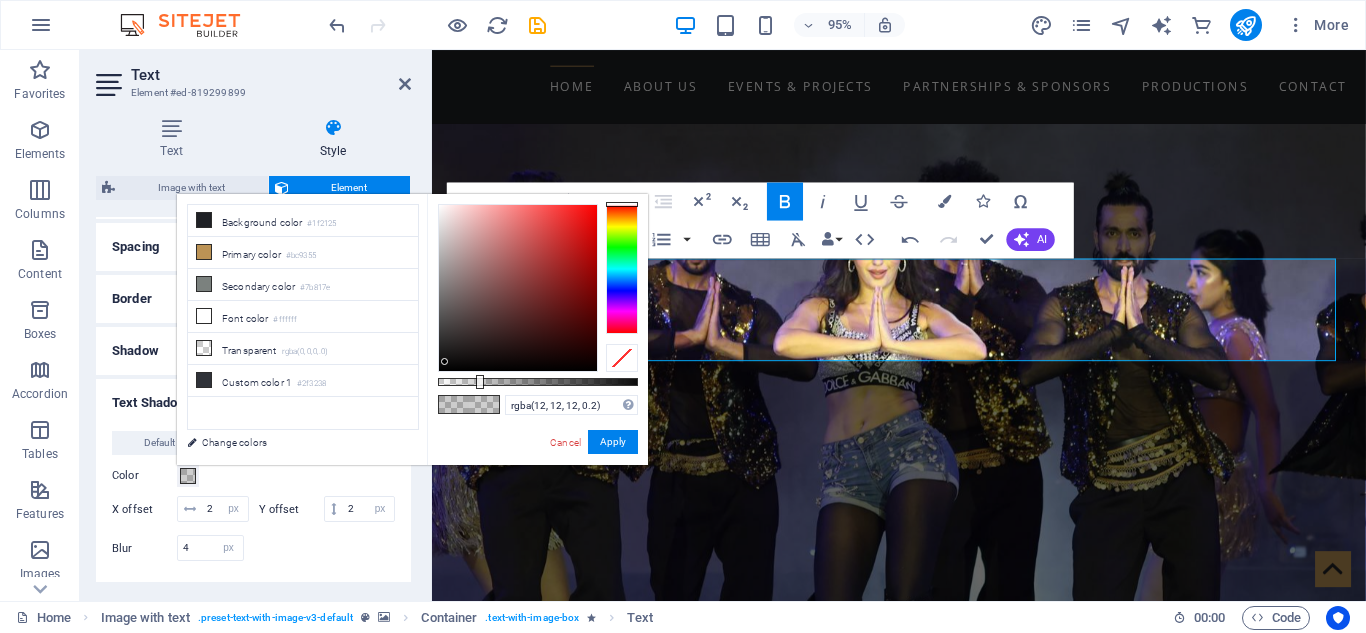 click at bounding box center (518, 288) 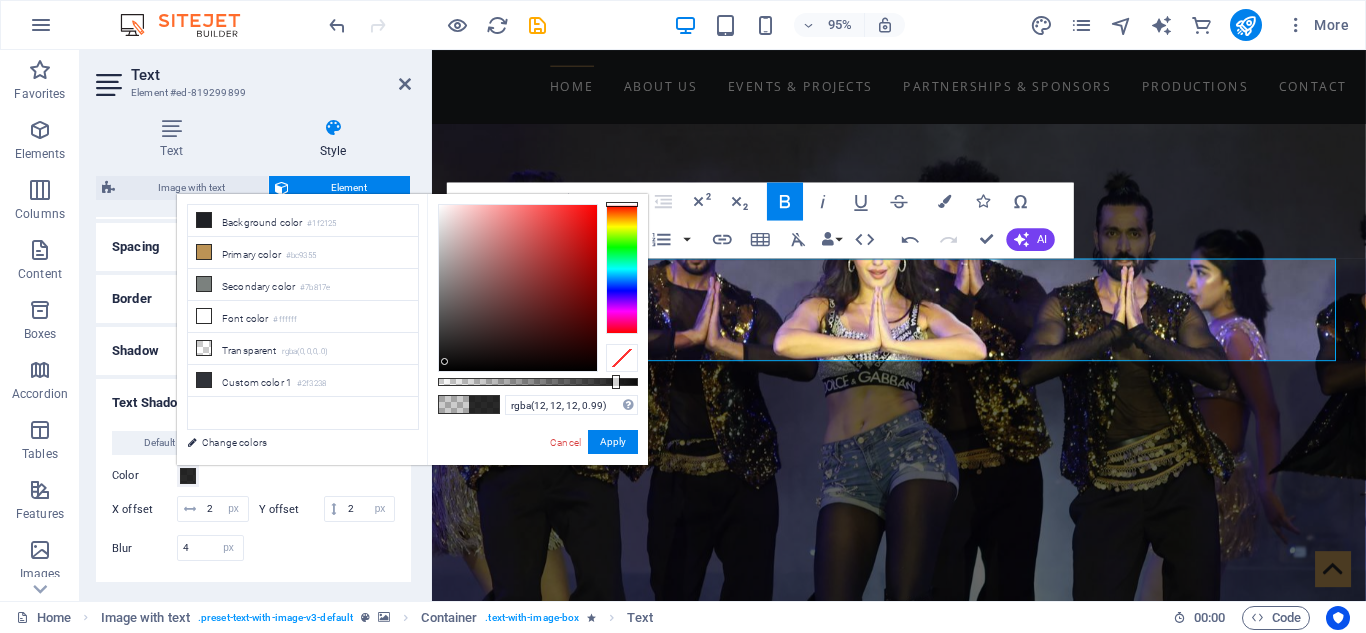 type on "#0c0c0c" 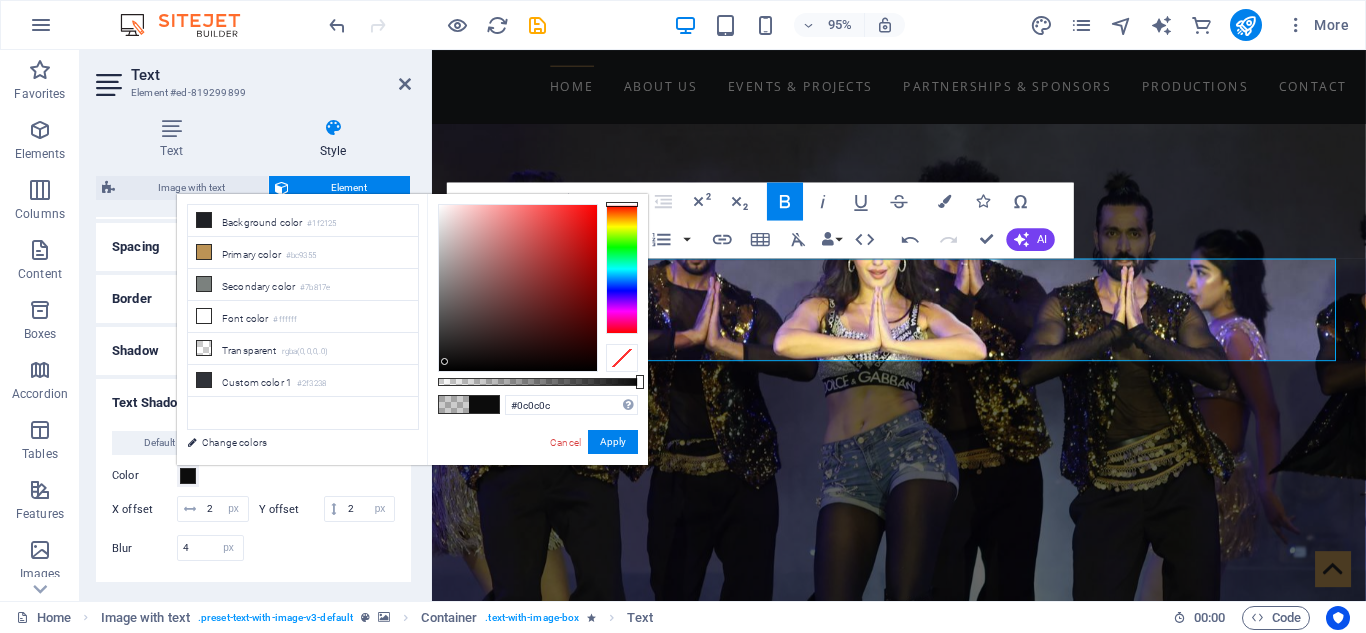 drag, startPoint x: 480, startPoint y: 381, endPoint x: 658, endPoint y: 339, distance: 182.88794 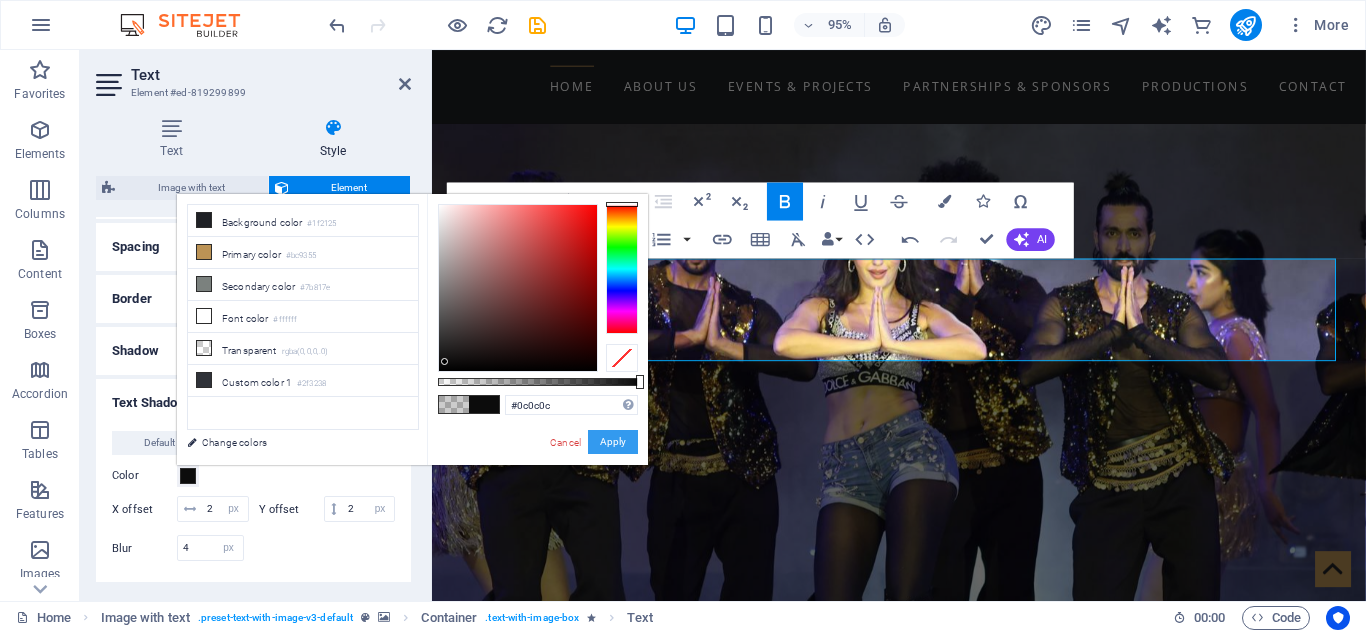 click on "Apply" at bounding box center (613, 442) 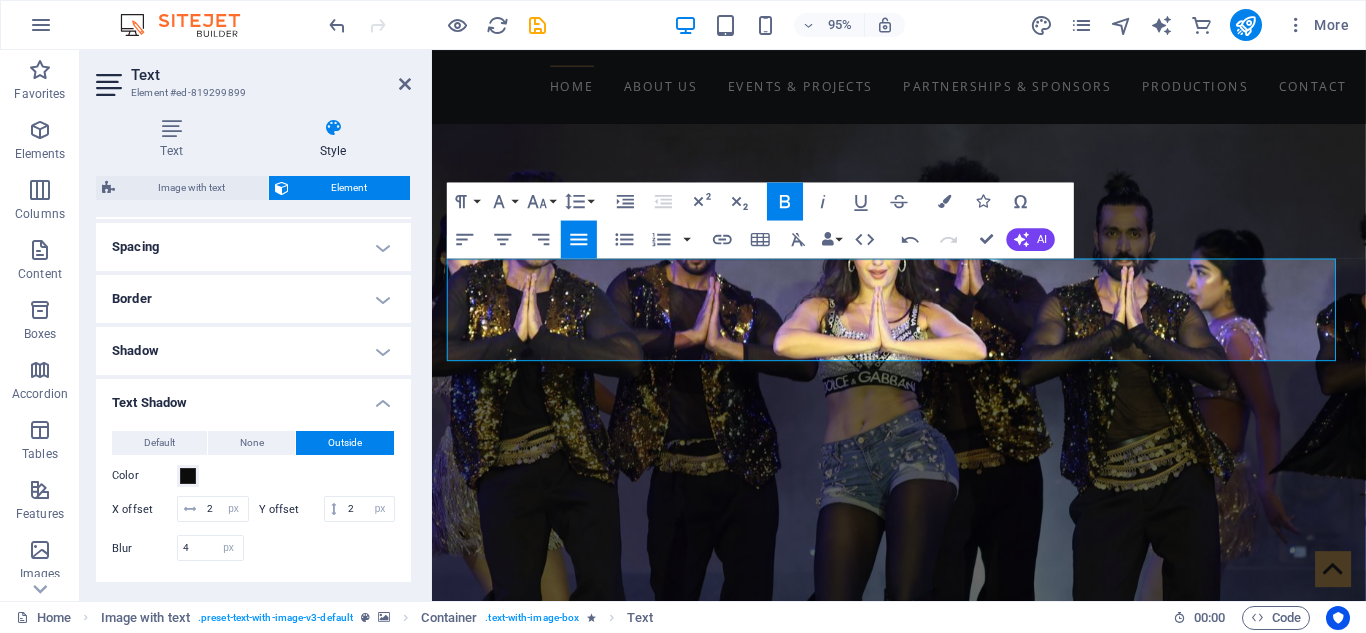 click at bounding box center (923, 1909) 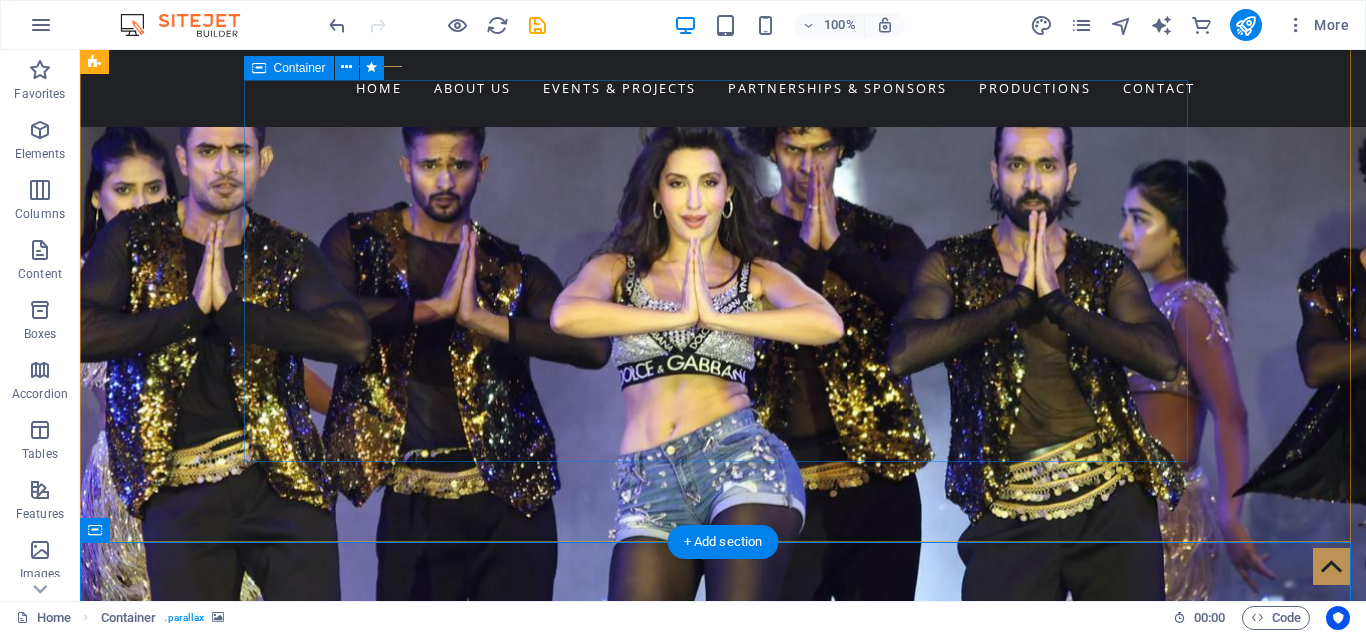 click on "WELCOME TO WorldWide Films Network We are Nepal’s premier platform for international entertainment and cultural exchange. From iconic concerts to global film collaborations, we bring world-class experiences to Nepali audiences and take Nepali talent to global stages. Our vision is to create a bridge between Nepal and the world through music, cinema, and live entertainment . FOLLOW US ON" at bounding box center (568, 1527) 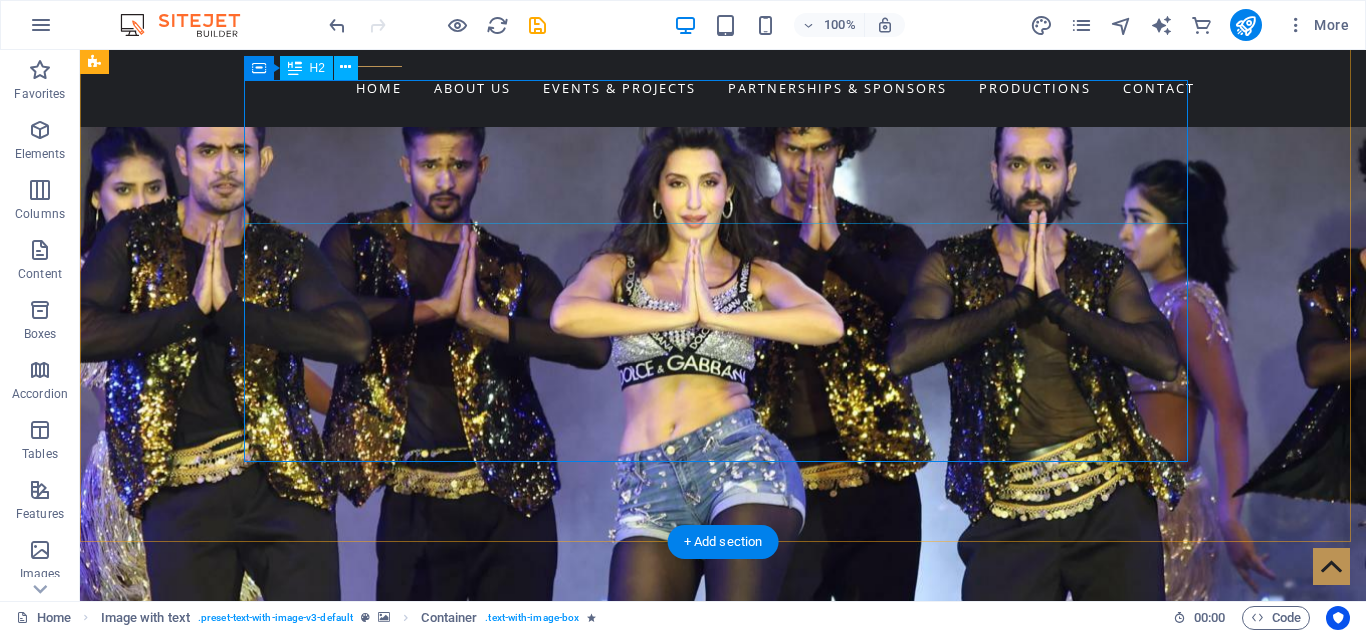 click on "WELCOME TO WorldWide Films Network" at bounding box center (568, 1356) 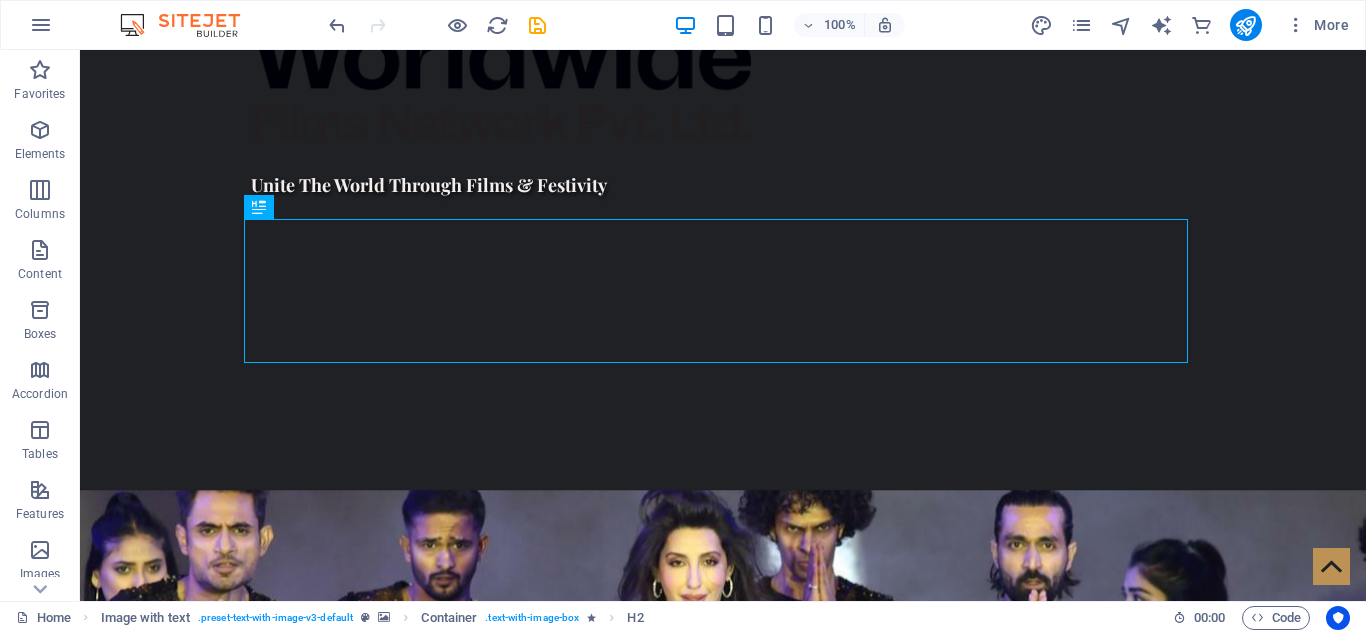 scroll, scrollTop: 1157, scrollLeft: 0, axis: vertical 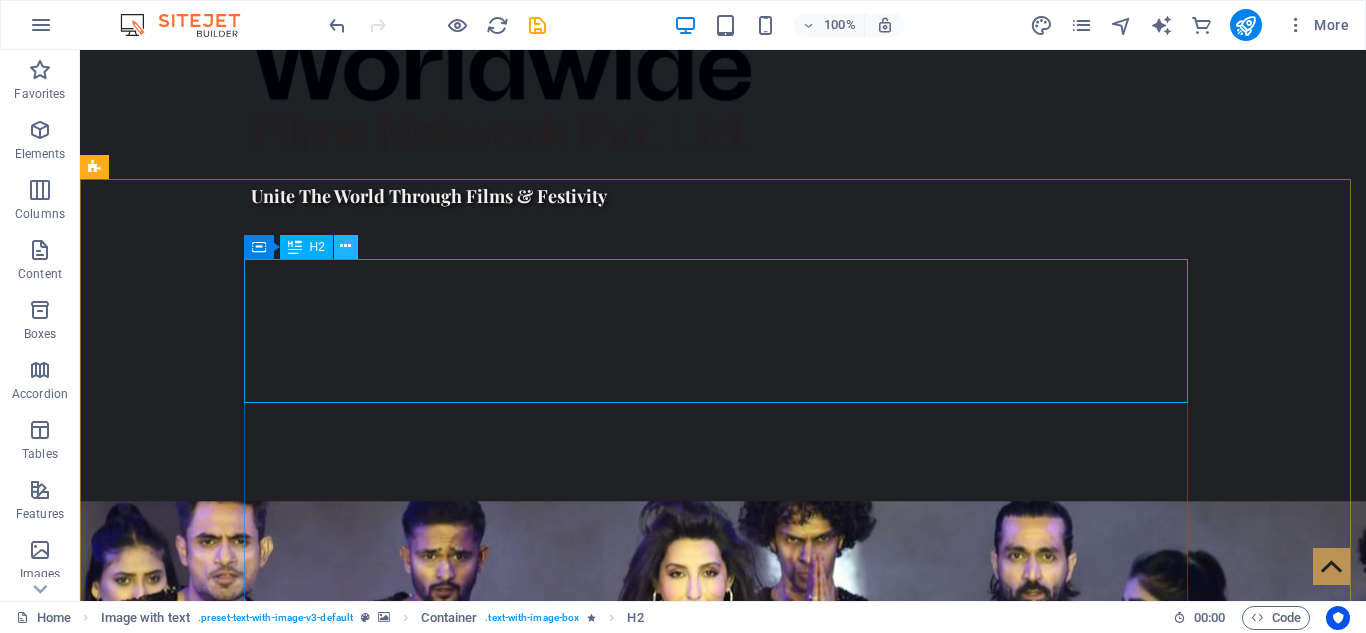 click at bounding box center (345, 246) 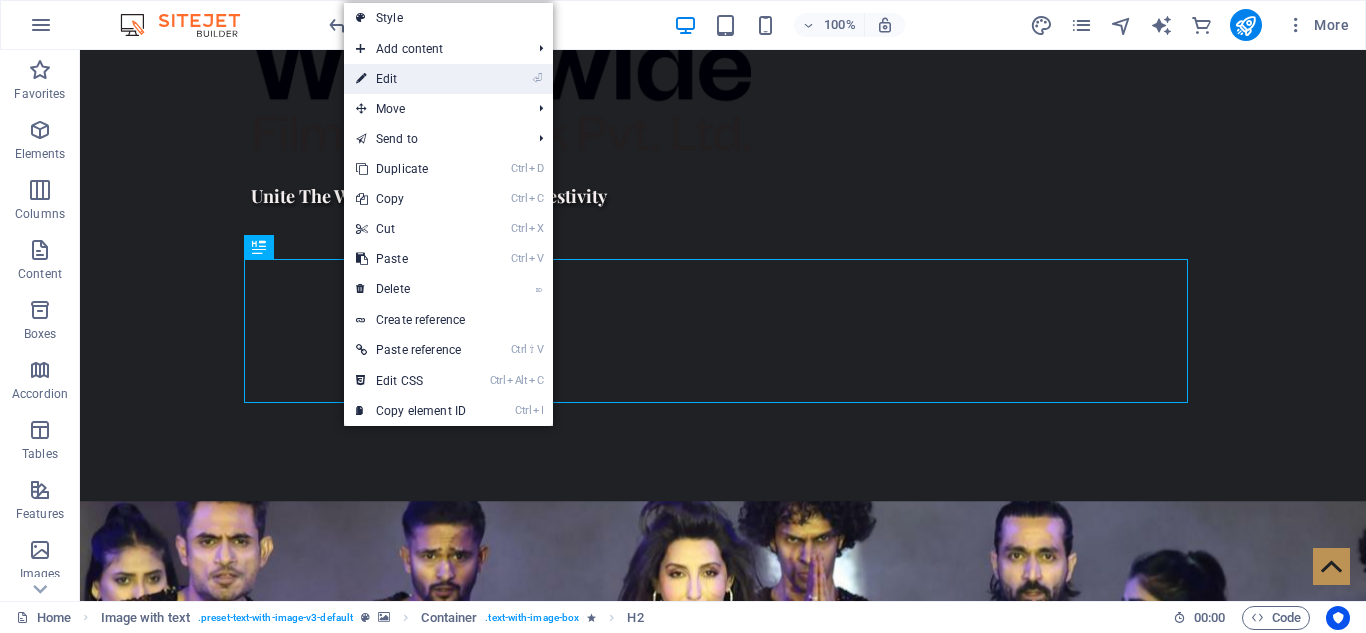 click on "⏎  Edit" at bounding box center (411, 79) 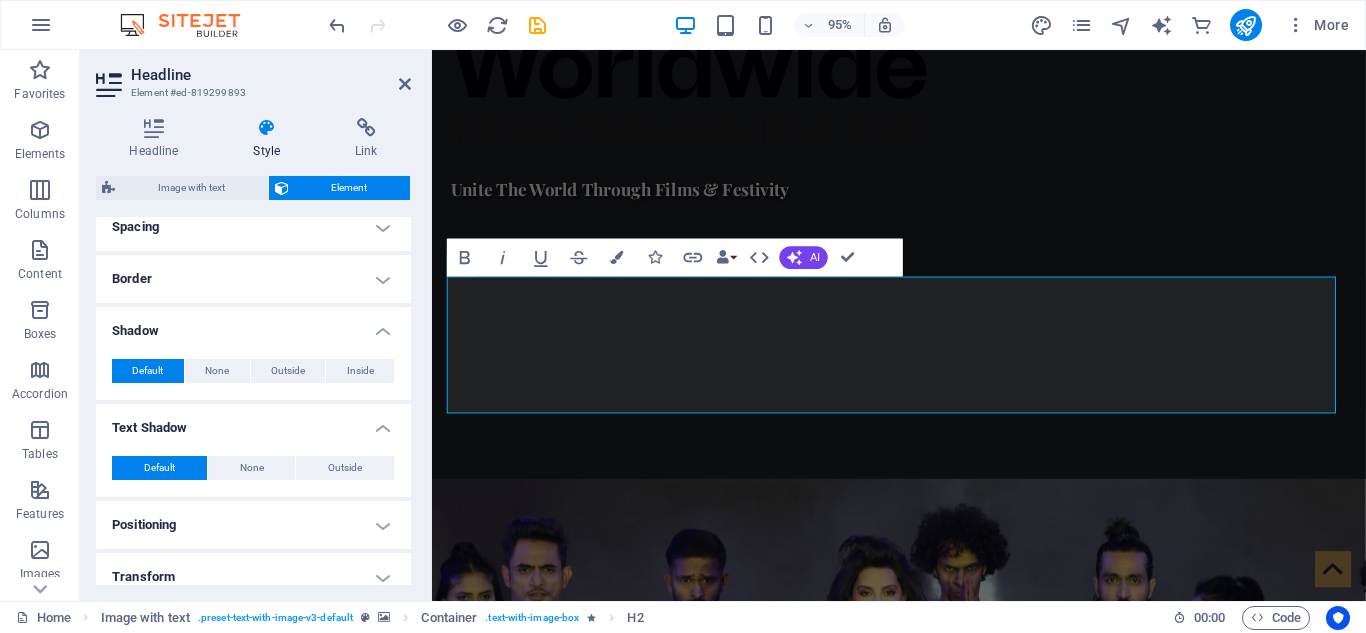 scroll, scrollTop: 398, scrollLeft: 0, axis: vertical 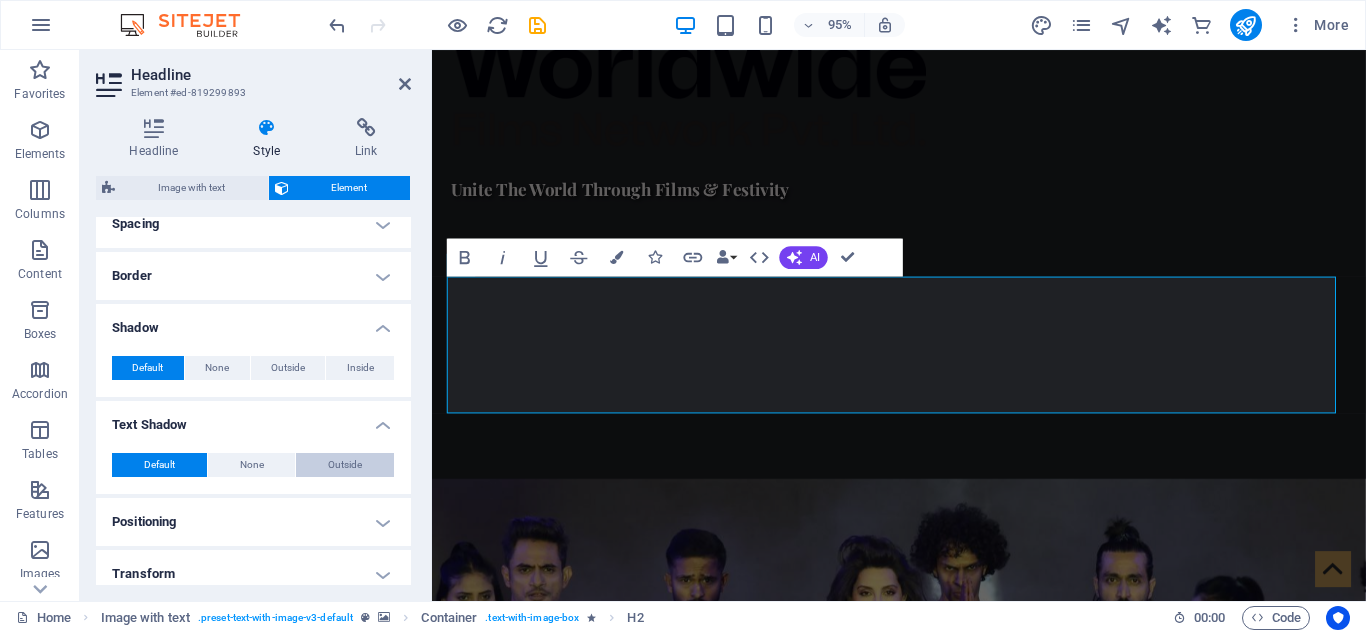 click on "Outside" at bounding box center [345, 465] 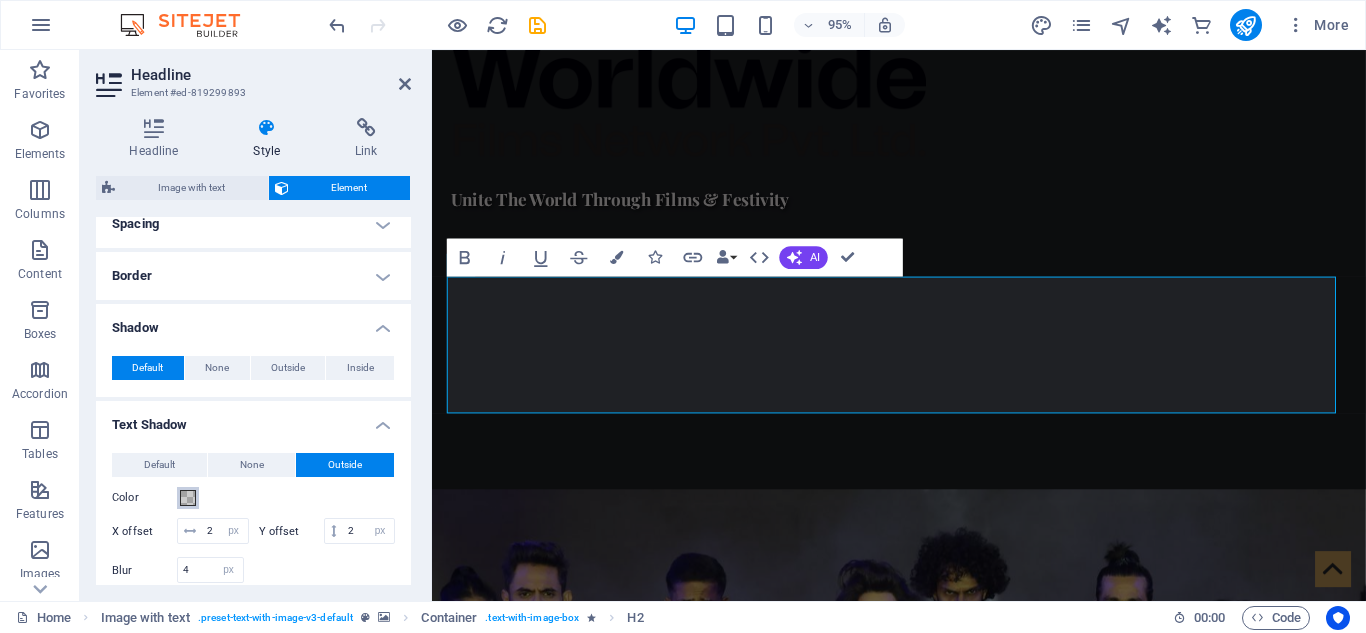 click at bounding box center [188, 498] 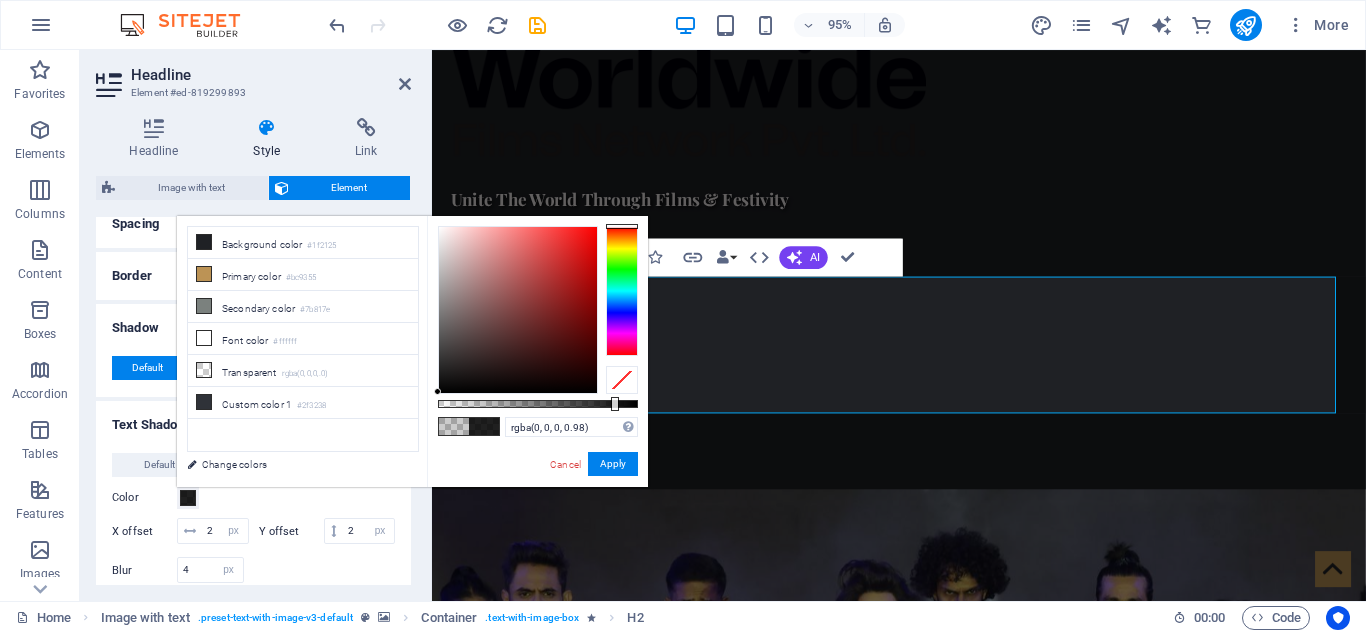 type on "#000000" 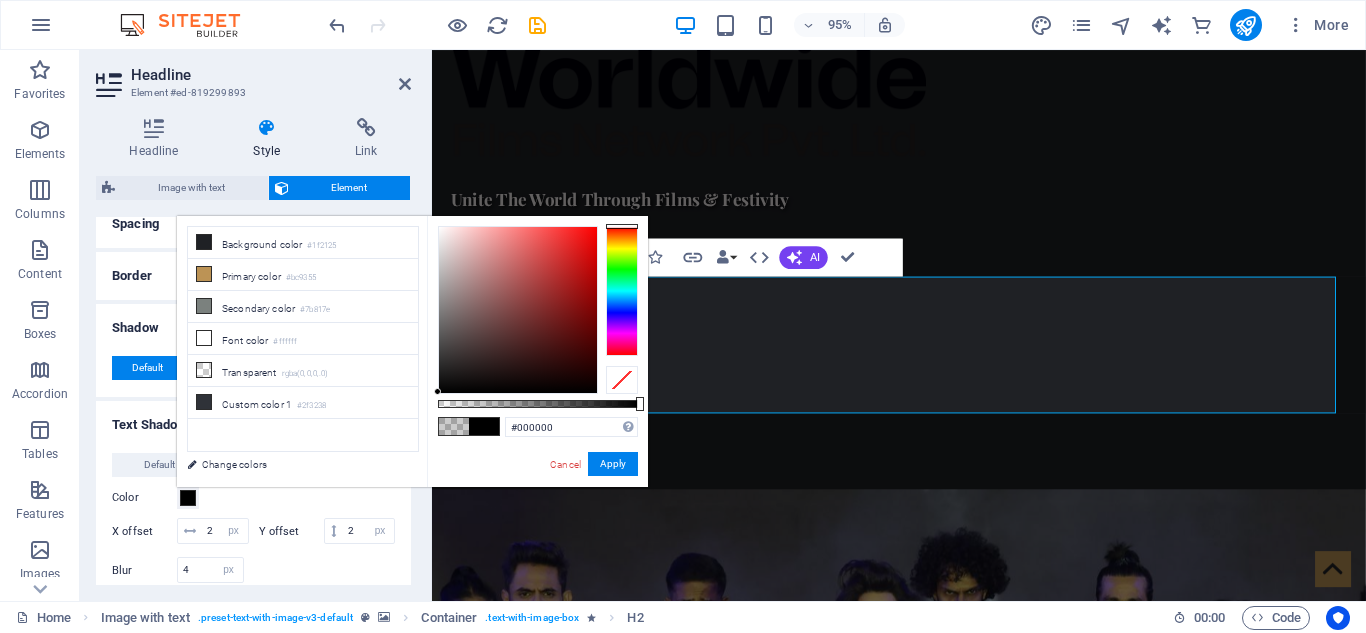 drag, startPoint x: 479, startPoint y: 404, endPoint x: 235, endPoint y: 363, distance: 247.4207 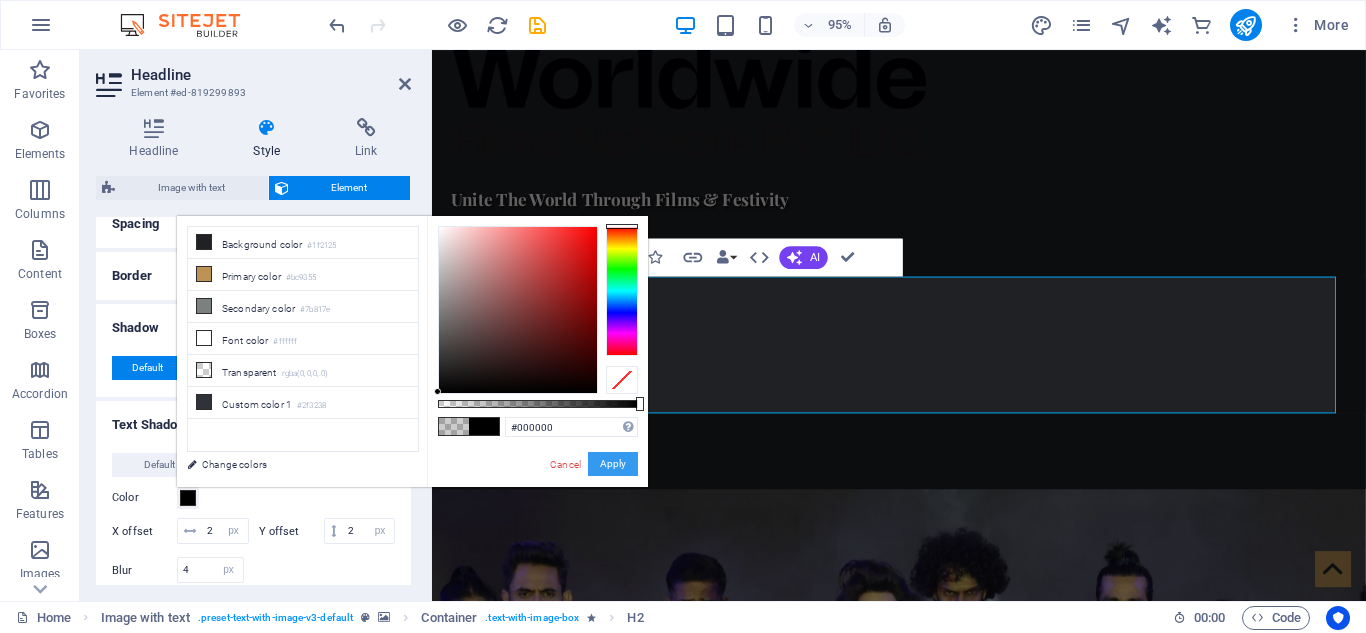 click on "Apply" at bounding box center [613, 464] 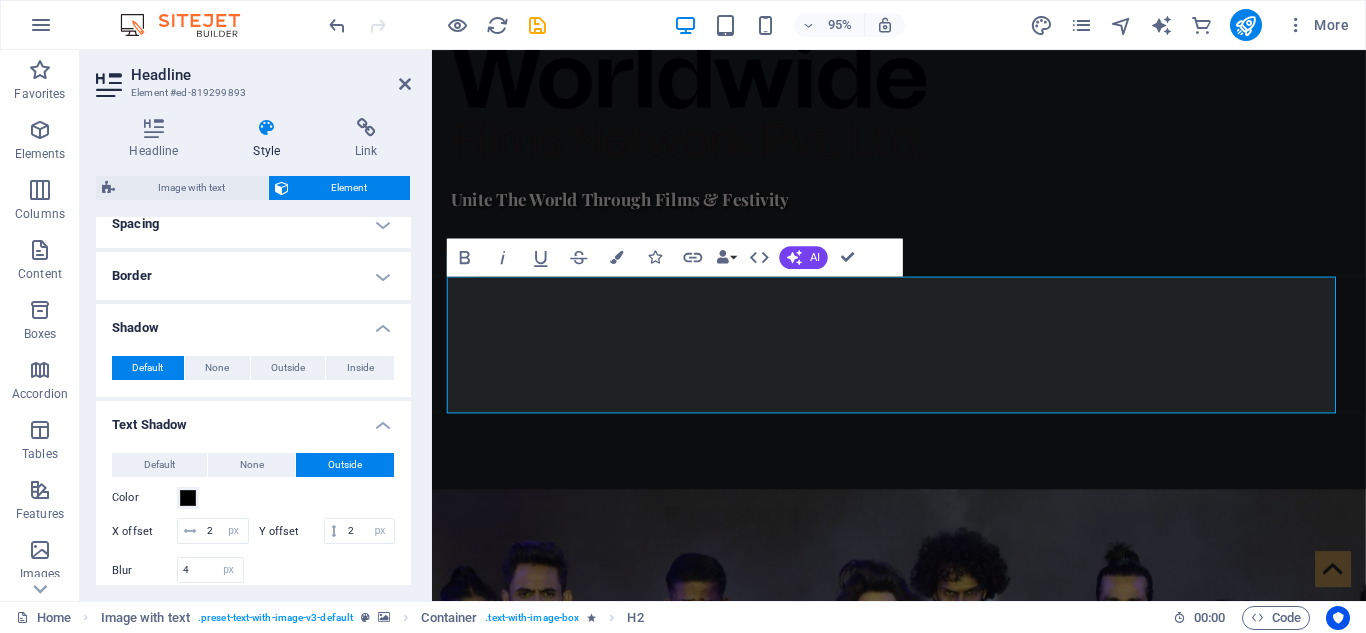 click at bounding box center (923, 802) 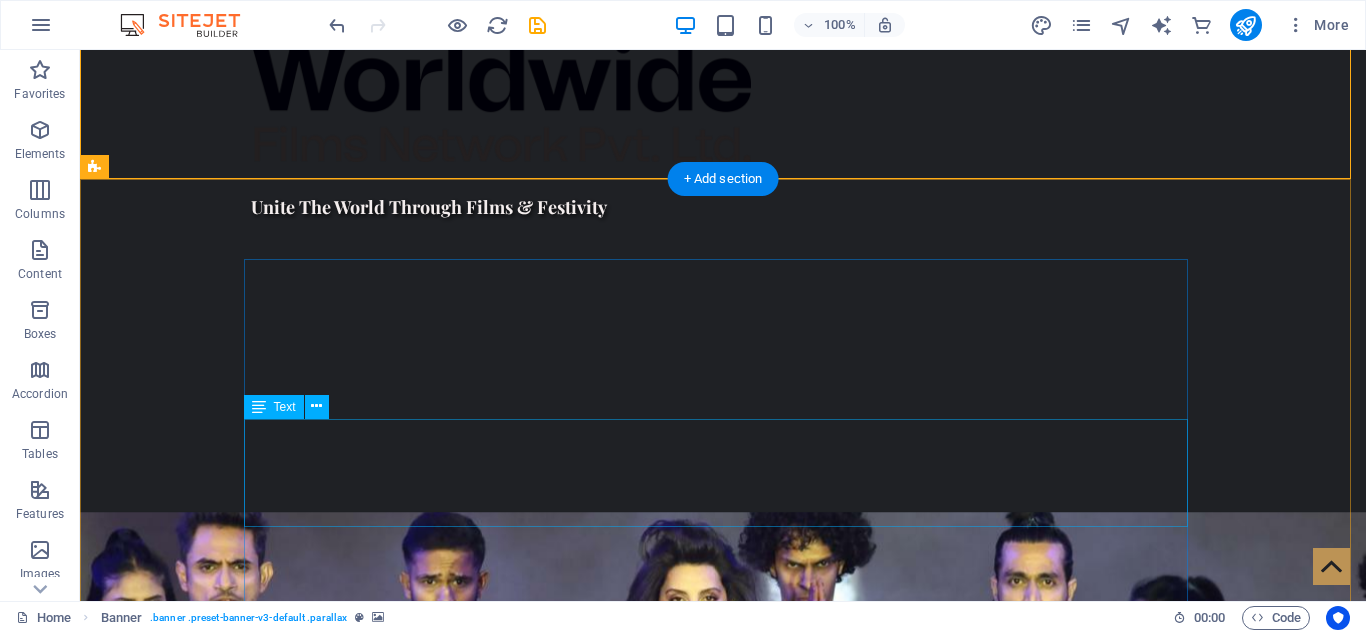 click on "We are Nepal’s premier platform for international entertainment and cultural exchange. From iconic concerts to global film collaborations, we bring world-class experiences to Nepali audiences and take Nepali talent to global stages. Our vision is to create a bridge between Nepal and the world through music, cinema, and live entertainment ." at bounding box center (568, 1793) 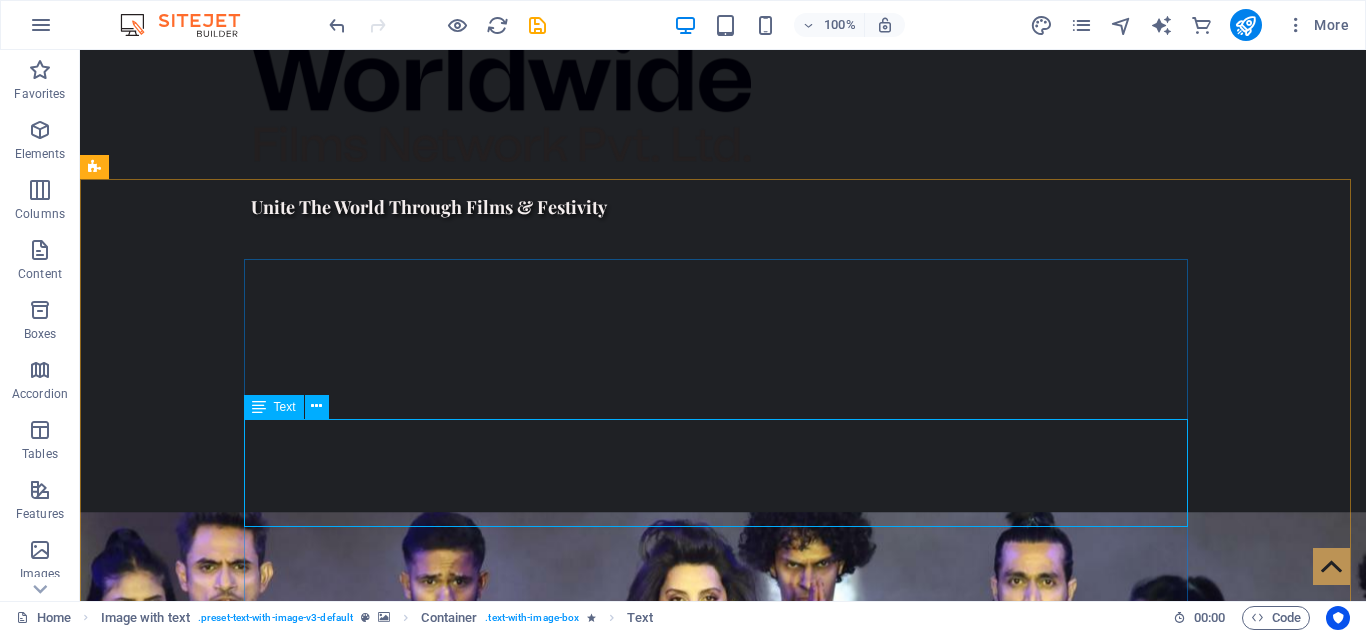 click on "Text" at bounding box center [293, 407] 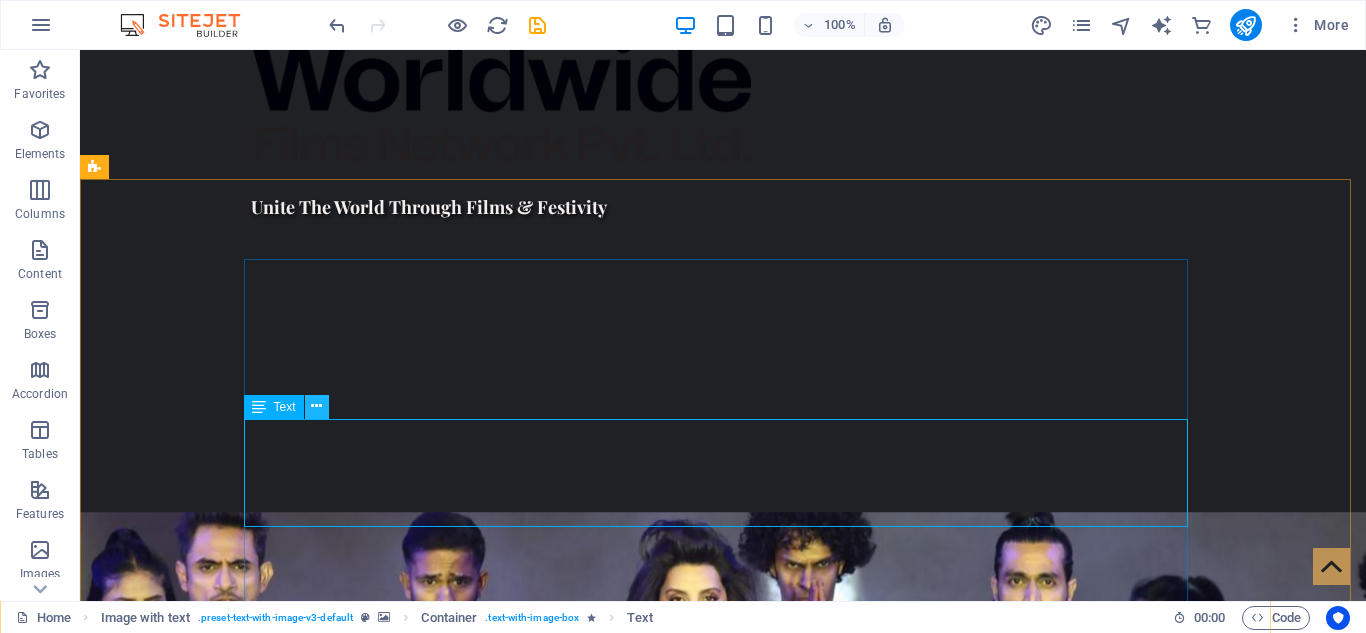 click at bounding box center (316, 406) 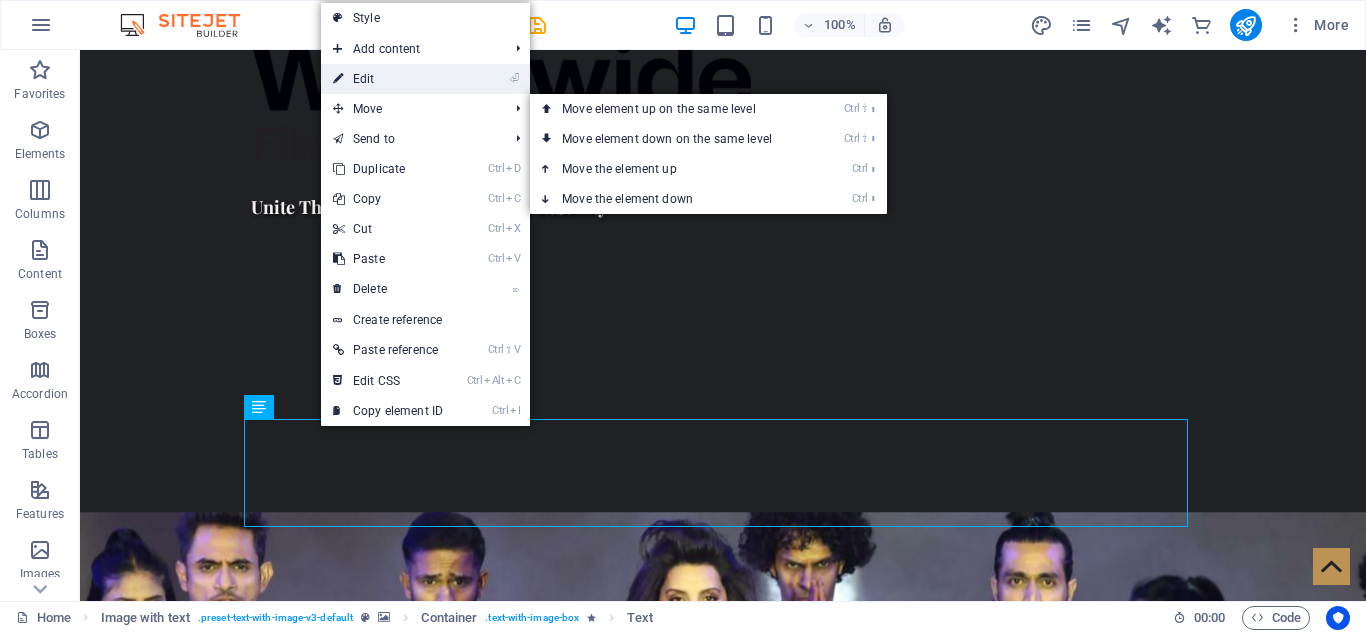 click on "⏎  Edit" at bounding box center [388, 79] 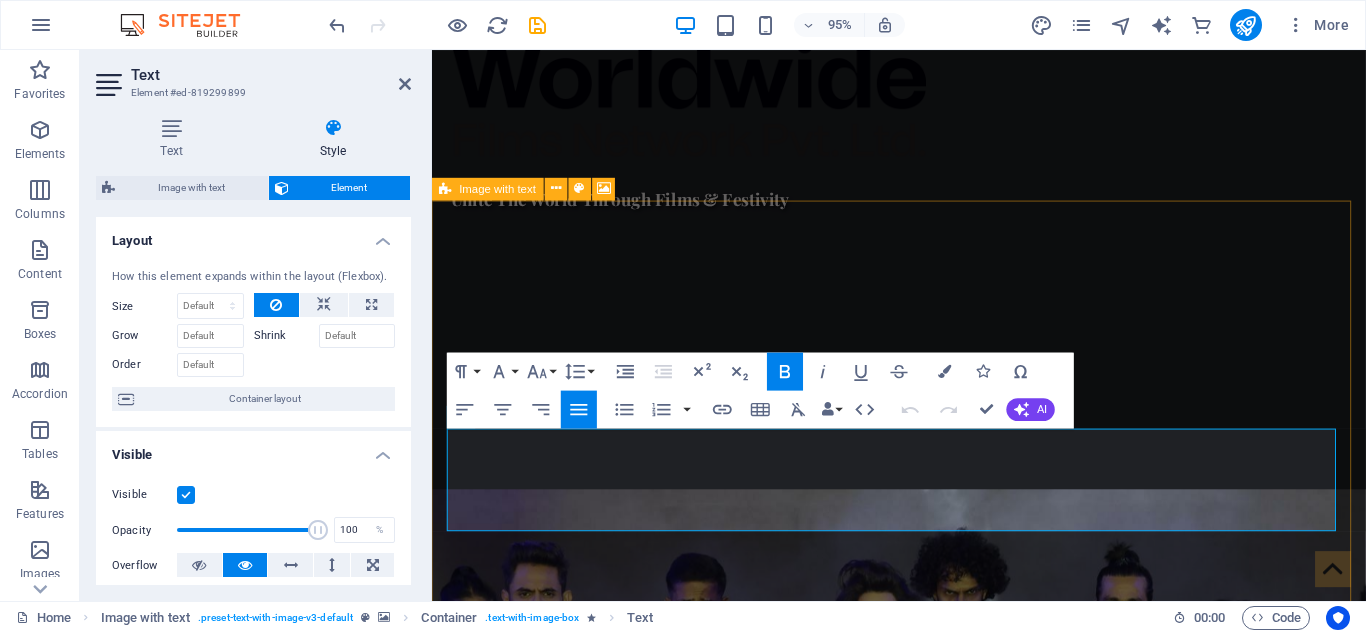 drag, startPoint x: 802, startPoint y: 541, endPoint x: 433, endPoint y: 431, distance: 385.04675 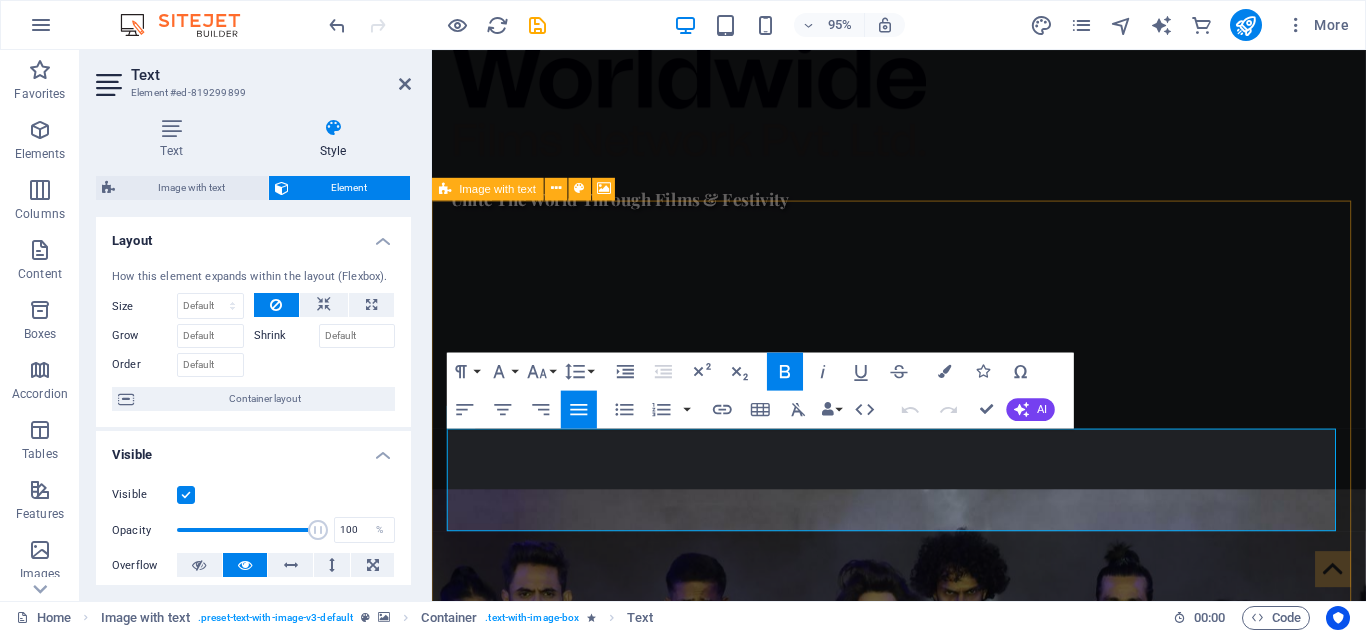 click on "WELCOME TO WorldWide Films Network We are Nepal’s premier platform for international entertainment and cultural exchange. From iconic concerts to global film collaborations, we bring world-class experiences to Nepali audiences and take Nepali talent to global stages. Our vision is to create a bridge between Nepal and the world through music, cinema, and live entertainment . FOLLOW US ON" at bounding box center [923, 1547] 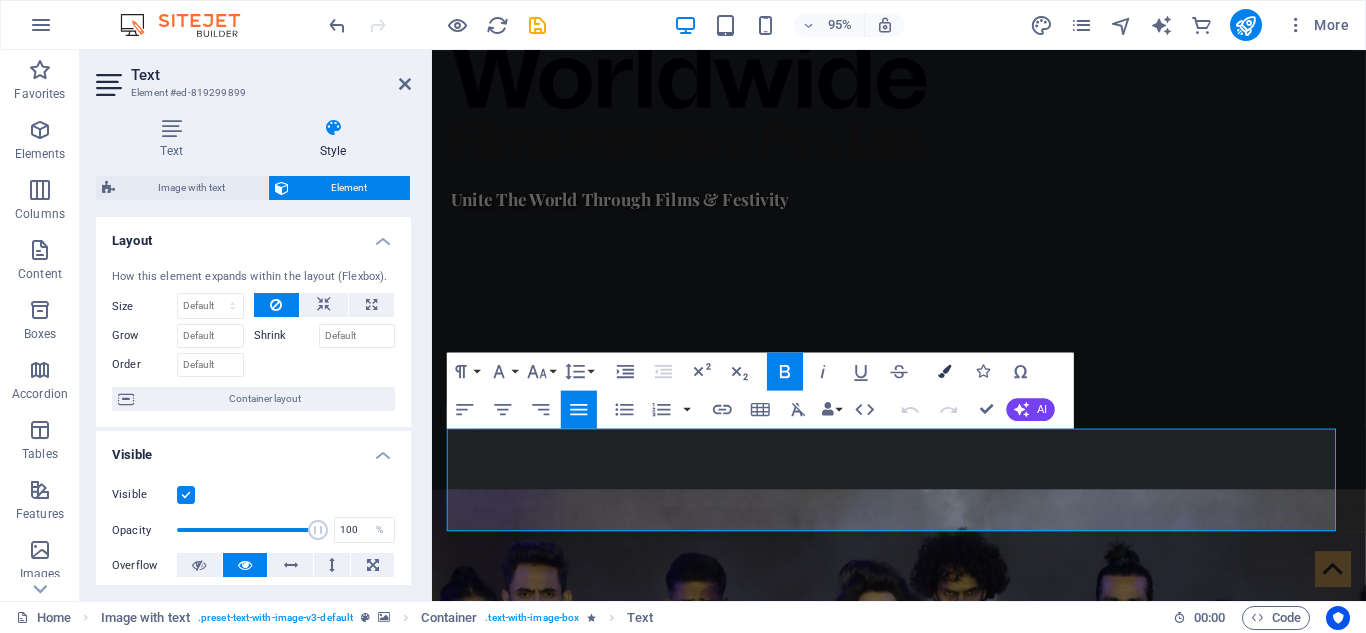 click at bounding box center (944, 370) 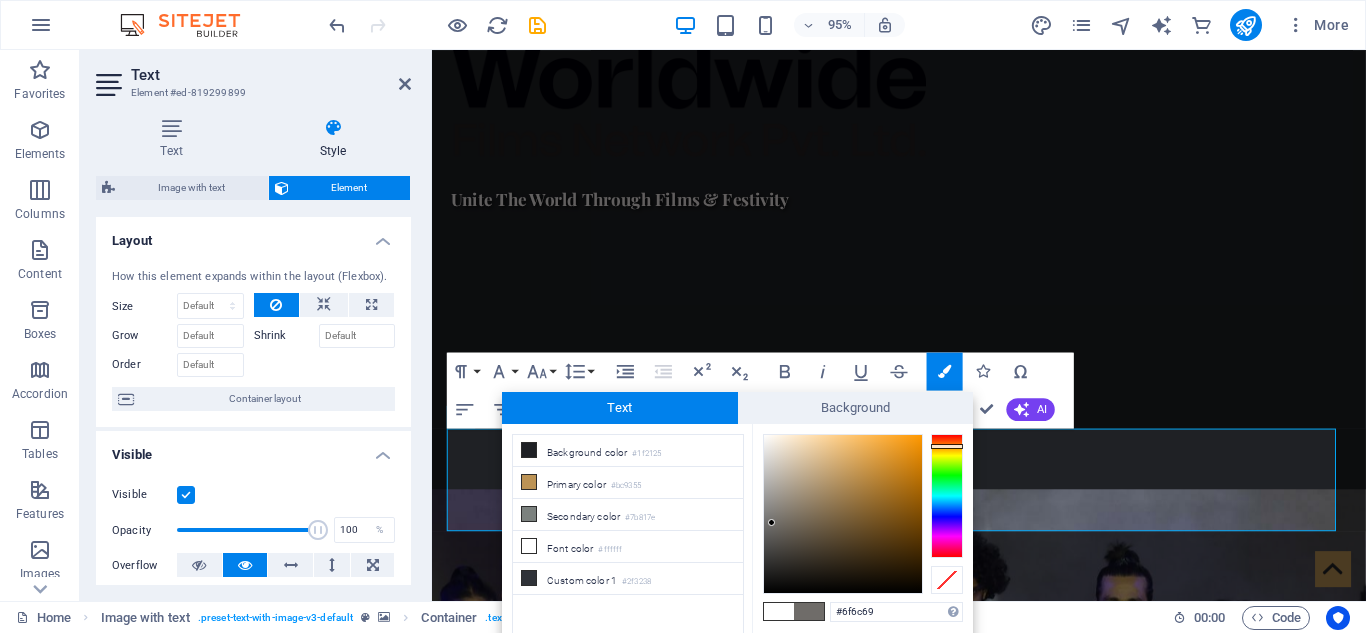 type on "#6f6c68" 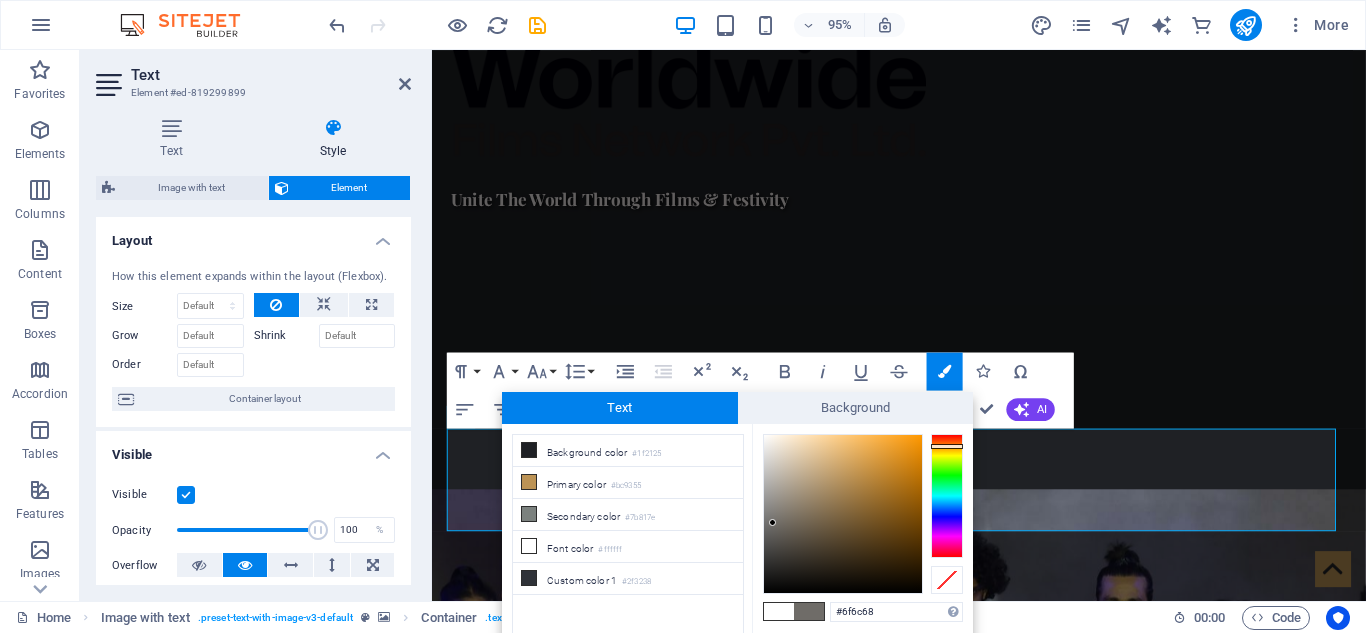drag, startPoint x: 908, startPoint y: 524, endPoint x: 773, endPoint y: 523, distance: 135.00371 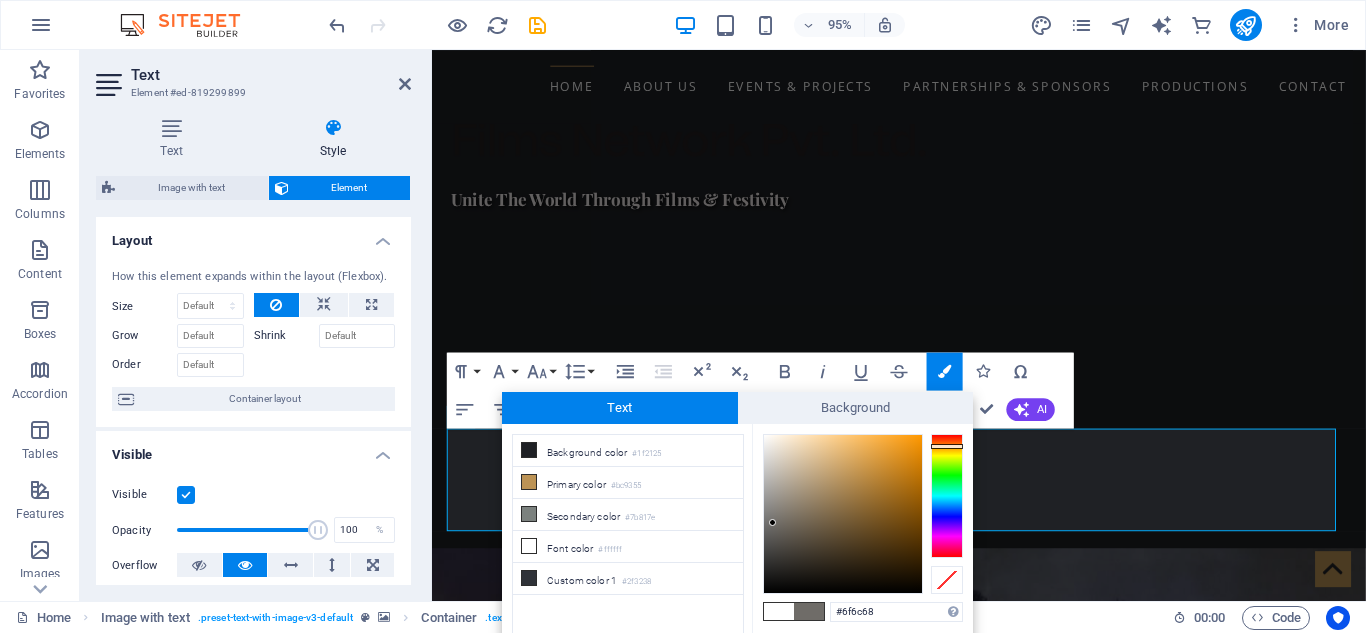 scroll, scrollTop: 1462, scrollLeft: 0, axis: vertical 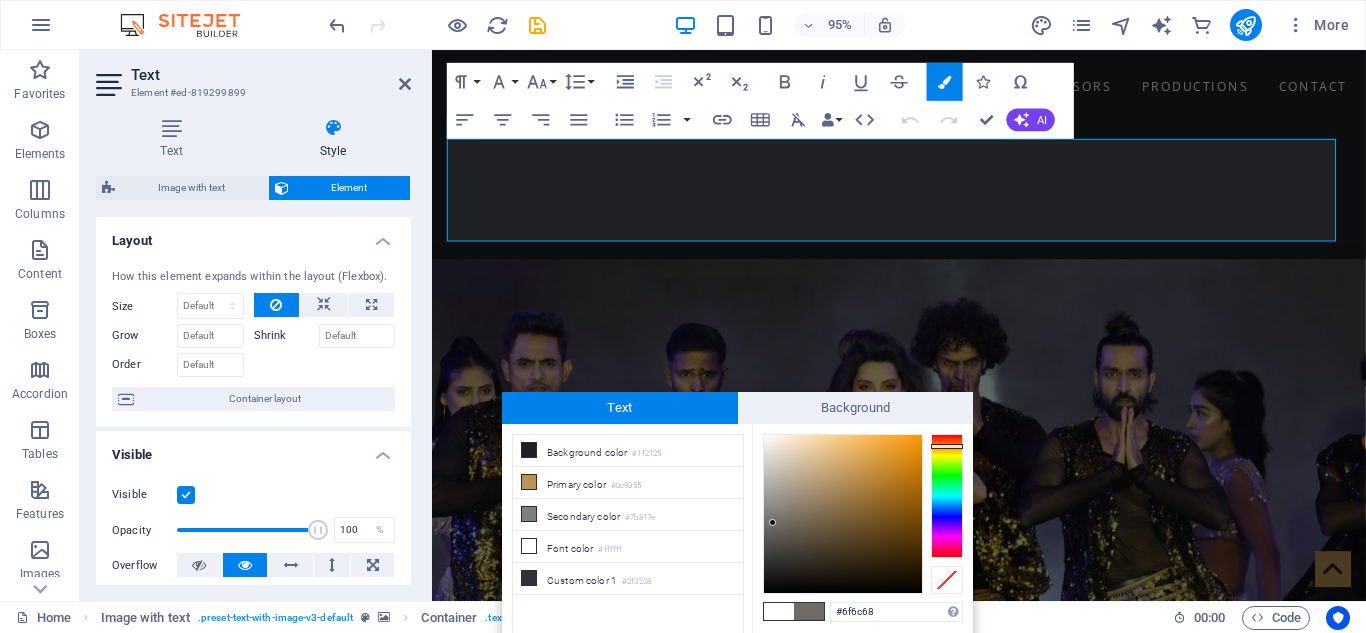 click on "Background color
#1f2125
Primary color
#bc9355
Secondary color
#7b817e
Font color
#ffffff" at bounding box center (628, 535) 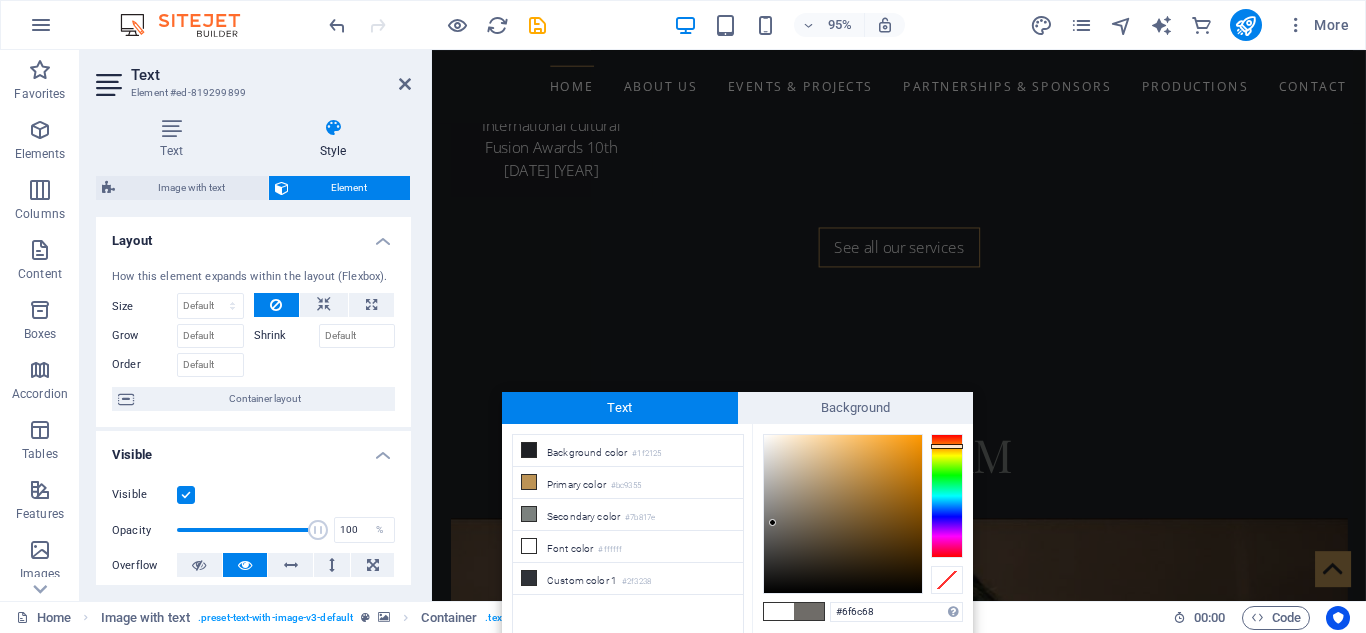 scroll, scrollTop: 4864, scrollLeft: 0, axis: vertical 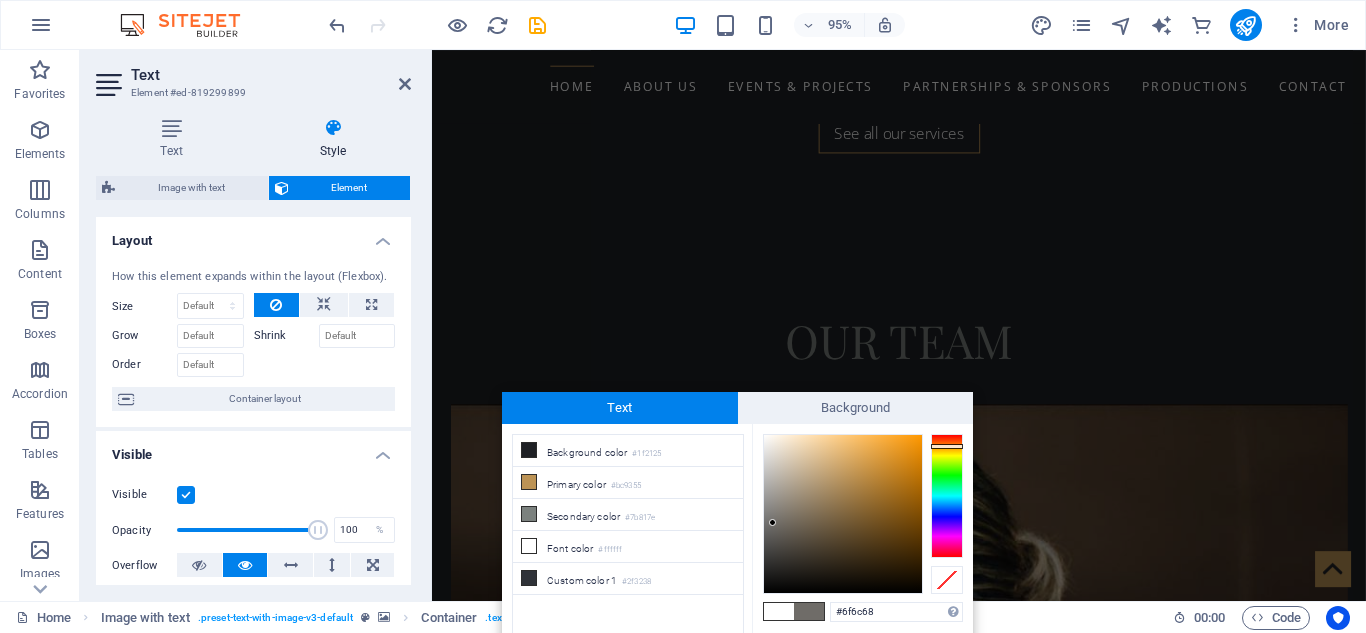 click on "#6f6c68 Supported formats #0852ed rgb(8, 82, 237) rgba(8, 82, 237, 90%) hsv(221,97,93) hsl(221, 93%, 48%) Cancel Apply" at bounding box center [862, 693] 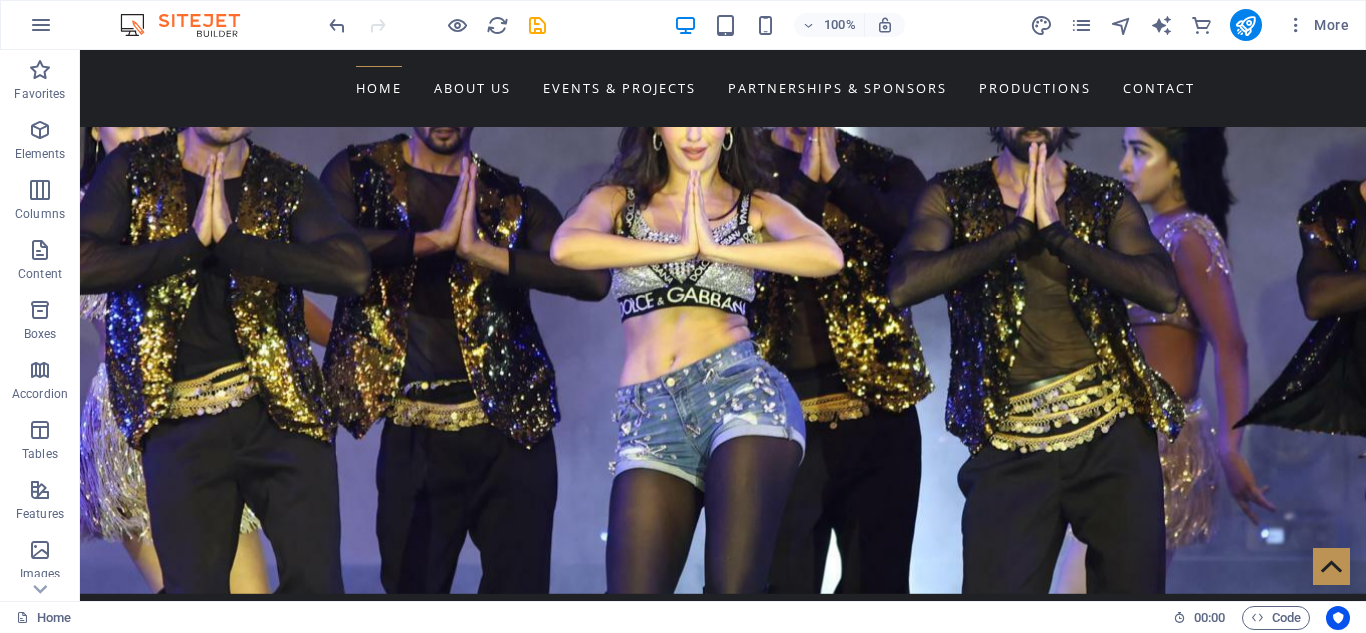 scroll, scrollTop: 1320, scrollLeft: 0, axis: vertical 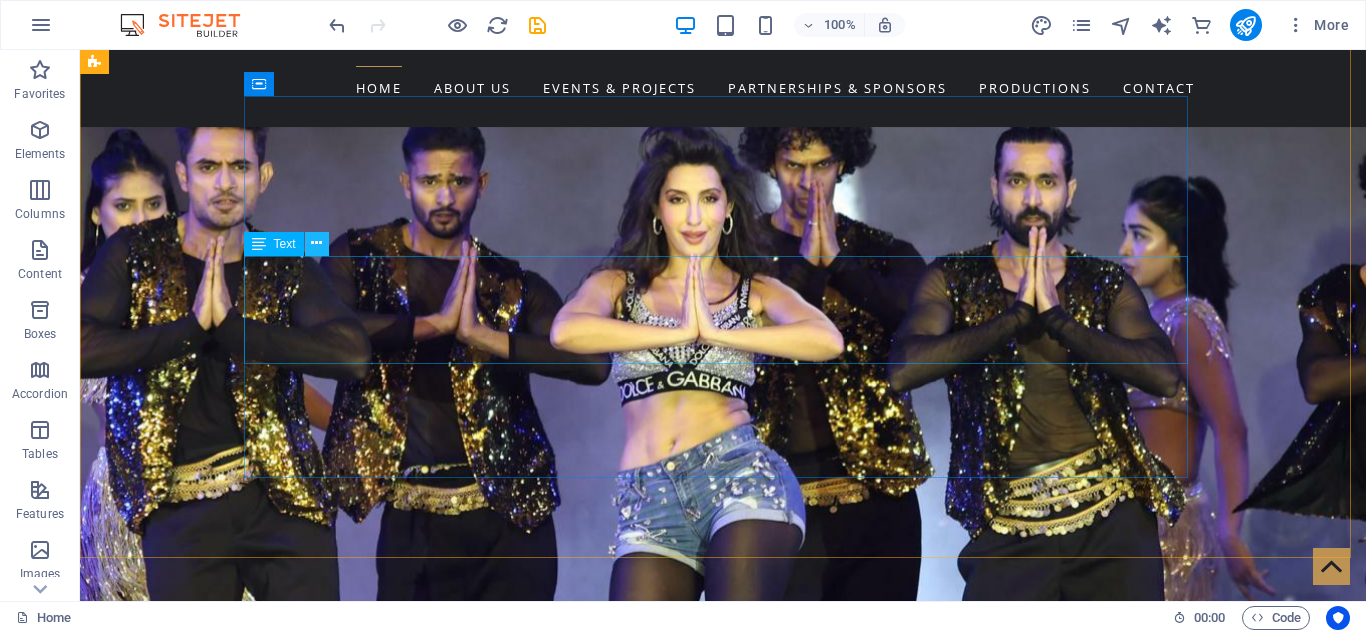 click at bounding box center [316, 243] 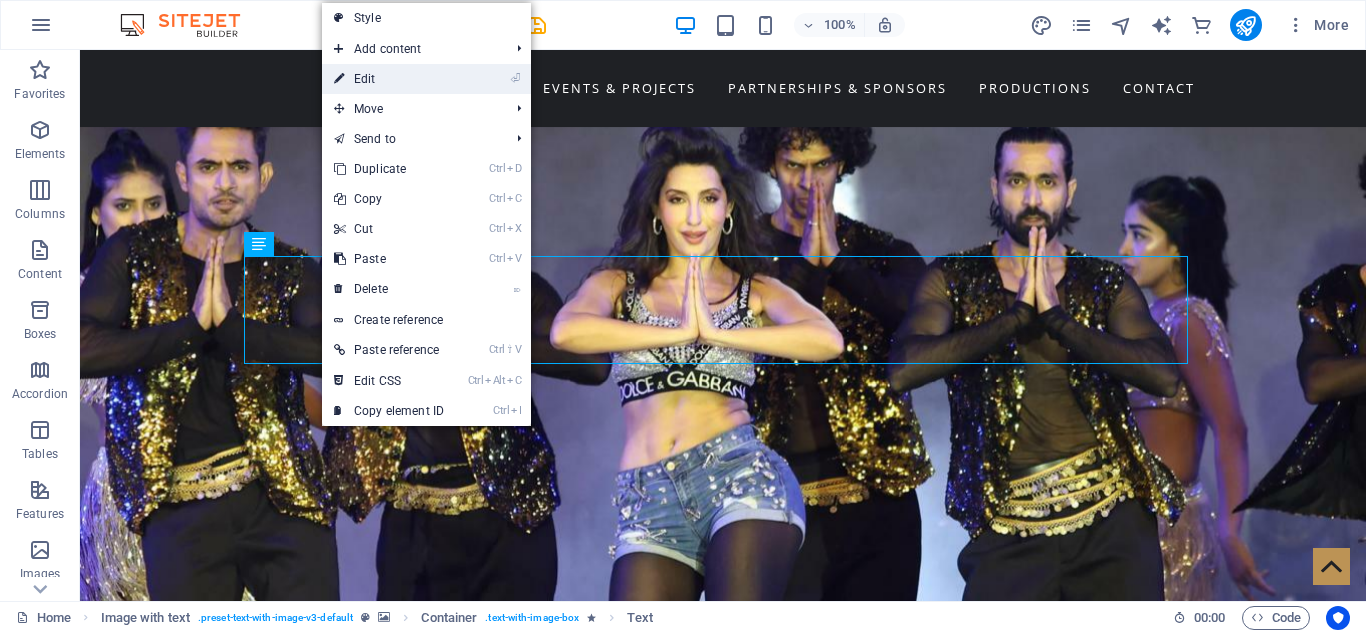 click on "⏎  Edit" at bounding box center [389, 79] 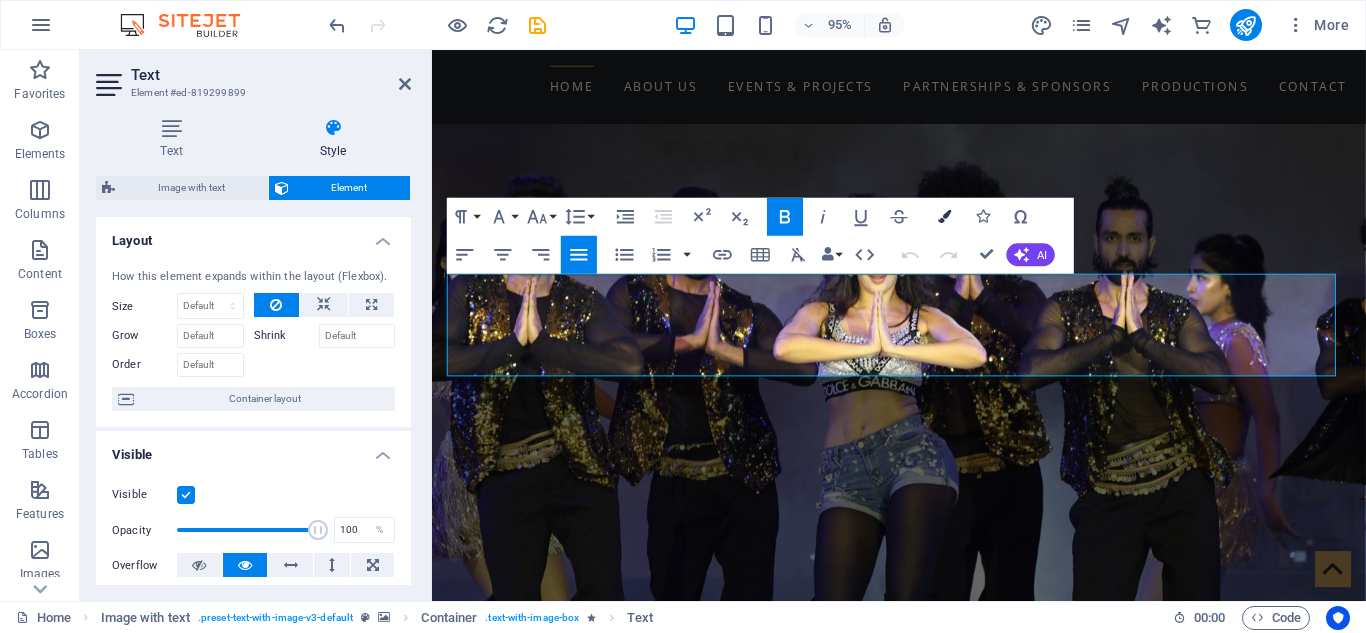 click on "Colors" at bounding box center (945, 216) 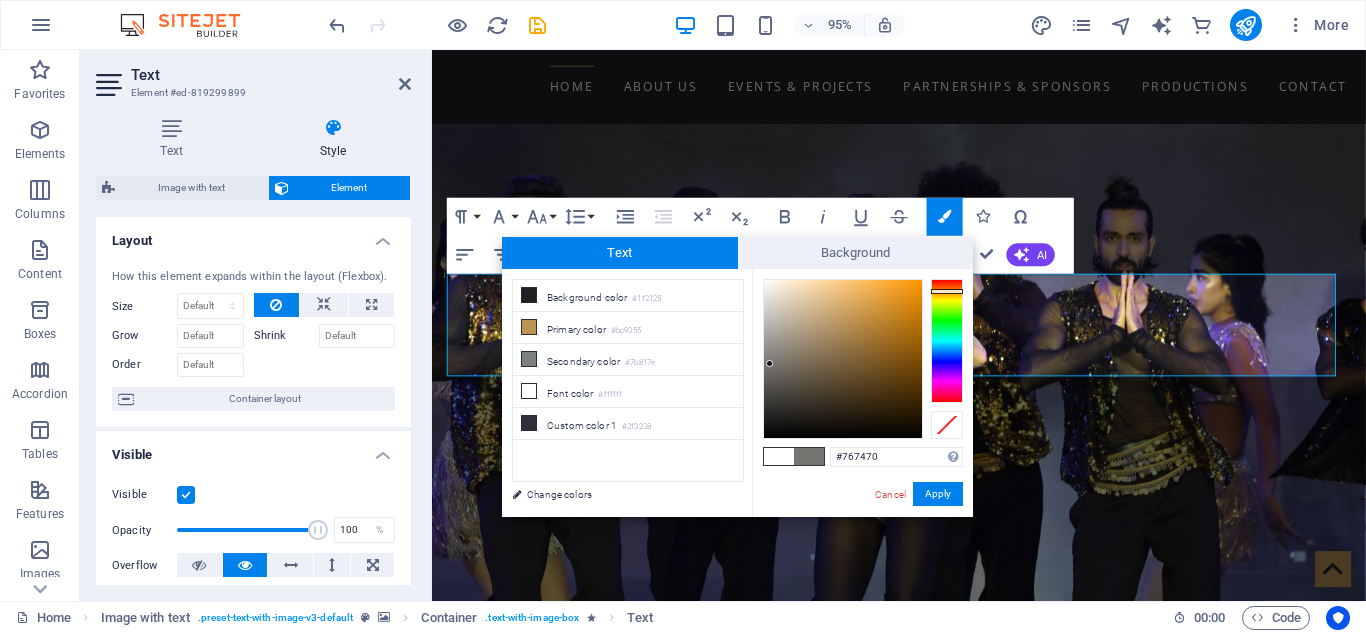 type on "#767370" 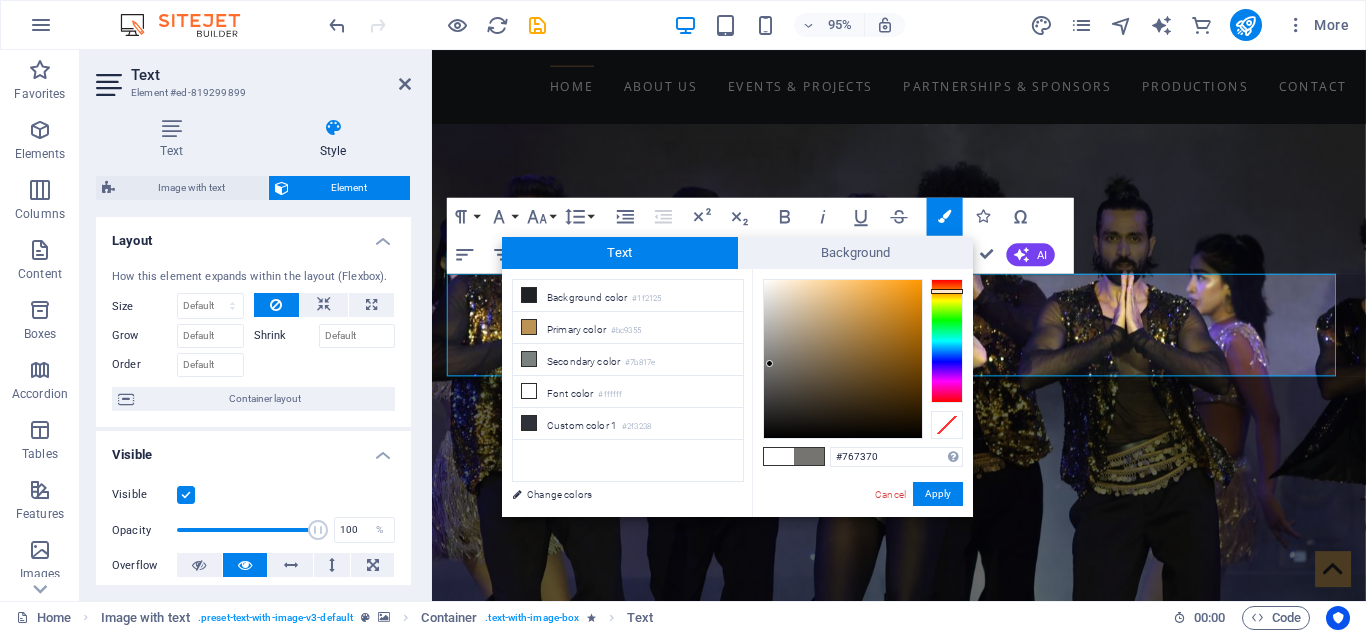 drag, startPoint x: 909, startPoint y: 373, endPoint x: 771, endPoint y: 364, distance: 138.29317 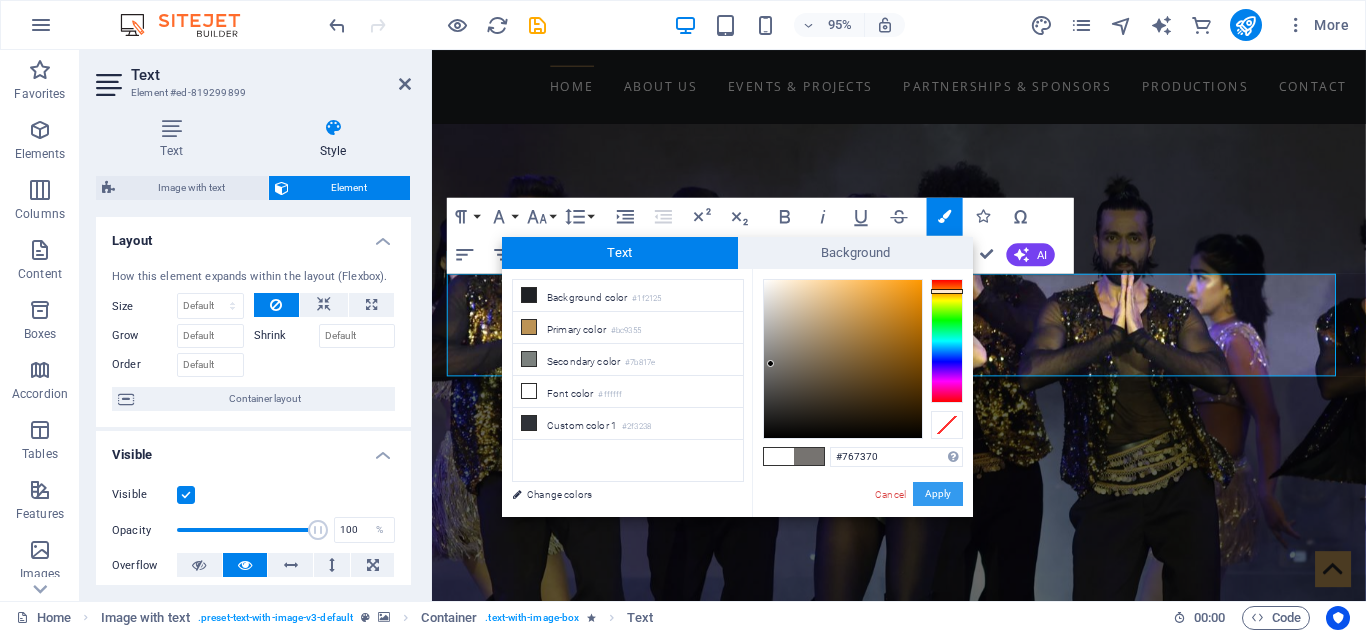 click on "Apply" at bounding box center (938, 494) 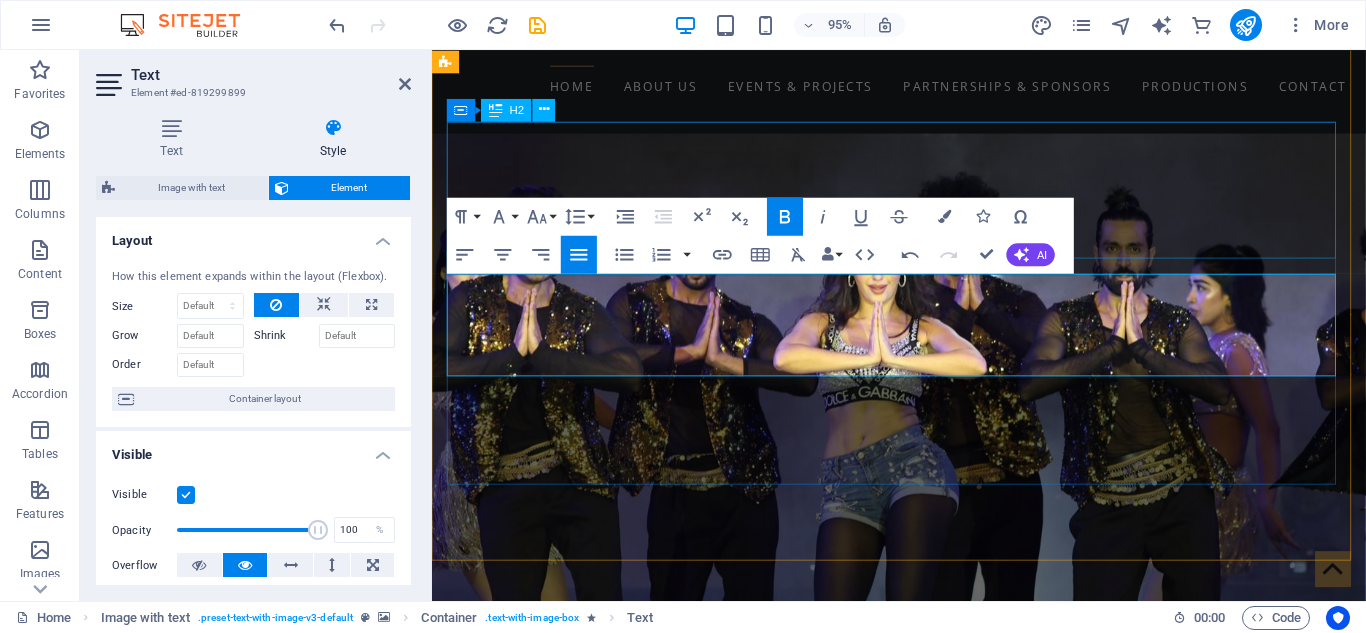 click on "WELCOME TO WorldWide Films Network" at bounding box center (920, 1412) 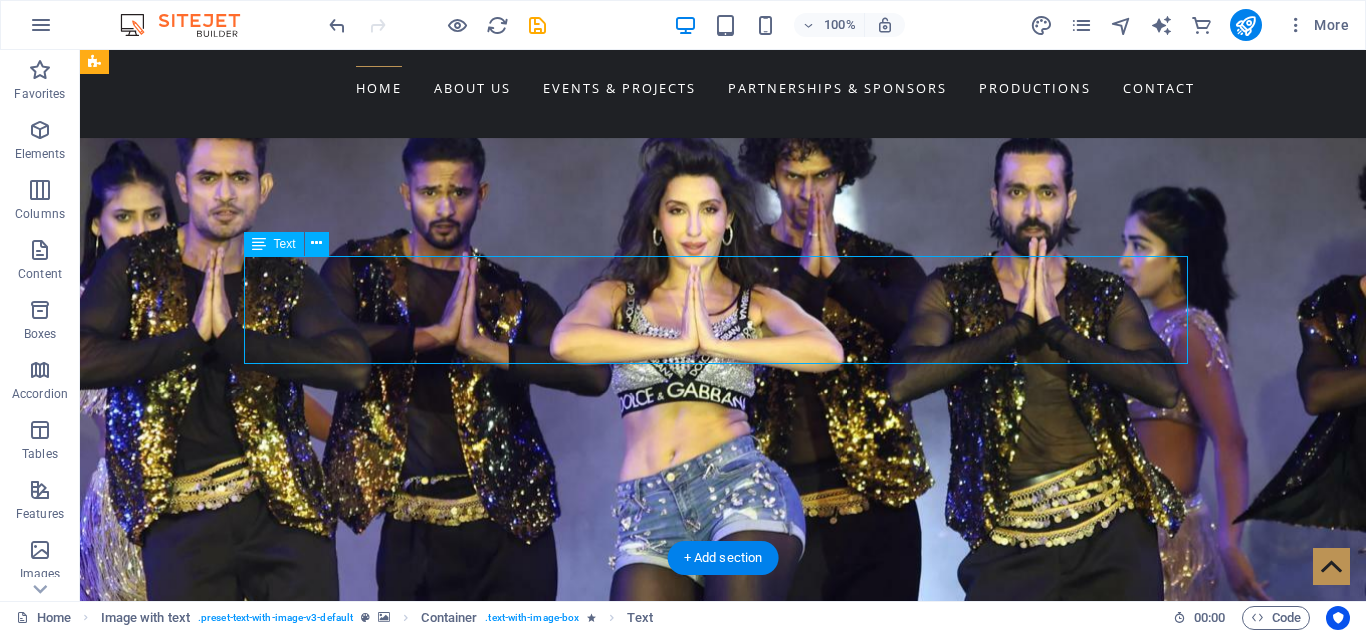 drag, startPoint x: 600, startPoint y: 352, endPoint x: 570, endPoint y: 354, distance: 30.066593 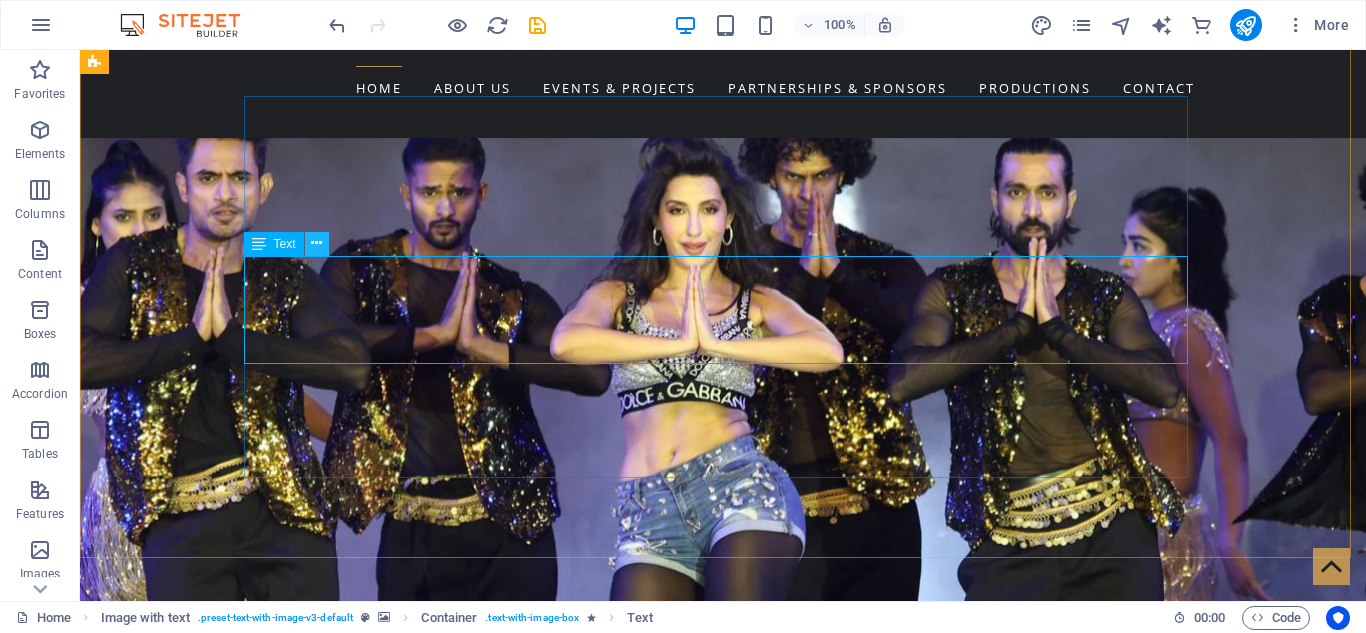 click at bounding box center [316, 243] 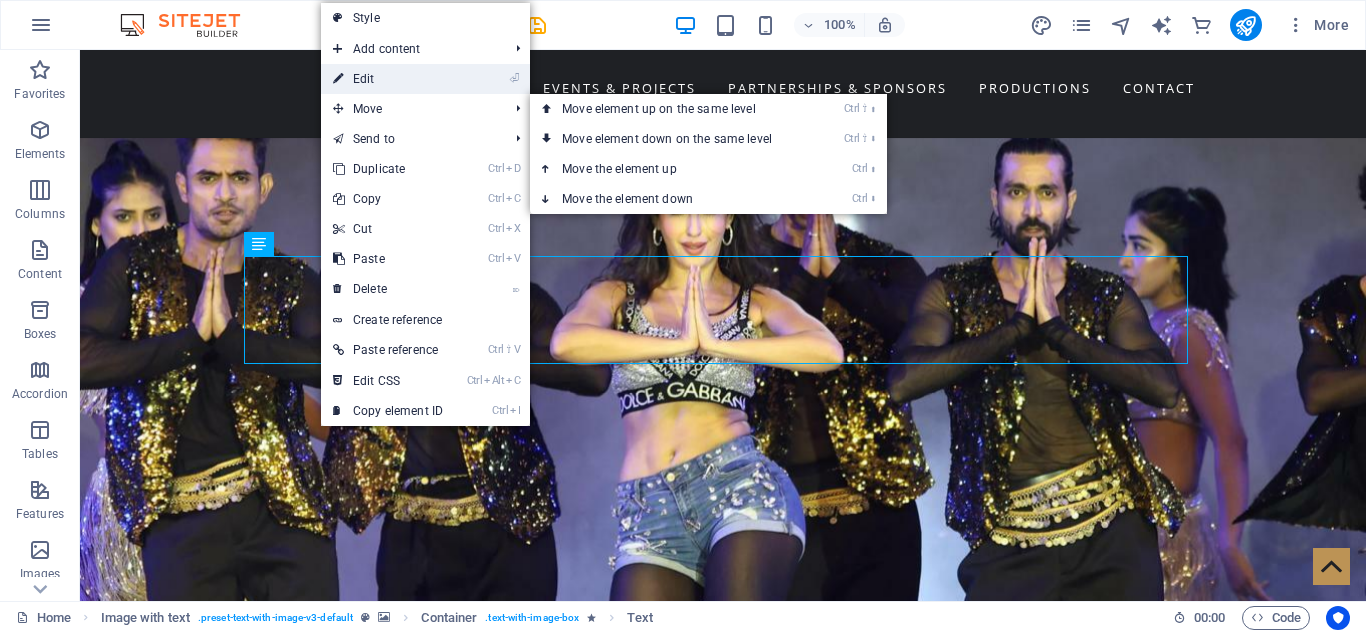 click on "⏎  Edit" at bounding box center (388, 79) 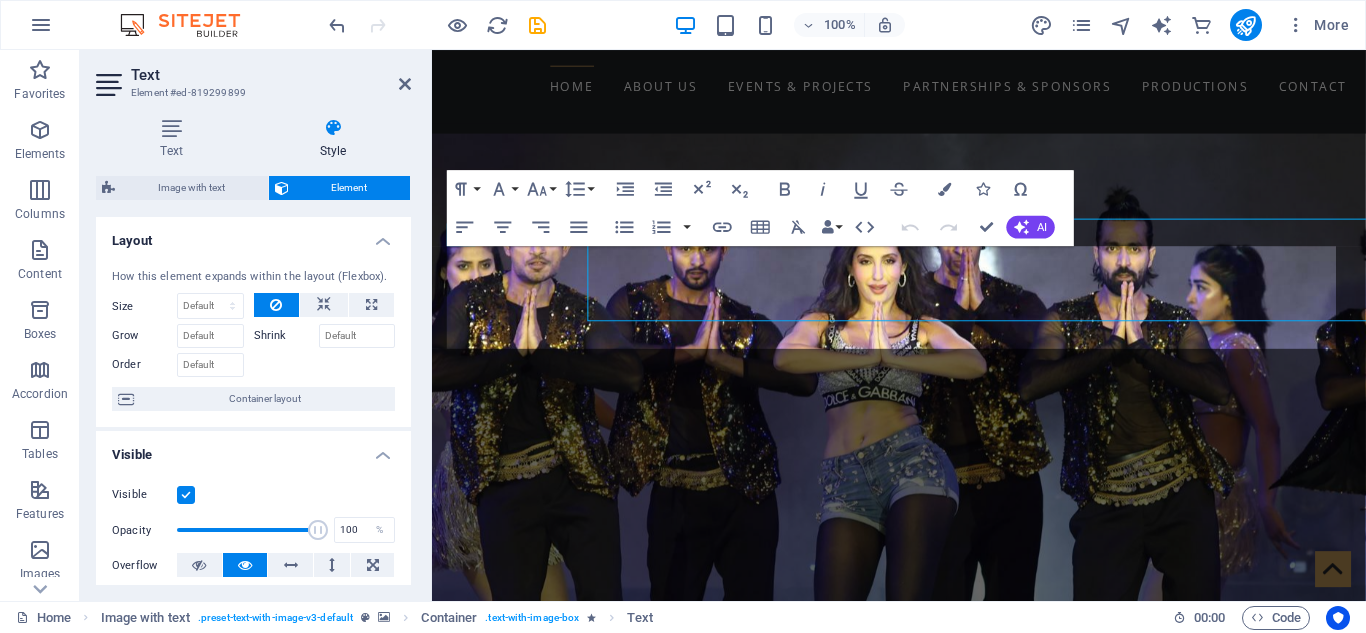 scroll, scrollTop: 1349, scrollLeft: 0, axis: vertical 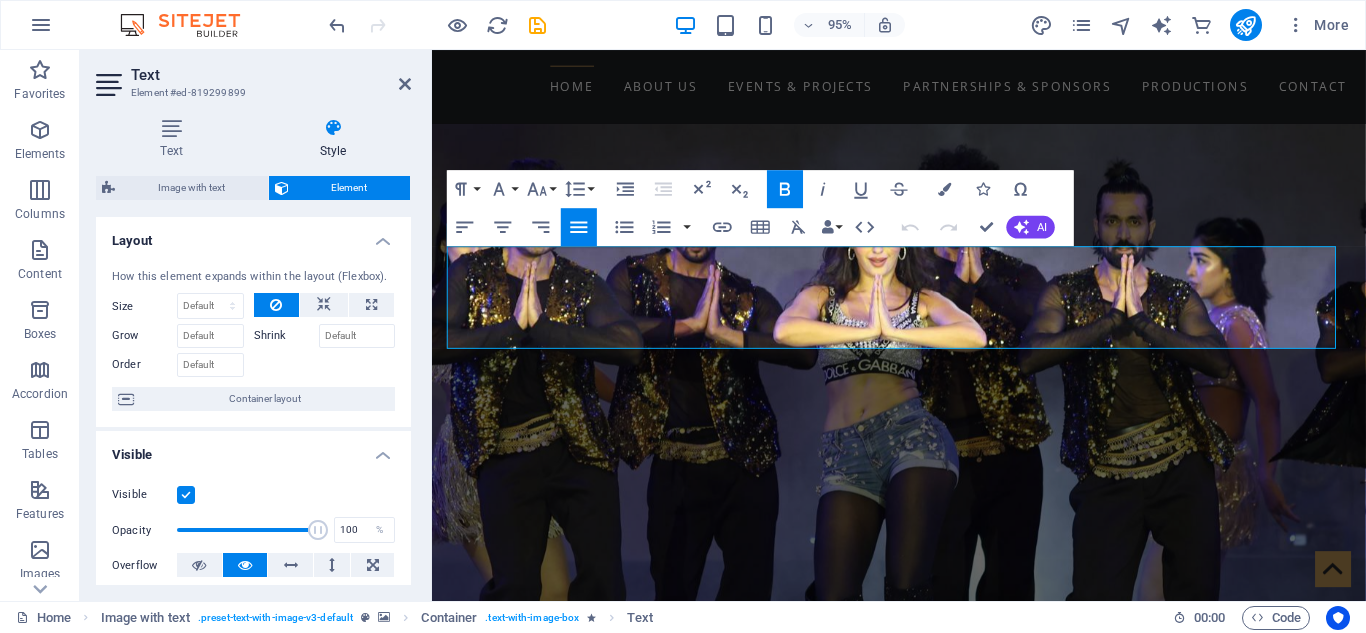 drag, startPoint x: 805, startPoint y: 348, endPoint x: 428, endPoint y: 275, distance: 384.0026 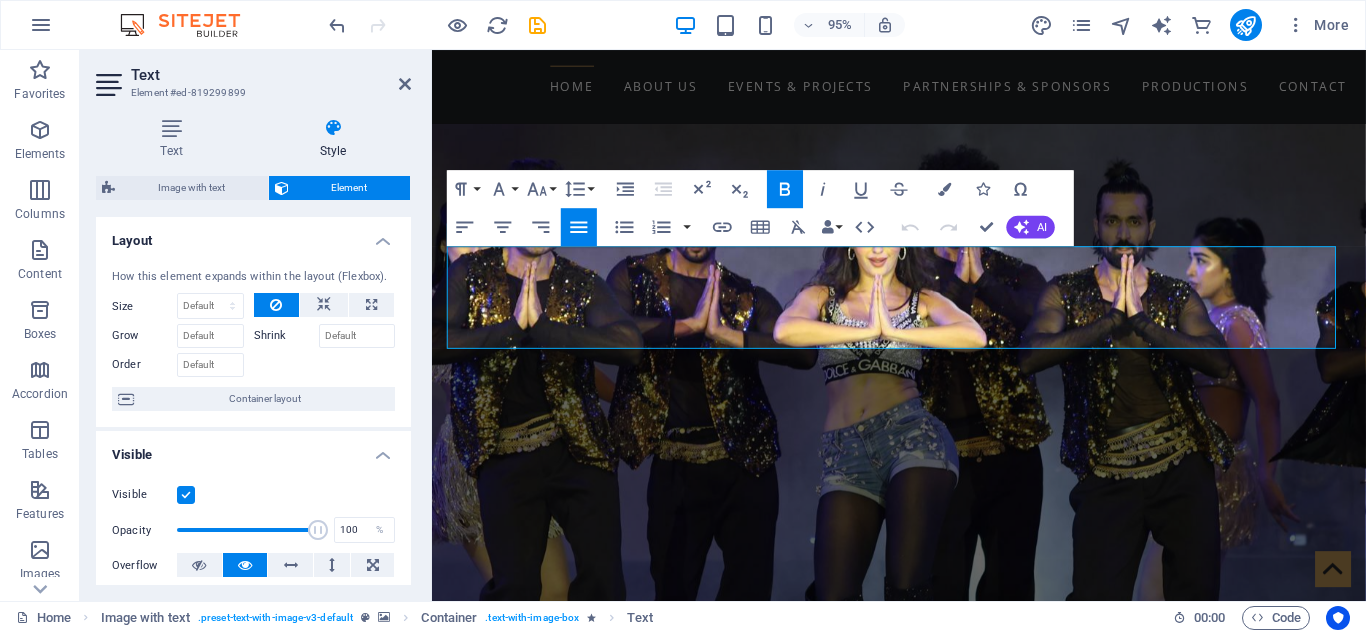 click on "Our Team dev magar Founder Chairman urmila Thapa Event Director or Monday" at bounding box center [923, 5878] 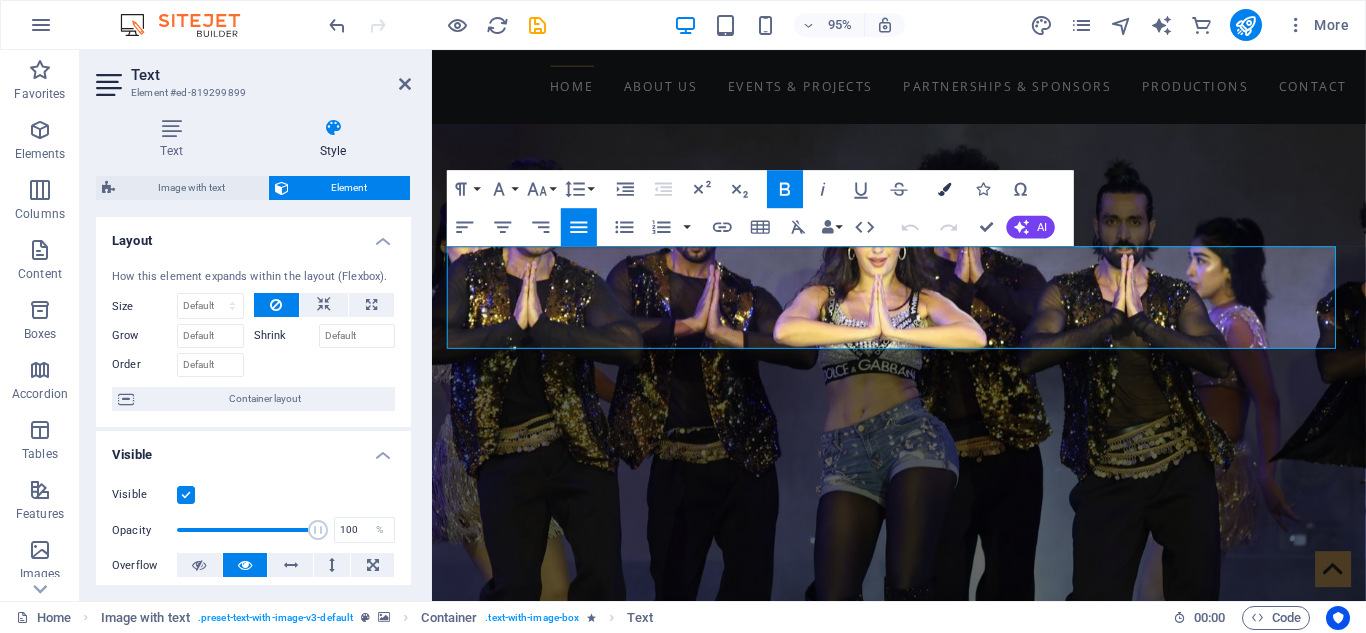 click on "Colors" at bounding box center (945, 188) 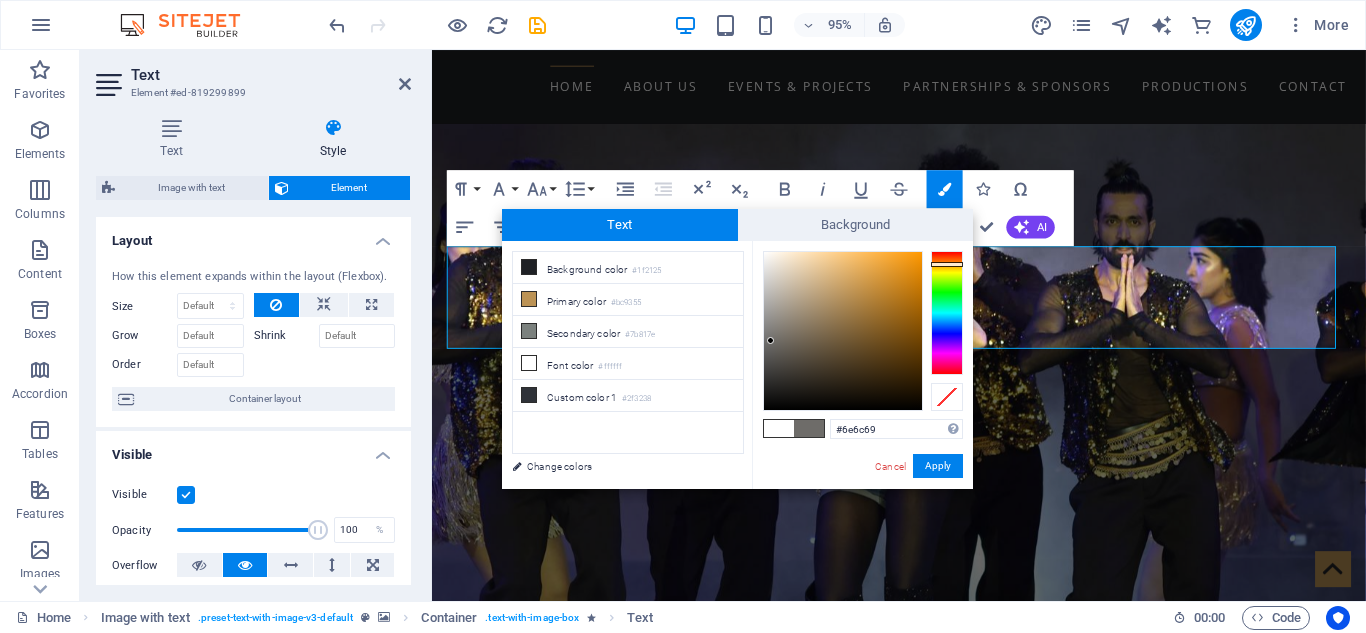 drag, startPoint x: 910, startPoint y: 344, endPoint x: 771, endPoint y: 342, distance: 139.01439 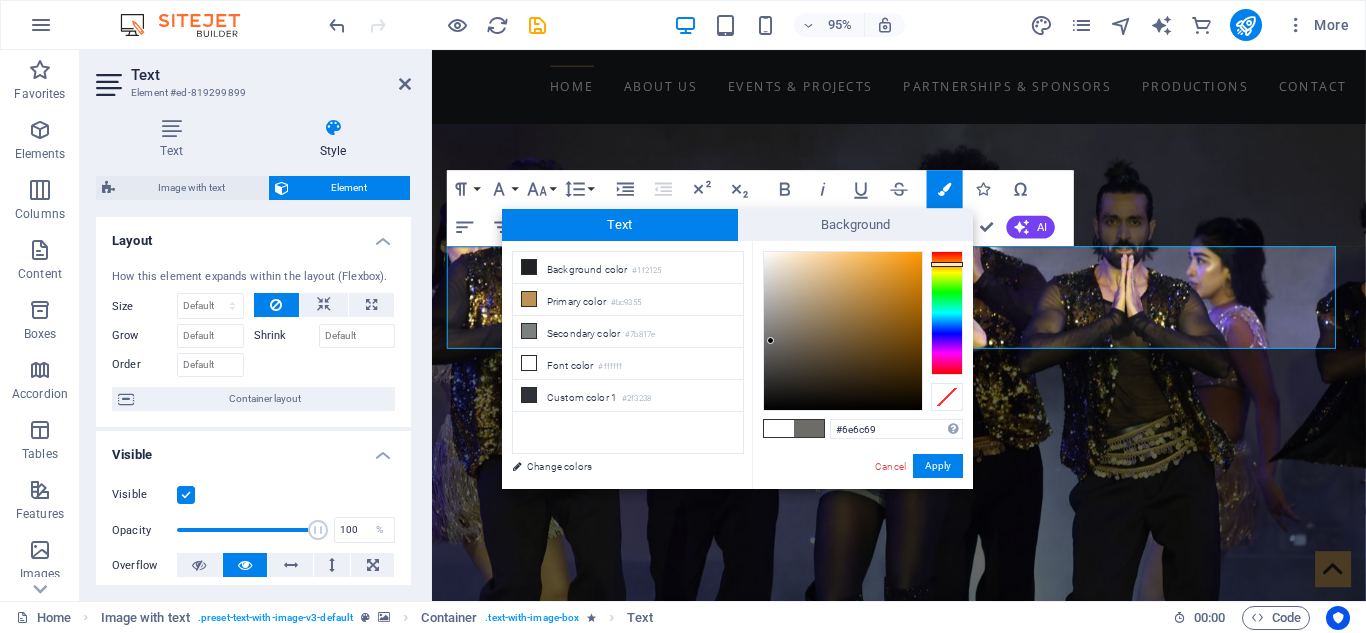 click at bounding box center [770, 340] 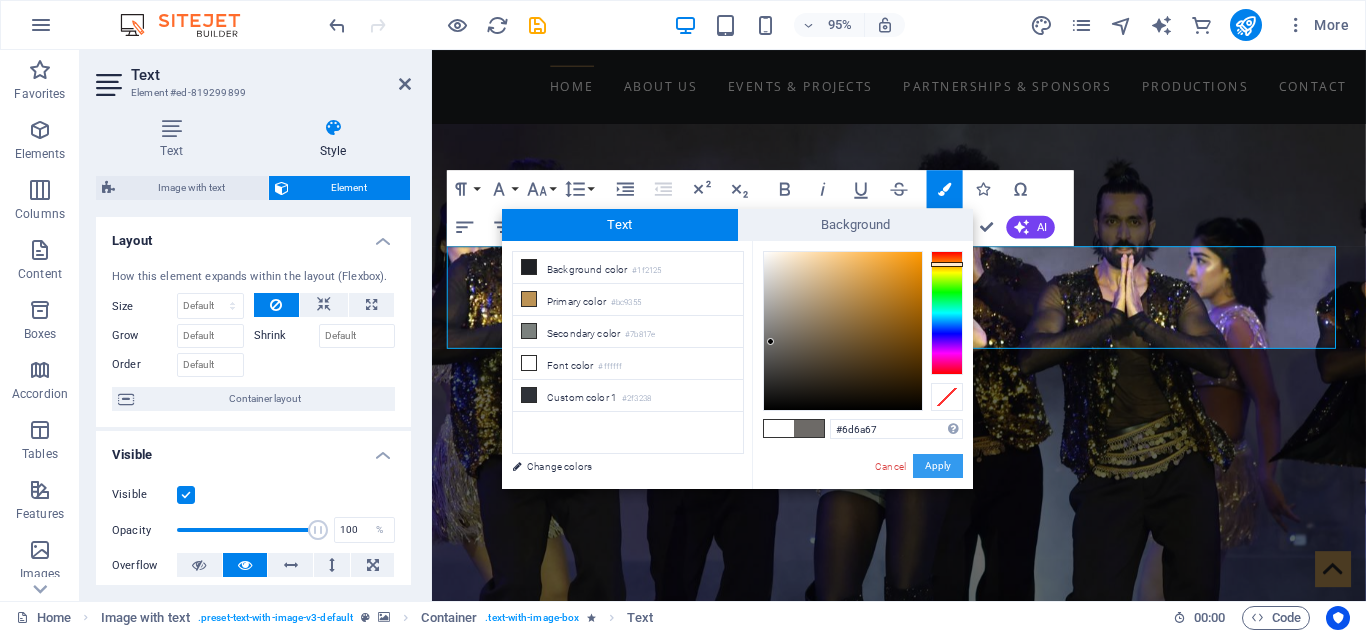 click on "Apply" at bounding box center [938, 466] 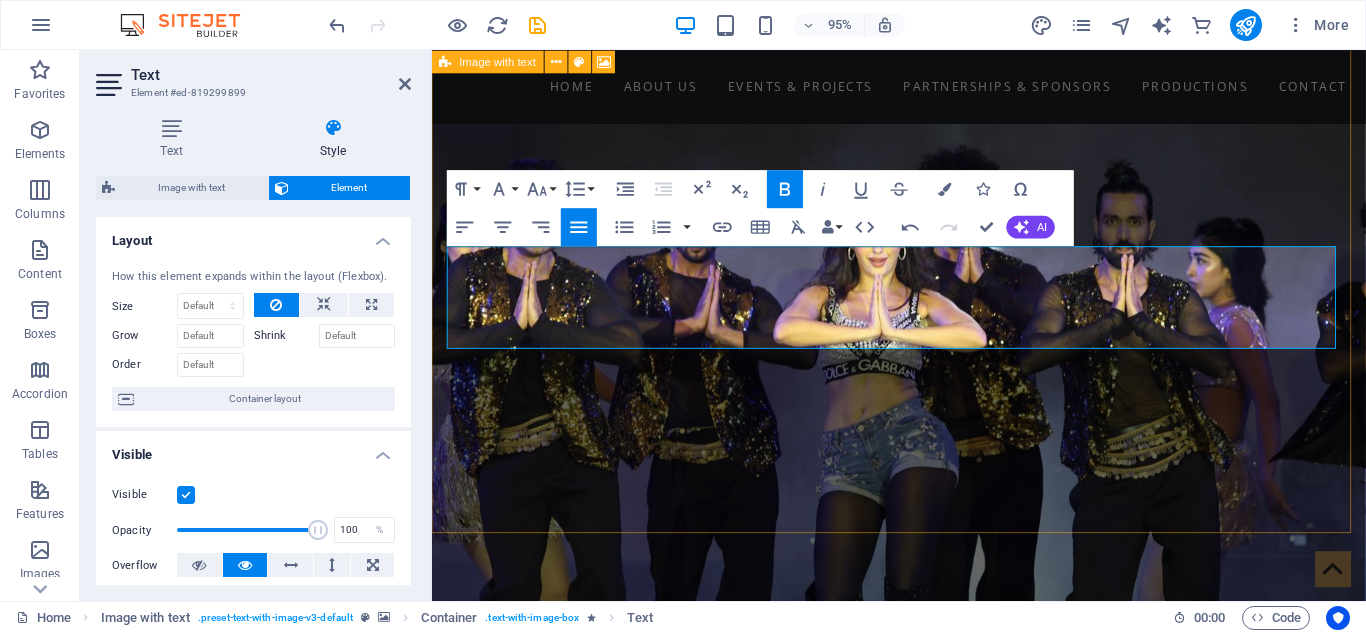 click at bounding box center (923, 960) 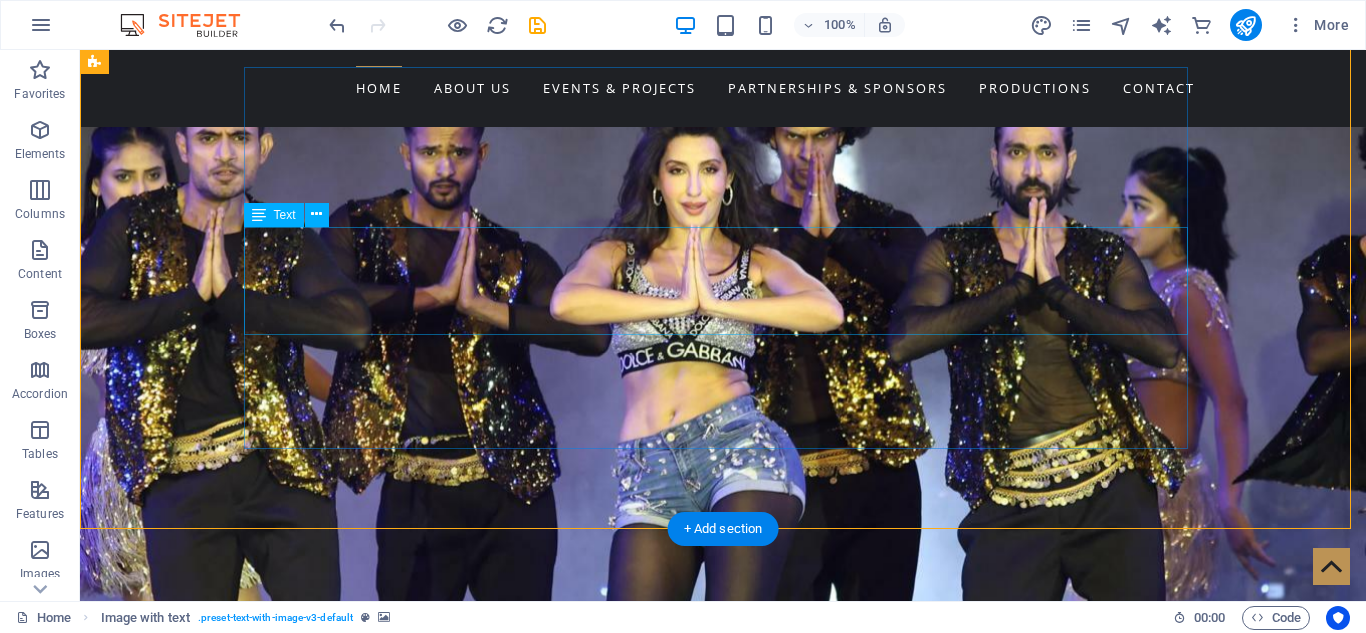 click on "We are Nepal’s premier platform for international entertainment and cultural exchange. From iconic concerts to global film collaborations, we bring world-class experiences to Nepali audiences and take Nepali talent to global stages. Our vision is to create a bridge between Nepal and the world through music, cinema, and live entertainment." at bounding box center [568, 1485] 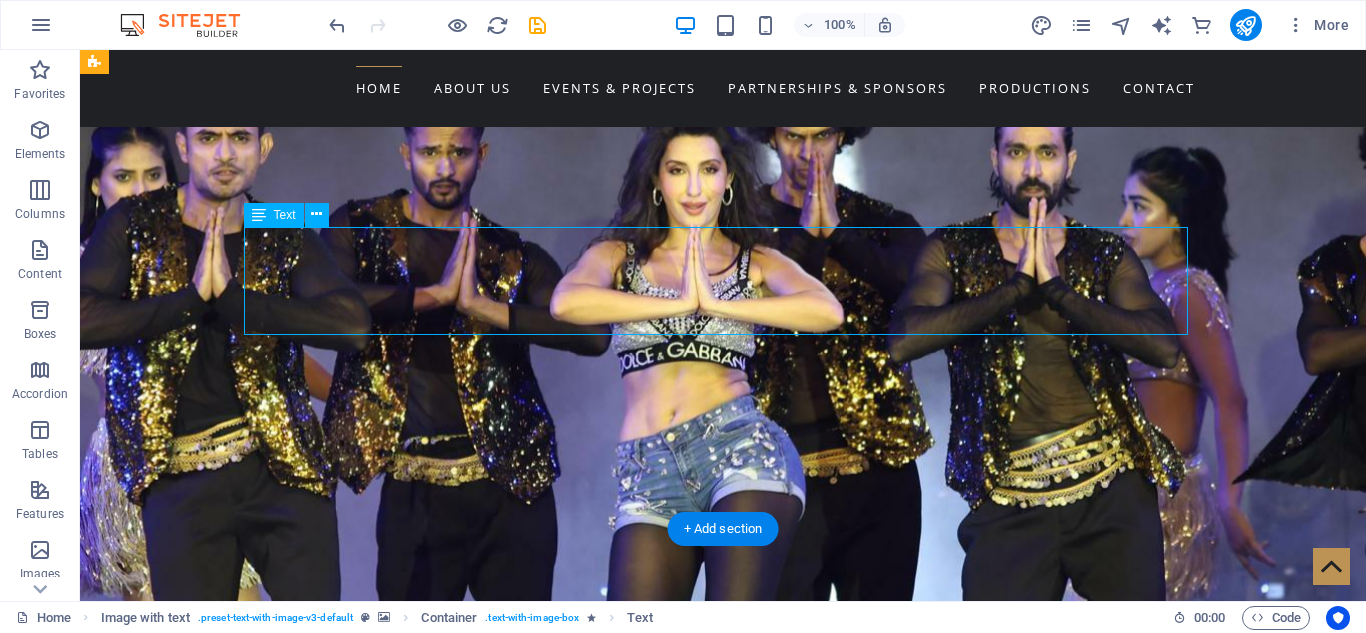 click on "We are Nepal’s premier platform for international entertainment and cultural exchange. From iconic concerts to global film collaborations, we bring world-class experiences to Nepali audiences and take Nepali talent to global stages. Our vision is to create a bridge between Nepal and the world through music, cinema, and live entertainment." at bounding box center [568, 1485] 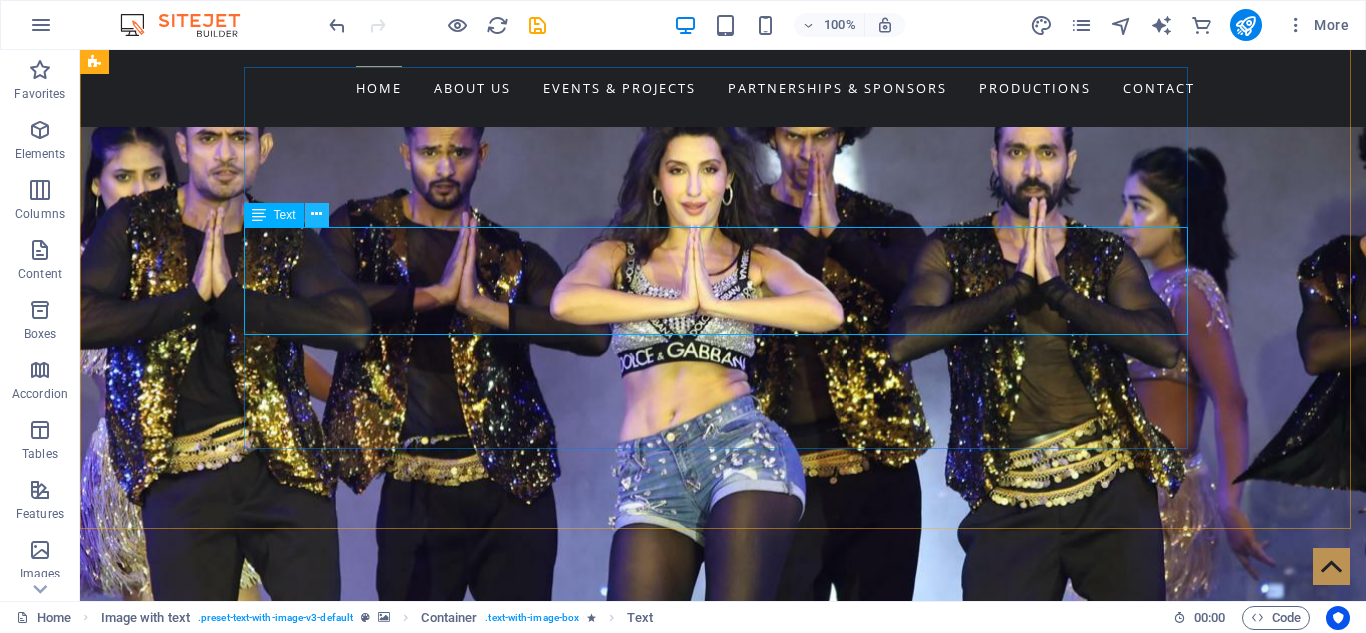 click at bounding box center [316, 214] 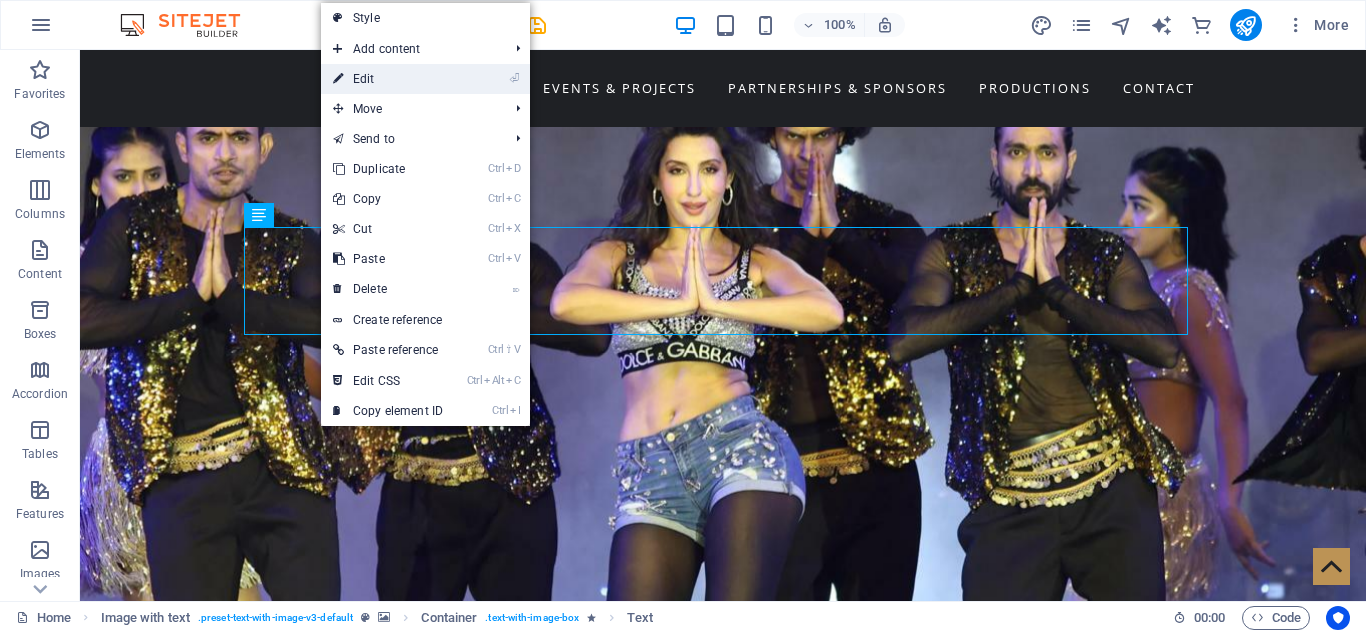 click on "⏎  Edit" at bounding box center (388, 79) 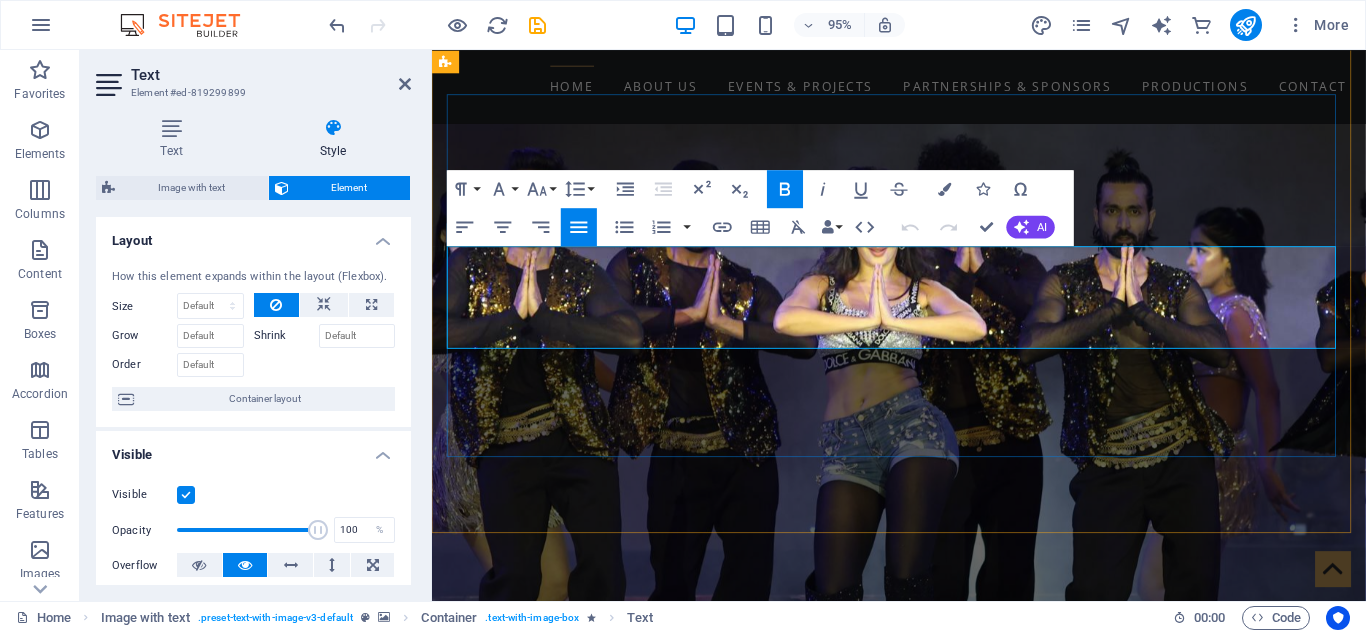 drag, startPoint x: 804, startPoint y: 353, endPoint x: 451, endPoint y: 275, distance: 361.51486 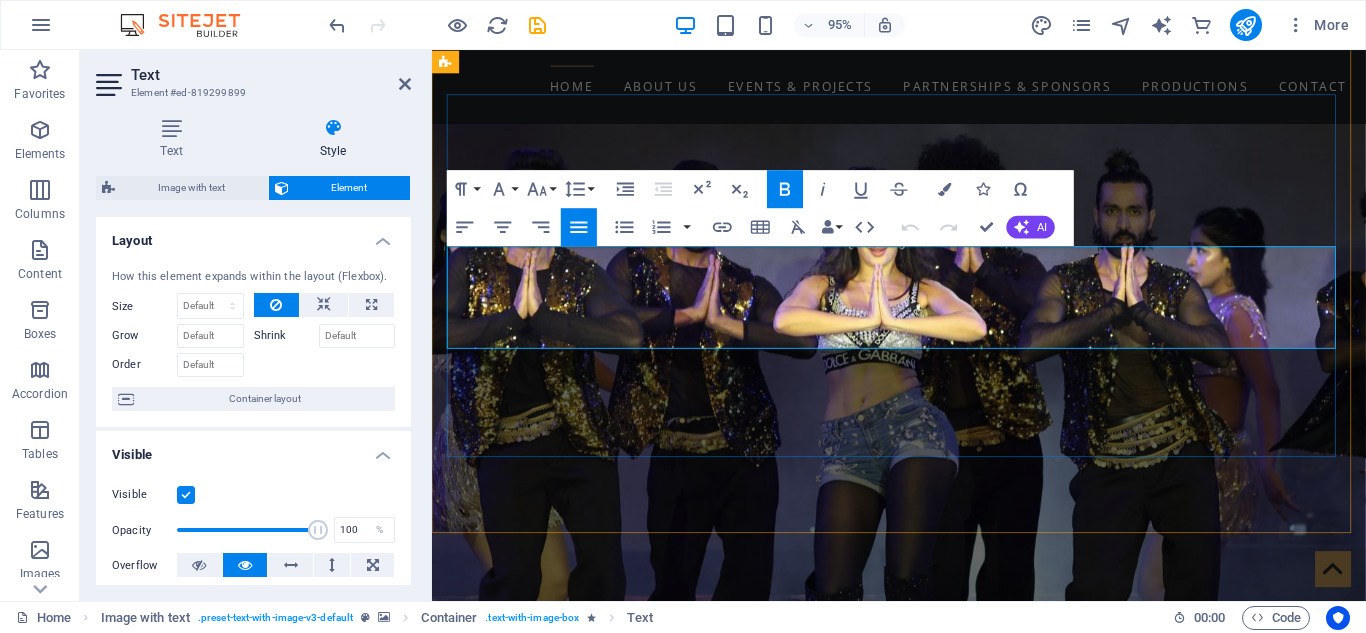 click on "We are Nepal’s premier platform for international entertainment and cultural exchange. From iconic concerts to global film collaborations, we bring world-class experiences to Nepali audiences and take Nepali talent to global stages. Our vision is to create a bridge between Nepal and the world through music, cinema, and live entertainment." at bounding box center [920, 1514] 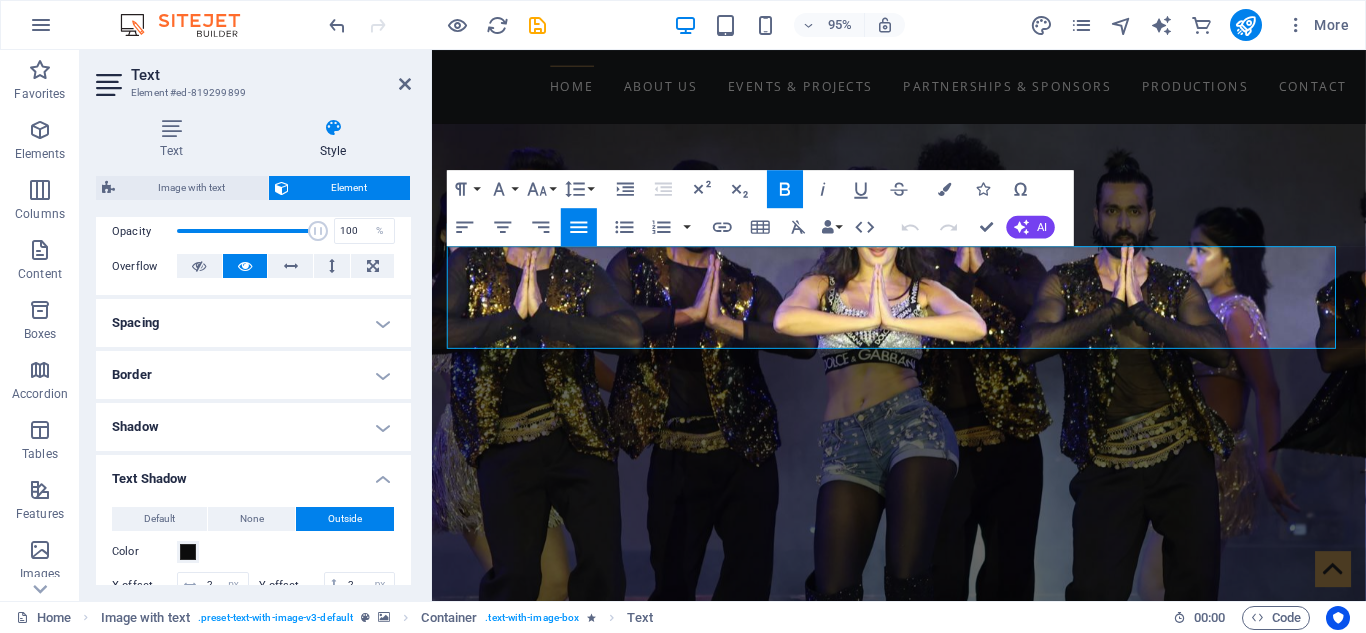 scroll, scrollTop: 369, scrollLeft: 0, axis: vertical 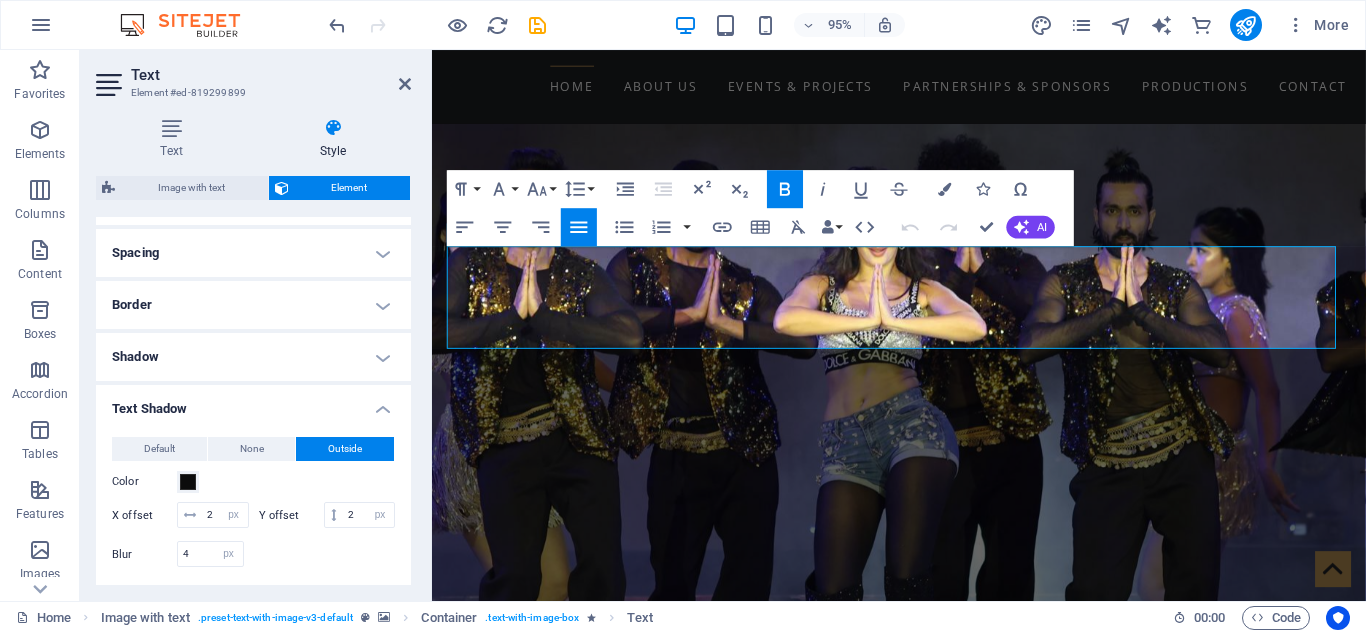click on "Text Shadow" at bounding box center (253, 403) 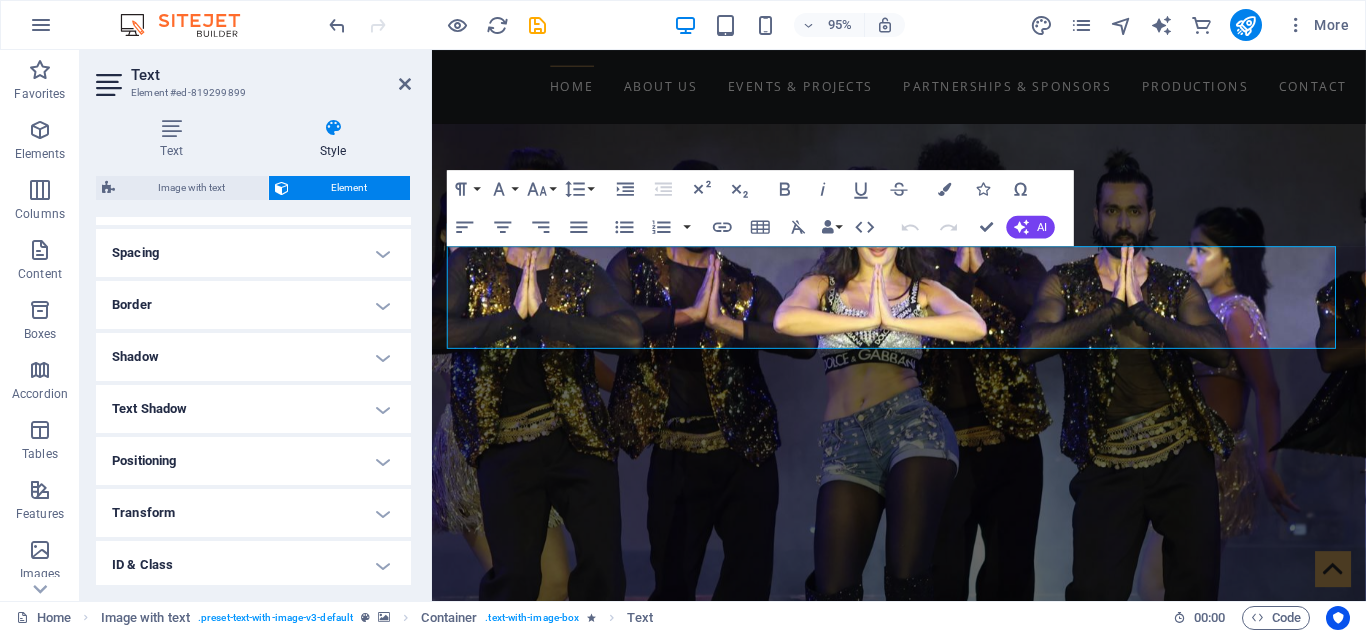 click on "Text Shadow" at bounding box center [253, 409] 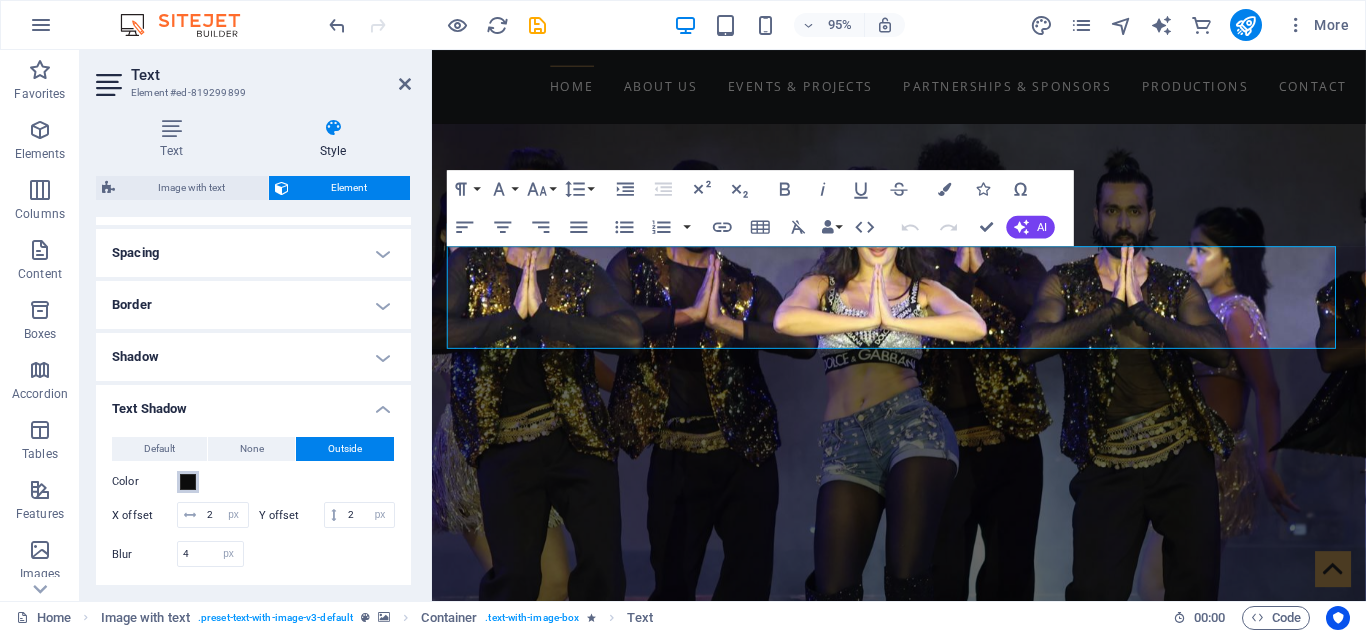 click at bounding box center (188, 482) 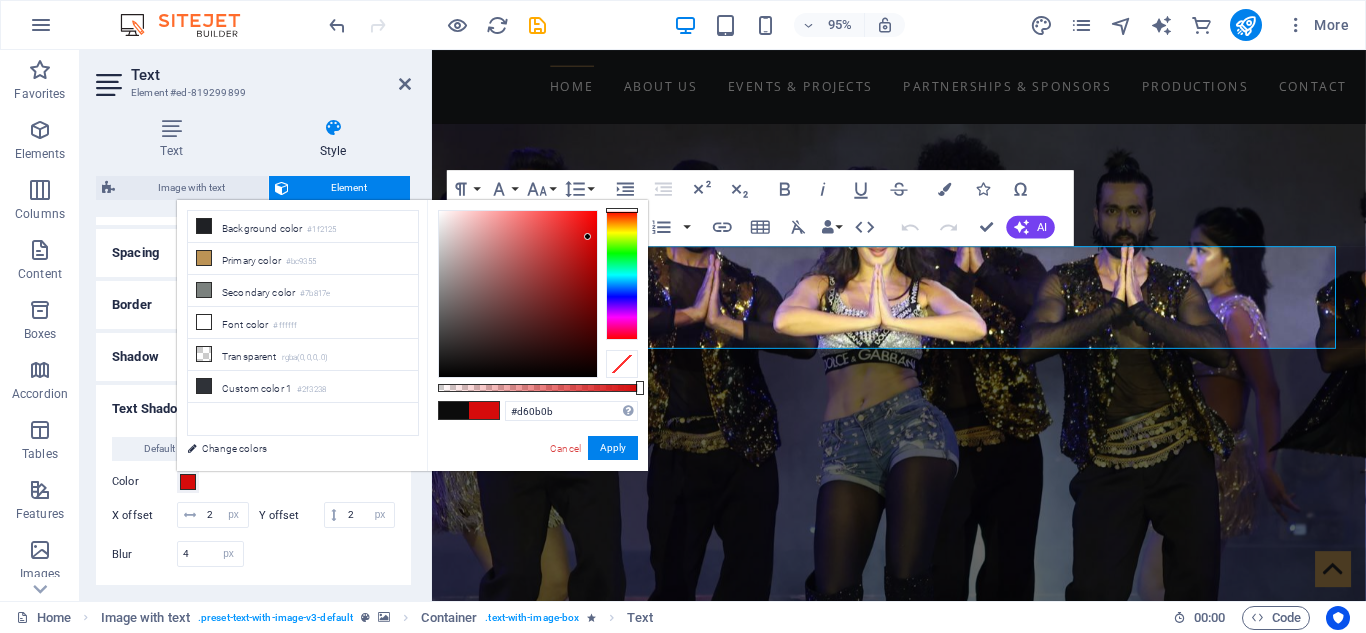 type on "#d40b0b" 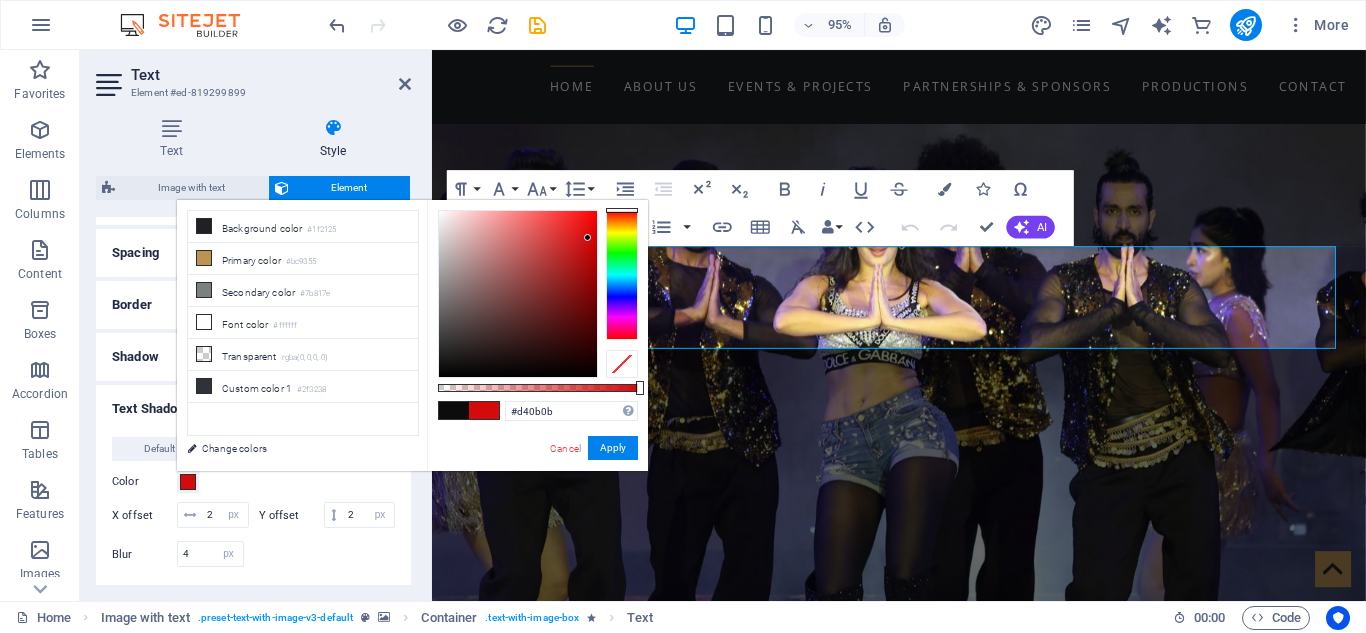 drag, startPoint x: 444, startPoint y: 365, endPoint x: 588, endPoint y: 238, distance: 192.00261 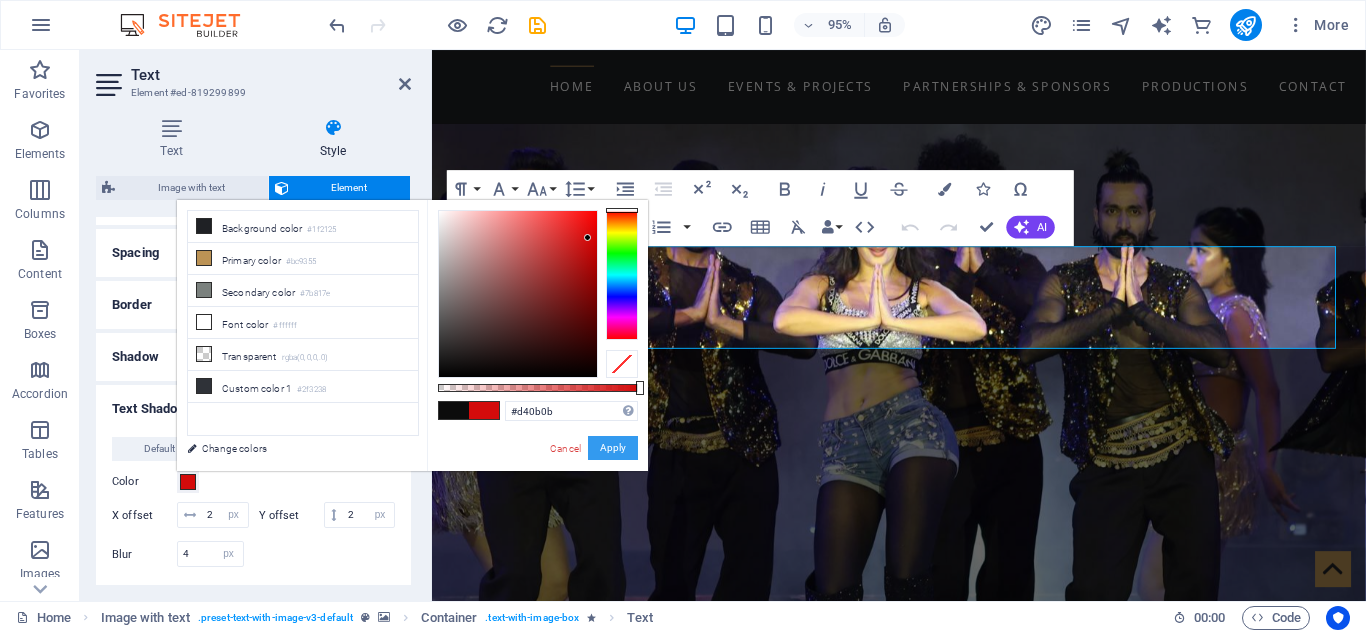 click on "Apply" at bounding box center (613, 448) 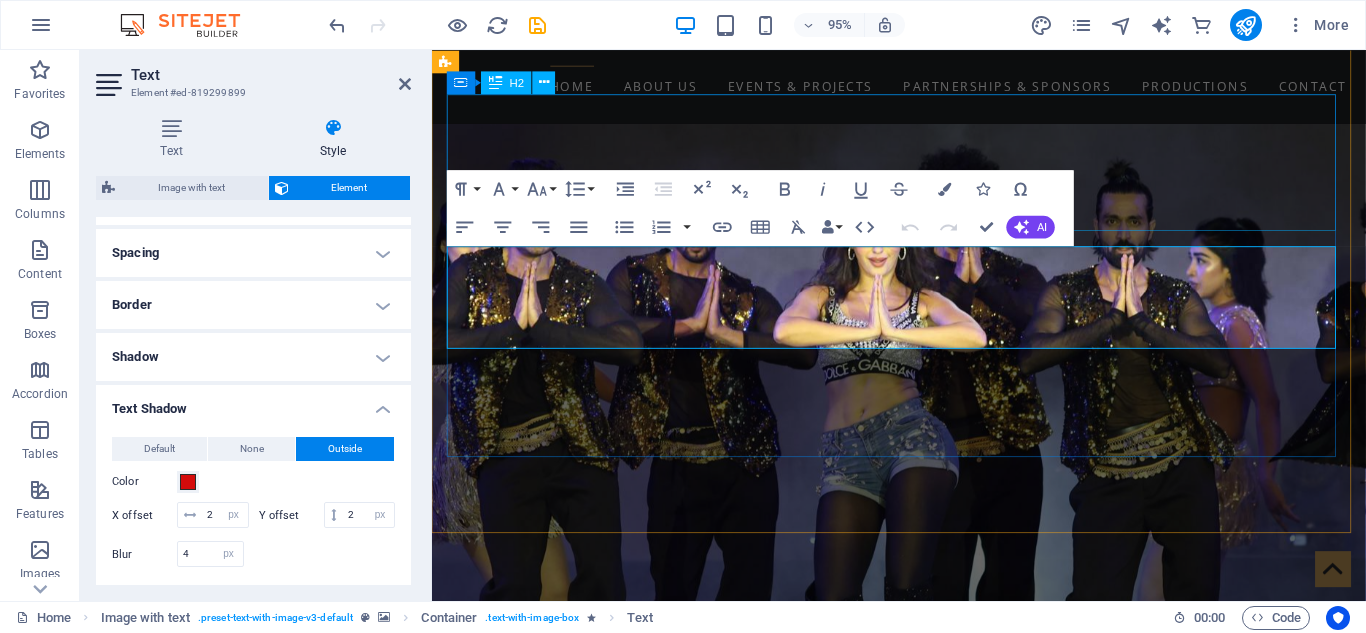 click on "WELCOME TO WorldWide Films Network" at bounding box center (920, 1383) 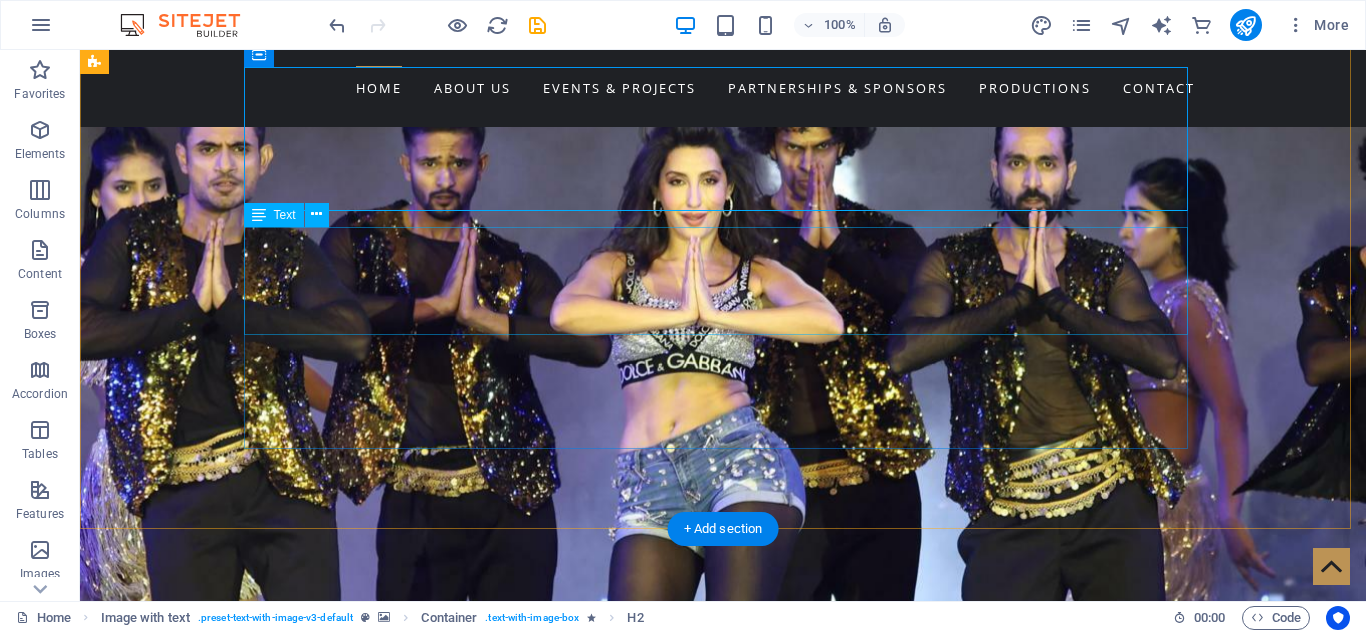 click on "We are Nepal’s premier platform for international entertainment and cultural exchange. From iconic concerts to global film collaborations, we bring world-class experiences to Nepali audiences and take Nepali talent to global stages. Our vision is to create a bridge between Nepal and the world through music, cinema, and live entertainment." at bounding box center (568, 1525) 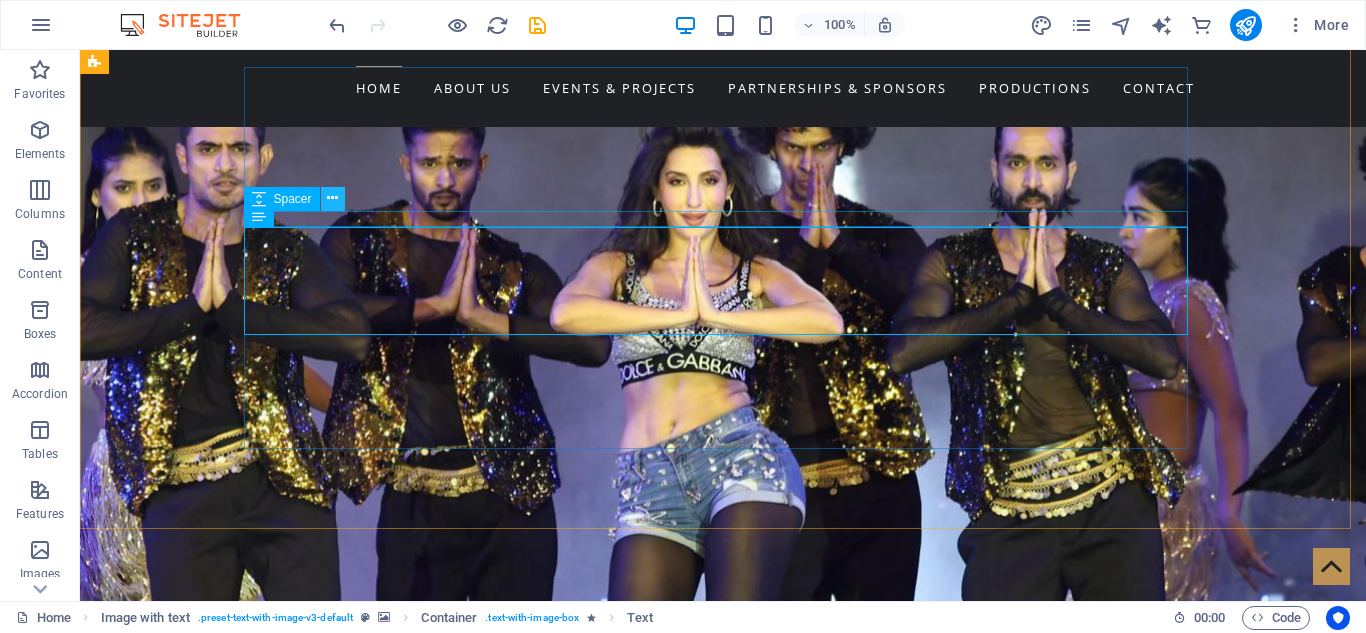 click at bounding box center (332, 198) 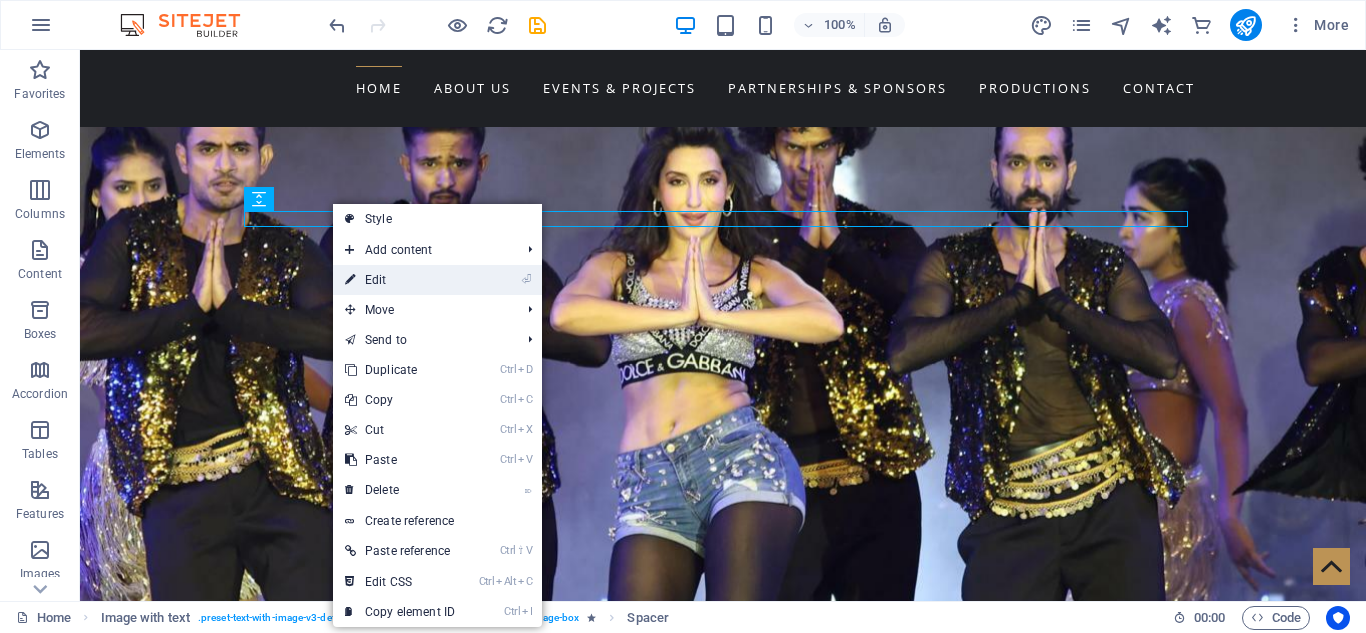 click on "⏎  Edit" at bounding box center [400, 280] 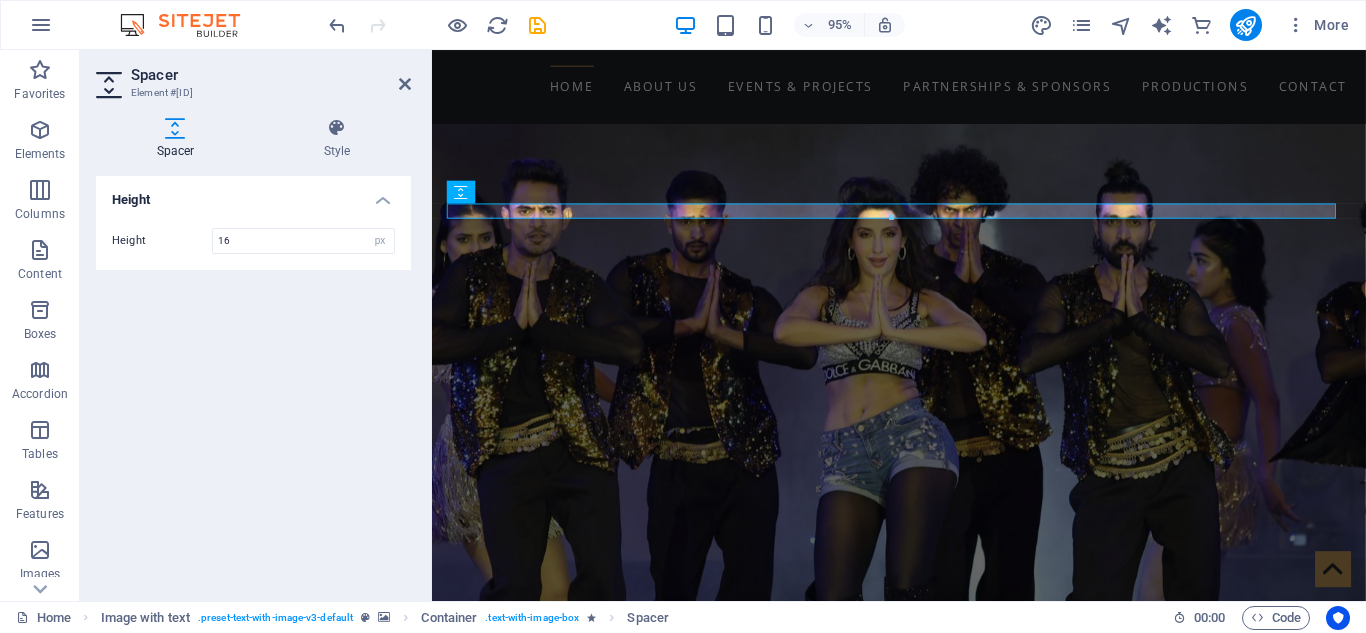 scroll, scrollTop: 1378, scrollLeft: 0, axis: vertical 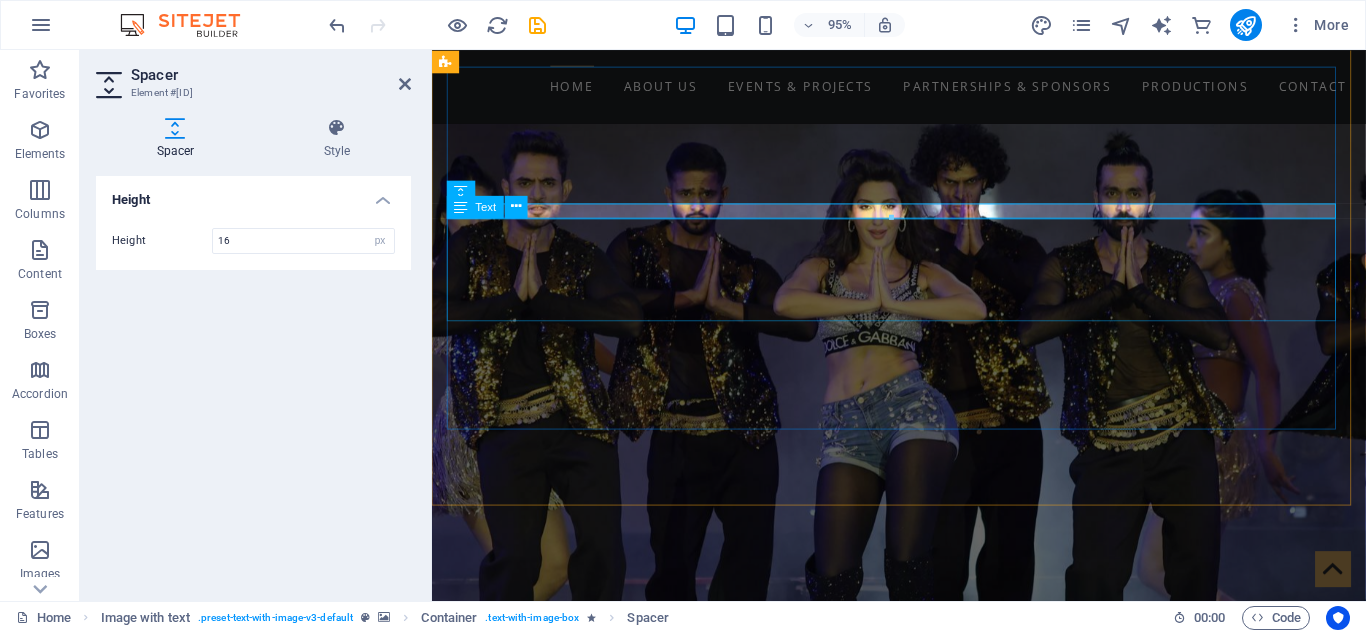 click on "We are Nepal’s premier platform for international entertainment and cultural exchange. From iconic concerts to global film collaborations, we bring world-class experiences to Nepali audiences and take Nepali talent to global stages. Our vision is to create a bridge between Nepal and the world through music, cinema, and live entertainment." at bounding box center (920, 1496) 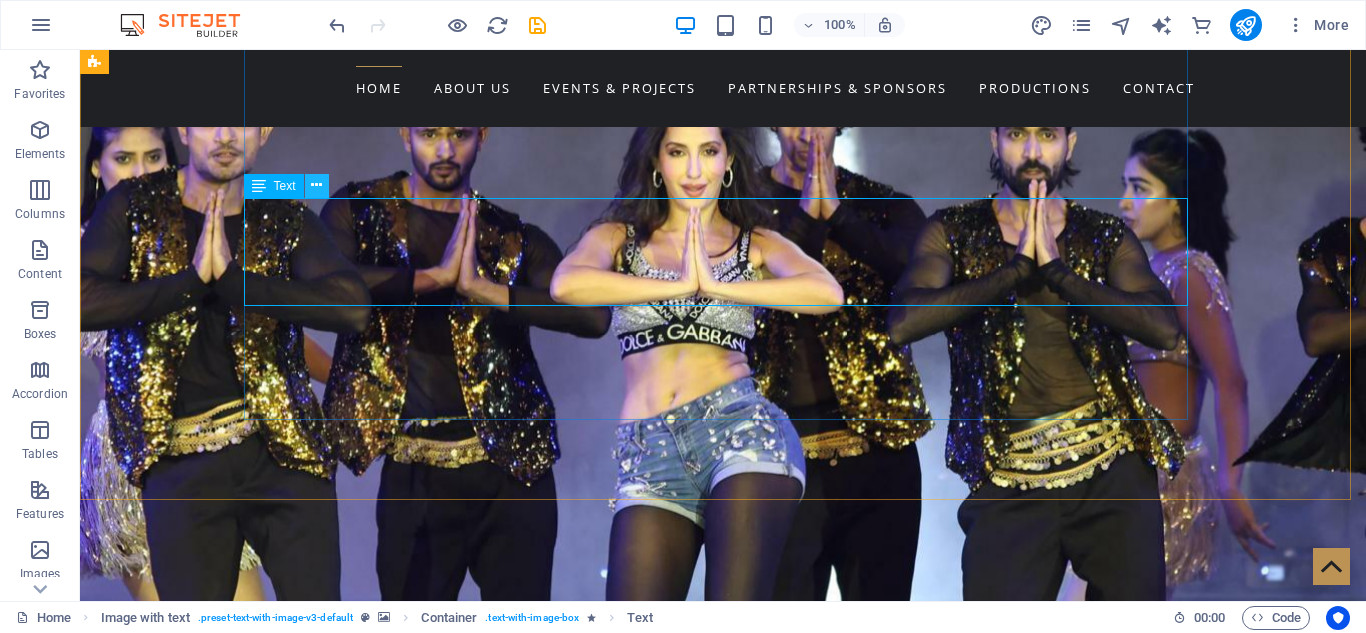 click at bounding box center [316, 185] 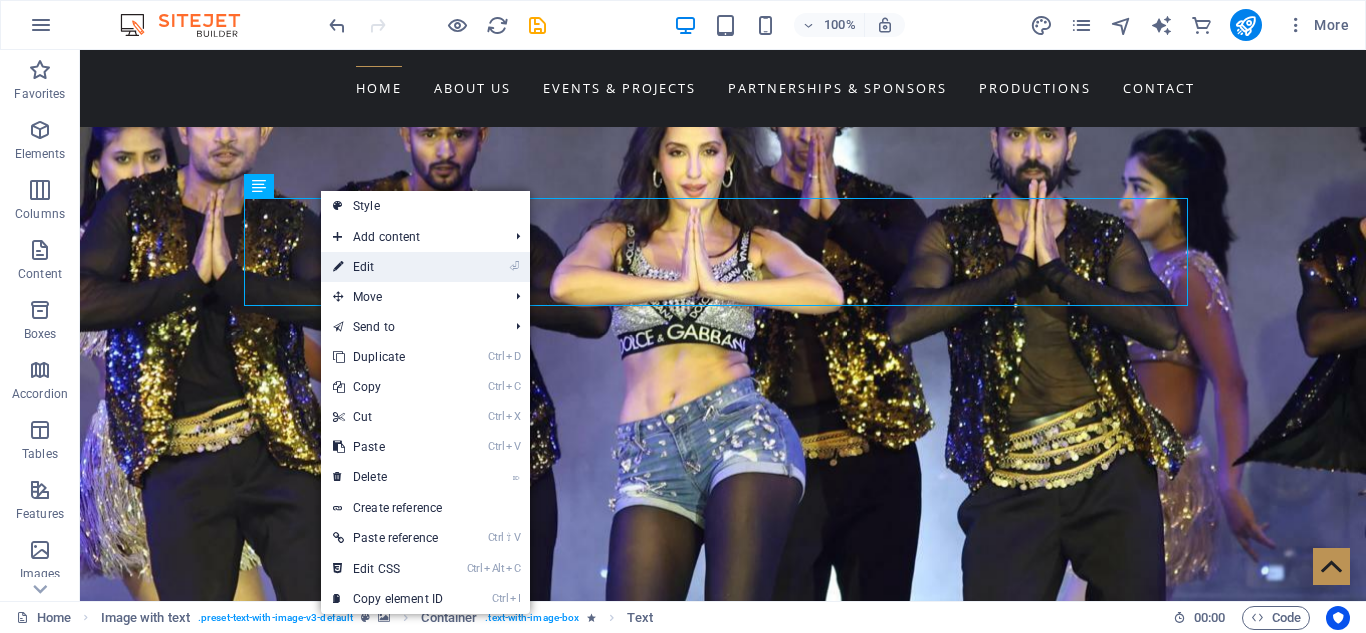 click on "⏎  Edit" at bounding box center (388, 267) 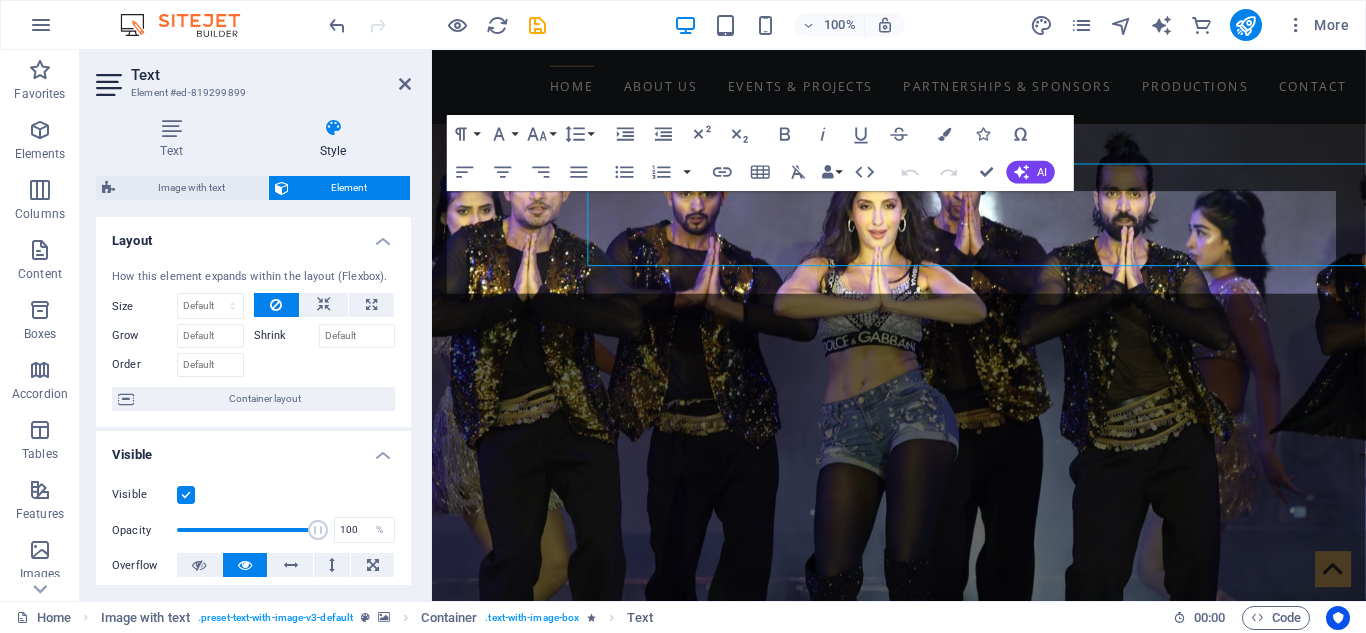scroll, scrollTop: 1407, scrollLeft: 0, axis: vertical 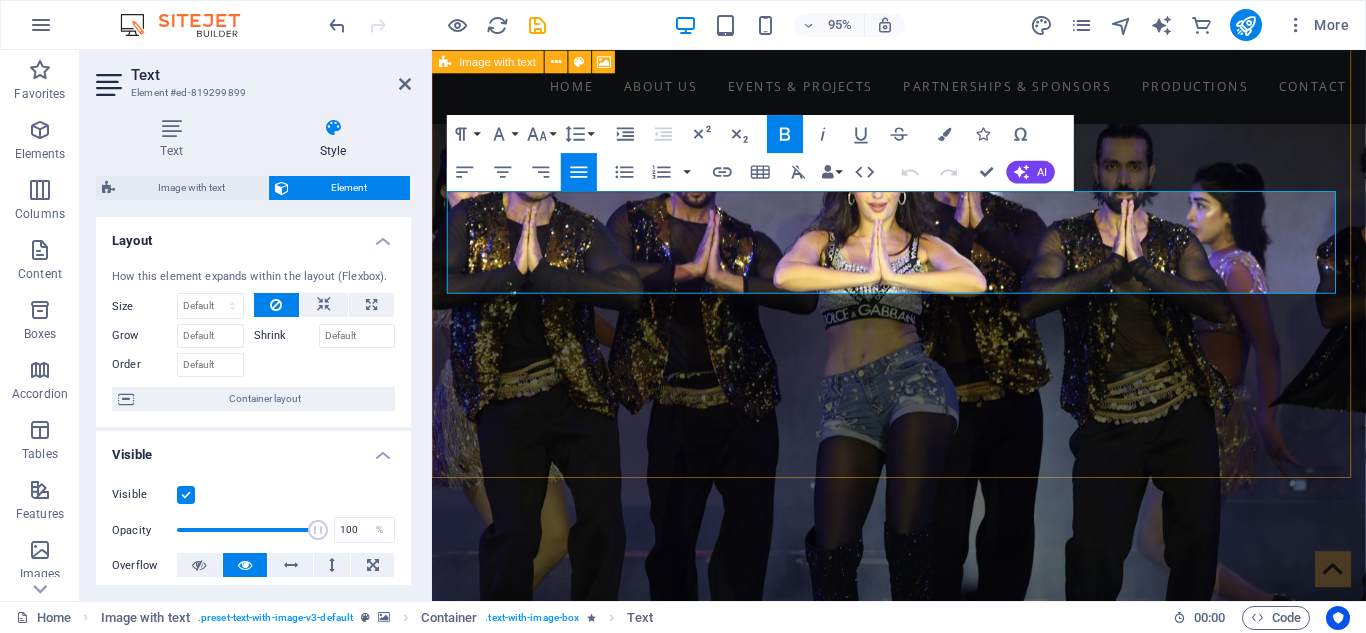 drag, startPoint x: 808, startPoint y: 297, endPoint x: 436, endPoint y: 187, distance: 387.92267 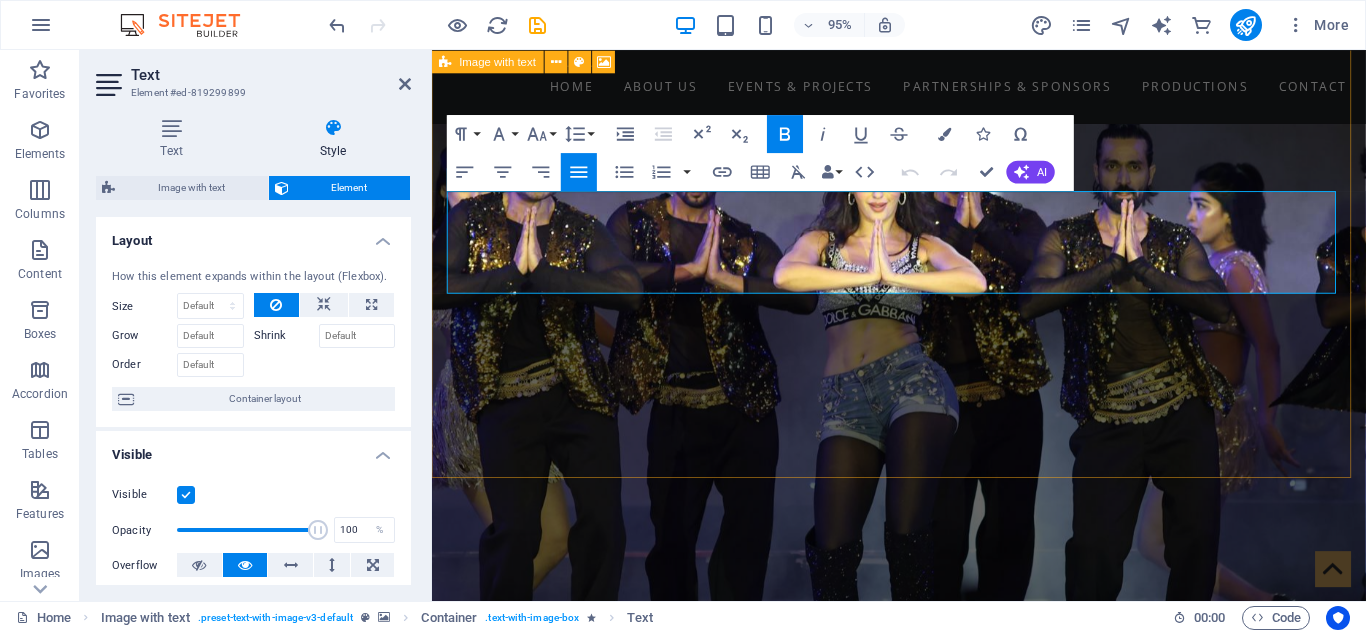 click on "WELCOME TO WorldWide Films Network We are Nepal’s premier platform for international entertainment and cultural exchange. From iconic concerts to global film collaborations, we bring world-class experiences to Nepali audiences and take Nepali talent to global stages. Our vision is to create a bridge between Nepal and the world through music, cinema, and live entertainment. FOLLOW US ON" at bounding box center (923, 1167) 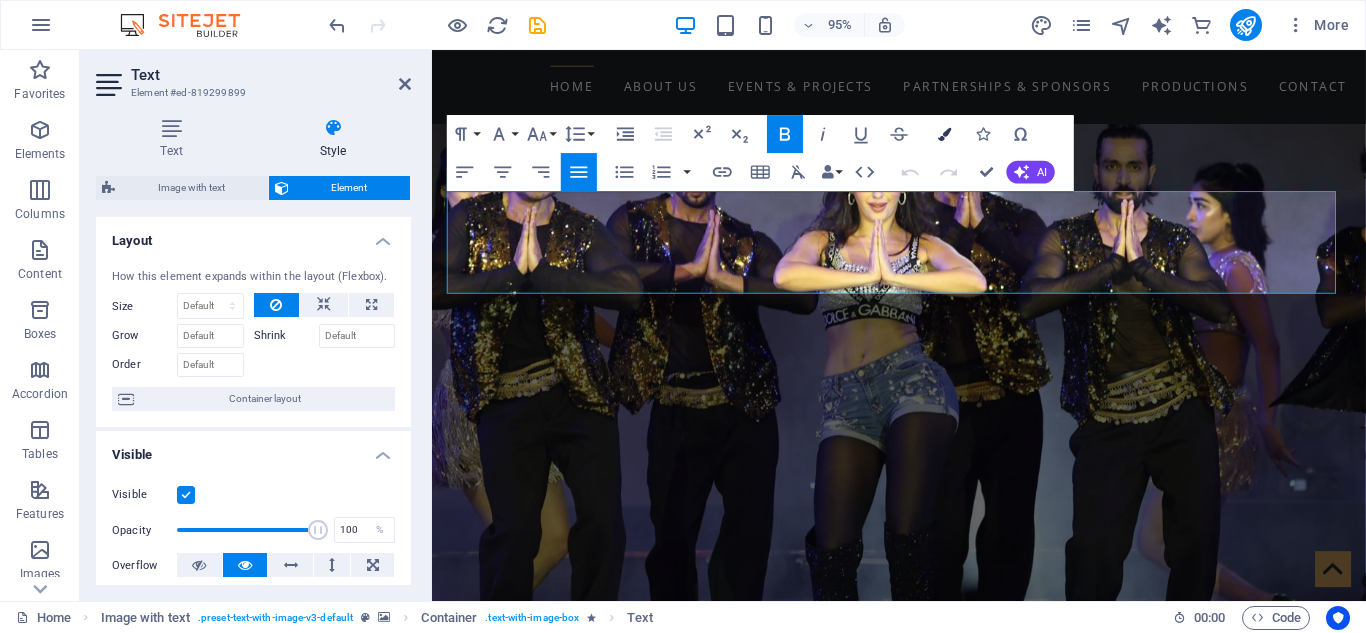 click on "Colors" at bounding box center (945, 133) 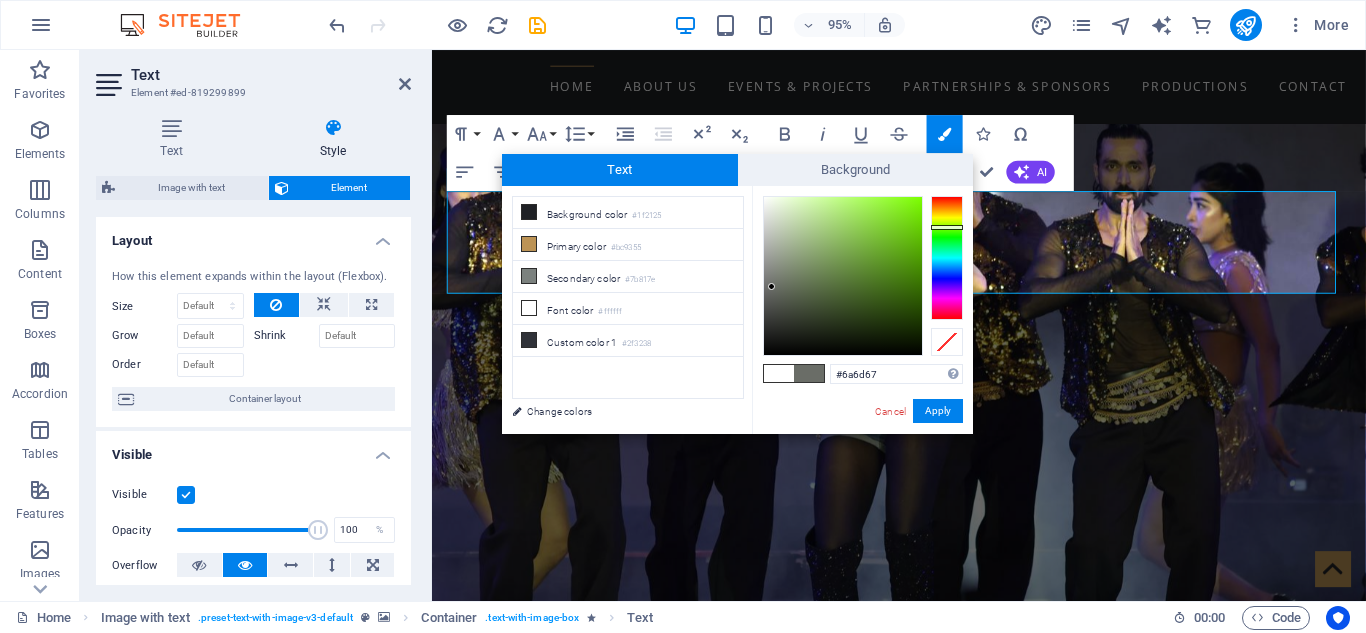 click at bounding box center [947, 258] 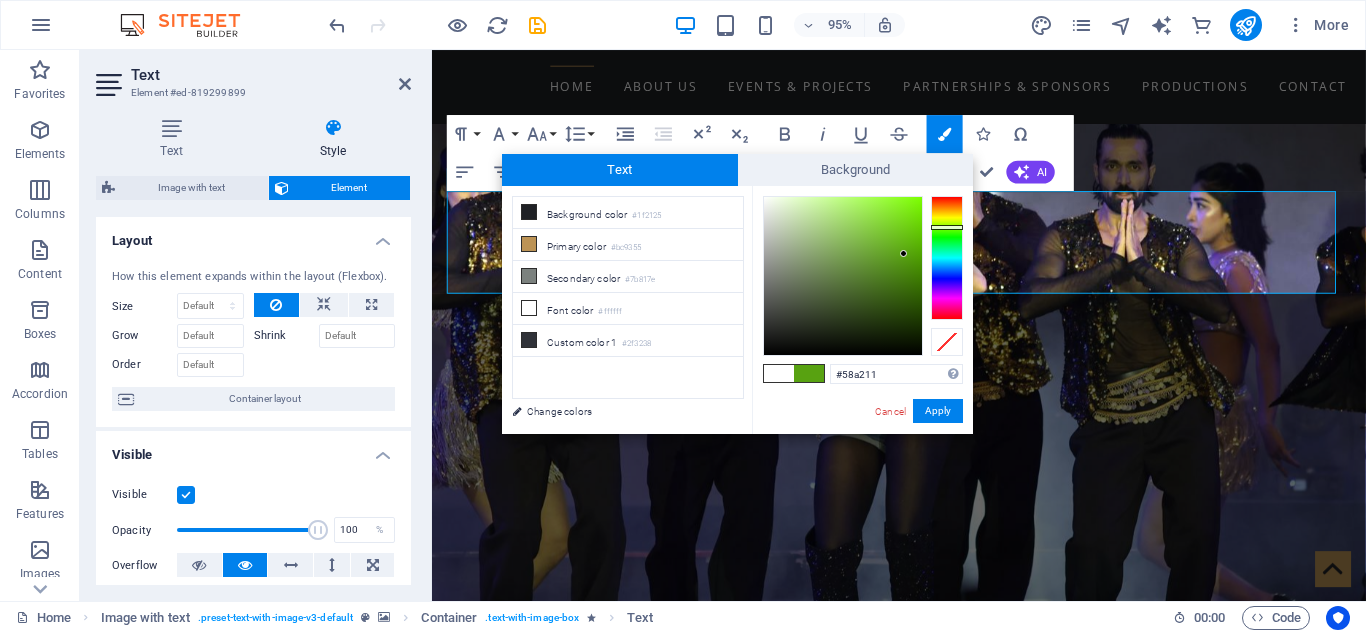 type on "#57a011" 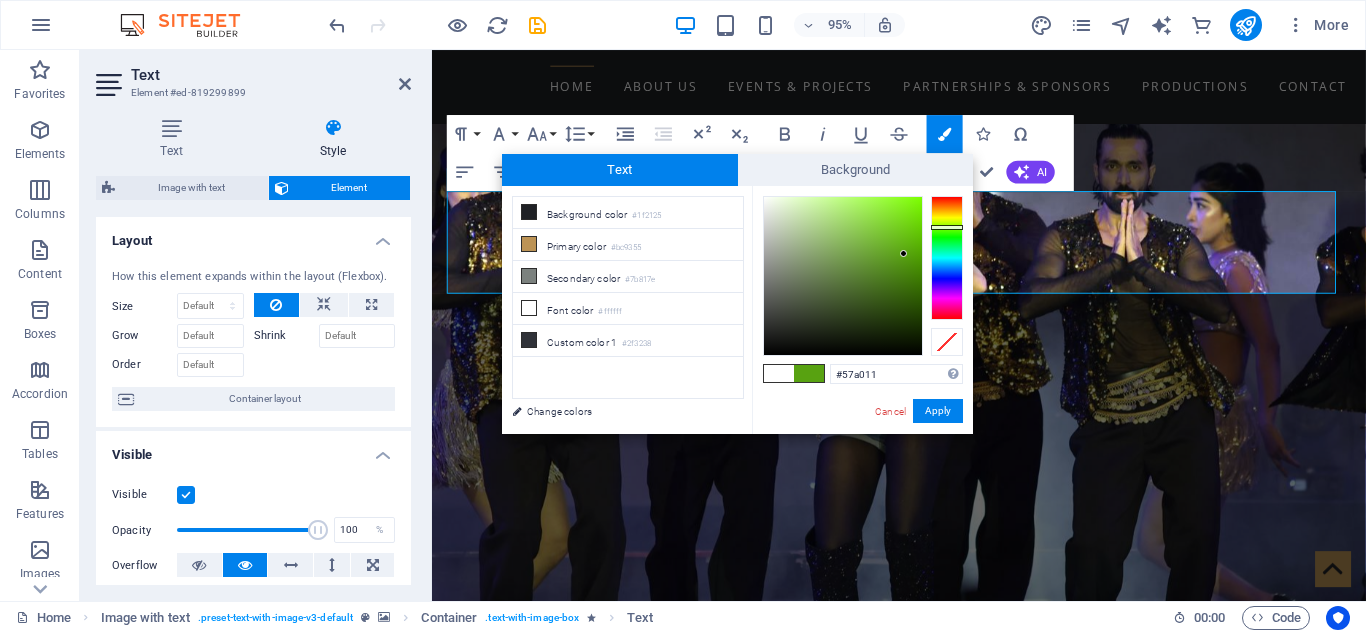 drag, startPoint x: 769, startPoint y: 283, endPoint x: 904, endPoint y: 255, distance: 137.87312 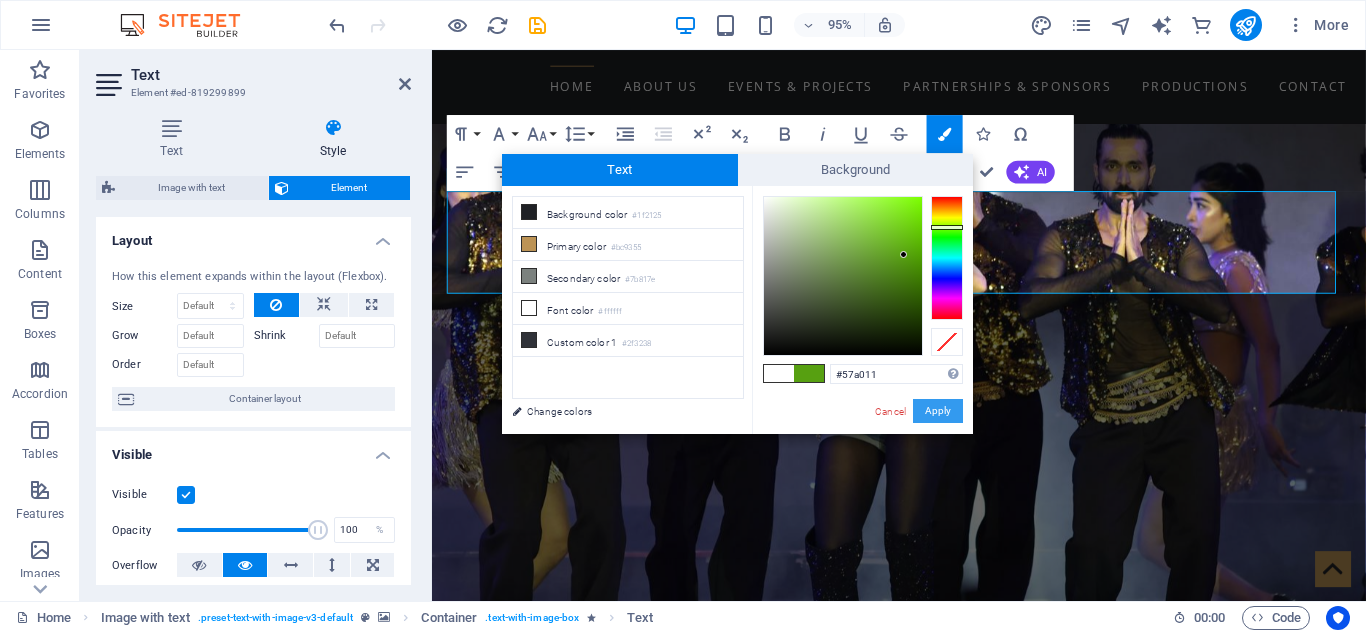 click on "Apply" at bounding box center [938, 411] 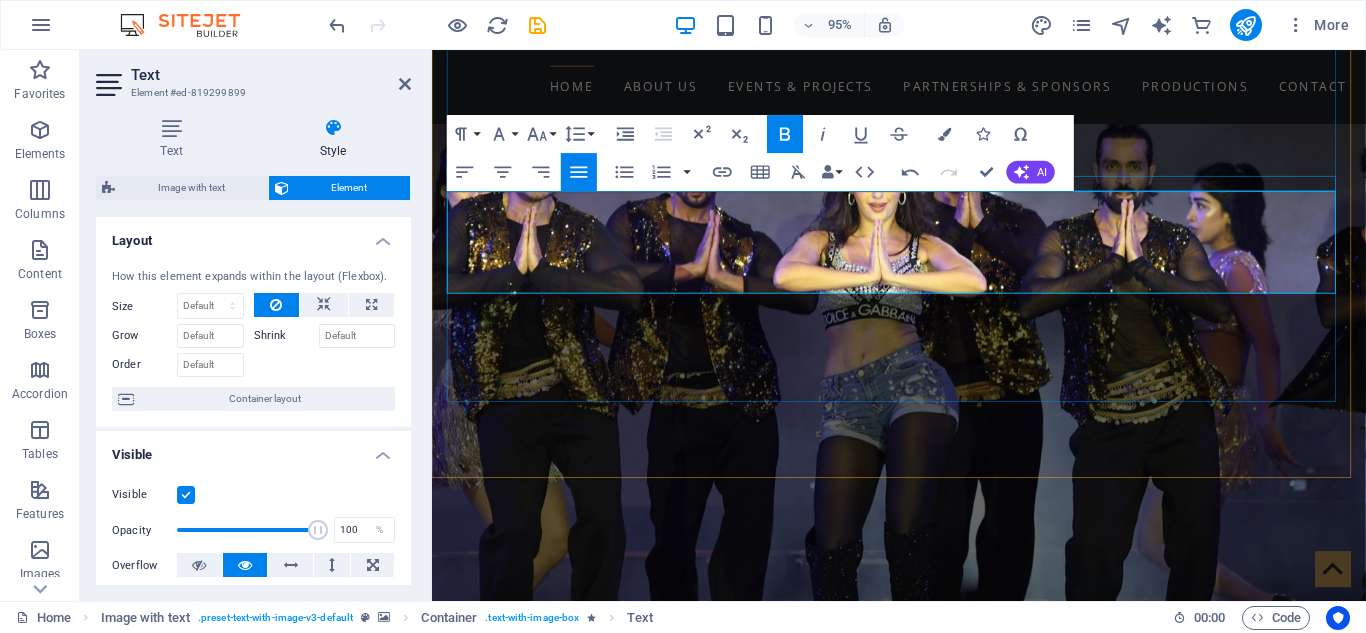 click at bounding box center [920, 1405] 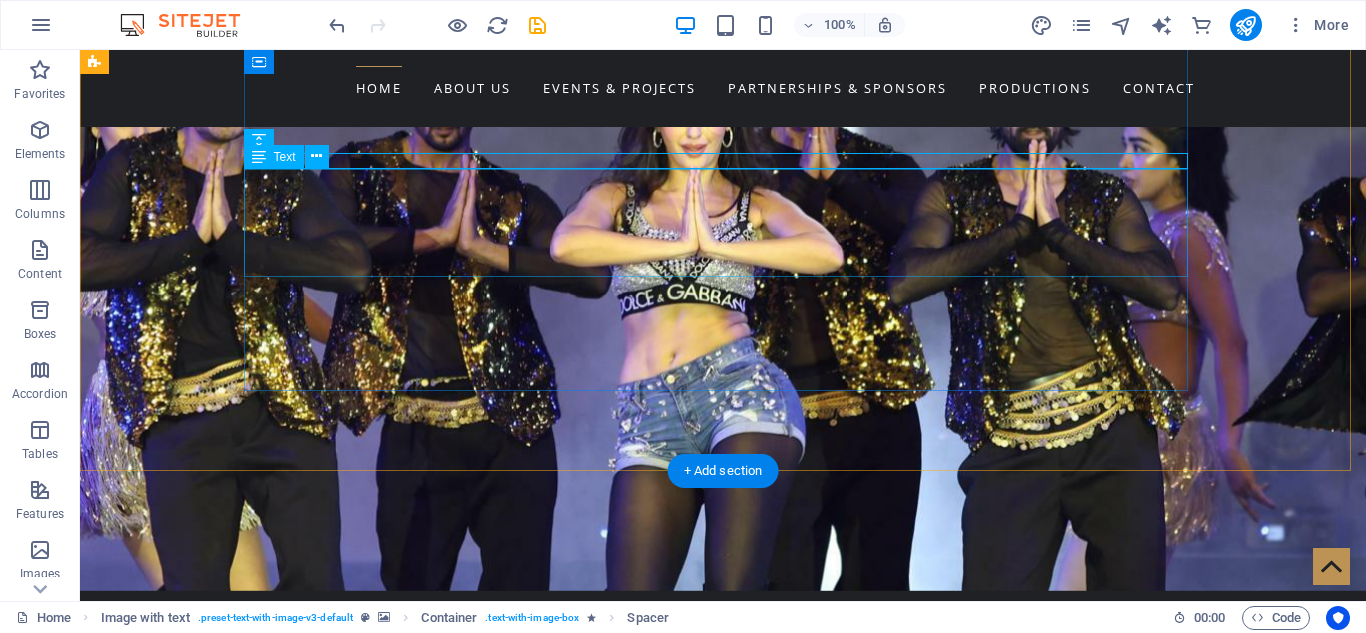 click on "We are Nepal’s premier platform for international entertainment and cultural exchange. From iconic concerts to global film collaborations, we bring world-class experiences to Nepali audiences and take Nepali talent to global stages. Our vision is to create a bridge between Nepal and the world through music, cinema, and live entertainment." at bounding box center [568, 1427] 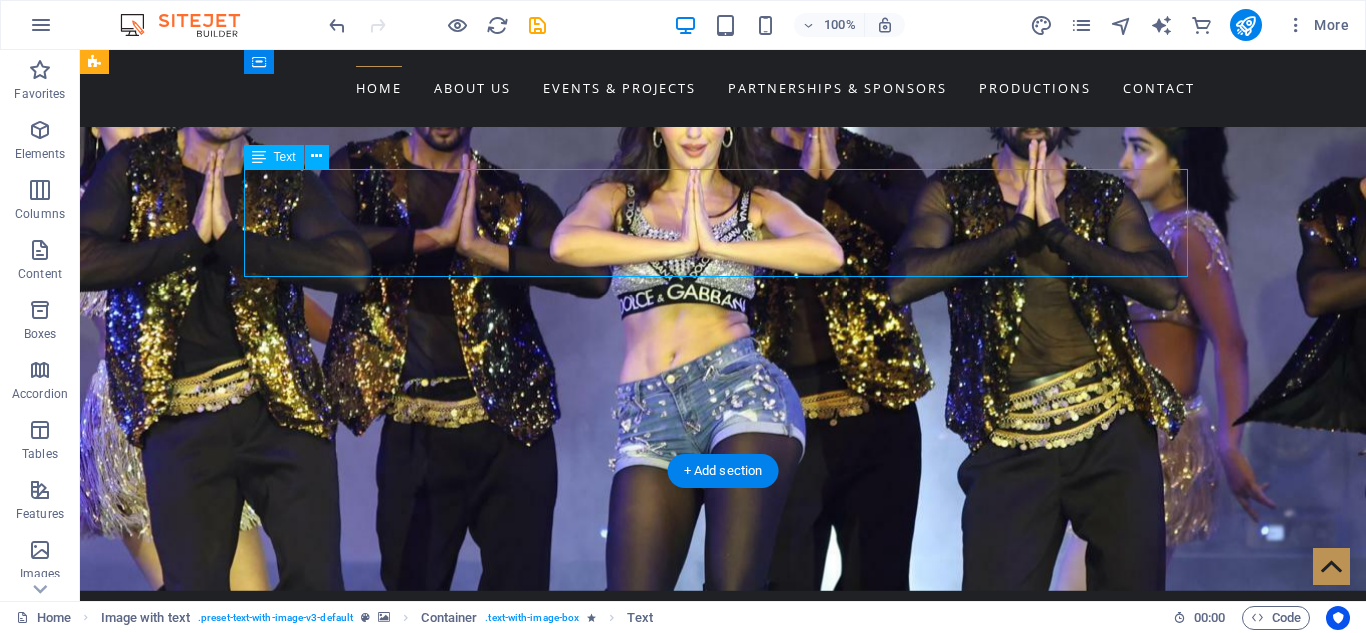click on "We are Nepal’s premier platform for international entertainment and cultural exchange. From iconic concerts to global film collaborations, we bring world-class experiences to Nepali audiences and take Nepali talent to global stages. Our vision is to create a bridge between Nepal and the world through music, cinema, and live entertainment." at bounding box center (568, 1427) 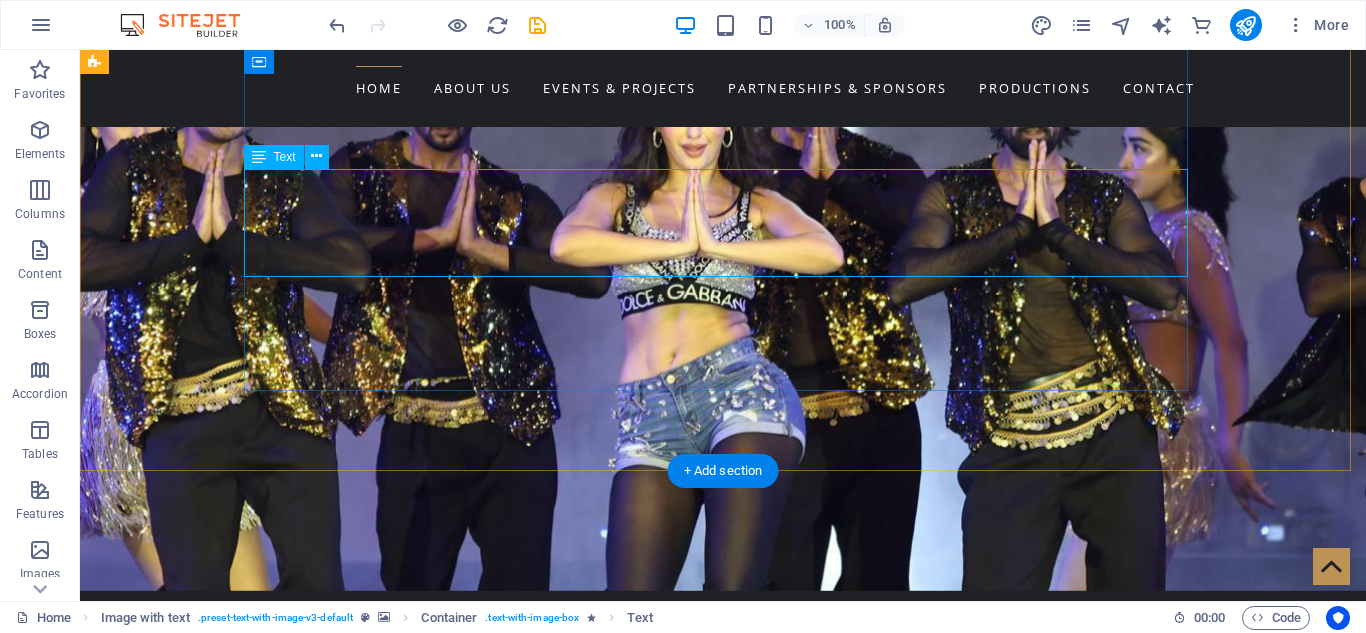 click on "We are Nepal’s premier platform for international entertainment and cultural exchange. From iconic concerts to global film collaborations, we bring world-class experiences to Nepali audiences and take Nepali talent to global stages. Our vision is to create a bridge between Nepal and the world through music, cinema, and live entertainment." at bounding box center [568, 1427] 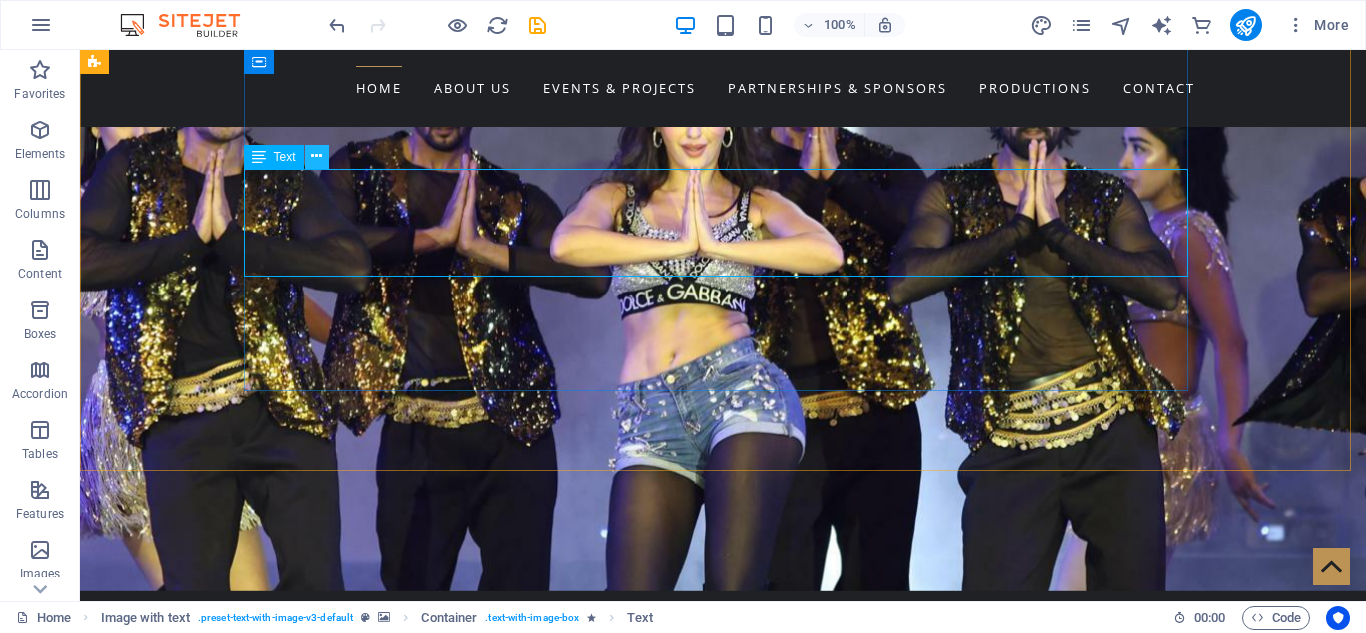 click at bounding box center [316, 156] 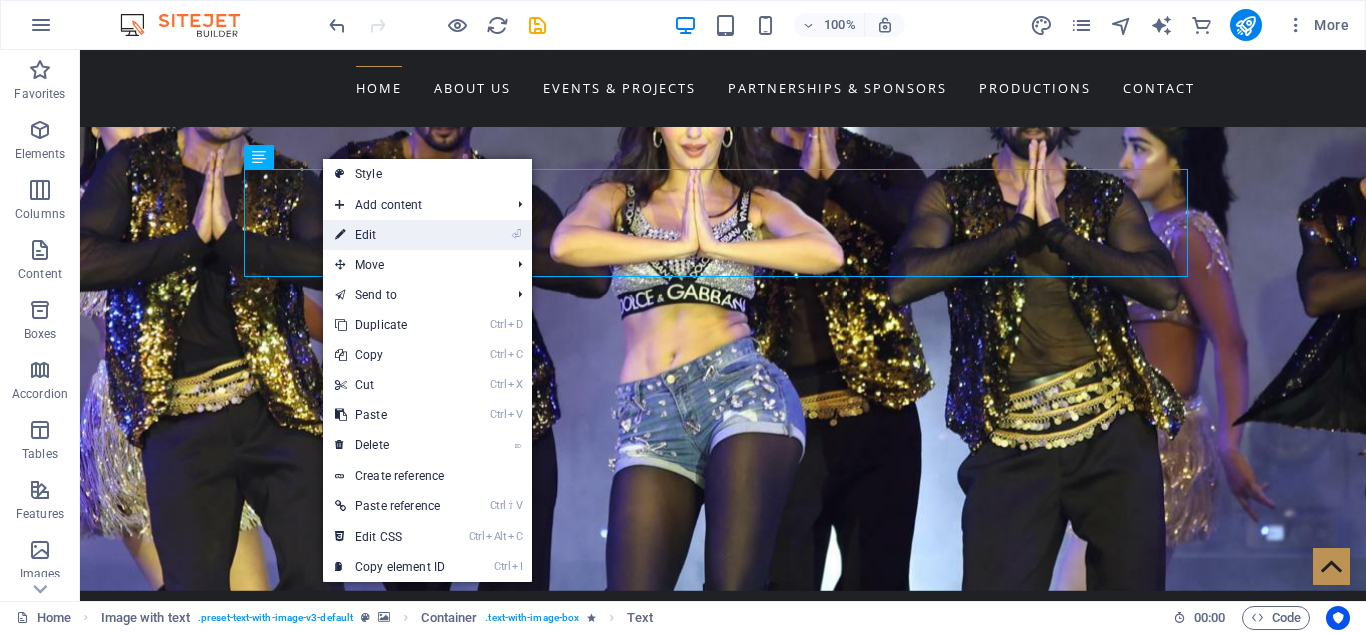 click on "⏎  Edit" at bounding box center (390, 235) 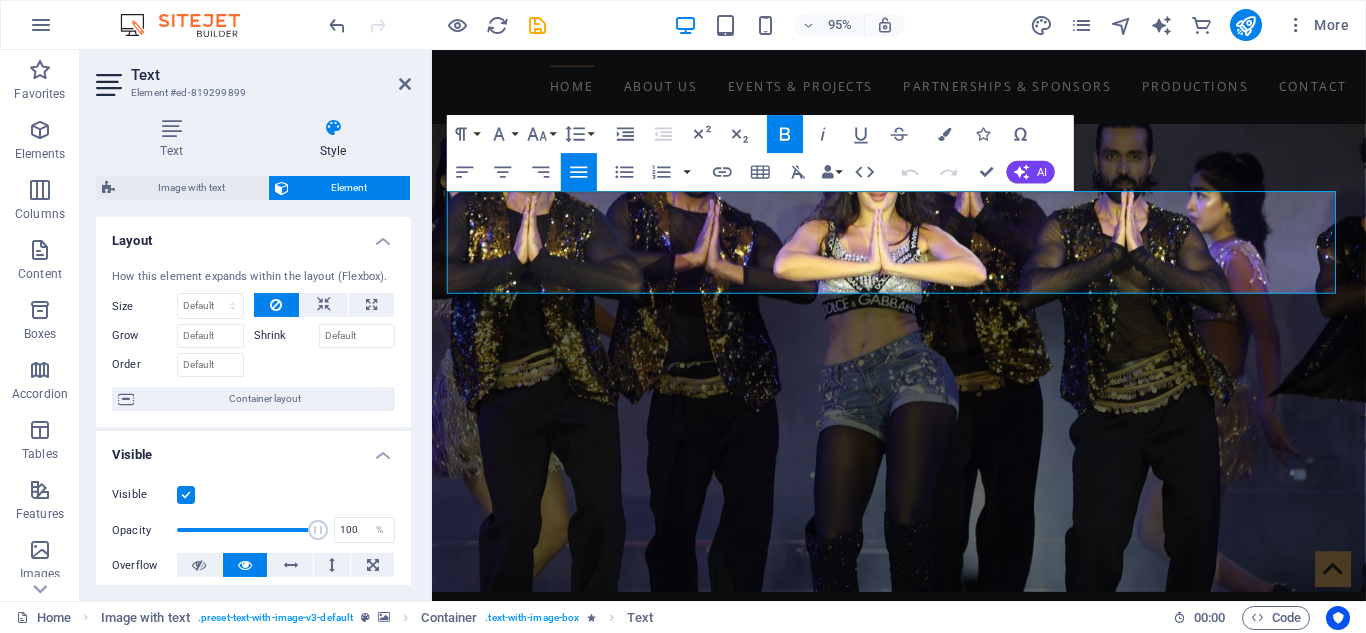 drag, startPoint x: 834, startPoint y: 294, endPoint x: 858, endPoint y: 239, distance: 60.00833 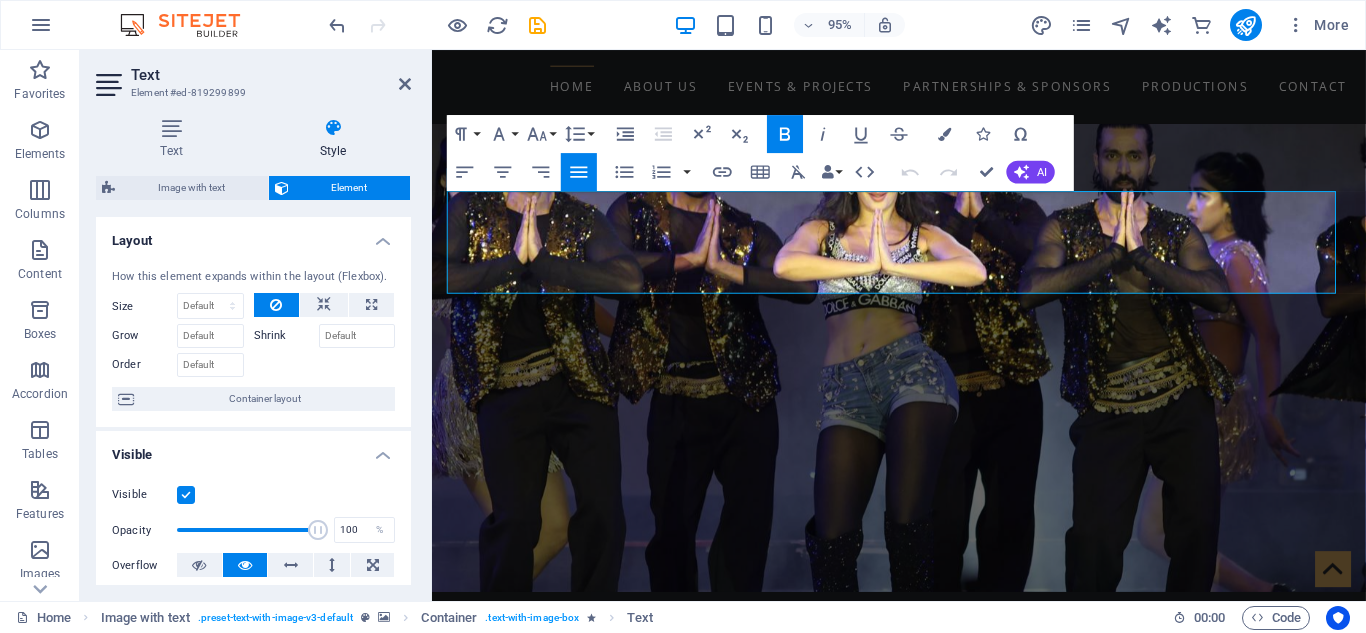 click on "Drag here to replace the existing content. Press “Ctrl” if you want to create a new element.
H6   Container   Image with text   Container   H2   Container   Image   Menu Bar   Banner   Menu   Spacer   Text   H3   Spacer   Logo   Icon   Spacer   Container   Icon   HTML   Spacer   Social Media Icons   Social Media Icons   Icon   Icon   Image with text   Video   Icon   Container   H2   Container   Footer Saga   Image   Spacer   Container   H4   Container   Container   H4   Map   Container   H2   H3   Container   H2   Text   H2   H2   H2   Container   H2   H2   Image" at bounding box center [923, 5855] 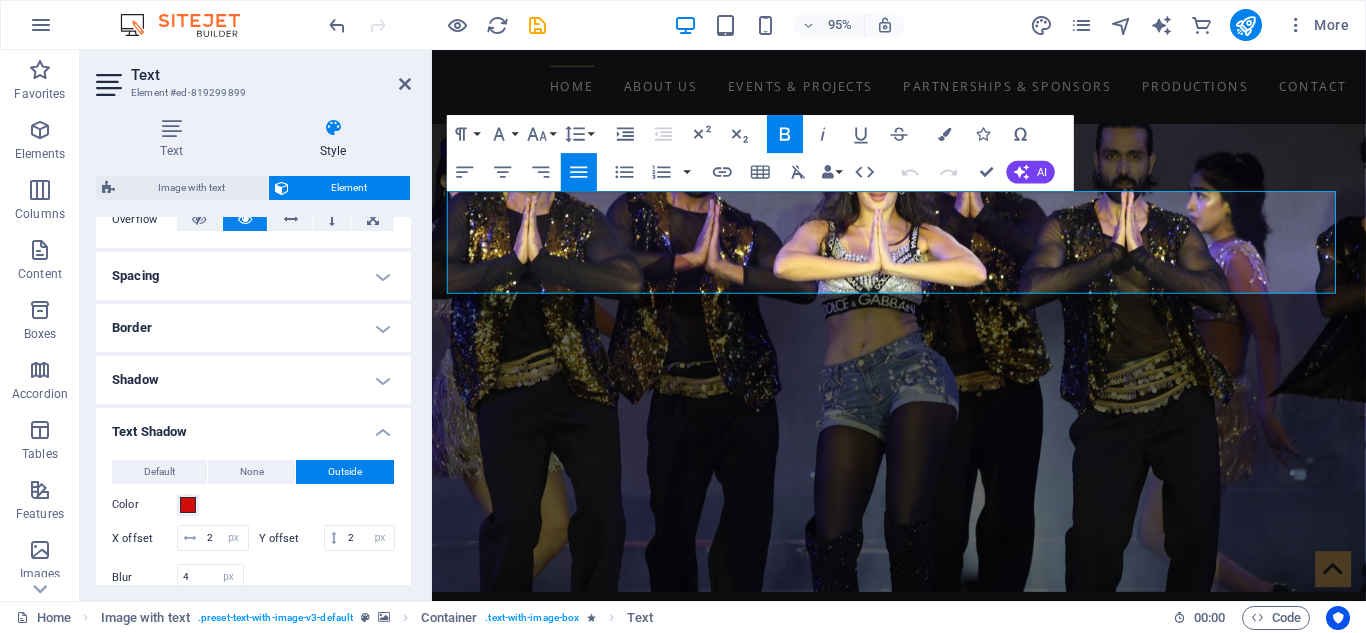 scroll, scrollTop: 385, scrollLeft: 0, axis: vertical 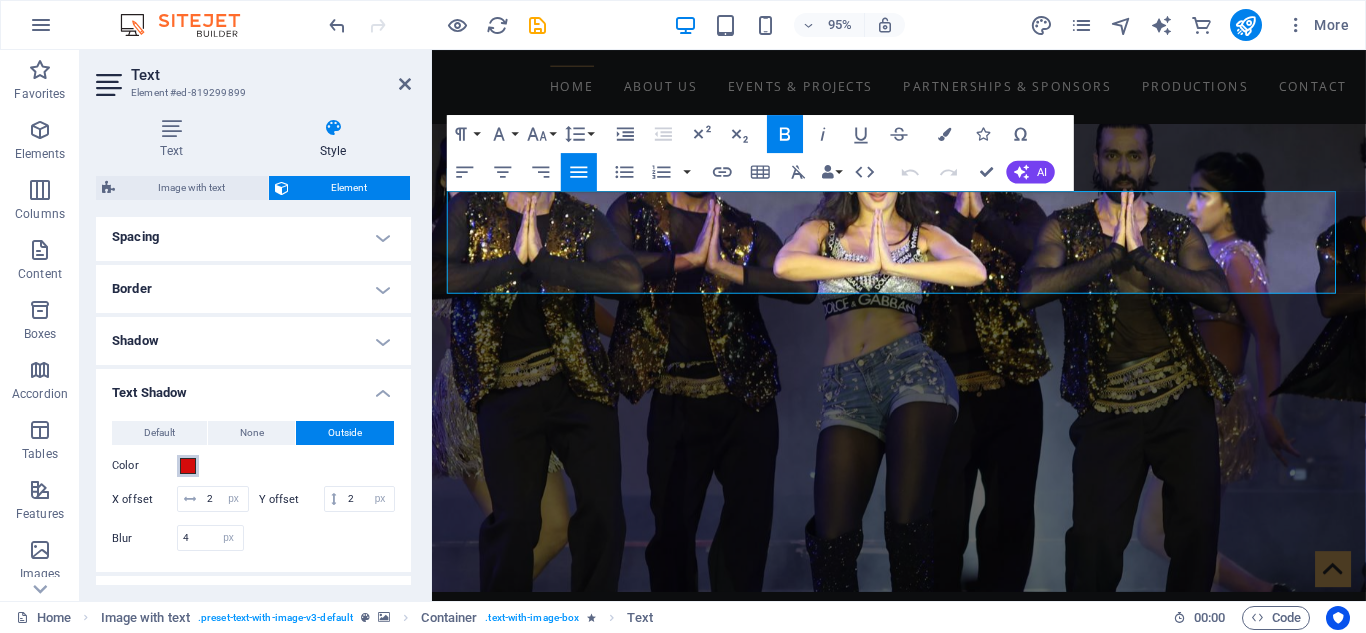 click at bounding box center [188, 466] 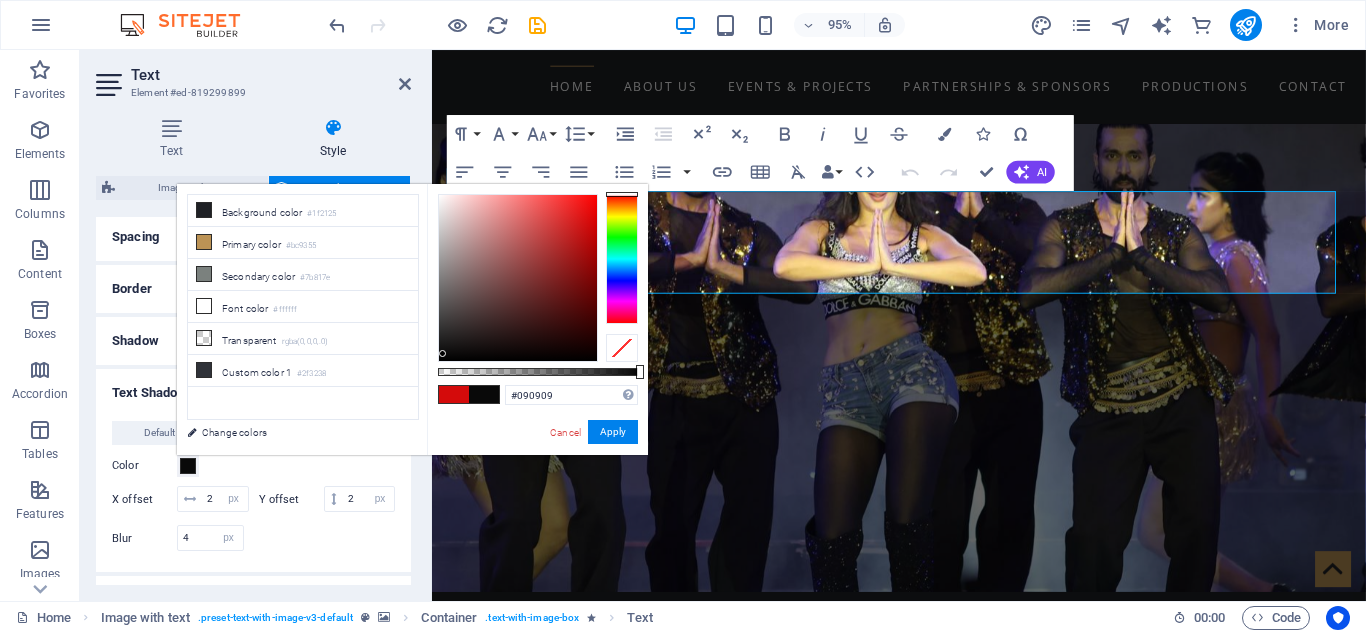 type on "#060606" 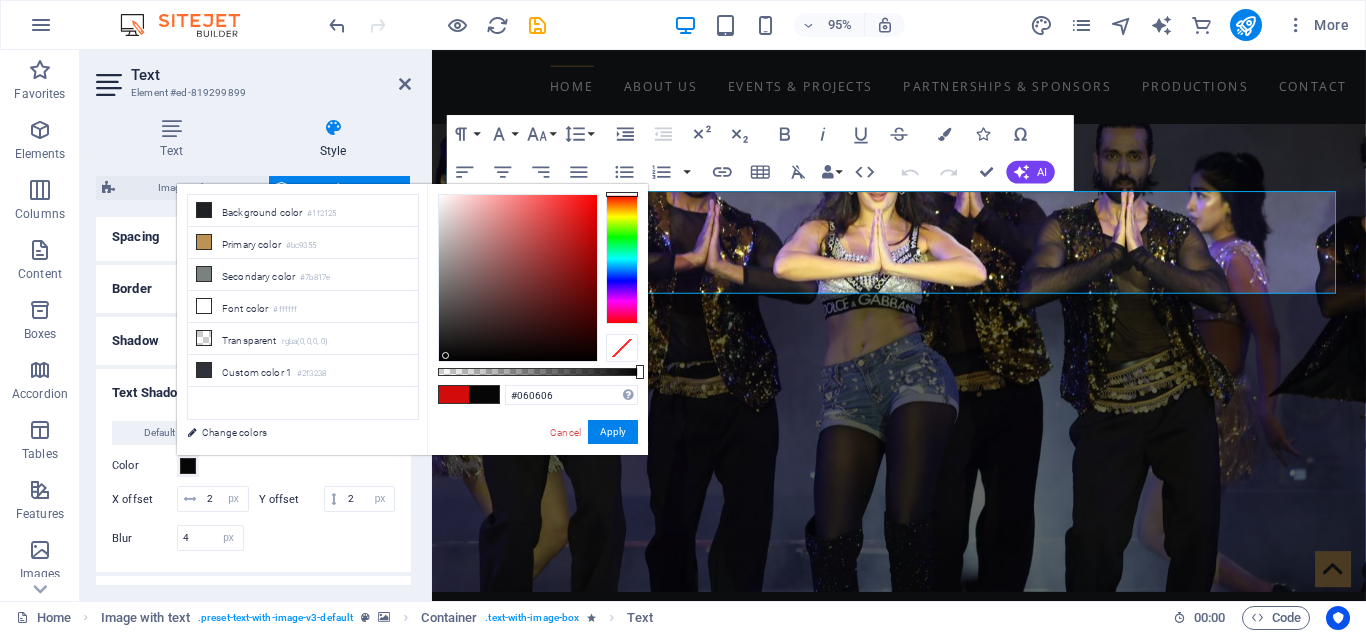 drag, startPoint x: 585, startPoint y: 223, endPoint x: 446, endPoint y: 356, distance: 192.37984 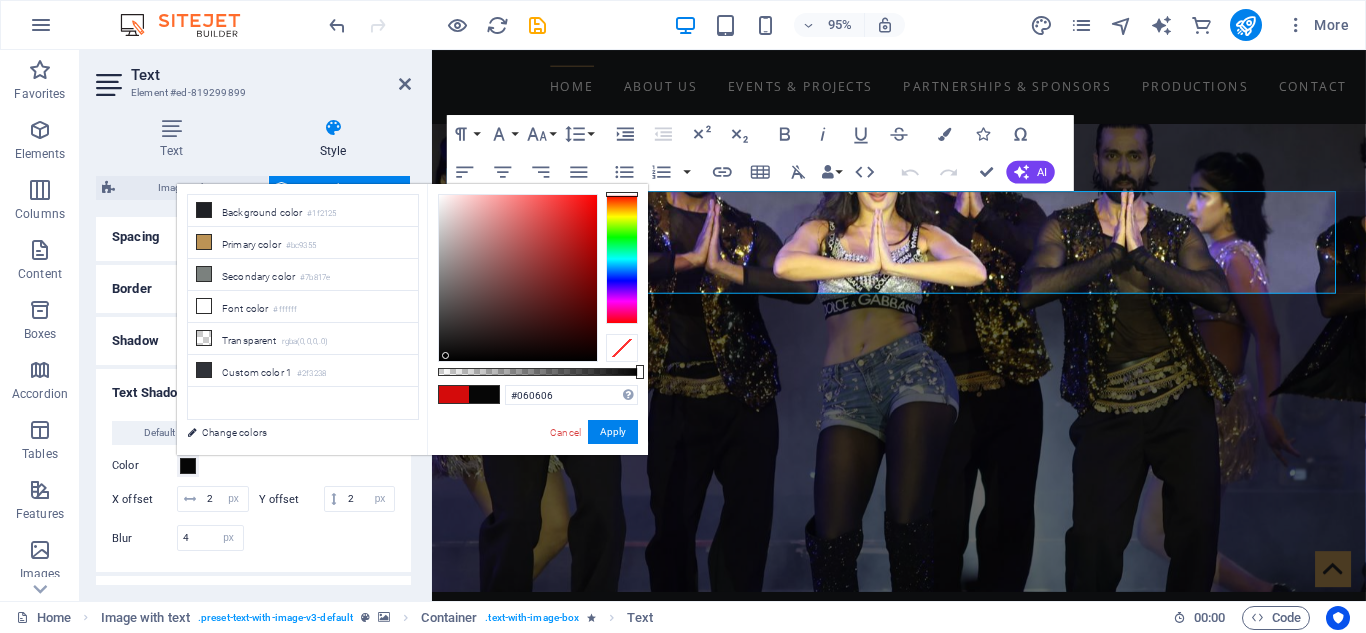 click on "Supported formats #[HEX] rgb([DEC], [DEC], [DEC]) rgba([DEC], [DEC], [DEC], [DEC]) hsv([DEC],[DEC],[DEC]) hsl([DEC], [DEC]%, [DEC]%) Cancel Apply" at bounding box center (537, 464) 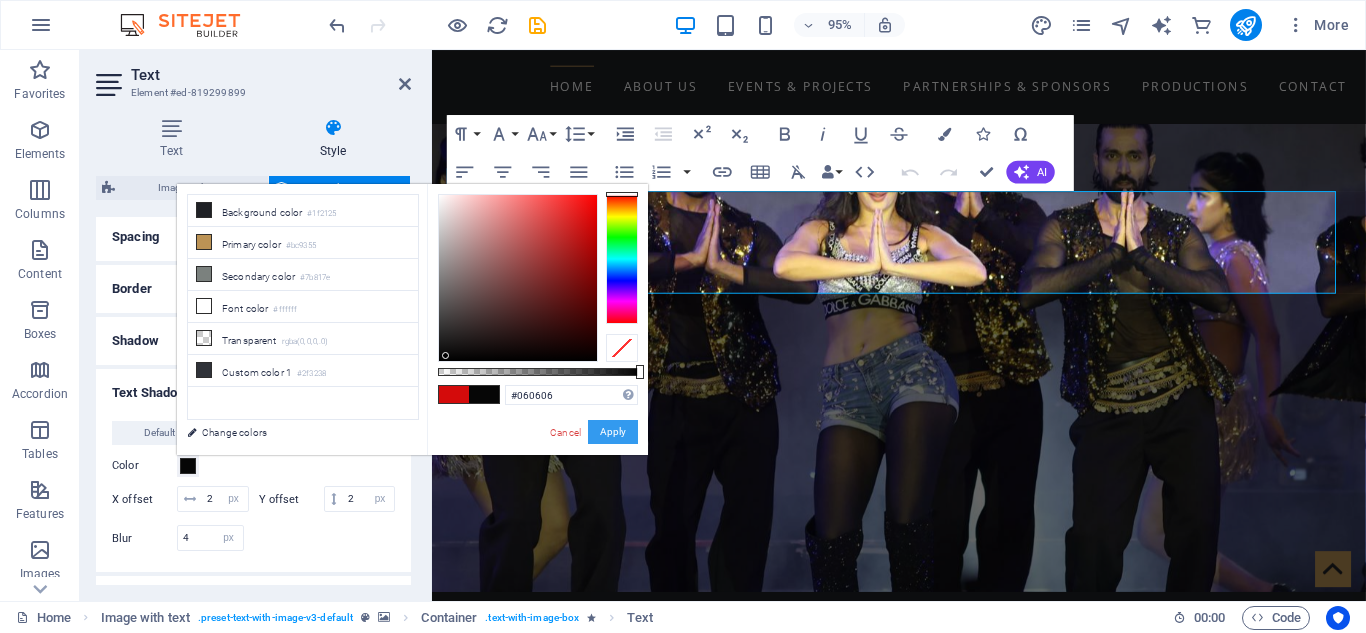 click on "Apply" at bounding box center [613, 432] 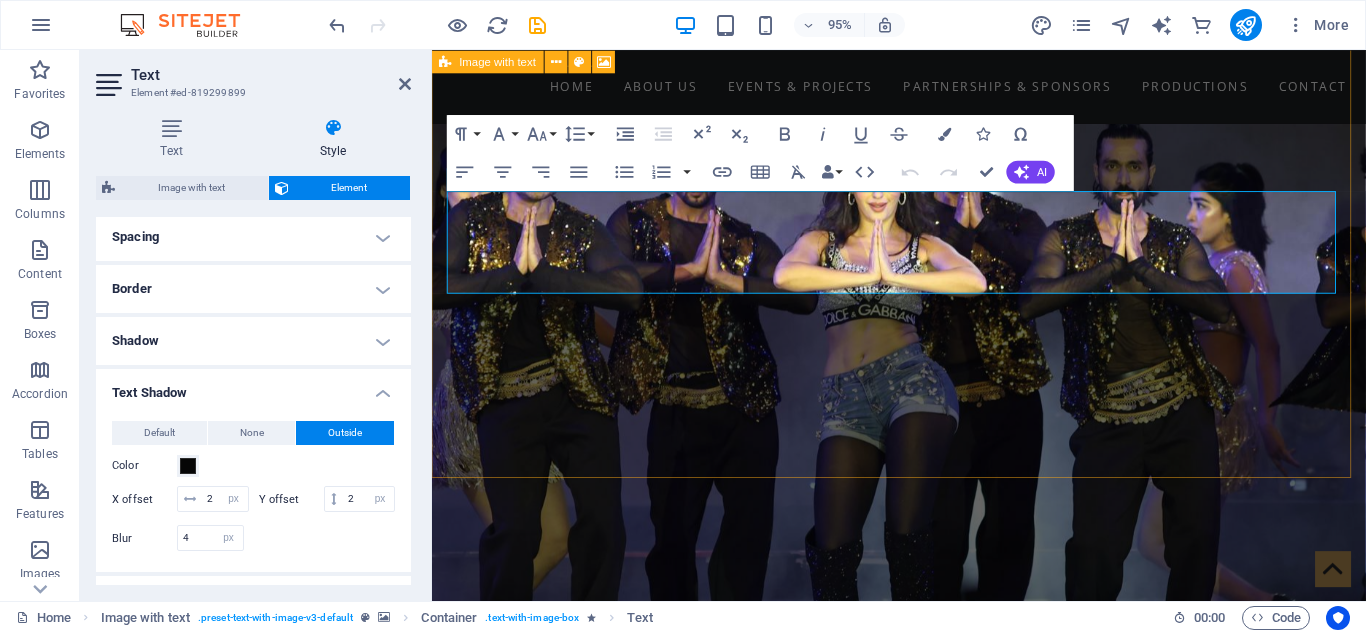 click at bounding box center [923, 902] 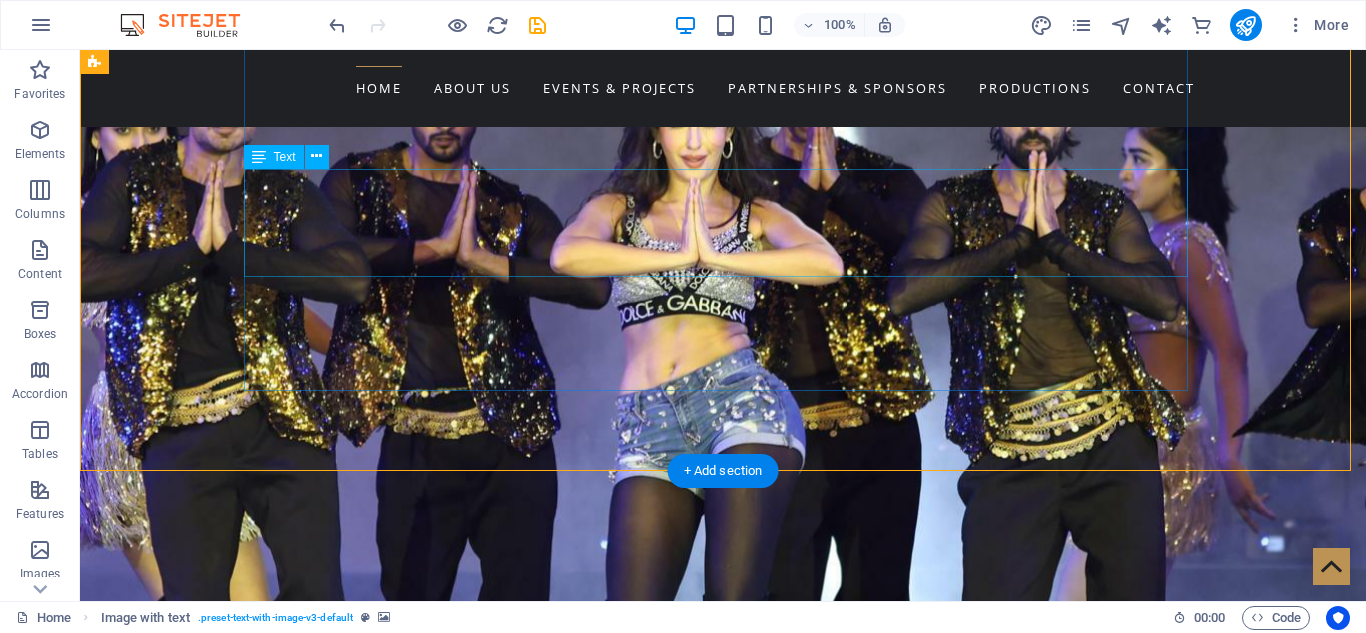 click on "We are Nepal’s premier platform for international entertainment and cultural exchange. From iconic concerts to global film collaborations, we bring world-class experiences to Nepali audiences and take Nepali talent to global stages. Our vision is to create a bridge between Nepal and the world through music, cinema, and live entertainment." at bounding box center (568, 1467) 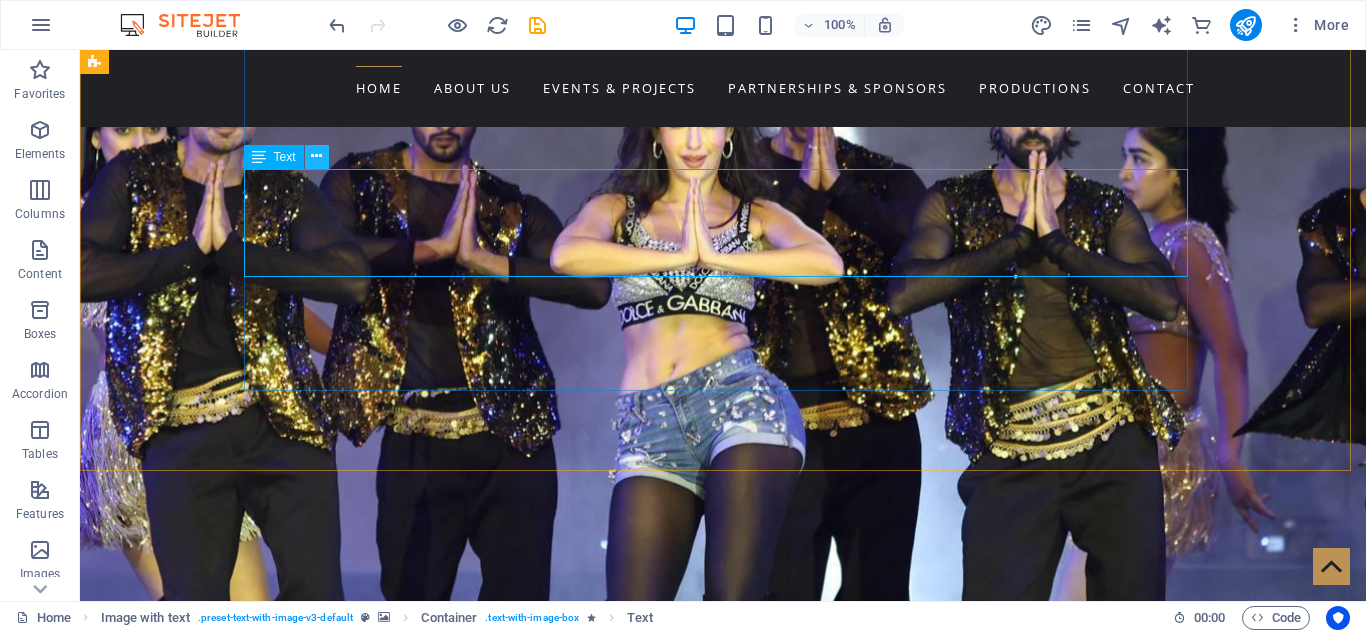 click at bounding box center [316, 156] 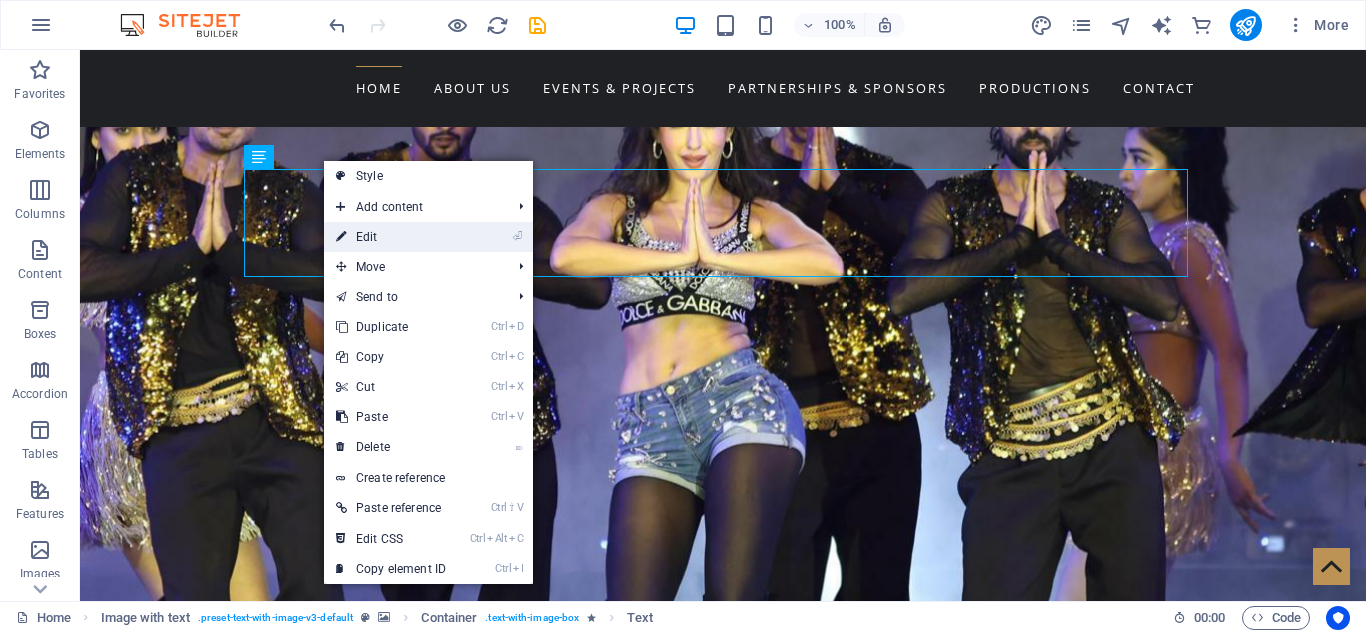 click on "⏎  Edit" at bounding box center (391, 237) 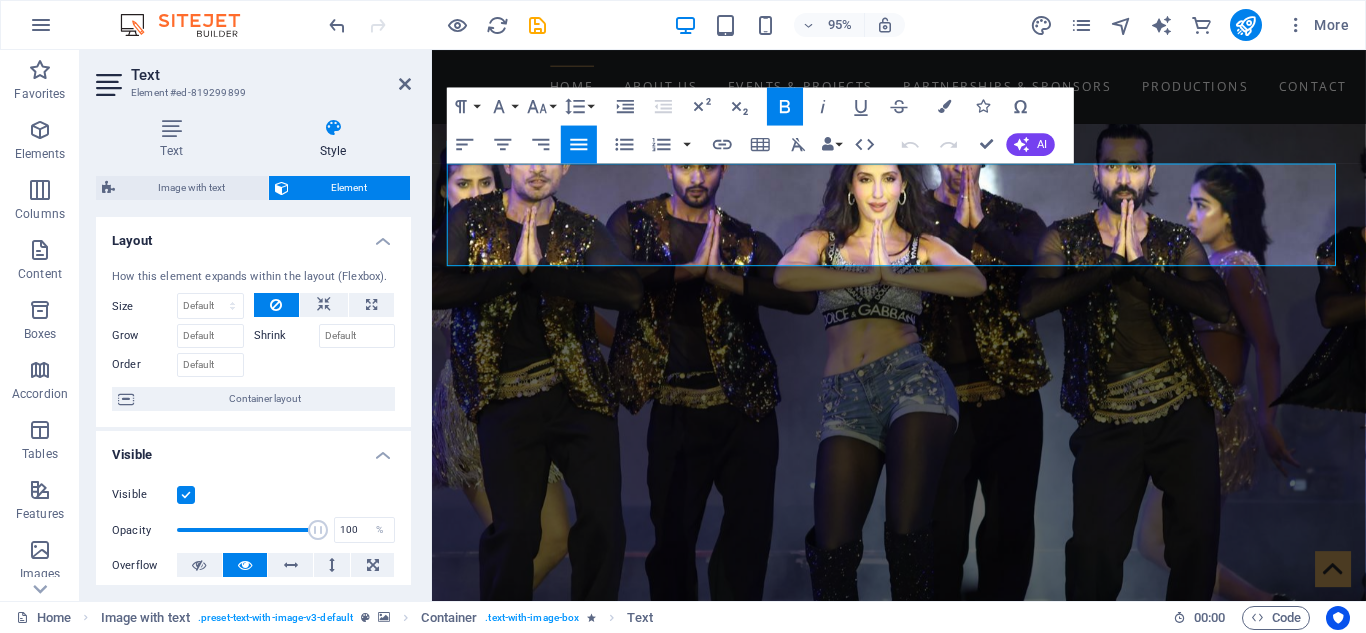 scroll, scrollTop: 1436, scrollLeft: 0, axis: vertical 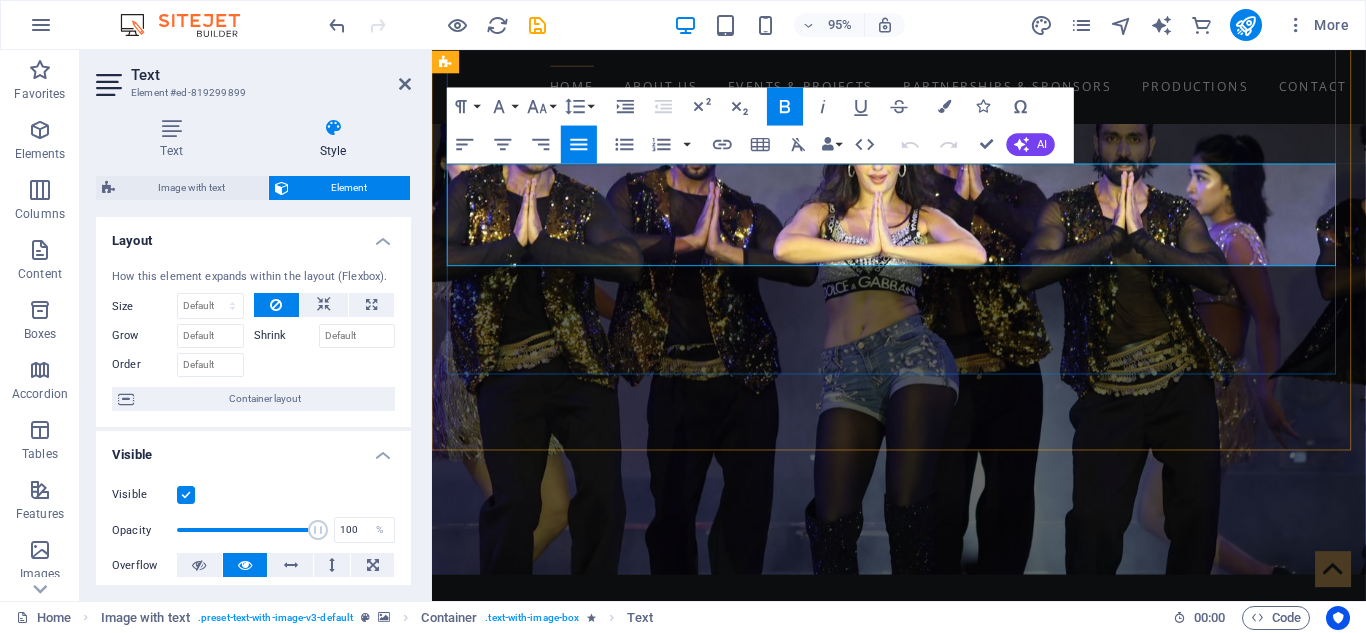 drag, startPoint x: 803, startPoint y: 266, endPoint x: 446, endPoint y: 186, distance: 365.8538 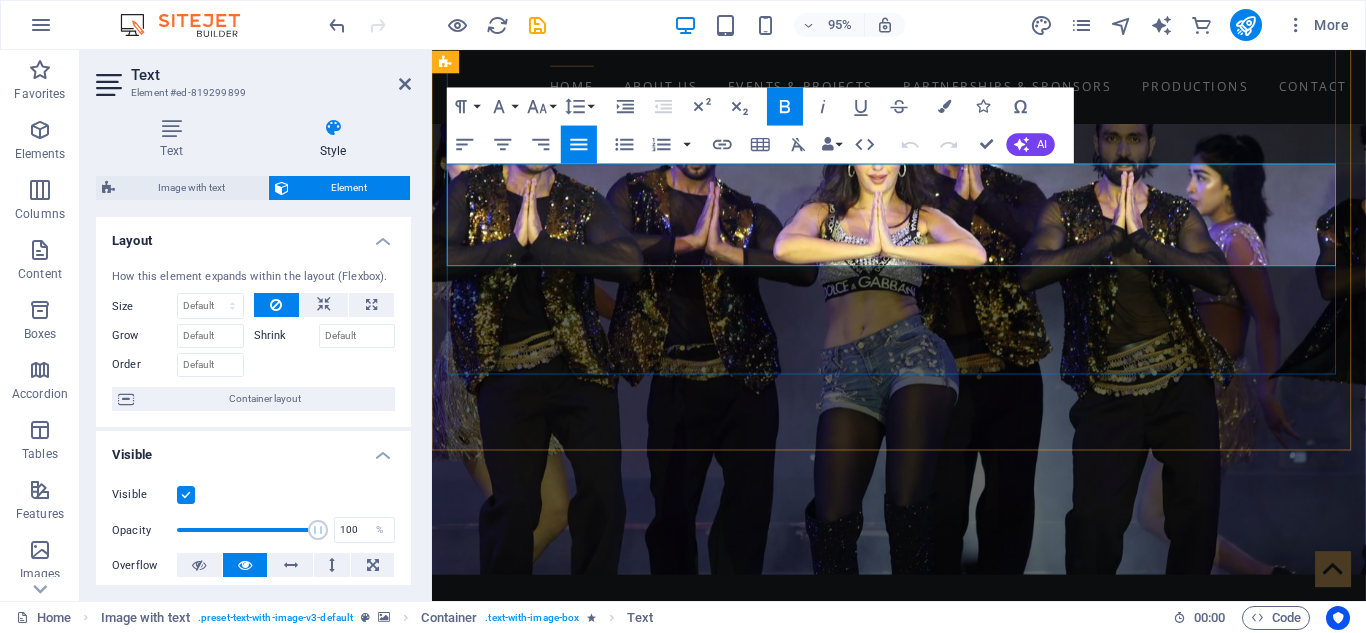 click on "WELCOME TO WorldWide Films Network We are Nepal’s premier platform for international entertainment and cultural exchange. From iconic concerts to global film collaborations, we bring world-class experiences to Nepali audiences and take Nepali talent to global stages. Our vision is to create a bridge between Nepal and the world through music, cinema, and live entertainment. FOLLOW US ON" at bounding box center [923, 1138] 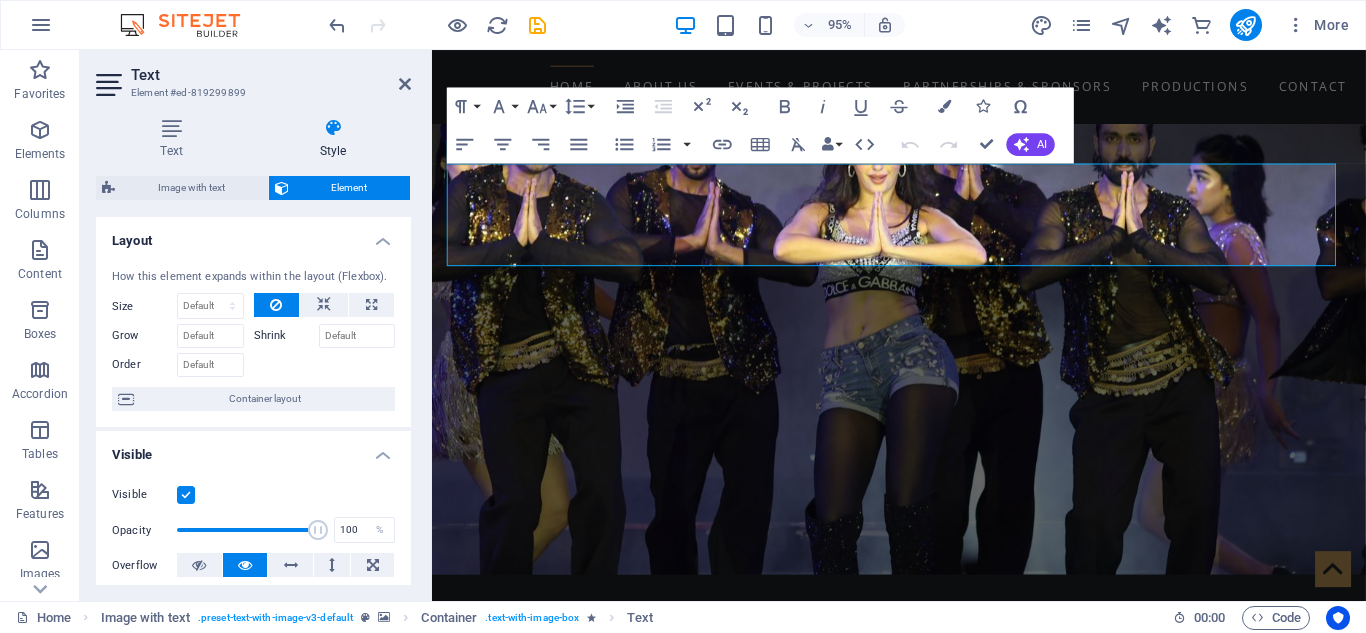 drag, startPoint x: 404, startPoint y: 296, endPoint x: 403, endPoint y: 335, distance: 39.012817 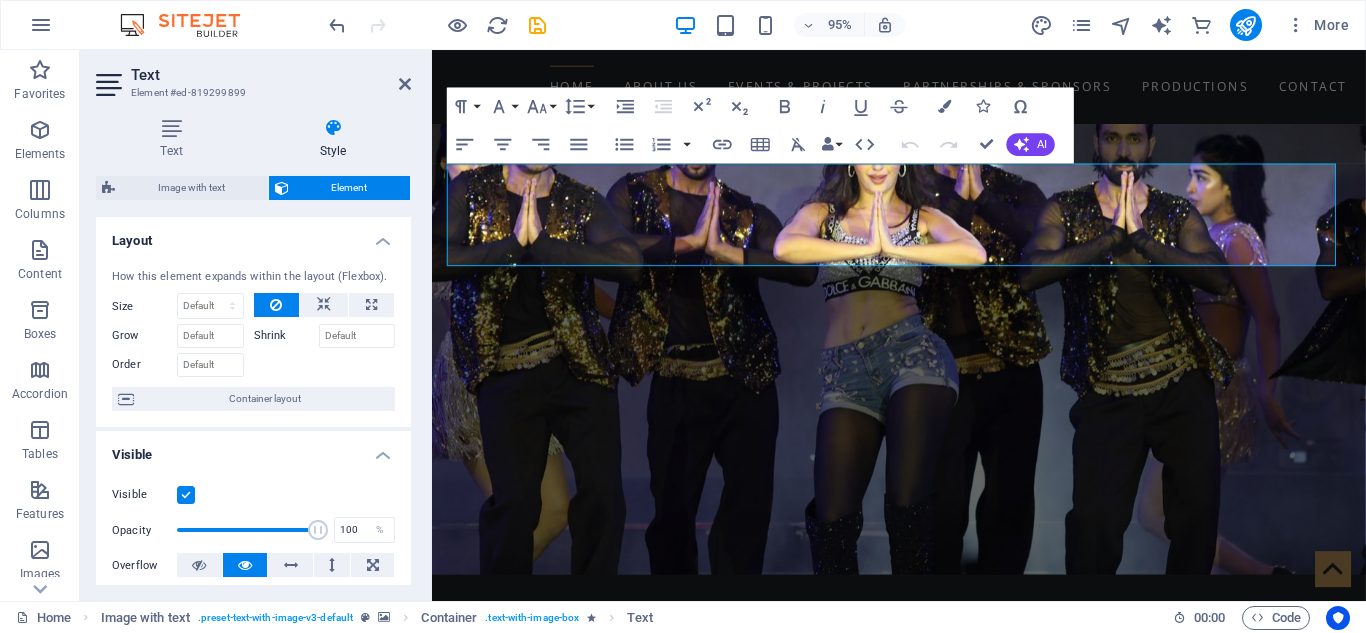 click on "How this element expands within the layout (Flexbox). Size Default auto px % 1/1 1/2 1/3 1/4 1/5 1/6 1/7 1/8 1/9 1/10 Grow Shrink Order Container layout" at bounding box center (253, 340) 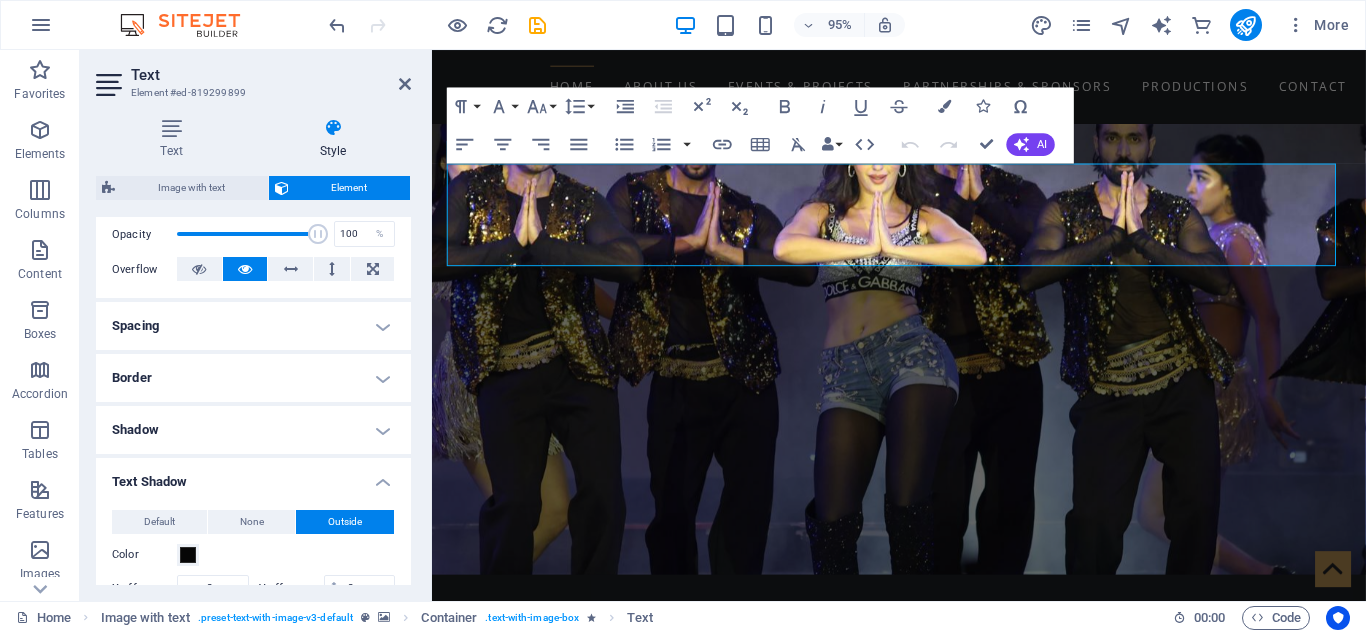 scroll, scrollTop: 298, scrollLeft: 0, axis: vertical 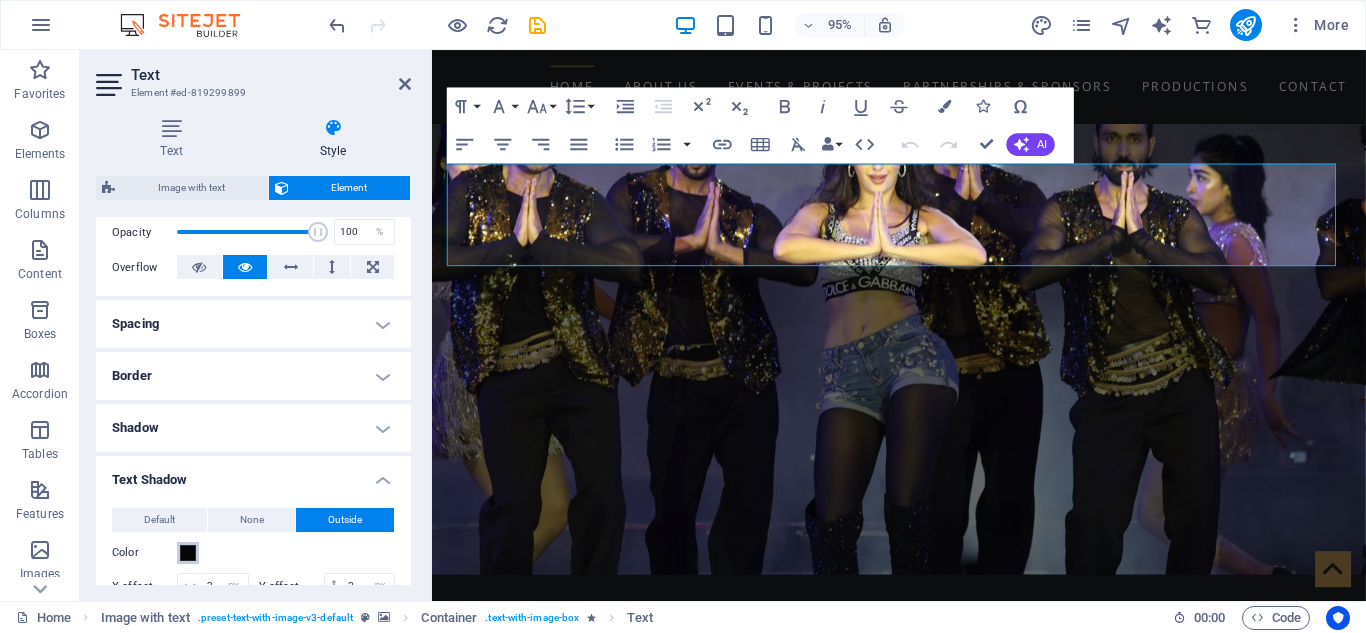 click at bounding box center [188, 553] 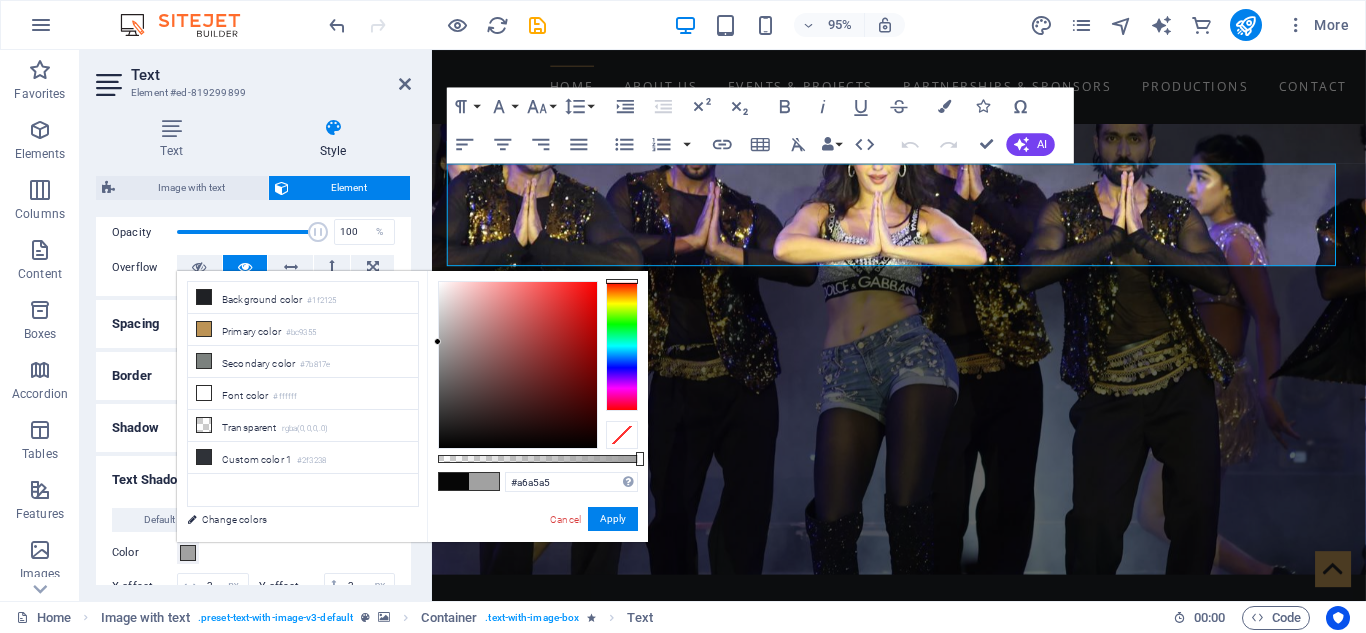 drag, startPoint x: 449, startPoint y: 441, endPoint x: 439, endPoint y: 339, distance: 102.48902 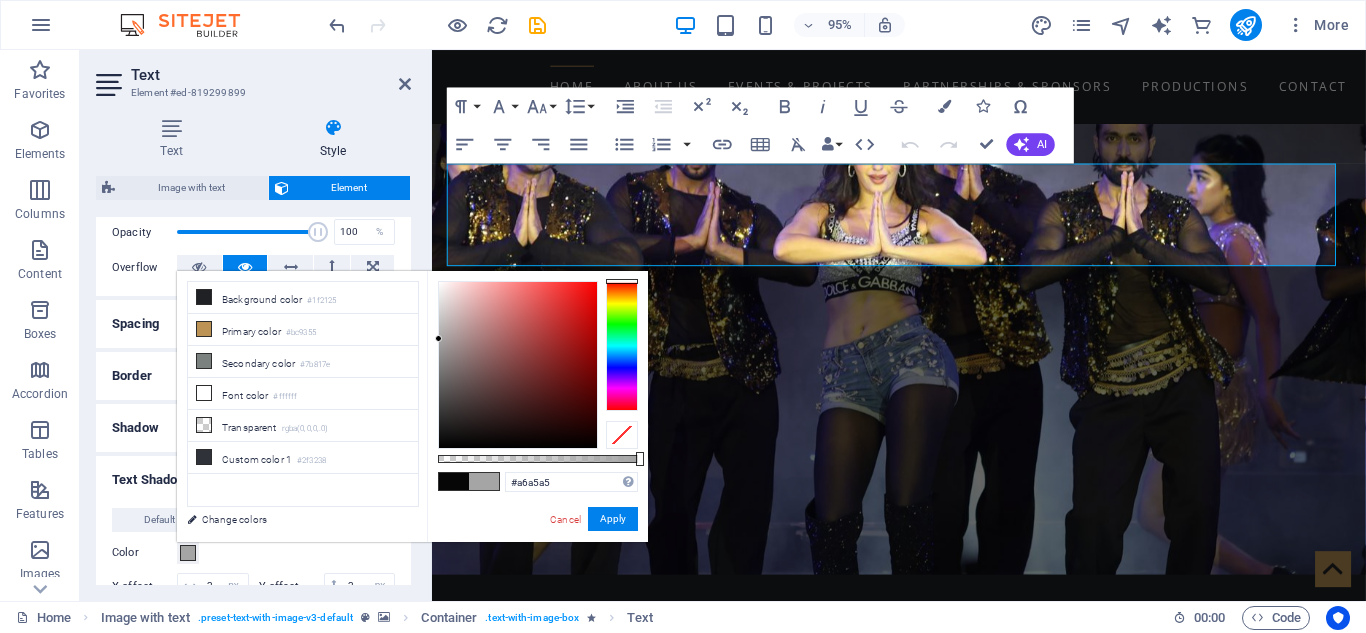 type on "#f0e7e7" 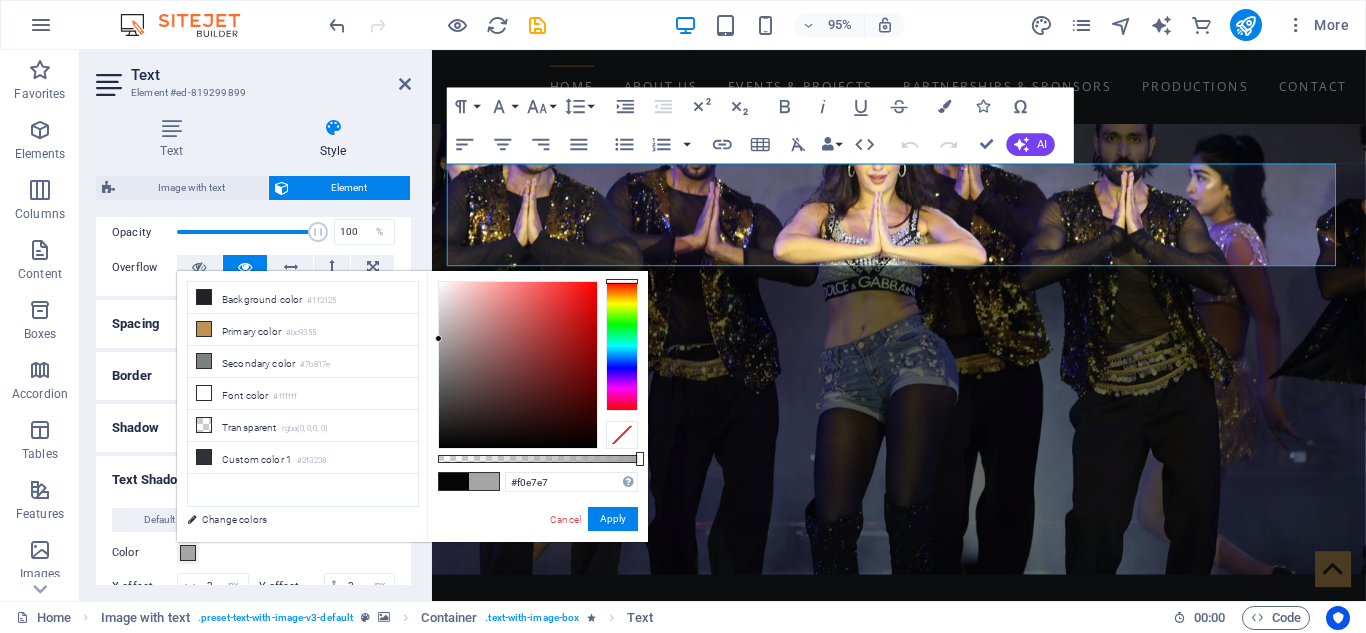 click at bounding box center (518, 365) 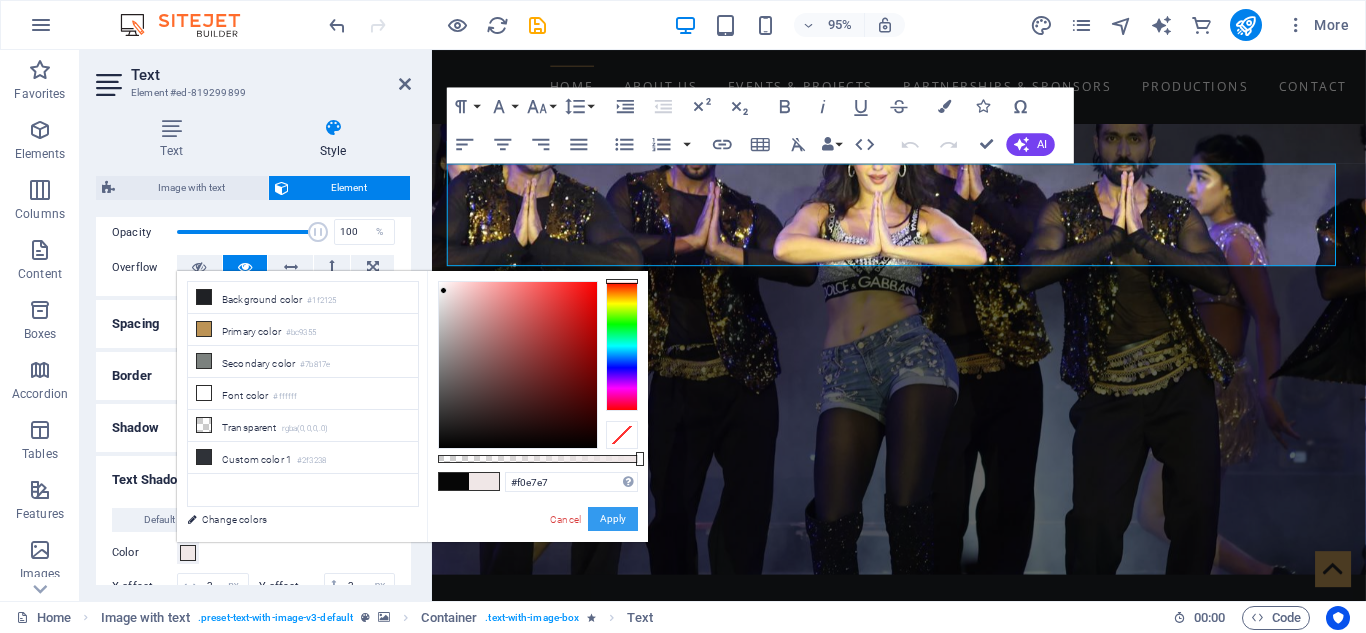 click on "Apply" at bounding box center (613, 519) 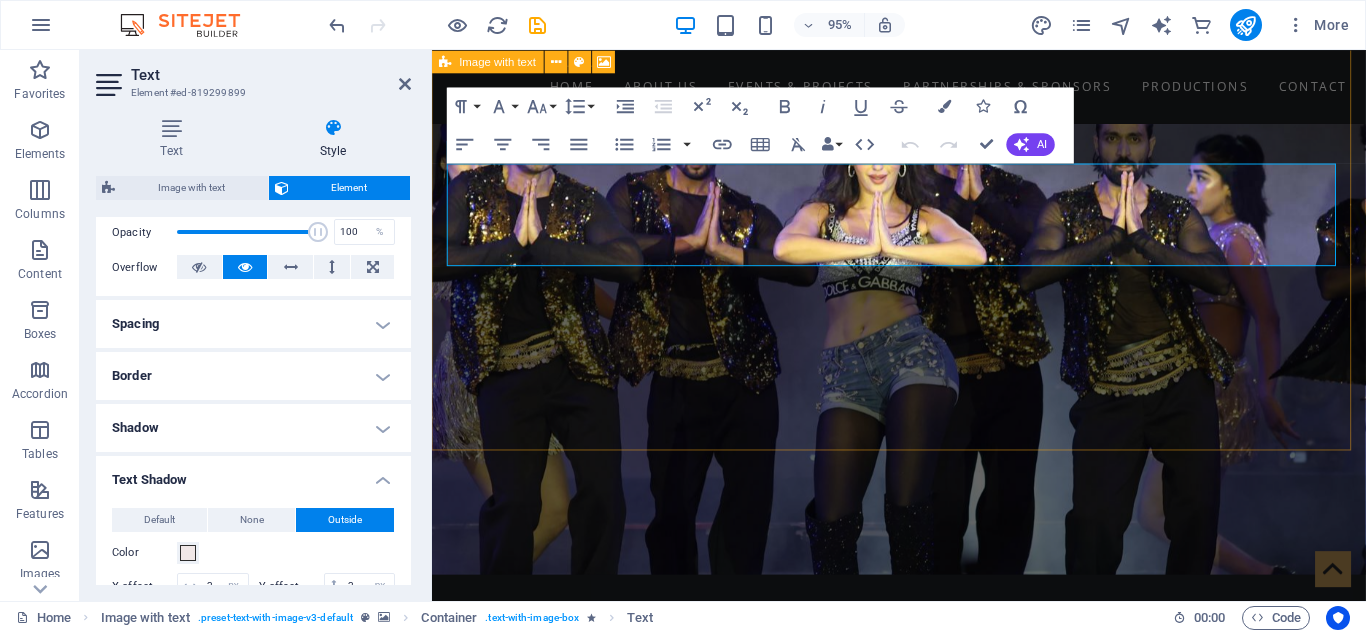 click at bounding box center (923, 873) 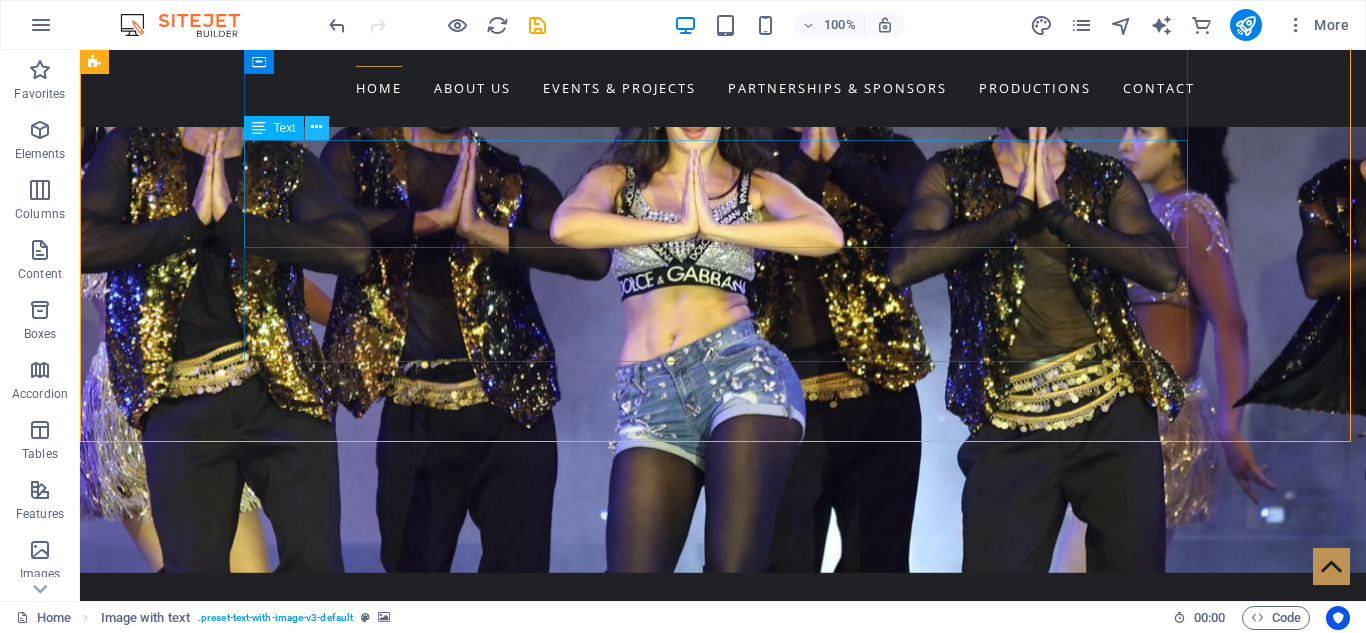 click at bounding box center (317, 128) 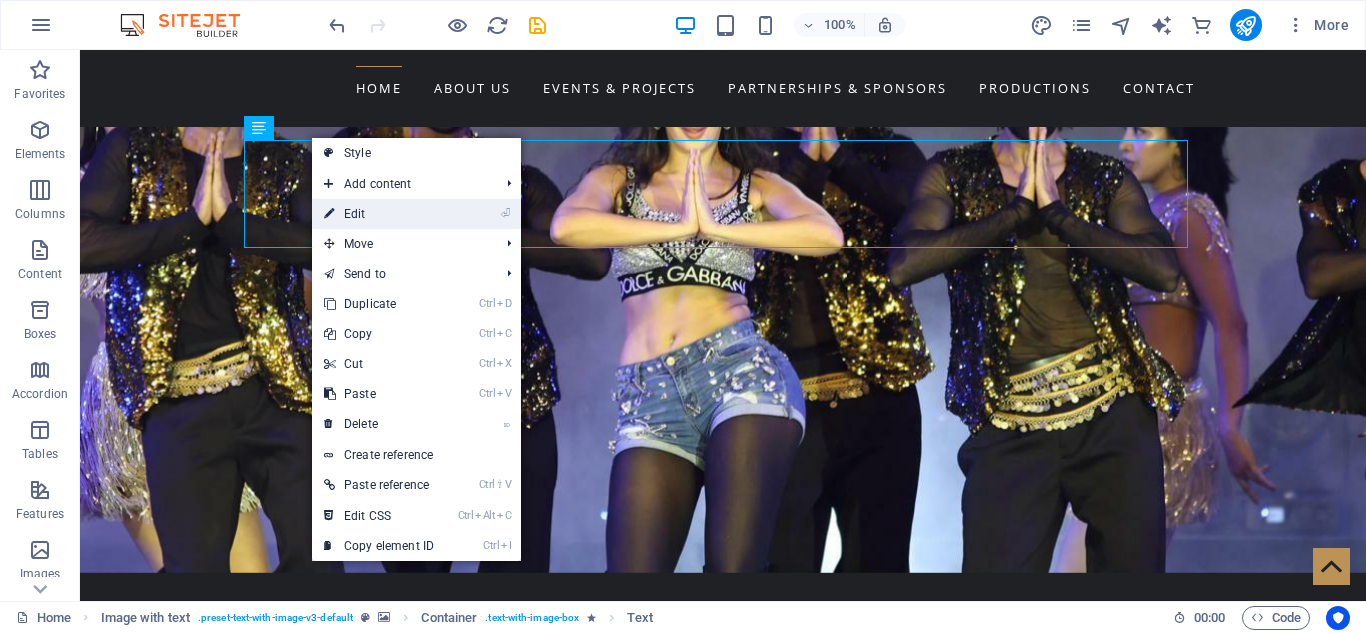 click on "⏎  Edit" at bounding box center (379, 214) 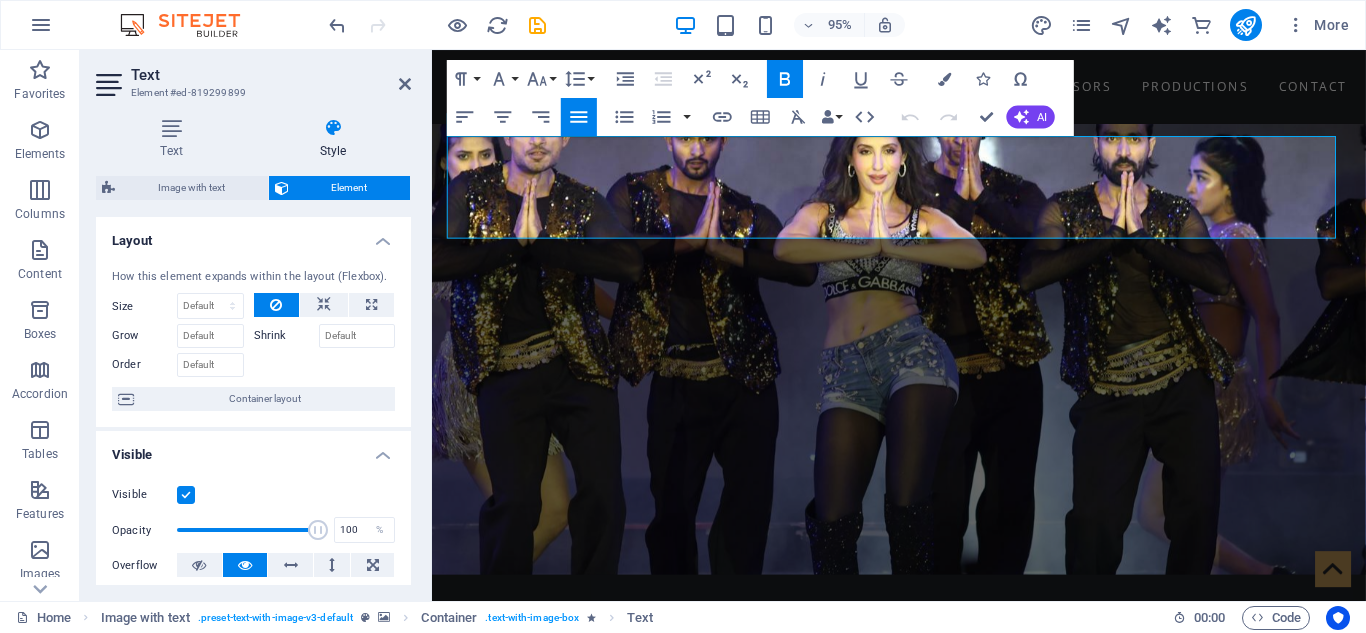 scroll, scrollTop: 1465, scrollLeft: 0, axis: vertical 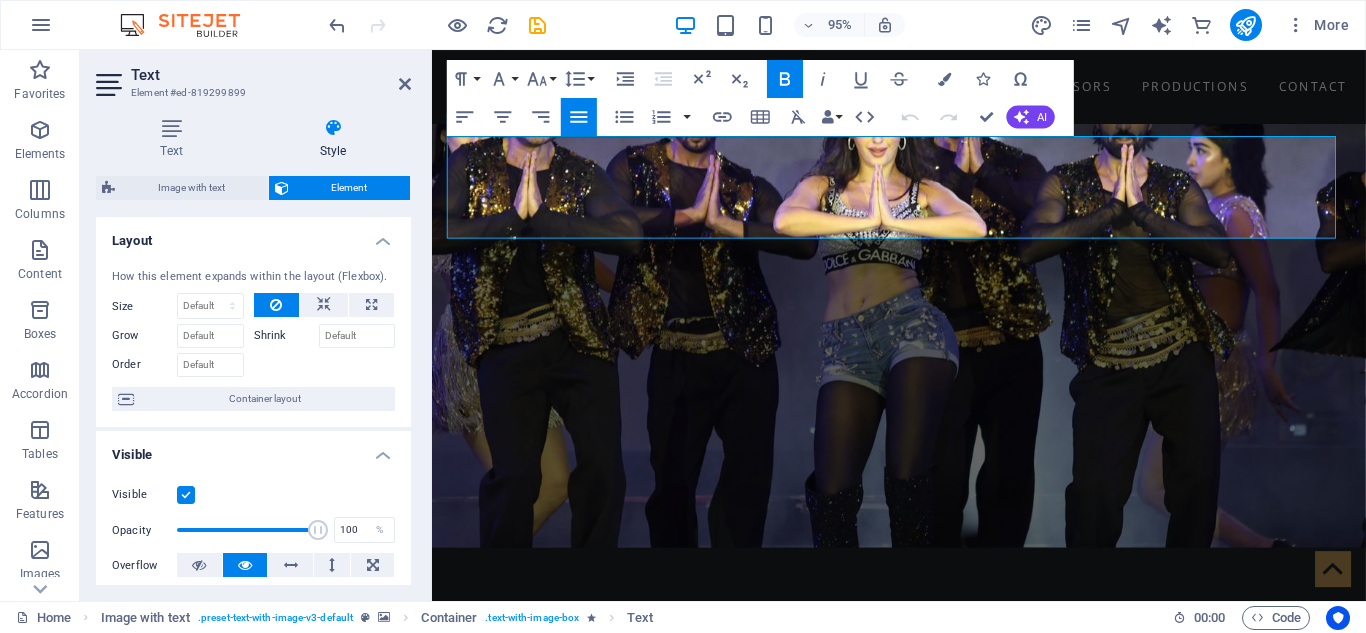 drag, startPoint x: 836, startPoint y: 235, endPoint x: 410, endPoint y: 131, distance: 438.5111 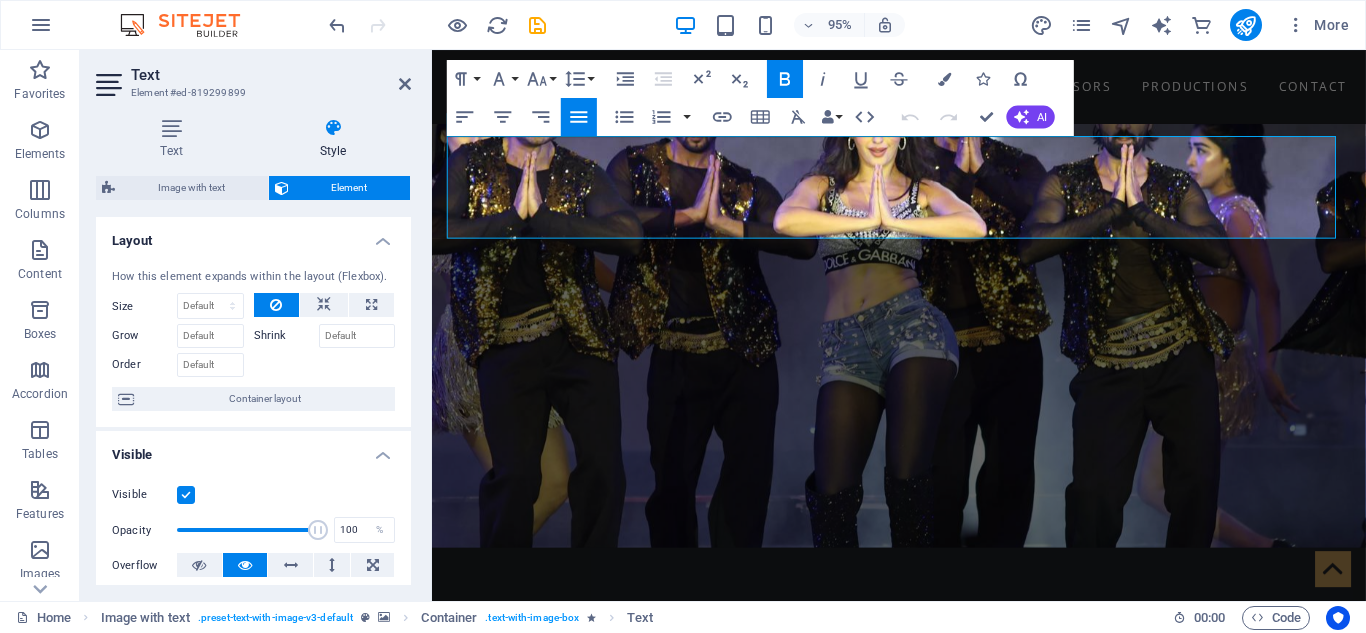 click on "Drag here to replace the existing content. Press “Ctrl” if you want to create a new element.
H6   Container   Image with text   Container   H2   Container   Image   Menu Bar   Banner   Menu   Spacer   Text   H3   Spacer   Logo   Icon   Spacer   Container   Icon   HTML   Spacer   Social Media Icons   Social Media Icons   Icon   Icon   Image with text   Video   Icon   Container   H2   Container   Footer Saga   Image   Spacer   Container   H4   Container   Container   H4   Map   Container   H2   H3   Container   H2   Text   H2   H2   H2   Container   H2   H2   Image" at bounding box center (923, 5762) 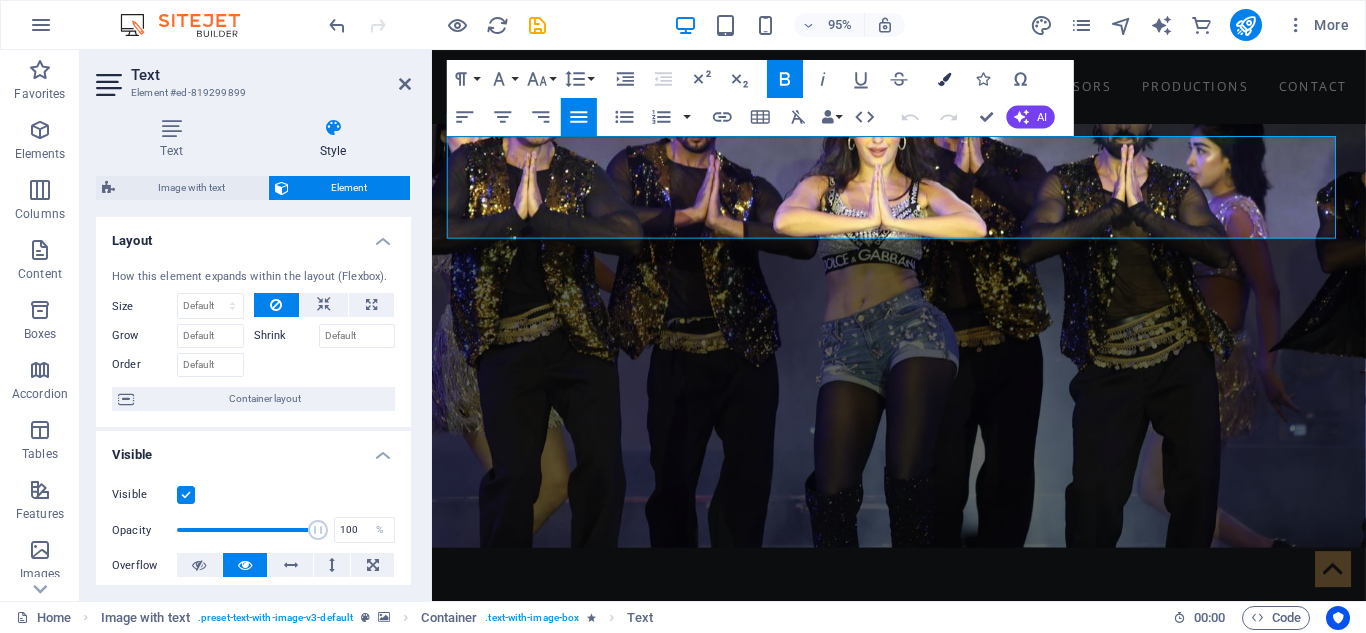 click on "Colors" at bounding box center [945, 78] 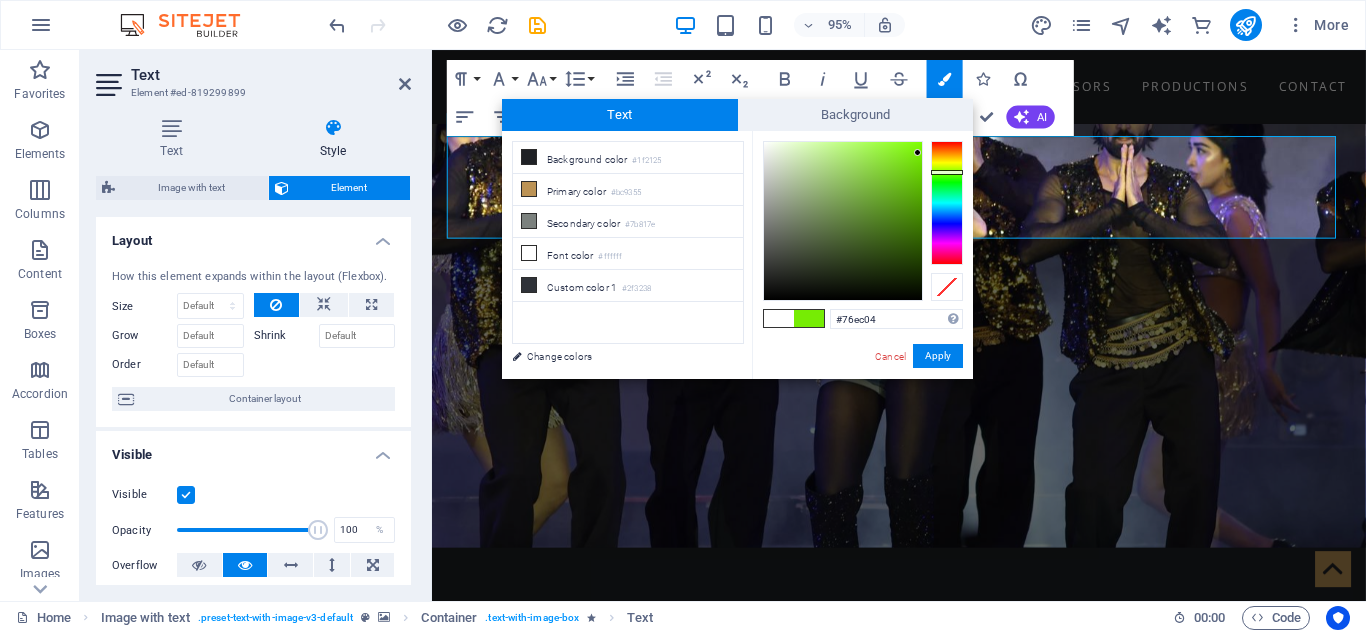 drag, startPoint x: 902, startPoint y: 198, endPoint x: 918, endPoint y: 153, distance: 47.759815 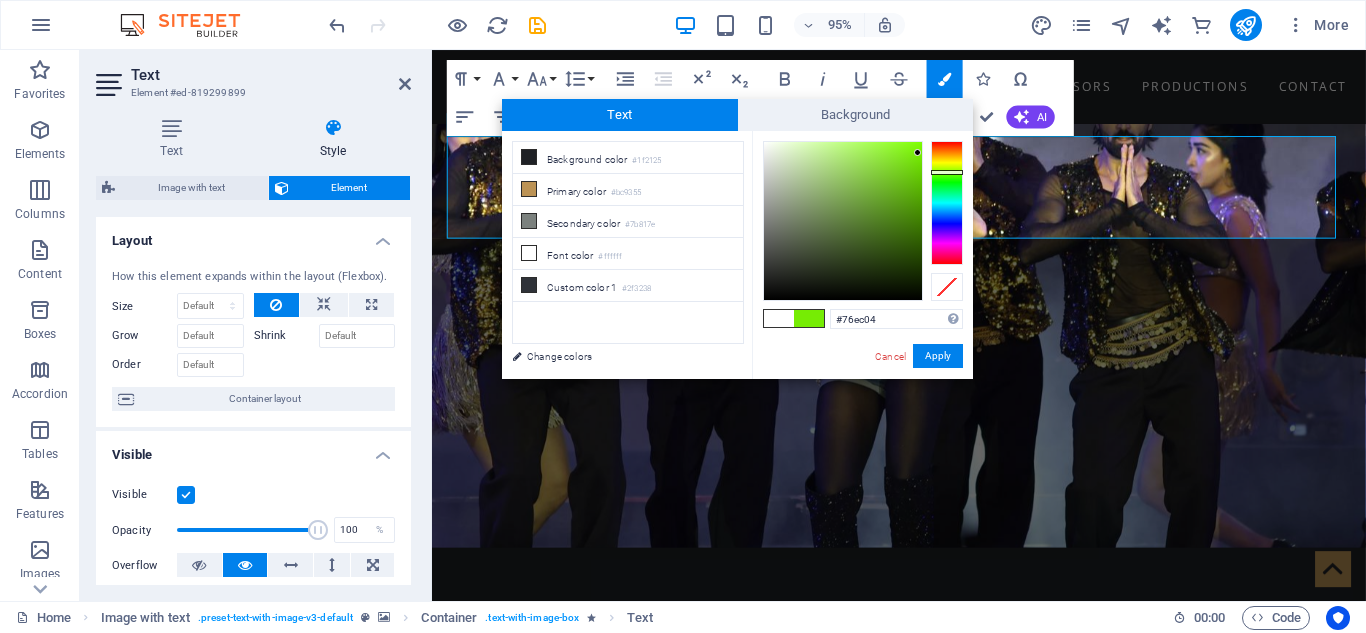 click at bounding box center (917, 152) 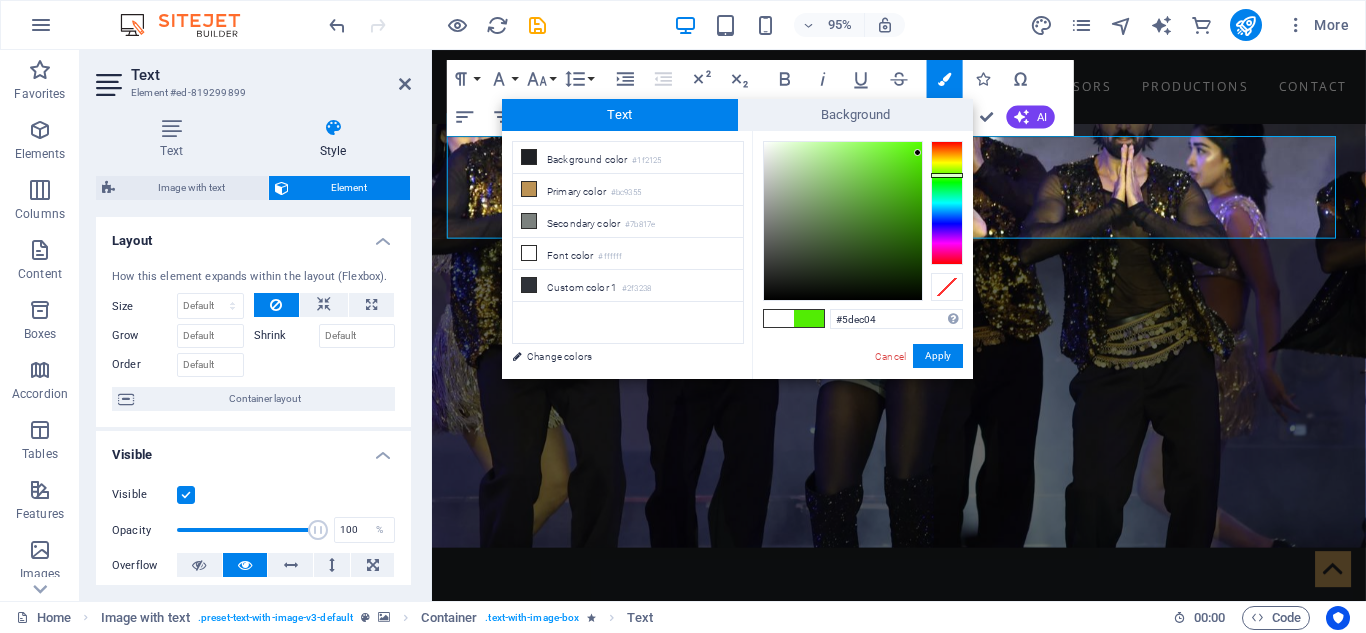 type on "#69ec04" 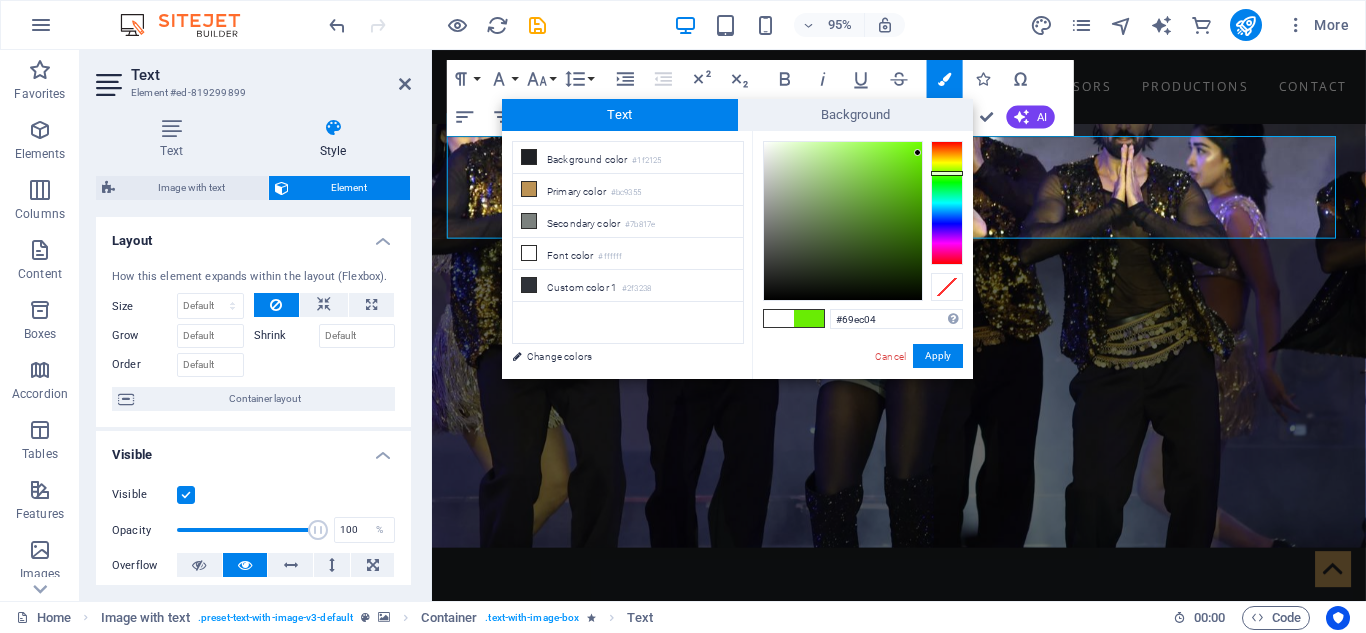 click at bounding box center [947, 173] 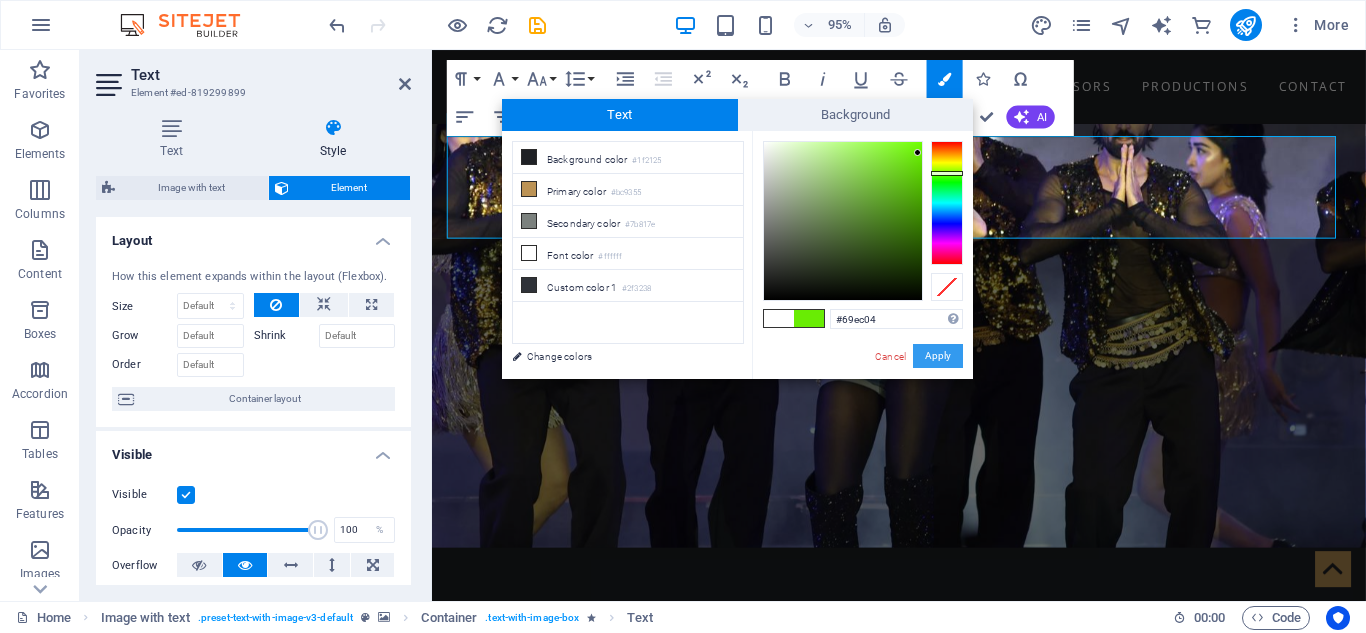 click on "Apply" at bounding box center (938, 356) 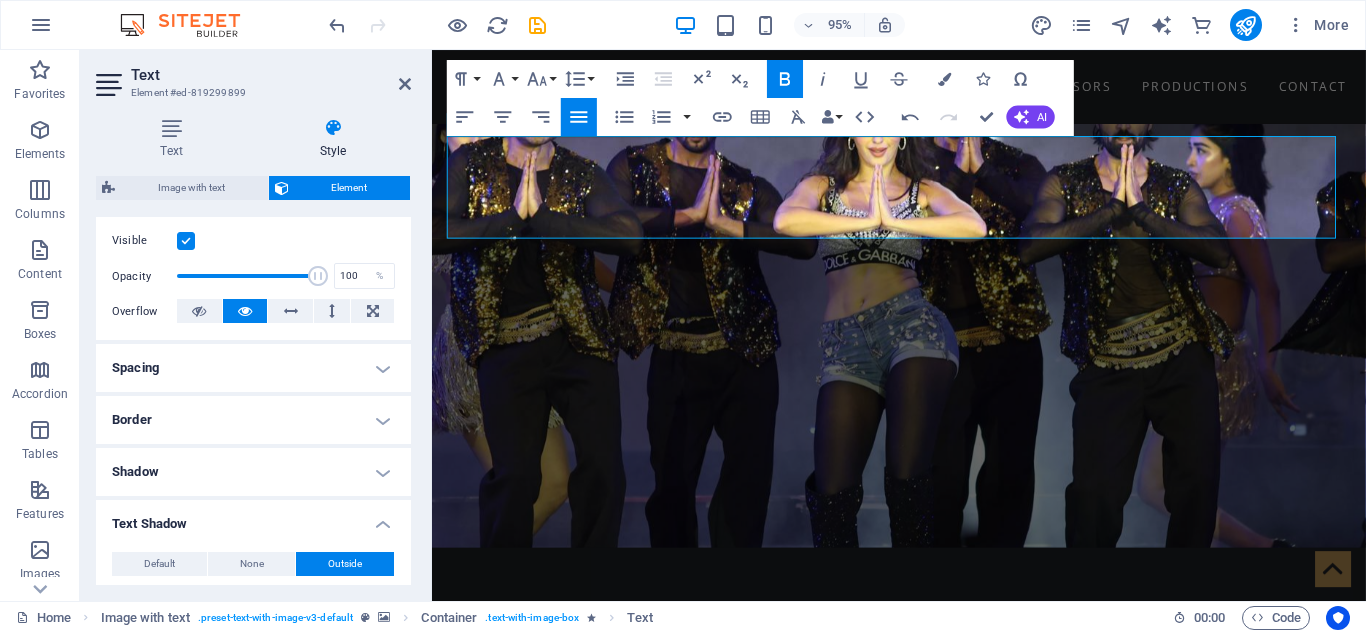 scroll, scrollTop: 268, scrollLeft: 0, axis: vertical 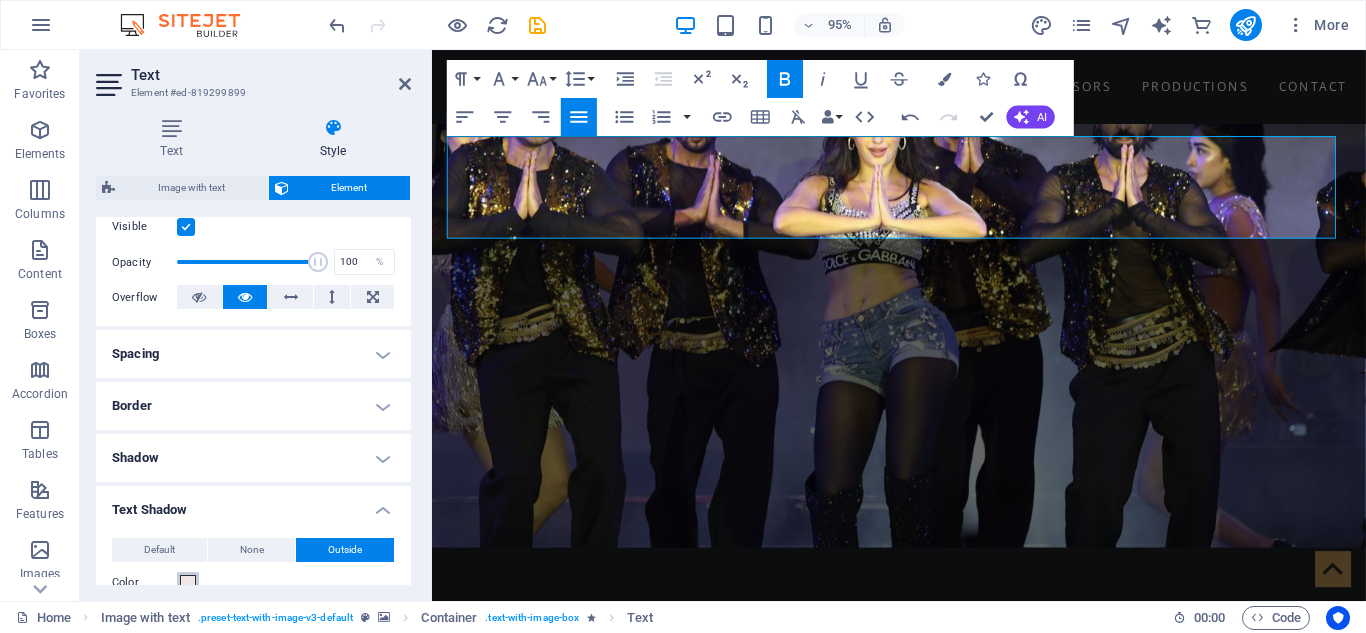 click at bounding box center [188, 583] 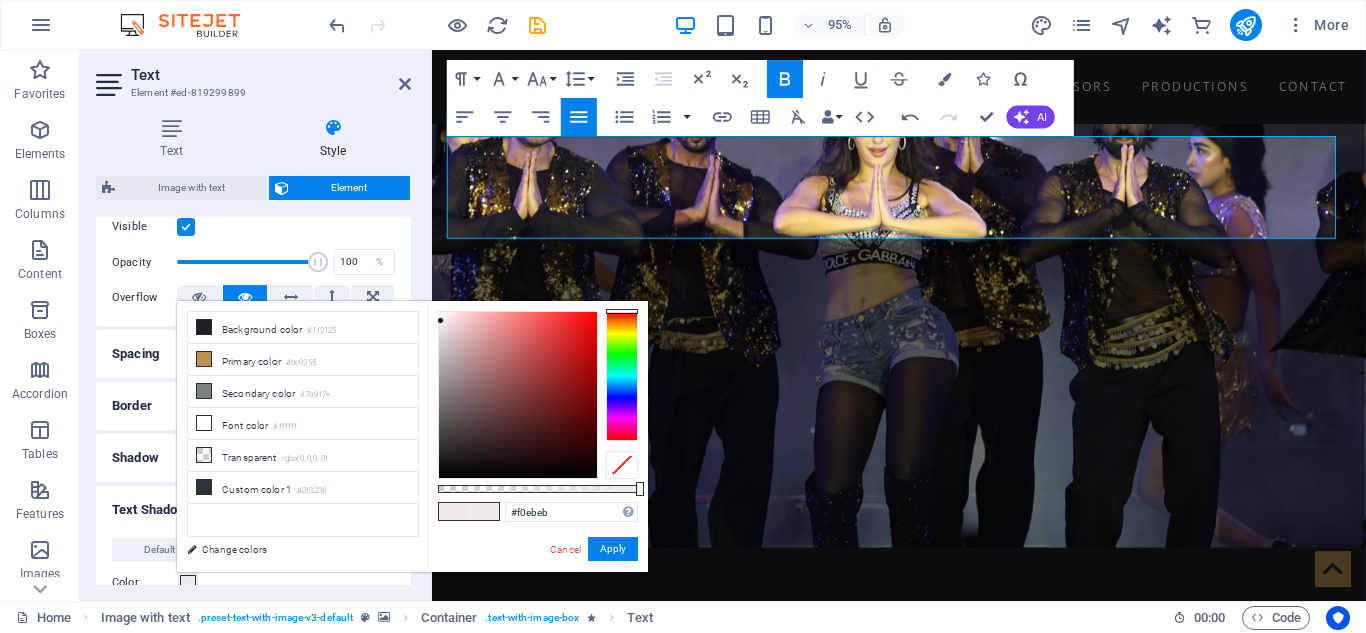 click at bounding box center [440, 320] 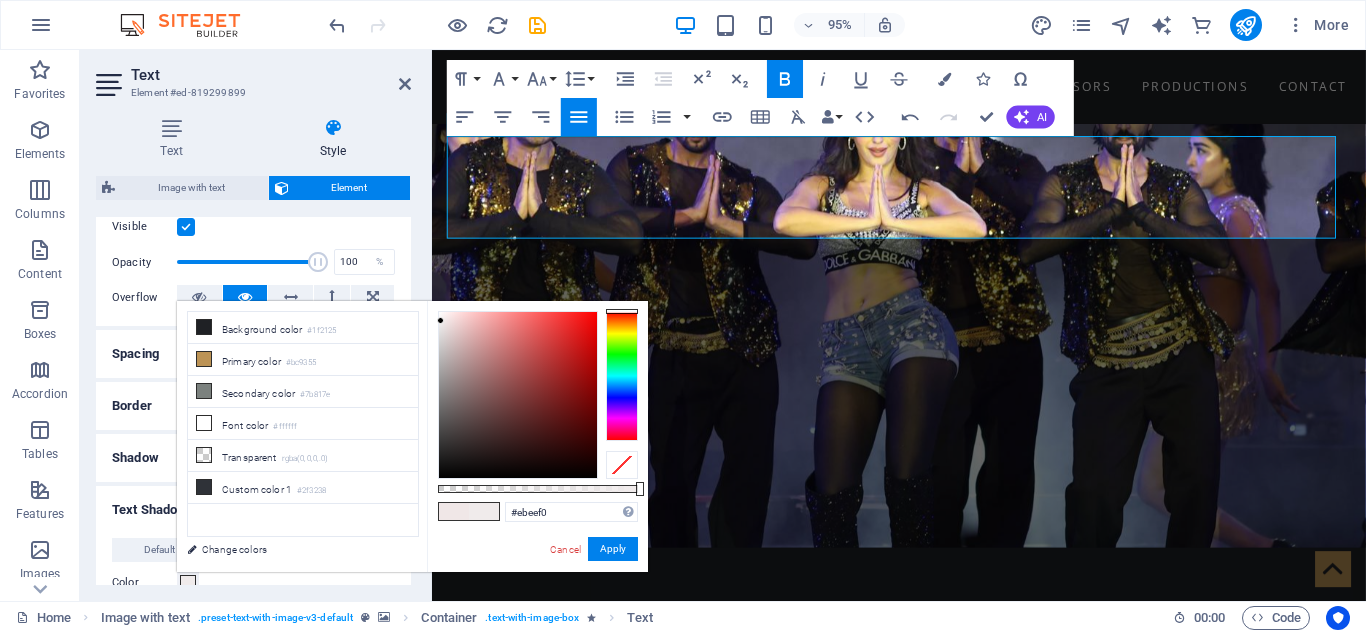 click at bounding box center [622, 376] 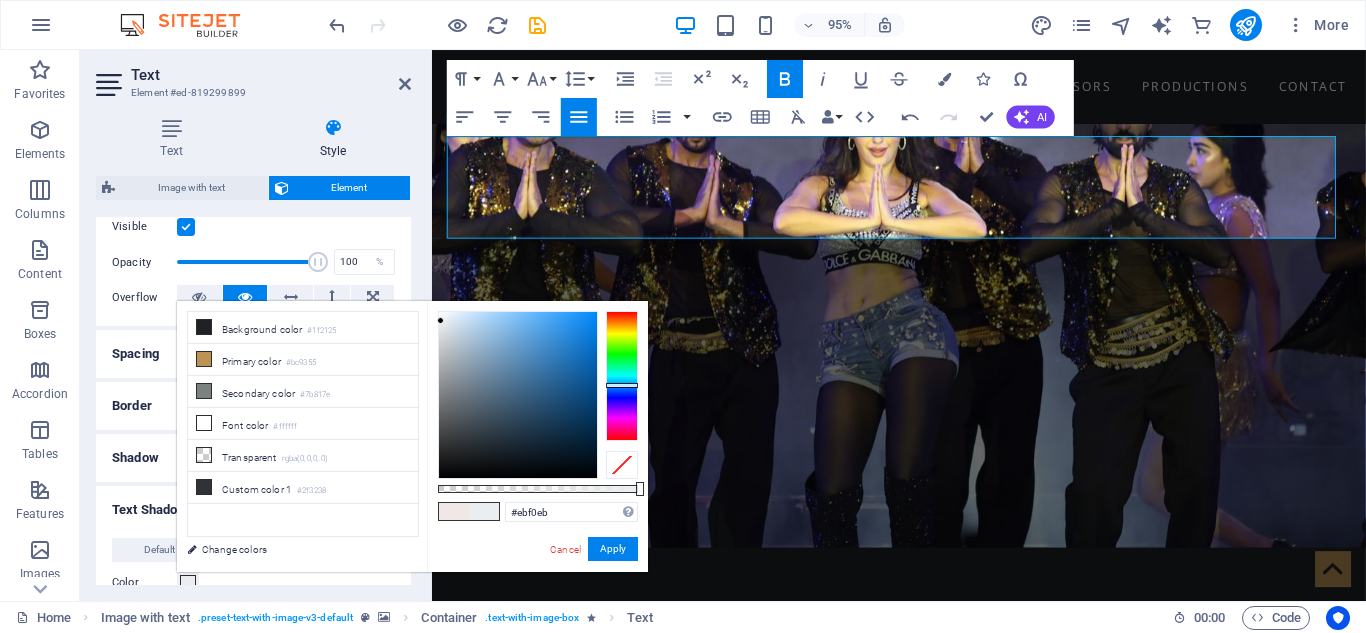 click at bounding box center [622, 376] 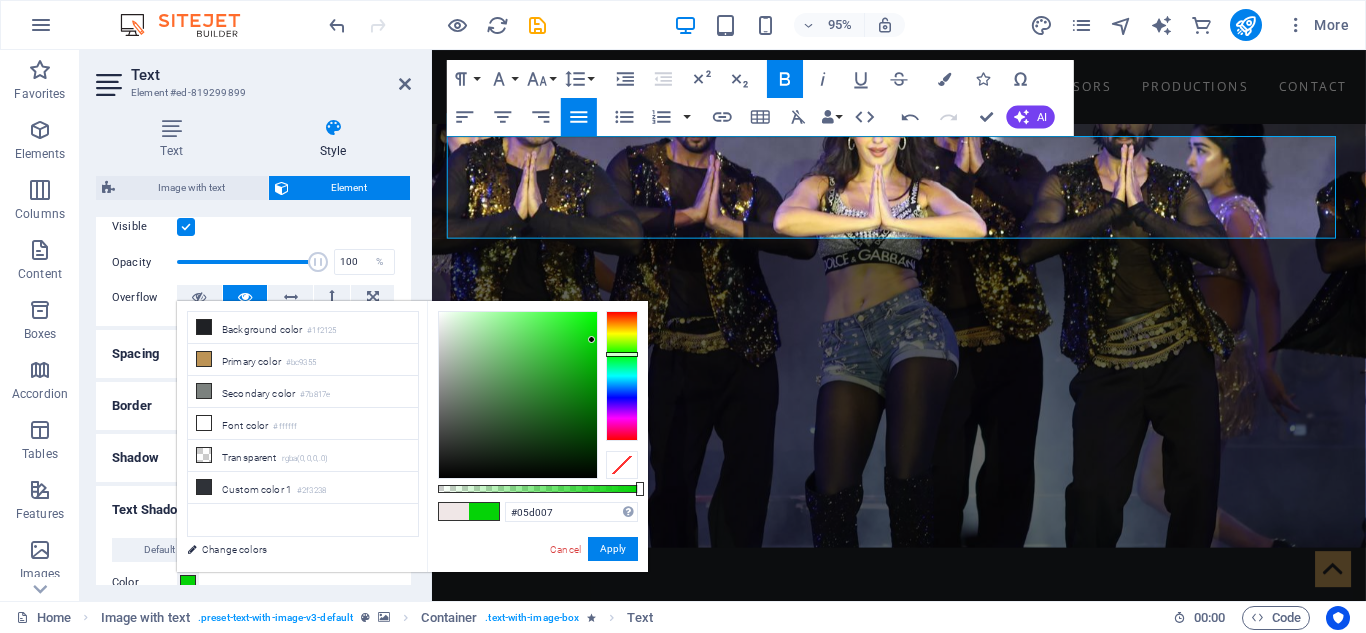type on "#05ce07" 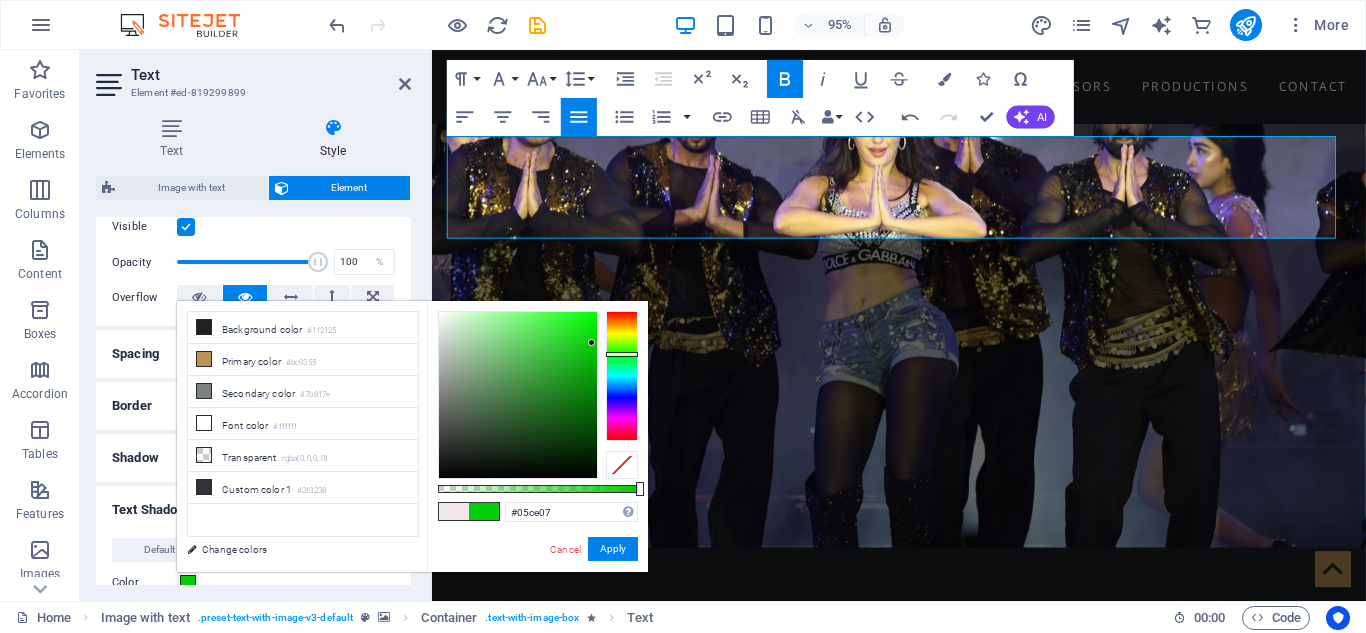 drag, startPoint x: 440, startPoint y: 321, endPoint x: 592, endPoint y: 343, distance: 153.58385 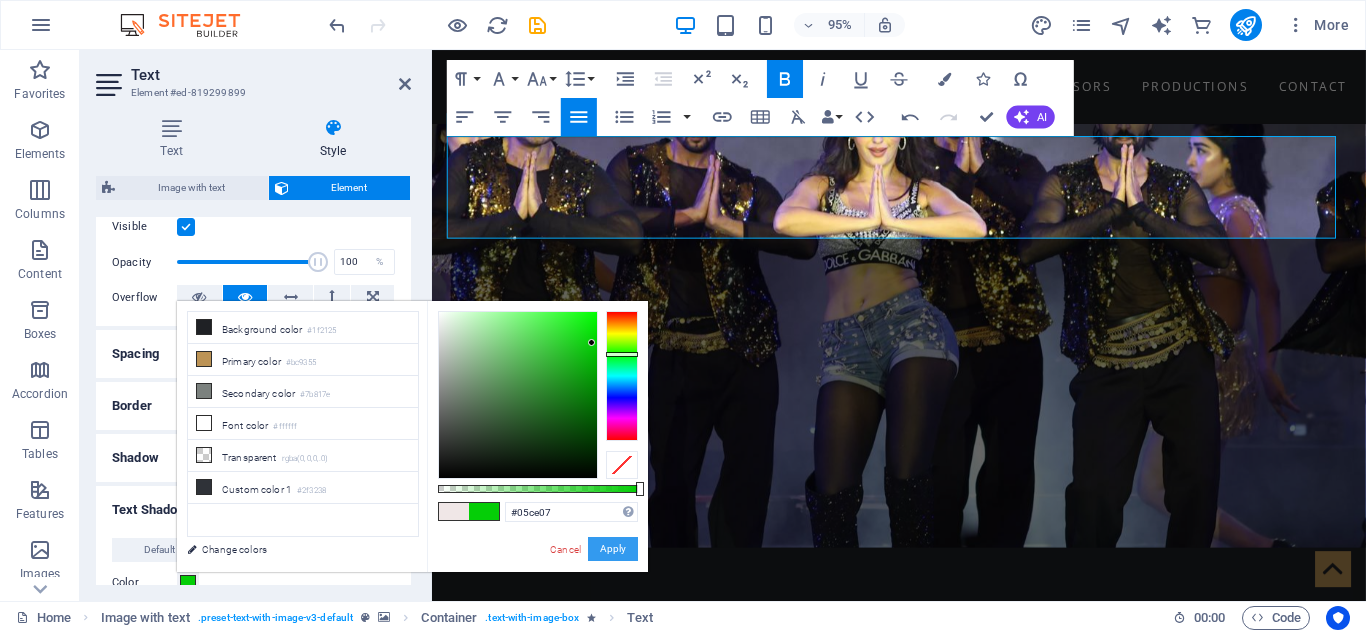 click on "Apply" at bounding box center [613, 549] 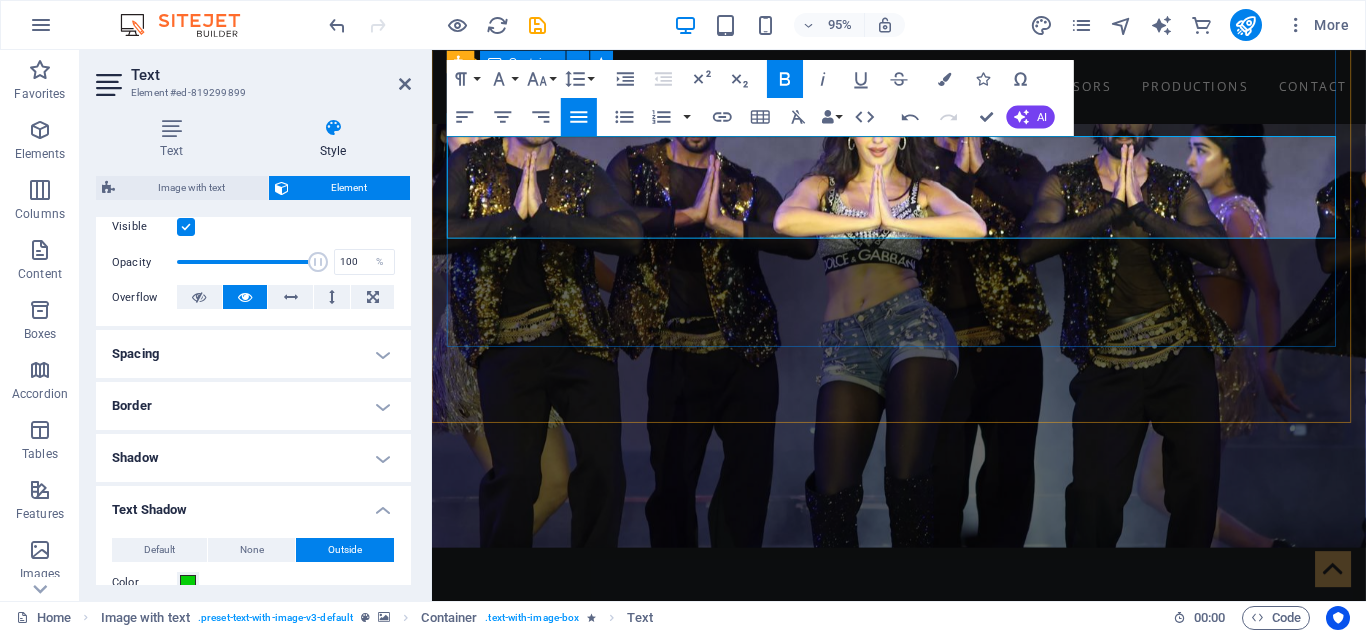 click on "WELCOME TO WorldWide Films Network We are Nepal’s premier platform for international entertainment and cultural exchange. From iconic concerts to global film collaborations, we bring world-class experiences to Nepali audiences and take Nepali talent to global stages. Our vision is to create a bridge between Nepal and the world through music, cinema, and live entertainment. FOLLOW US ON" at bounding box center (920, 1438) 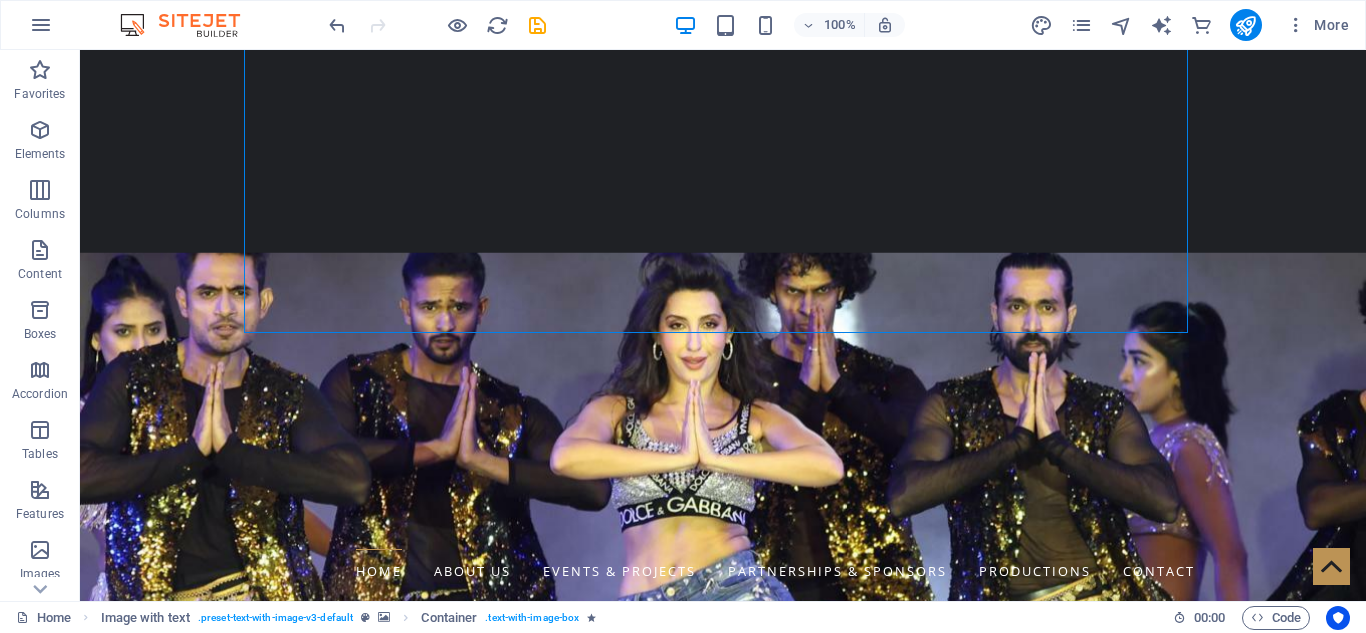scroll, scrollTop: 1244, scrollLeft: 0, axis: vertical 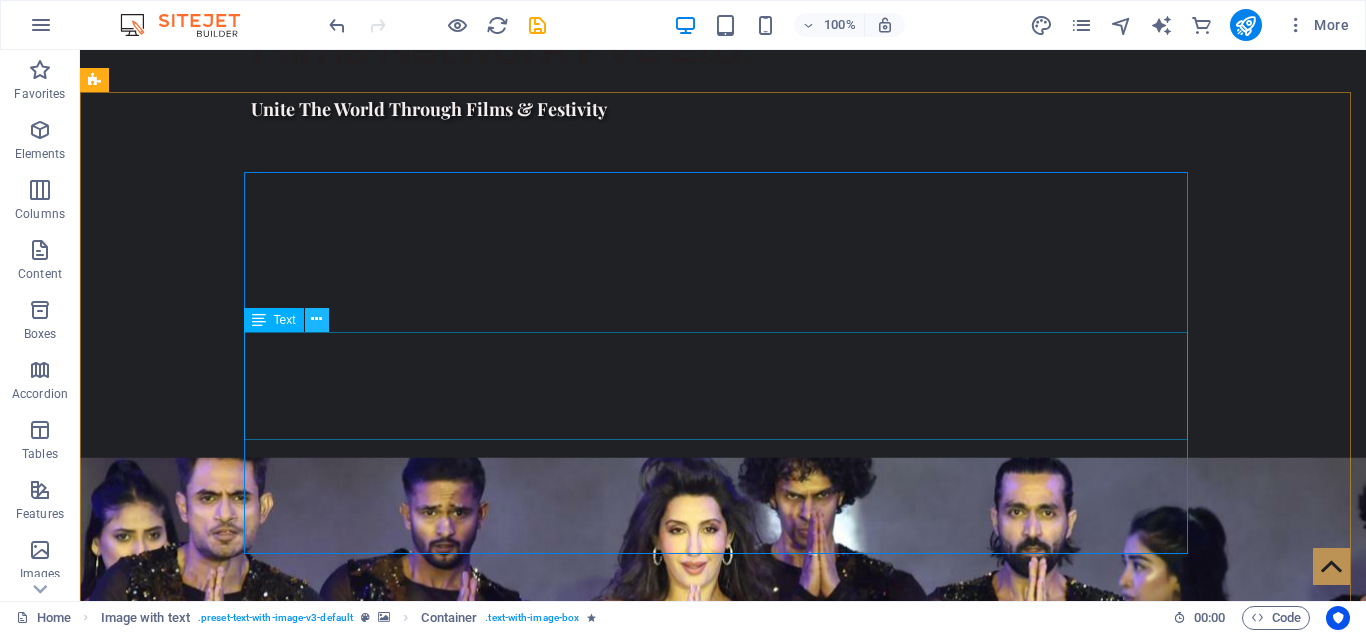 click at bounding box center (316, 319) 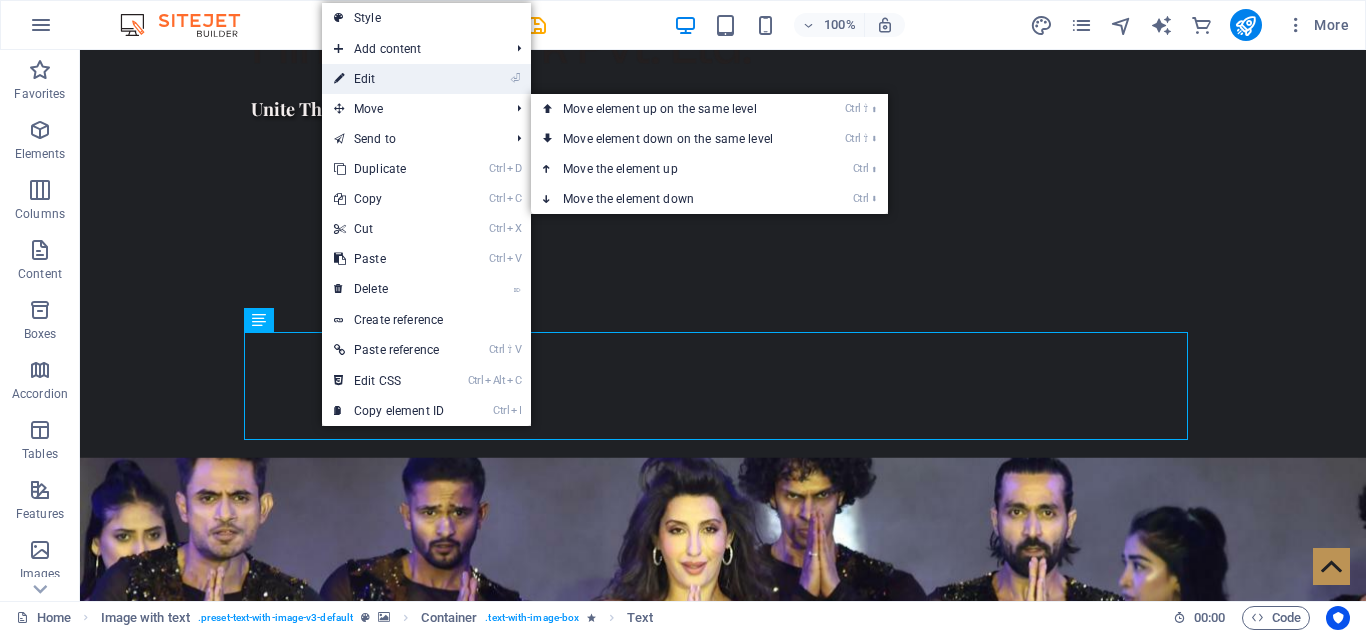 click on "⏎  Edit" at bounding box center [389, 79] 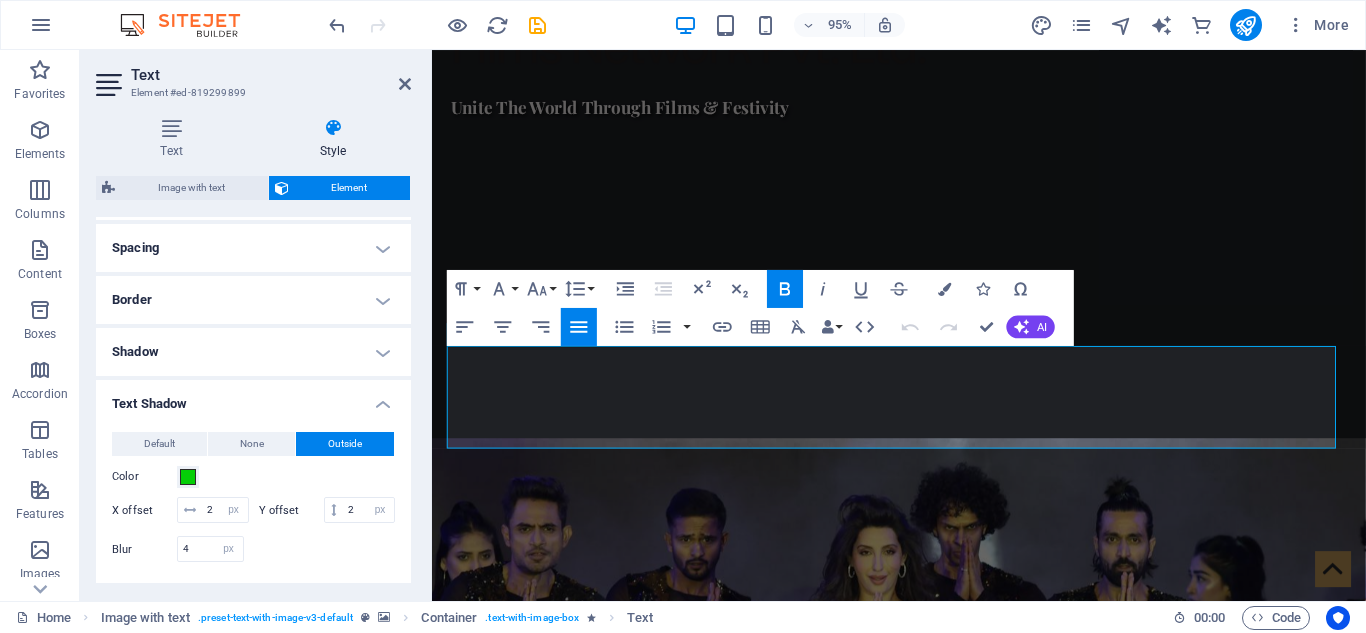 scroll, scrollTop: 377, scrollLeft: 0, axis: vertical 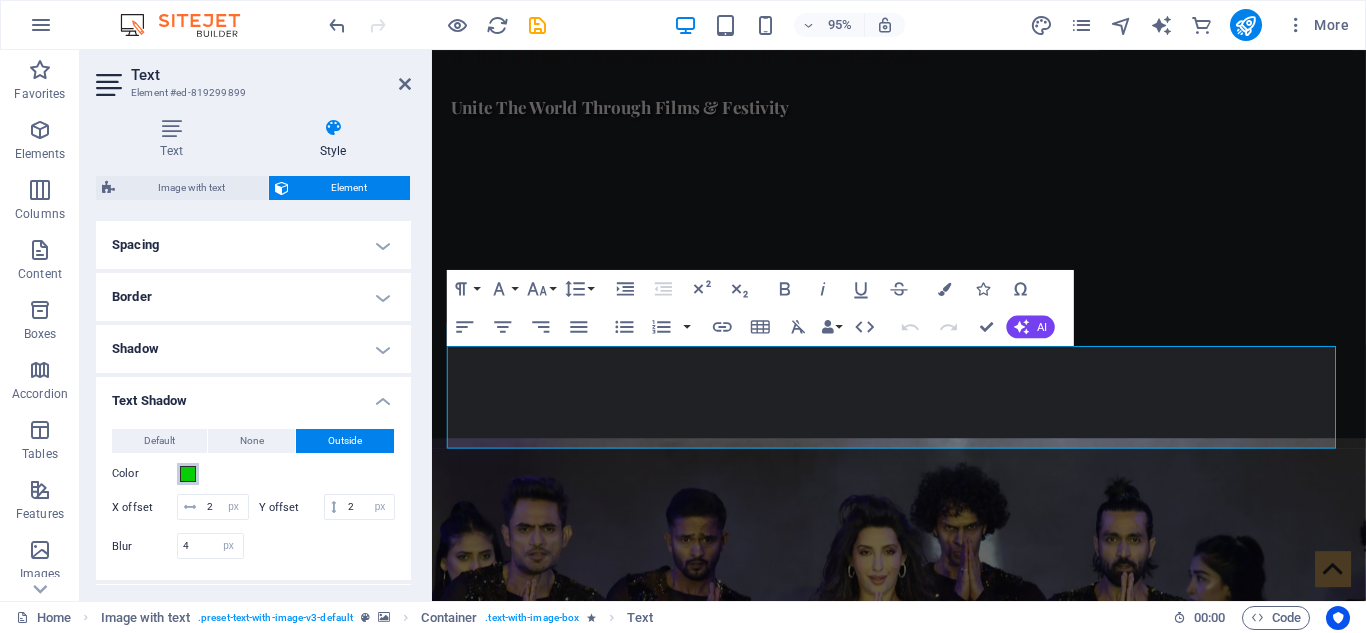 click at bounding box center [188, 474] 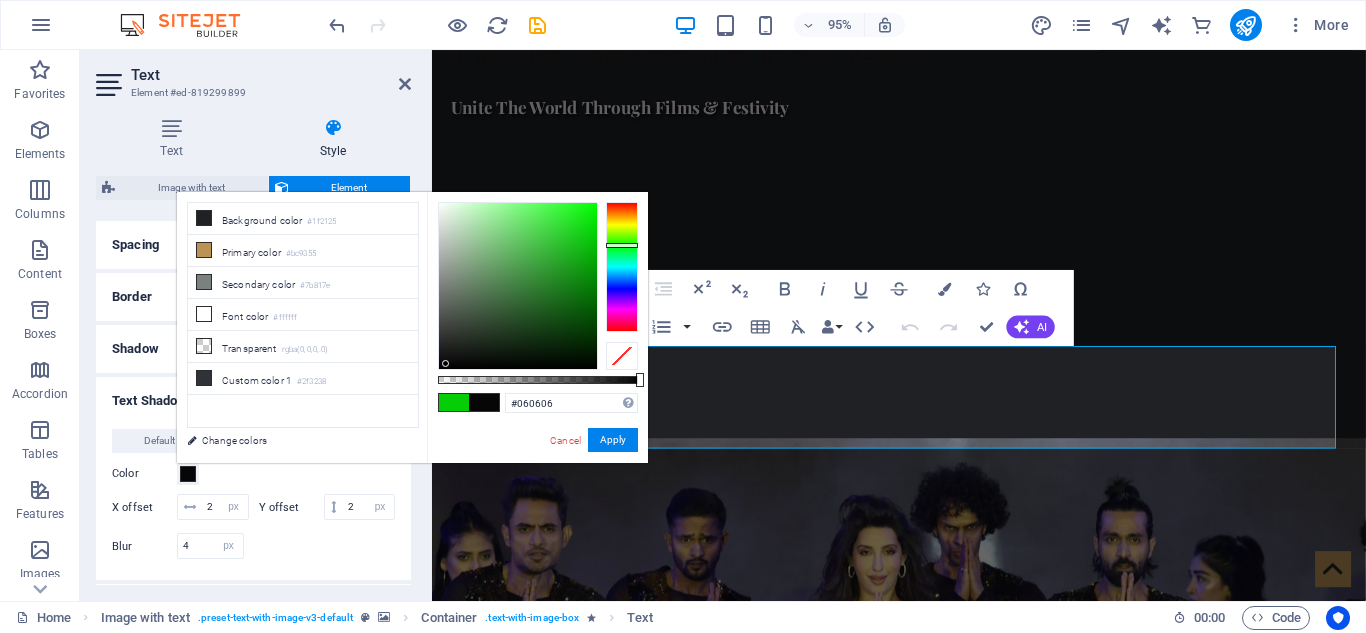 type on "#070807" 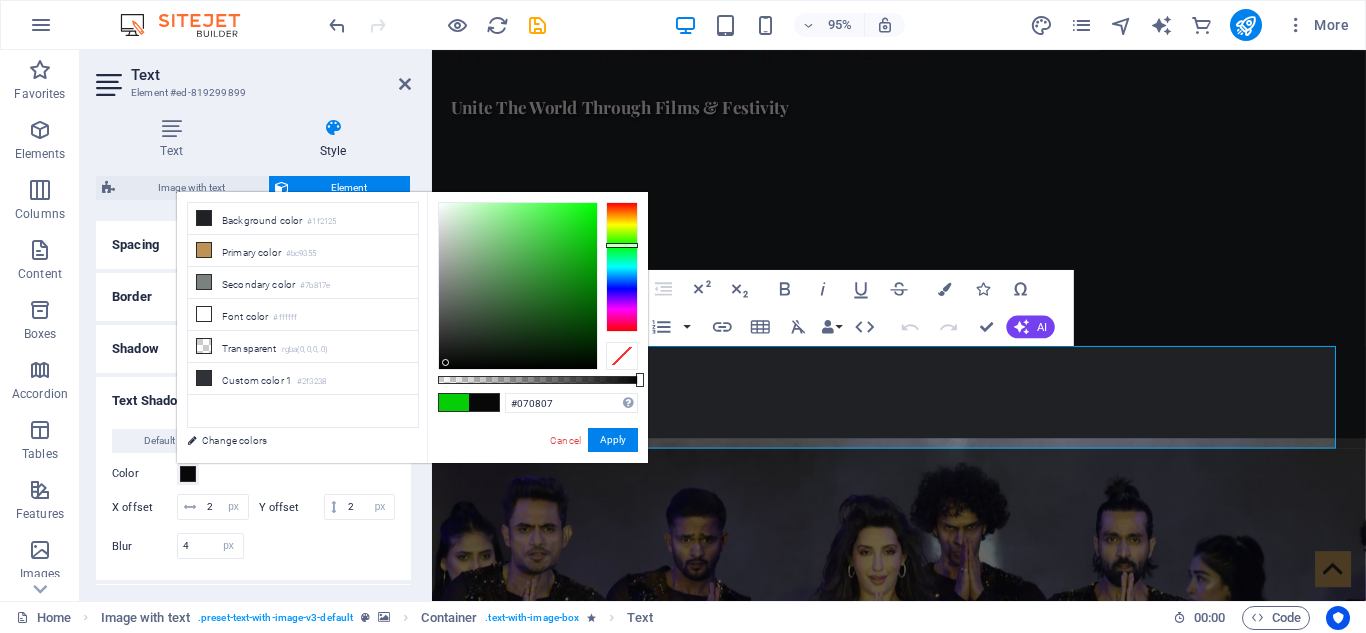 drag, startPoint x: 591, startPoint y: 236, endPoint x: 446, endPoint y: 363, distance: 192.75372 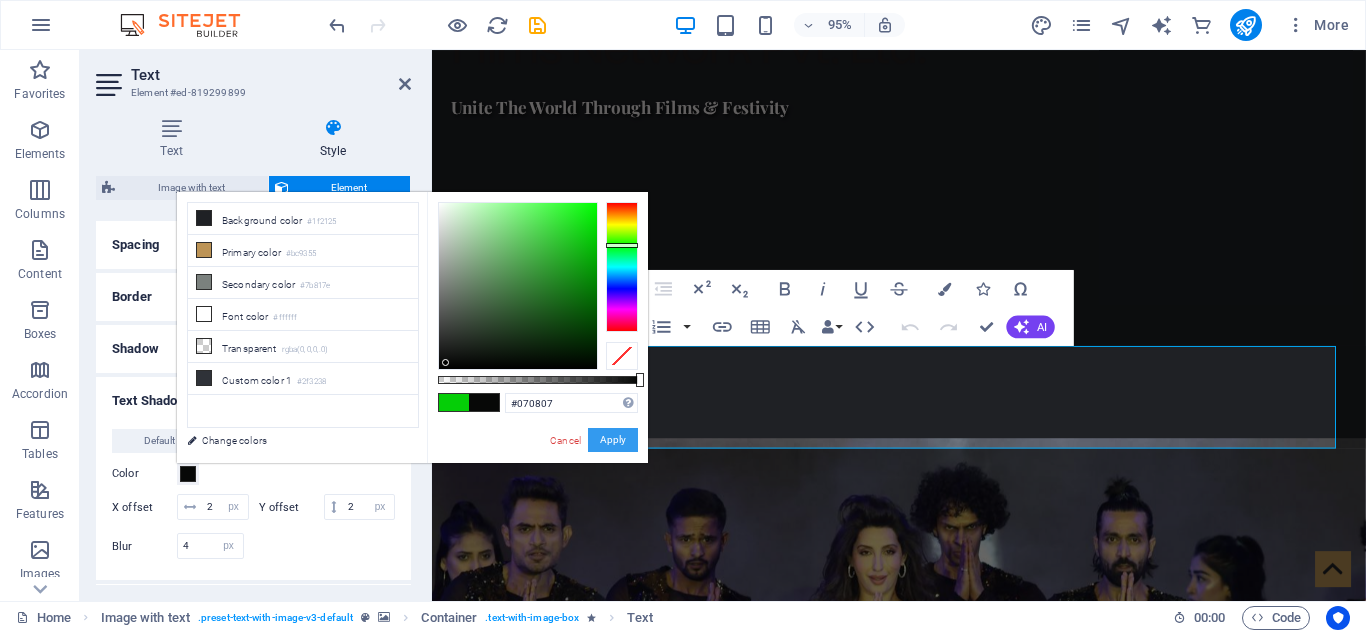 click on "Apply" at bounding box center [613, 440] 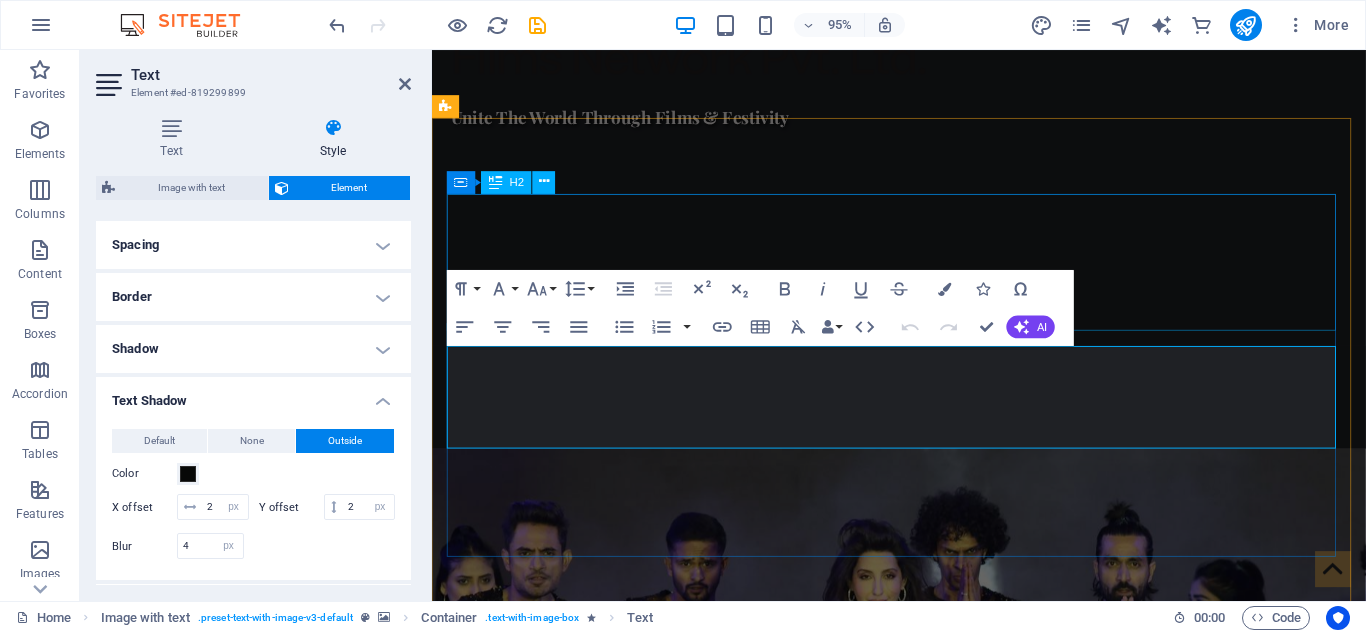 click on "WELCOME TO WorldWide Films Network" at bounding box center [920, 1564] 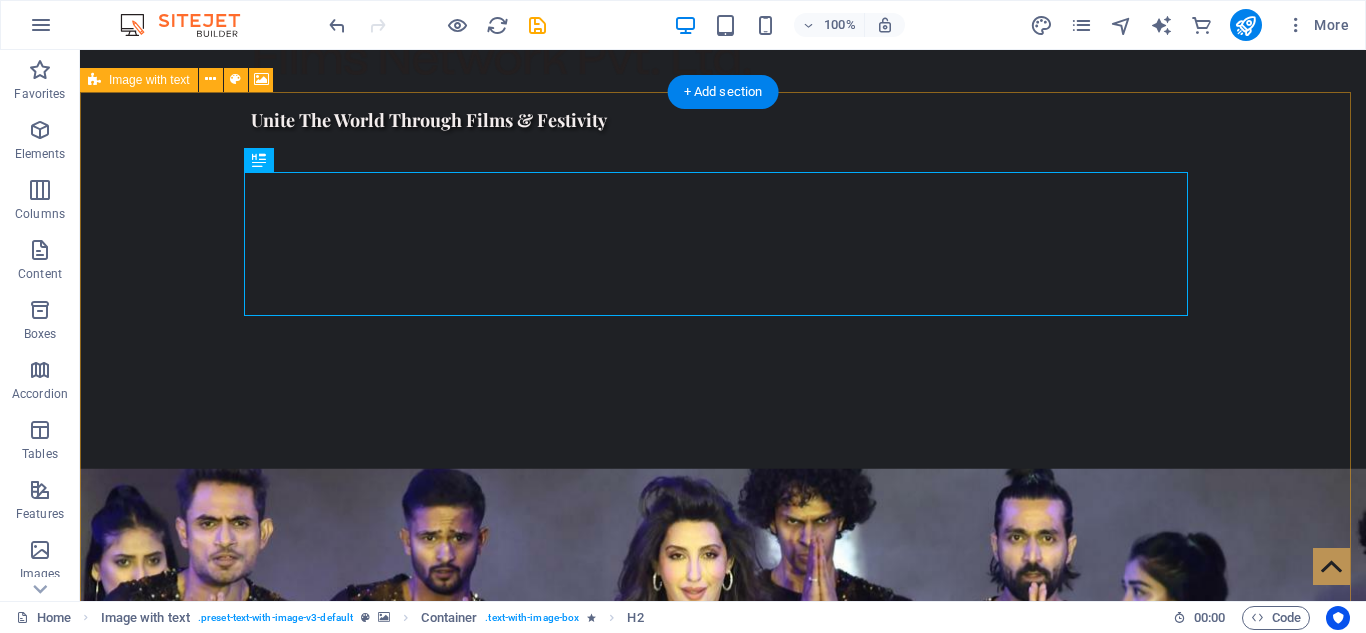 click at bounding box center (723, 1141) 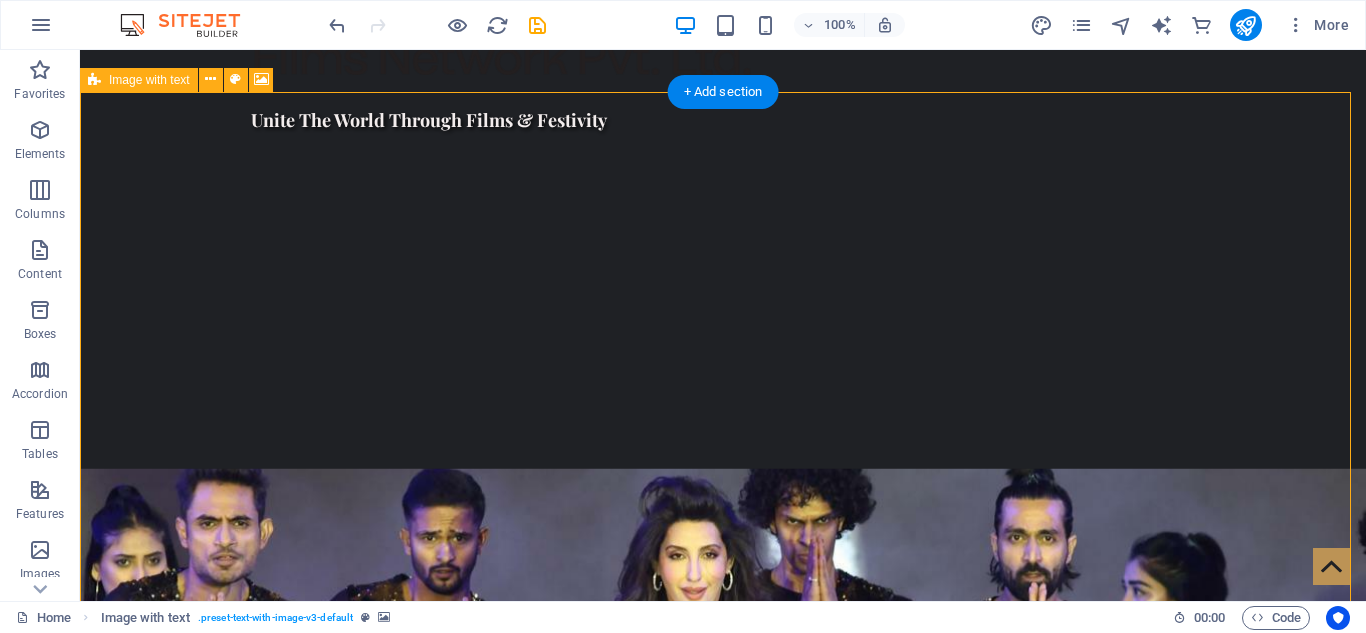 drag, startPoint x: 999, startPoint y: 241, endPoint x: 1293, endPoint y: 241, distance: 294 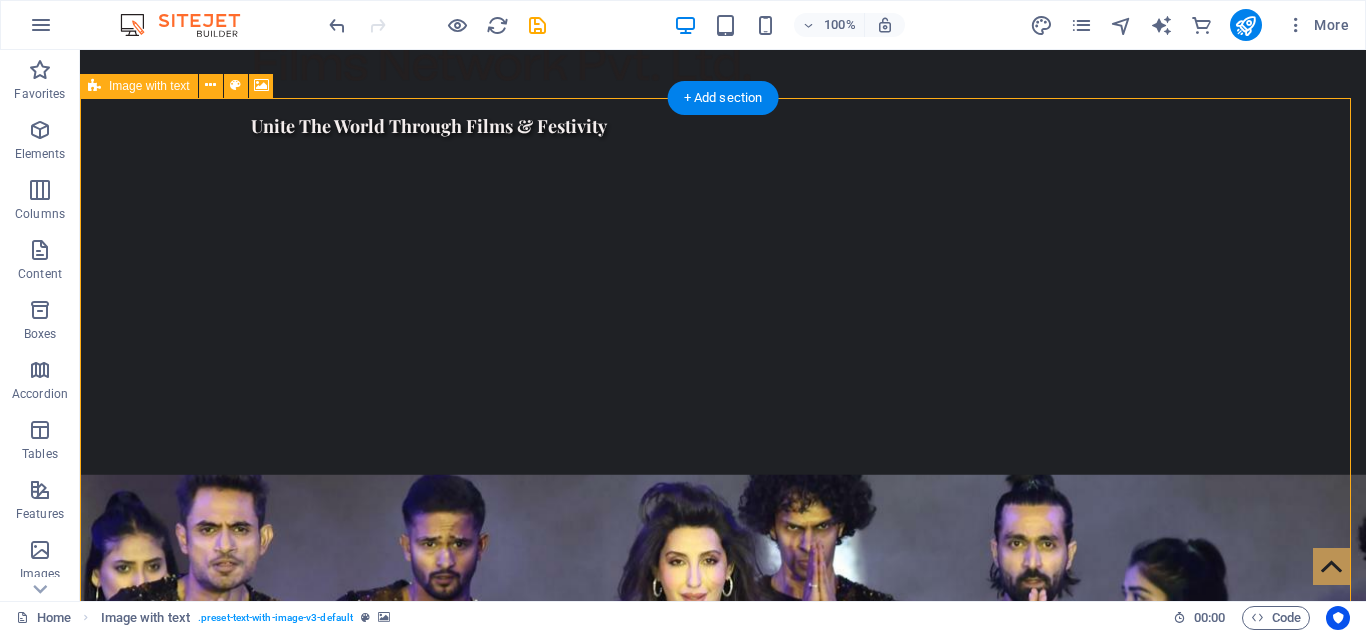 scroll, scrollTop: 1242, scrollLeft: 0, axis: vertical 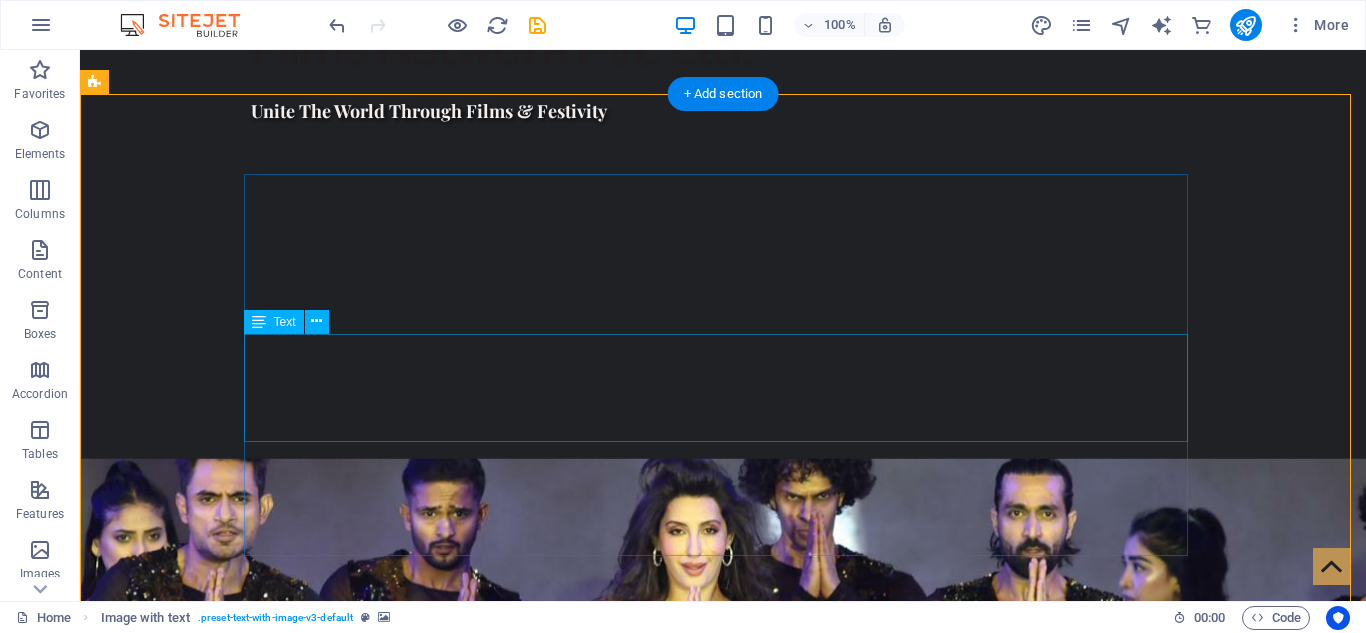 click on "We are Nepal’s premier platform for international entertainment and cultural exchange. From iconic concerts to global film collaborations, we bring world-class experiences to Nepali audiences and take Nepali talent to global stages. Our vision is to create a bridge between Nepal and the world through music, cinema, and live entertainment." at bounding box center [568, 1668] 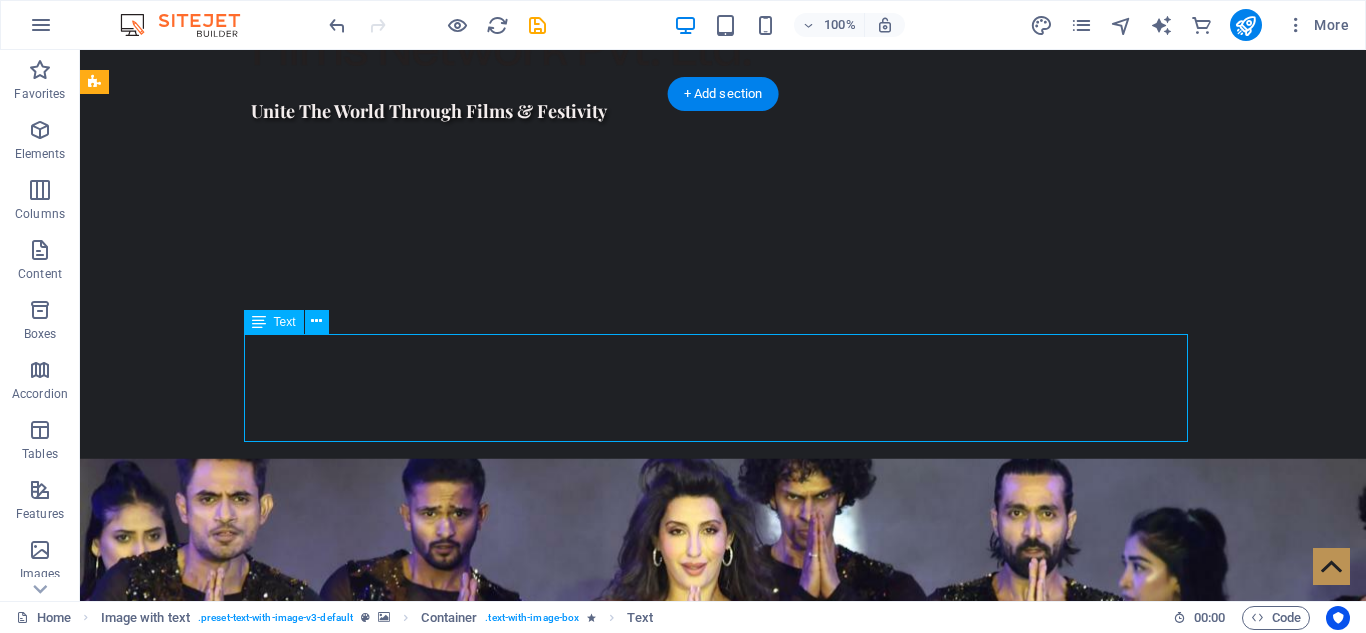 click on "We are Nepal’s premier platform for international entertainment and cultural exchange. From iconic concerts to global film collaborations, we bring world-class experiences to Nepali audiences and take Nepali talent to global stages. Our vision is to create a bridge between Nepal and the world through music, cinema, and live entertainment." at bounding box center (568, 1668) 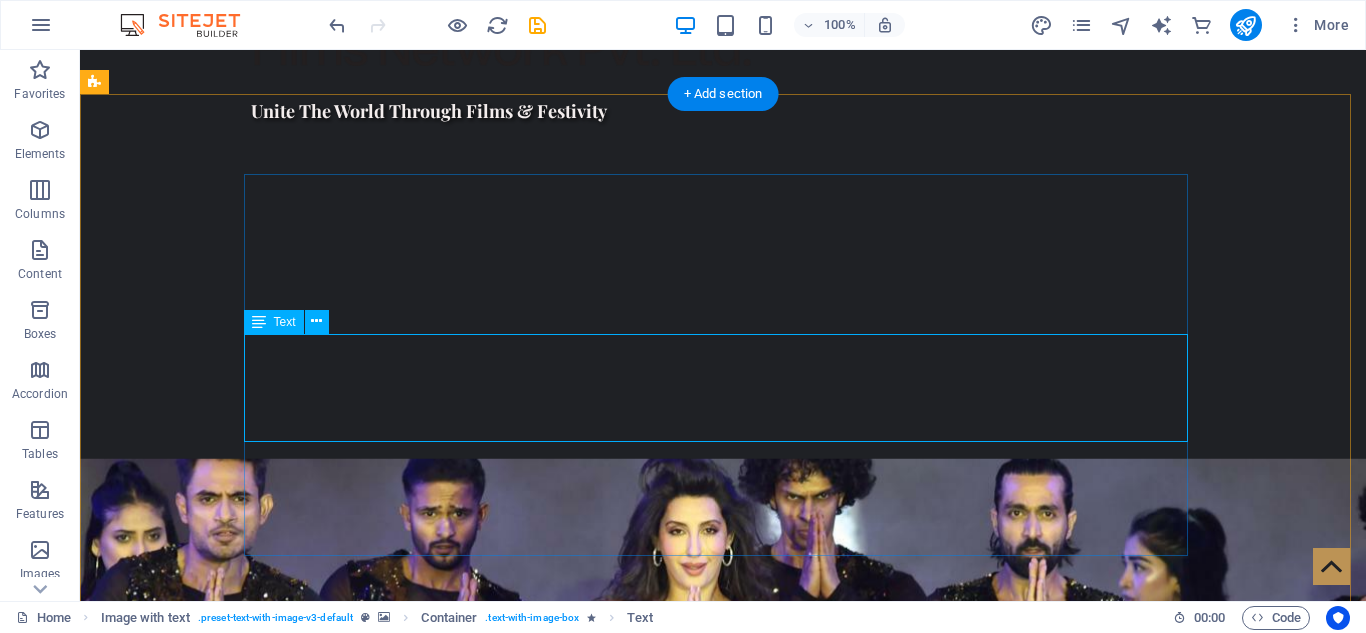 click on "We are Nepal’s premier platform for international entertainment and cultural exchange. From iconic concerts to global film collaborations, we bring world-class experiences to Nepali audiences and take Nepali talent to global stages. Our vision is to create a bridge between Nepal and the world through music, cinema, and live entertainment." at bounding box center [568, 1668] 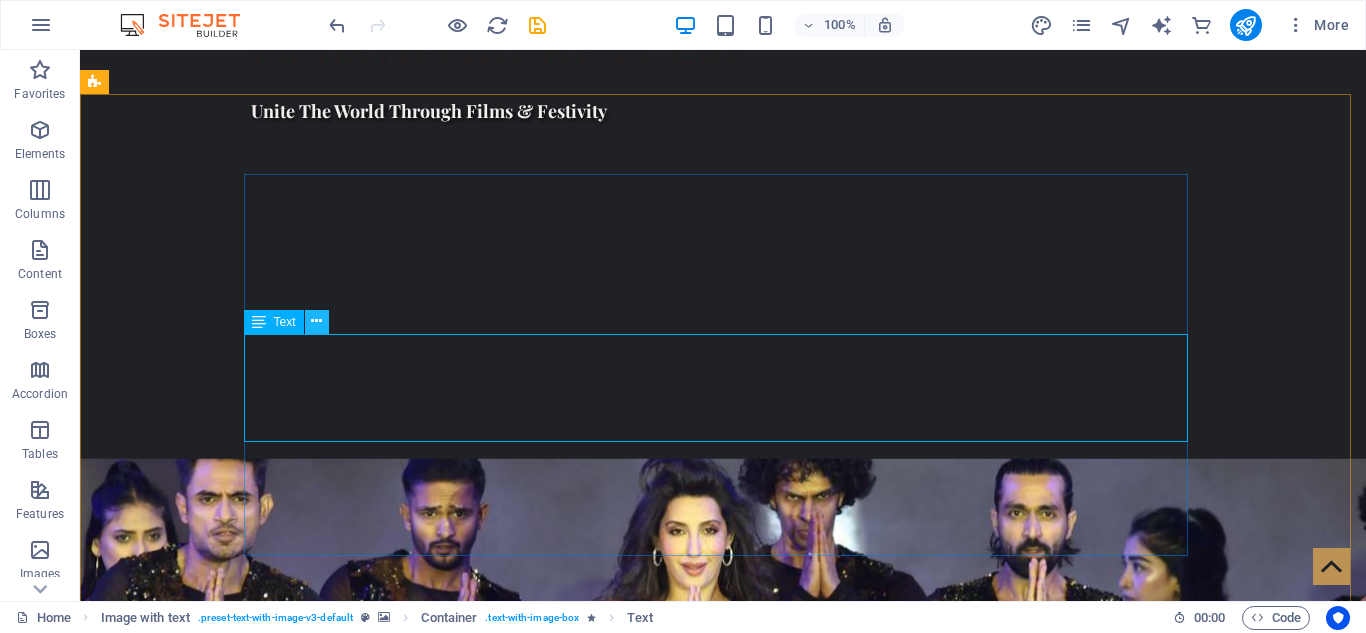 click at bounding box center (316, 321) 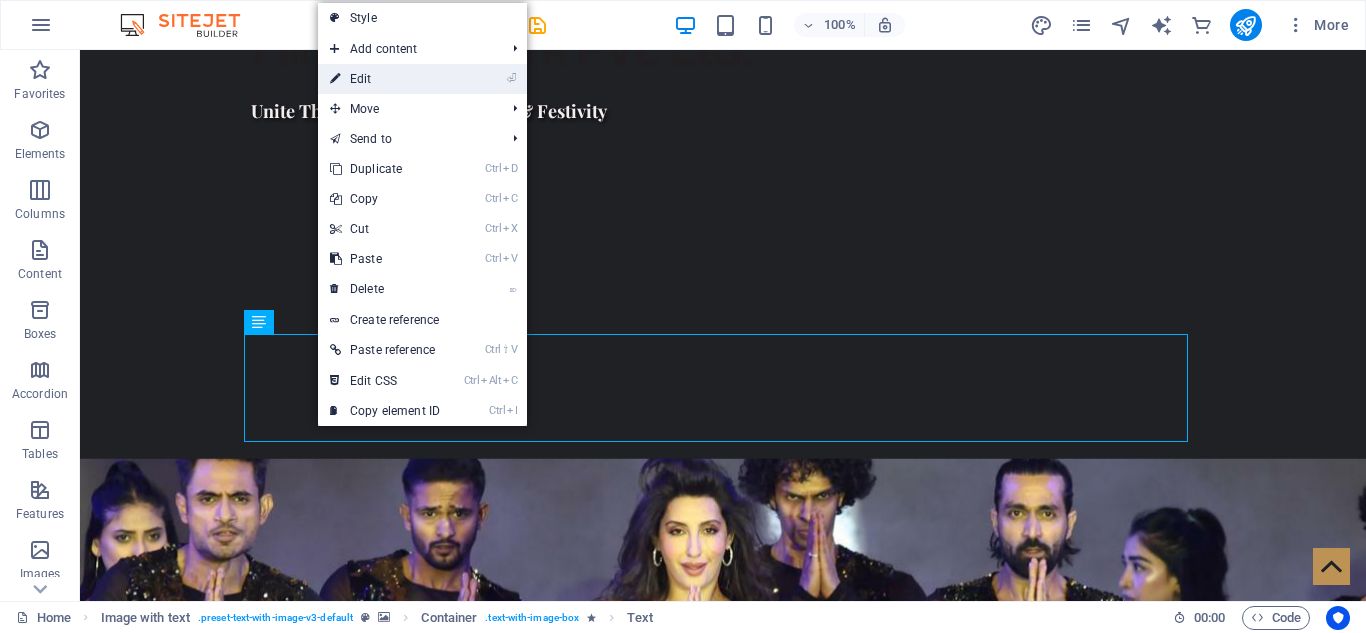 click on "⏎  Edit" at bounding box center [385, 79] 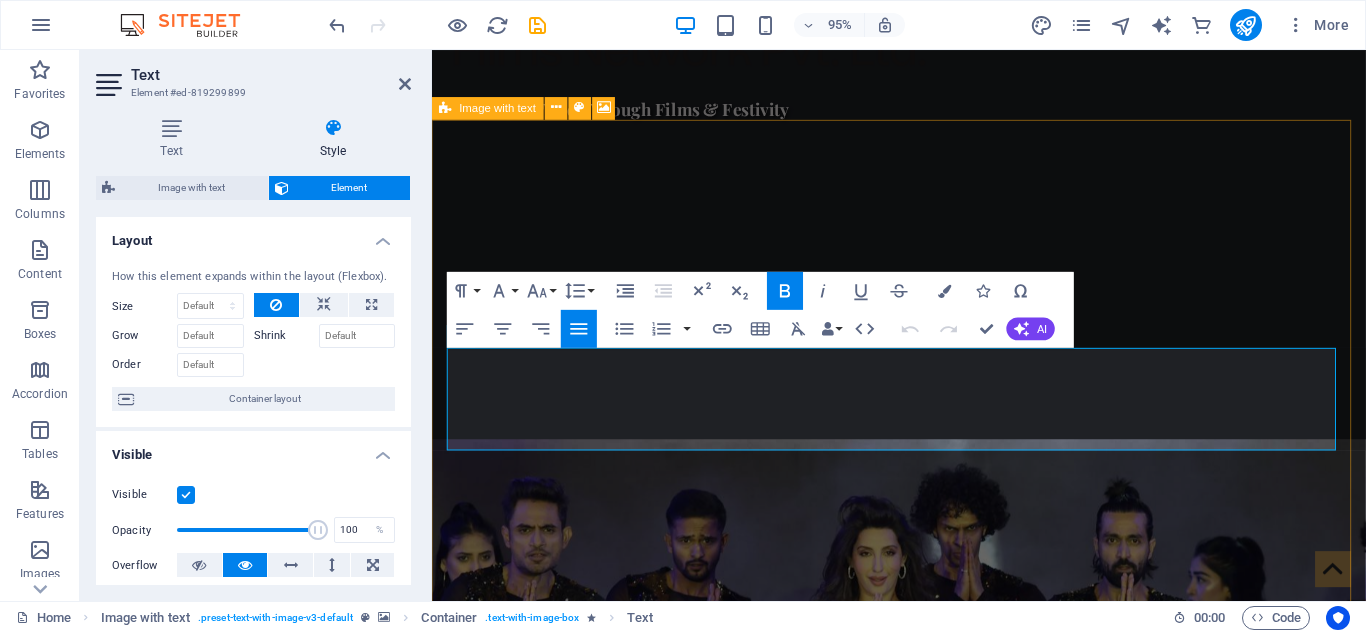 drag, startPoint x: 802, startPoint y: 462, endPoint x: 439, endPoint y: 380, distance: 372.14648 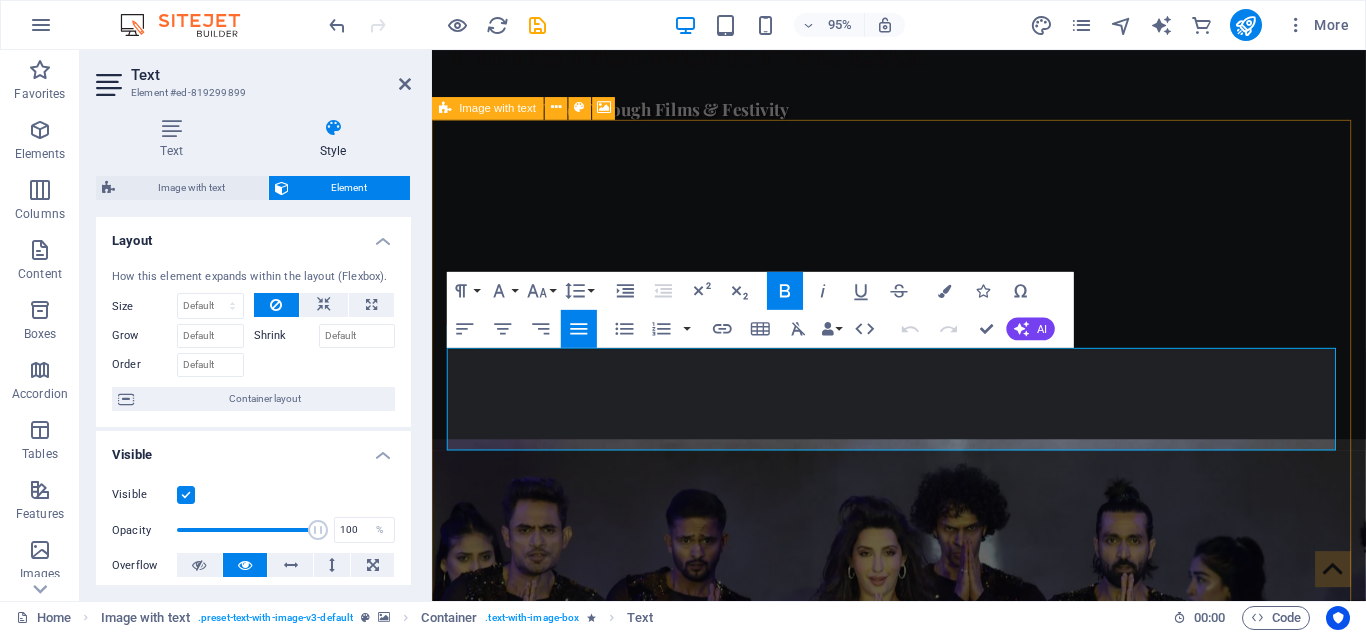 click on "WELCOME TO WorldWide Films Network We are Nepal’s premier platform for international entertainment and cultural exchange. From iconic concerts to global film collaborations, we bring world-class experiences to Nepali audiences and take Nepali talent to global stages. Our vision is to create a bridge between Nepal and the world through music, cinema, and live entertainment. FOLLOW US ON" at bounding box center (923, 1422) 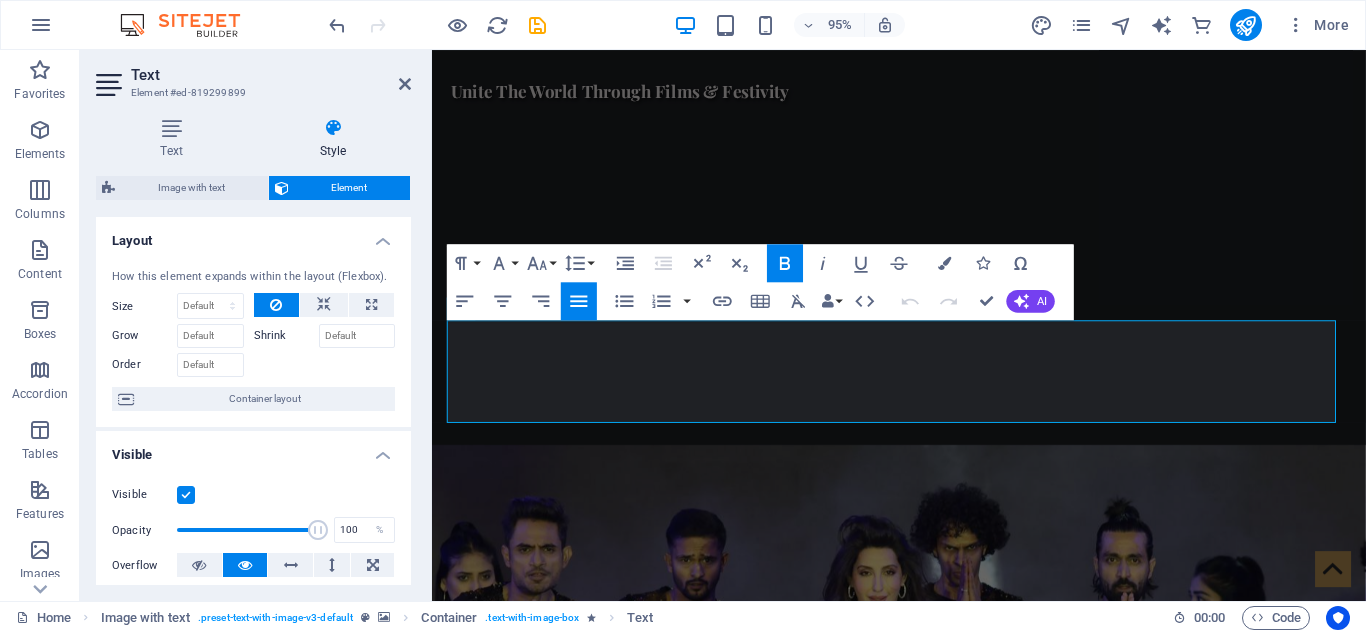 scroll, scrollTop: 1291, scrollLeft: 0, axis: vertical 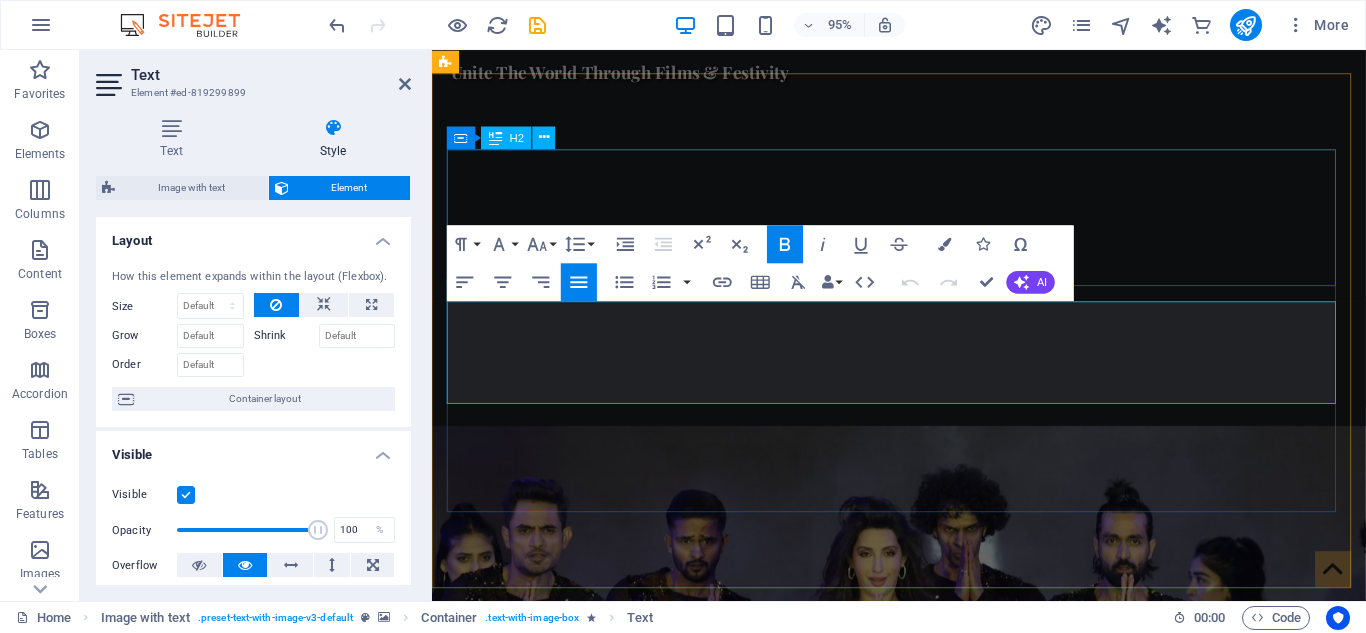 click on "WELCOME TO WorldWide Films Network" at bounding box center (920, 1517) 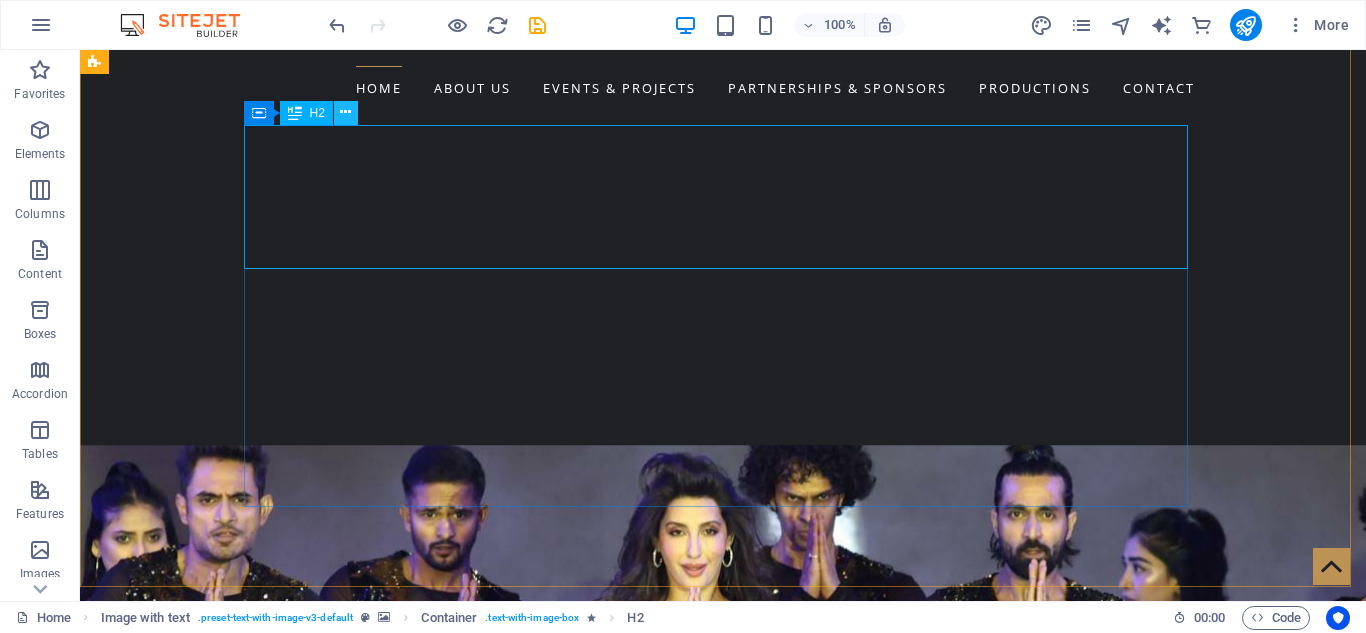 click at bounding box center (345, 112) 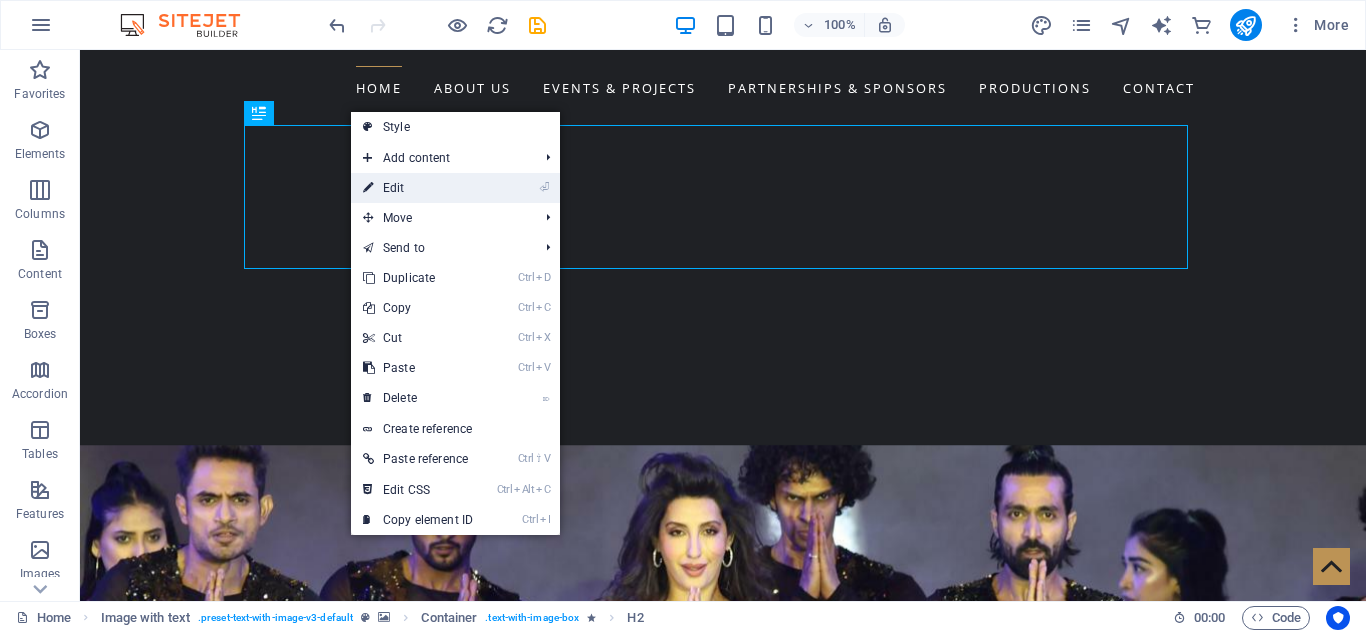 click on "⏎  Edit" at bounding box center [418, 188] 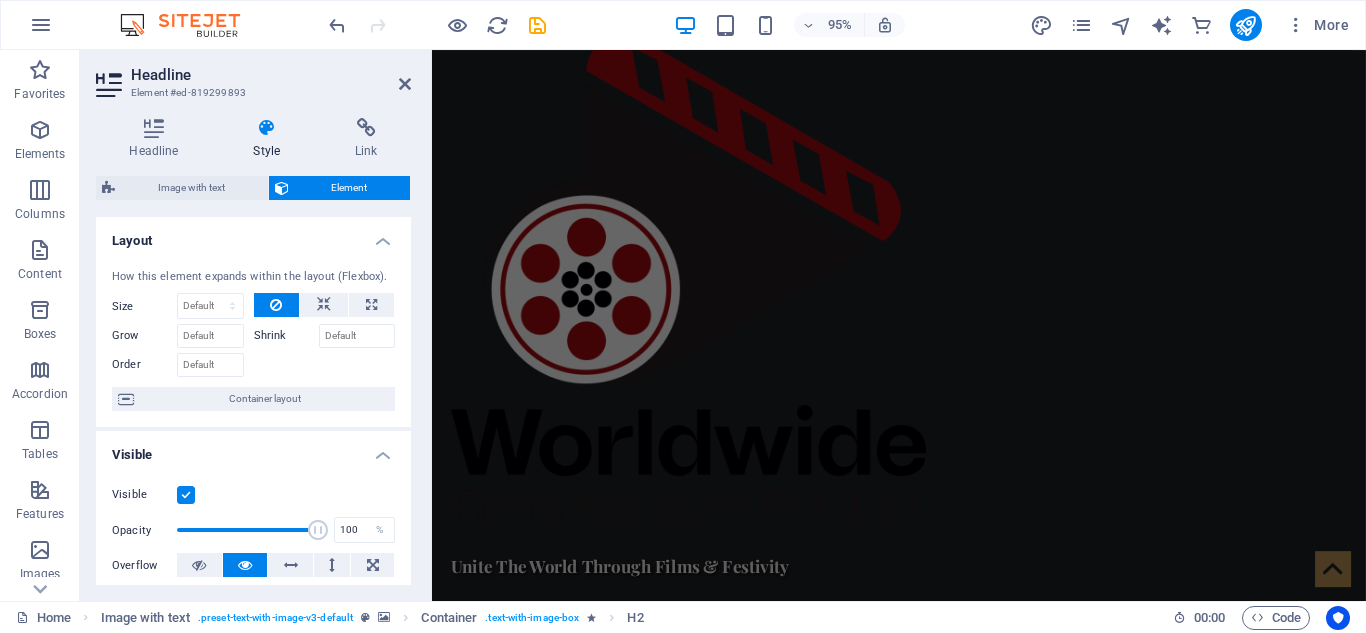 scroll, scrollTop: 780, scrollLeft: 0, axis: vertical 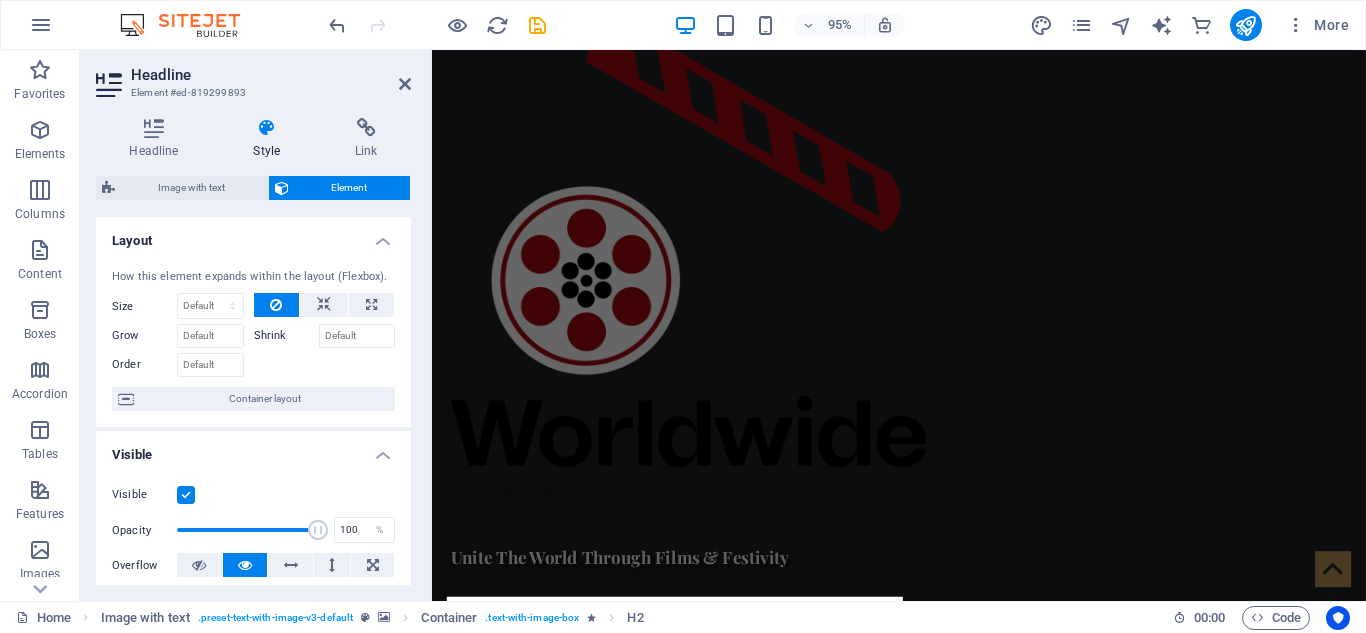 click at bounding box center [923, 990] 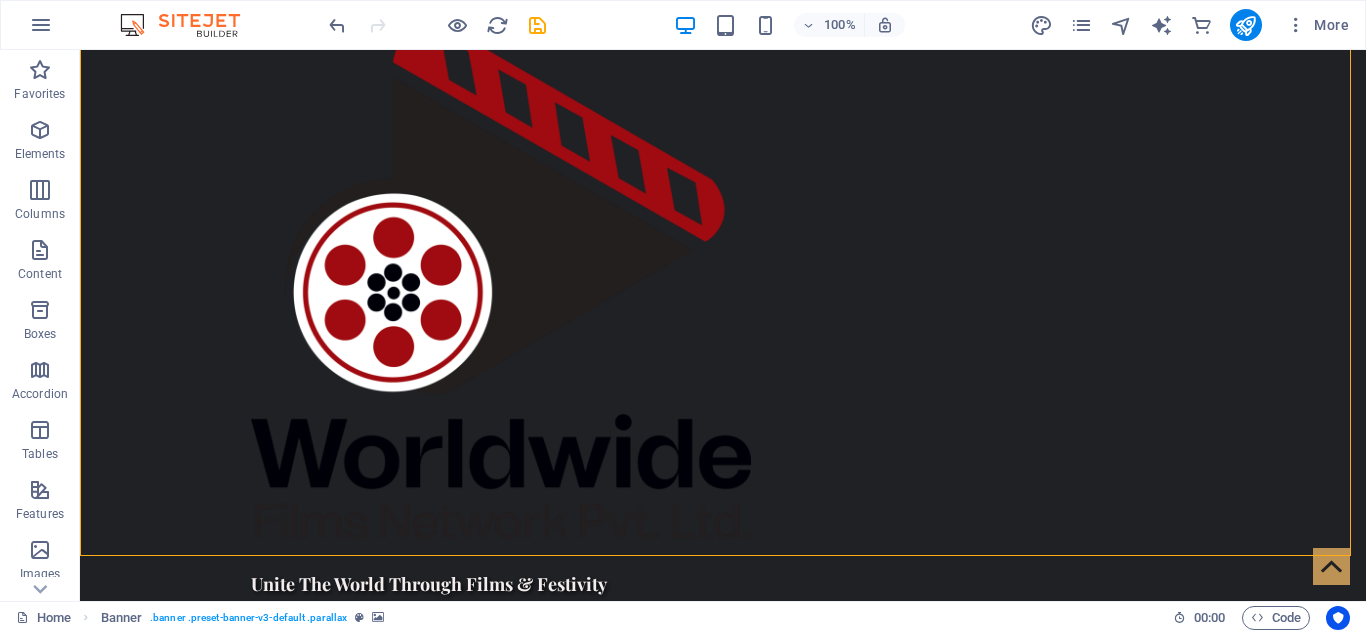click at bounding box center [723, 990] 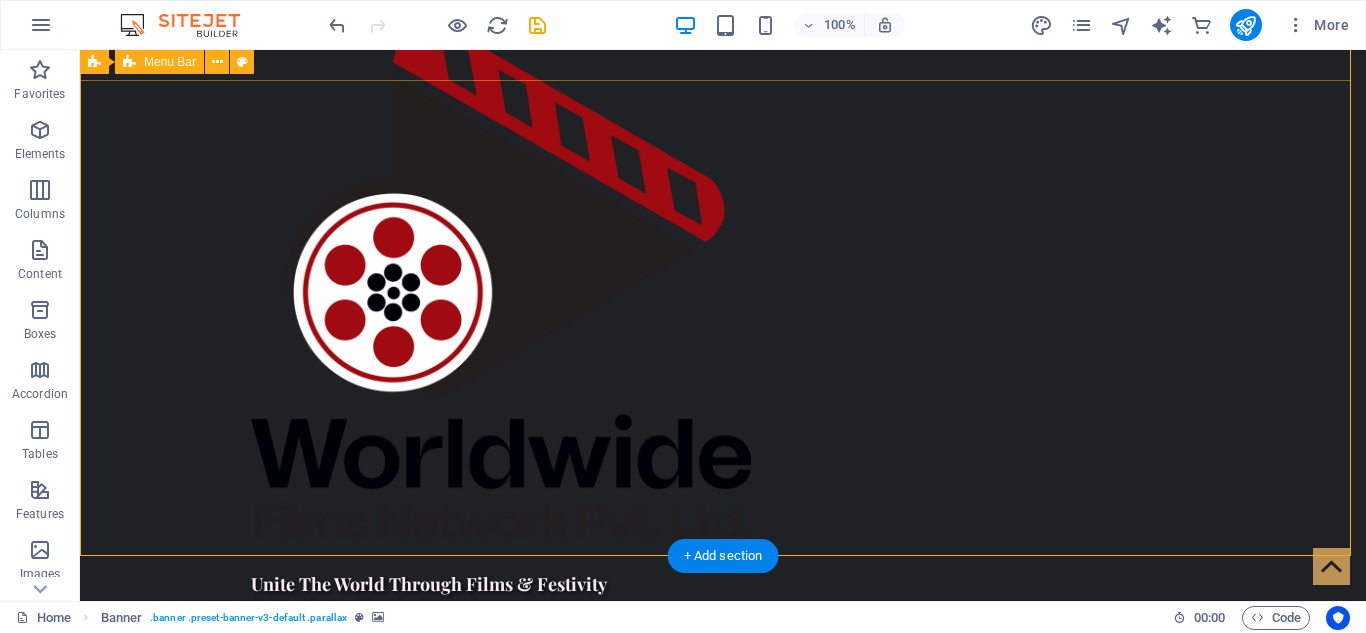 click on "Home About us Events & Projects Partnerships & Sponsors Productions Contact" at bounding box center [723, 1296] 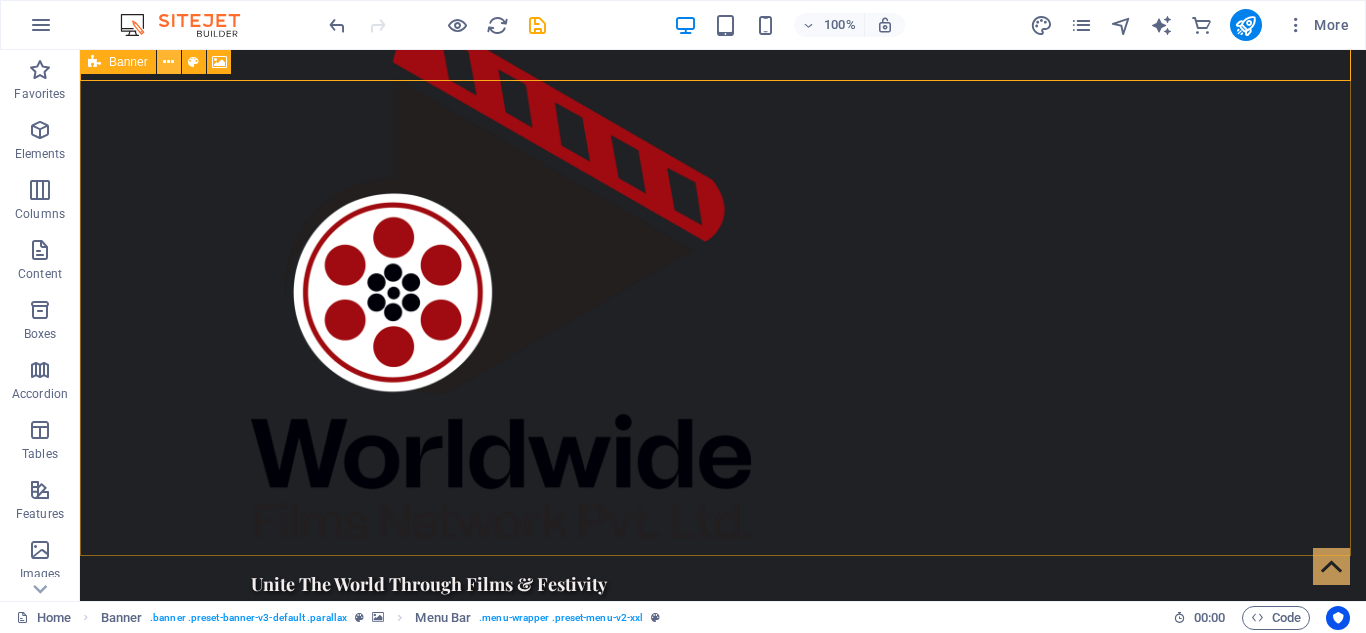 click at bounding box center (168, 62) 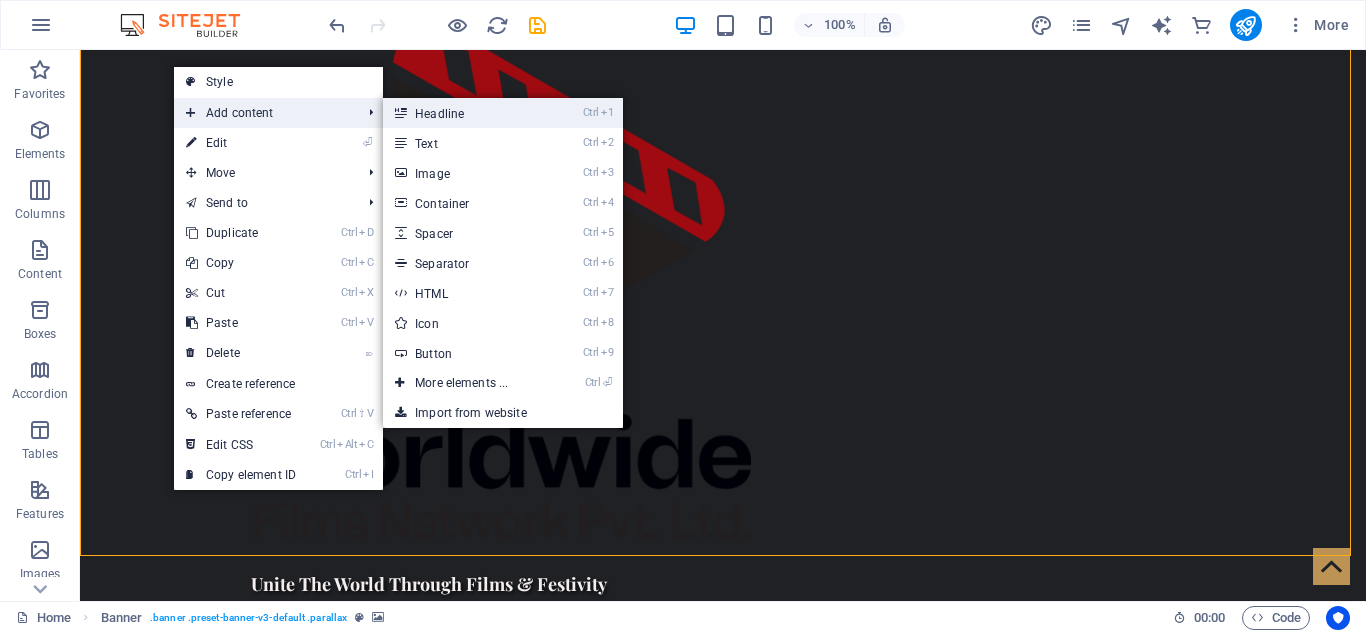 click on "Ctrl 1  Headline" at bounding box center (465, 113) 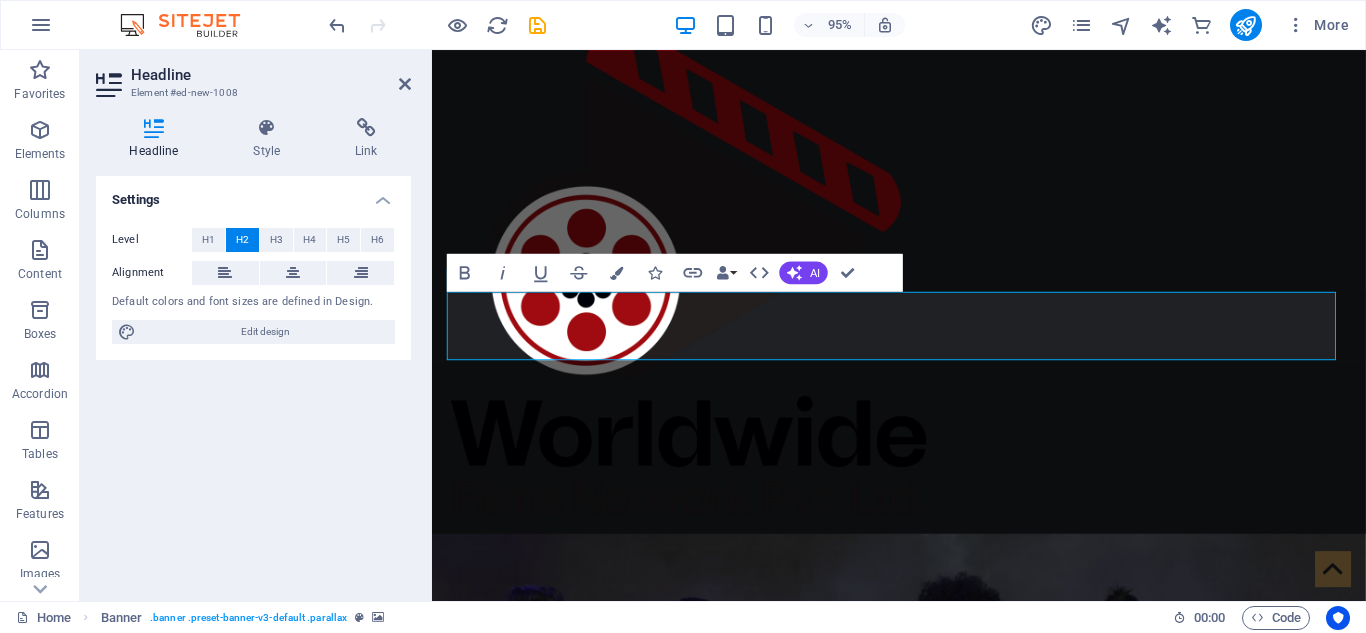 scroll, scrollTop: 497, scrollLeft: 0, axis: vertical 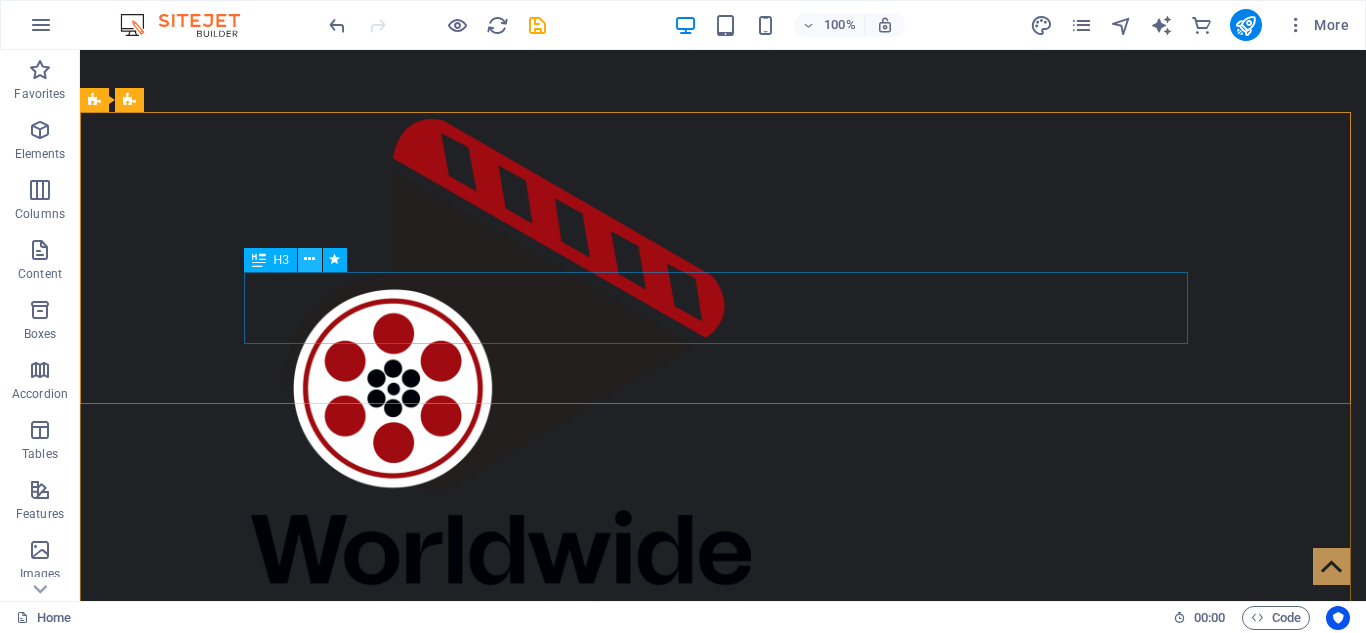 click at bounding box center (309, 259) 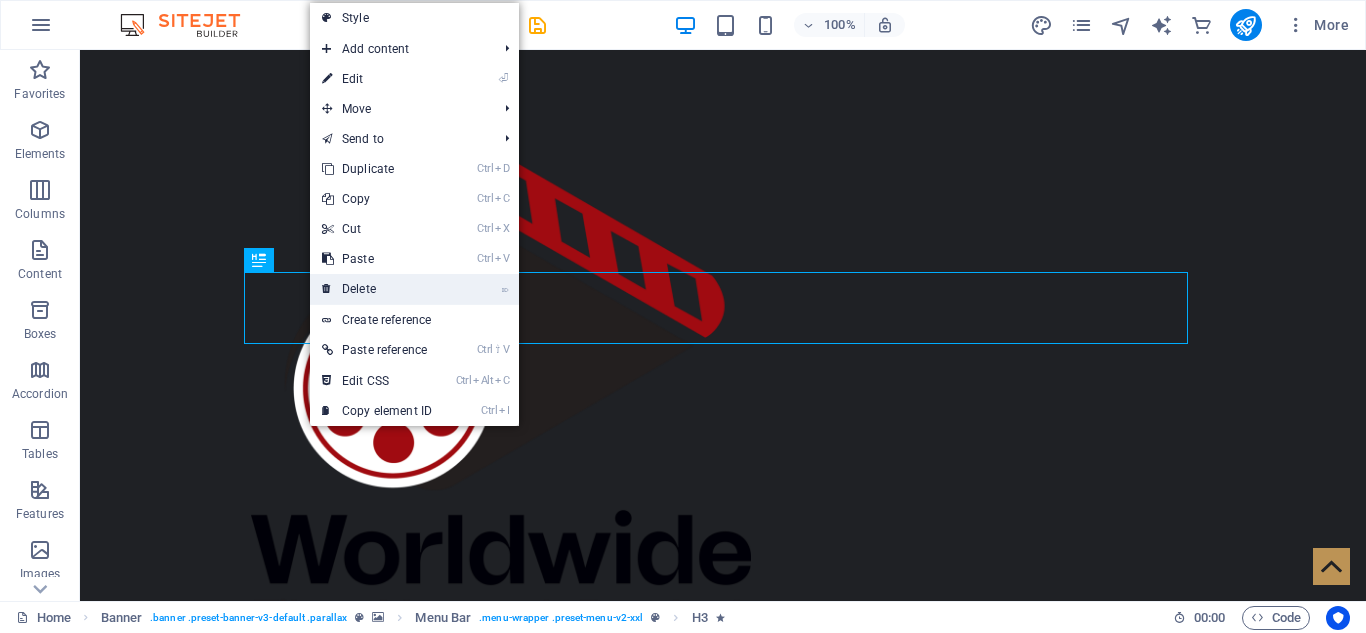 click on "⌦  Delete" at bounding box center [377, 289] 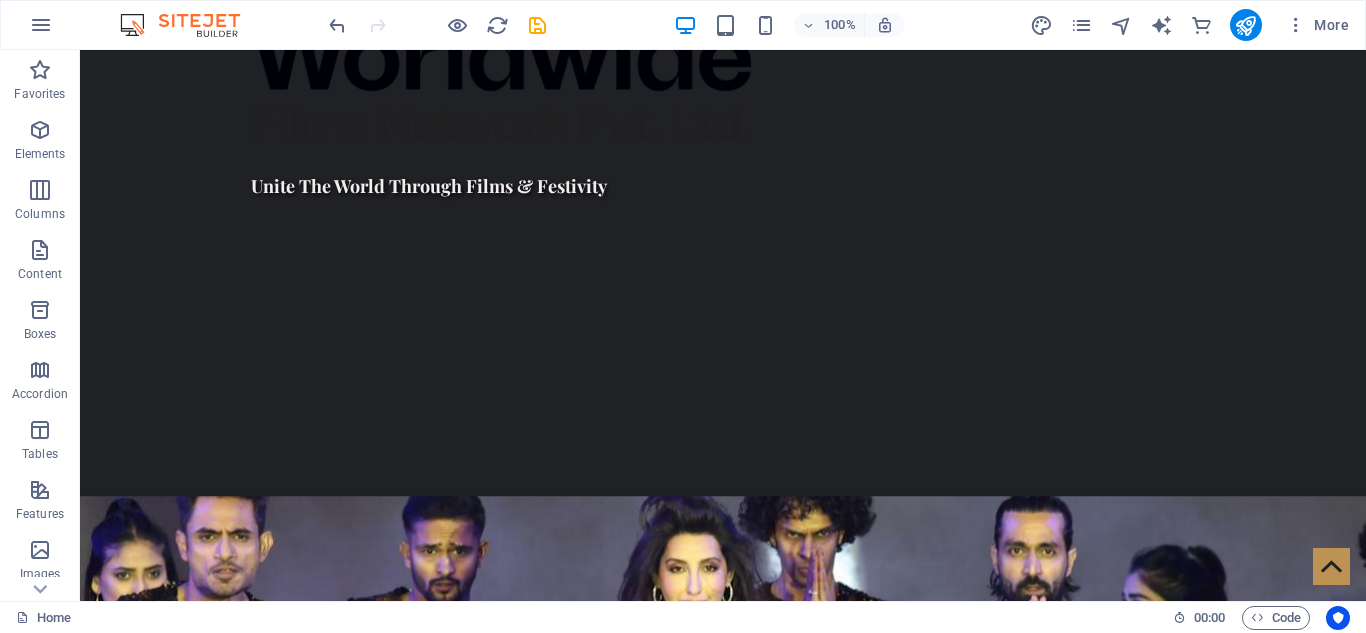 scroll, scrollTop: 1178, scrollLeft: 0, axis: vertical 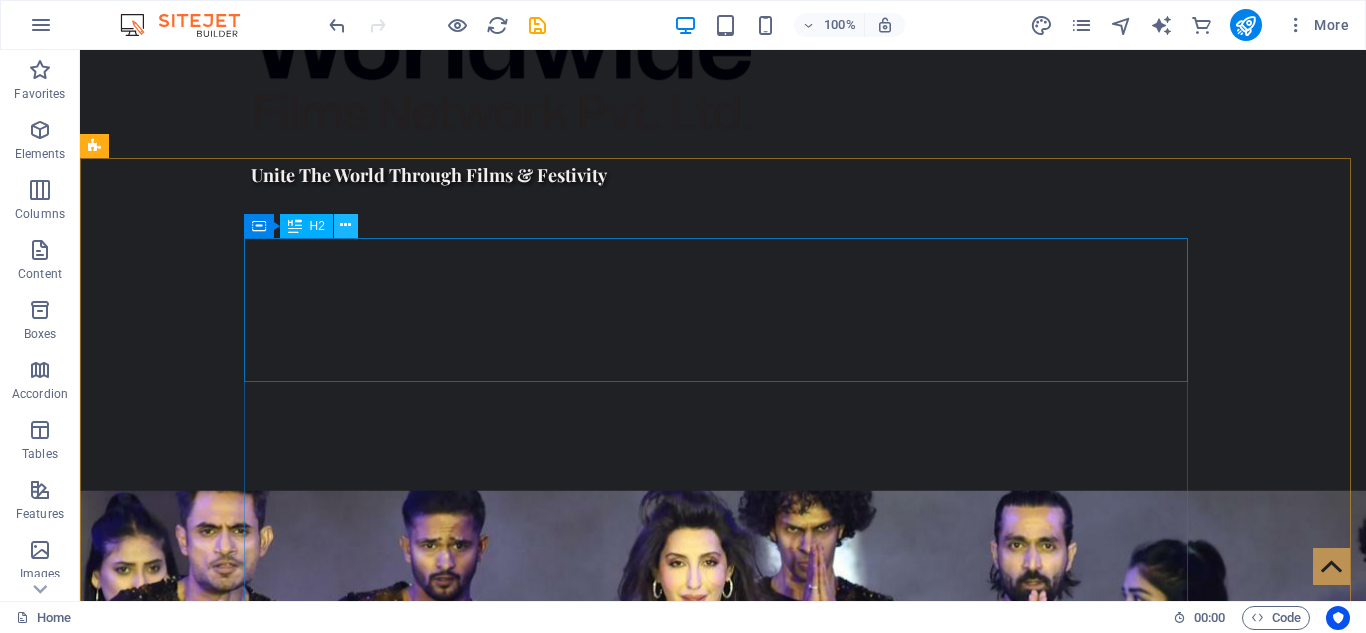click at bounding box center (346, 226) 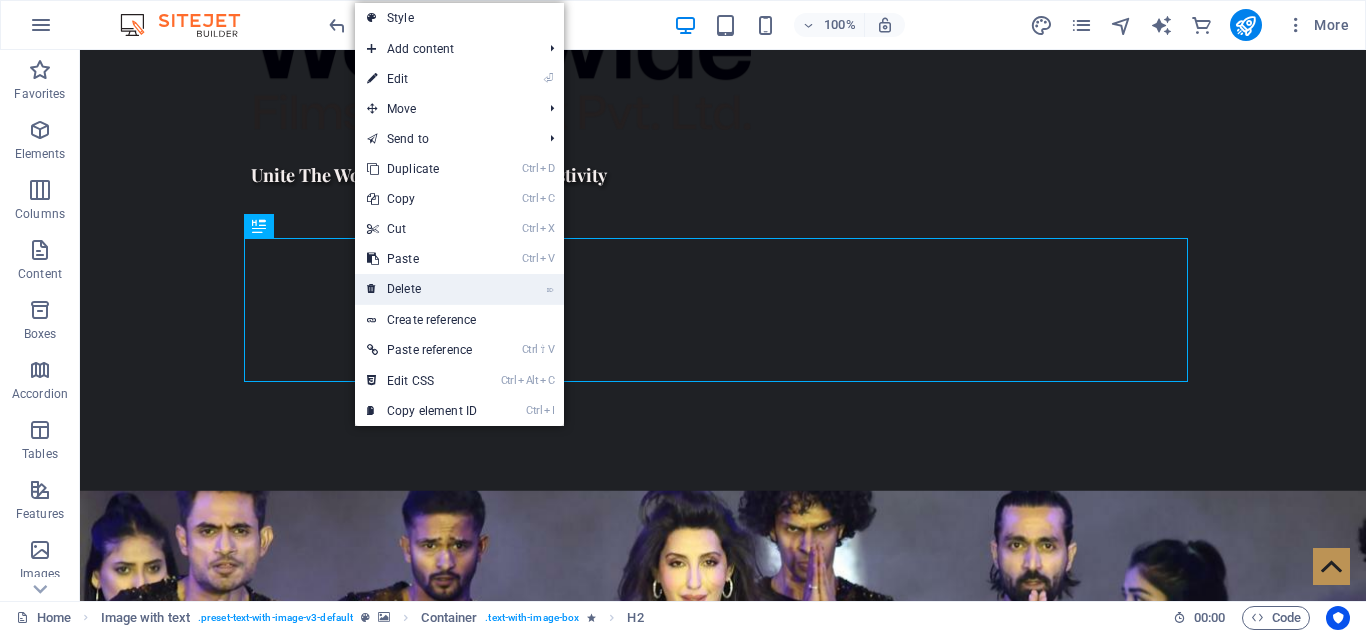 click on "⌦  Delete" at bounding box center (422, 289) 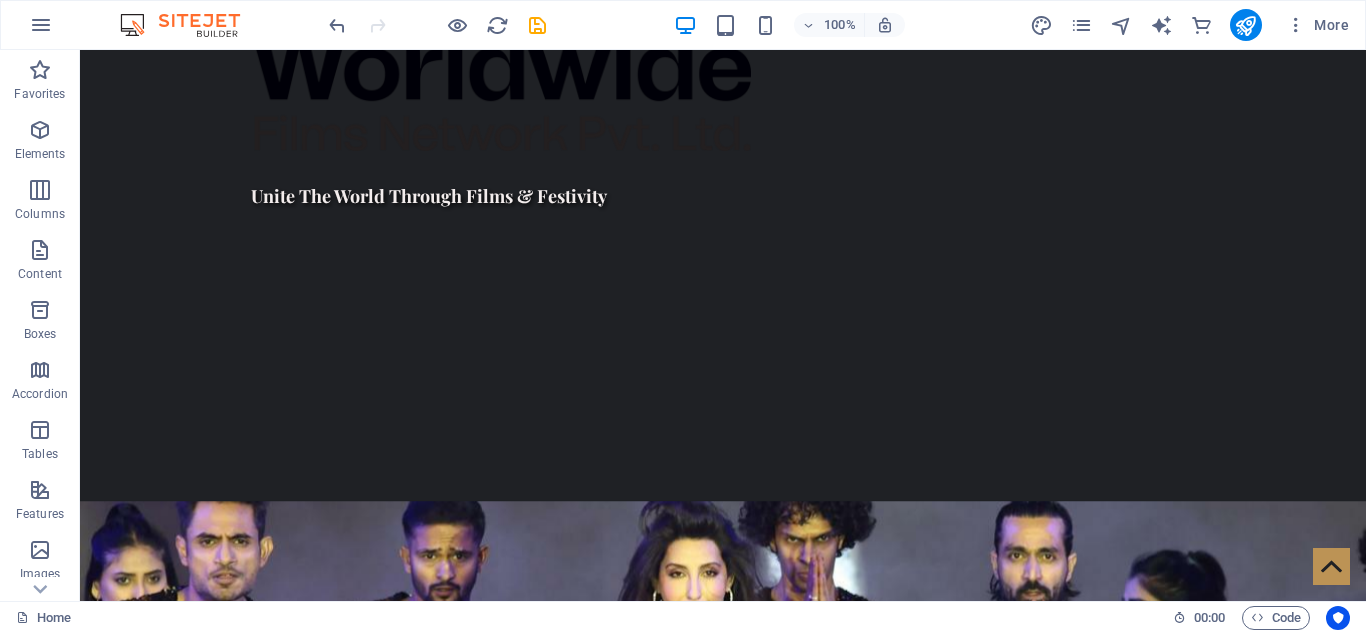 scroll, scrollTop: 1034, scrollLeft: 0, axis: vertical 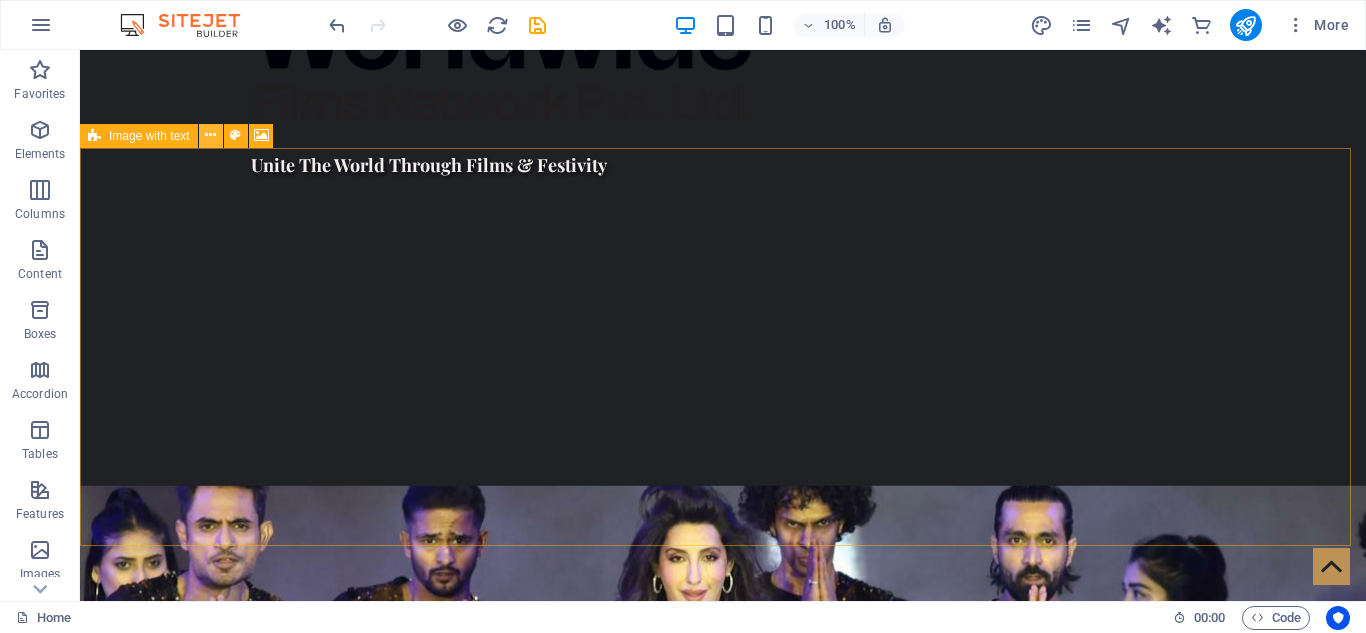 click at bounding box center [210, 135] 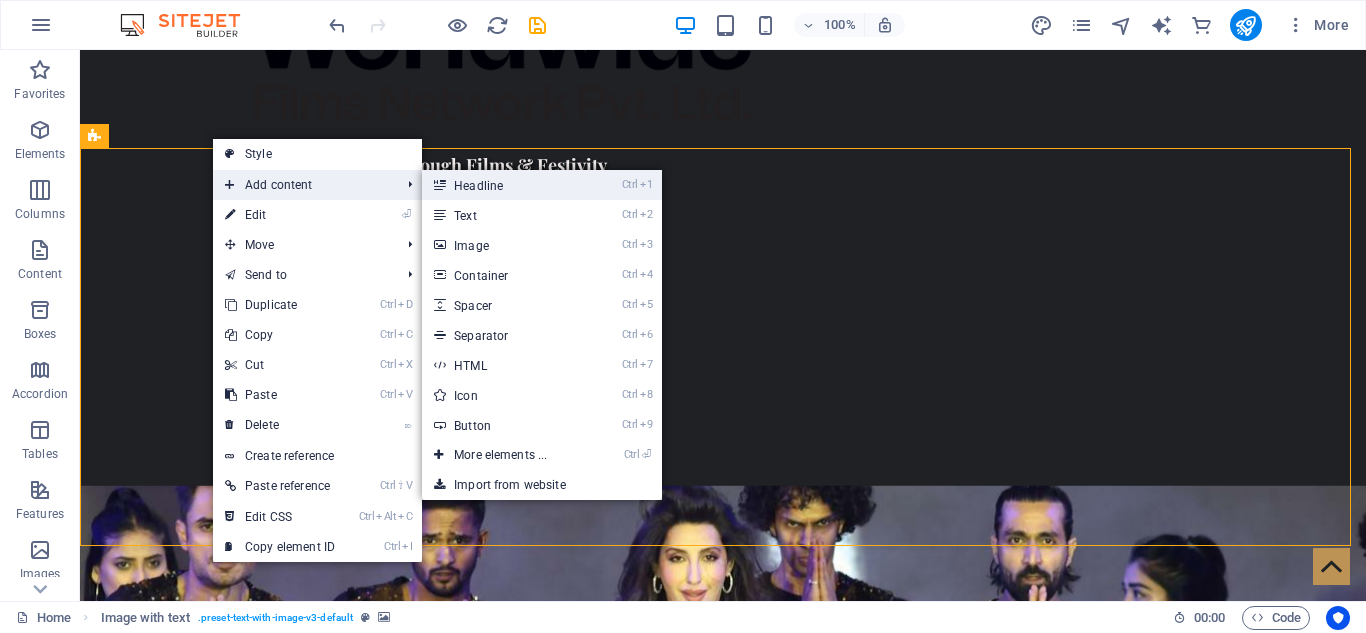click on "Ctrl 1  Headline" at bounding box center (504, 185) 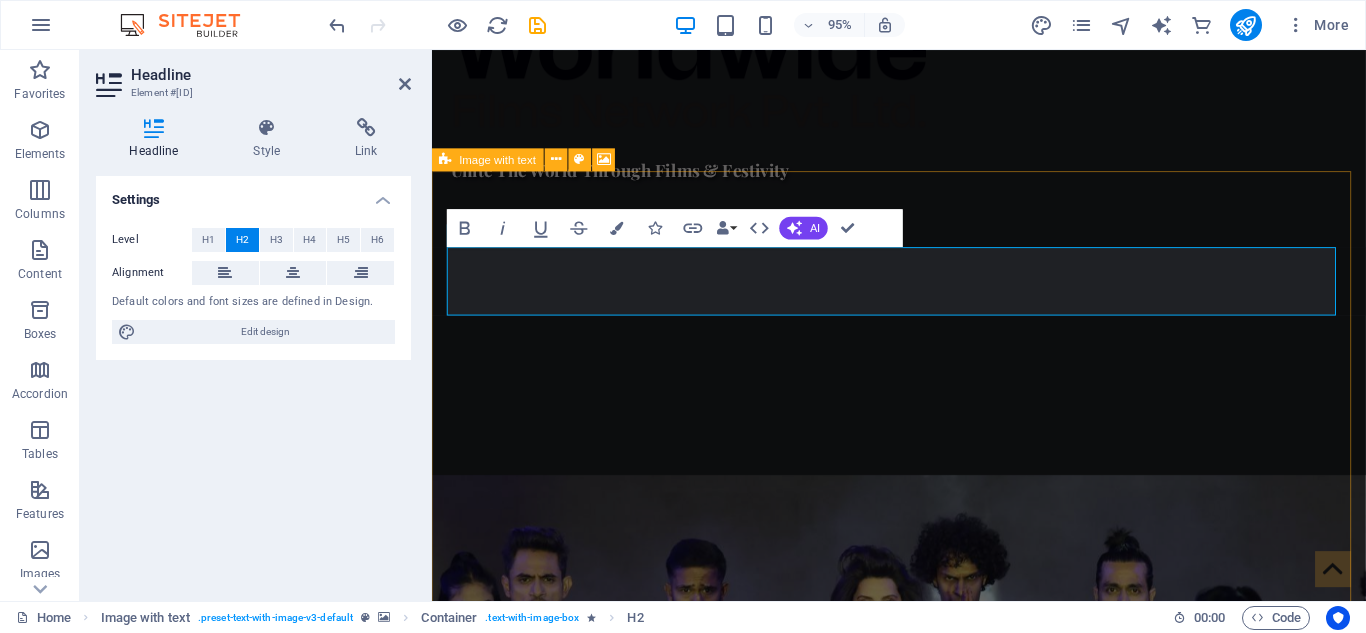 click at bounding box center [923, 1269] 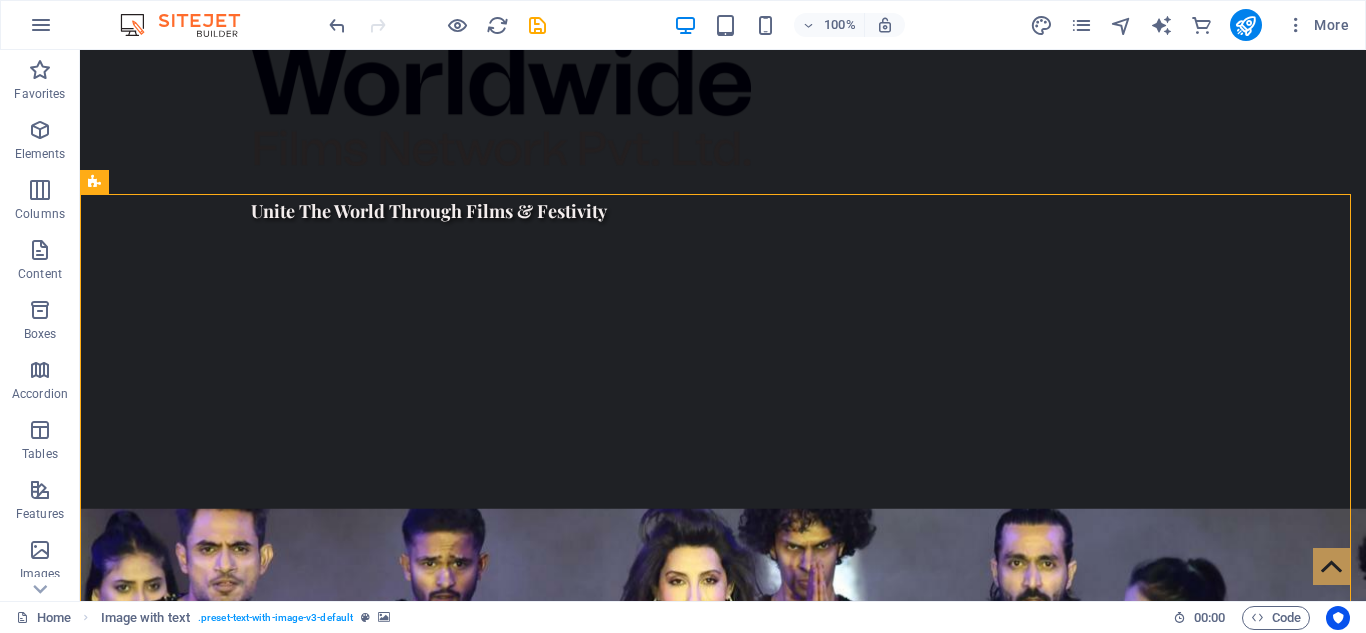scroll, scrollTop: 1194, scrollLeft: 0, axis: vertical 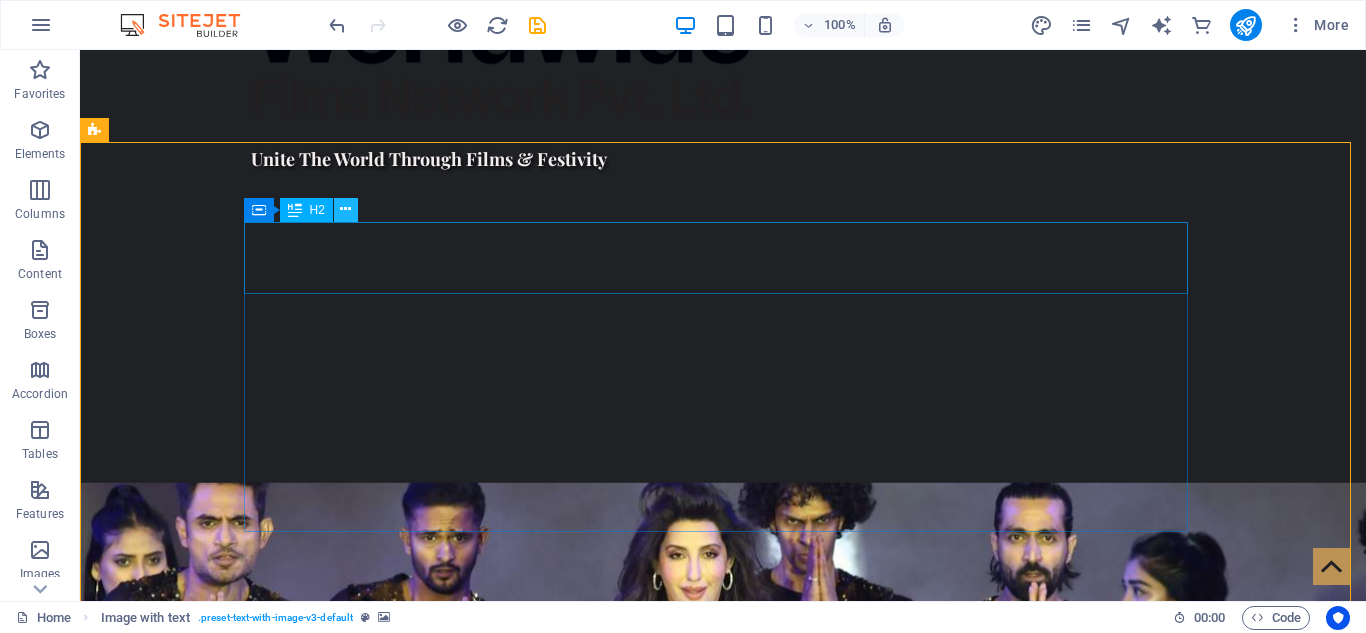 click at bounding box center (345, 209) 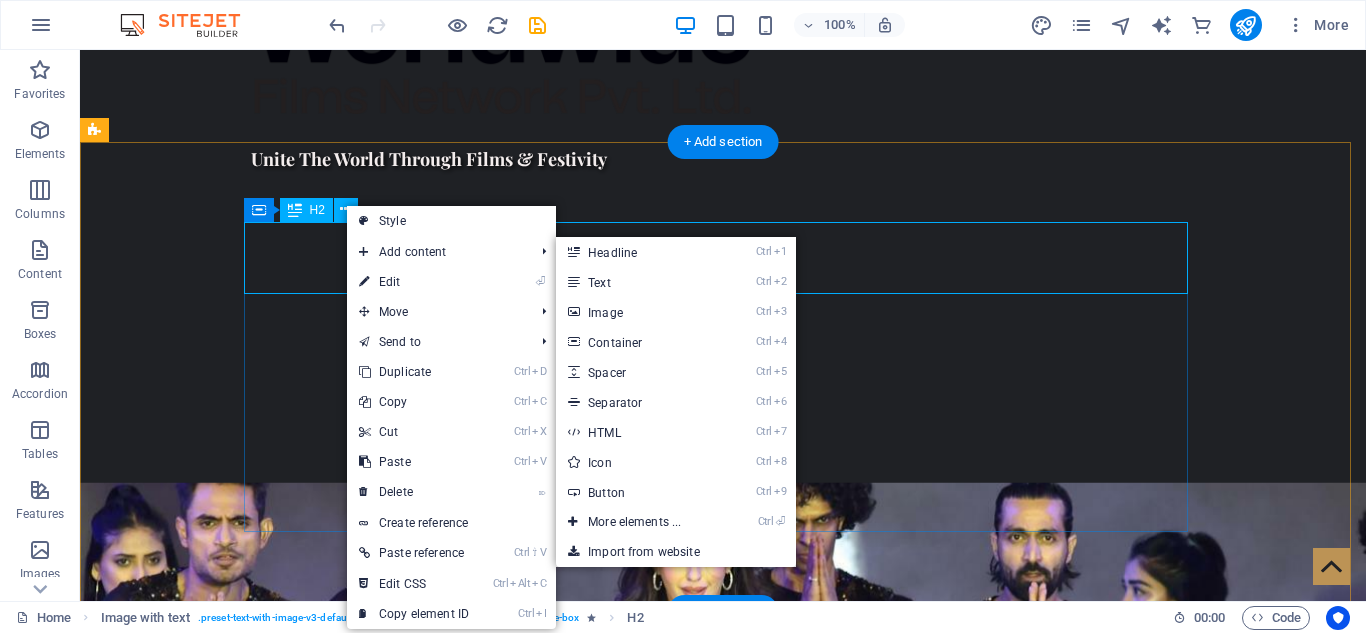 click on "New headline" at bounding box center (568, 1610) 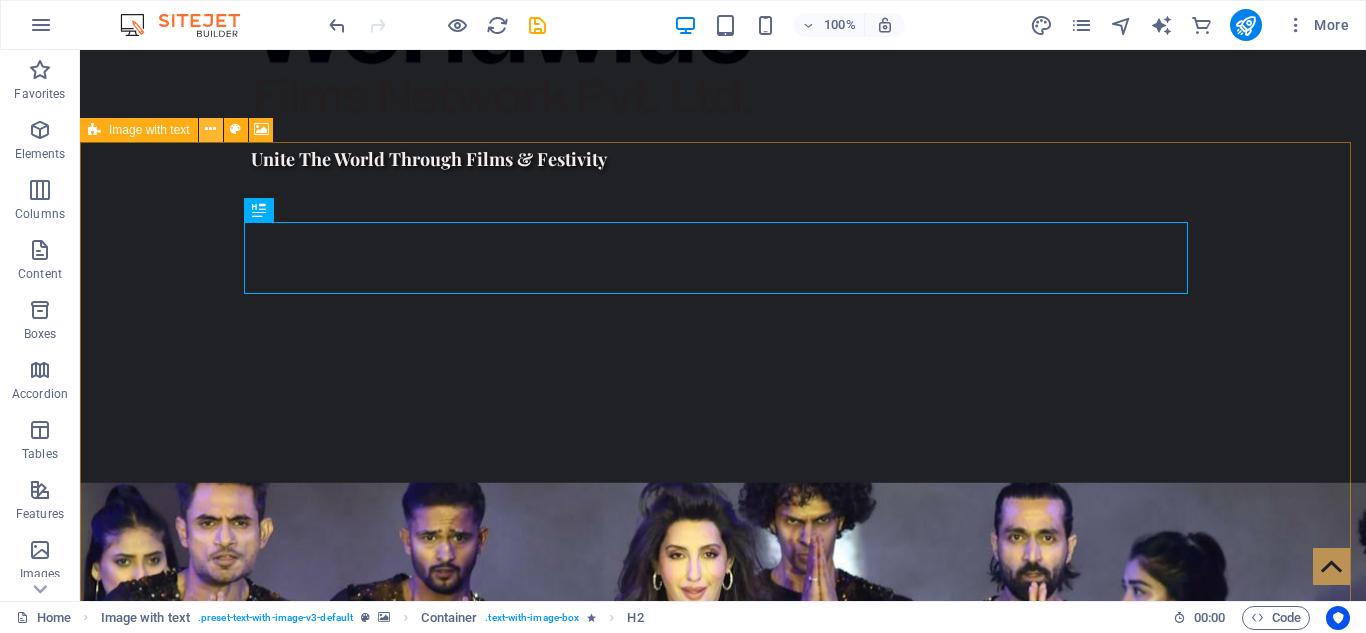 click at bounding box center (210, 129) 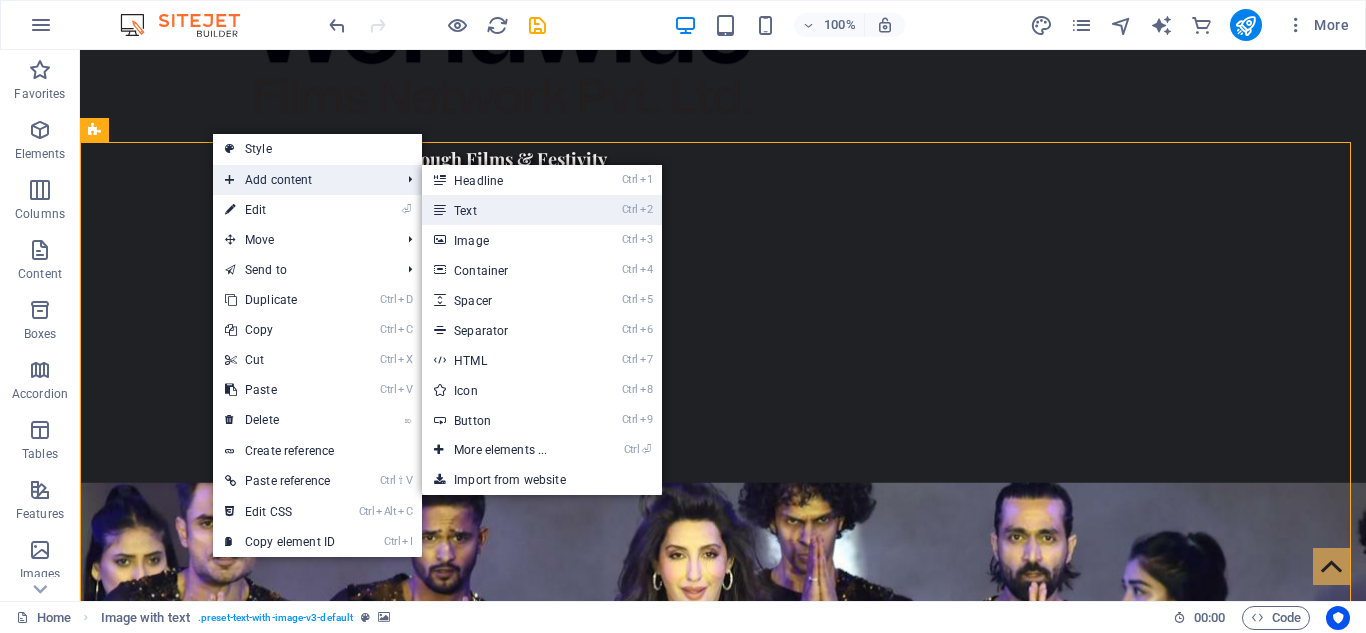 click on "Ctrl 2  Text" at bounding box center [504, 210] 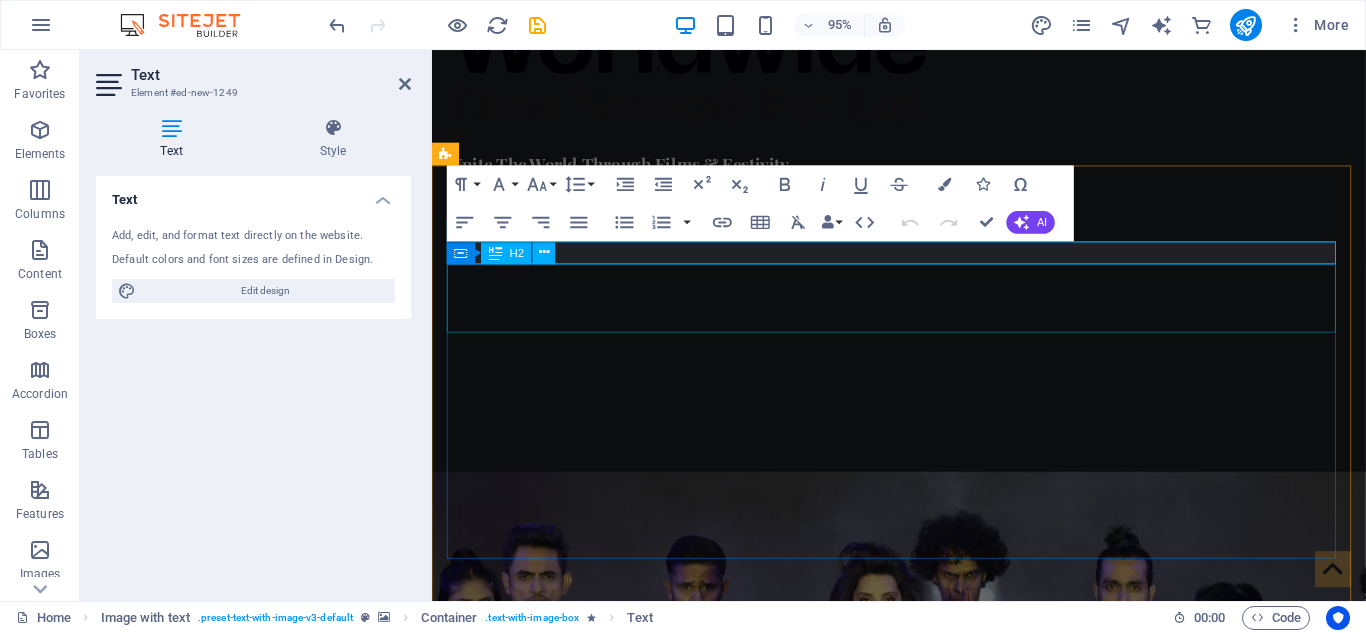 click on "New headline" at bounding box center (920, 1674) 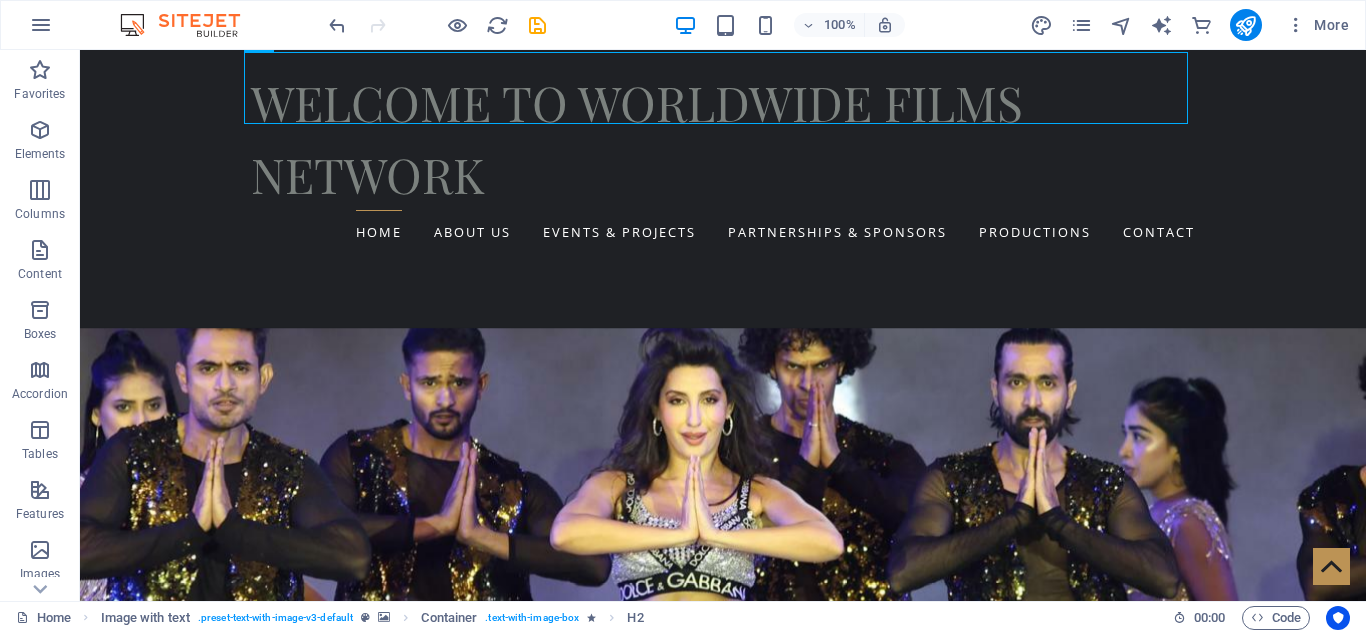 scroll, scrollTop: 1200, scrollLeft: 0, axis: vertical 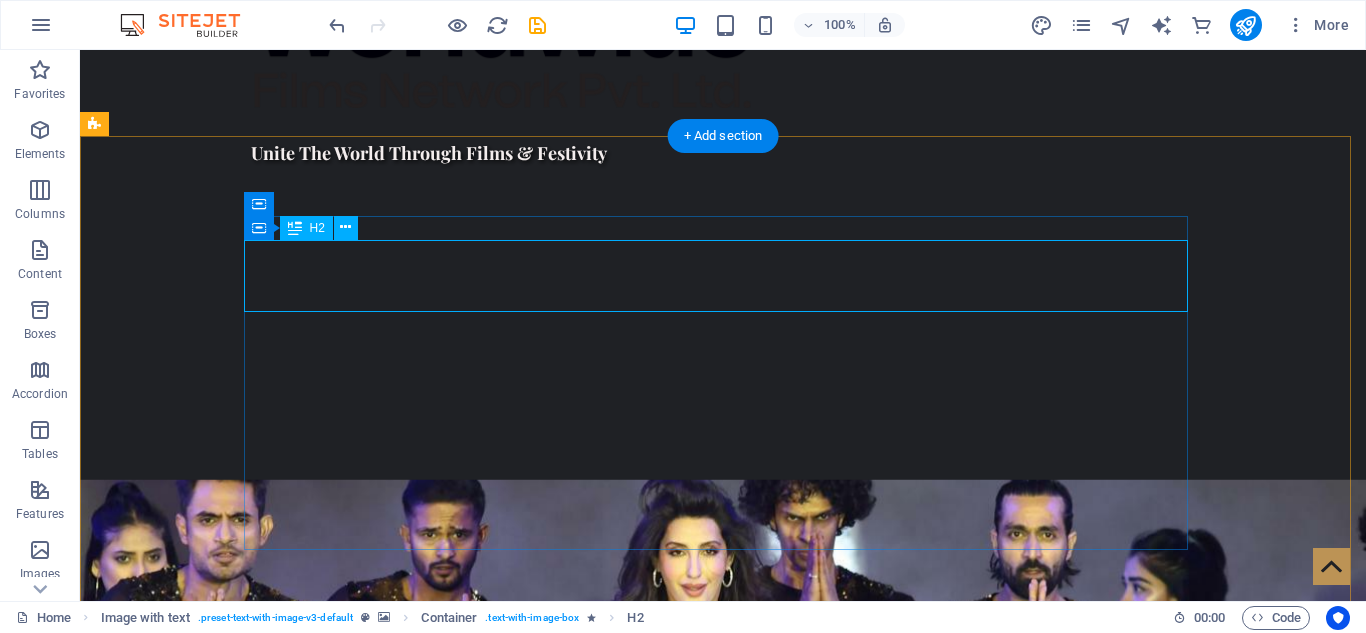 click on "New headline" at bounding box center [568, 1652] 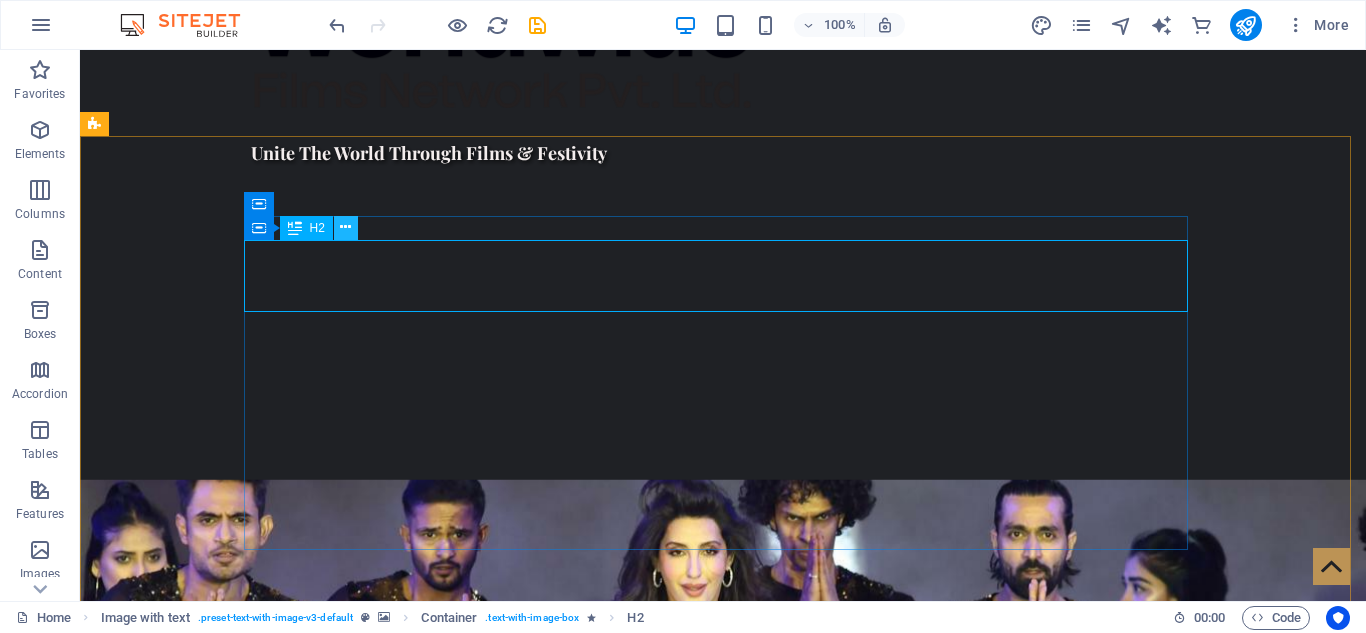 click at bounding box center [345, 227] 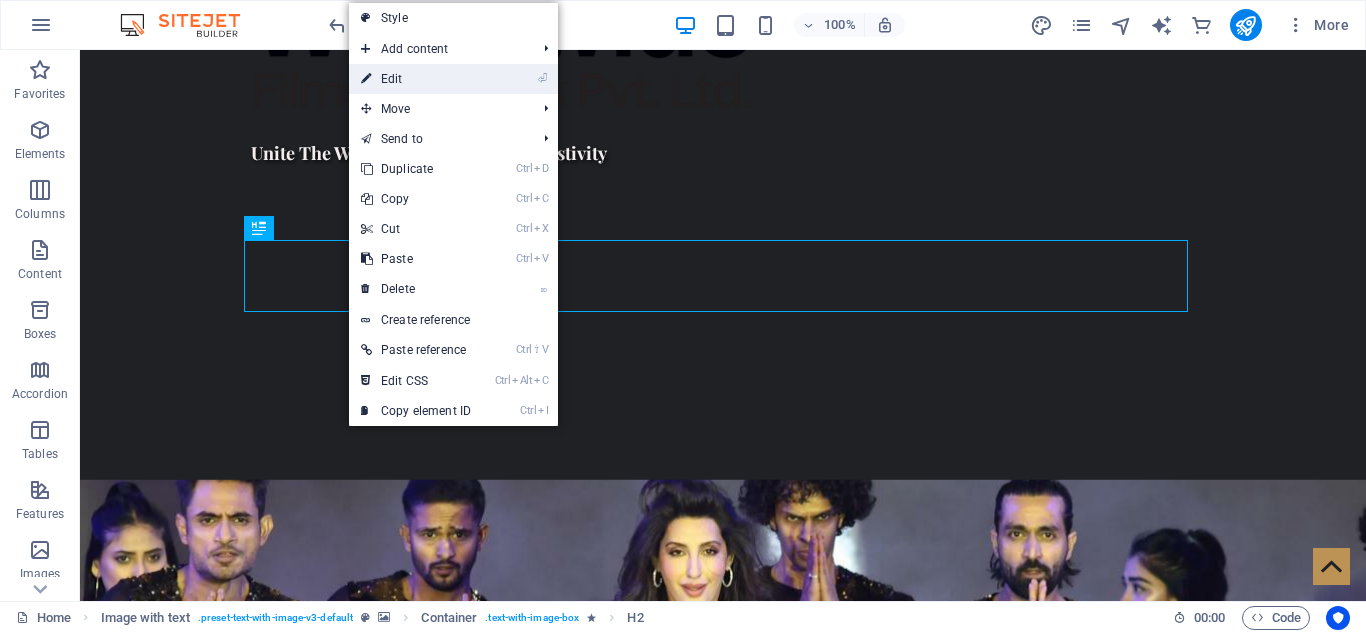 click on "⏎  Edit" at bounding box center (416, 79) 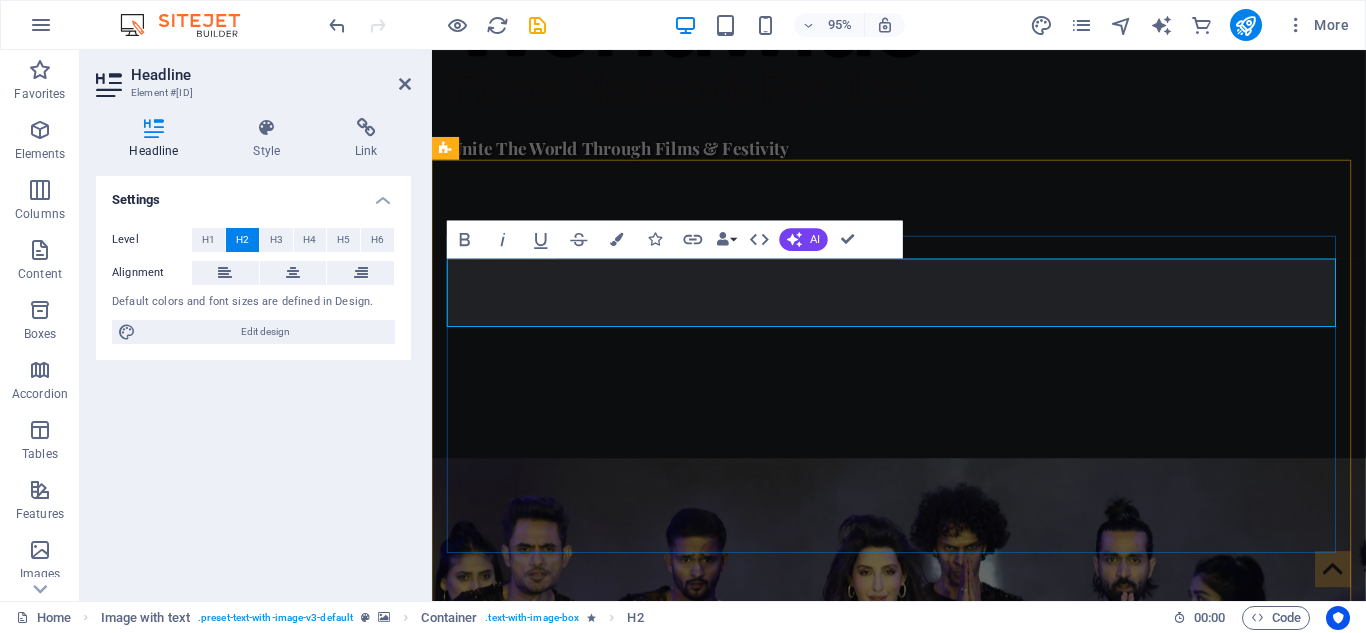 click on "New headline" at bounding box center [920, 1652] 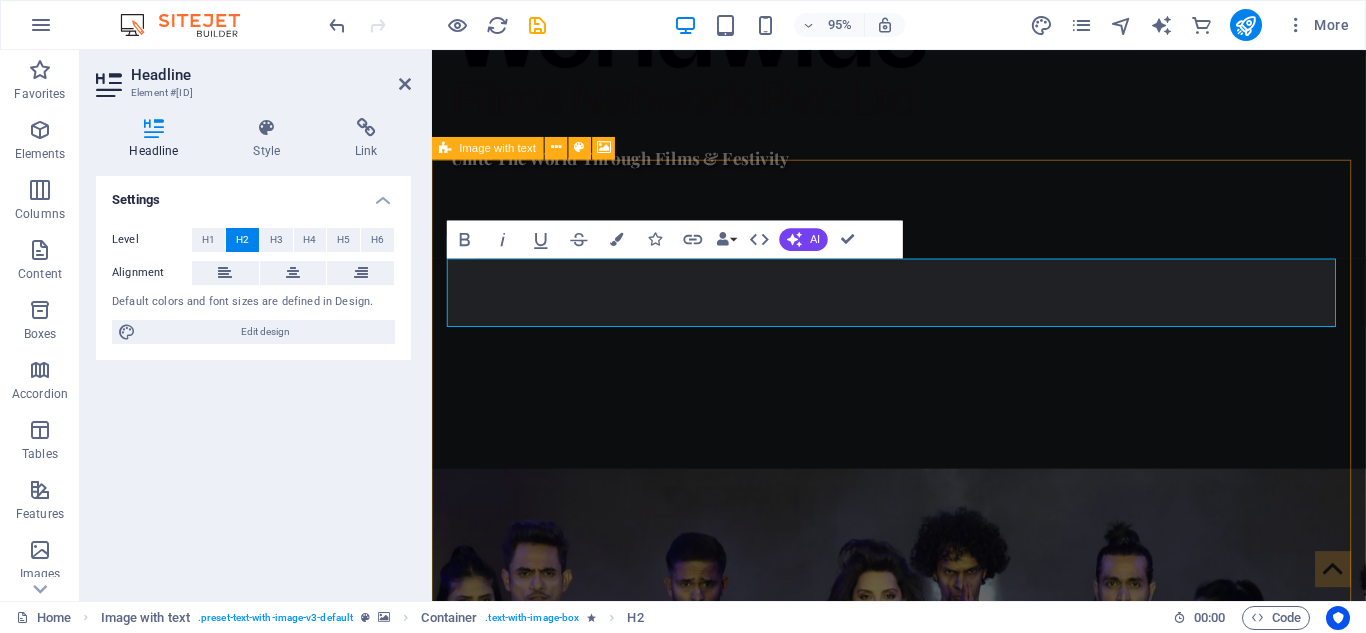 click at bounding box center [923, 1305] 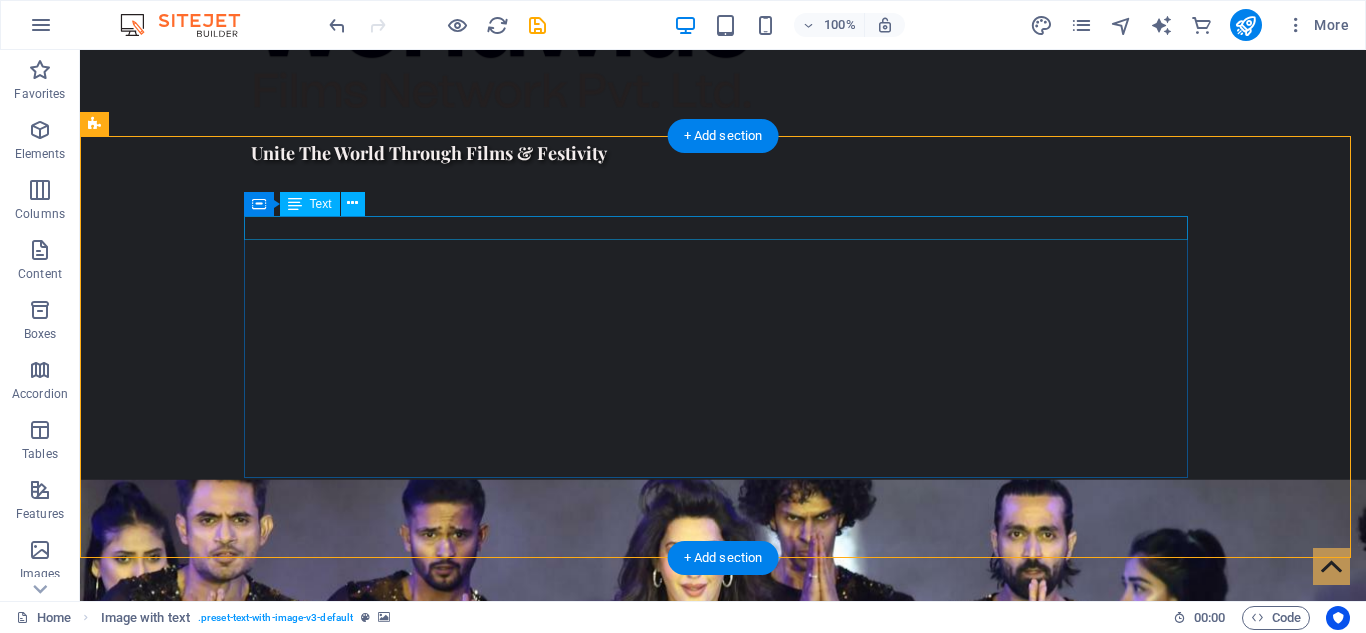 click on "New text element" at bounding box center (568, 1532) 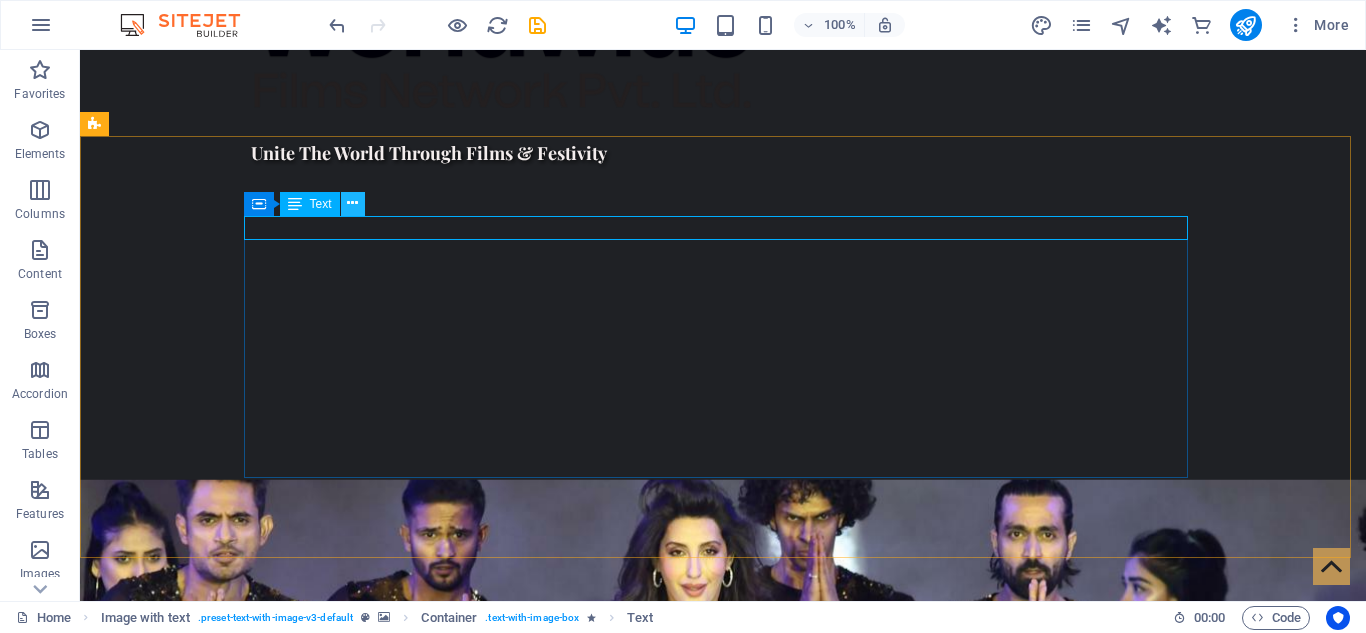 click at bounding box center (352, 203) 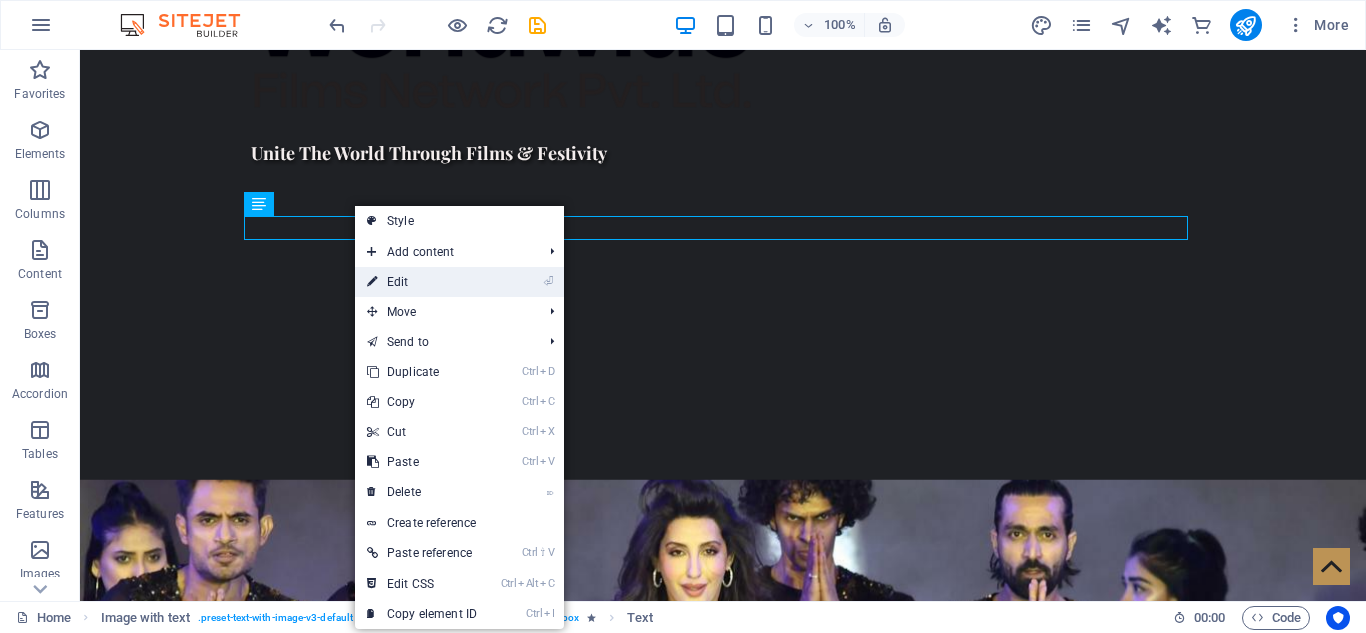 click on "⏎  Edit" at bounding box center [422, 282] 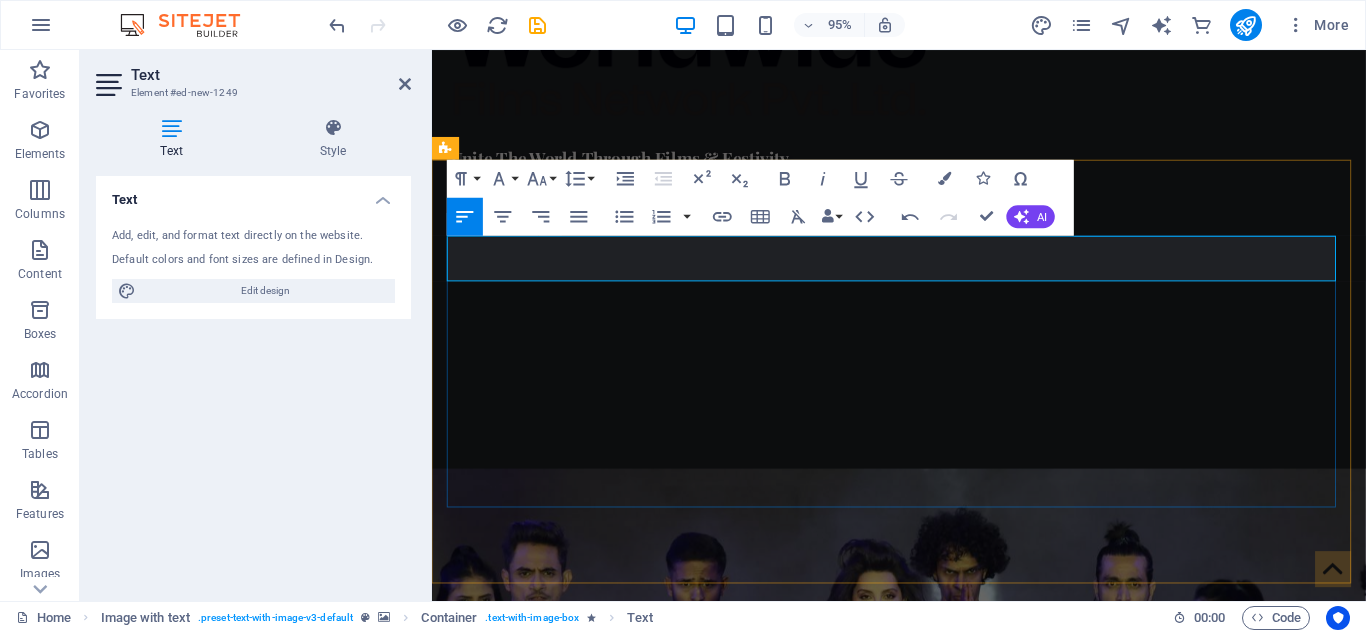 click at bounding box center [920, 1620] 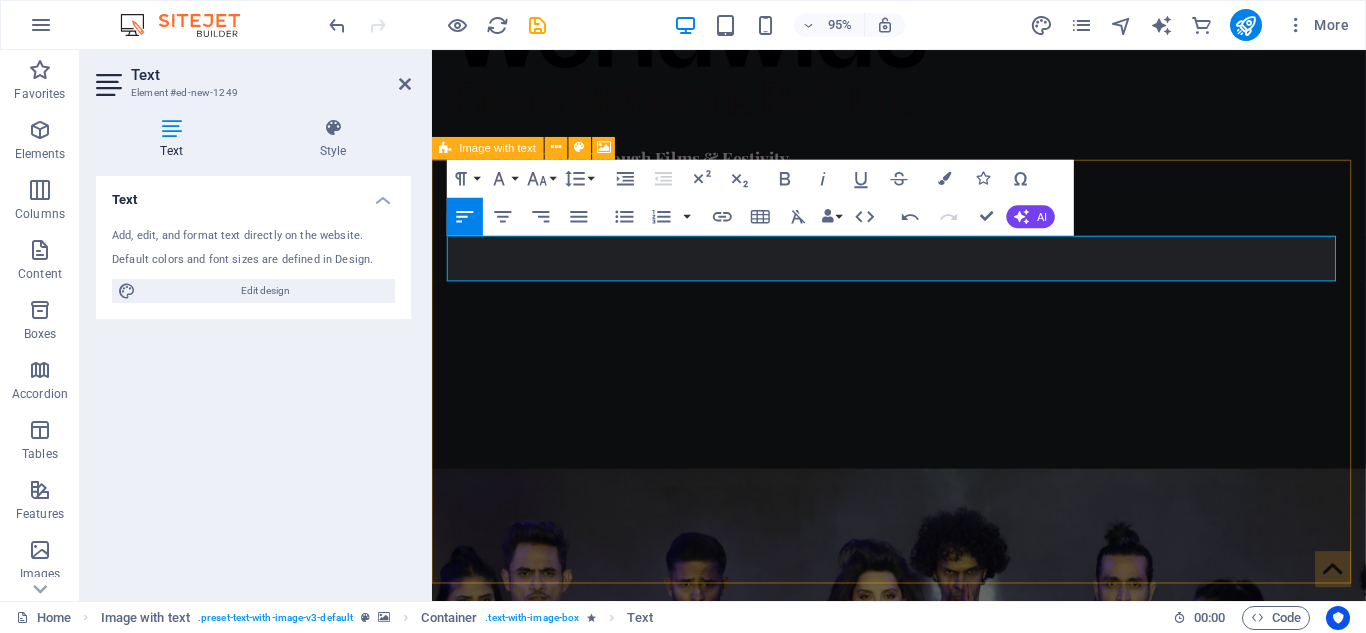 click at bounding box center (923, 1281) 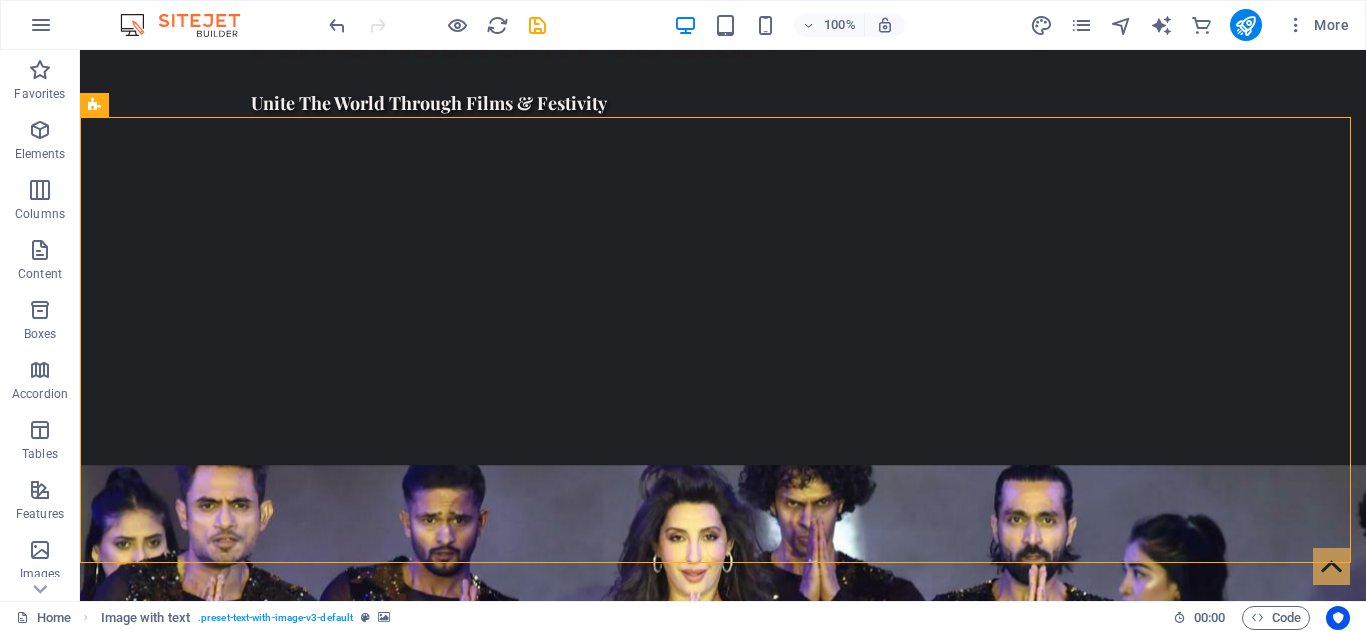 scroll, scrollTop: 1199, scrollLeft: 0, axis: vertical 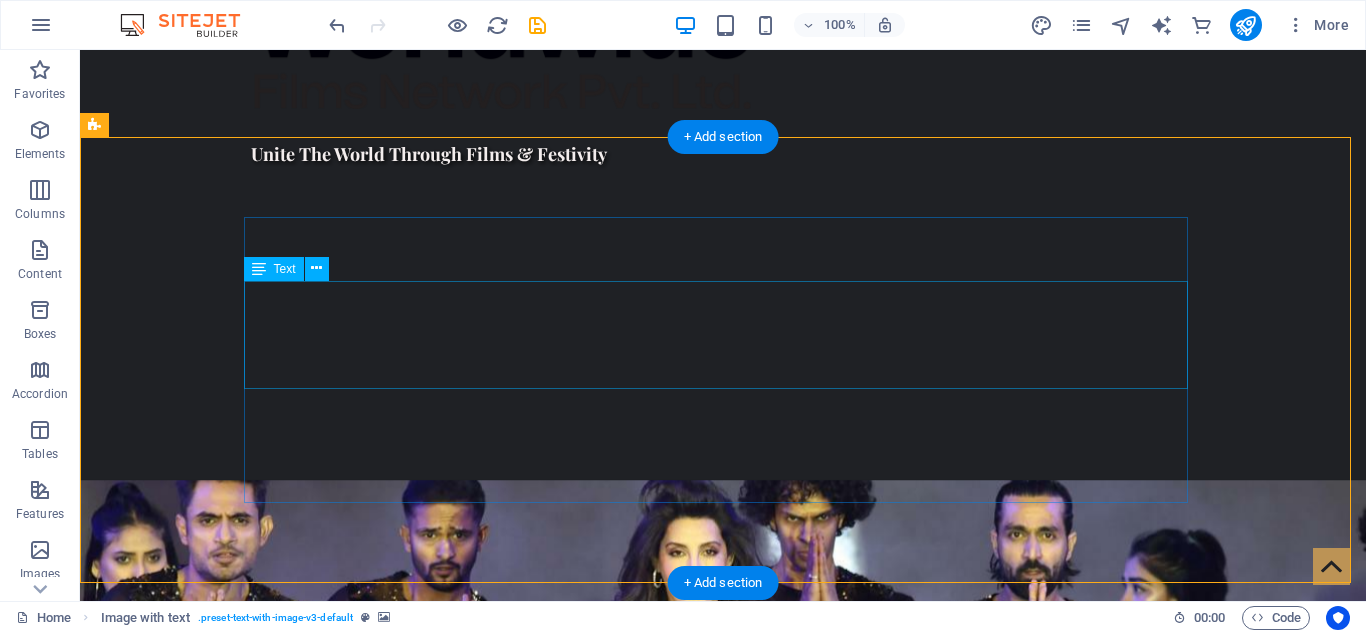 click on "We are Nepal’s premier platform for international entertainment and cultural exchange. From iconic concerts to global film collaborations, we bring world-class experiences to Nepali audiences and take Nepali talent to global stages. Our vision is to create a bridge between Nepal and the world through music, cinema, and live entertainment." at bounding box center [568, 1663] 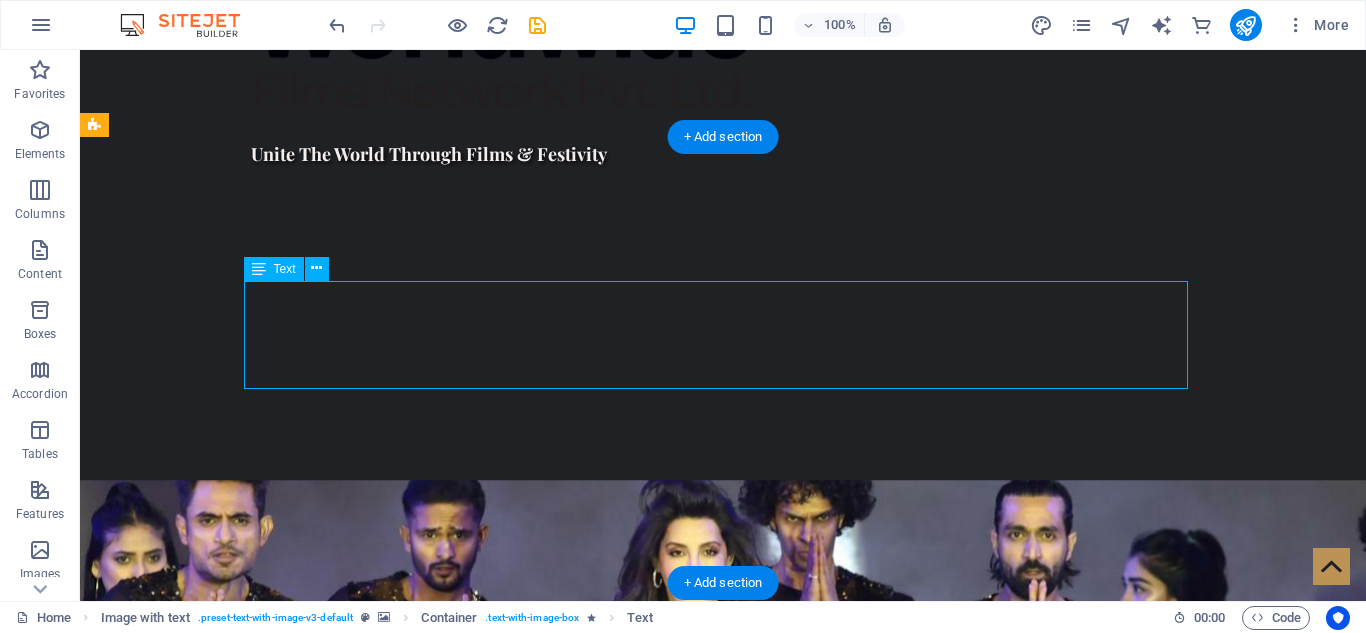click on "We are Nepal’s premier platform for international entertainment and cultural exchange. From iconic concerts to global film collaborations, we bring world-class experiences to Nepali audiences and take Nepali talent to global stages. Our vision is to create a bridge between Nepal and the world through music, cinema, and live entertainment." at bounding box center (568, 1663) 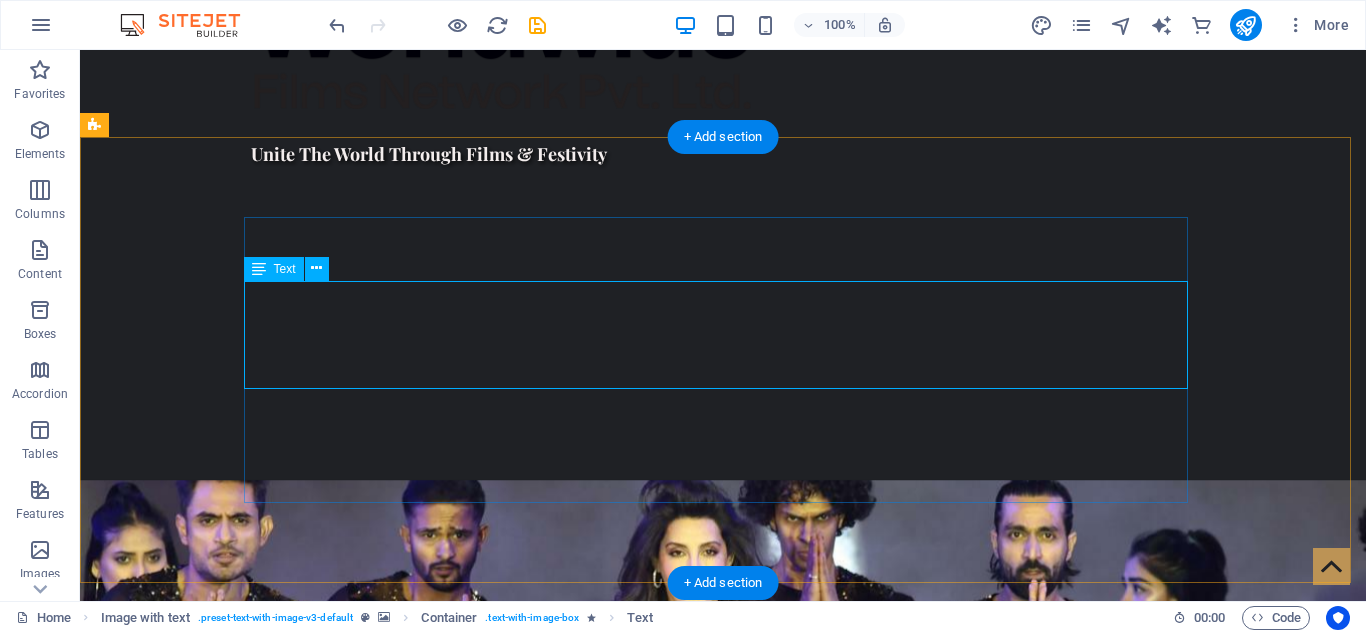 click on "We are Nepal’s premier platform for international entertainment and cultural exchange. From iconic concerts to global film collaborations, we bring world-class experiences to Nepali audiences and take Nepali talent to global stages. Our vision is to create a bridge between Nepal and the world through music, cinema, and live entertainment." at bounding box center [568, 1663] 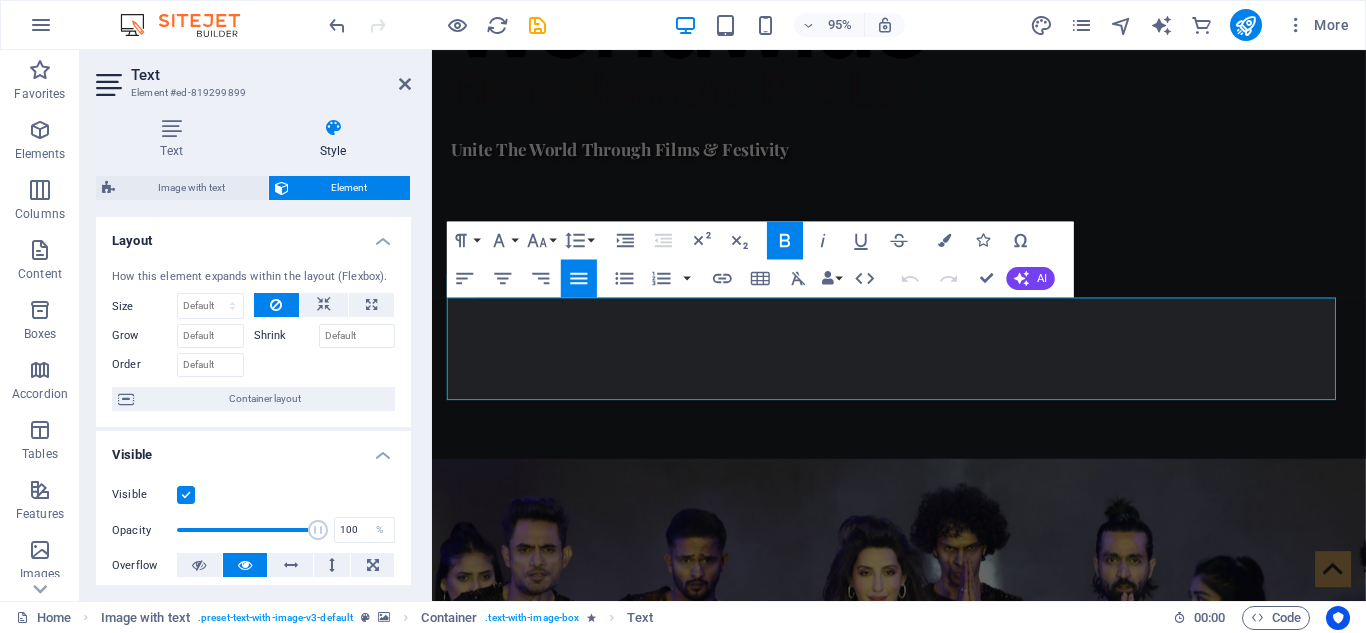drag, startPoint x: 841, startPoint y: 402, endPoint x: 426, endPoint y: 326, distance: 421.90164 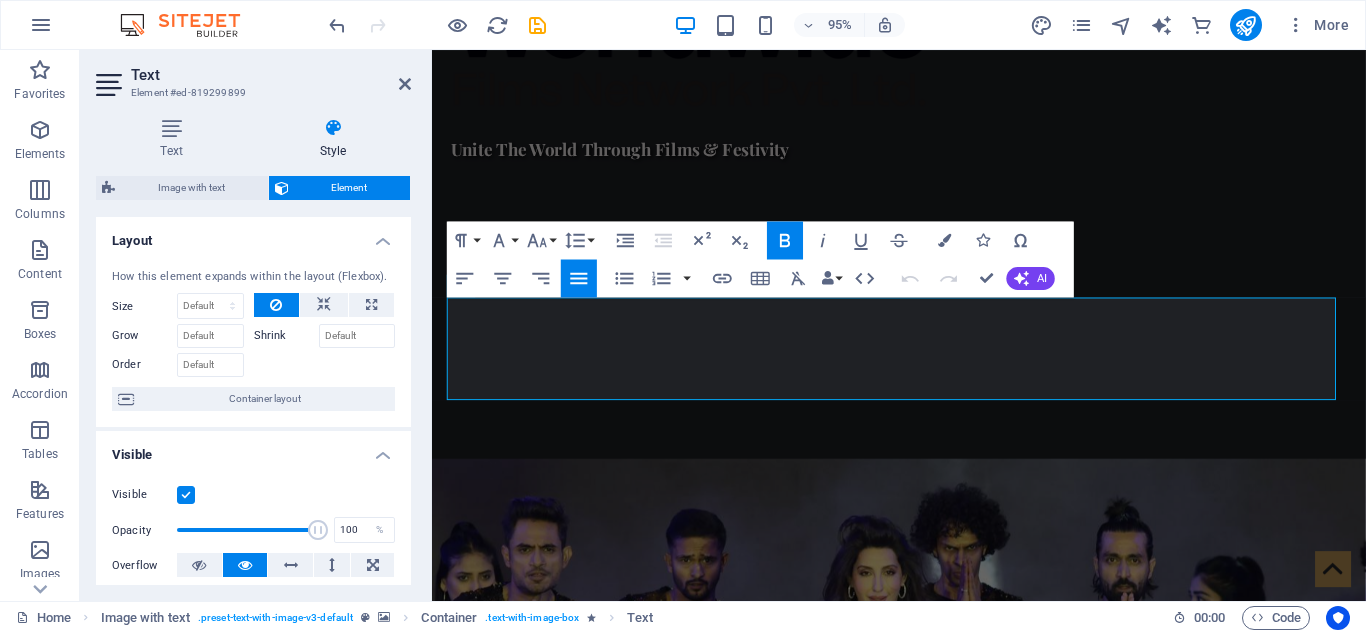 click on "Skip to main content
Unite The World Through Films & Festivity WELCOME TO WorldWide Films Network Home About us Events & Projects Partnerships & Sponsors Productions Contact We are Nepal’s premier platform for international entertainment and cultural exchange. From iconic concerts to global film collaborations, we bring world-class experiences to Nepali audiences and take Nepali talent to global stages. Our vision is to create a bridge between Nepal and the world through music, cinema, and live entertainment. FOLLOW US ON upcoming events & Projects Musical Concert Palash & Palak Muchhal live in Nepal 19th September 2025 filmy award ceremony International Flyers Film Awards 25th October 2025 film for charity Sworgiya Singe (Nepali Movie)2026 .fa-secondary{opacity:.4} award function ⁠International cultural Fusion Awards 10th January 2026 See all our services Our Team [NAME]                Founder Chairman   [NAME]           Event Director or Monday" at bounding box center [923, 6063] 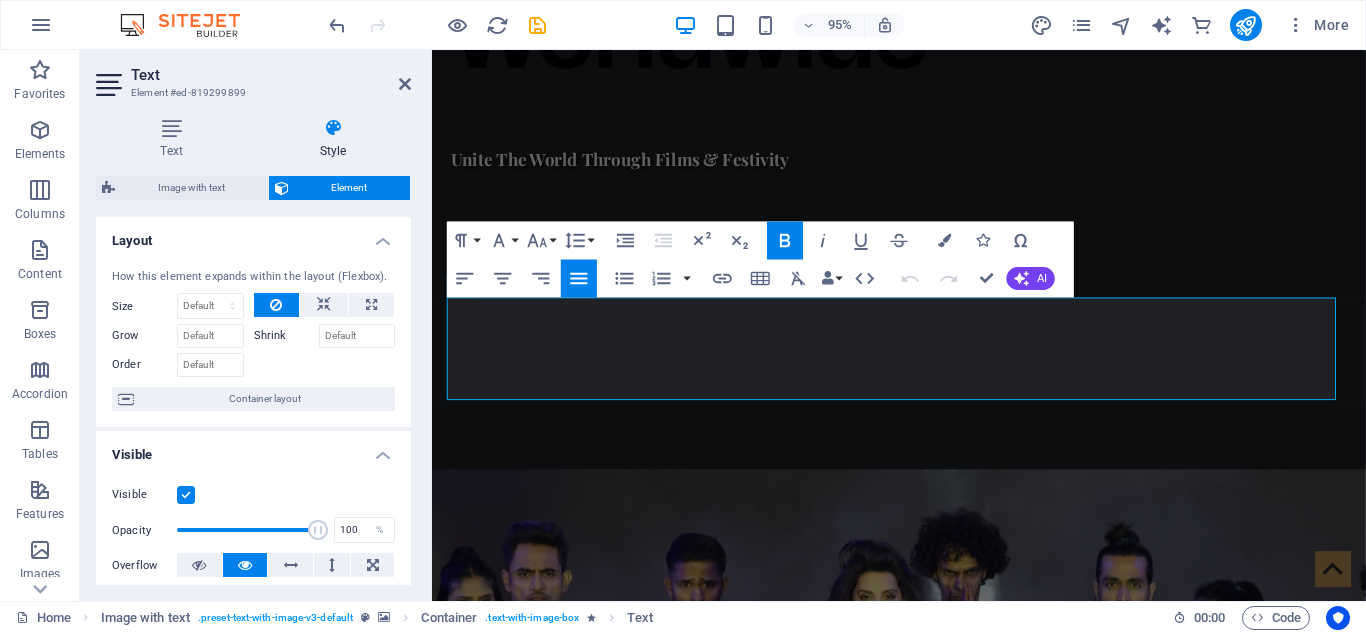 click at bounding box center [429, 325] 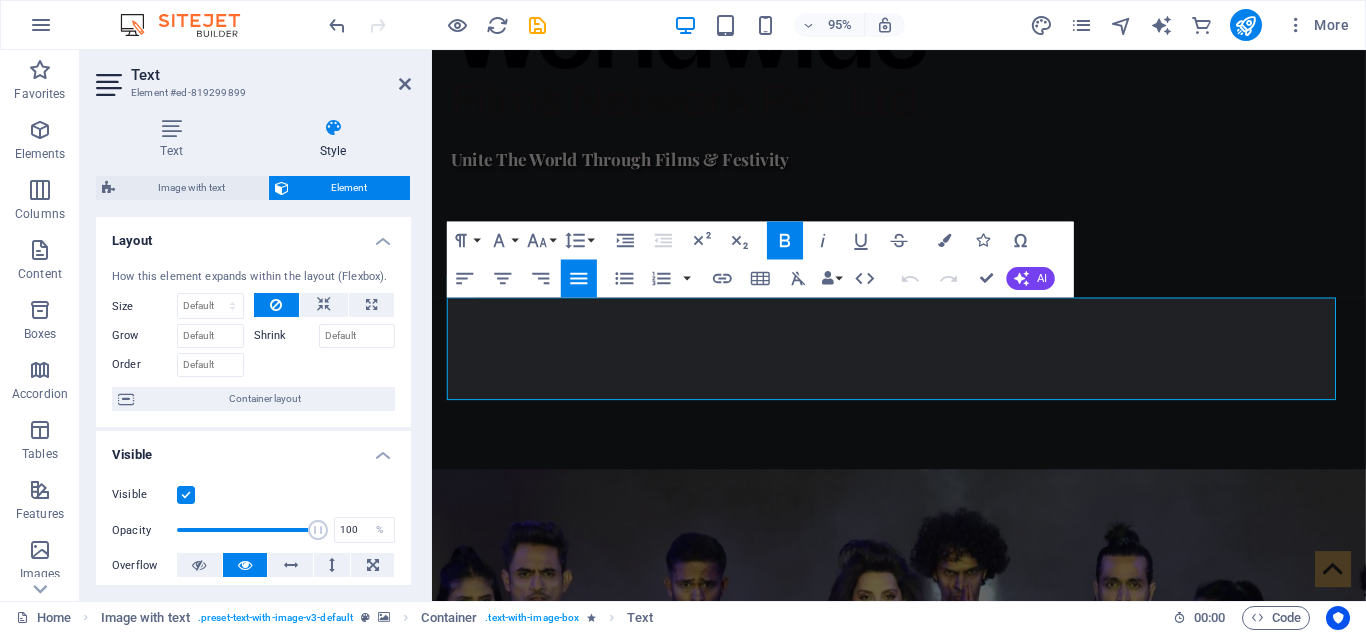 drag, startPoint x: -6, startPoint y: 276, endPoint x: 427, endPoint y: 313, distance: 434.57794 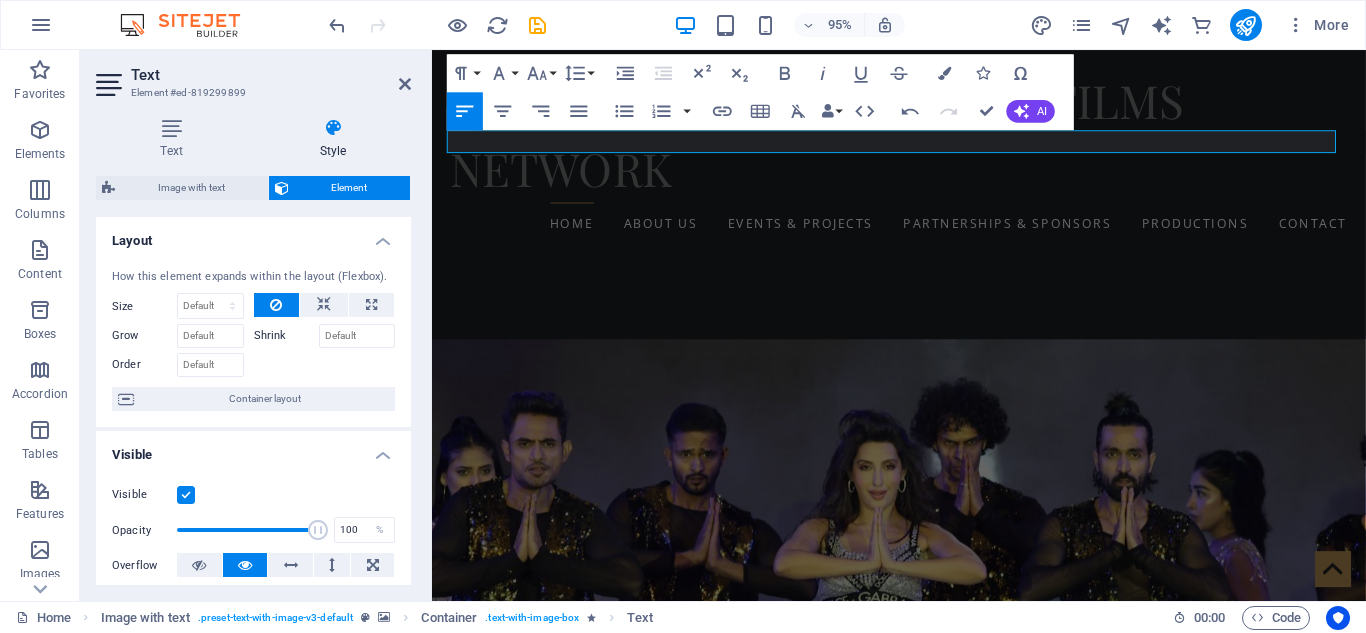 scroll, scrollTop: 1229, scrollLeft: 0, axis: vertical 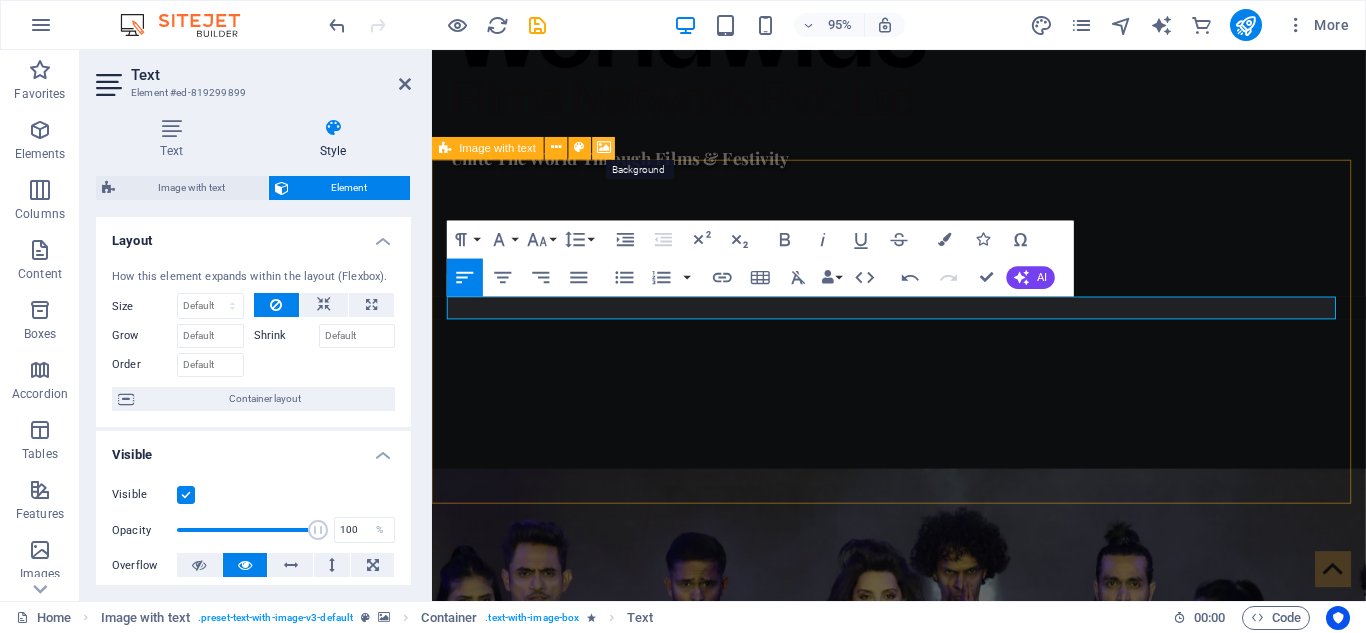 click at bounding box center (603, 147) 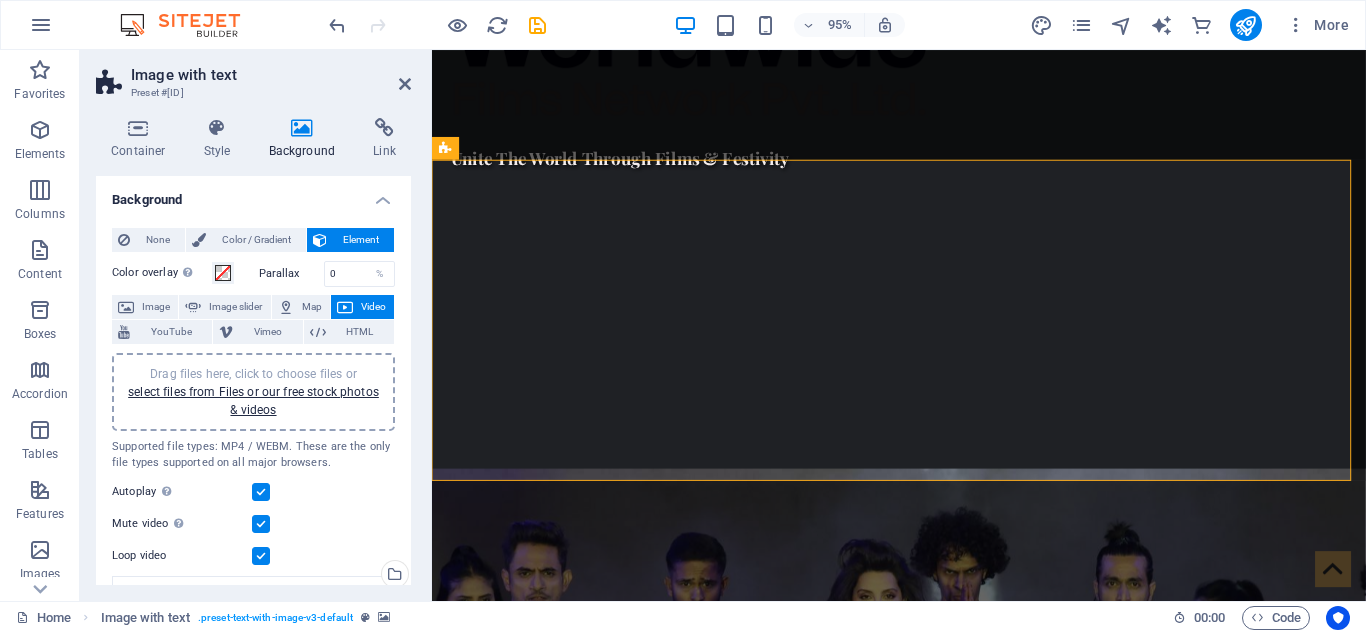 click on "Video" at bounding box center (373, 307) 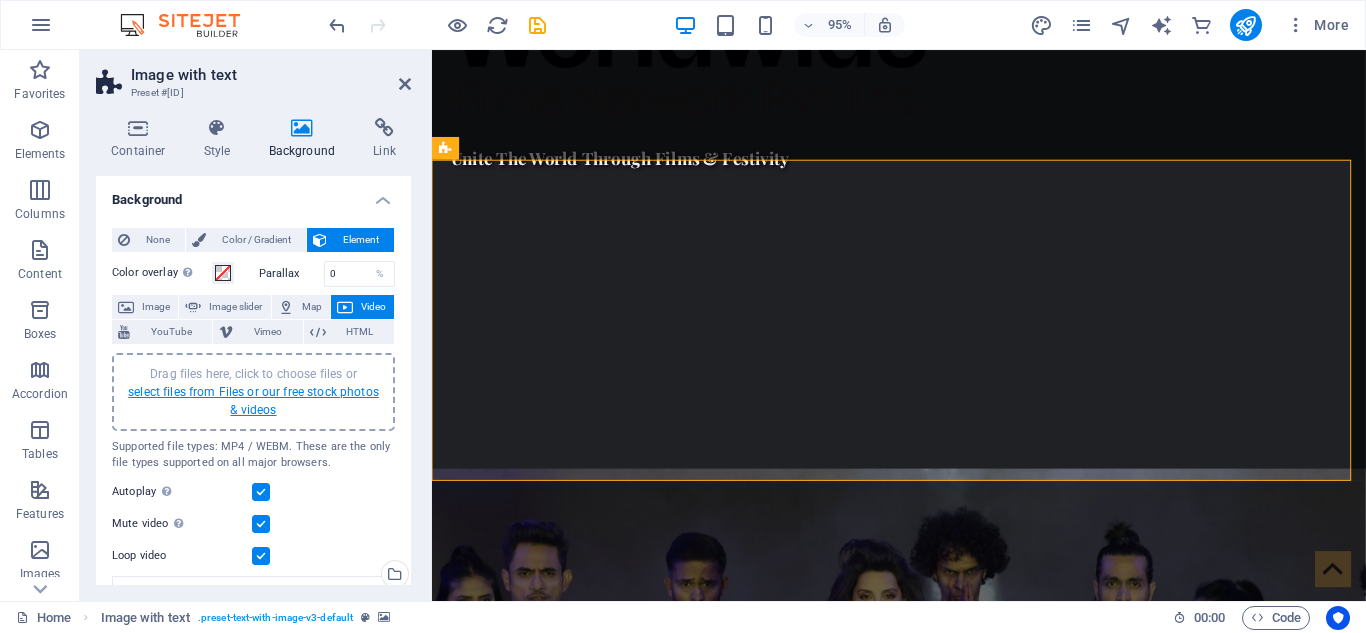 click on "select files from Files or our free stock photos & videos" at bounding box center [253, 401] 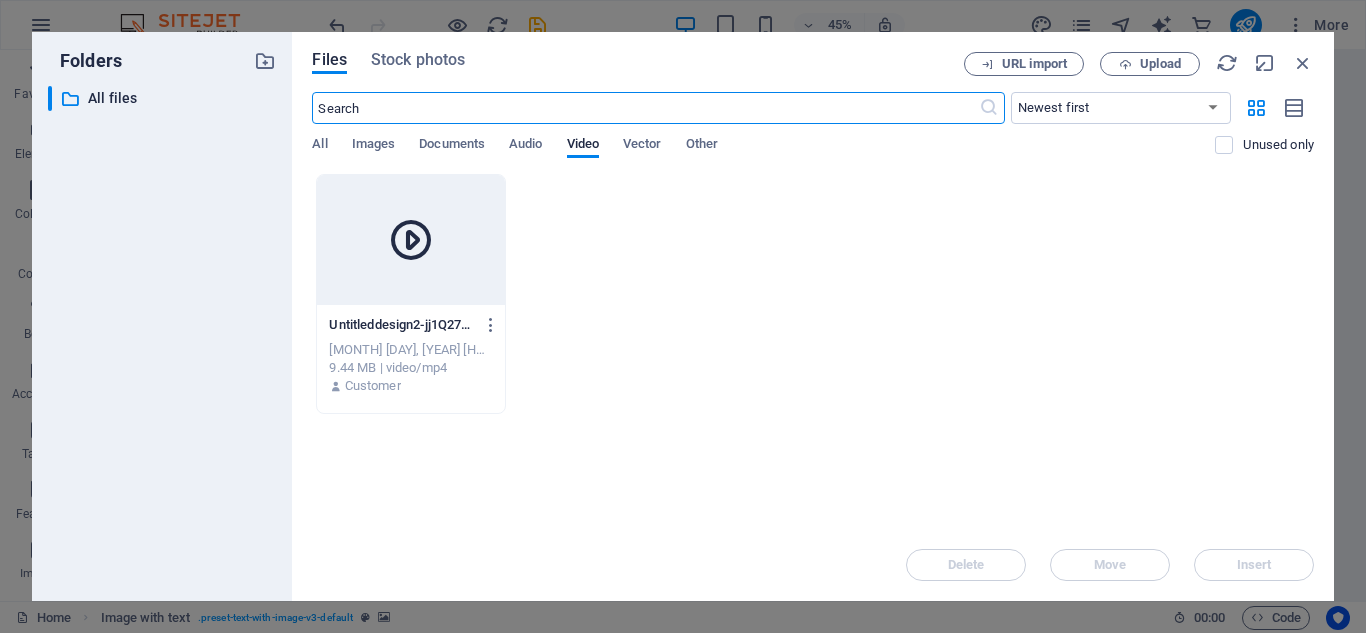 click on "Untitleddesign2-jj1Q27_jZjP3AAy3tFRtlQ.mp4 Untitleddesign2-jj1Q27_jZjP3AAy3tFRtlQ.mp4 Aug 3, 2025 12:39 PM 9.44 MB | video/mp4 Customer" at bounding box center (410, 356) 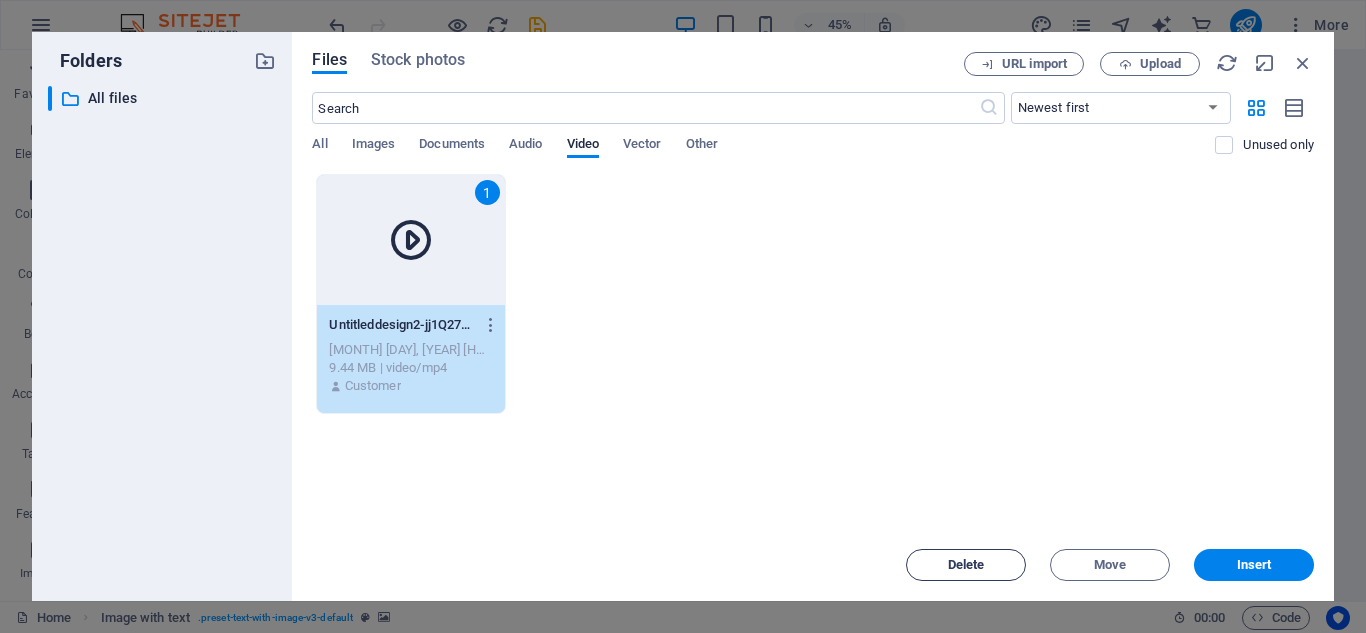 click on "Delete" at bounding box center [966, 565] 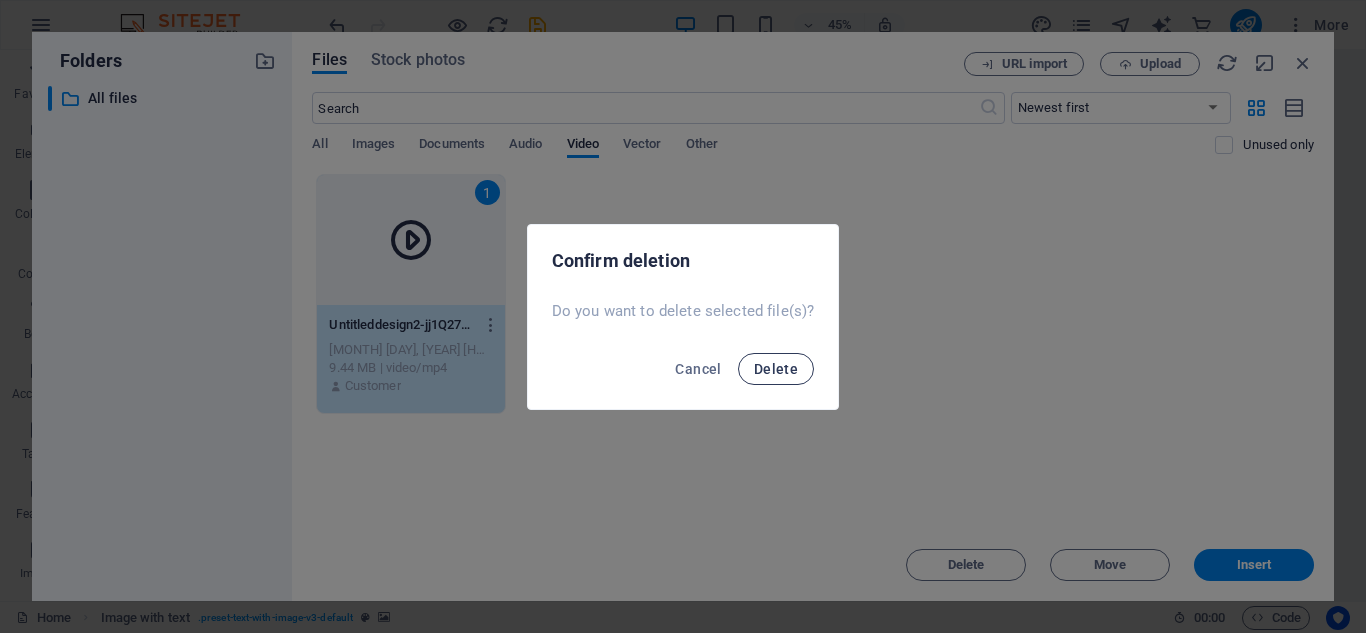click on "Delete" at bounding box center [776, 369] 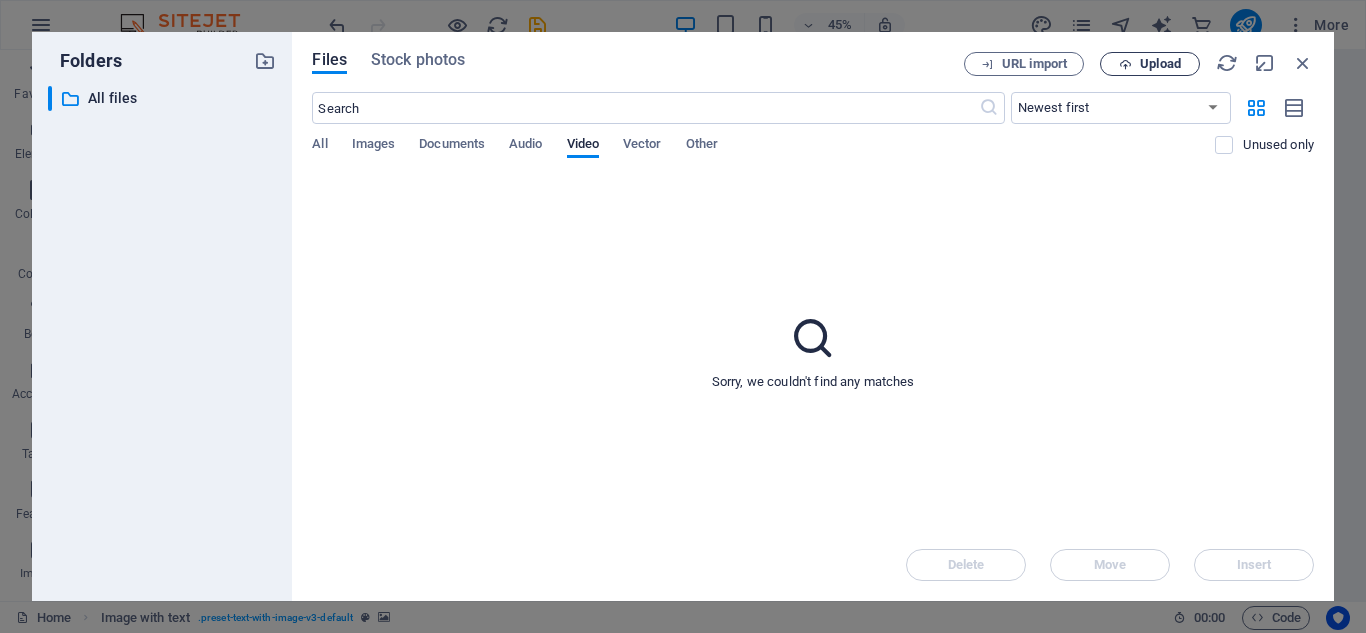 click on "Upload" at bounding box center (1160, 64) 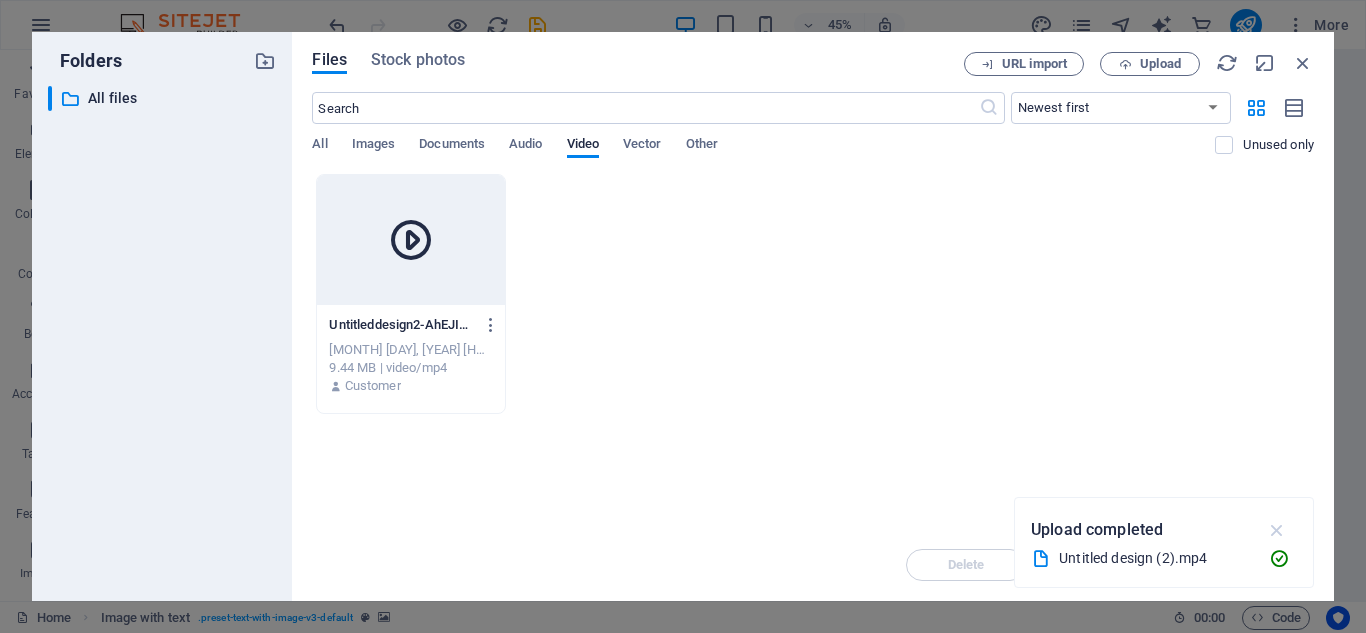 click at bounding box center (1277, 530) 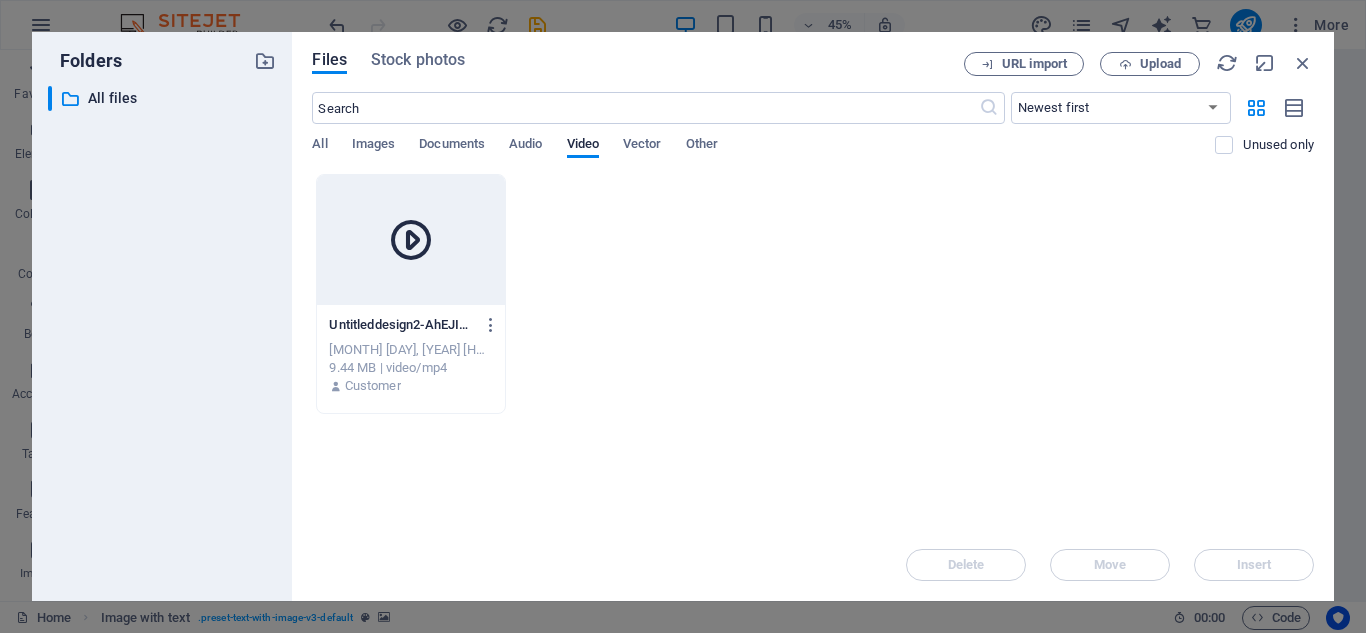 click at bounding box center [410, 240] 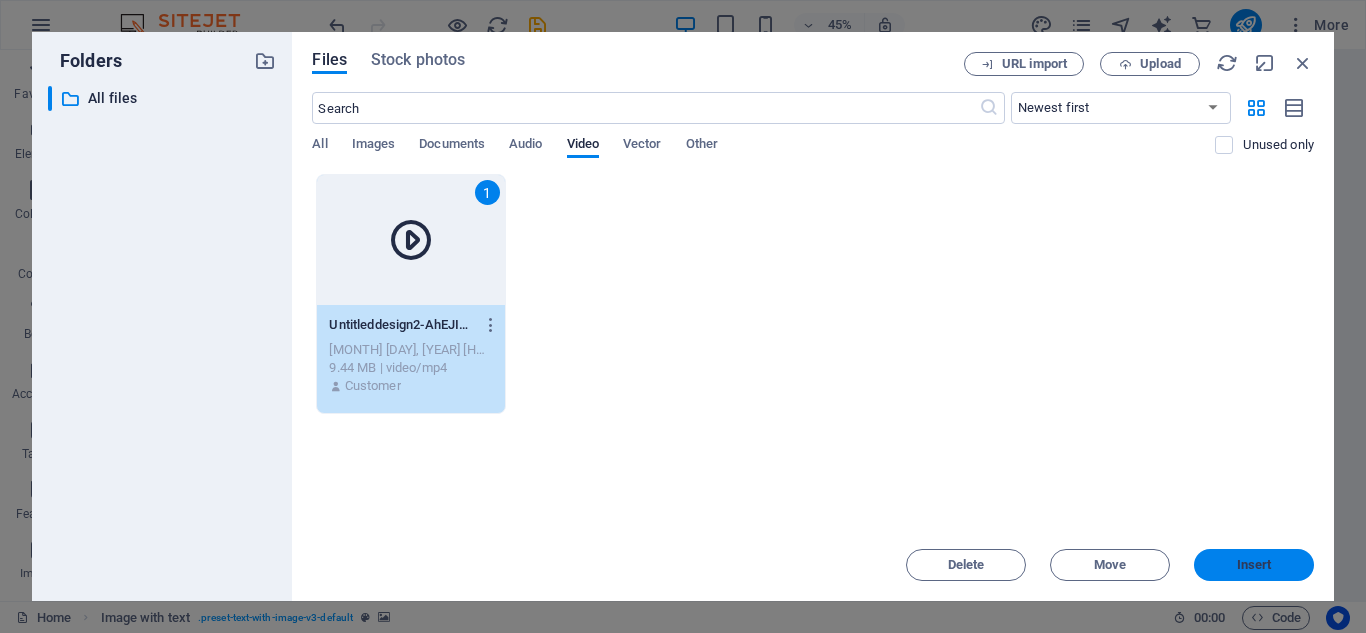 click on "Insert" at bounding box center [1254, 565] 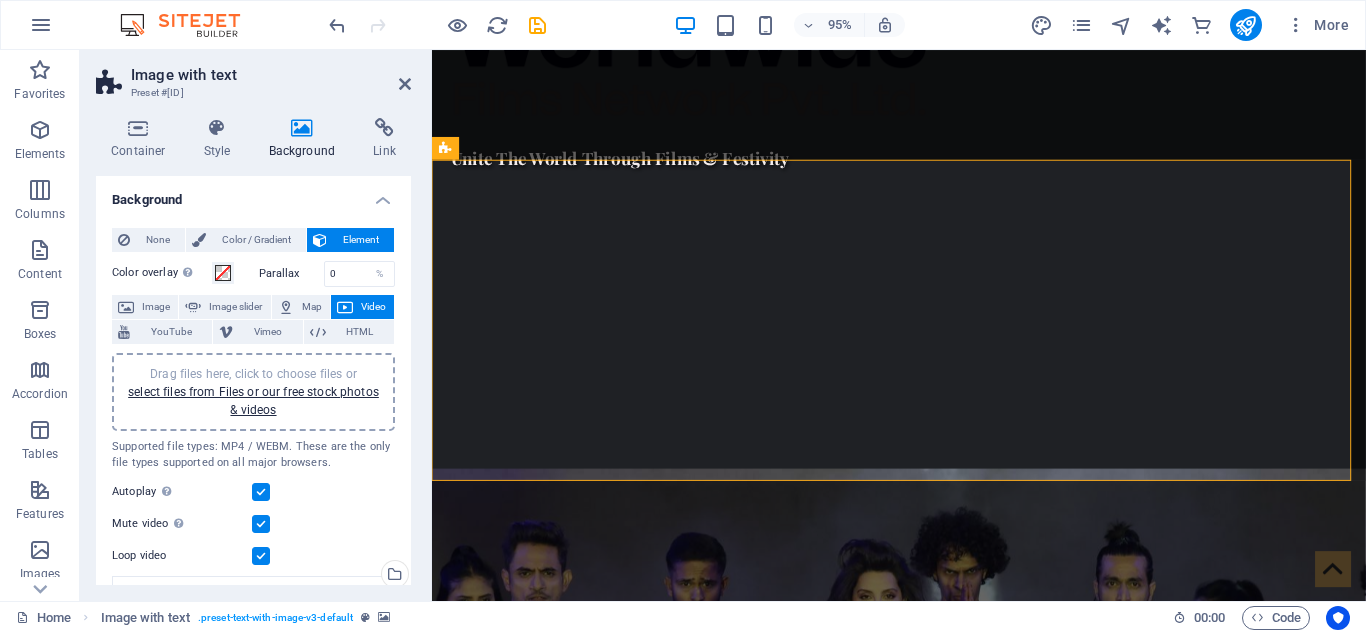 scroll, scrollTop: 1201, scrollLeft: 0, axis: vertical 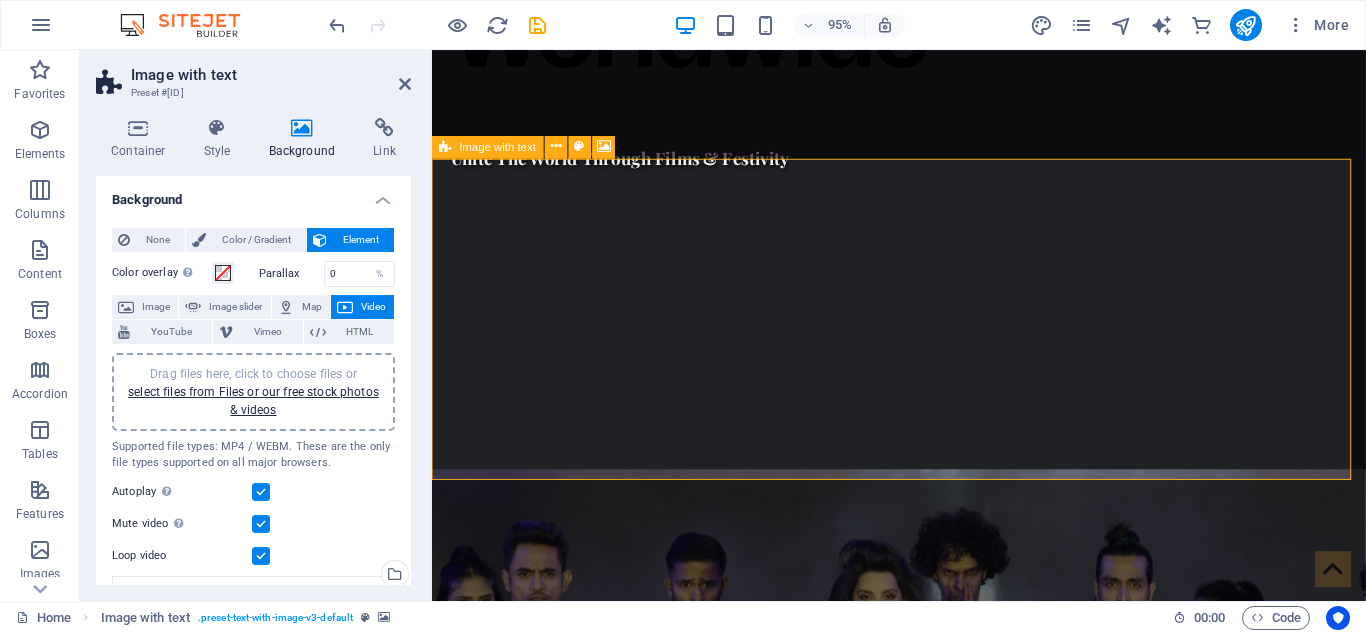 click at bounding box center [923, 1226] 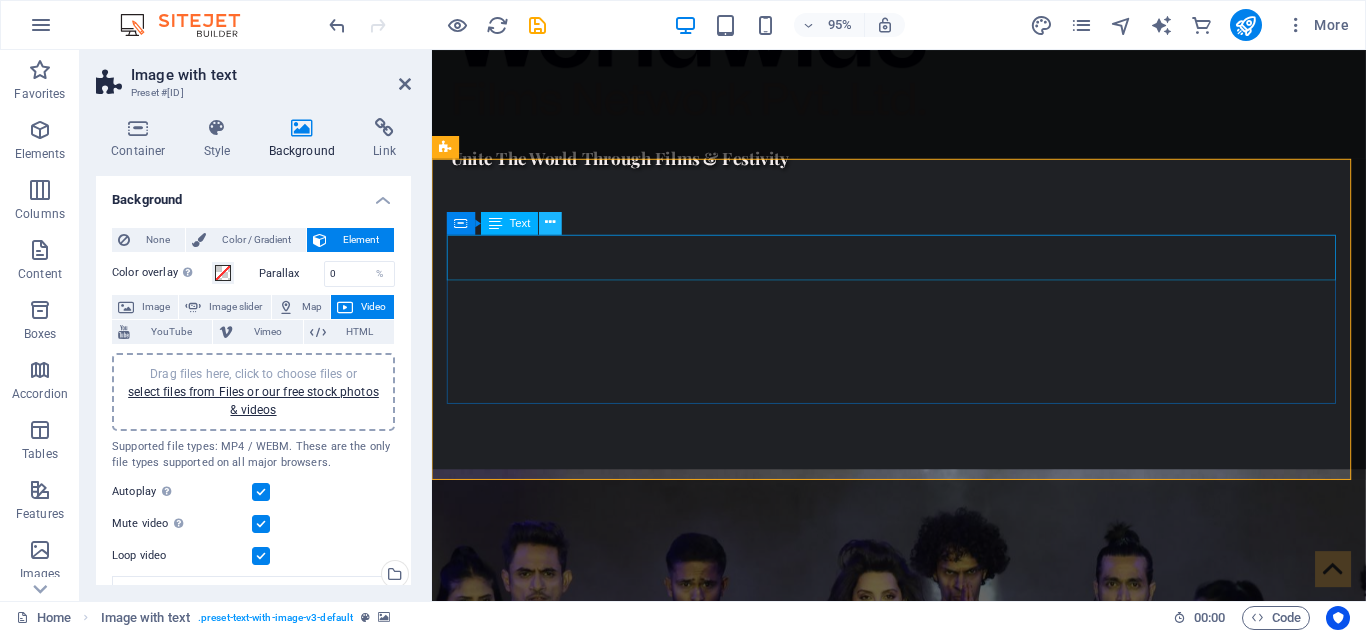 click at bounding box center [551, 223] 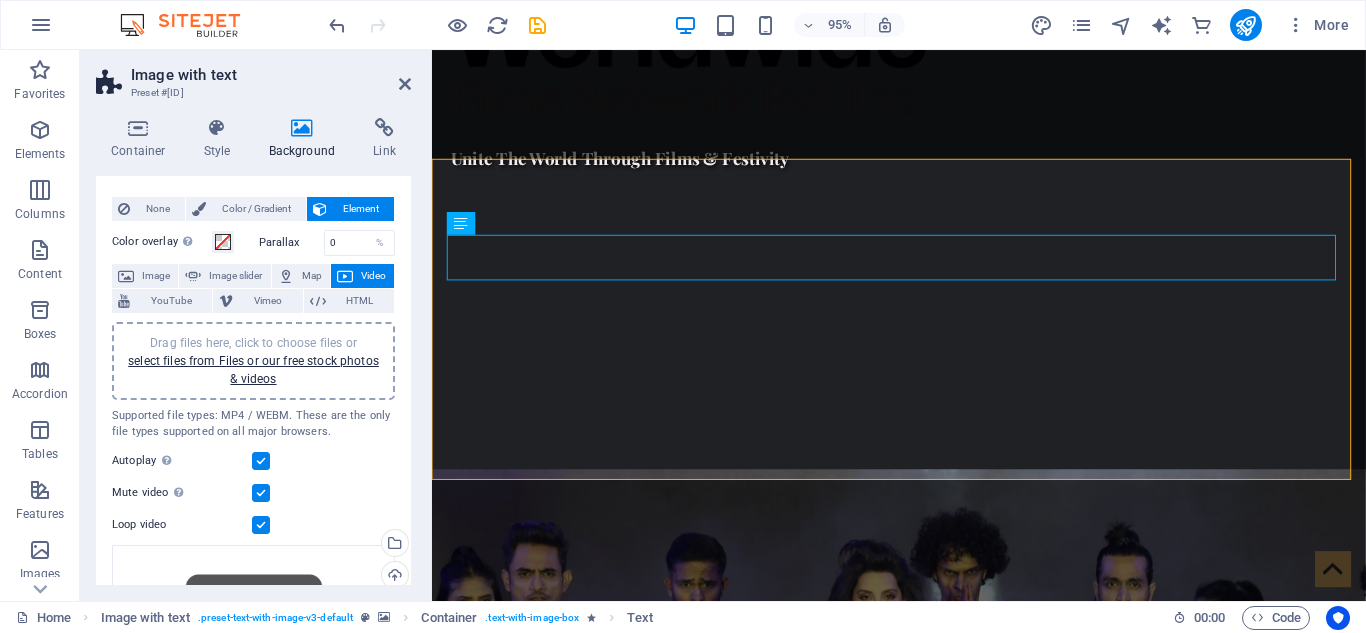 scroll, scrollTop: 0, scrollLeft: 0, axis: both 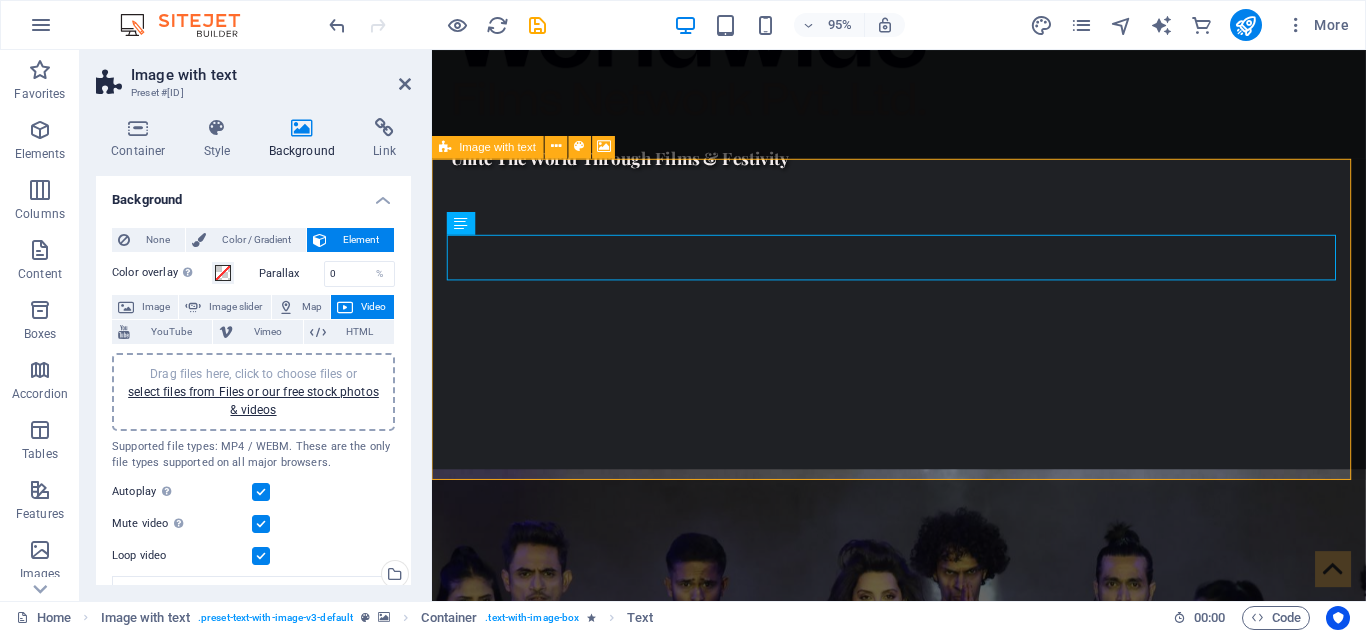 click at bounding box center [923, 1226] 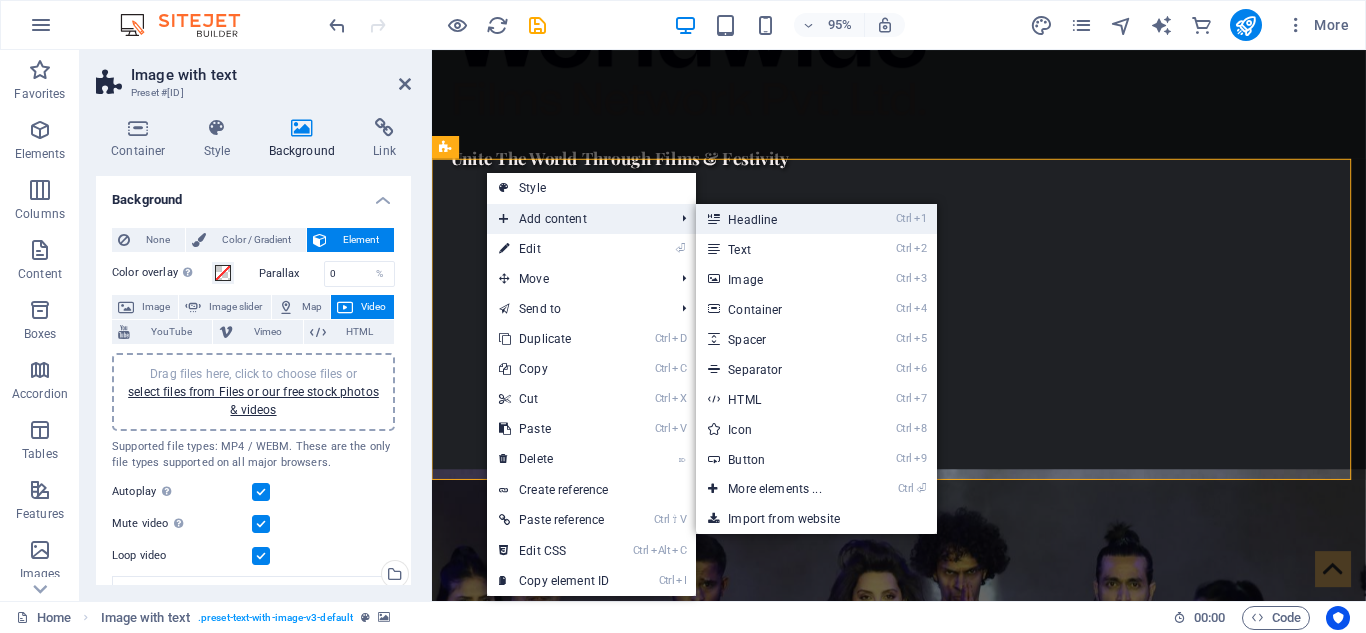 click on "Ctrl 1  Headline" at bounding box center (778, 219) 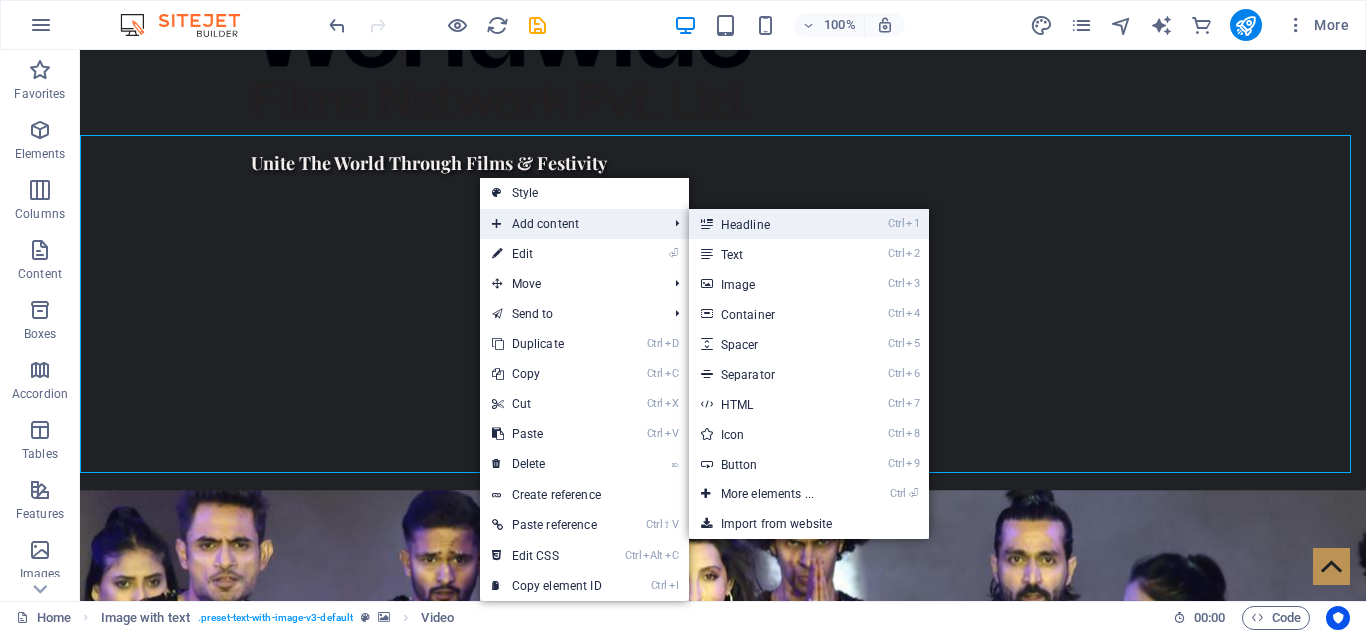 click on "Ctrl 1  Headline" at bounding box center (771, 224) 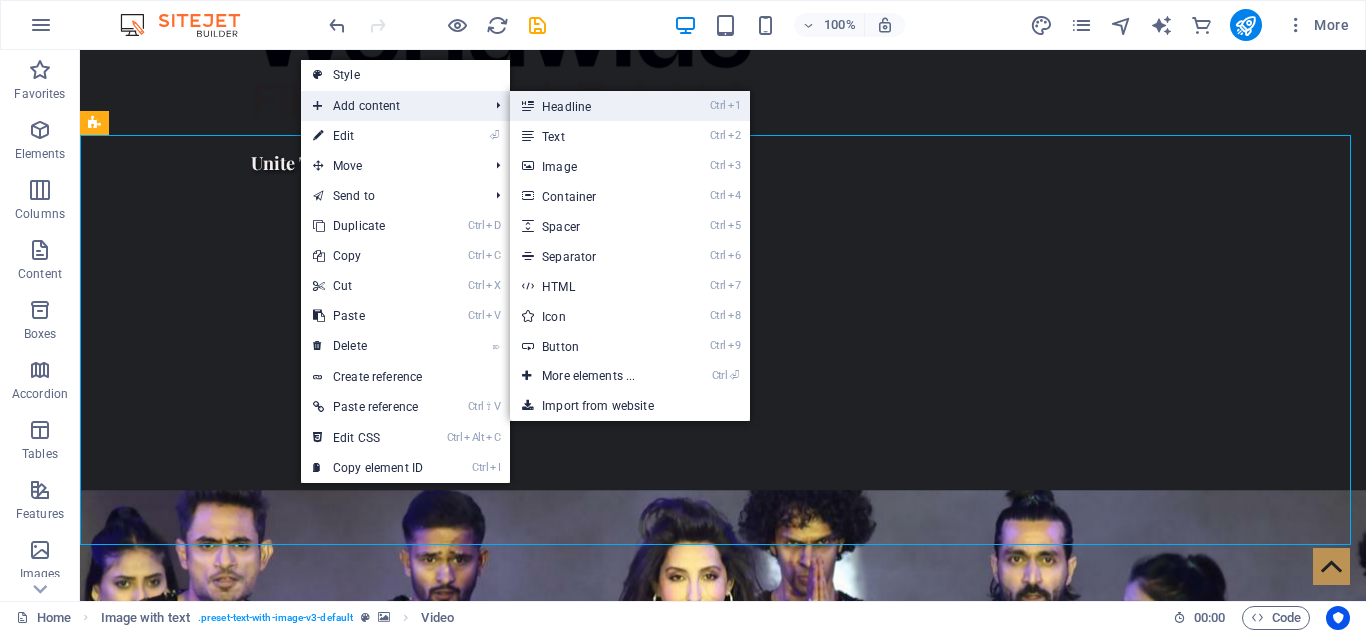click on "Ctrl 1  Headline" at bounding box center [592, 106] 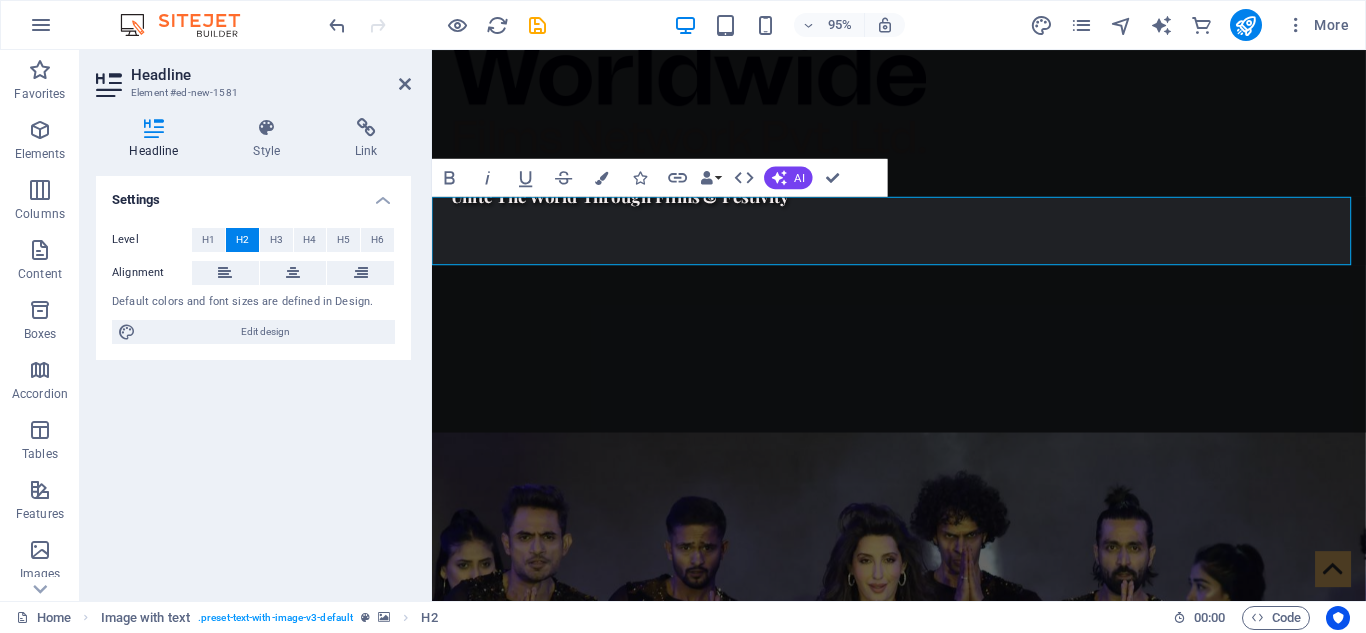 scroll, scrollTop: 1044, scrollLeft: 0, axis: vertical 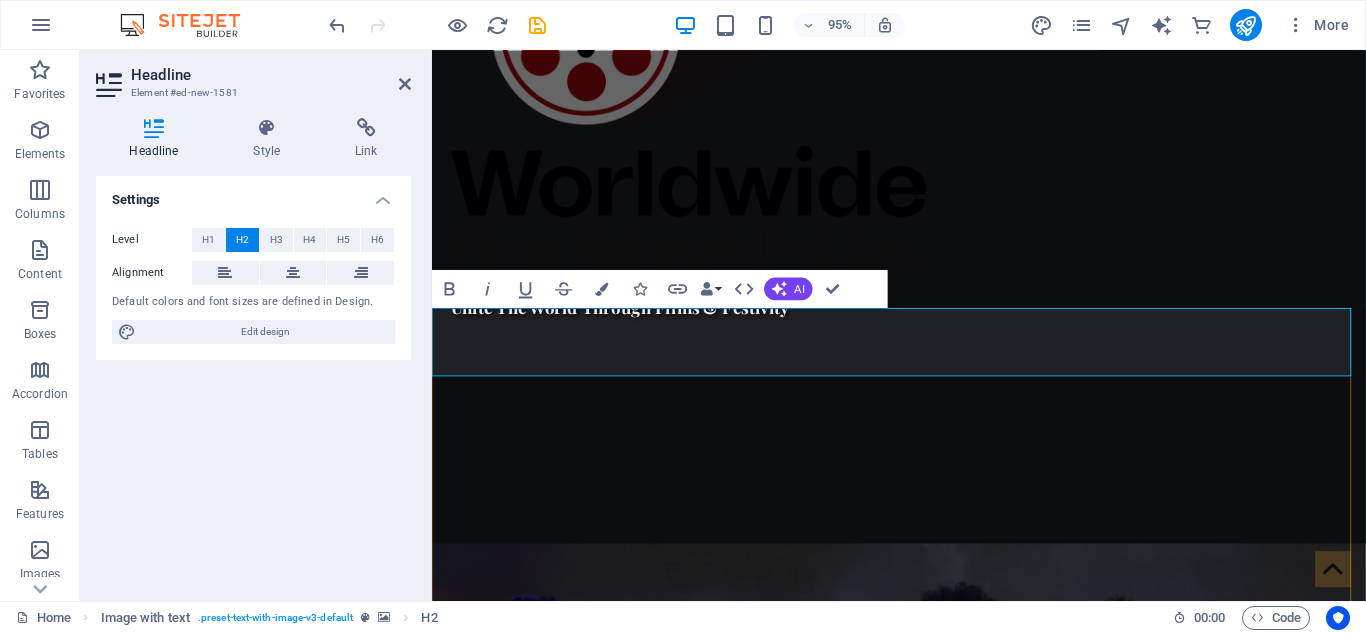 click at bounding box center (923, 1419) 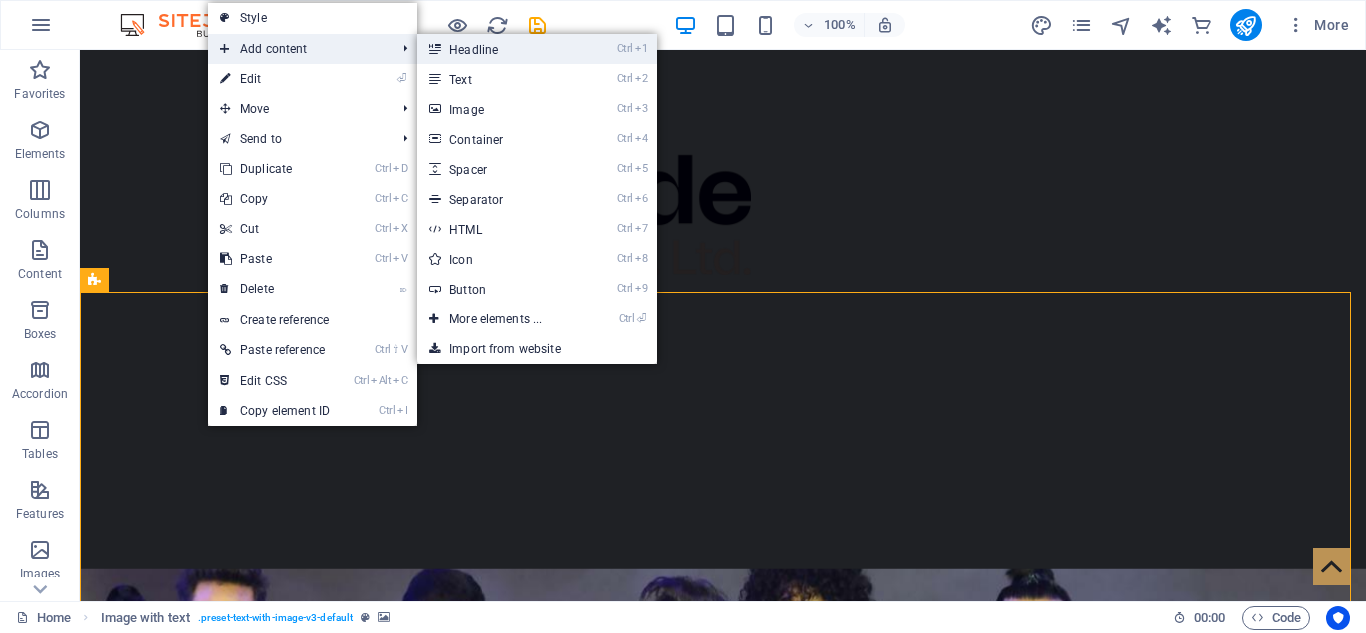 click on "Ctrl 1  Headline" at bounding box center [499, 49] 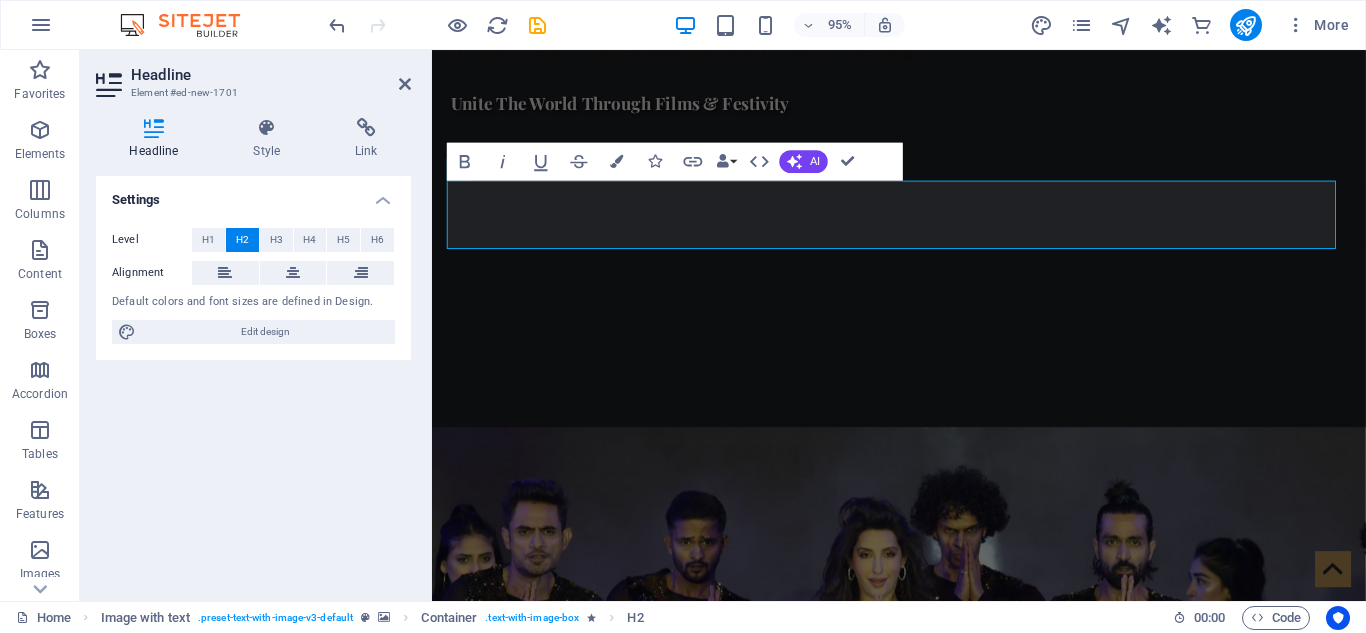 scroll, scrollTop: 1189, scrollLeft: 0, axis: vertical 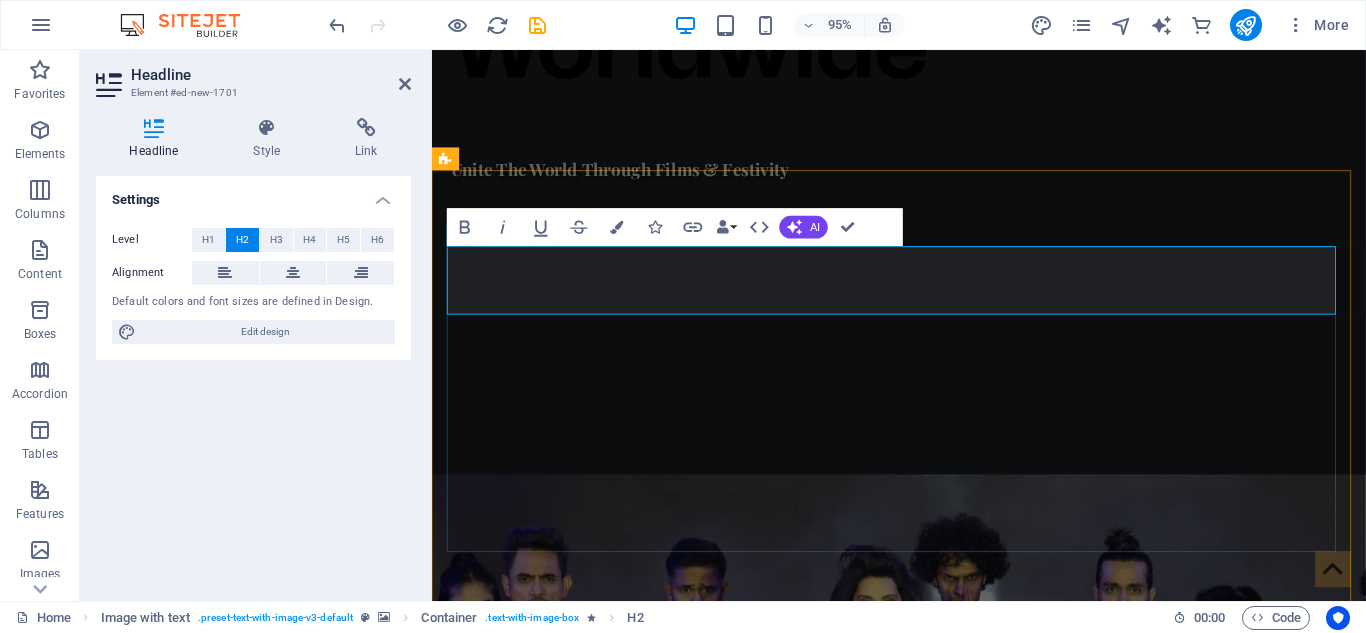 click on "New headline" at bounding box center (920, 1667) 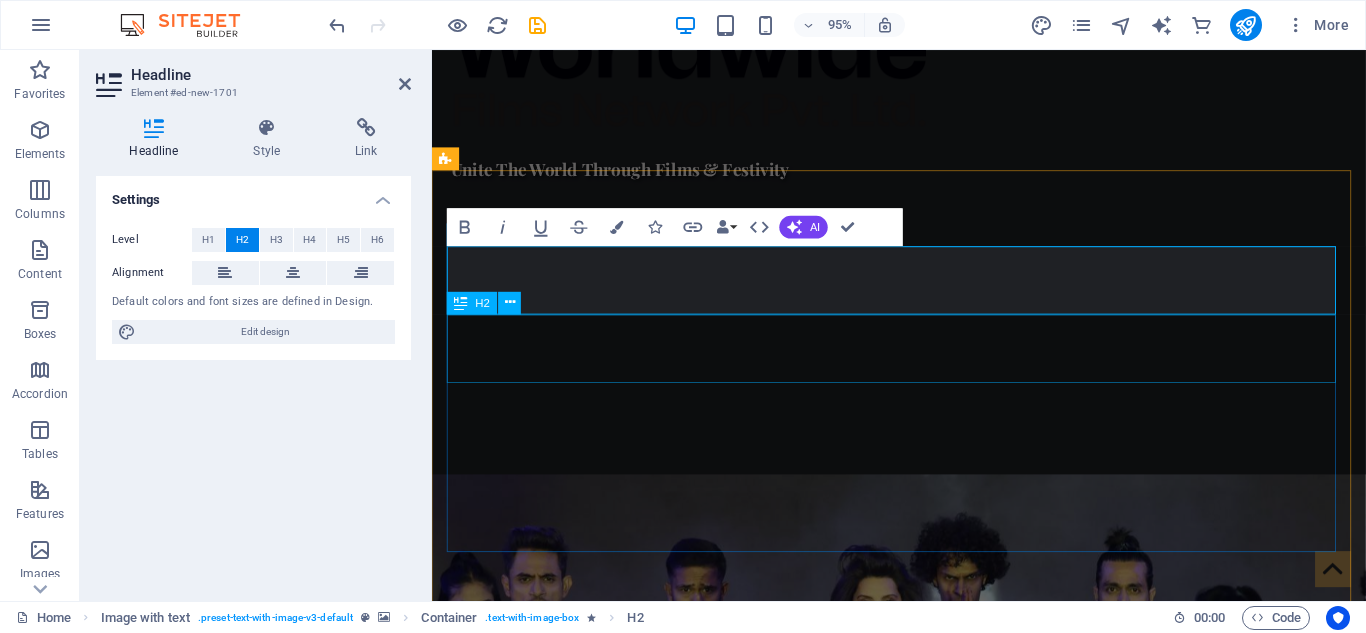 drag, startPoint x: 813, startPoint y: 298, endPoint x: 523, endPoint y: 392, distance: 304.85406 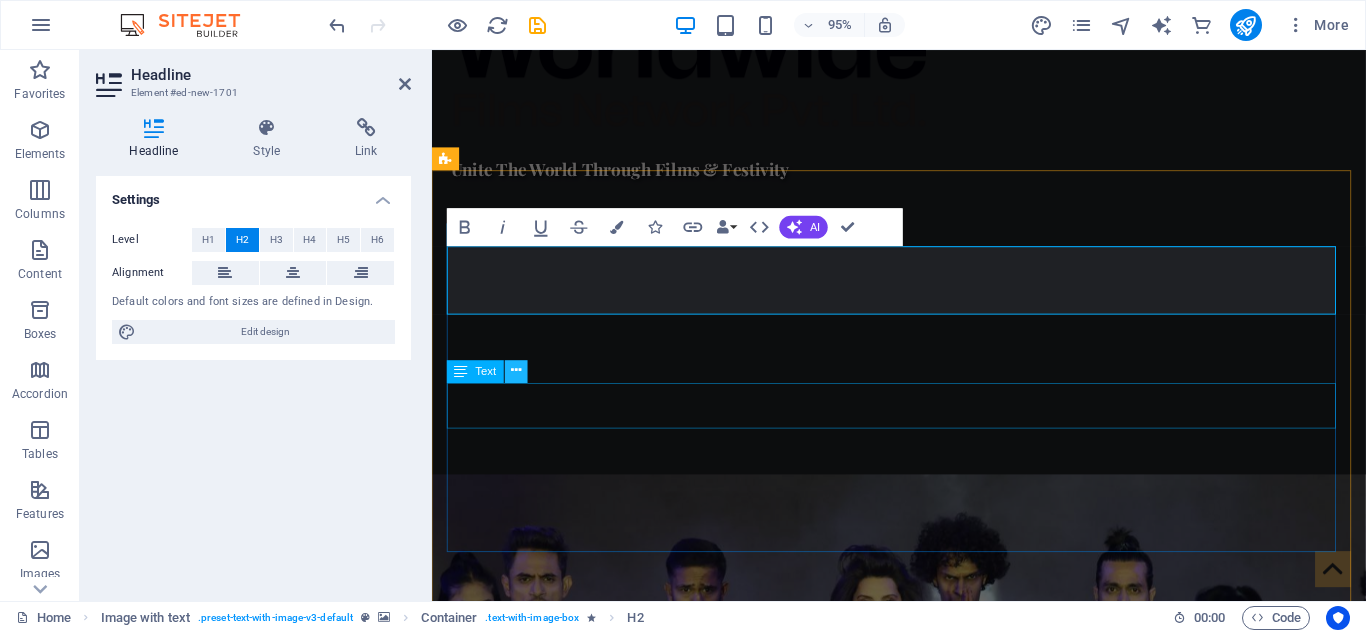 click at bounding box center [516, 371] 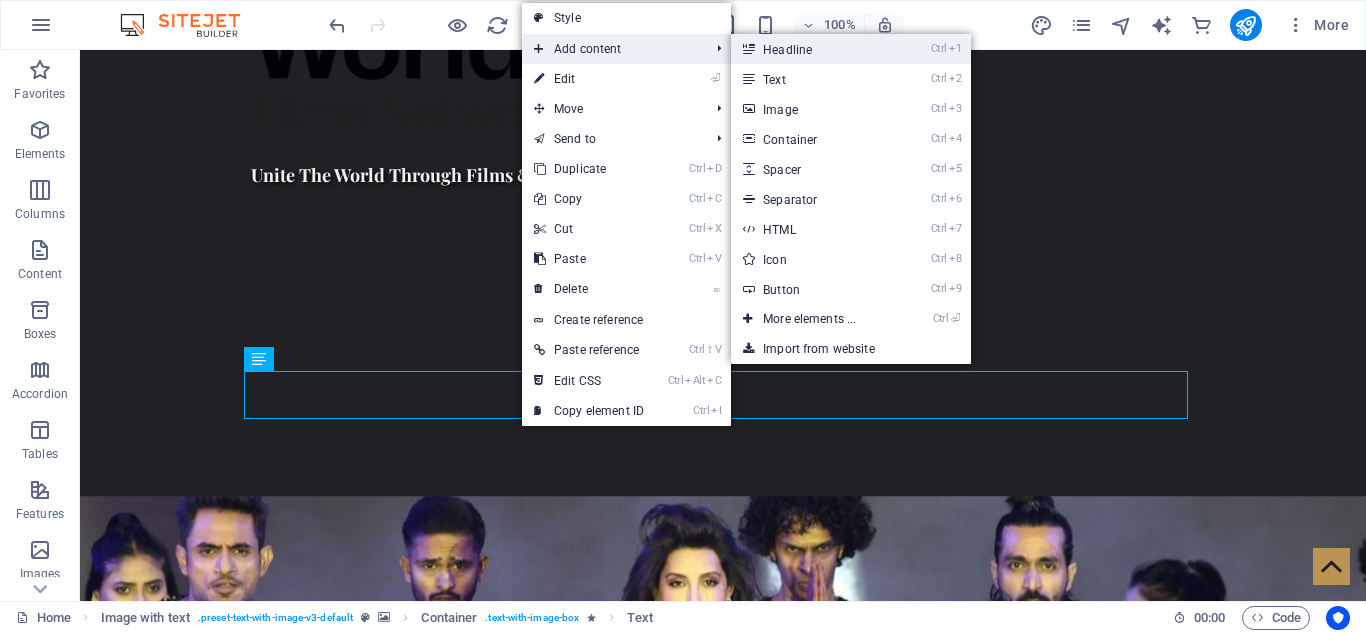 click on "Ctrl 1  Headline" at bounding box center (813, 49) 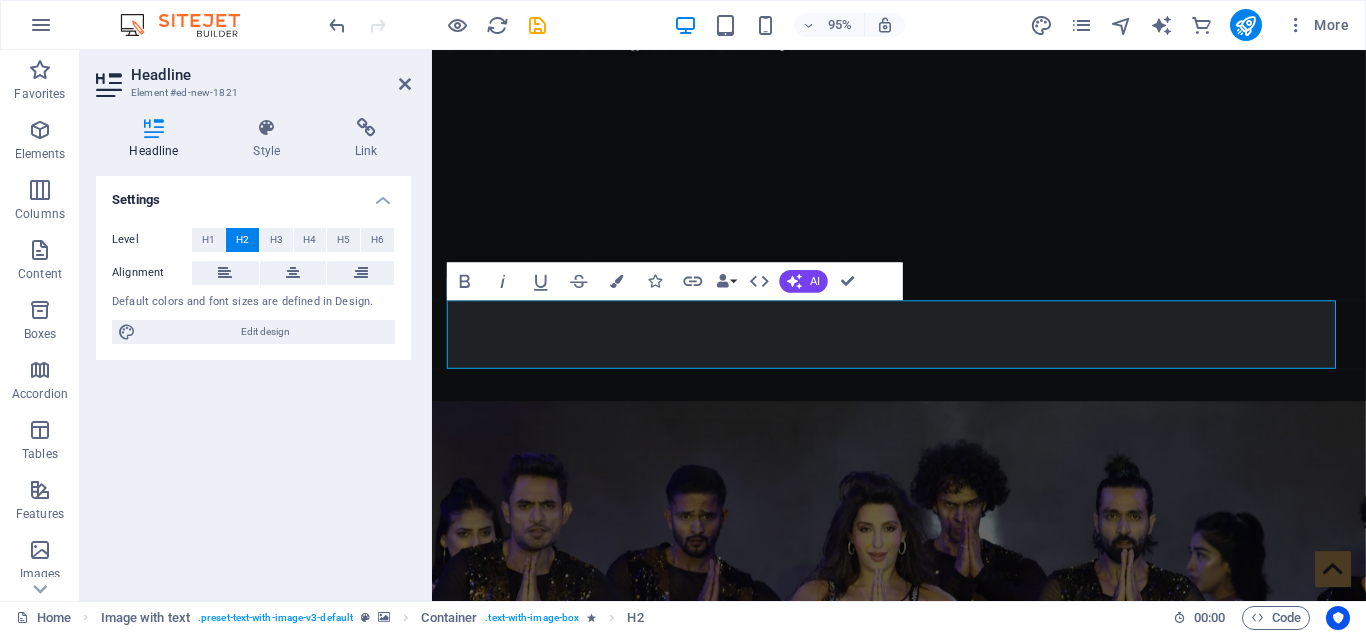 scroll, scrollTop: 1304, scrollLeft: 0, axis: vertical 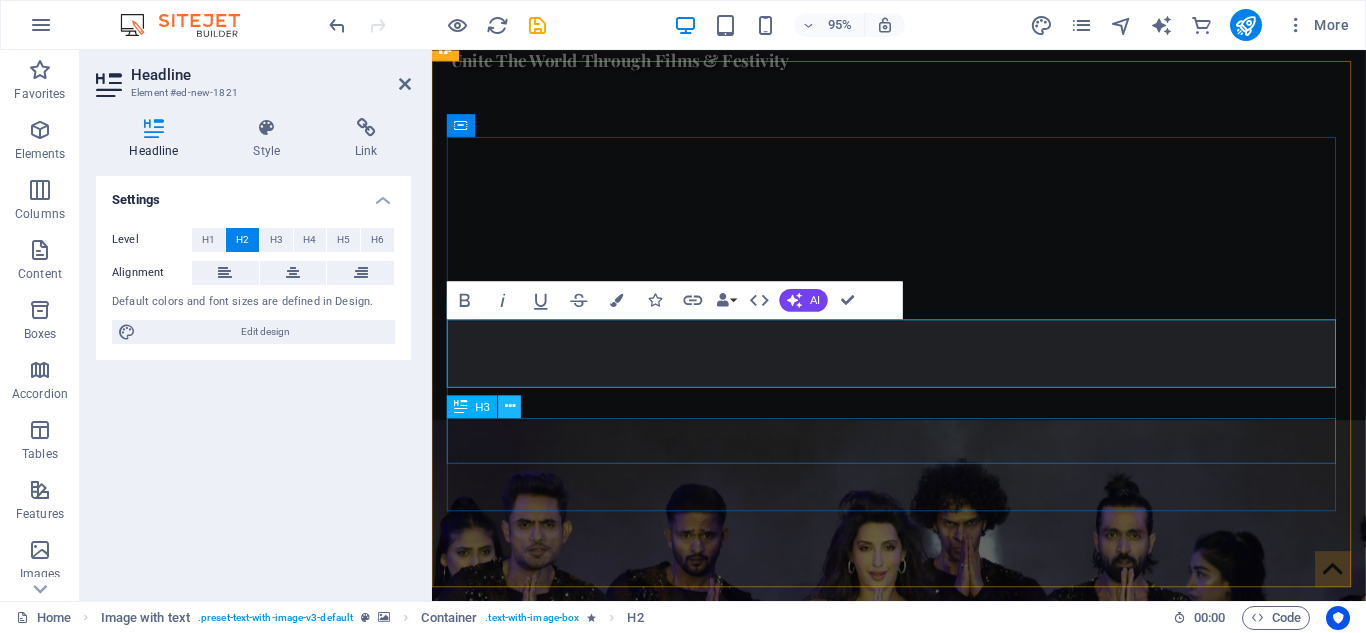 click at bounding box center (510, 406) 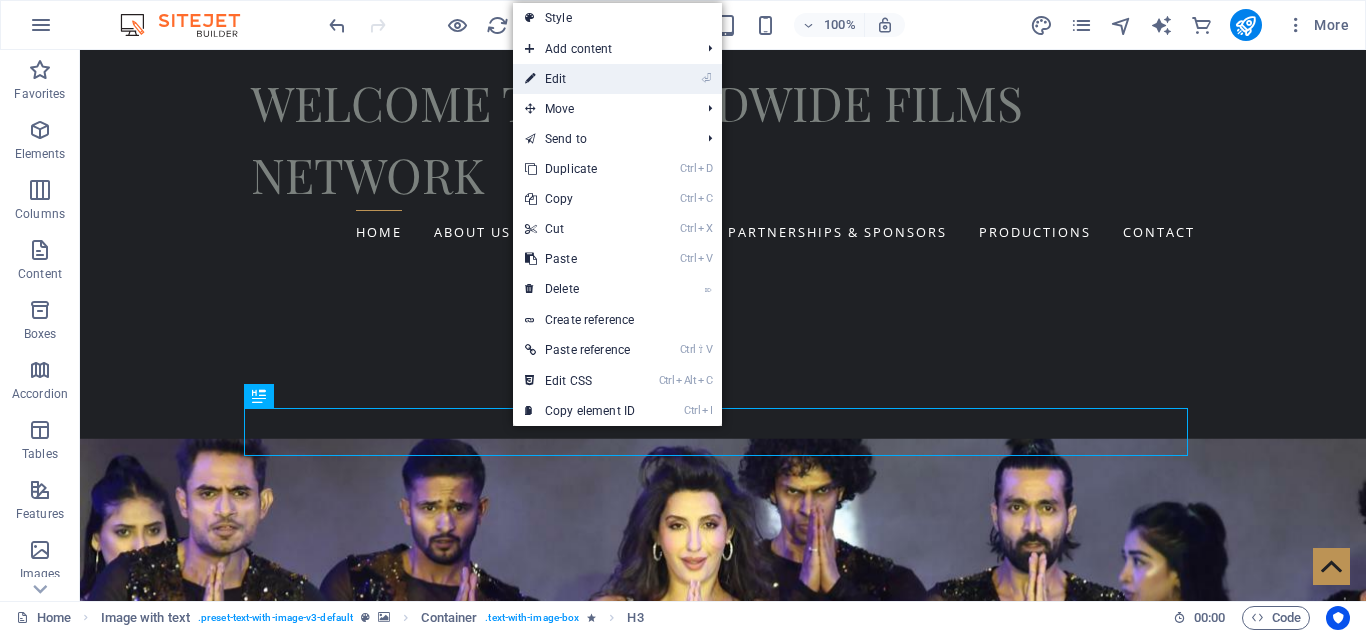 click on "⏎  Edit" at bounding box center (580, 79) 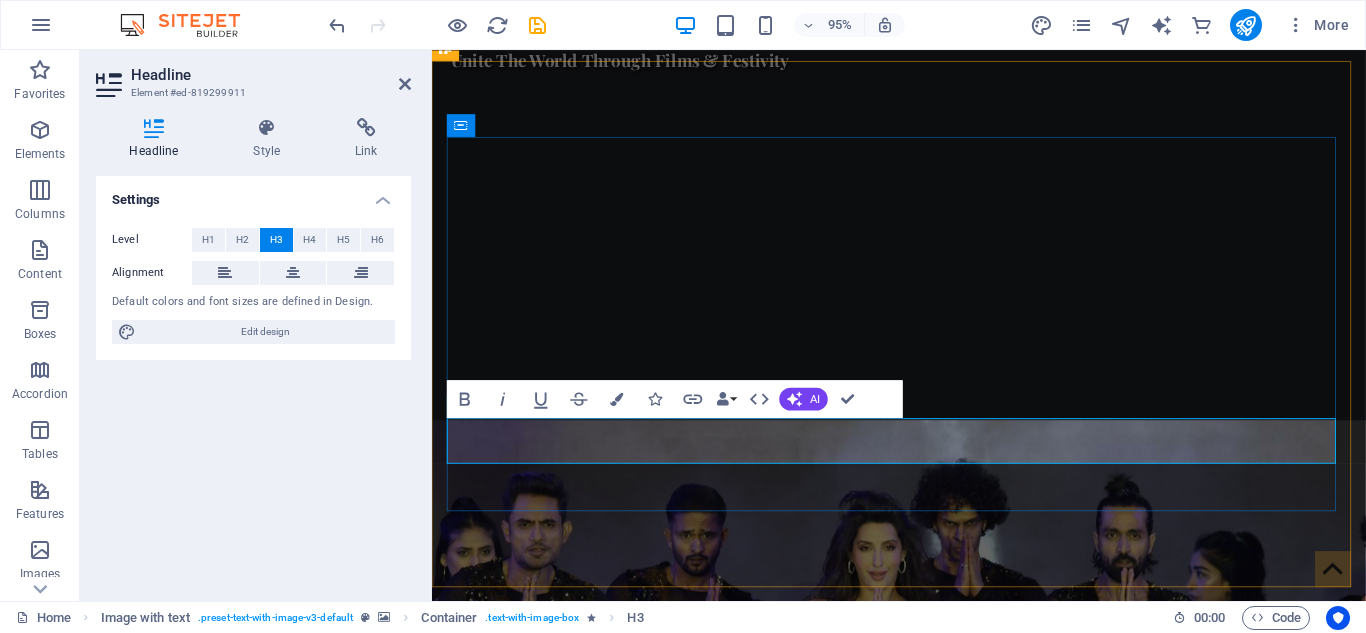 type 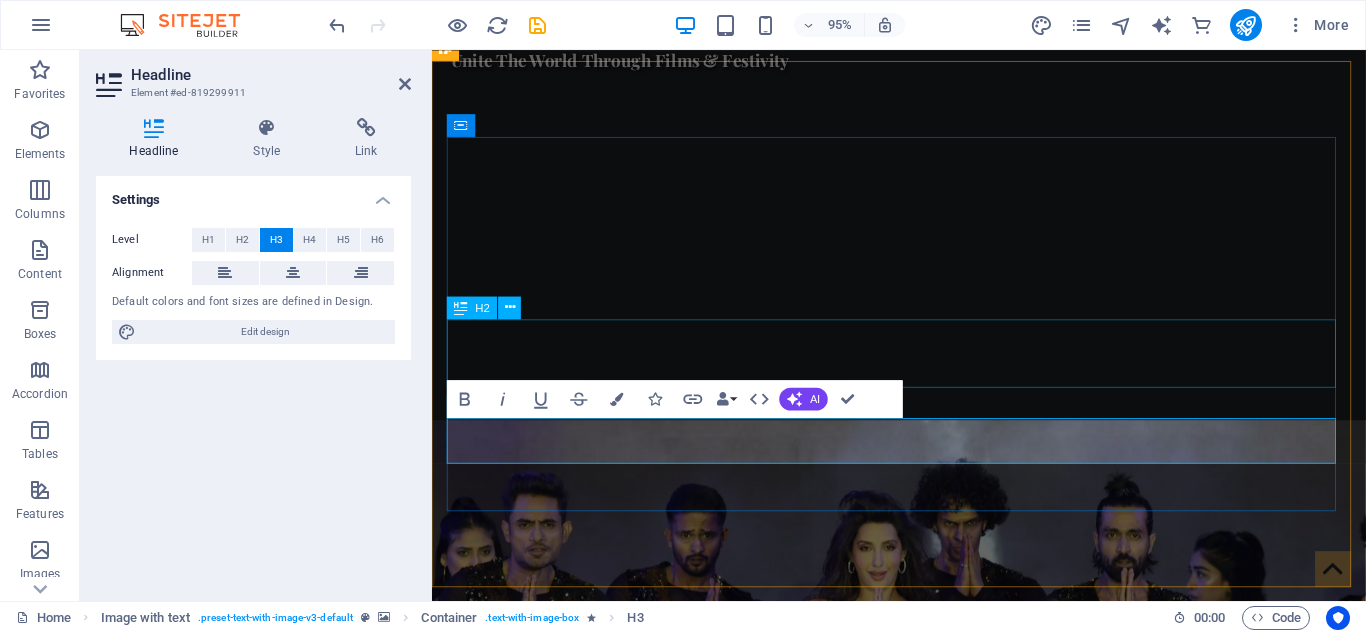 click on "New headline" at bounding box center [920, 1816] 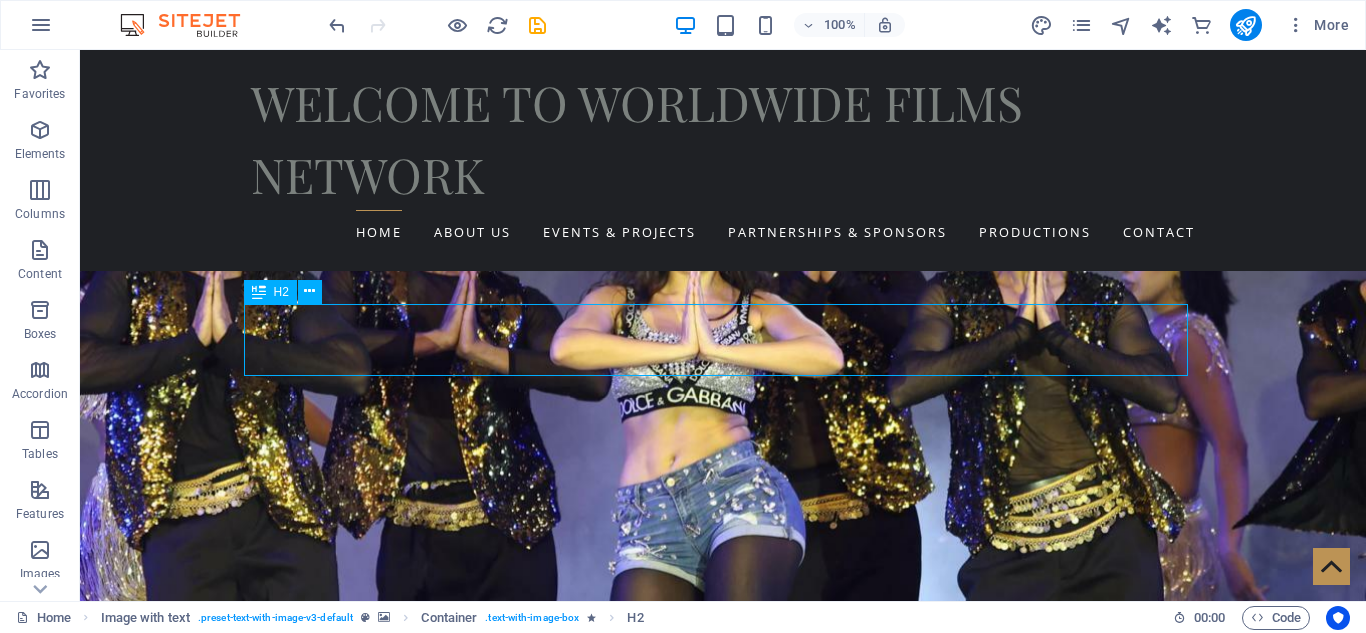 click on "New headline" at bounding box center (568, 1508) 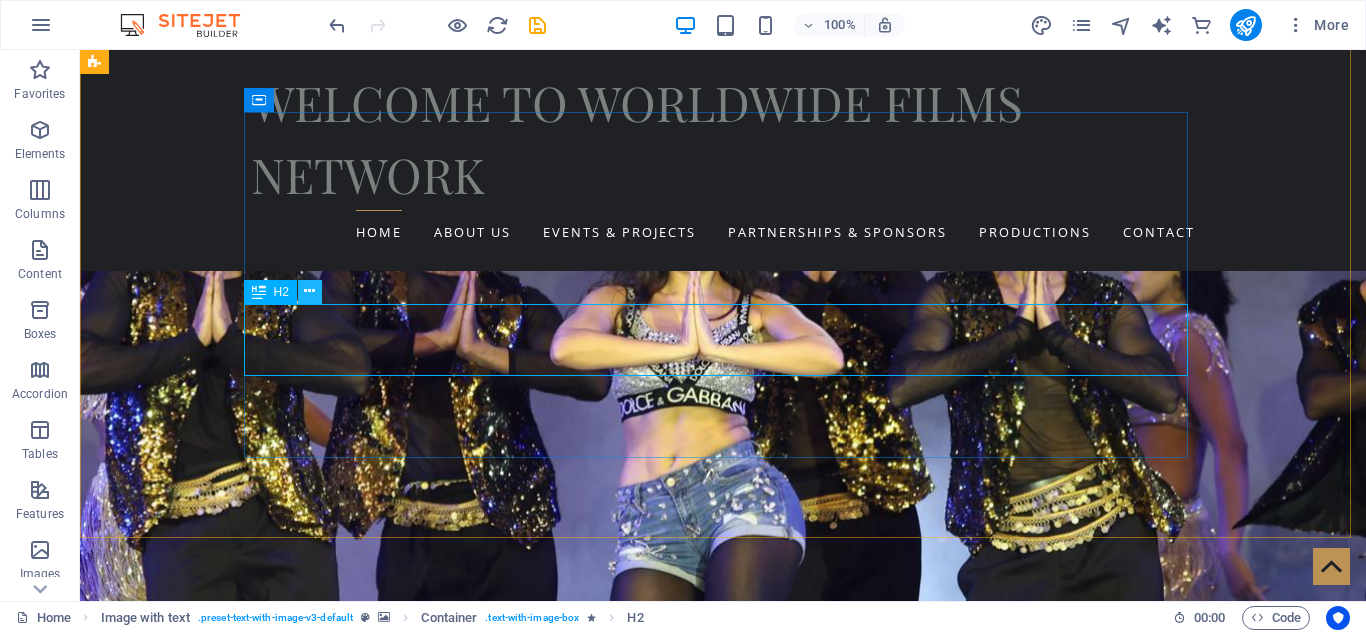 click at bounding box center (309, 291) 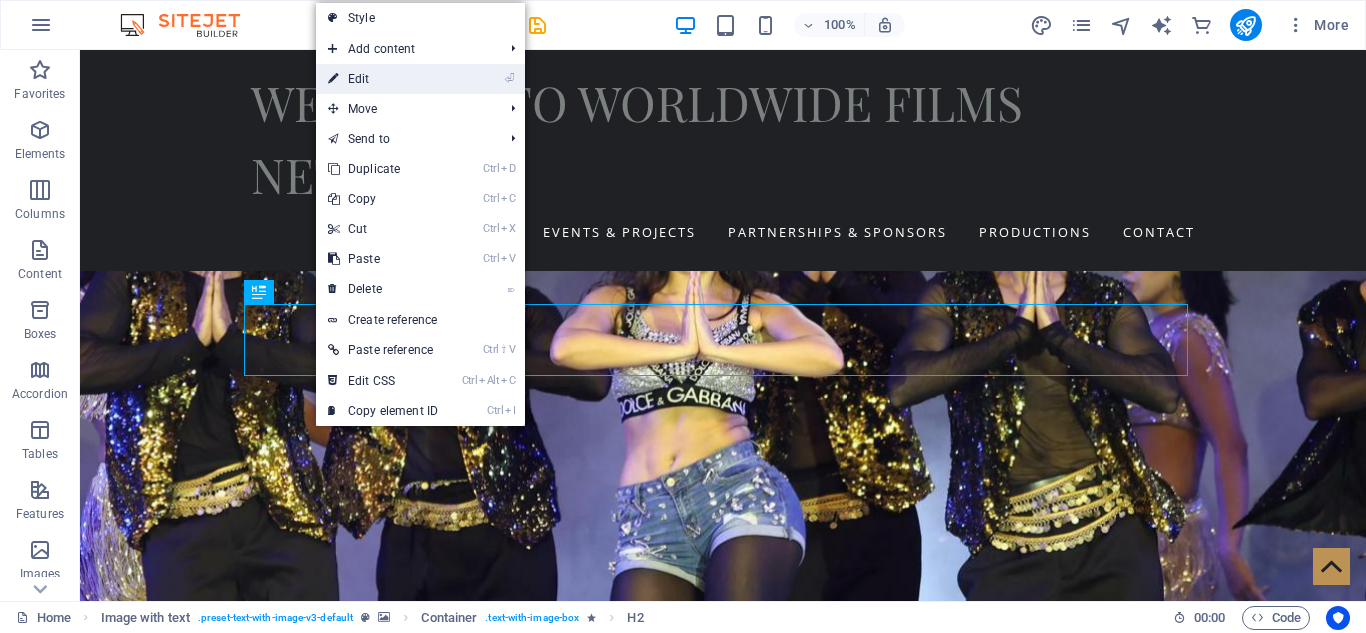 click on "⏎  Edit" at bounding box center (383, 79) 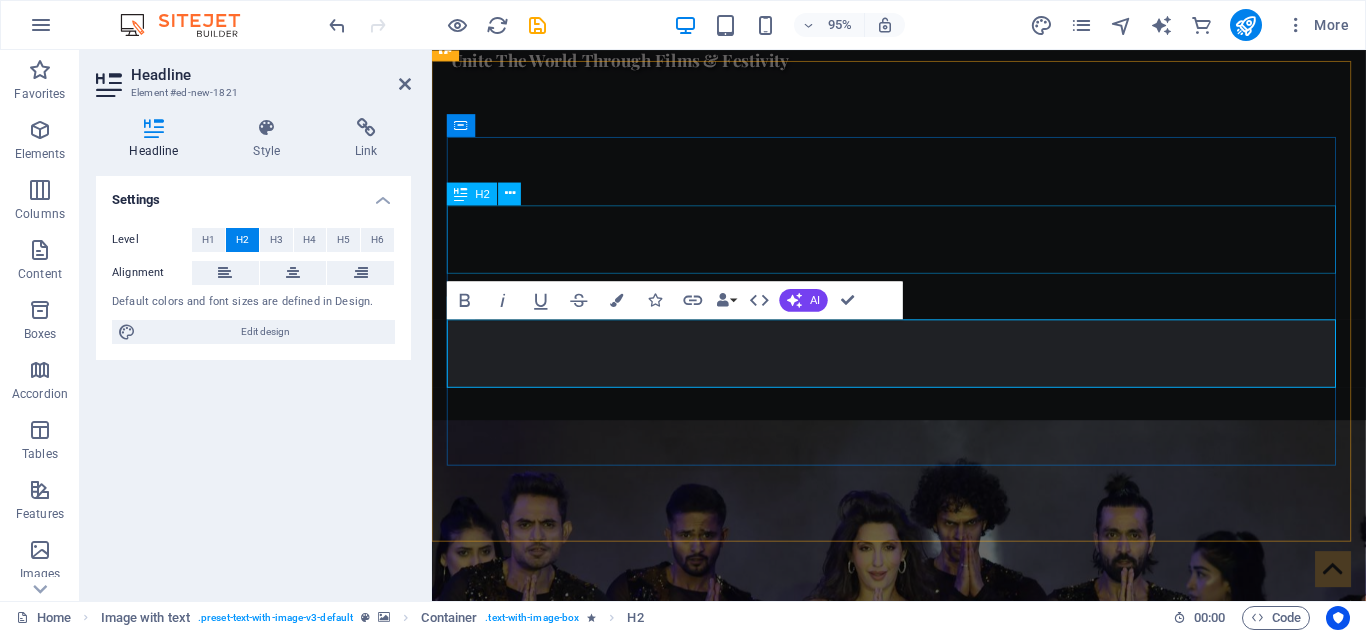 click on "New headline" at bounding box center [920, 1648] 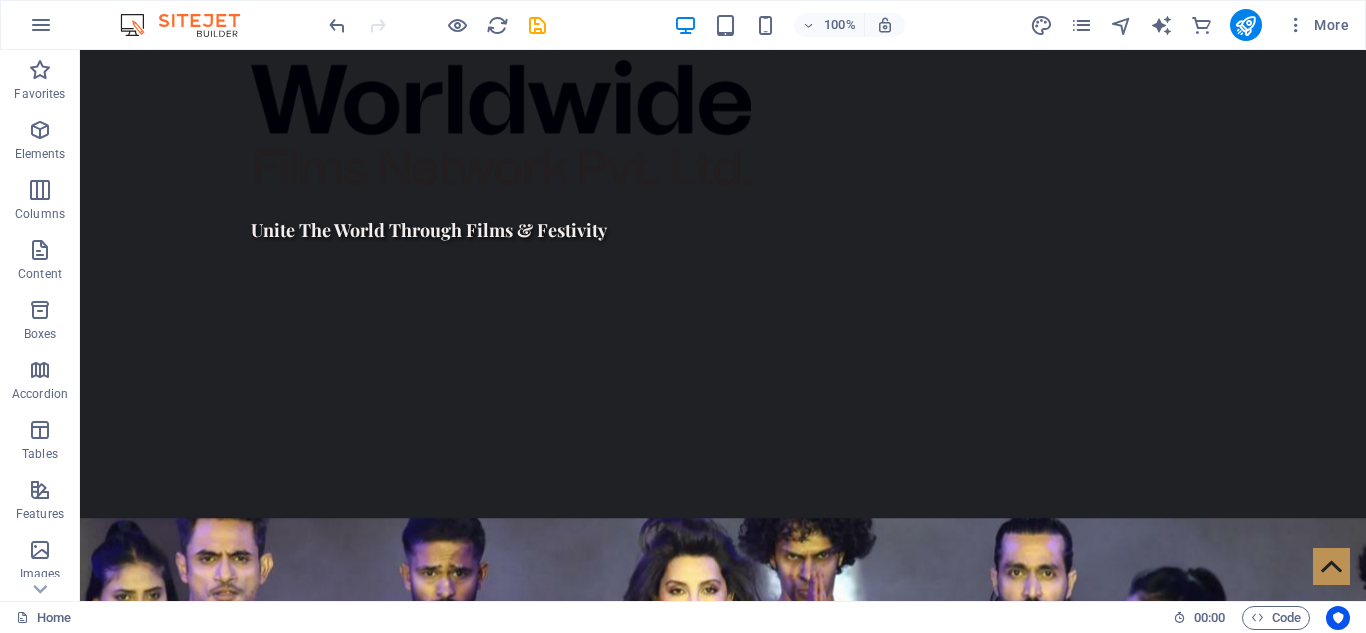 scroll, scrollTop: 1052, scrollLeft: 0, axis: vertical 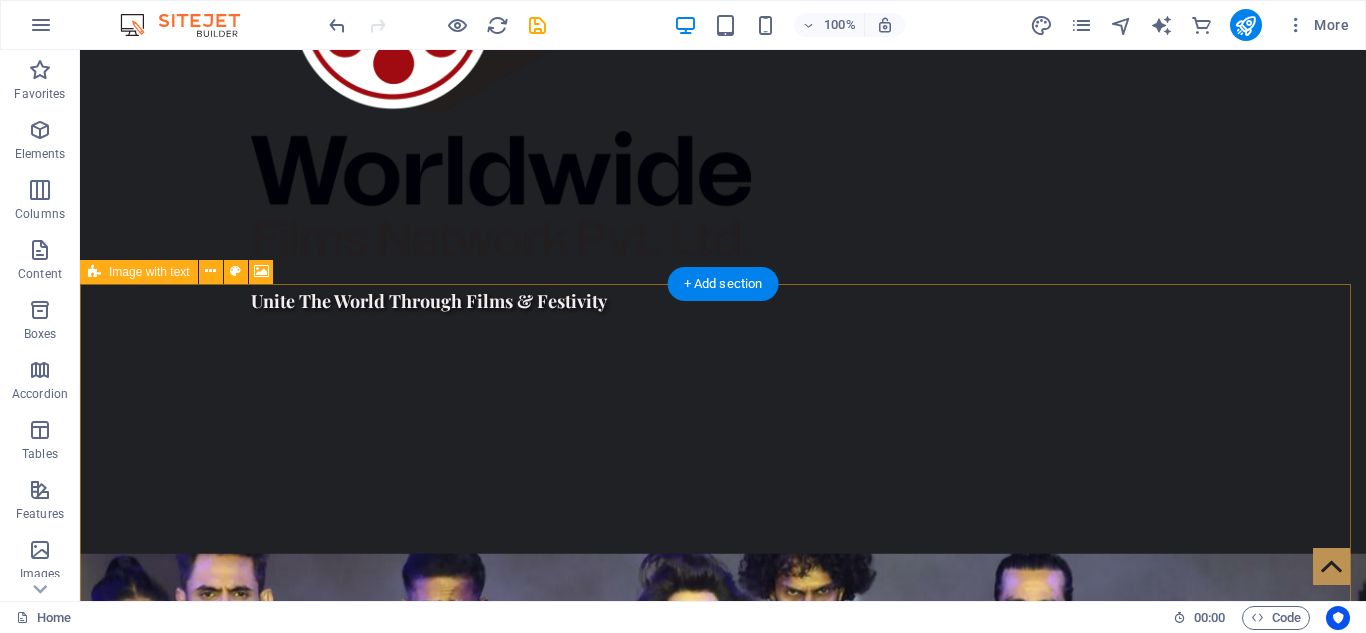 click at bounding box center (723, 1383) 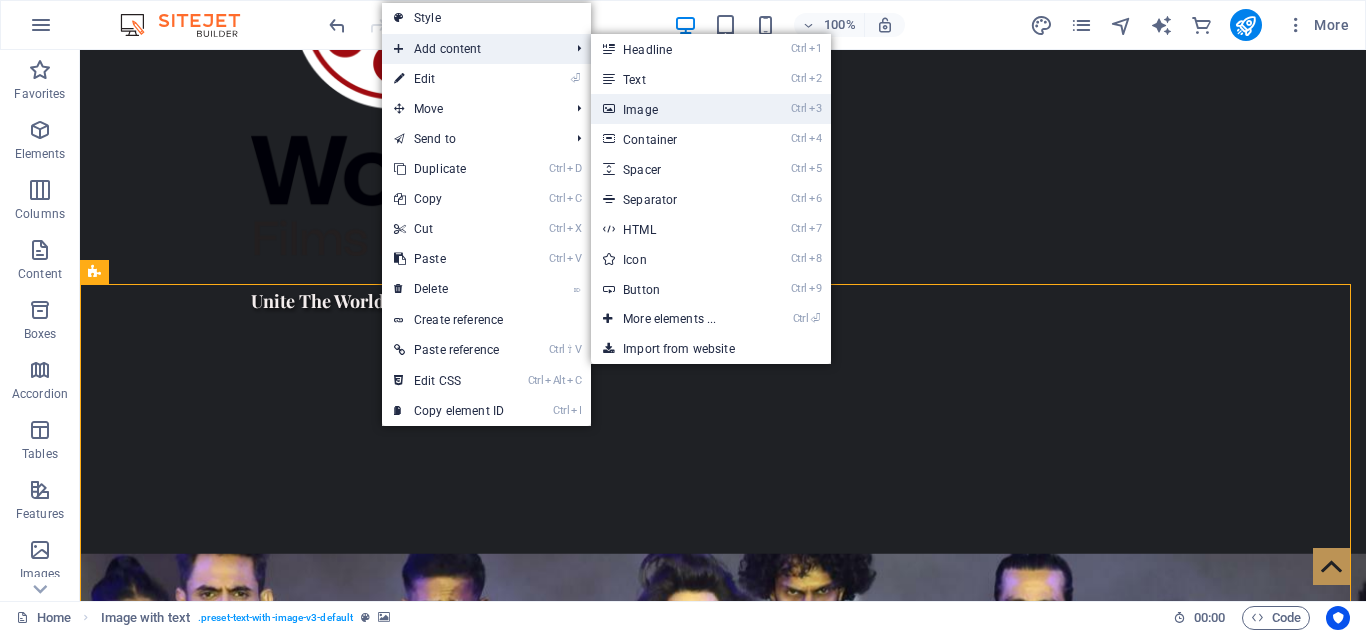 drag, startPoint x: 648, startPoint y: 99, endPoint x: 622, endPoint y: 108, distance: 27.513634 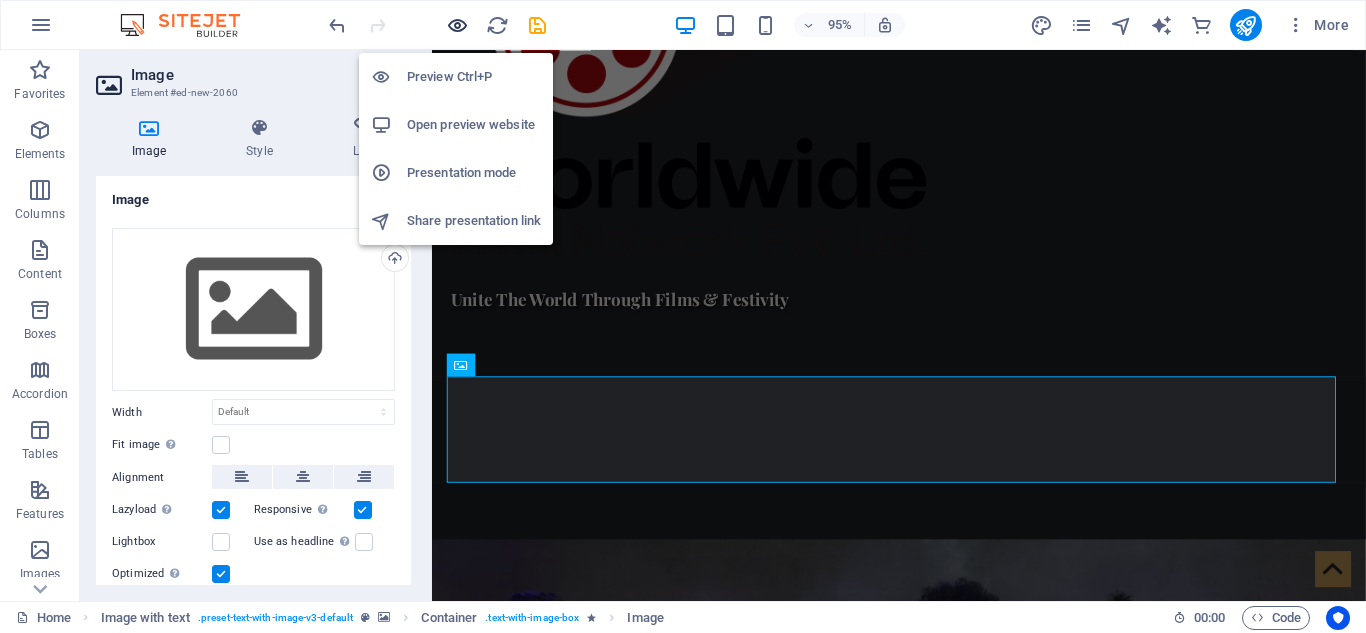 click at bounding box center [457, 25] 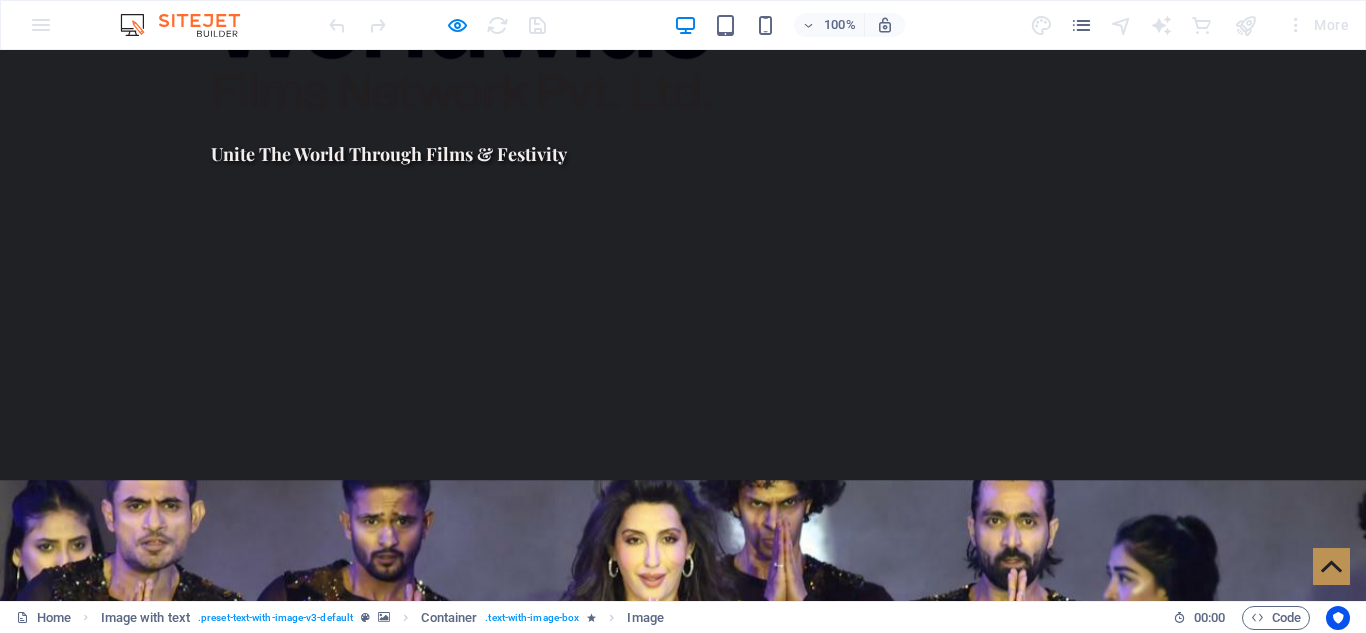 scroll, scrollTop: 1041, scrollLeft: 0, axis: vertical 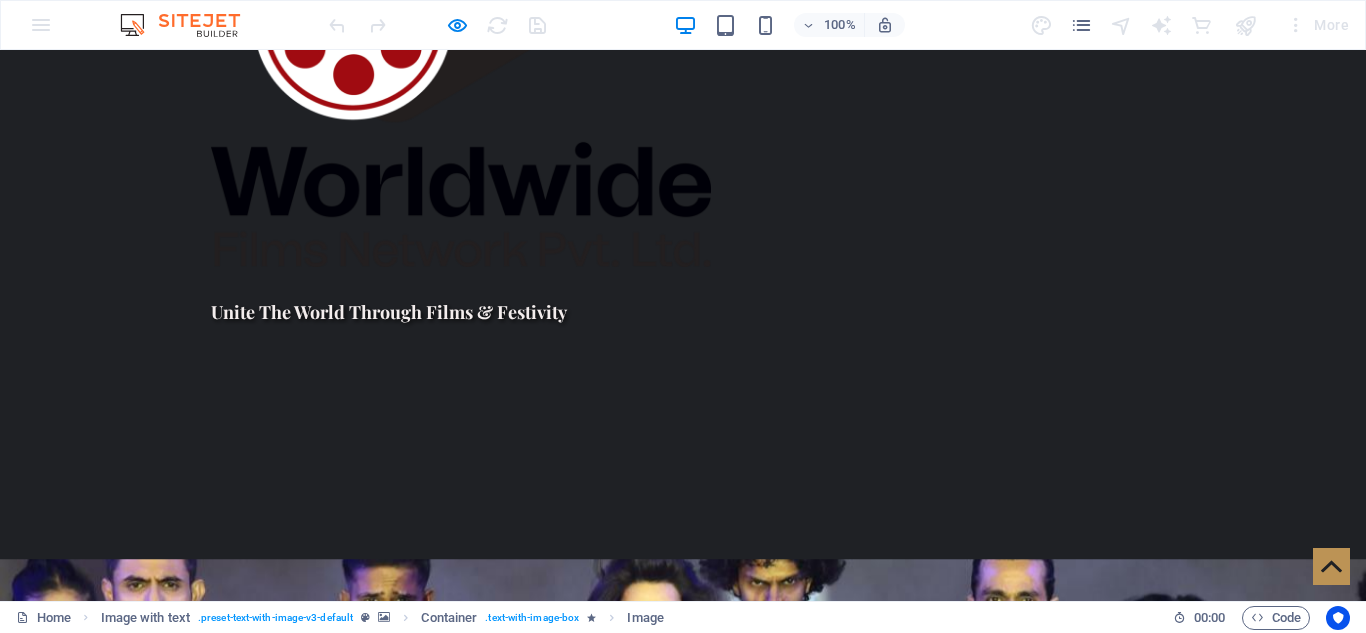 click at bounding box center (116, 1860) 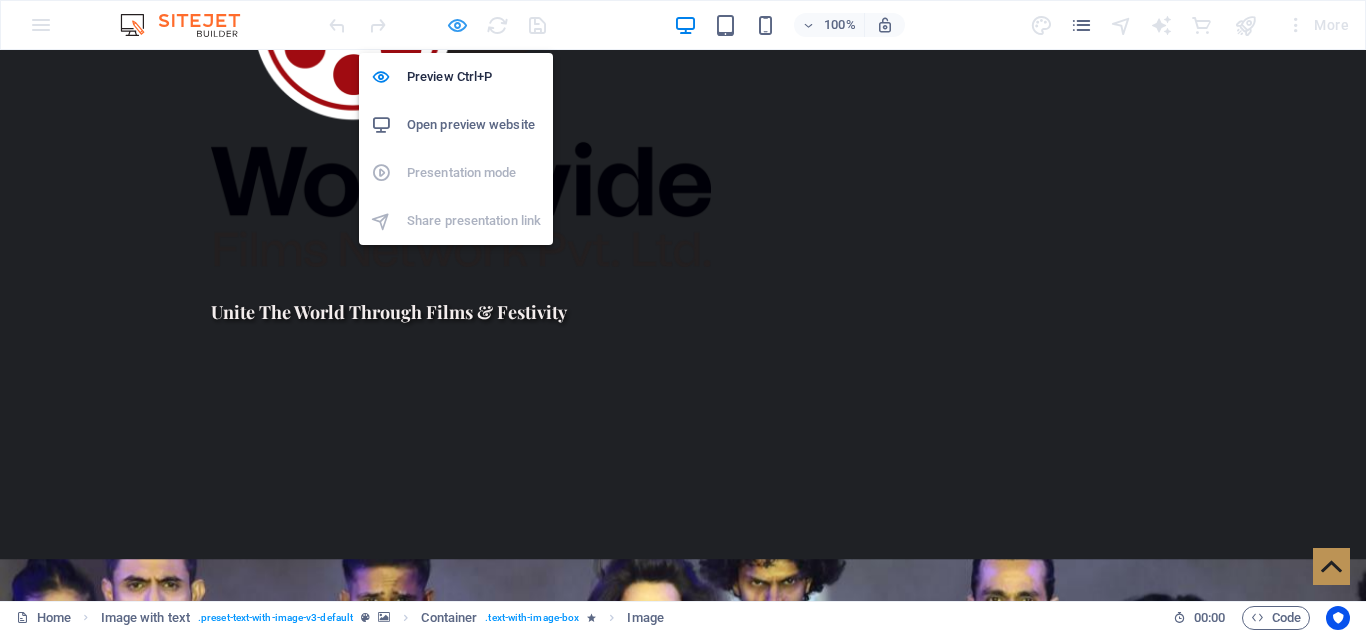 click at bounding box center [457, 25] 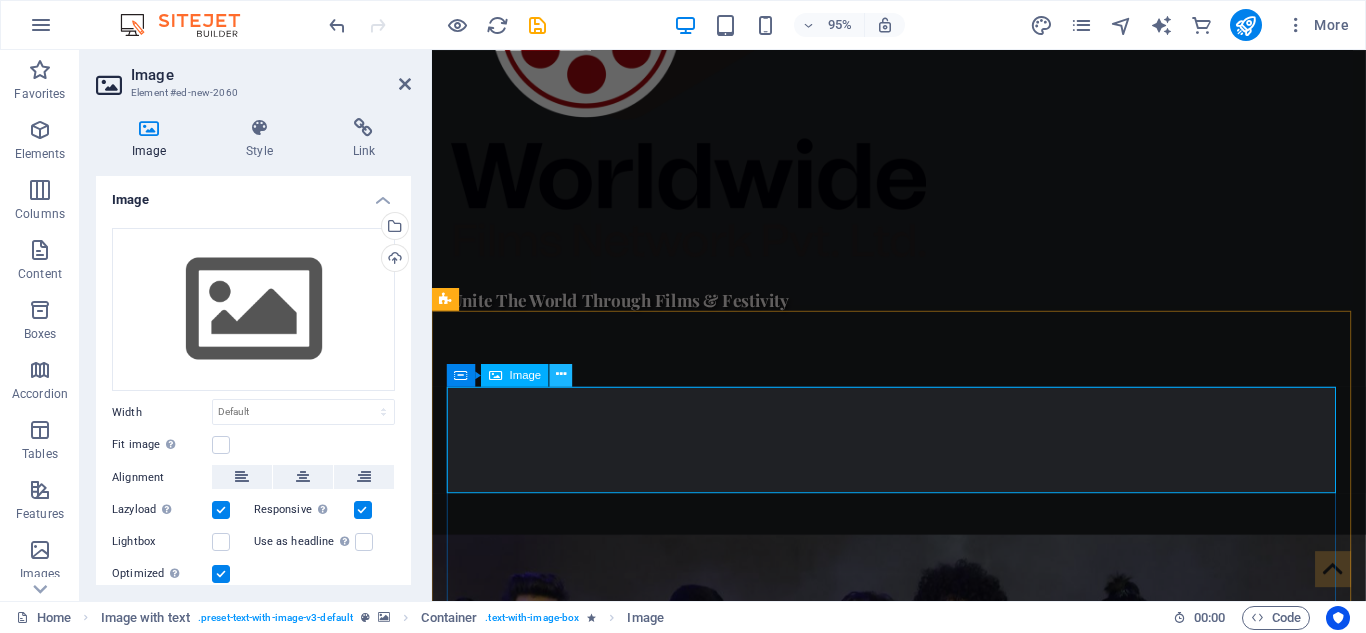 click at bounding box center (561, 375) 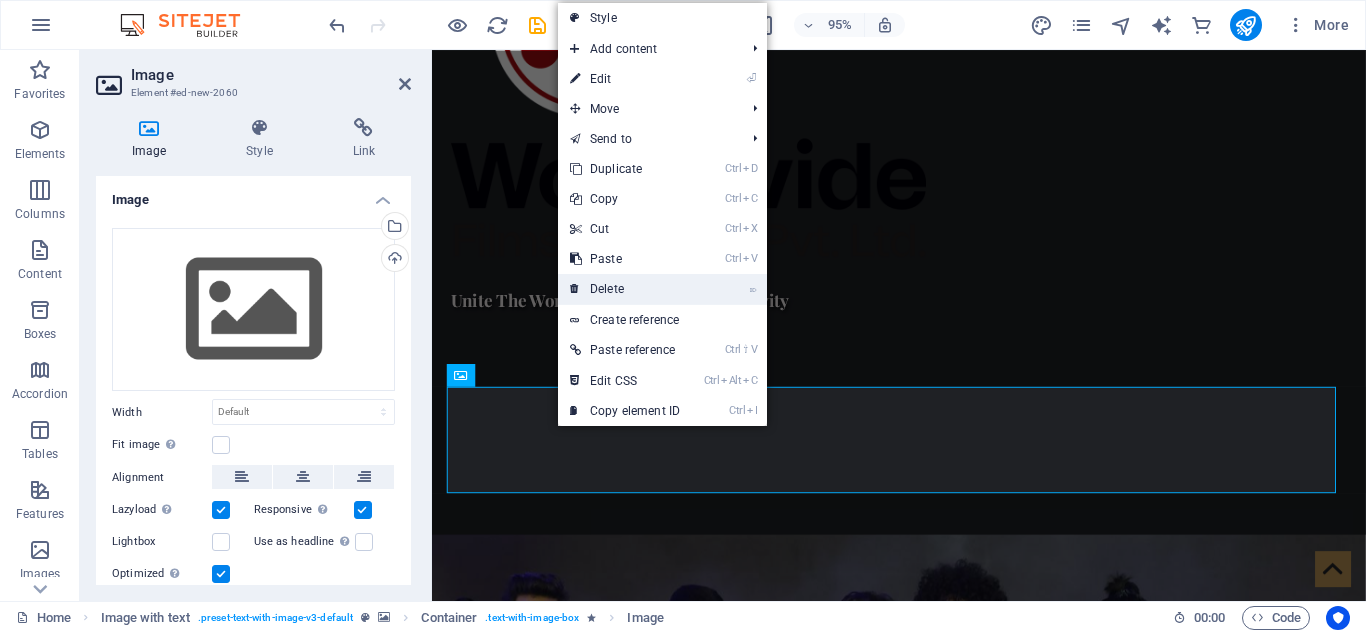 click on "⌦  Delete" at bounding box center [625, 289] 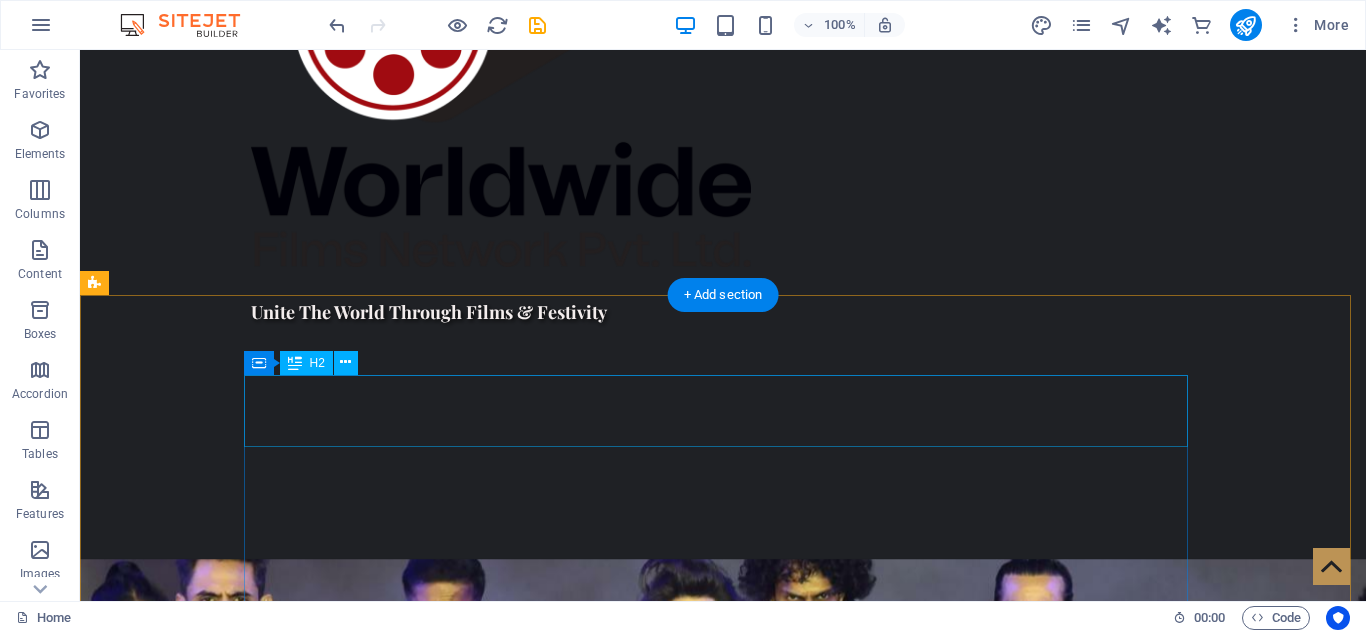 click on "New headline" at bounding box center (568, 1727) 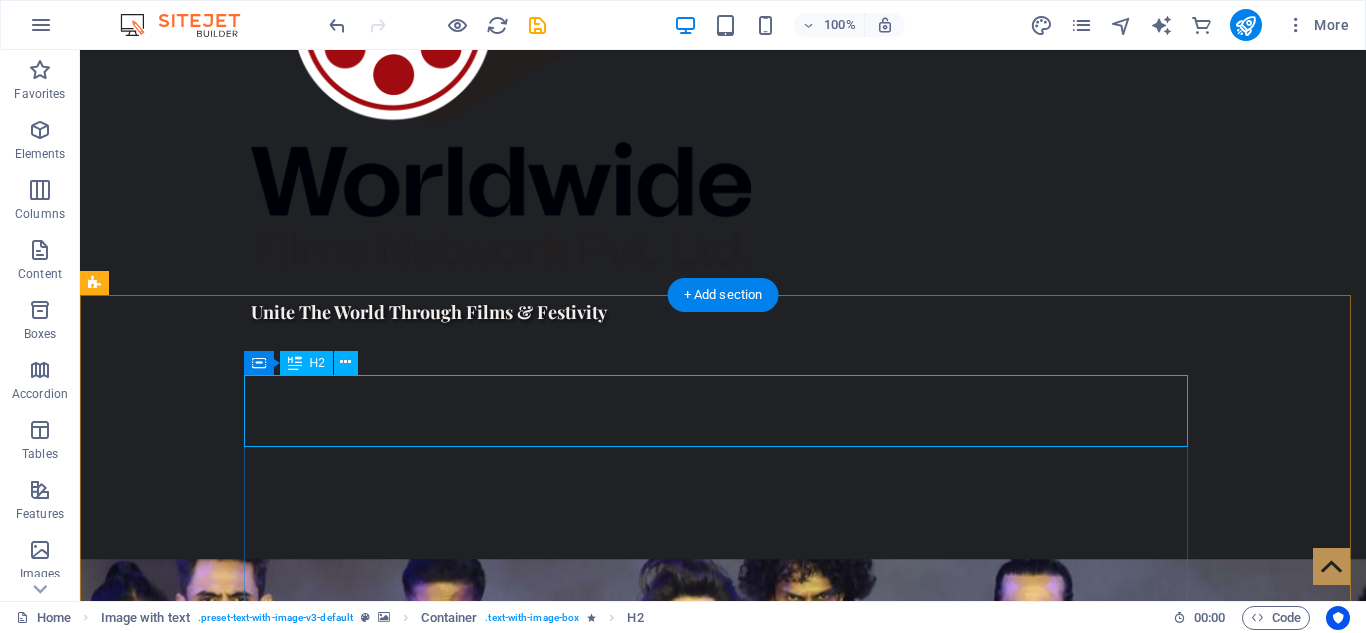 click on "New headline" at bounding box center (568, 1727) 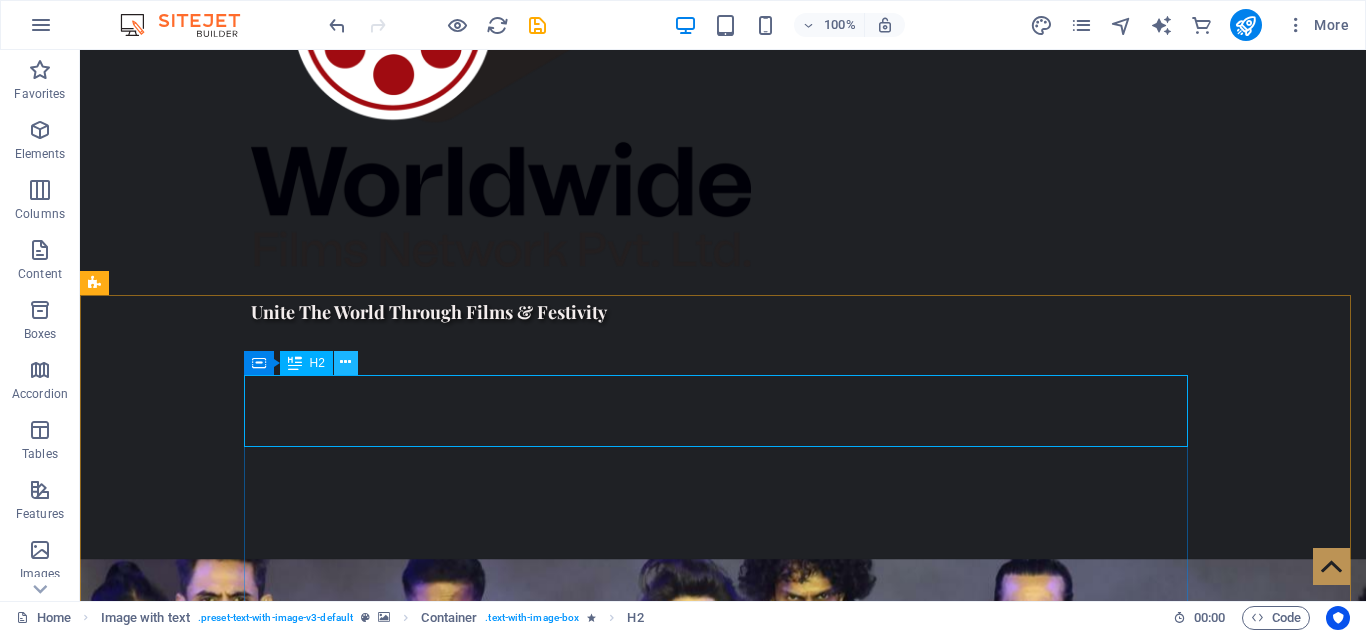 click at bounding box center (346, 363) 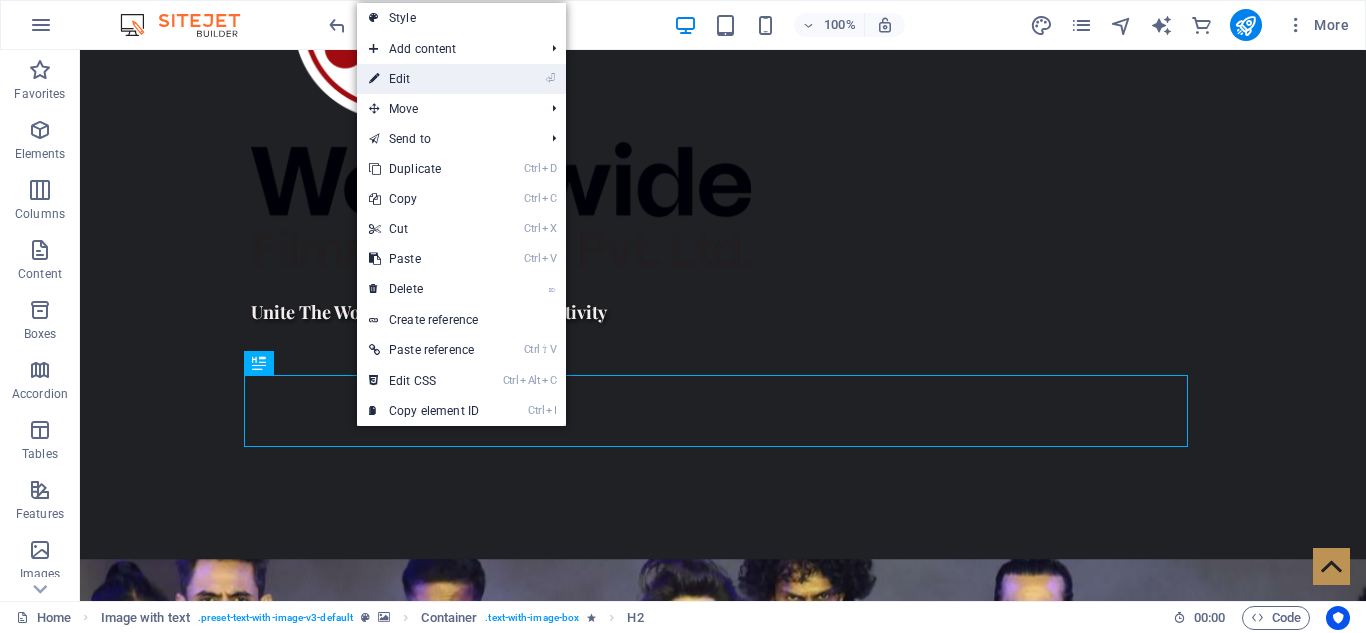 click on "⏎  Edit" at bounding box center (424, 79) 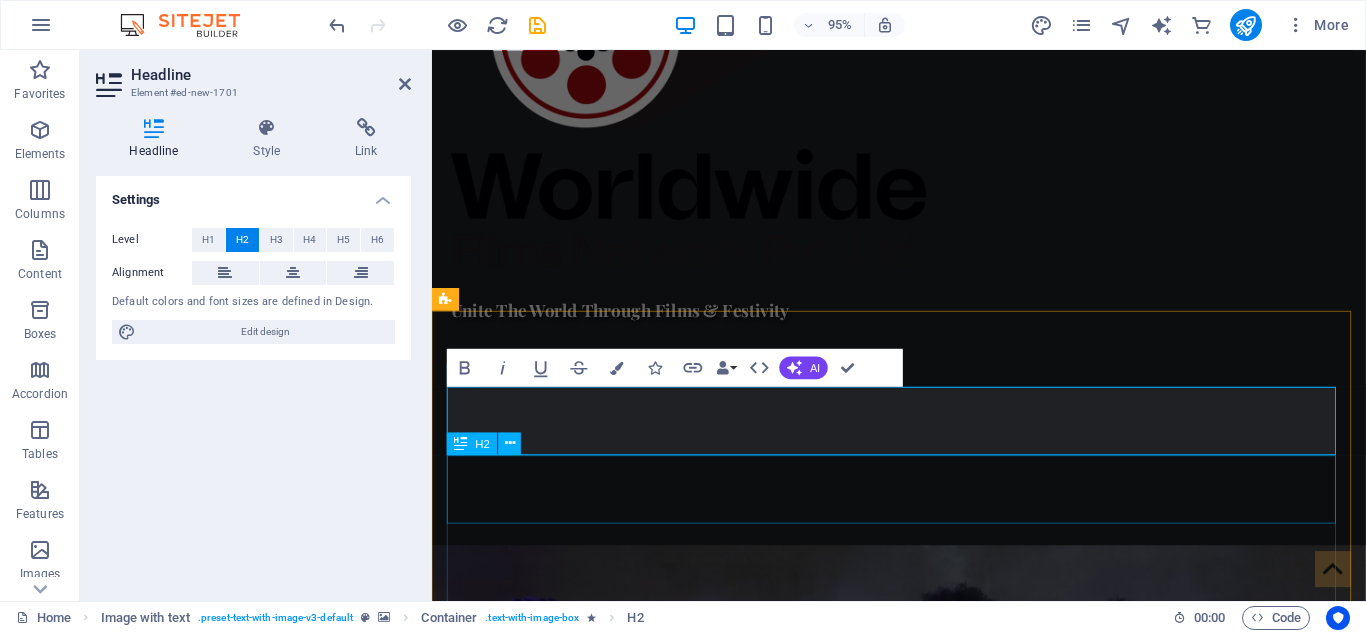 click on "New headline" at bounding box center [920, 1839] 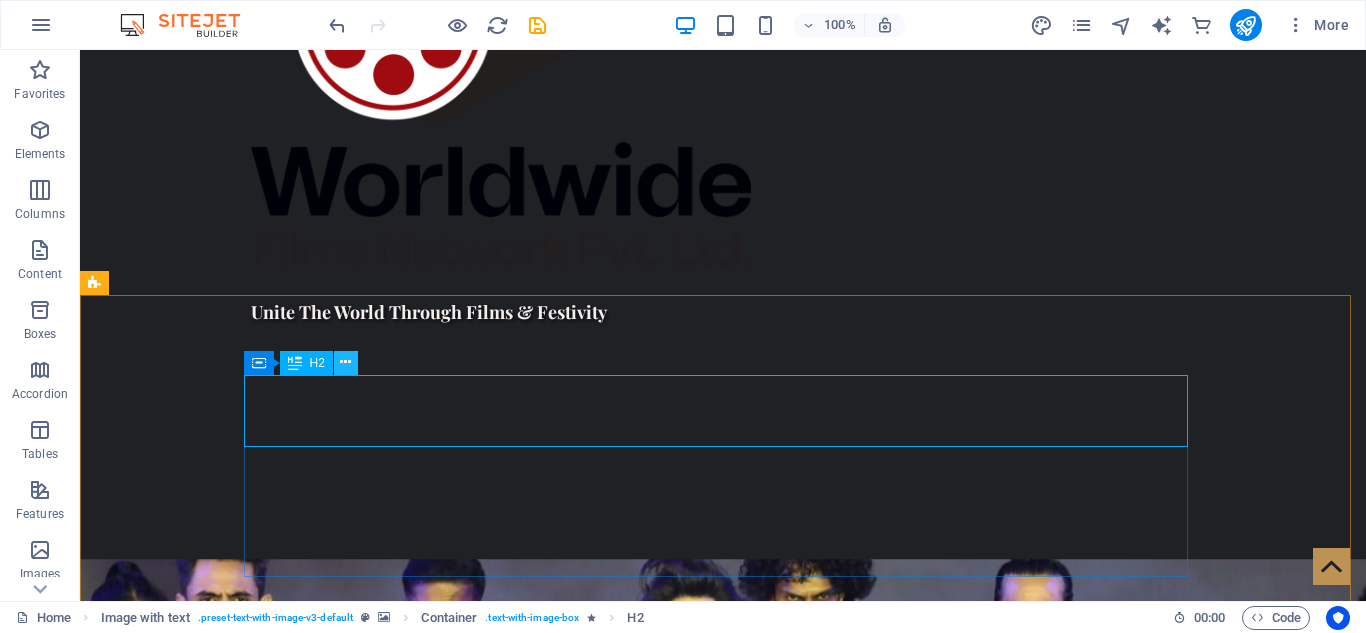 click at bounding box center (345, 362) 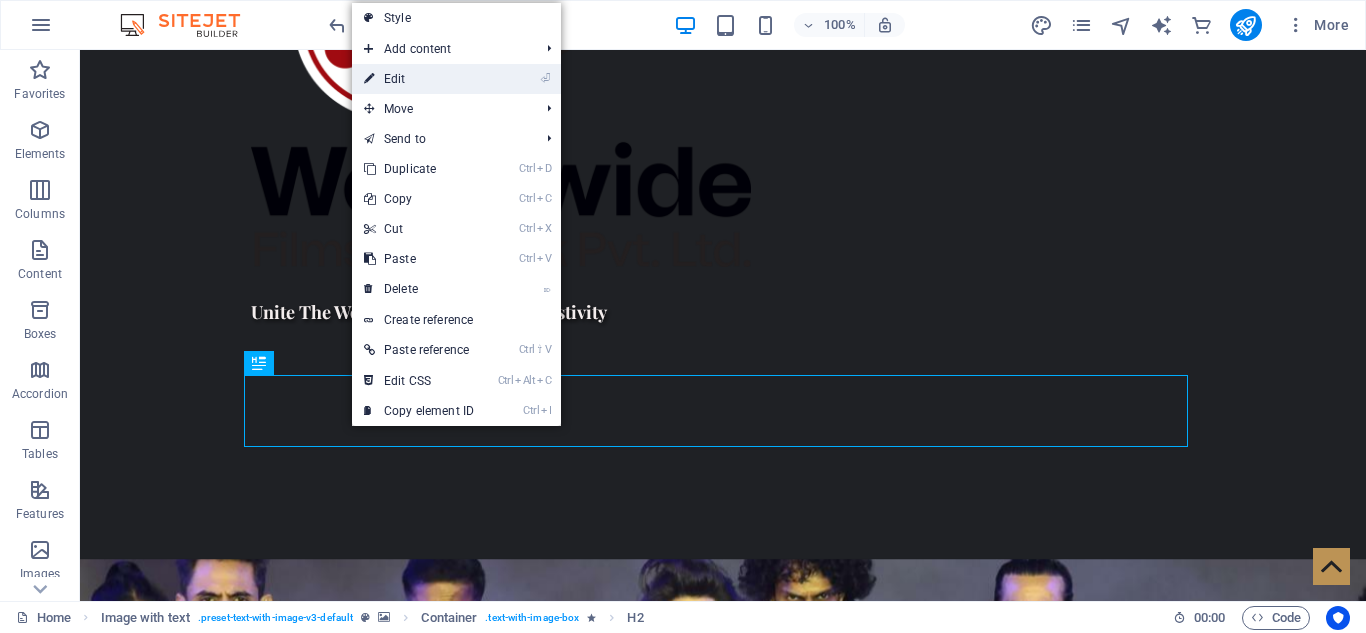 click on "⏎  Edit" at bounding box center [419, 79] 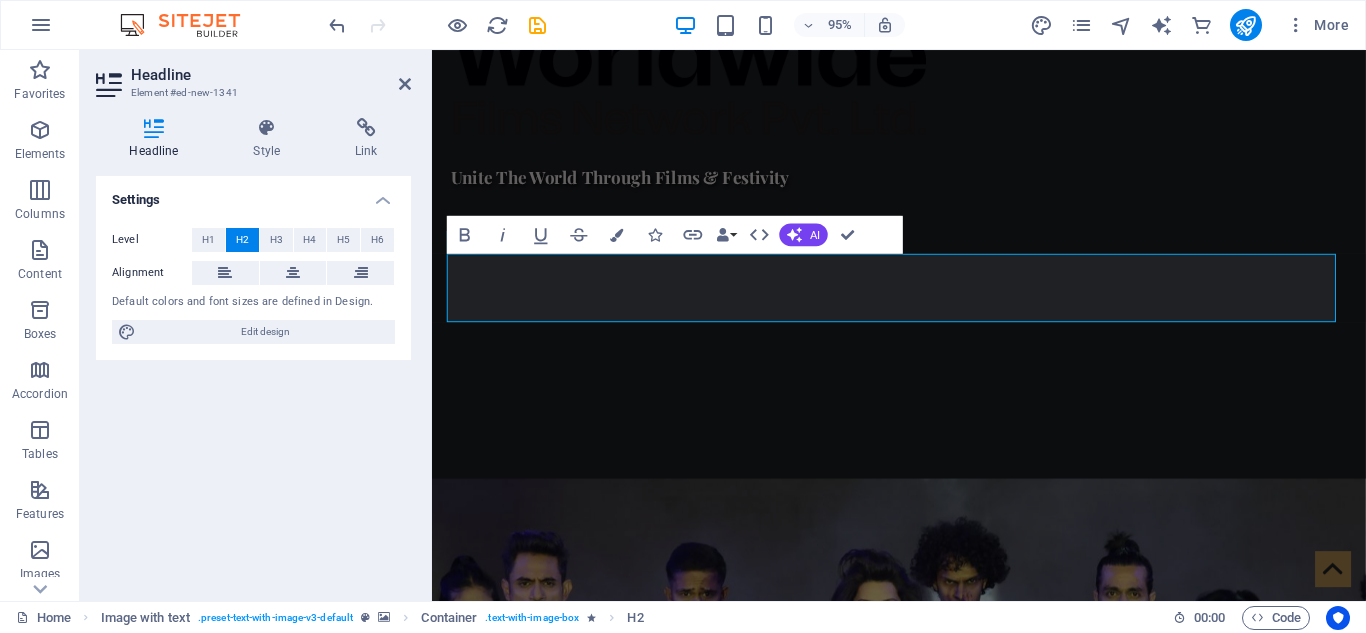 scroll, scrollTop: 1171, scrollLeft: 0, axis: vertical 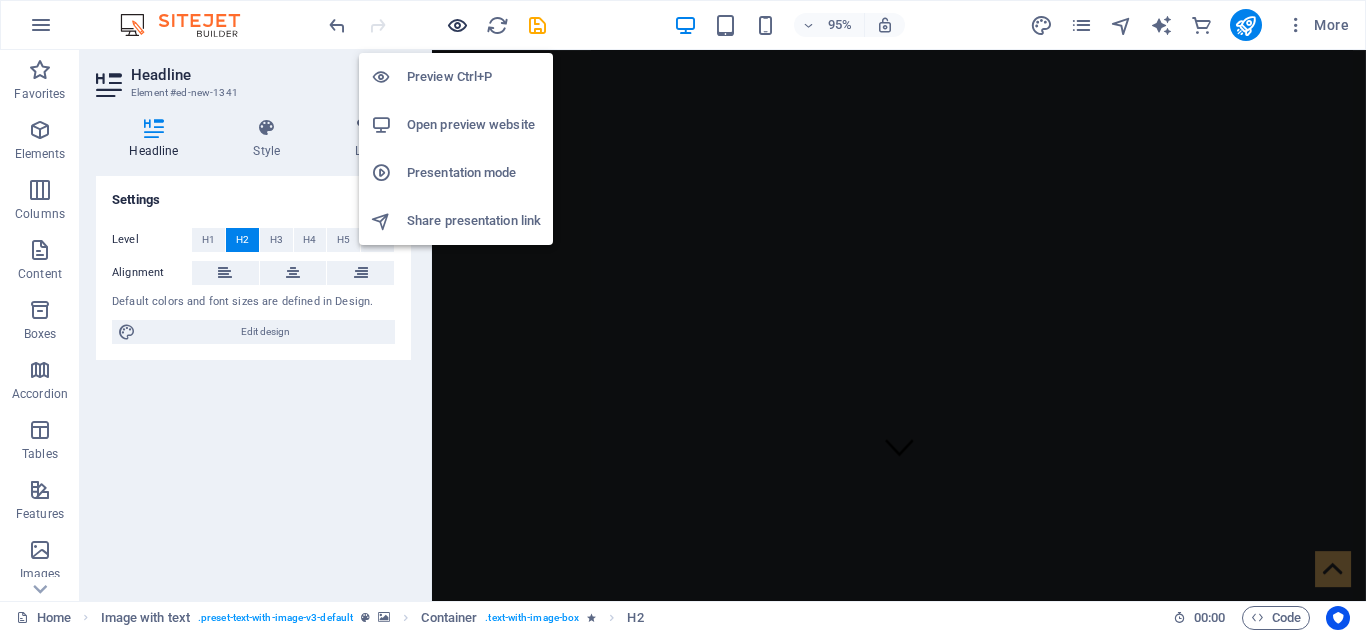 click at bounding box center (457, 25) 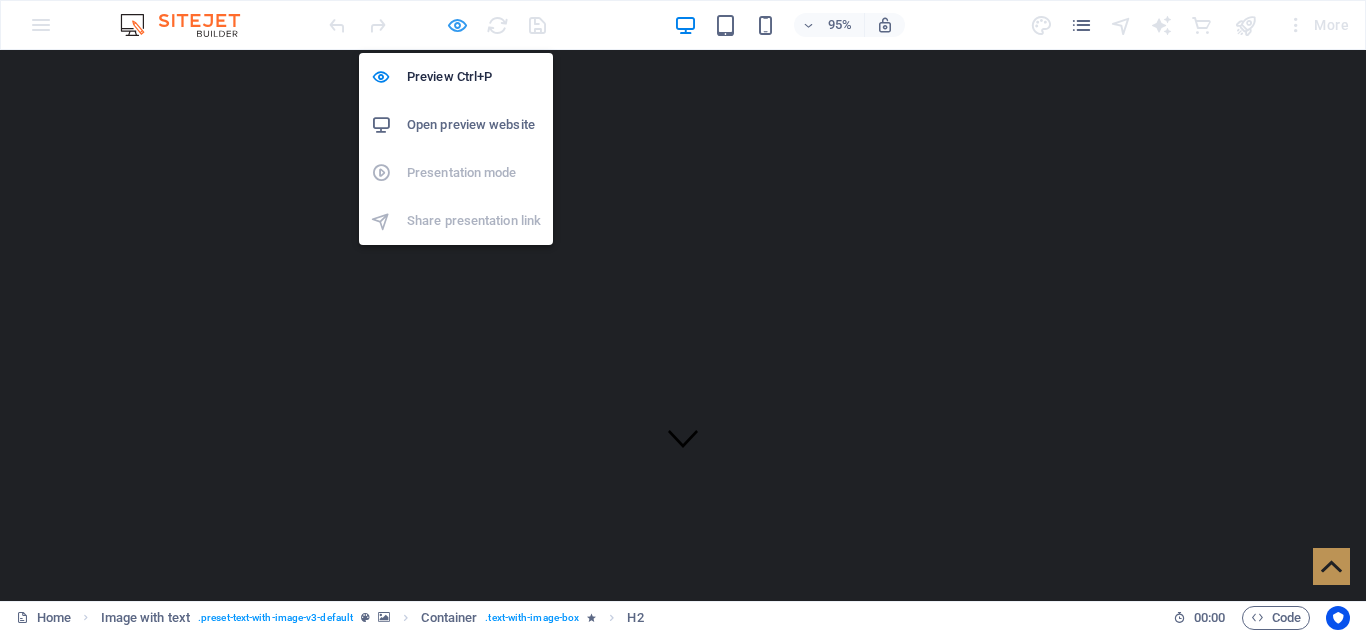 scroll, scrollTop: 1126, scrollLeft: 0, axis: vertical 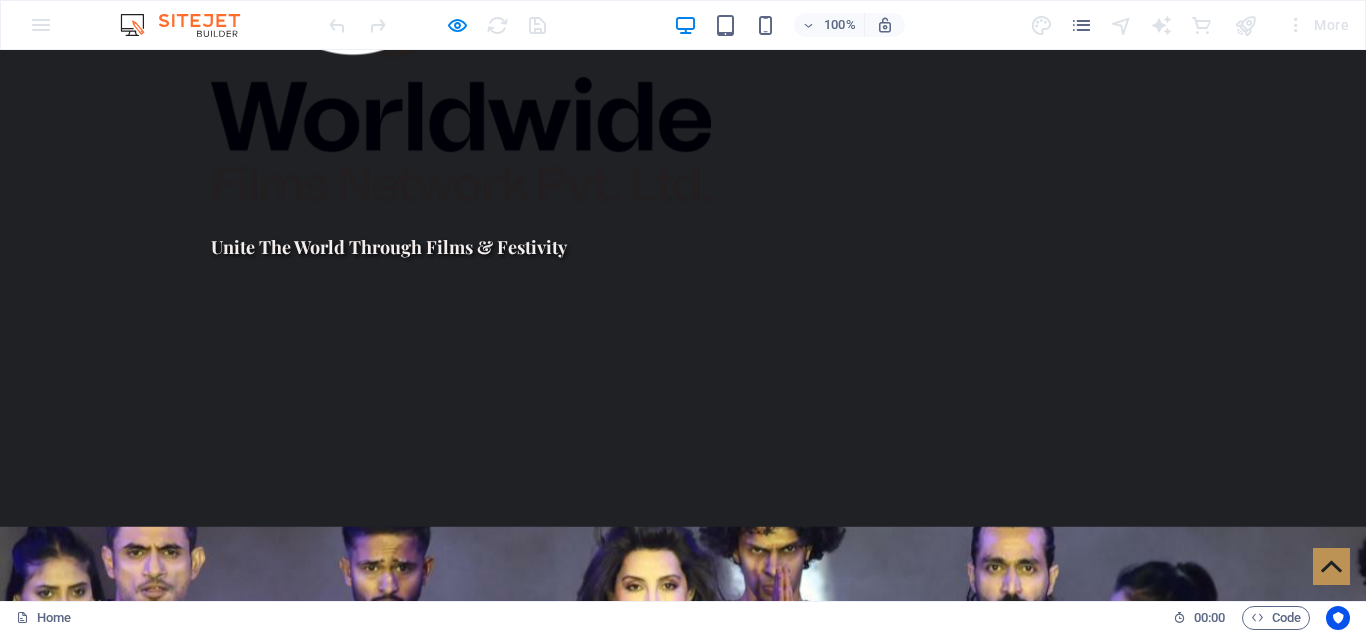 type 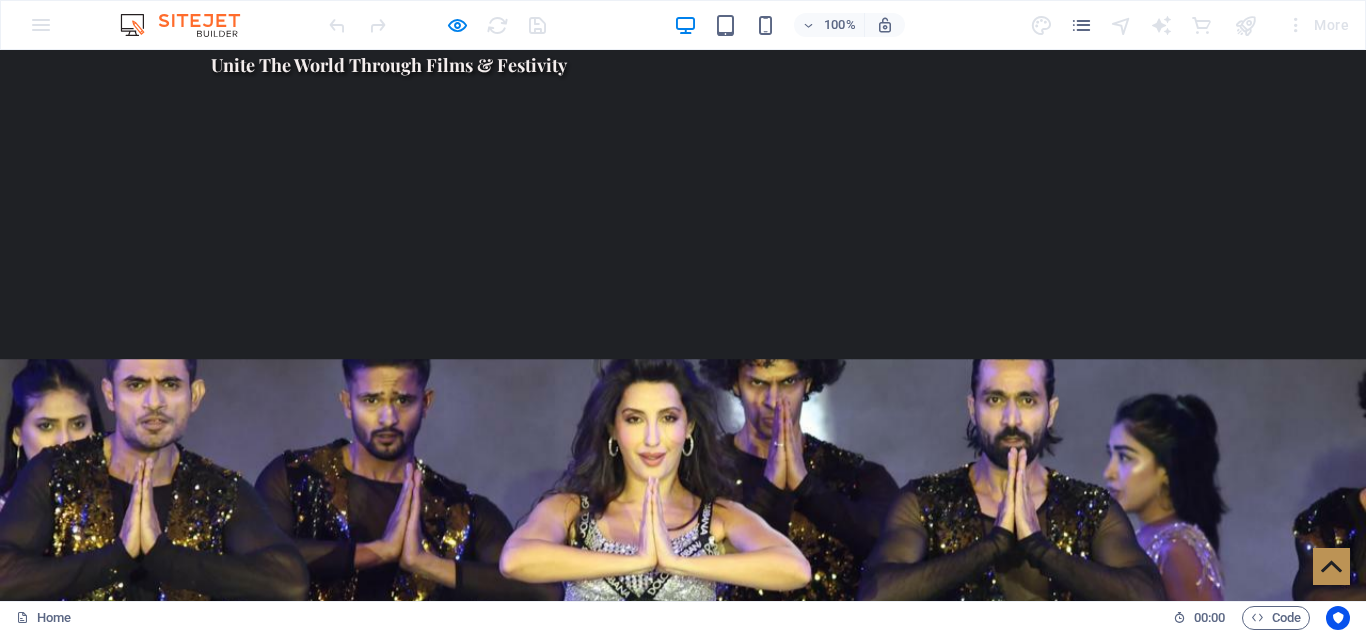 scroll, scrollTop: 1046, scrollLeft: 0, axis: vertical 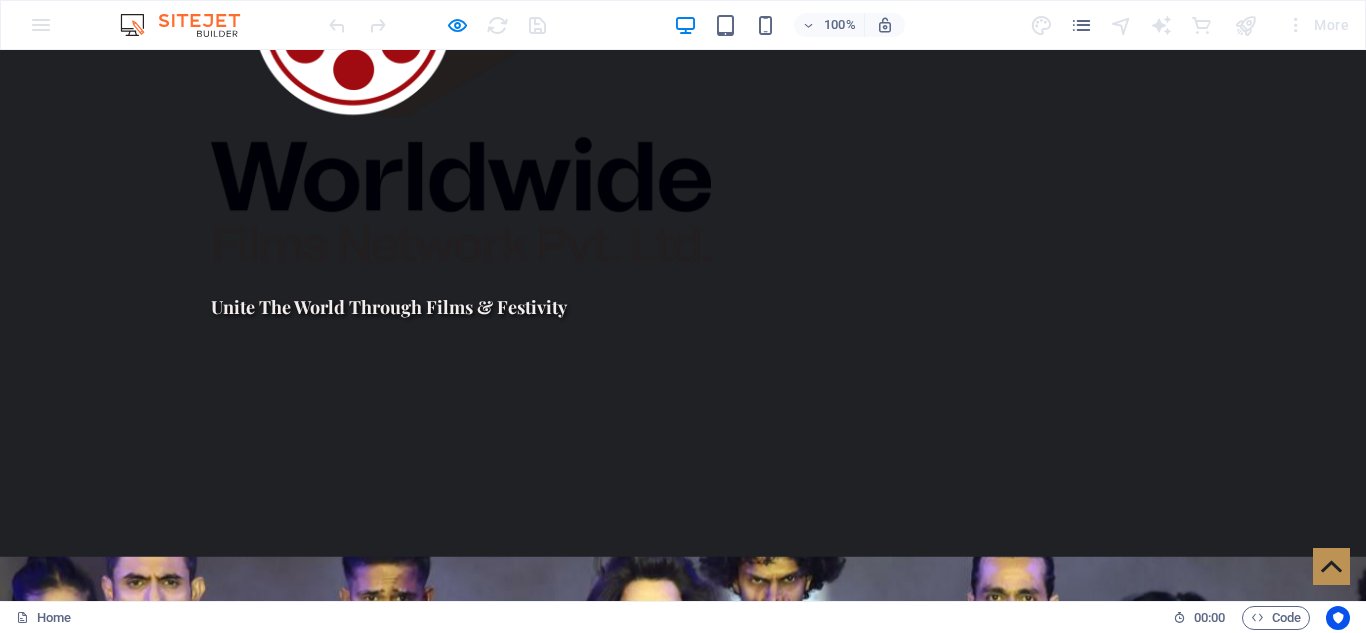 drag, startPoint x: 1347, startPoint y: 183, endPoint x: 1334, endPoint y: 219, distance: 38.27532 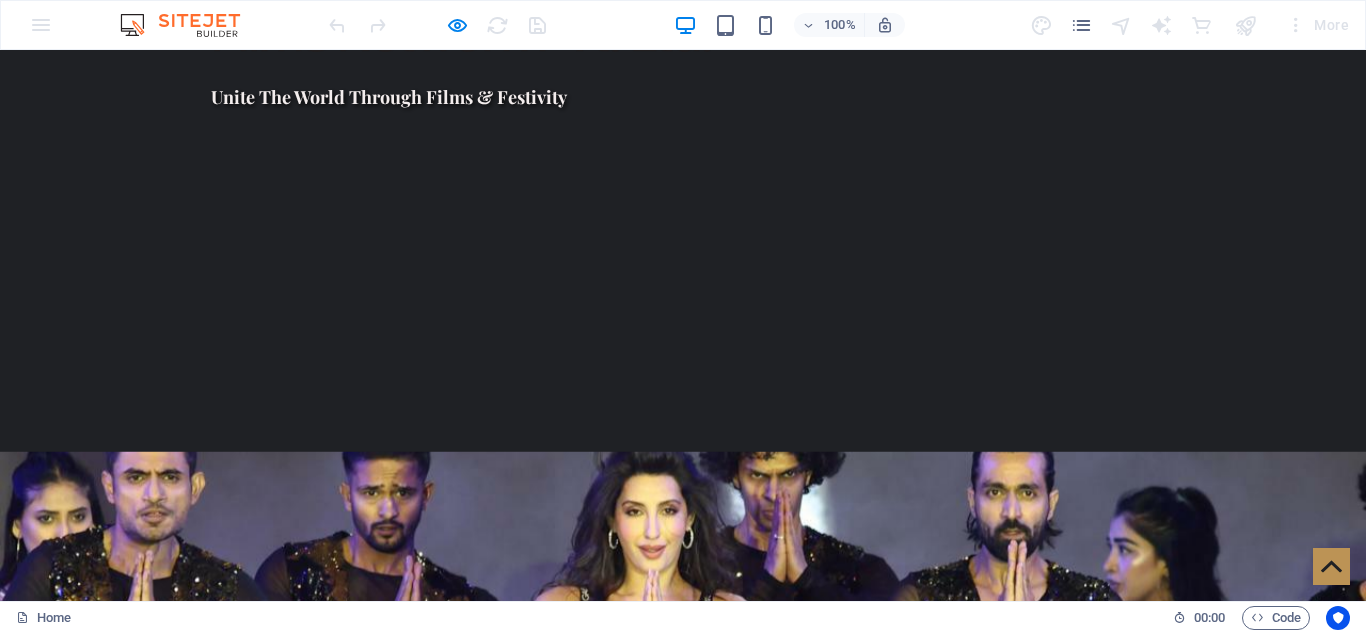 scroll, scrollTop: 1245, scrollLeft: 0, axis: vertical 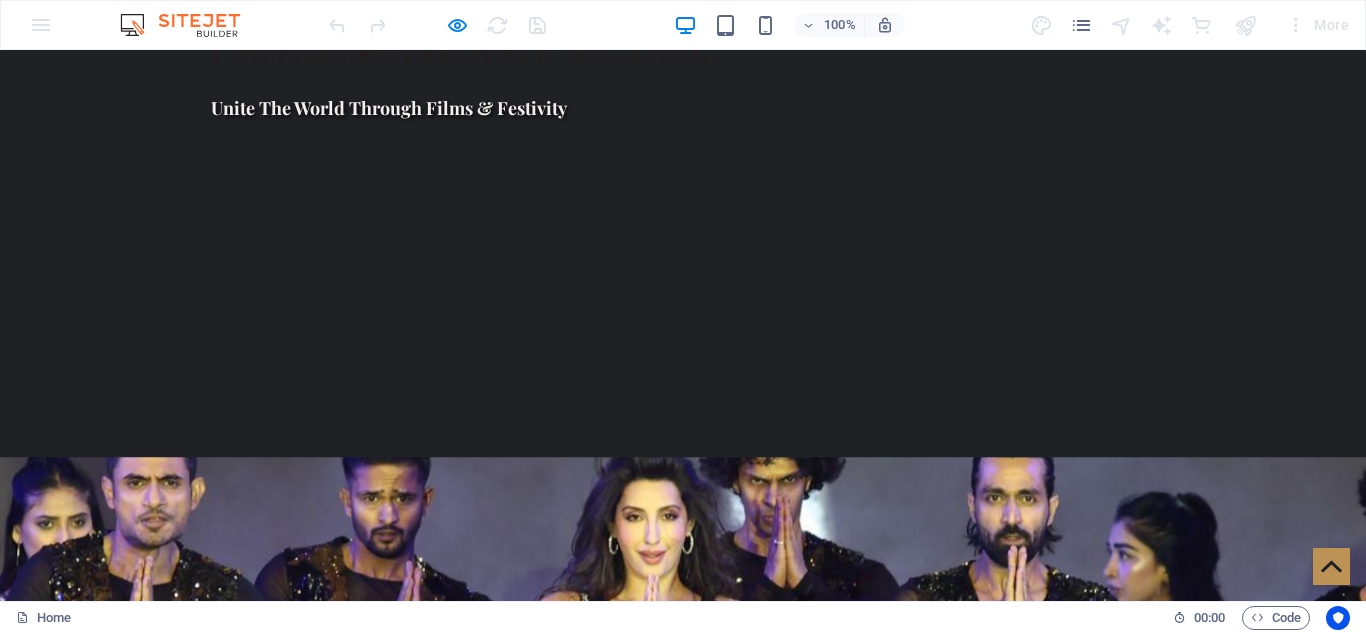 click on "We are Nepal’s premier platform for international entertainment and cultural exchange. From iconic concerts to global film collaborations, we bring world-class experiences to Nepali audiences and take Nepali talent to global stages. Our vision is to create a bridge between Nepal and the world through music, cinema, and live entertainment." at bounding box center [488, 1808] 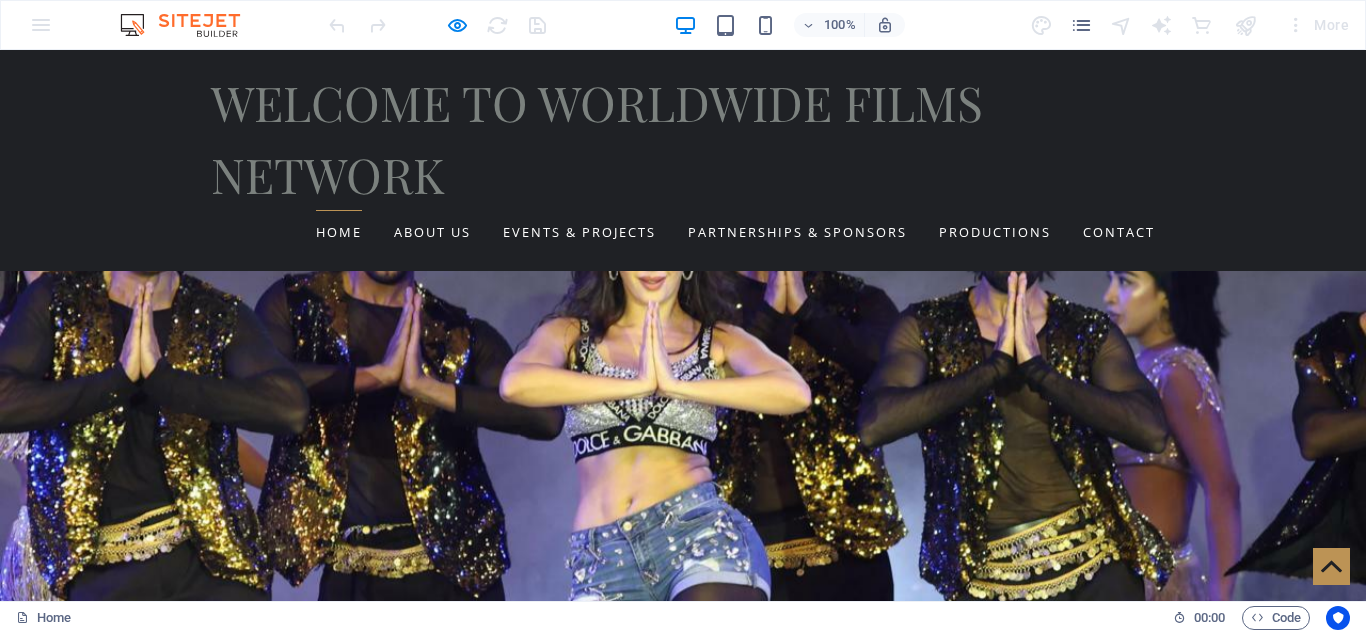 scroll, scrollTop: 1487, scrollLeft: 0, axis: vertical 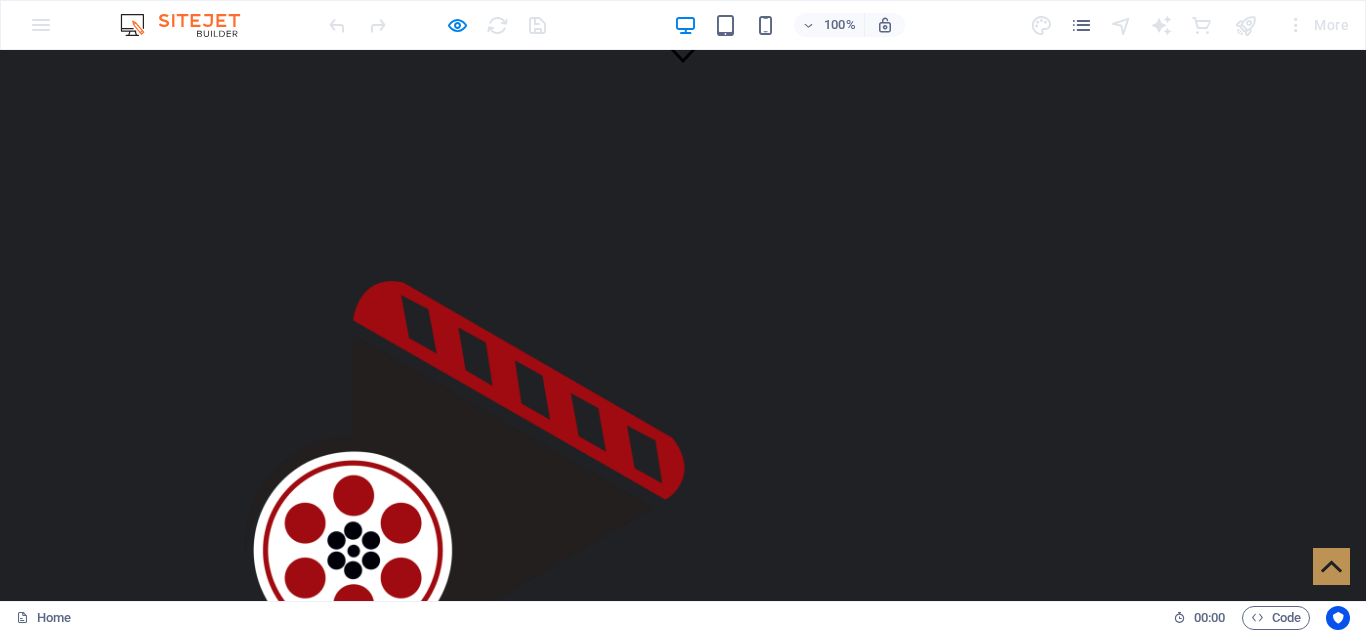 click on "Our Team dev magar Founder Chairman or Monday" at bounding box center [683, 6984] 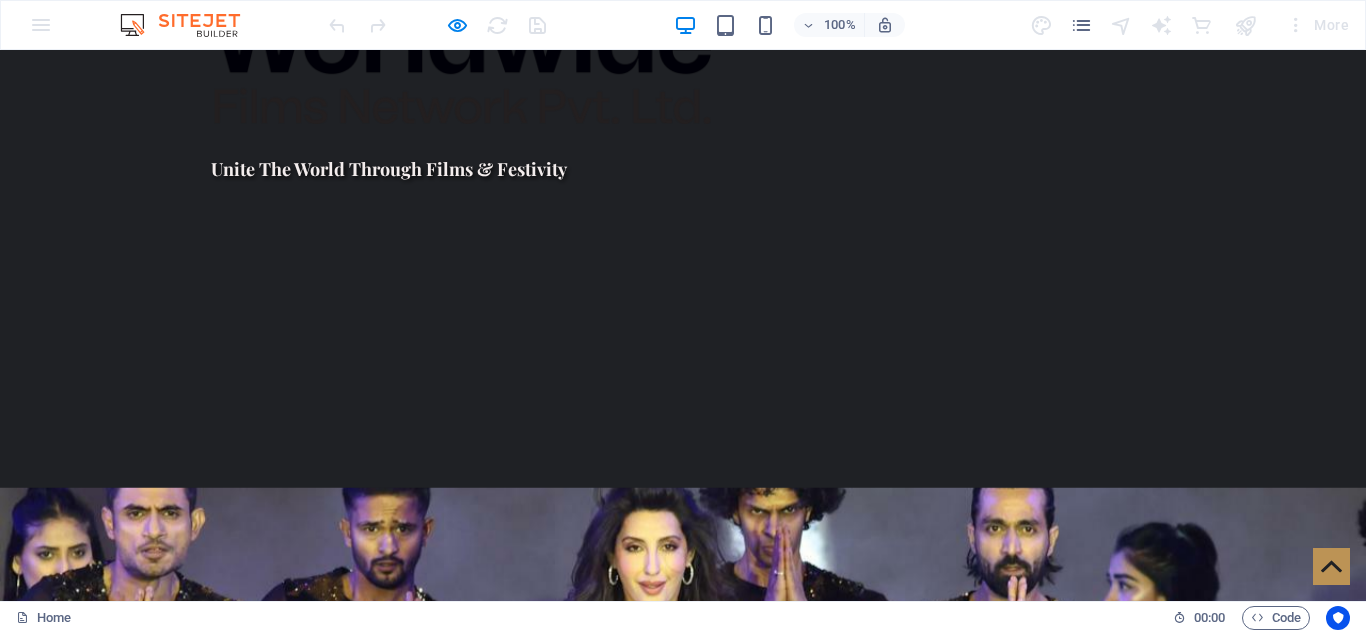 scroll, scrollTop: 1100, scrollLeft: 0, axis: vertical 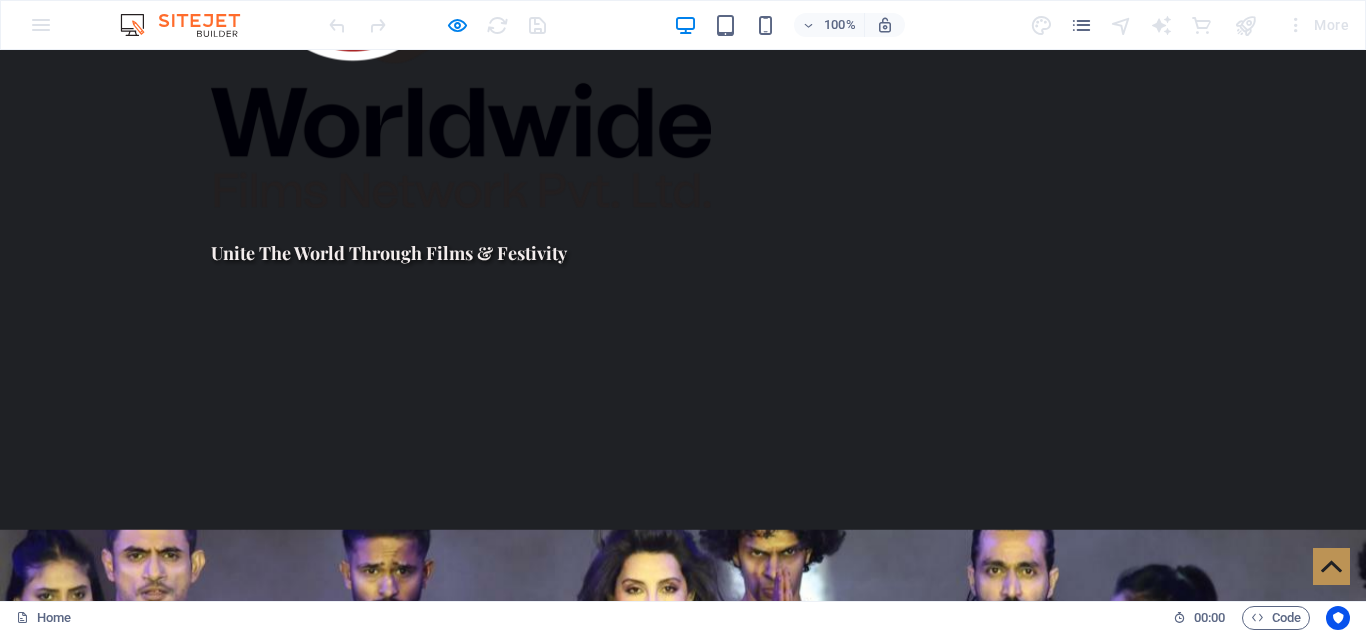 click on "New headline ​​​​​            WorldWide Films Network Home About us Events & Projects Partnerships & Sponsors Productions Contact" at bounding box center [683, 1008] 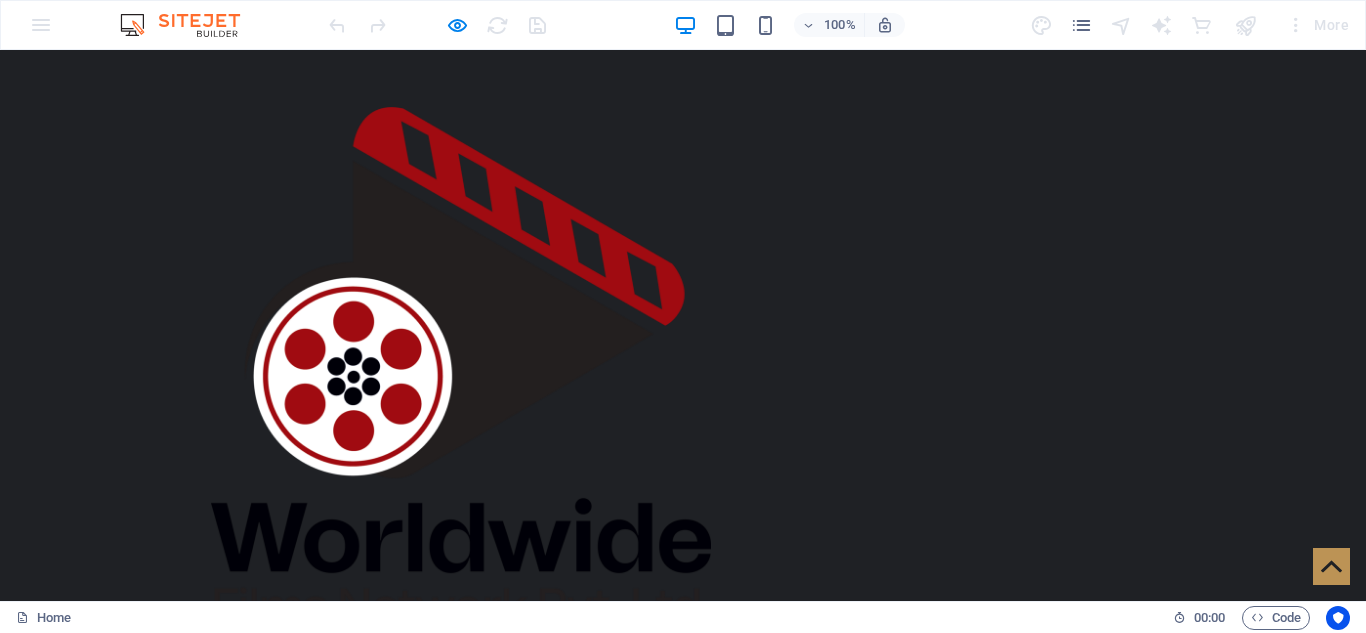click on "New headline Home About us Events & Projects Partnerships & Sponsors Productions Contact" at bounding box center [683, 1387] 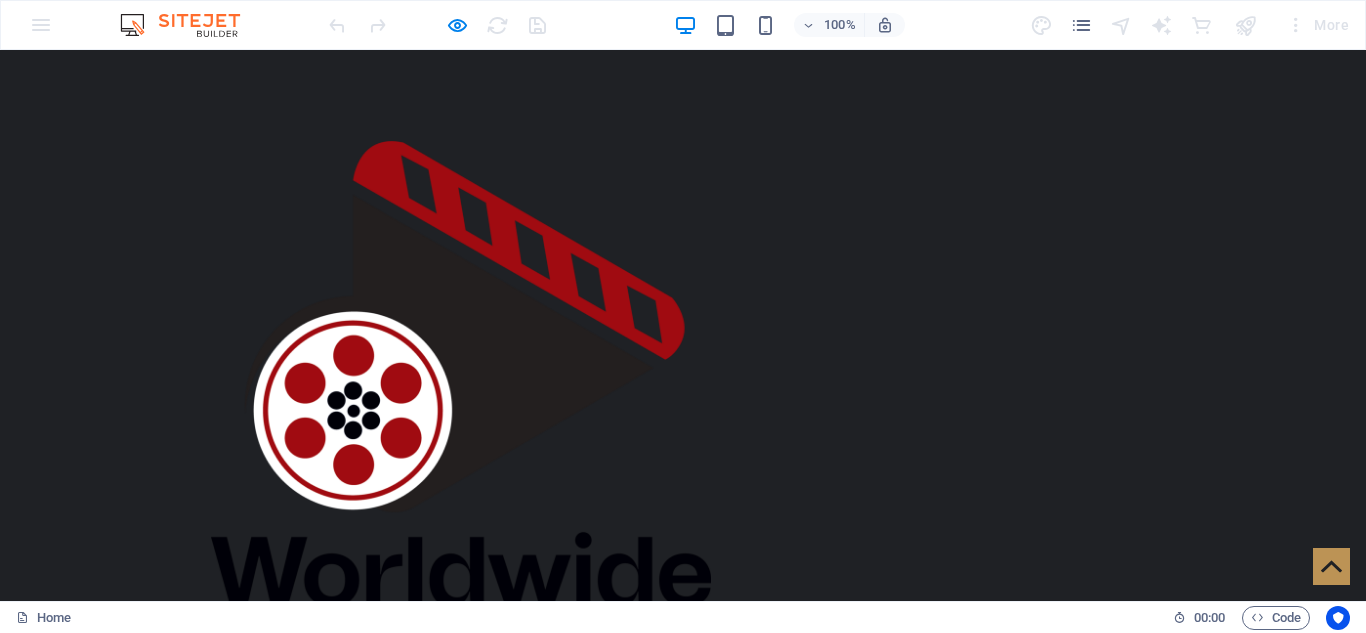 scroll, scrollTop: 583, scrollLeft: 0, axis: vertical 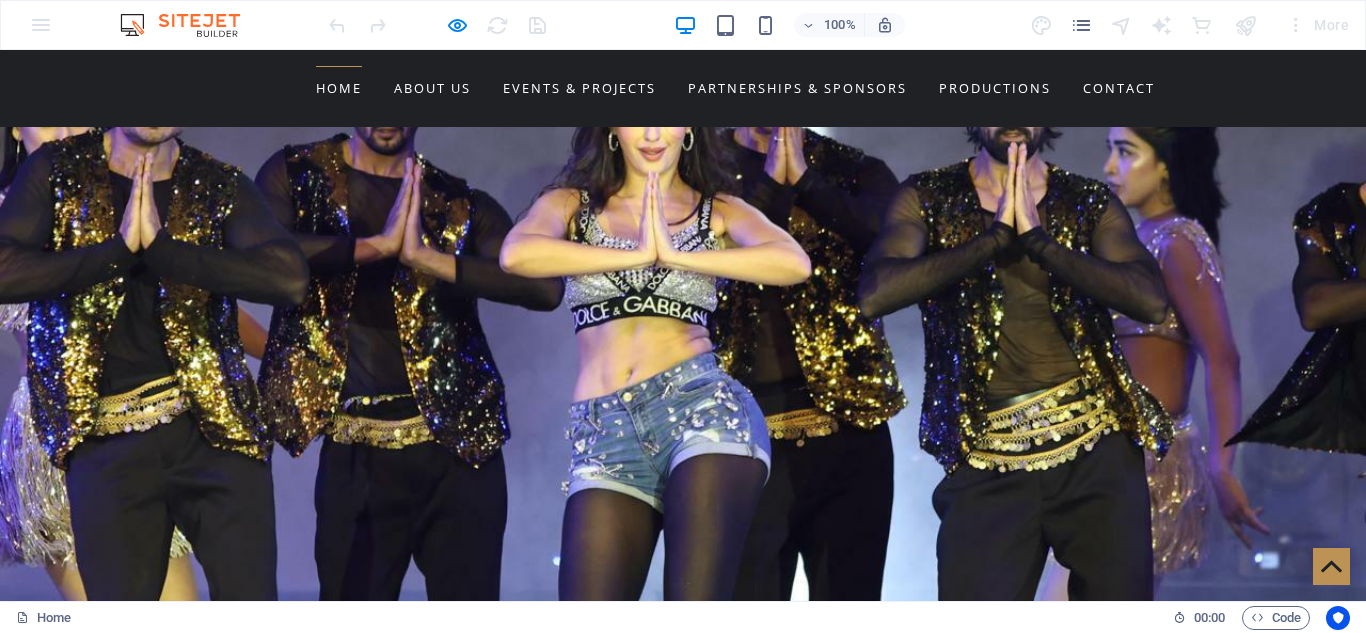 click on "We are Nepal’s premier platform for international entertainment and cultural exchange. From iconic concerts to global film collaborations, we bring world-class experiences to Nepali audiences and take Nepali talent to global stages. Our vision is to create a bridge between Nepal and the world through music, cinema, and live entertainment." at bounding box center [488, 1440] 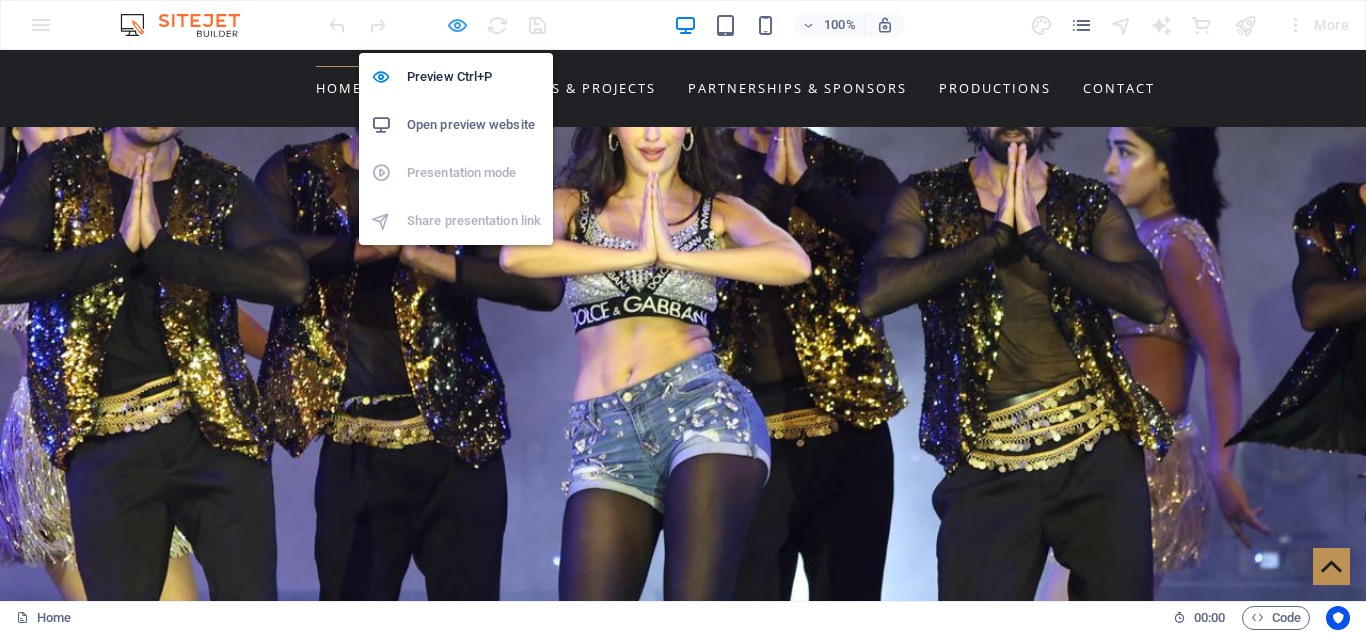 click at bounding box center [457, 25] 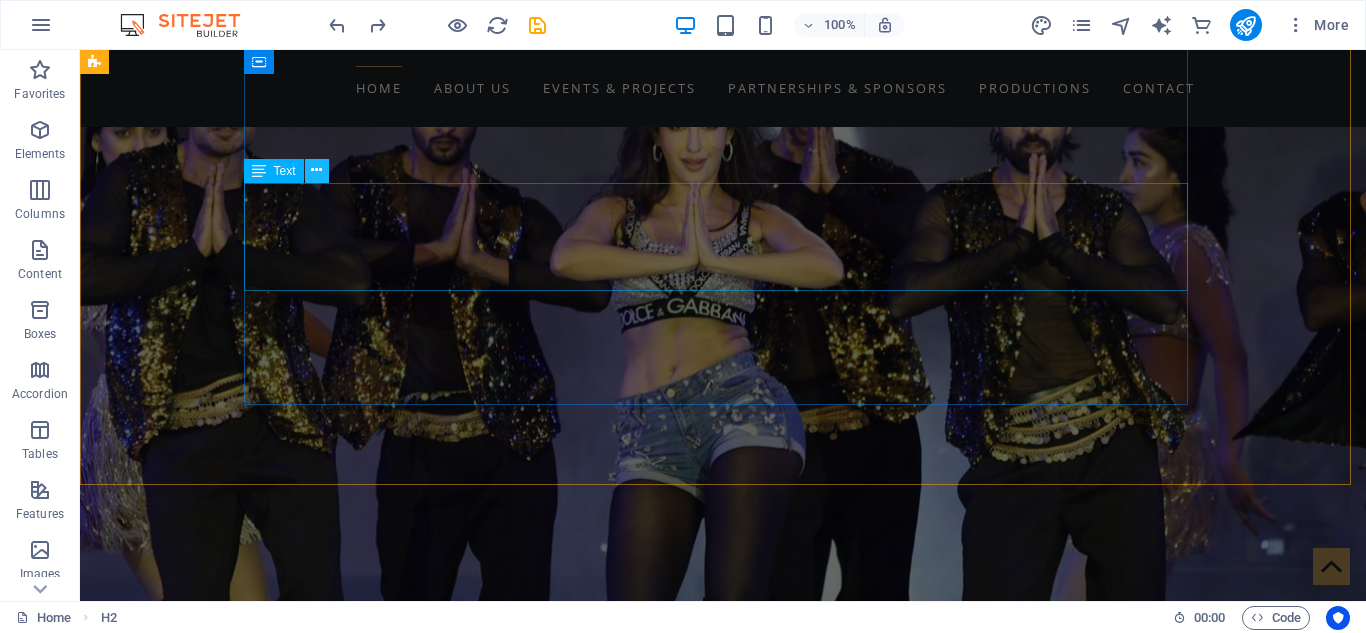 click at bounding box center [317, 171] 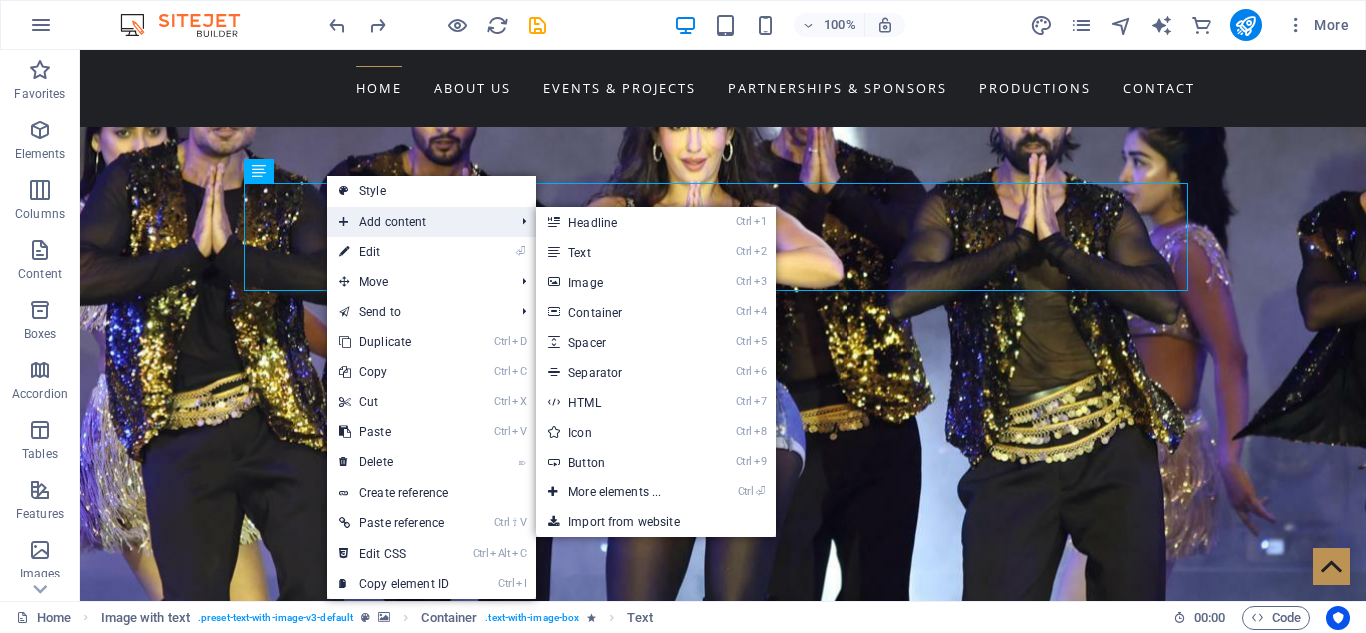 click on "Add content" at bounding box center [416, 222] 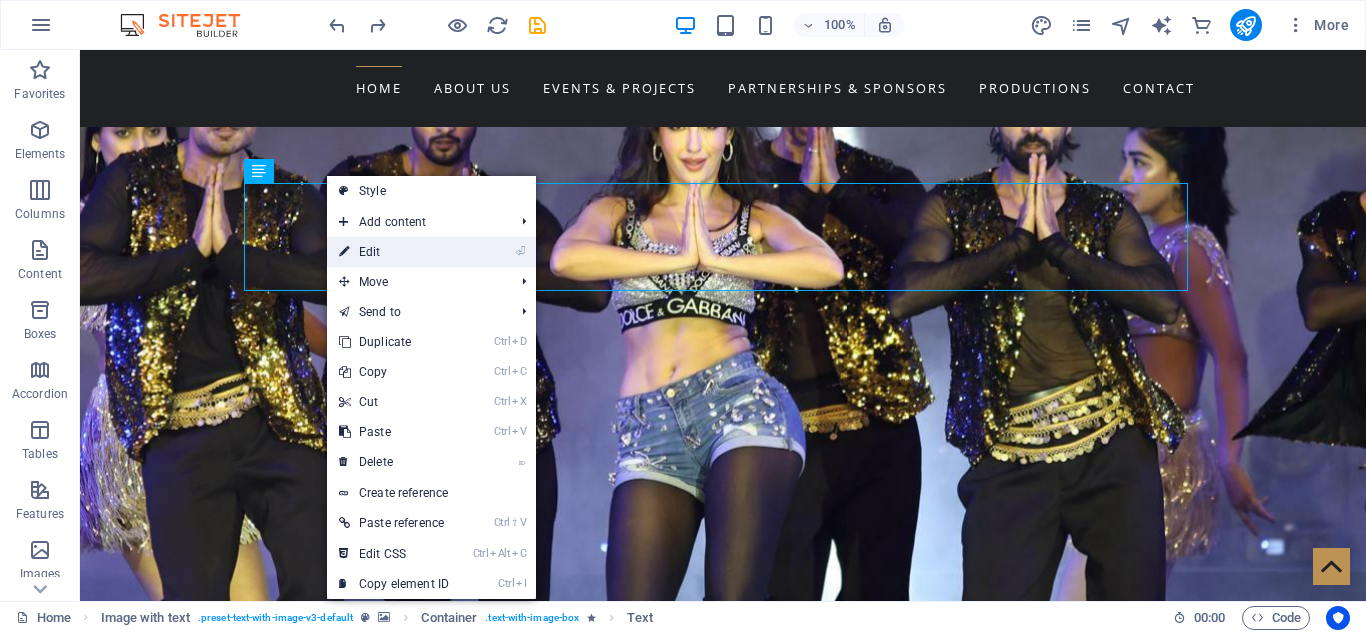 click on "⏎  Edit" at bounding box center [394, 252] 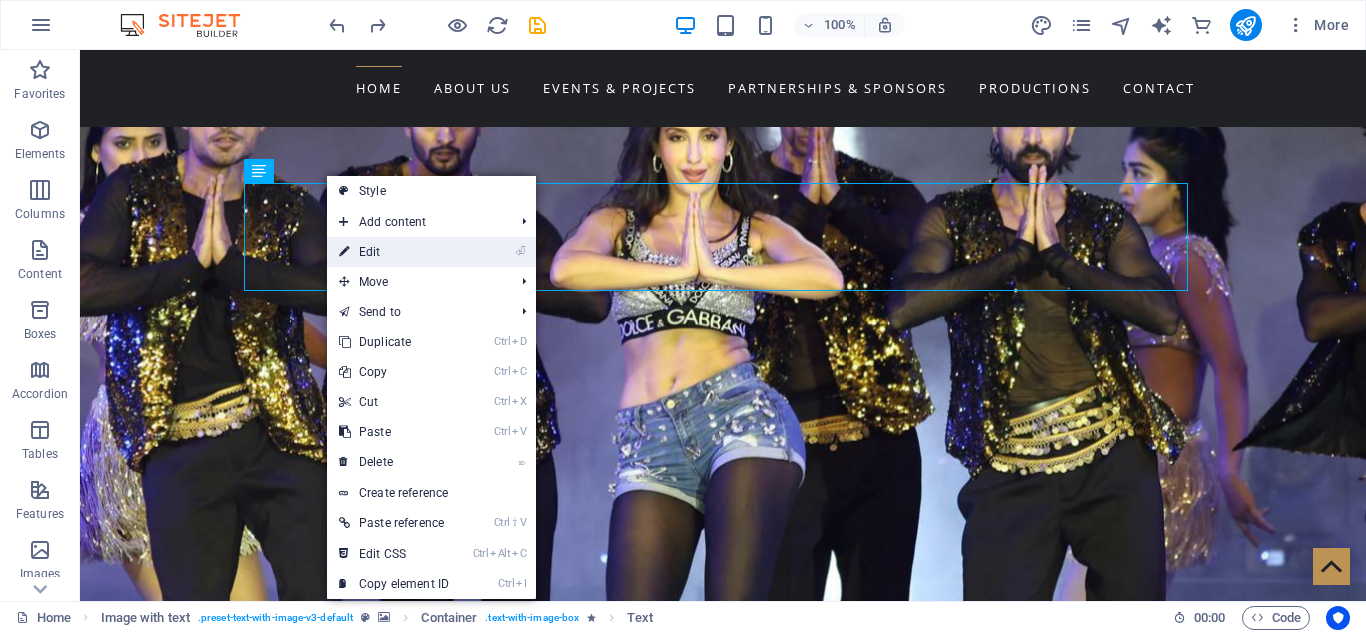 select on "px" 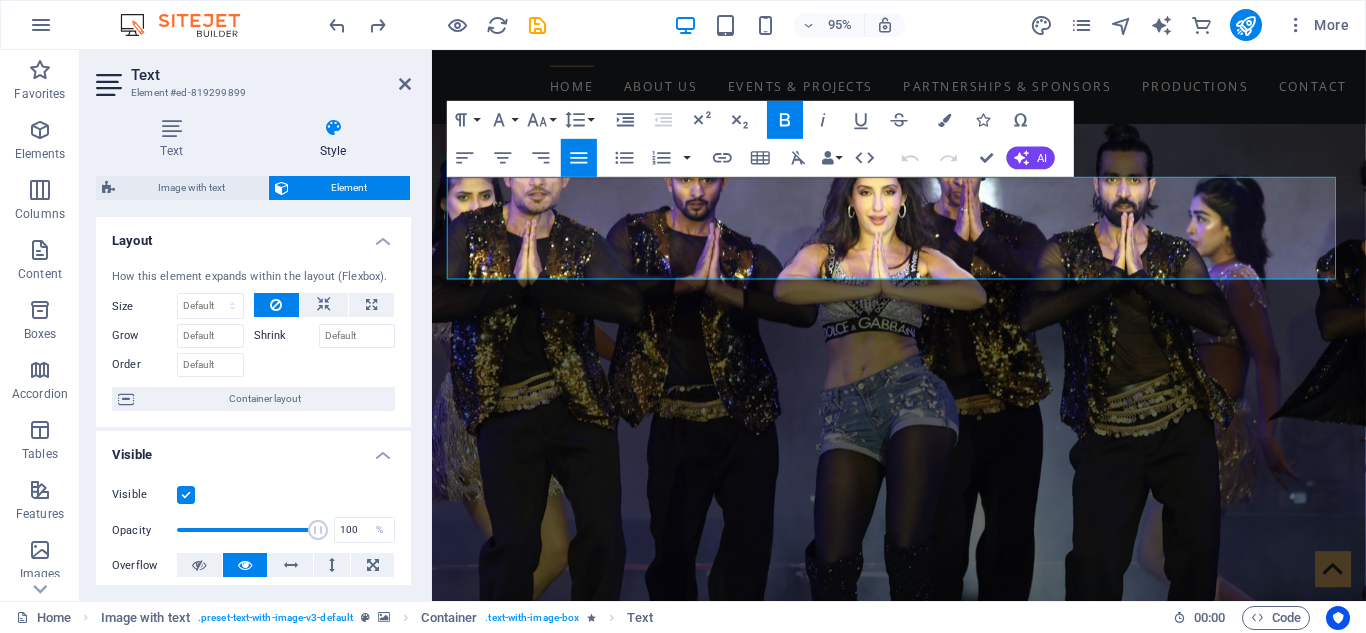 scroll, scrollTop: 1422, scrollLeft: 0, axis: vertical 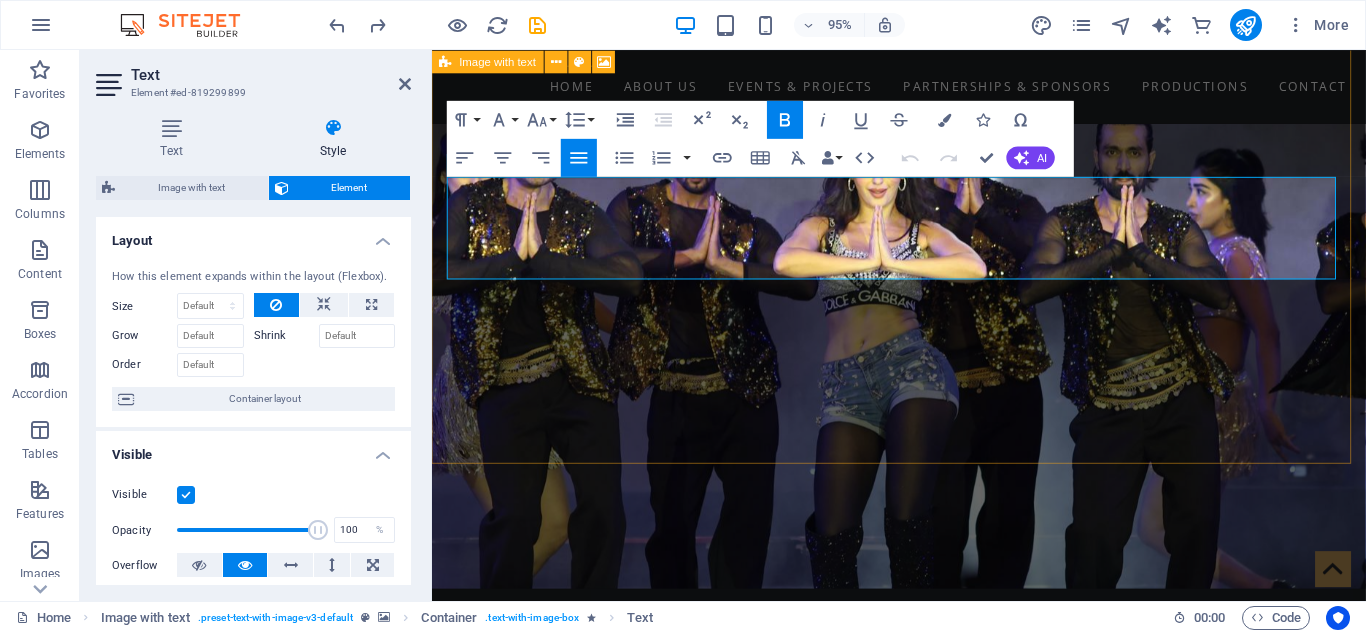 drag, startPoint x: 801, startPoint y: 277, endPoint x: 438, endPoint y: 195, distance: 372.14648 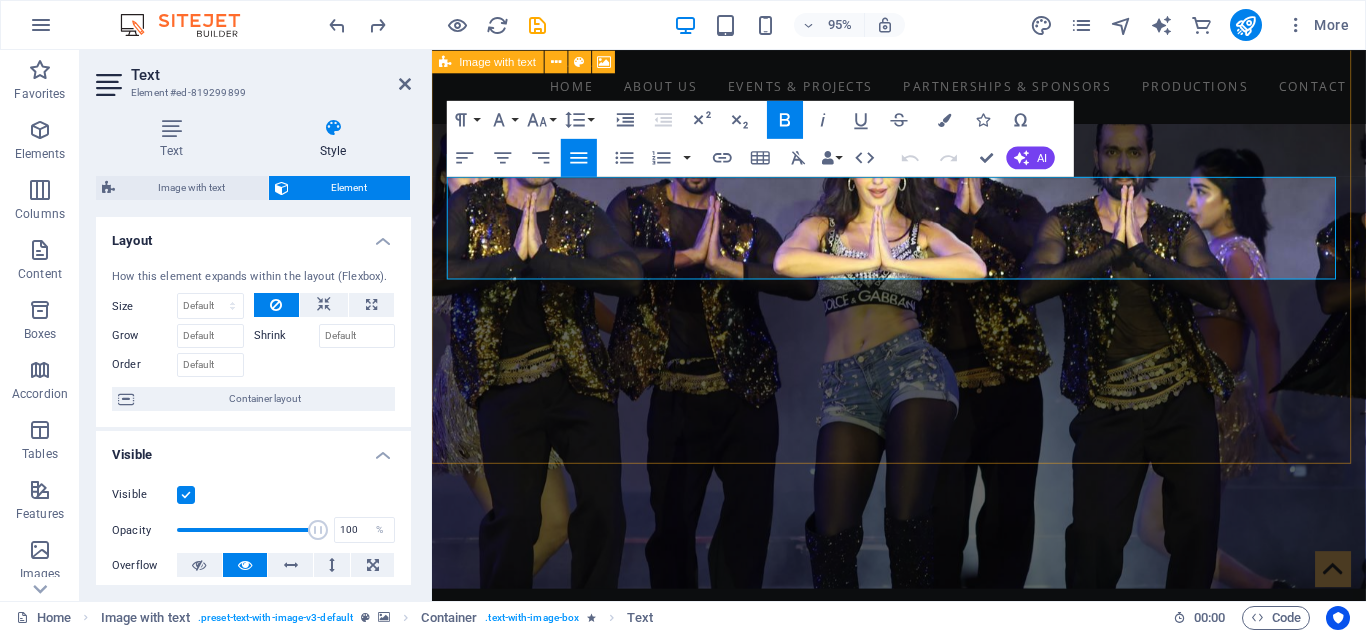 click on "WELCOME TO WorldWide Films Network We are Nepal’s premier platform for international entertainment and cultural exchange. From iconic concerts to global film collaborations, we bring world-class experiences to Nepali audiences and take Nepali talent to global stages. Our vision is to create a bridge between Nepal and the world through music, cinema, and live entertainment. FOLLOW US ON" at bounding box center [923, 1152] 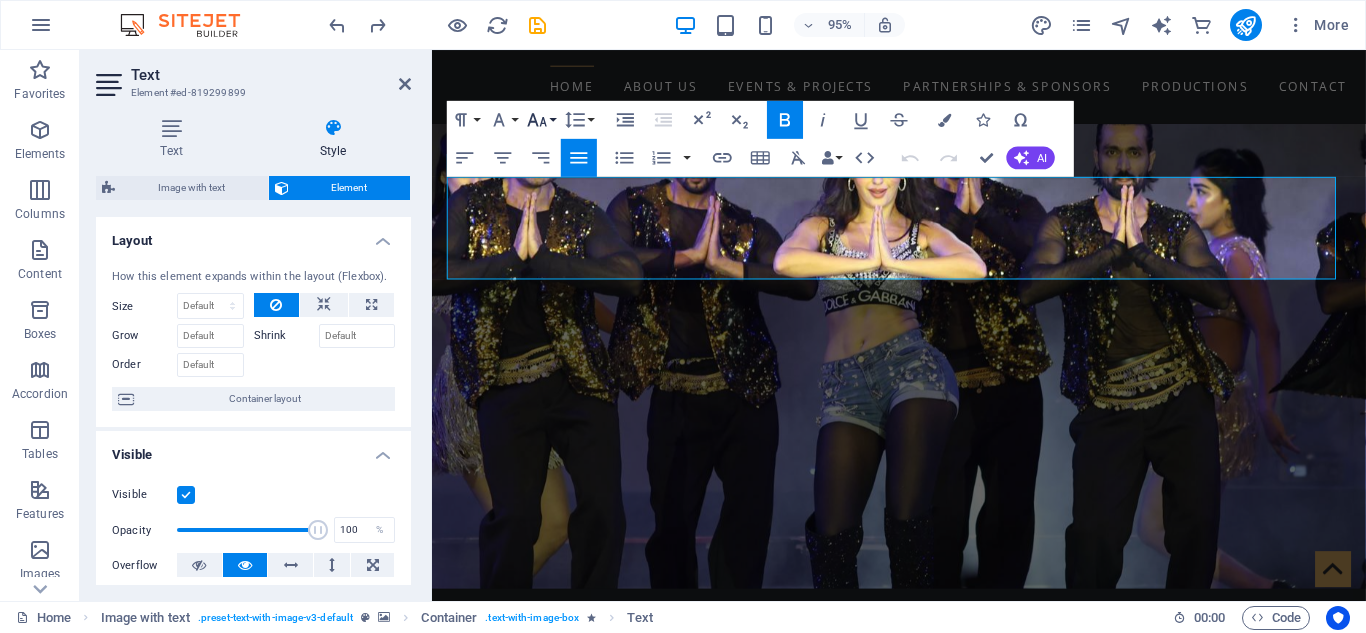 click on "Font Size" at bounding box center [541, 119] 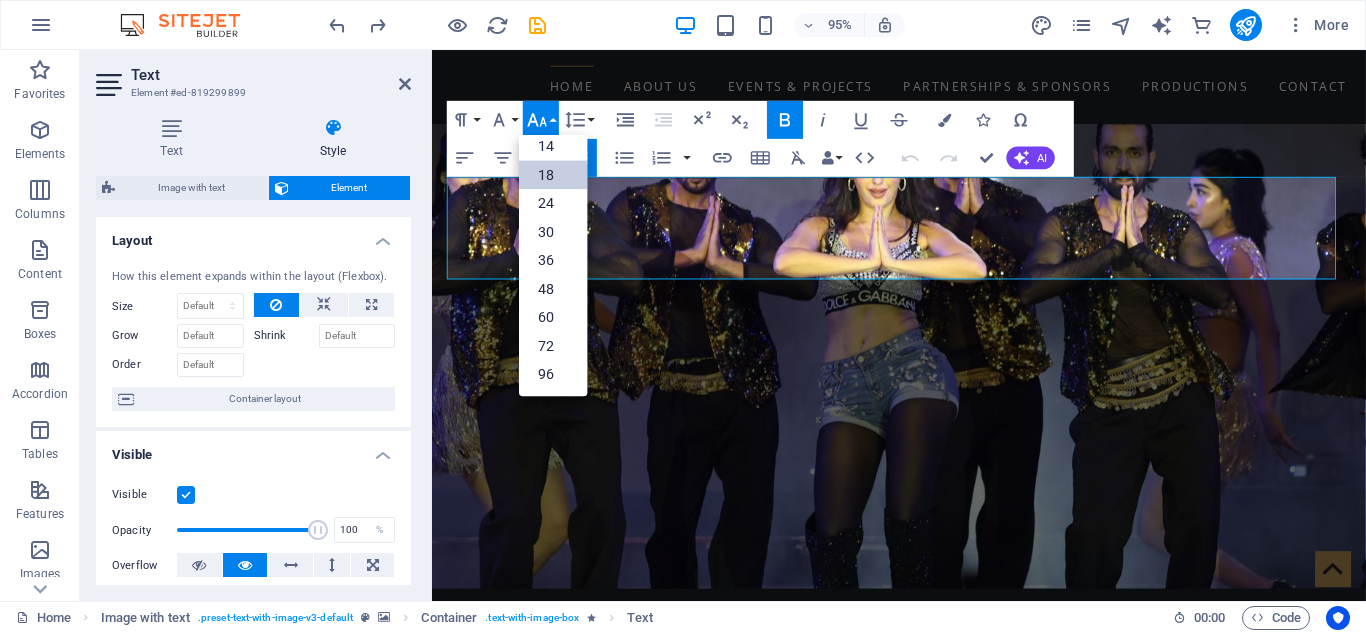 scroll, scrollTop: 161, scrollLeft: 0, axis: vertical 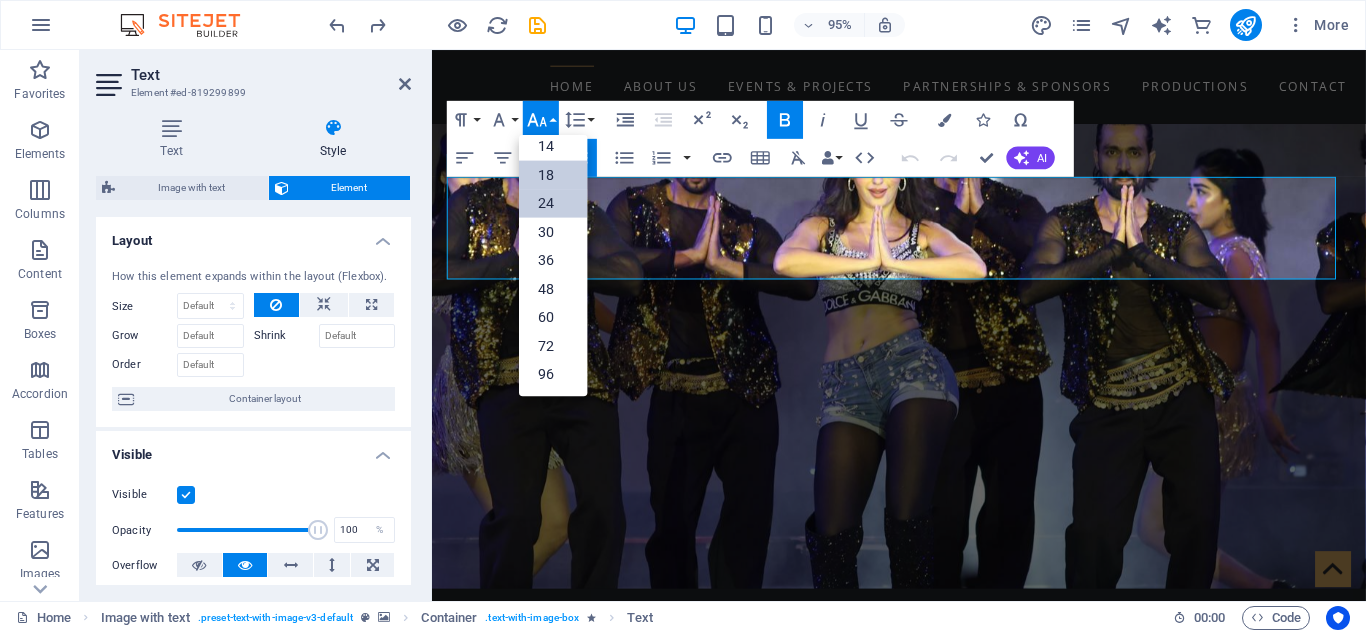 click on "24" at bounding box center (553, 202) 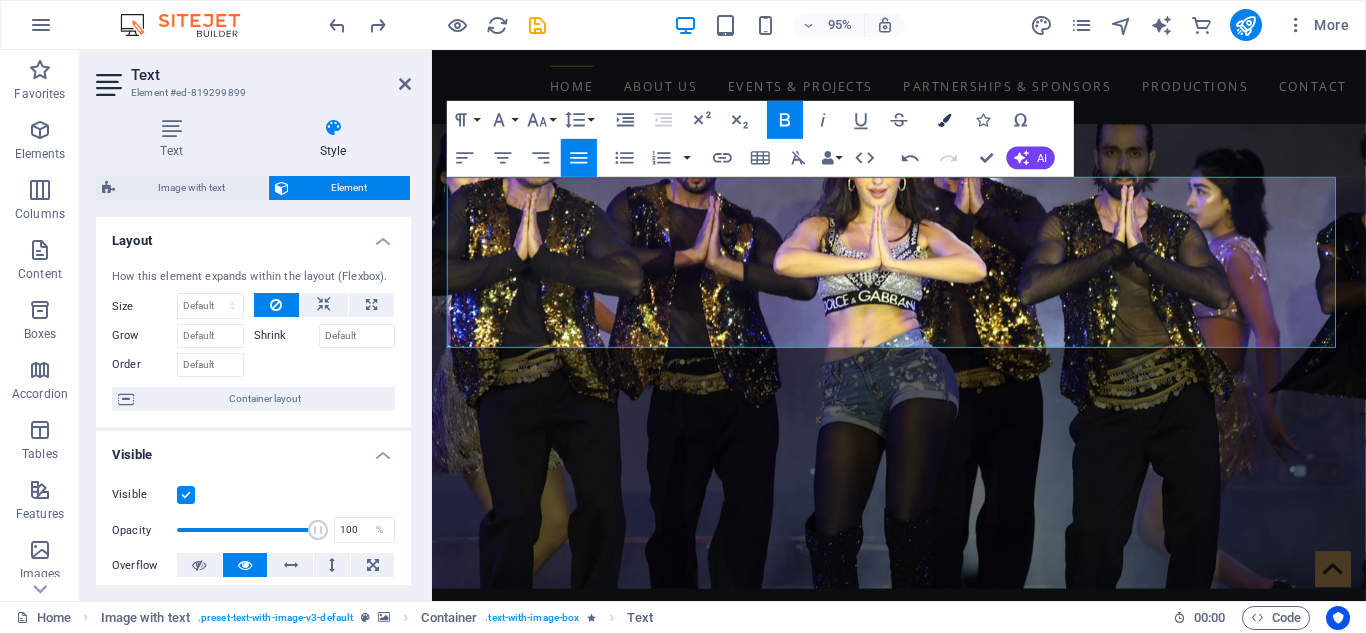 click at bounding box center [944, 118] 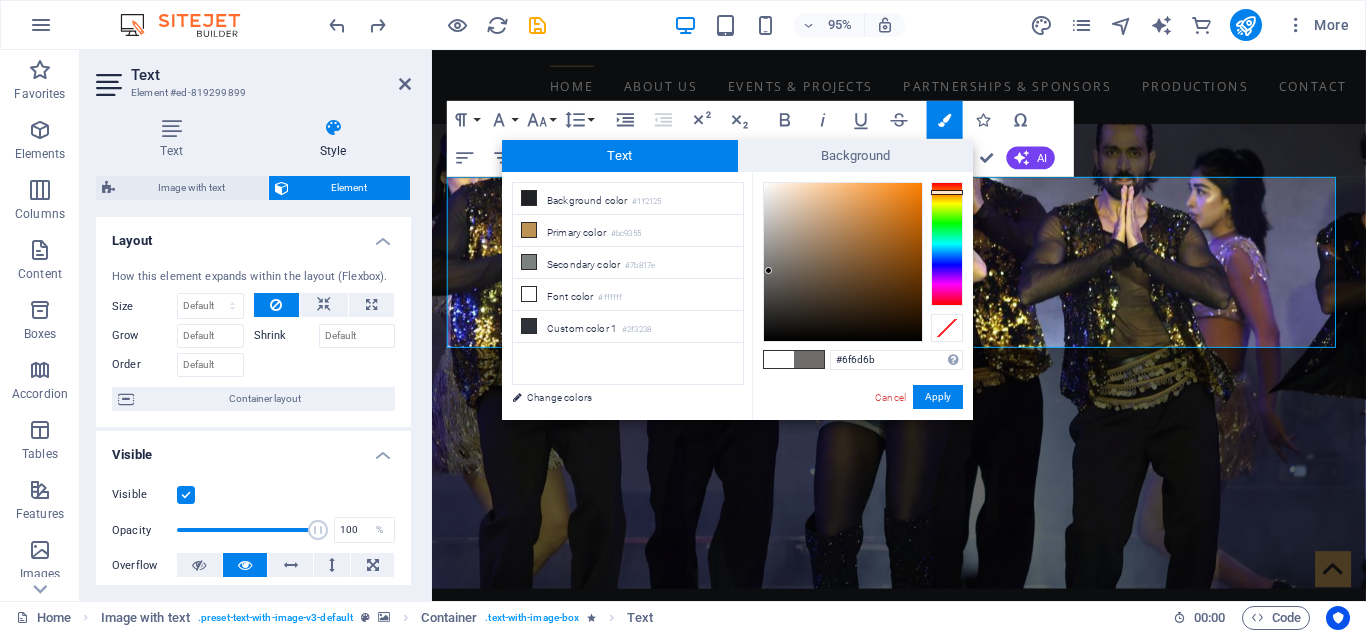 click at bounding box center [768, 270] 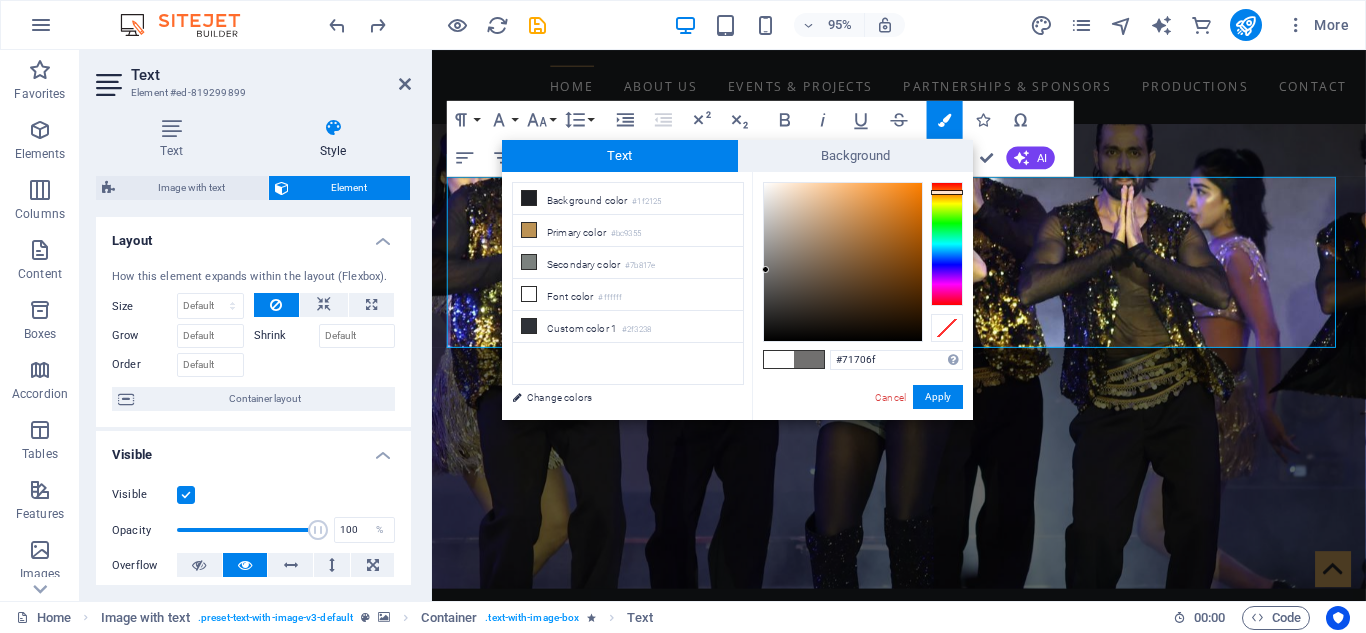 click at bounding box center (765, 269) 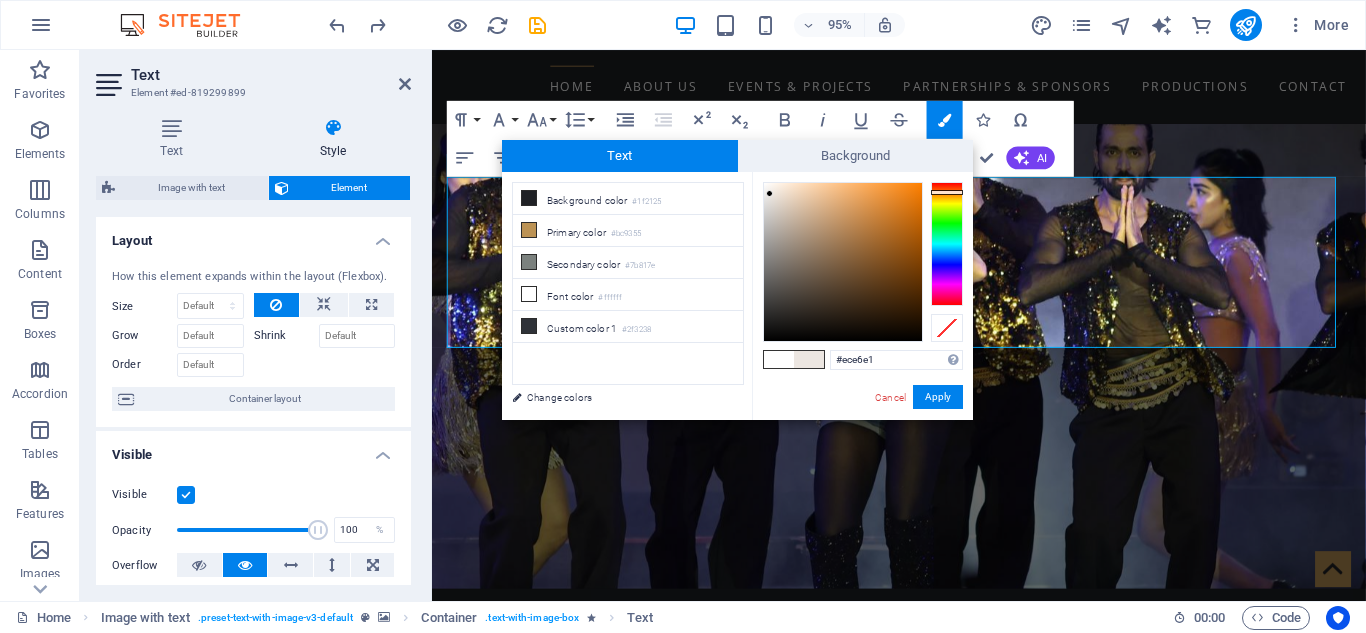 drag, startPoint x: 766, startPoint y: 270, endPoint x: 770, endPoint y: 195, distance: 75.10659 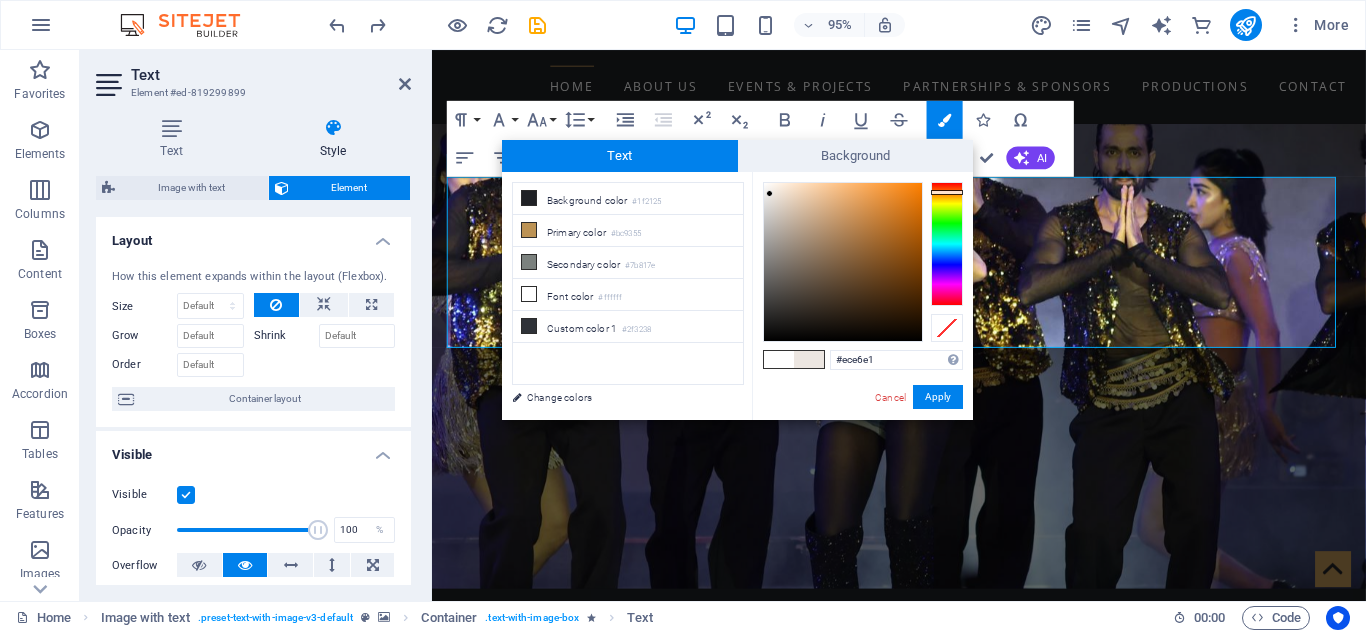 click at bounding box center [769, 193] 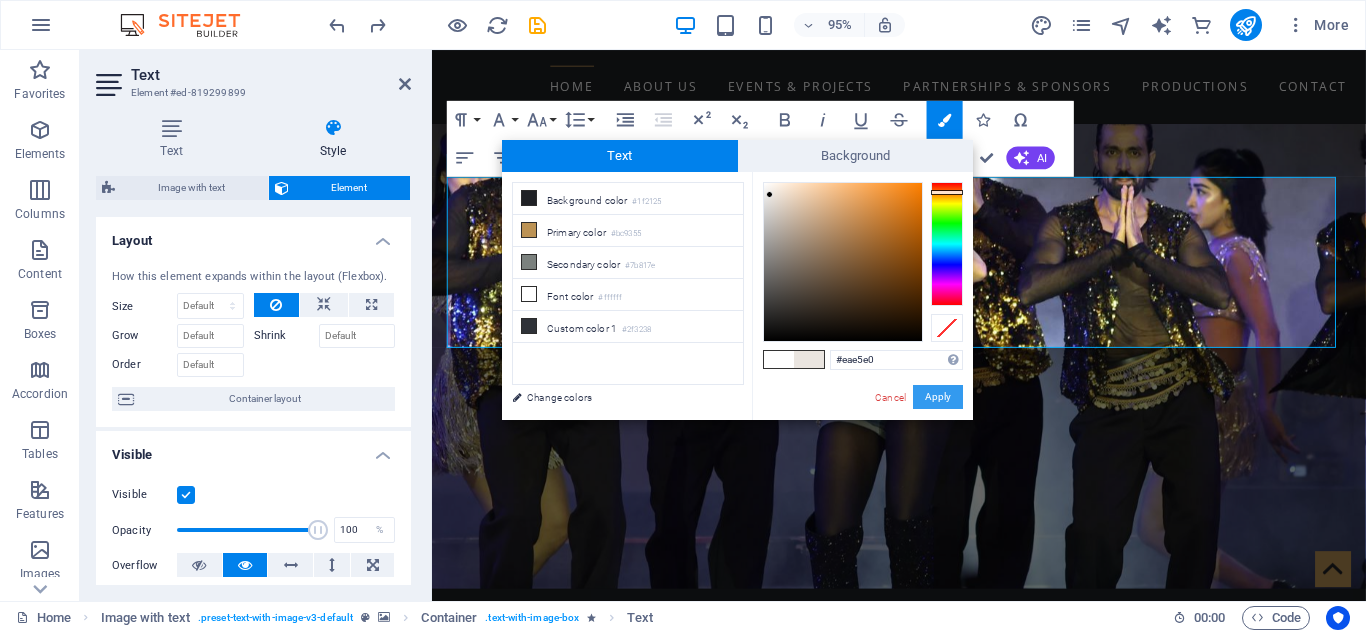 click on "Apply" at bounding box center (938, 397) 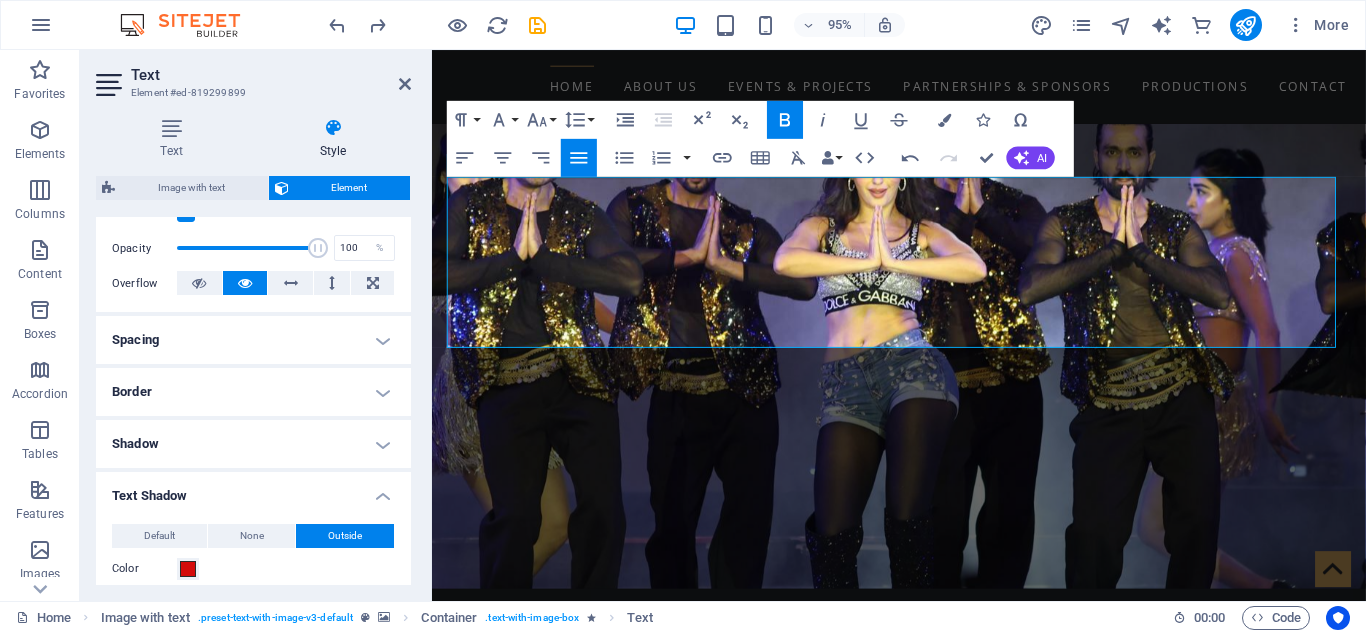 scroll, scrollTop: 290, scrollLeft: 0, axis: vertical 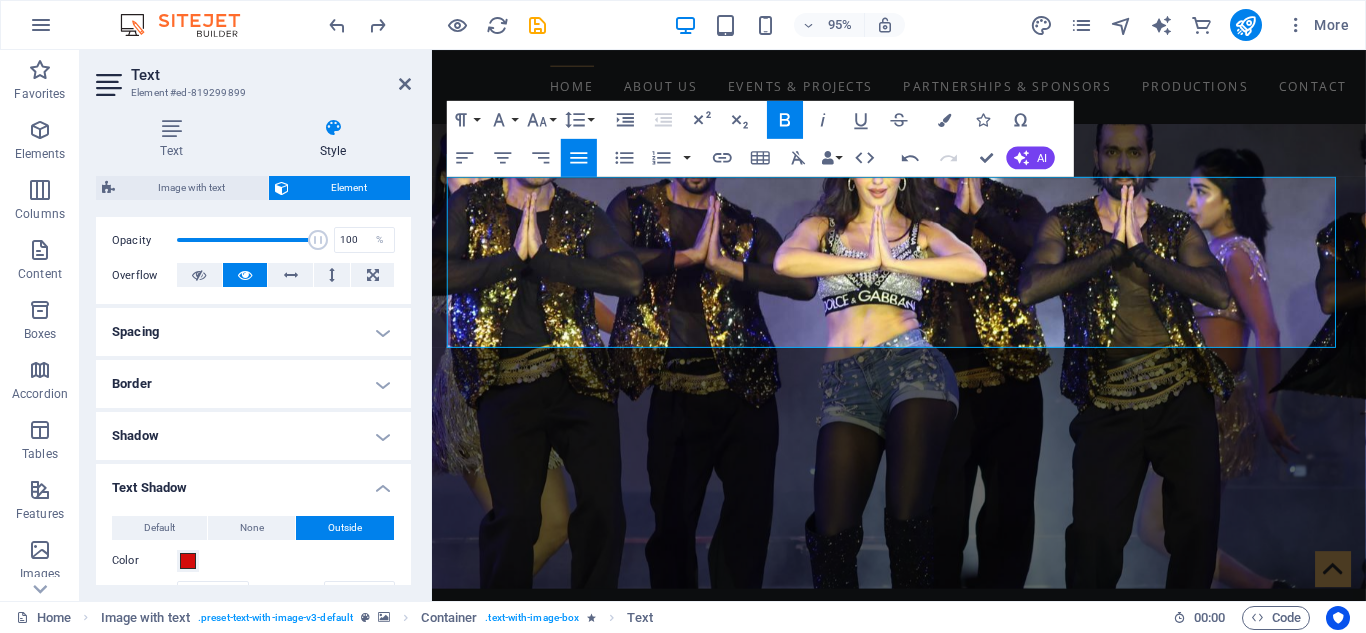 click on "Shadow" at bounding box center (253, 436) 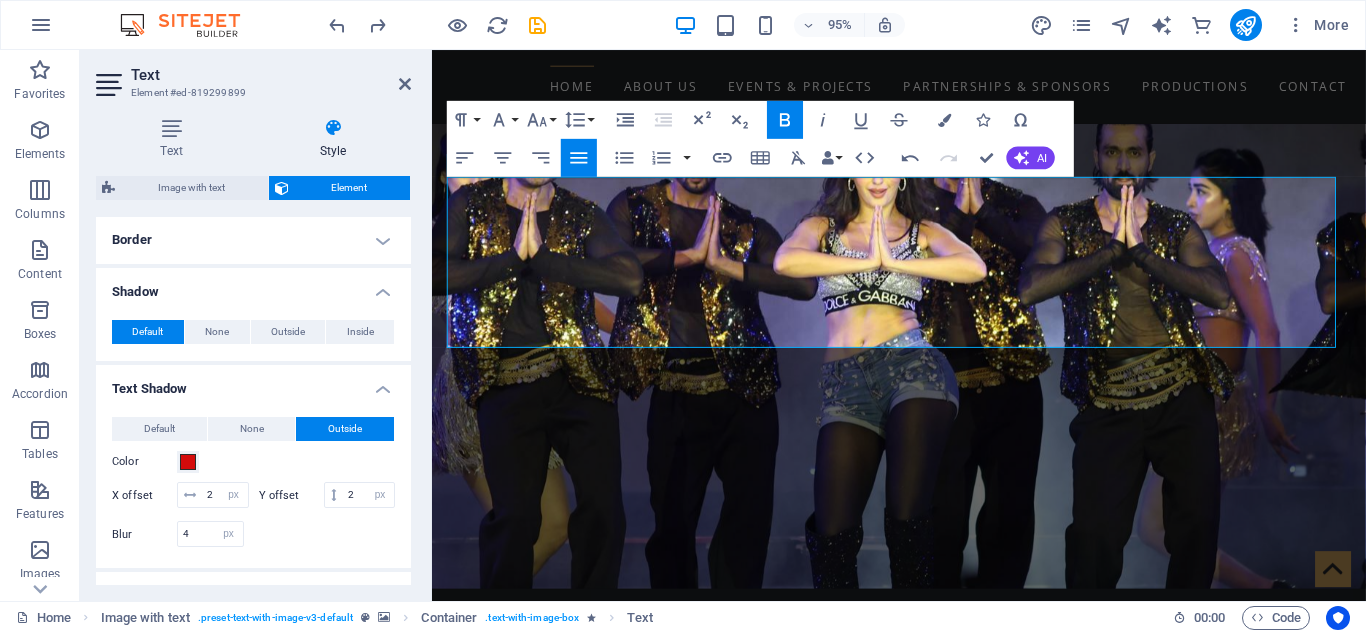 scroll, scrollTop: 430, scrollLeft: 0, axis: vertical 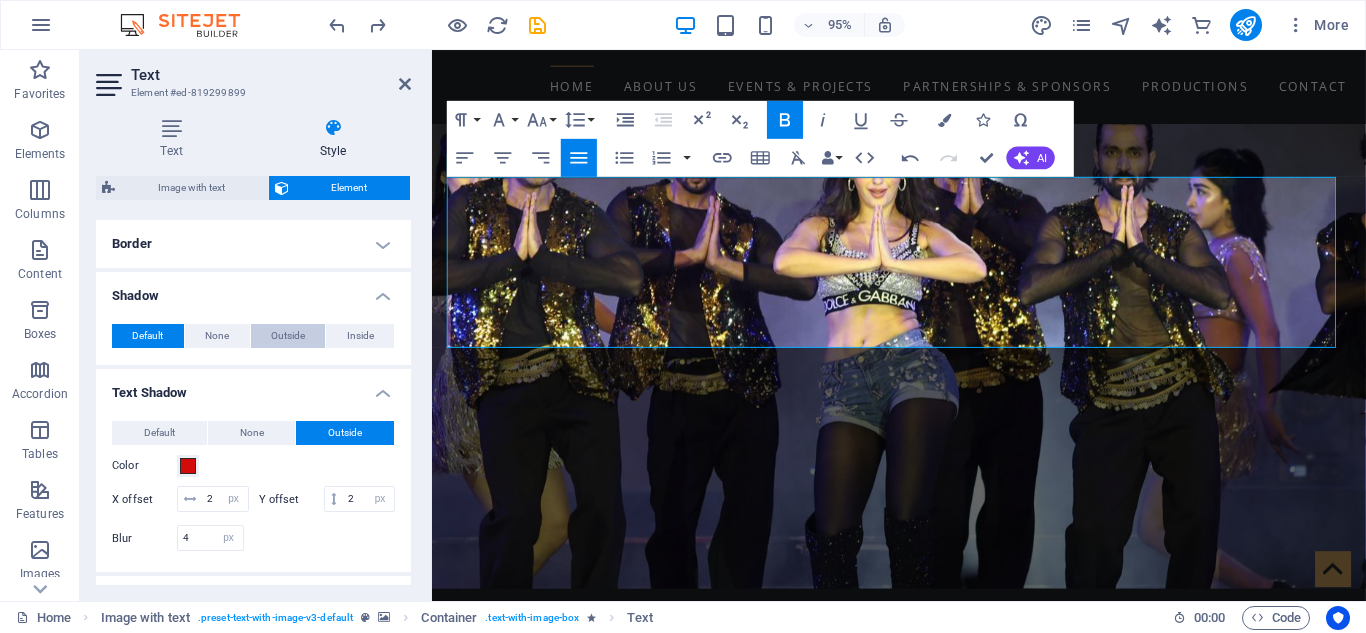 click on "Outside" at bounding box center [288, 336] 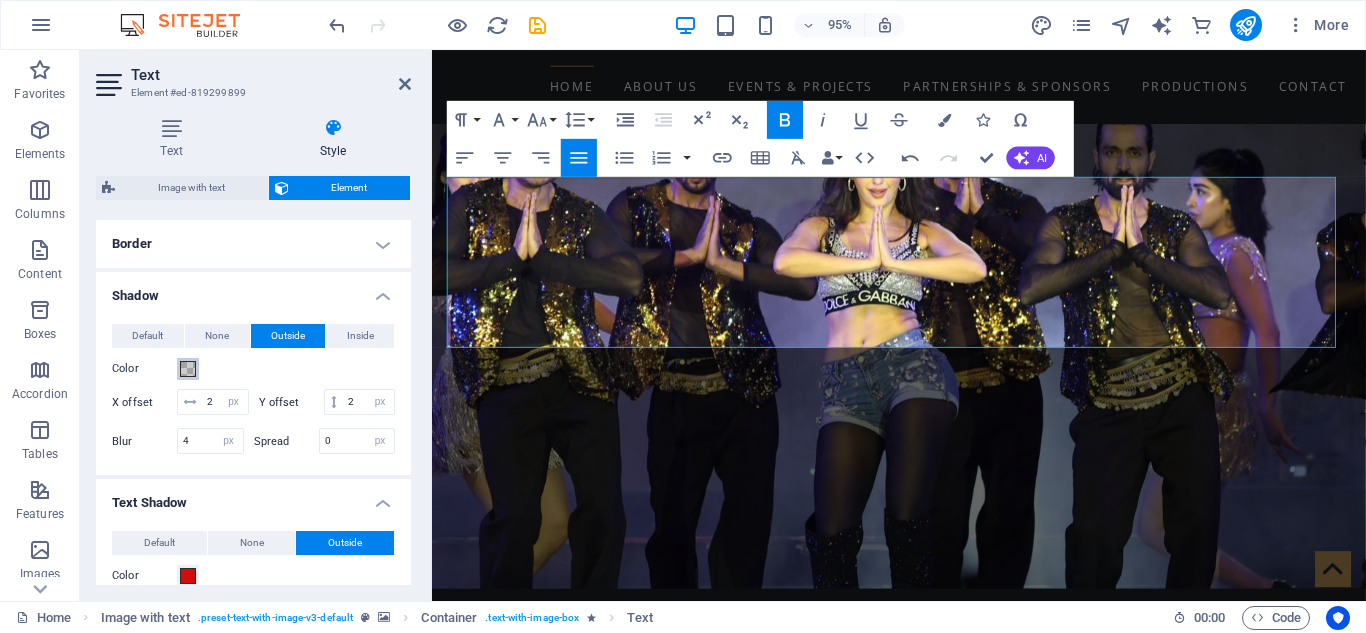 click at bounding box center [188, 369] 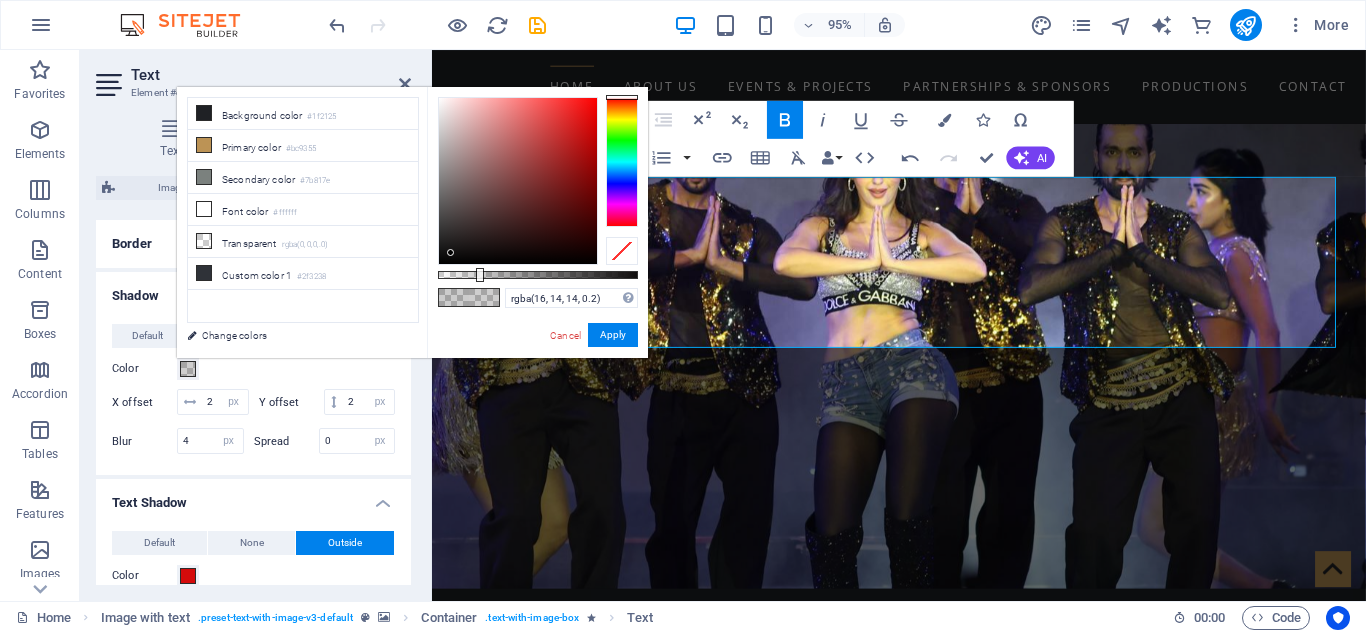drag, startPoint x: 437, startPoint y: 261, endPoint x: 451, endPoint y: 253, distance: 16.124516 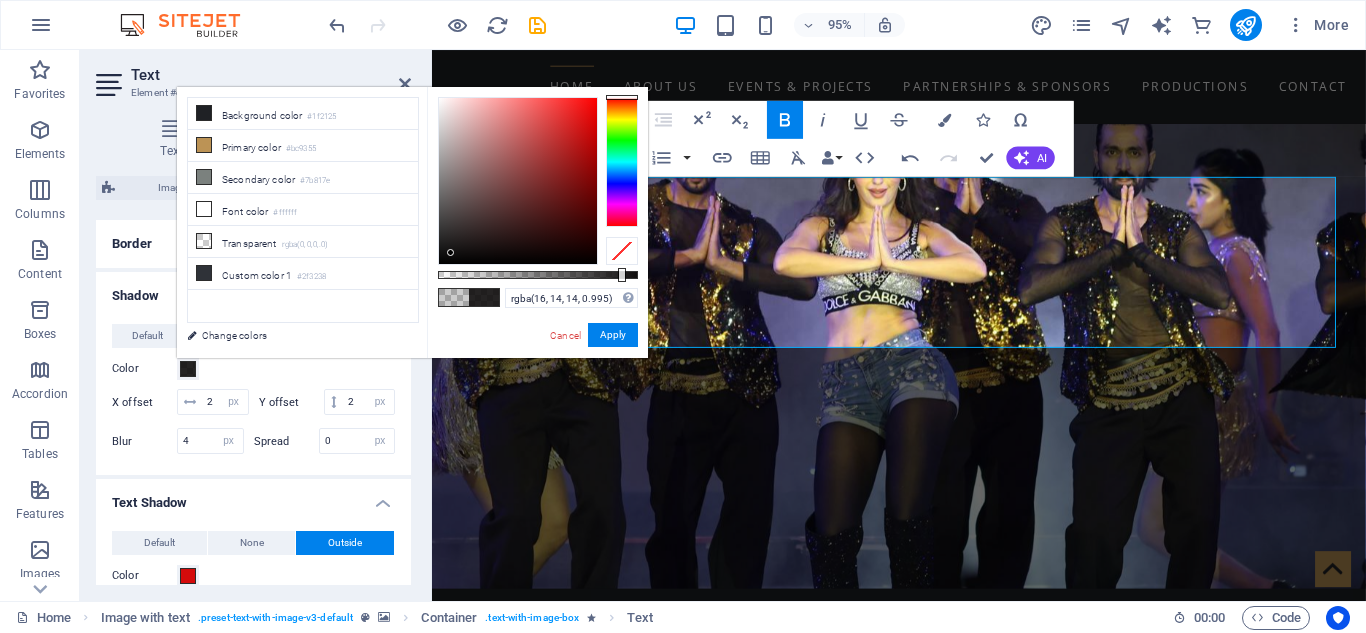 type on "#100e0e" 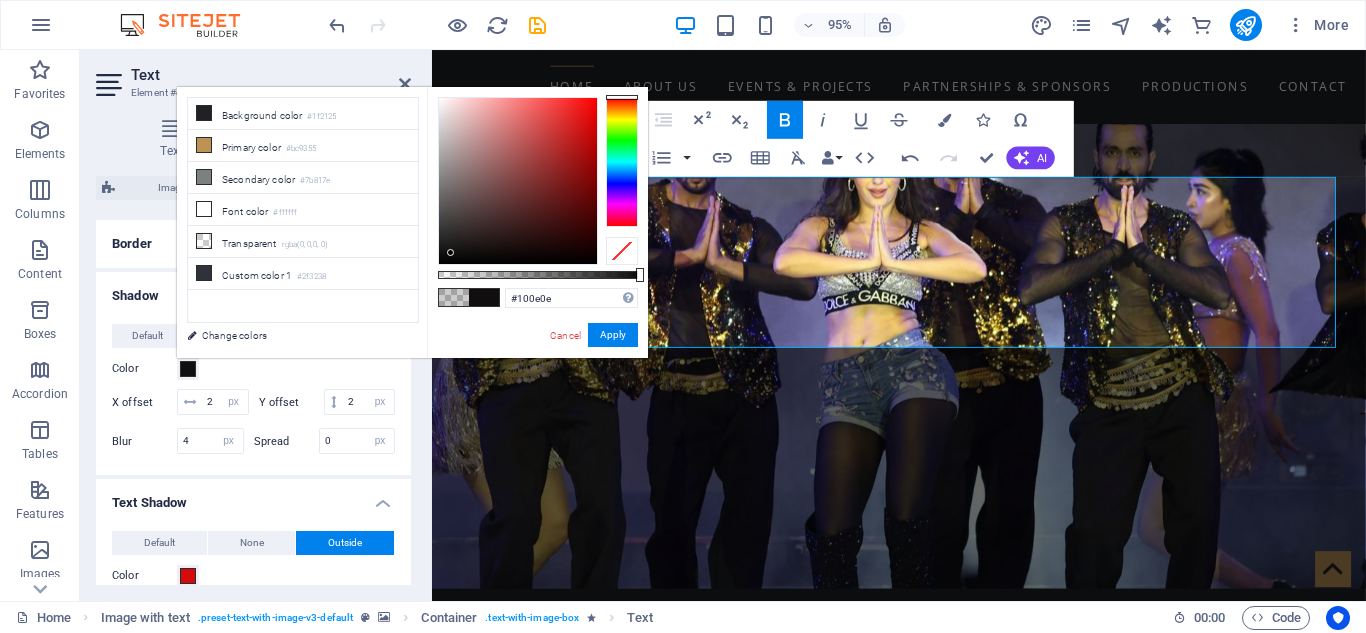 drag, startPoint x: 482, startPoint y: 272, endPoint x: 228, endPoint y: 249, distance: 255.03922 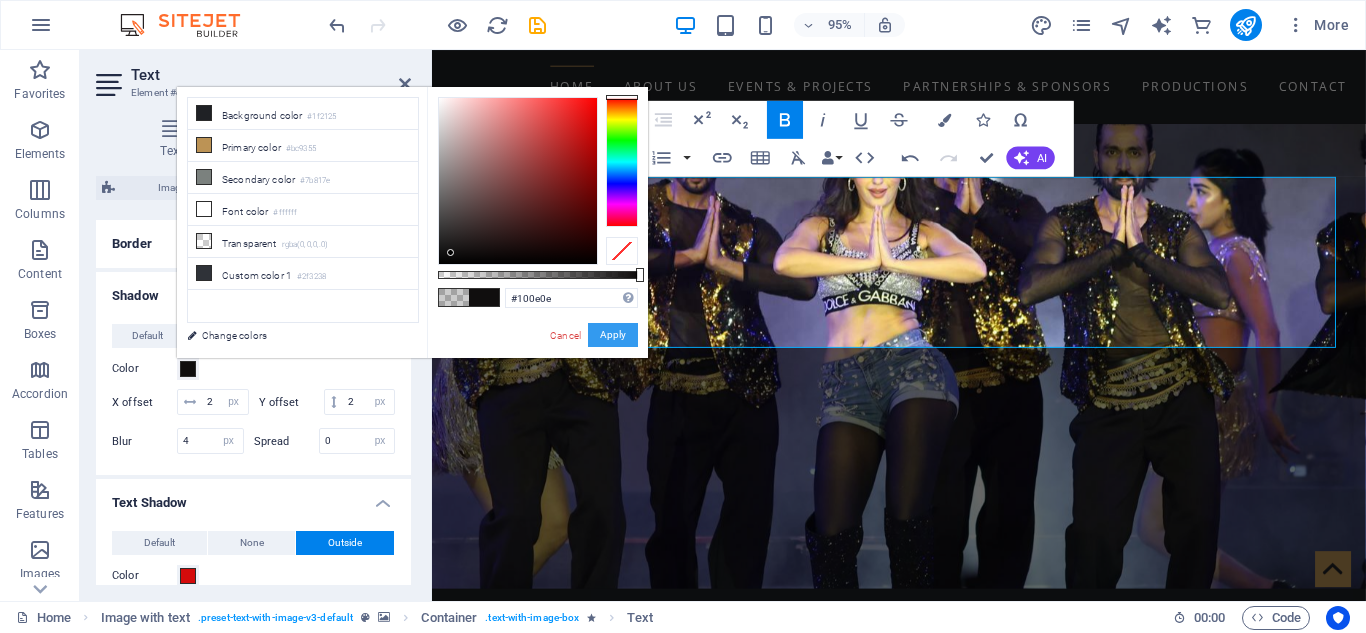 click on "Apply" at bounding box center (613, 335) 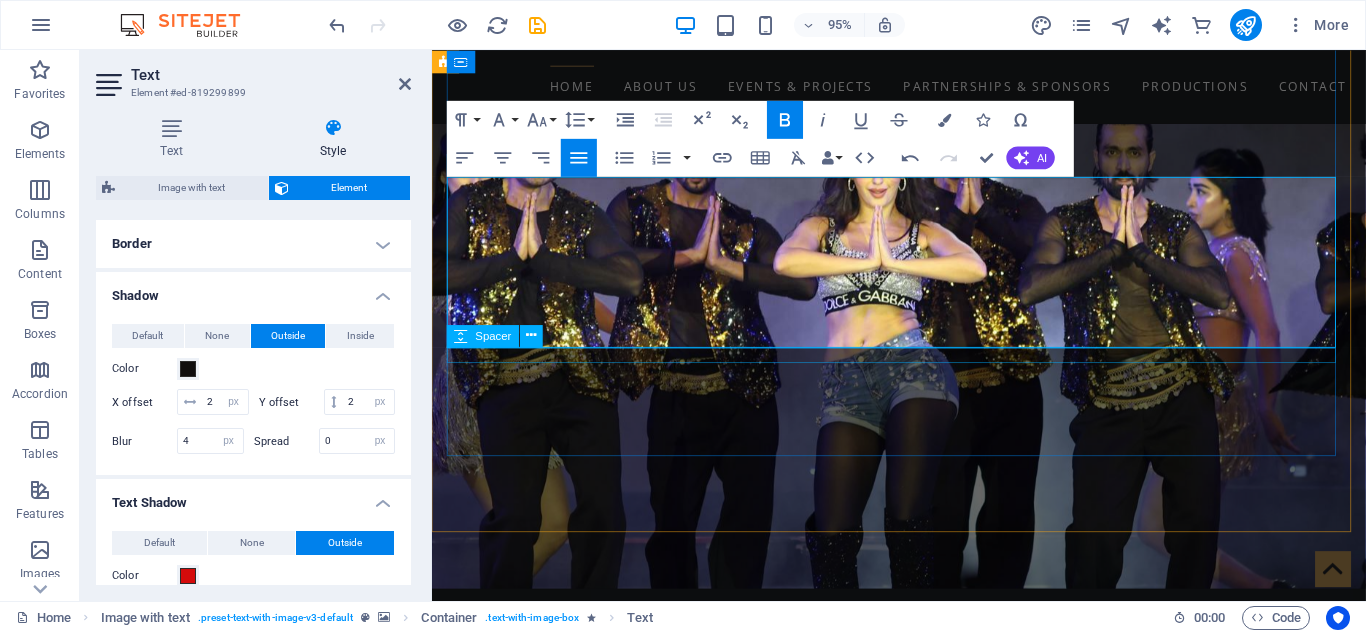 click at bounding box center [920, 1658] 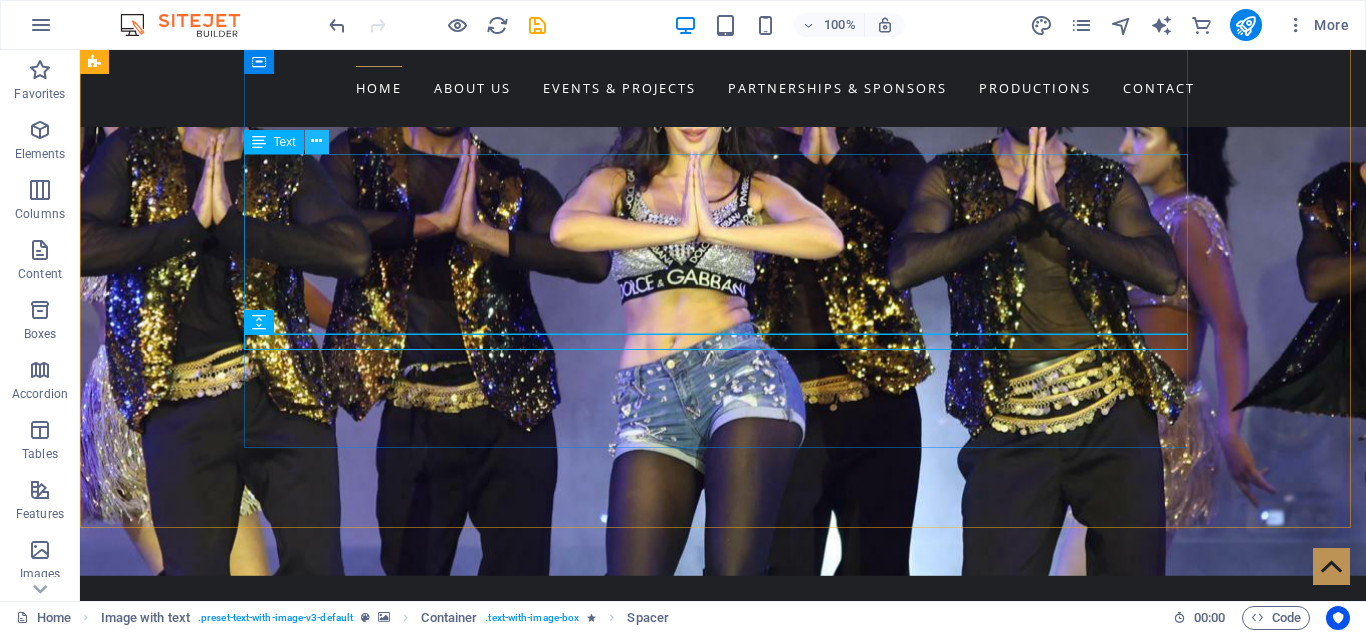 click at bounding box center [317, 142] 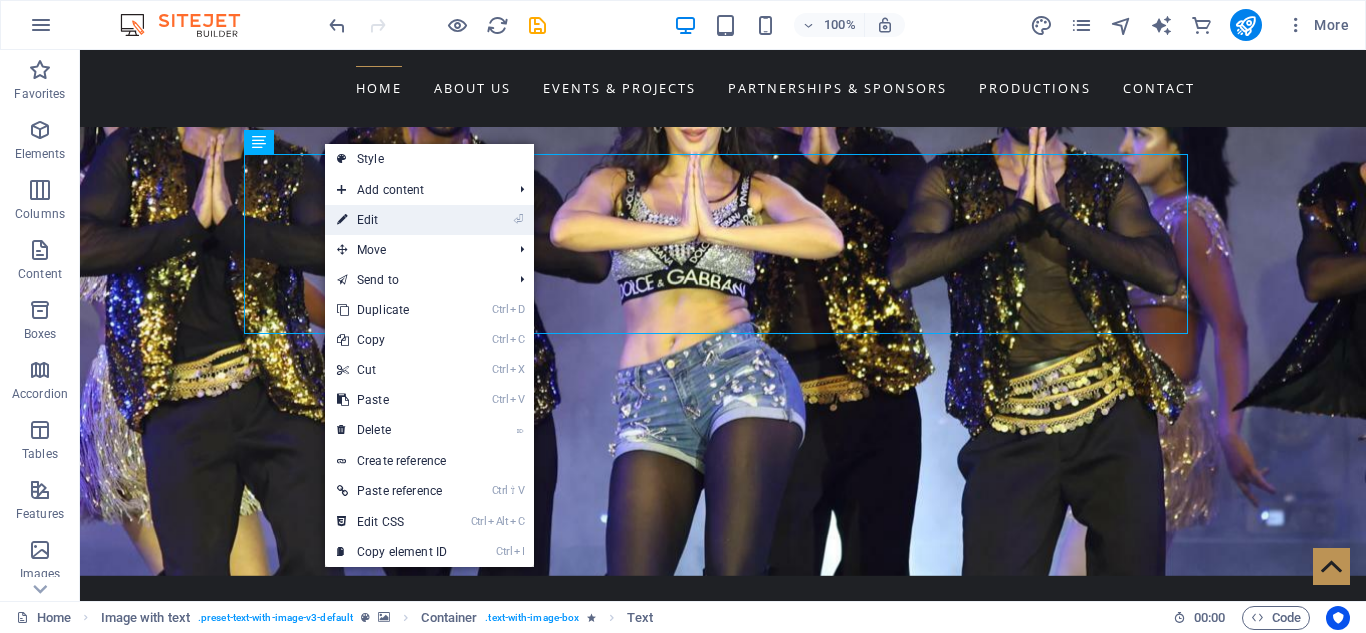 click on "⏎  Edit" at bounding box center [392, 220] 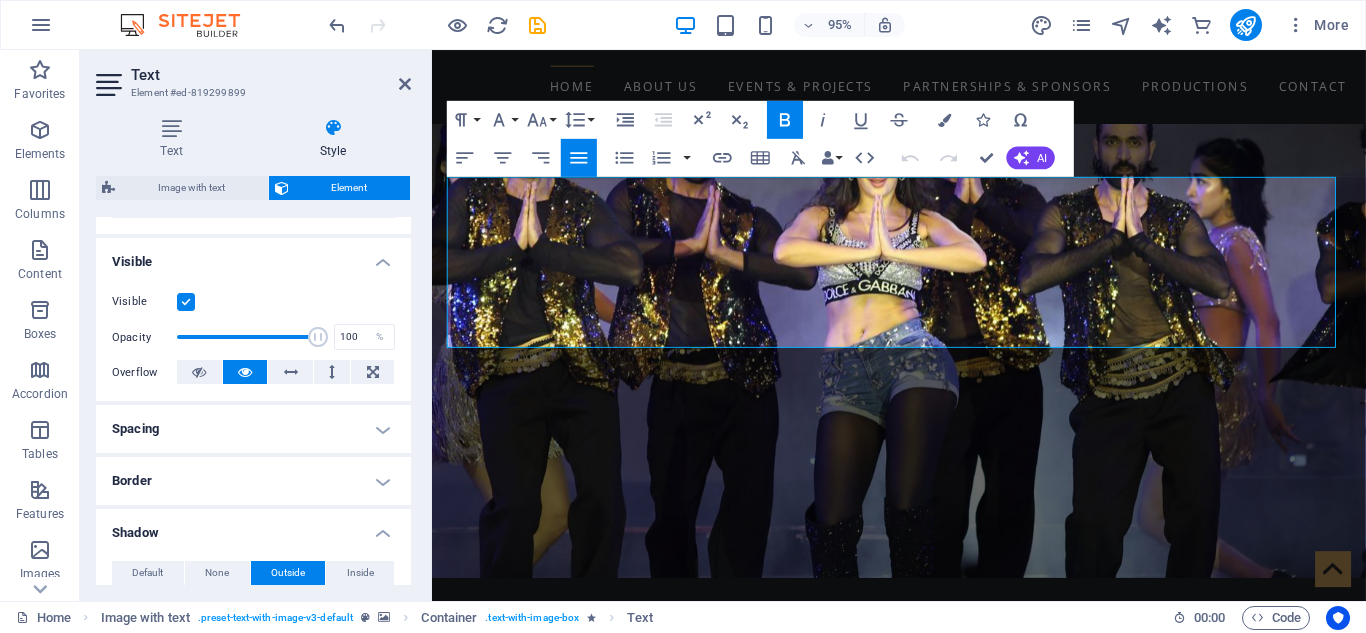 scroll, scrollTop: 197, scrollLeft: 0, axis: vertical 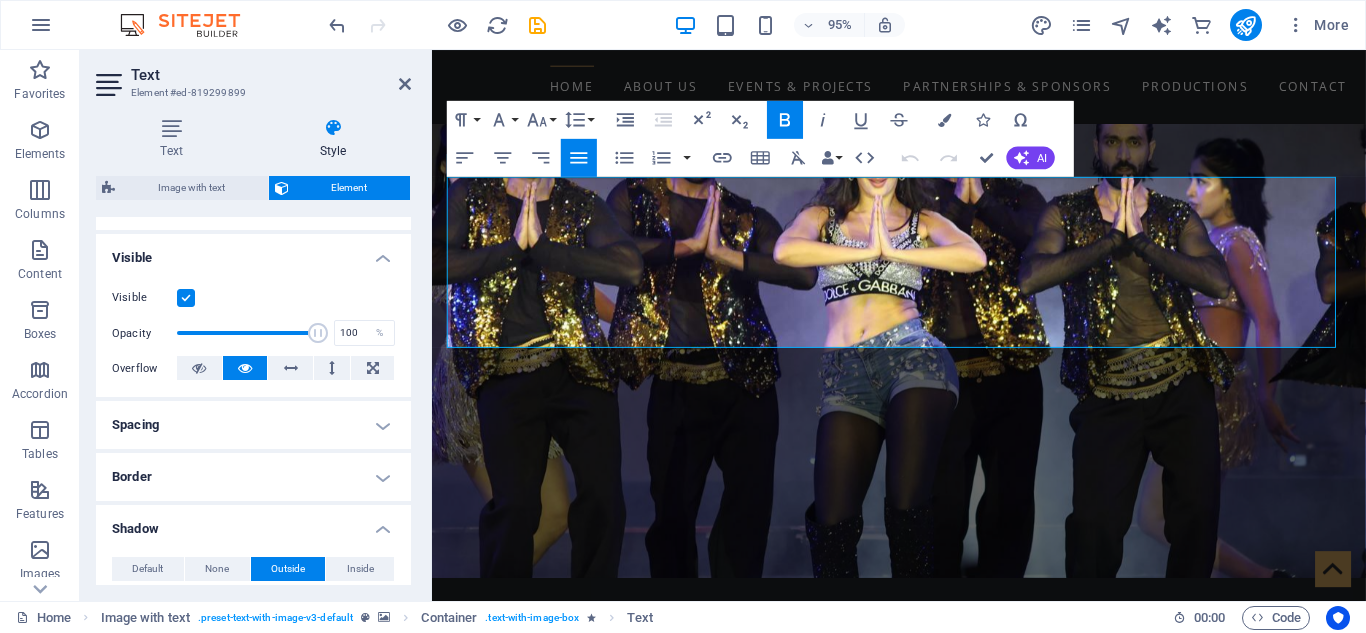 click on "Border" at bounding box center (253, 477) 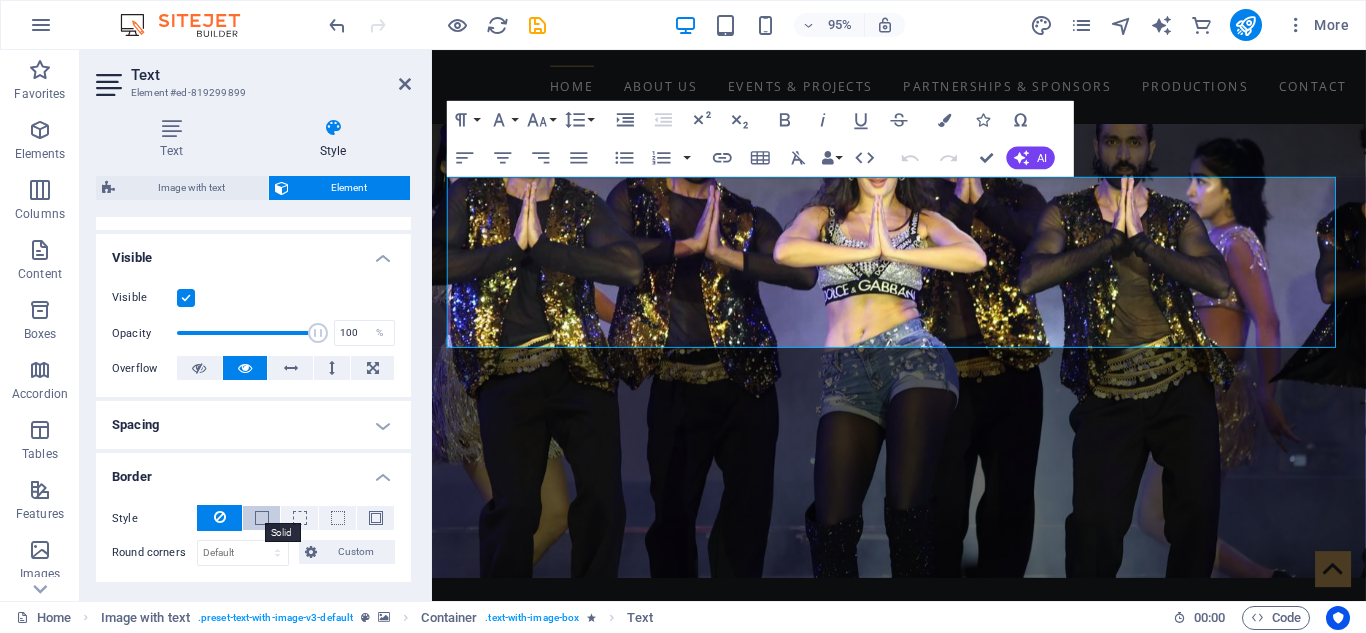 click at bounding box center [262, 518] 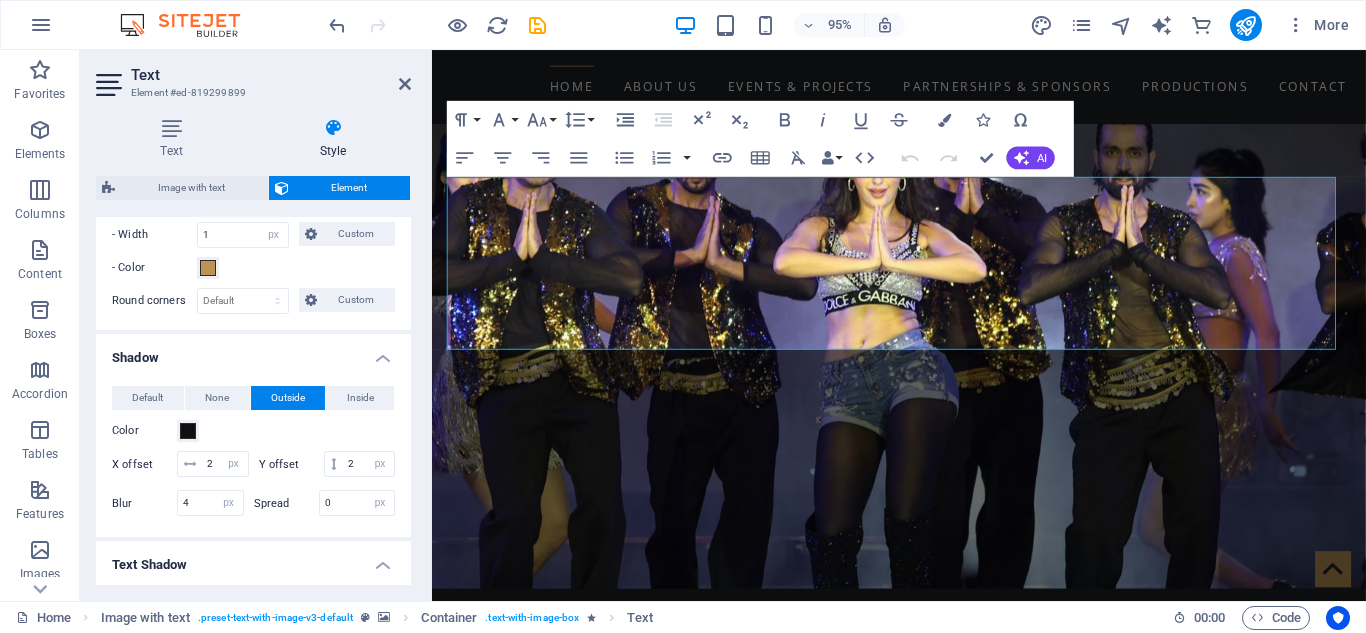 scroll, scrollTop: 542, scrollLeft: 0, axis: vertical 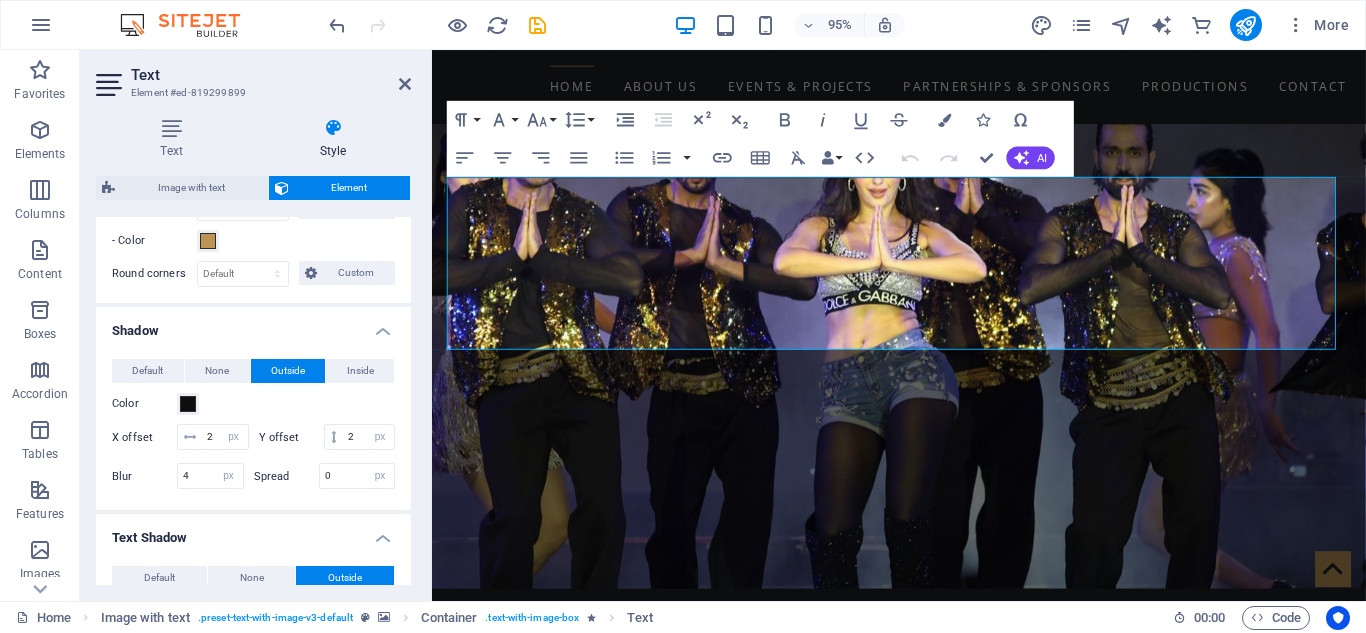 drag, startPoint x: 411, startPoint y: 392, endPoint x: 404, endPoint y: 445, distance: 53.460266 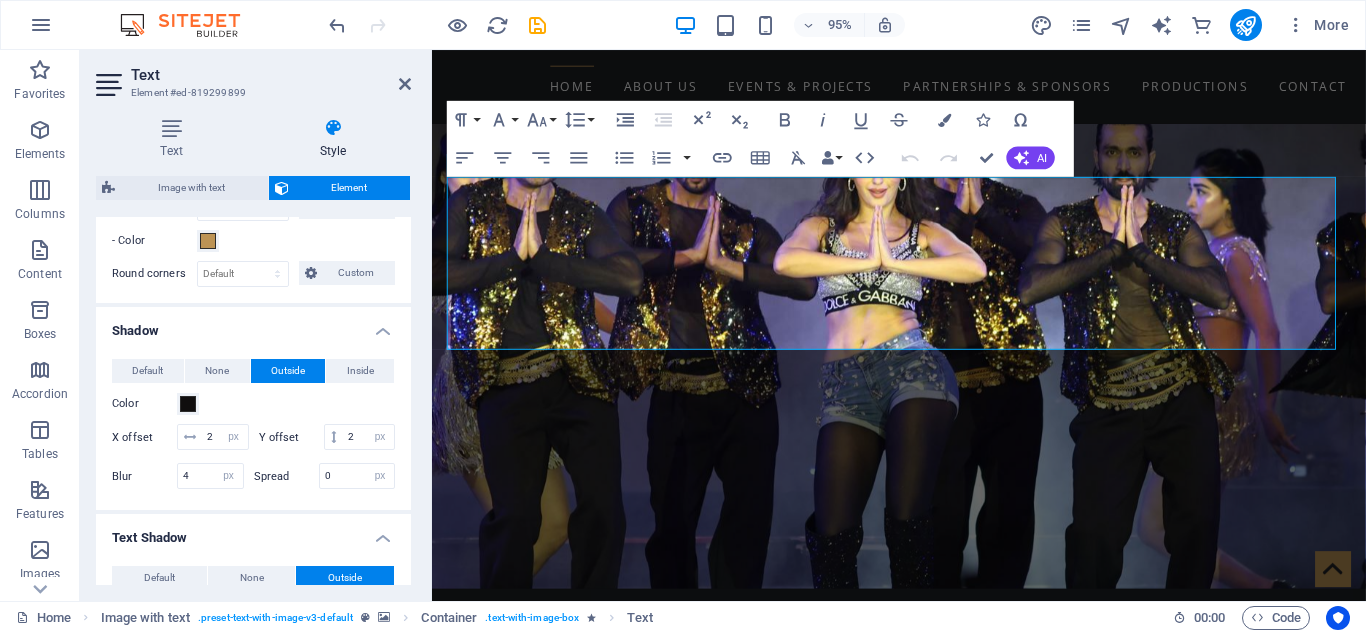 drag, startPoint x: 411, startPoint y: 439, endPoint x: 417, endPoint y: 524, distance: 85.2115 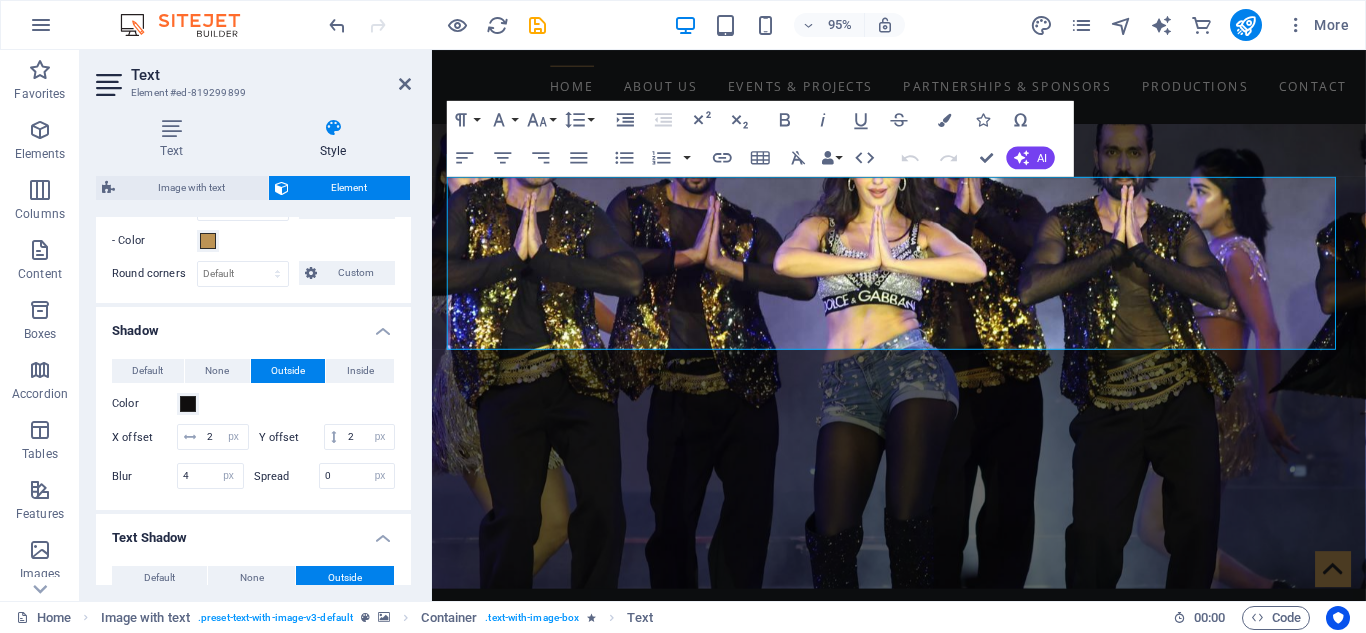 click on "Text Style Text Add, edit, and format text directly on the website. Default colors and font sizes are defined in Design. Edit design Alignment Left aligned Centered Right aligned Image with text Element Layout How this element expands within the layout (Flexbox). Size Default auto px % 1/1 1/2 1/3 1/4 1/5 1/6 1/7 1/8 1/9 1/10 Grow Shrink Order Container layout Visible Visible Opacity 100 % Overflow Spacing Margin Default auto px % rem vw vh Custom Custom auto px % rem vw vh auto px % rem vw vh auto px % rem vw vh auto px % rem vw vh Padding Default px rem % vh vw Custom Custom px rem % vh vw px rem % vh vw px rem % vh vw px rem % vh vw Border Style              - Width 1 auto px rem % vh vw Custom Custom 1 auto px rem % vh vw 1 auto px rem % vh vw 1 auto px rem % vh vw 1 auto px rem % vh vw  - Color Round corners Default px rem % vh vw Custom Custom px rem % vh vw px rem % vh vw px rem % vh vw px rem % vh vw Shadow Default None Outside Inside Color X offset 2 px rem vh vw Y offset 2 px rem vh vw 4 %" at bounding box center (253, 351) 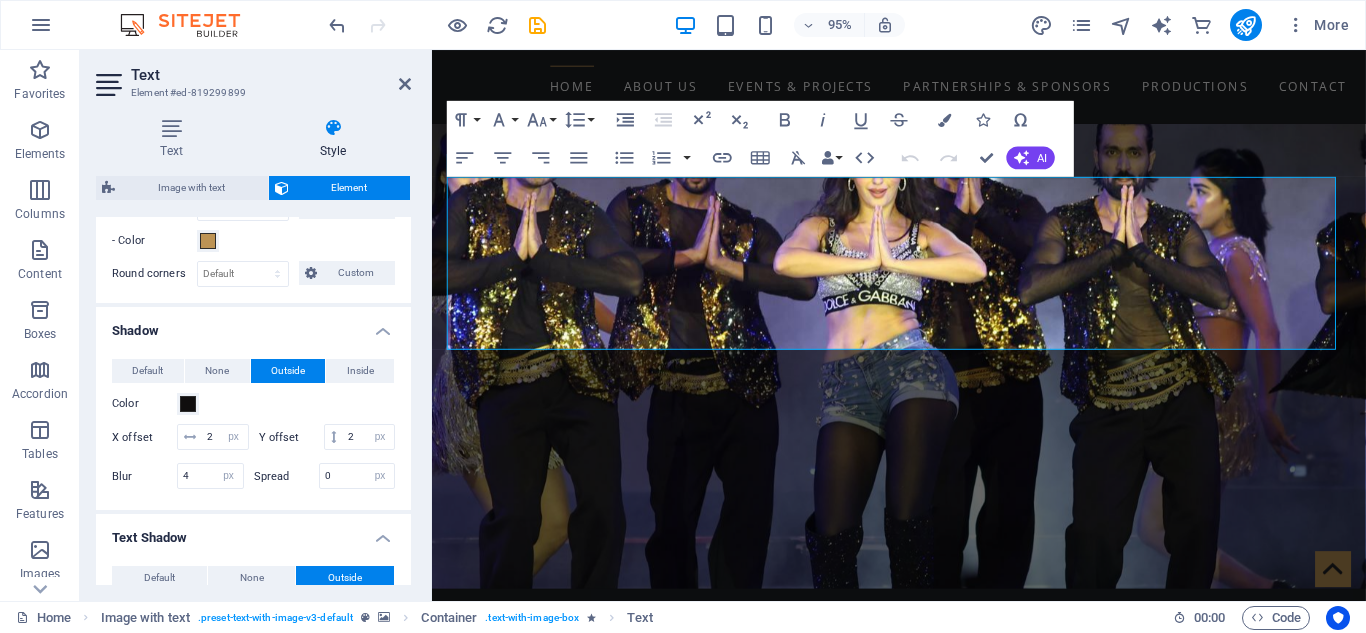 click on "Text Shadow" at bounding box center (253, 532) 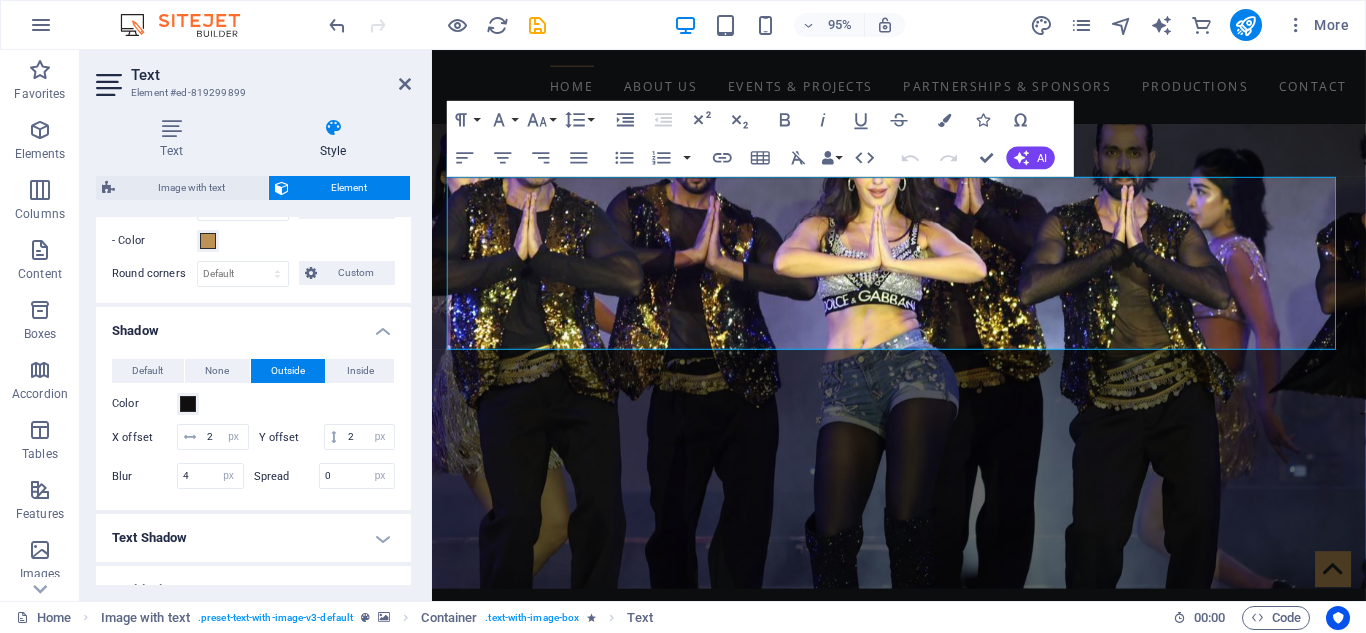 drag, startPoint x: 406, startPoint y: 485, endPoint x: 417, endPoint y: 530, distance: 46.32494 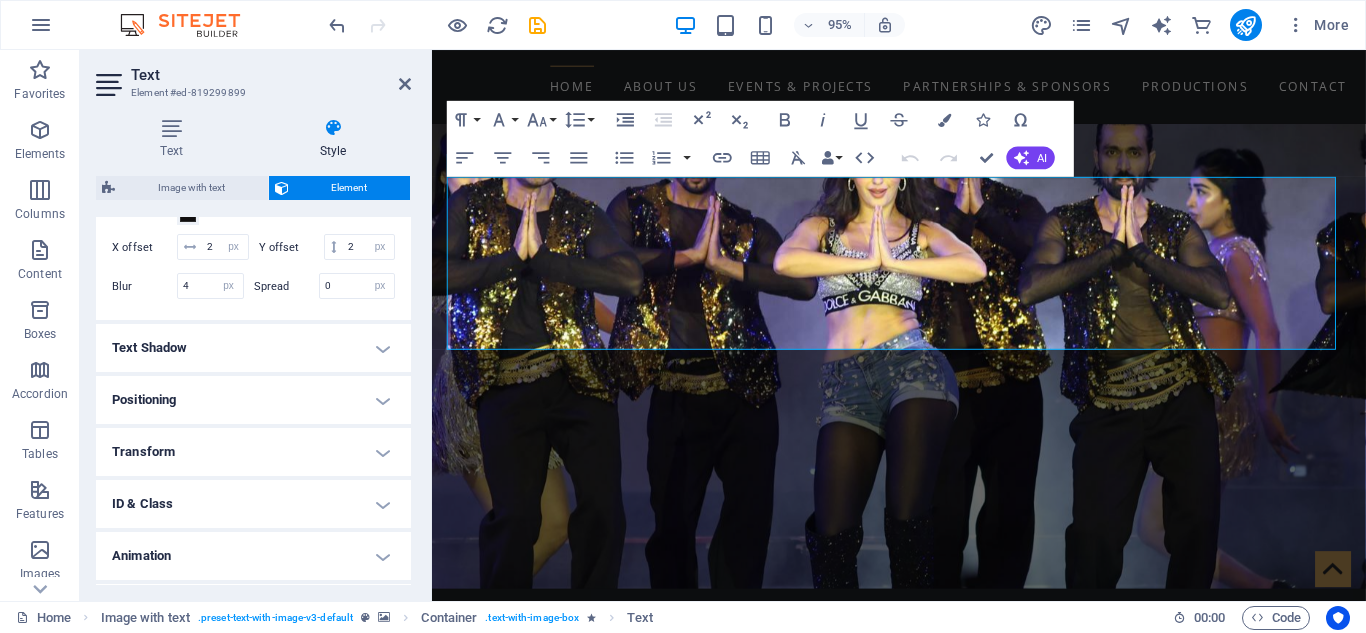 scroll, scrollTop: 736, scrollLeft: 0, axis: vertical 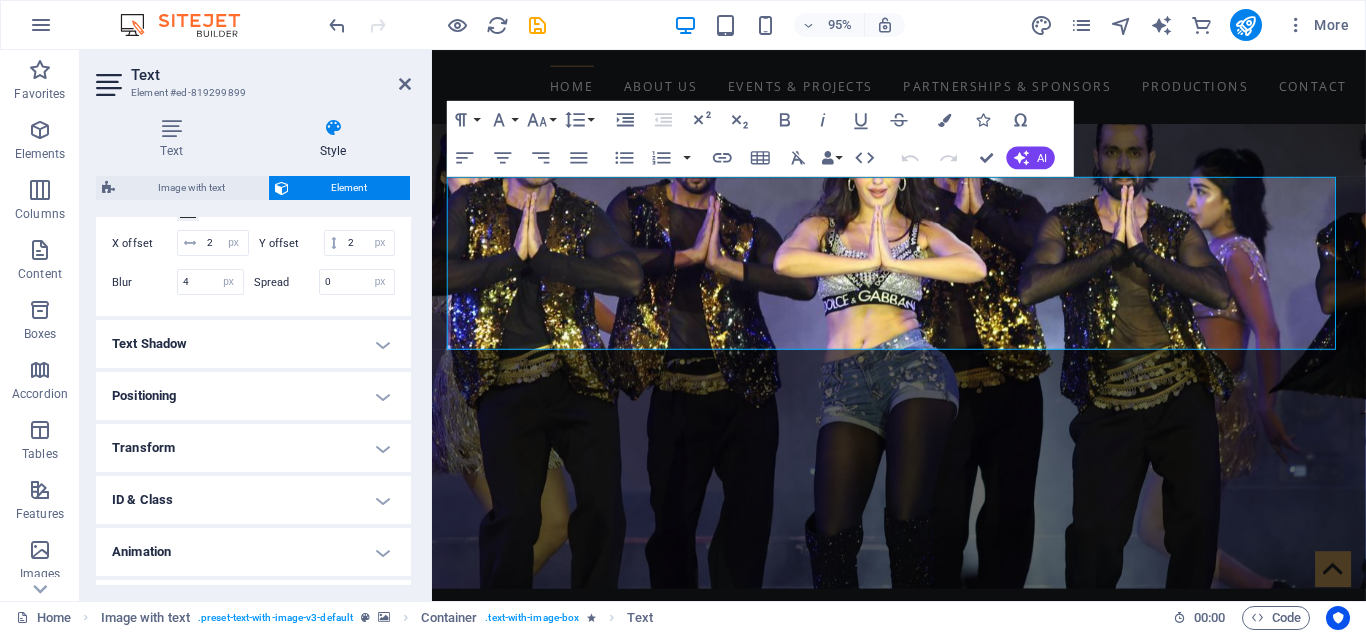 click on "Text Shadow" at bounding box center [253, 344] 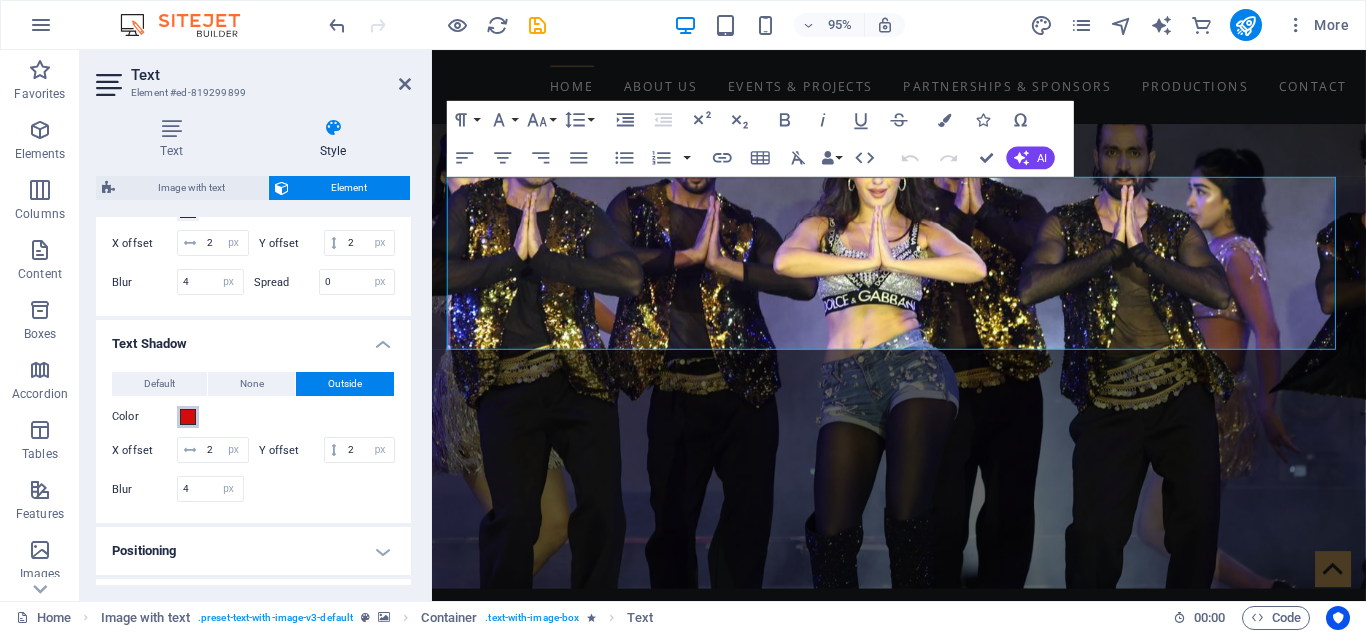 click at bounding box center [188, 417] 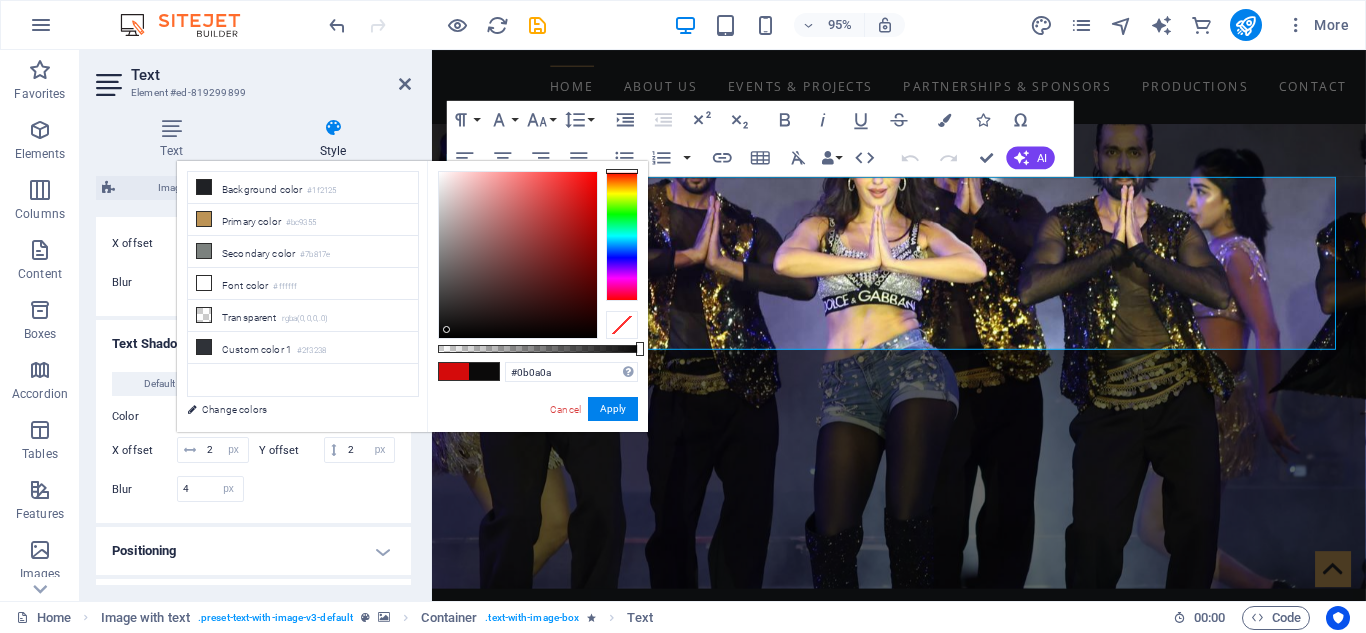 type on "#0c0c0c" 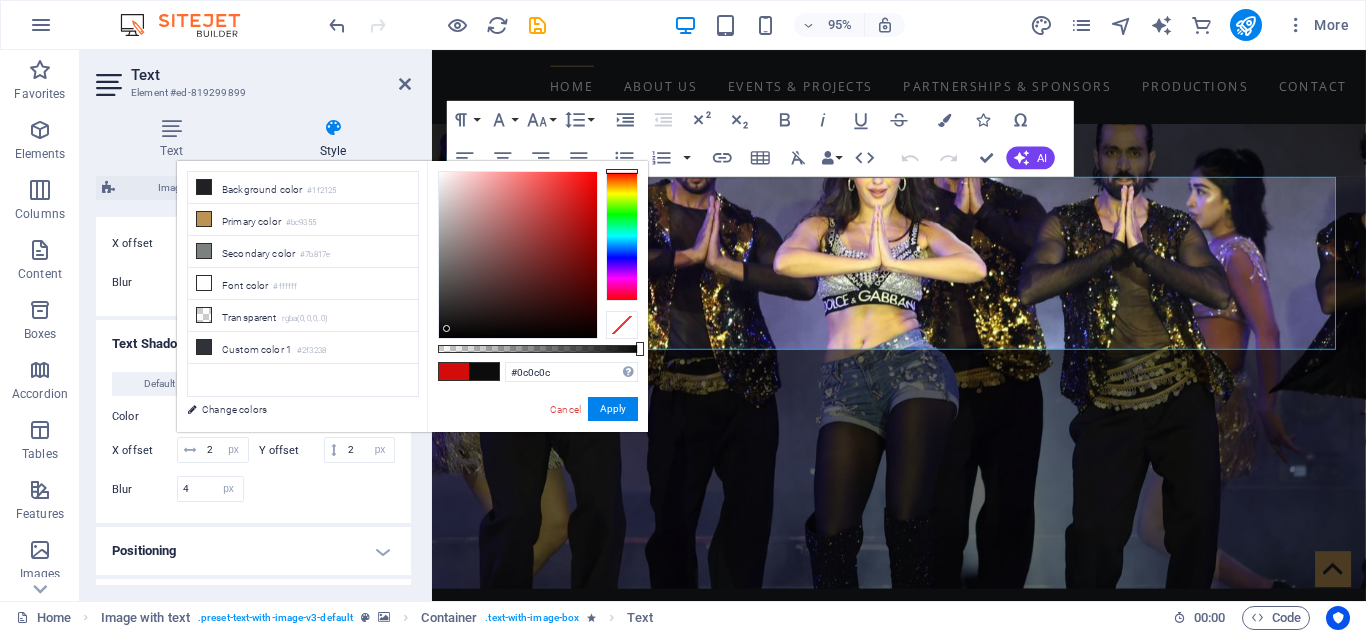 drag, startPoint x: 588, startPoint y: 201, endPoint x: 447, endPoint y: 329, distance: 190.43372 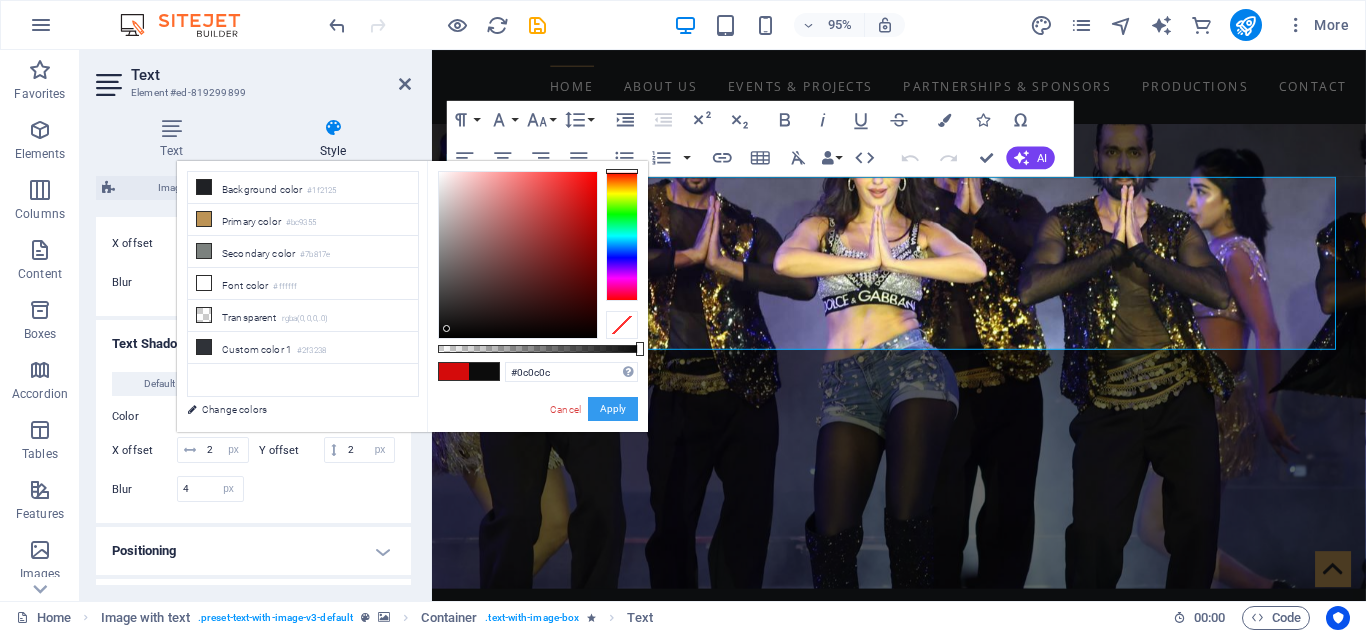 click on "Apply" at bounding box center (613, 409) 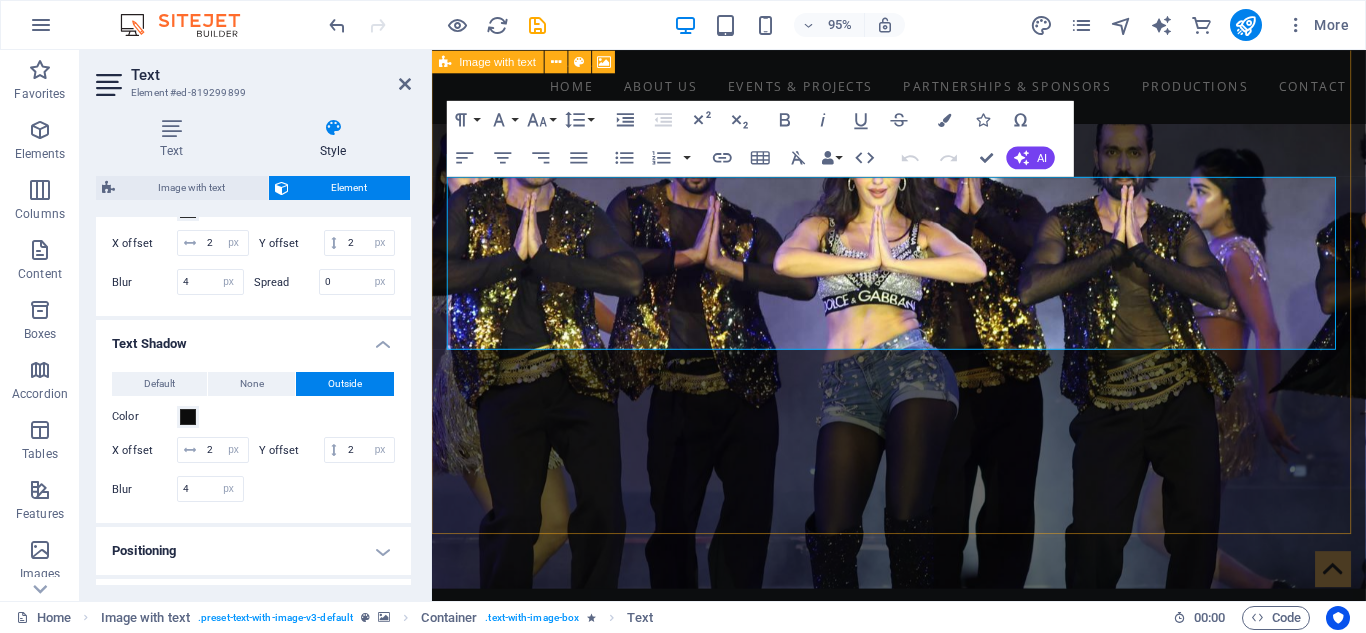 click at bounding box center (923, 924) 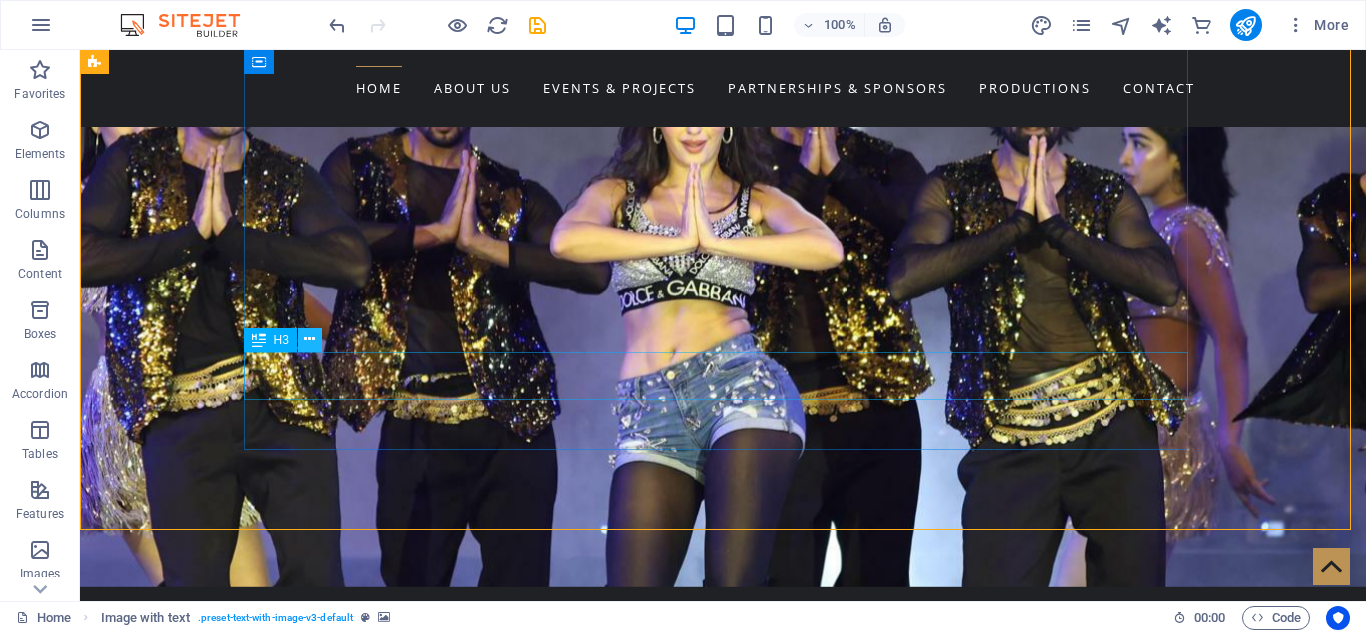 click at bounding box center [309, 339] 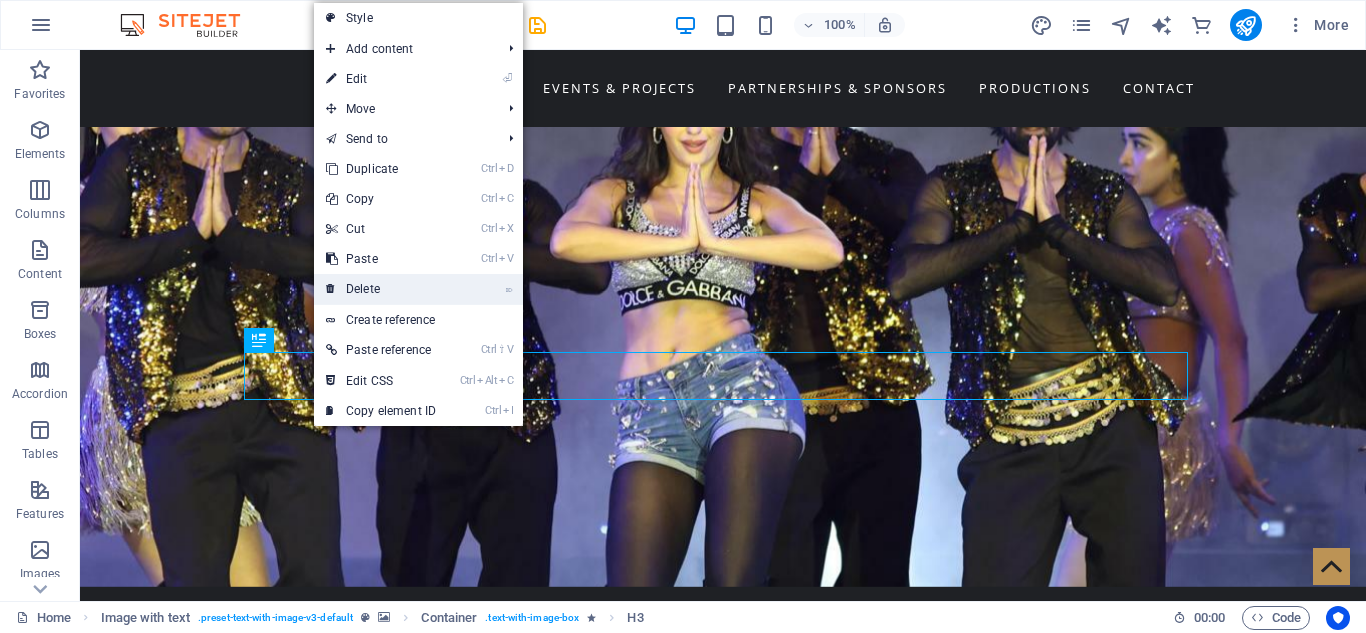click on "⌦  Delete" at bounding box center [381, 289] 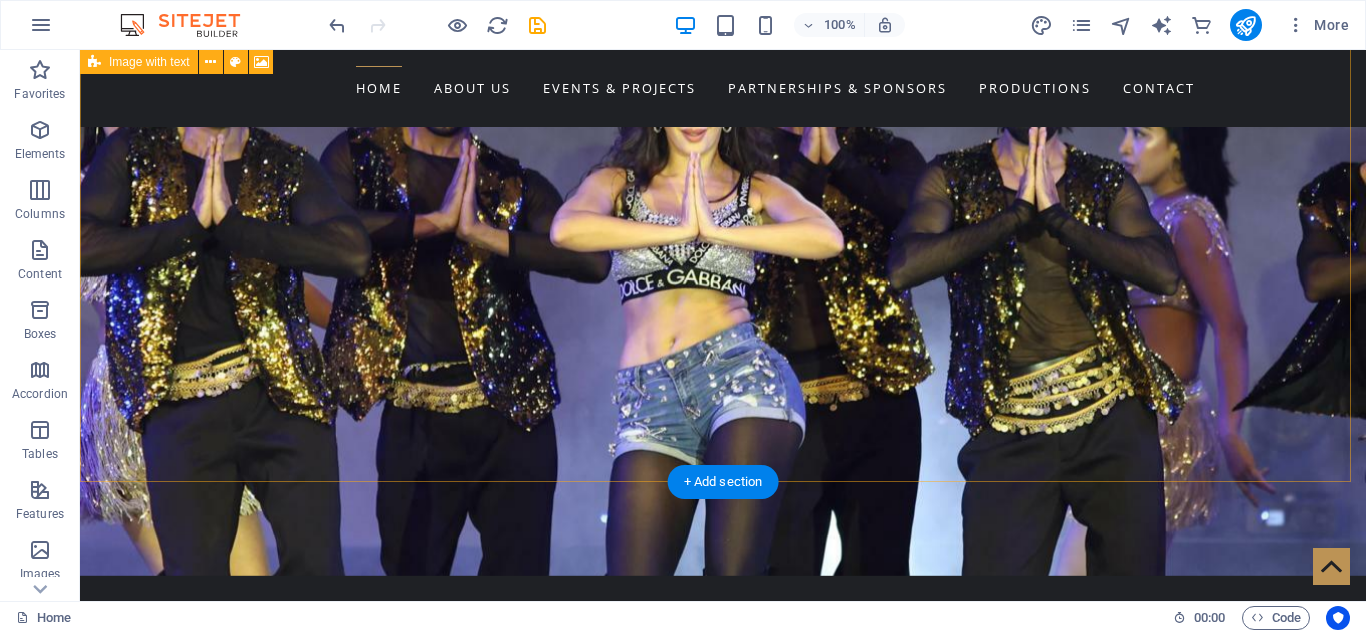 click at bounding box center [723, 860] 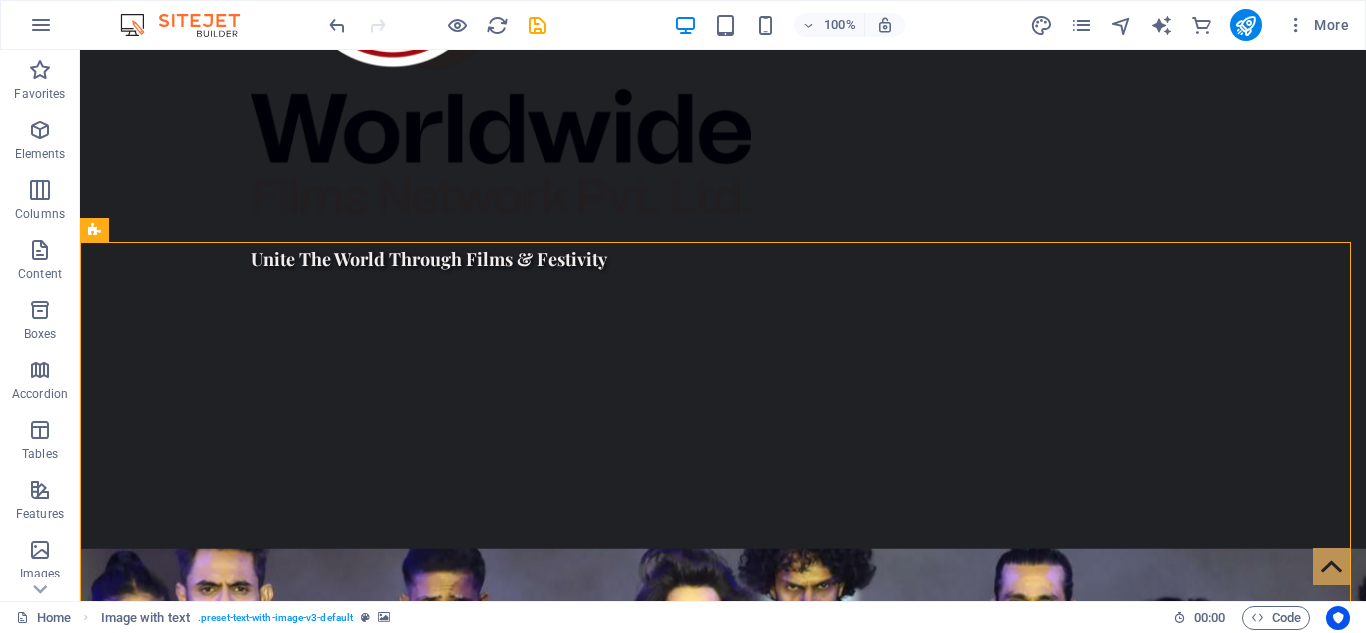 scroll, scrollTop: 1295, scrollLeft: 0, axis: vertical 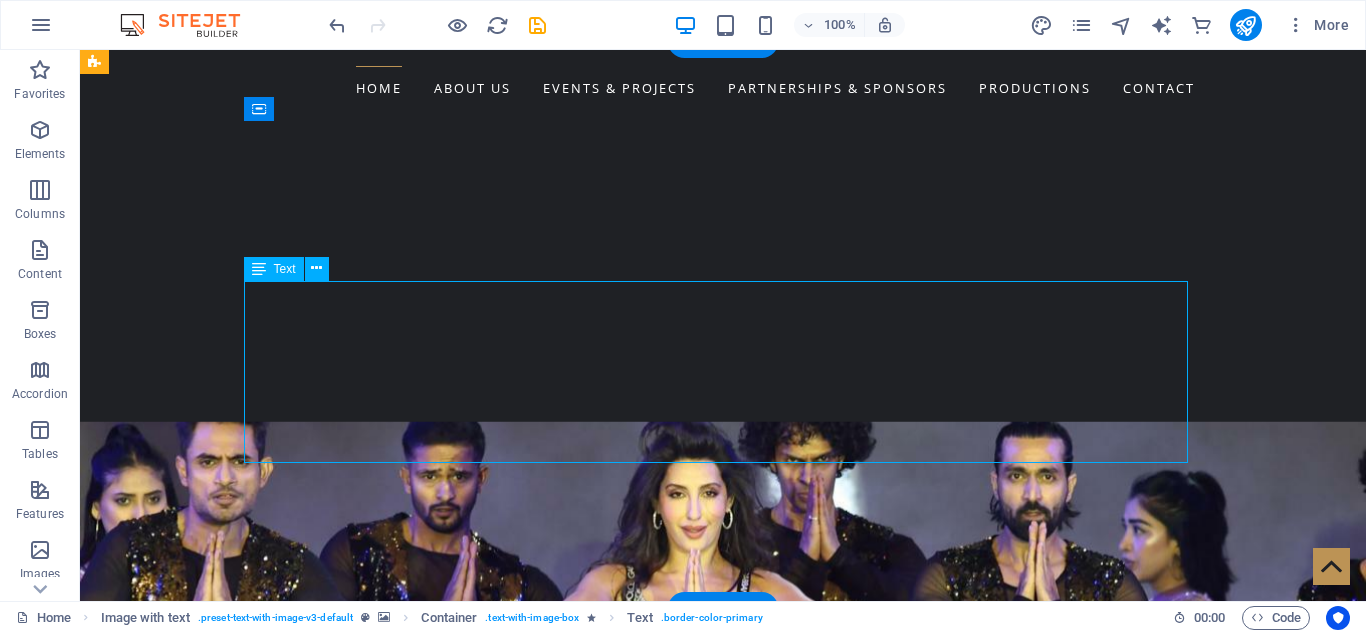 drag, startPoint x: 425, startPoint y: 290, endPoint x: 452, endPoint y: 315, distance: 36.796738 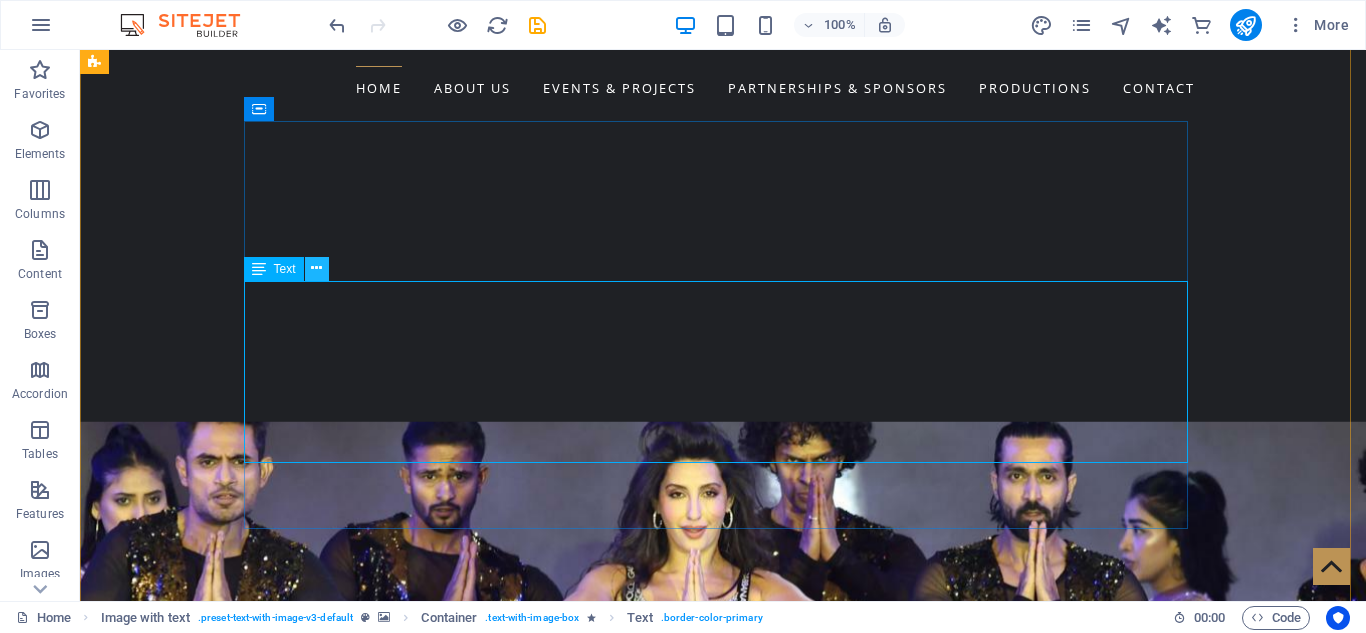 click at bounding box center (317, 269) 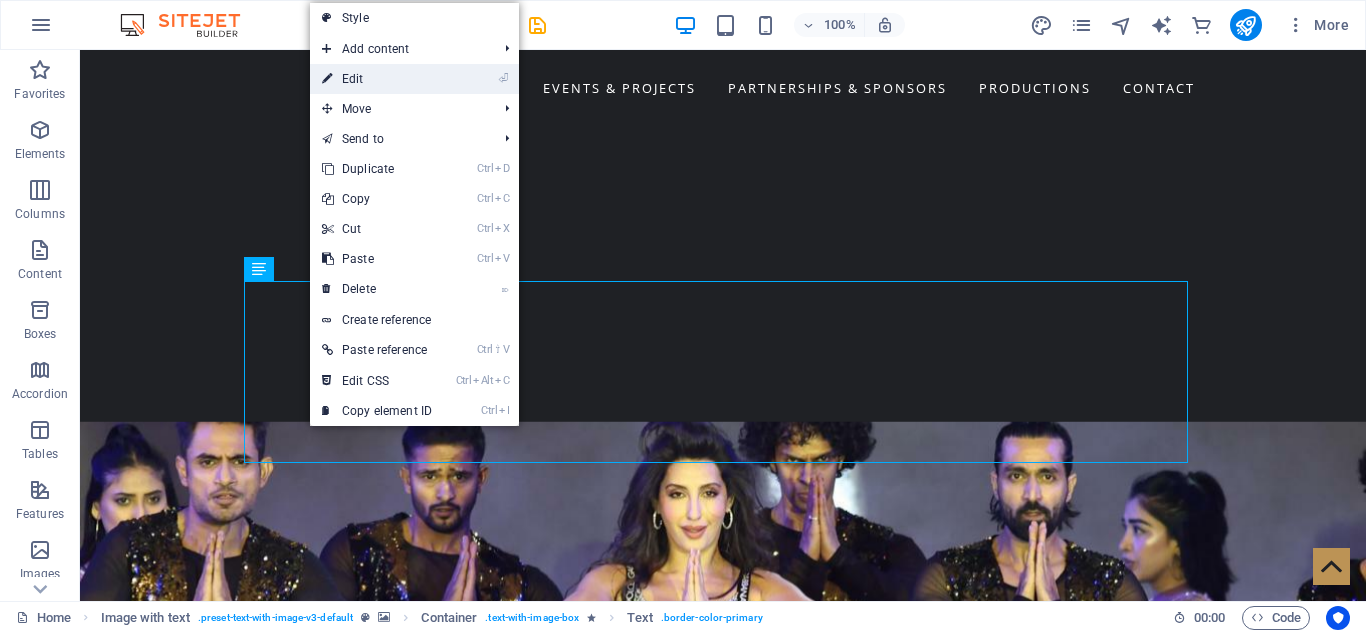 click on "⏎  Edit" at bounding box center (377, 79) 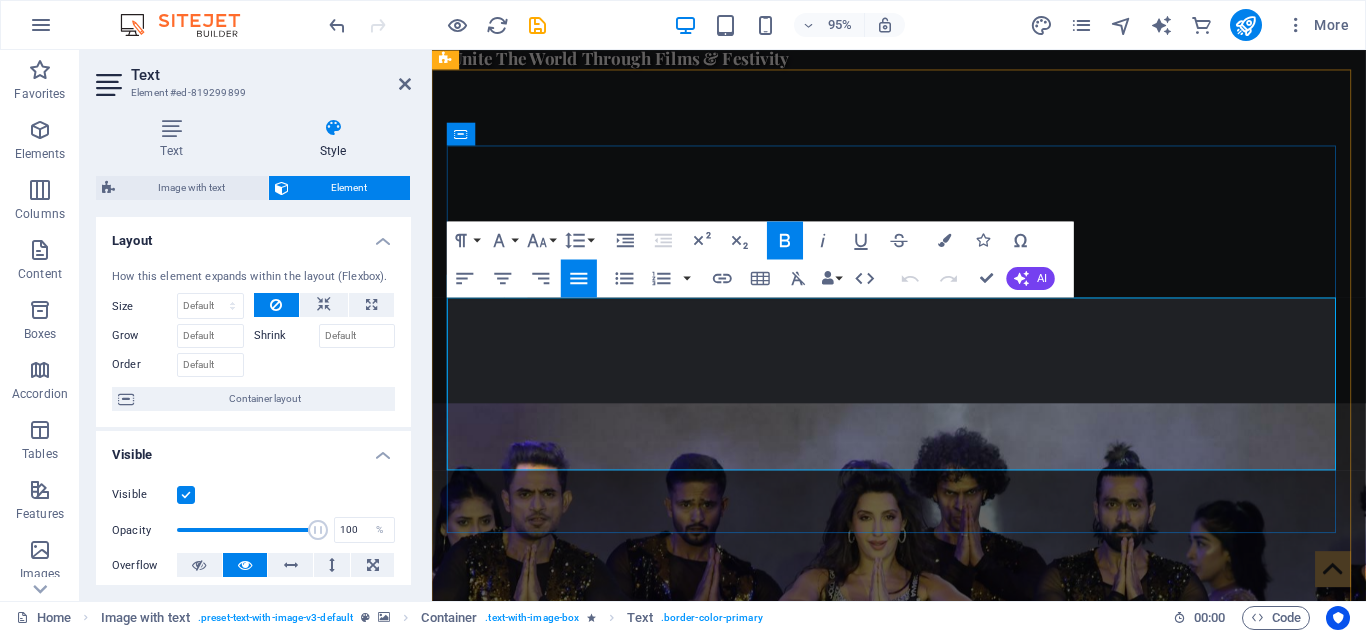 drag, startPoint x: 663, startPoint y: 321, endPoint x: 902, endPoint y: 337, distance: 239.53497 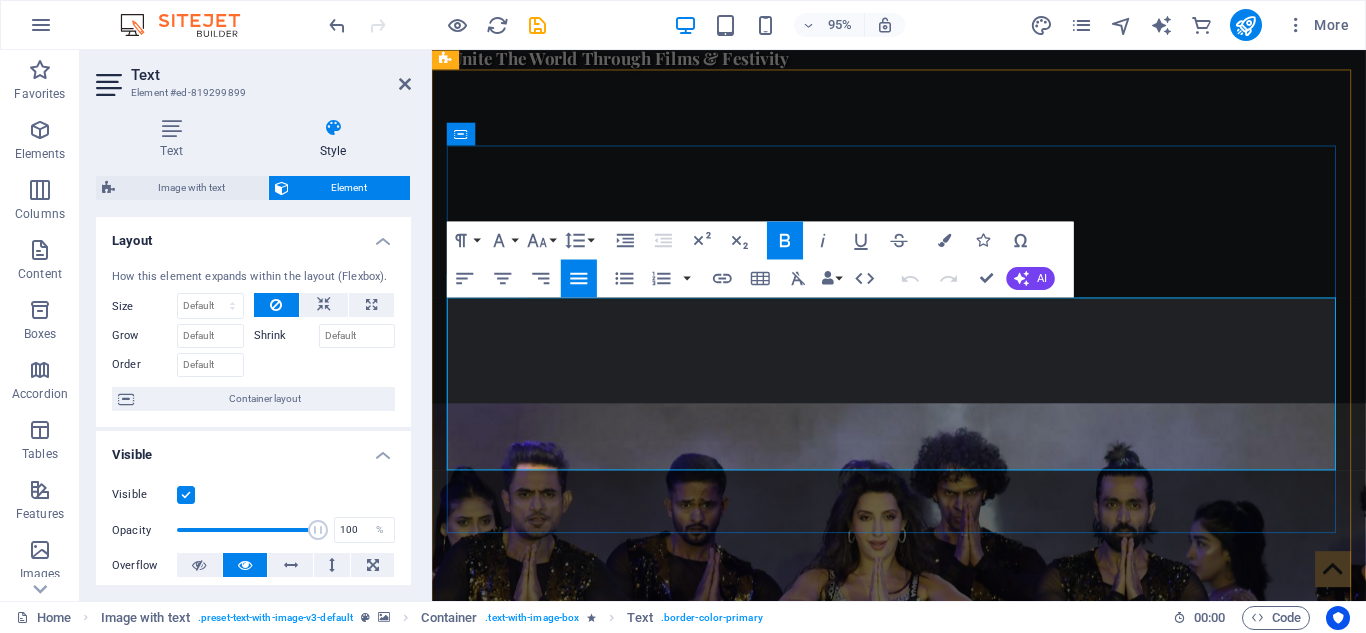 click on "We are Nepal’s premier platform for international entertainment and cultural exchange. From iconic concerts to global film collaborations, we bring world-class experiences to Nepali audiences and take Nepali talent to global stages. Our vision is to create a bridge between Nepal and the world through music, cinema, and live entertainment." at bounding box center (920, 1677) 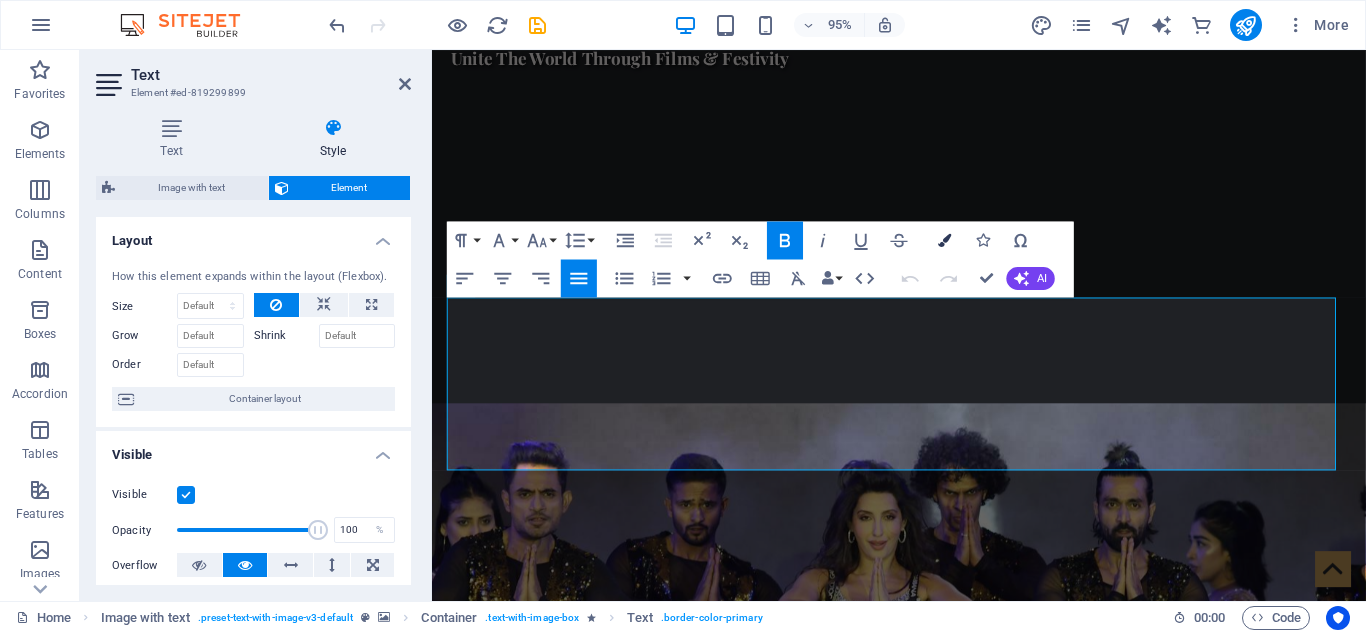 click on "Colors" at bounding box center [945, 240] 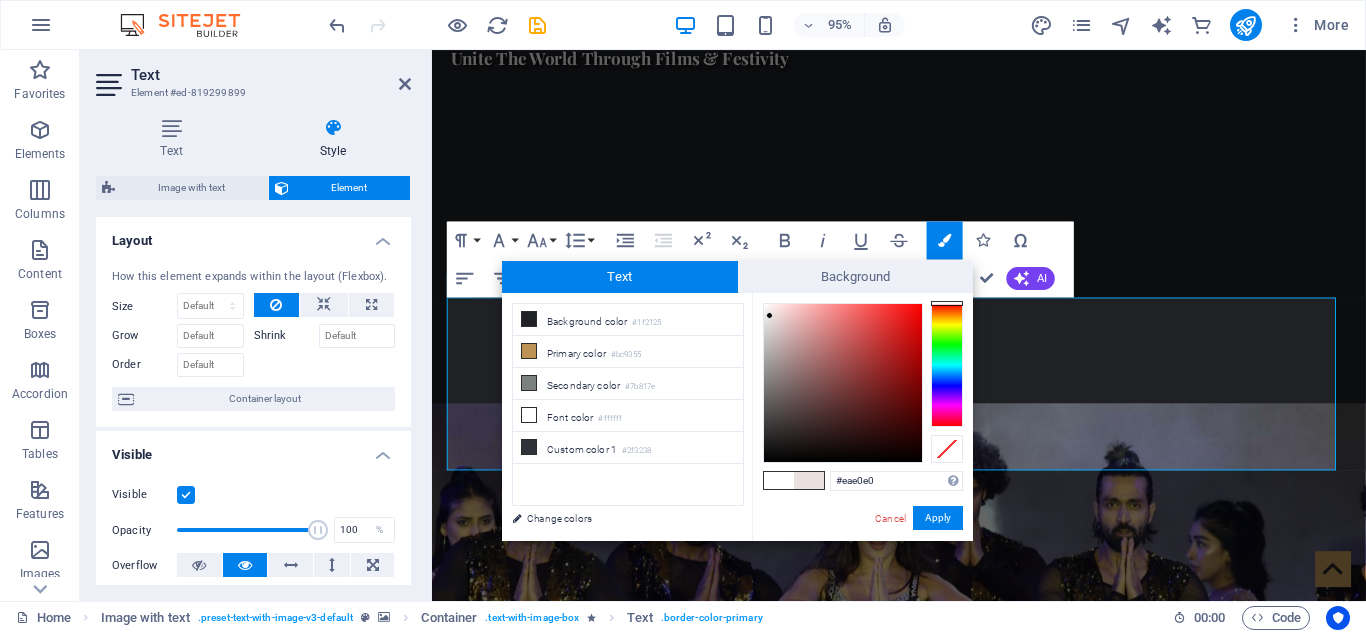 drag, startPoint x: 946, startPoint y: 312, endPoint x: 944, endPoint y: 298, distance: 14.142136 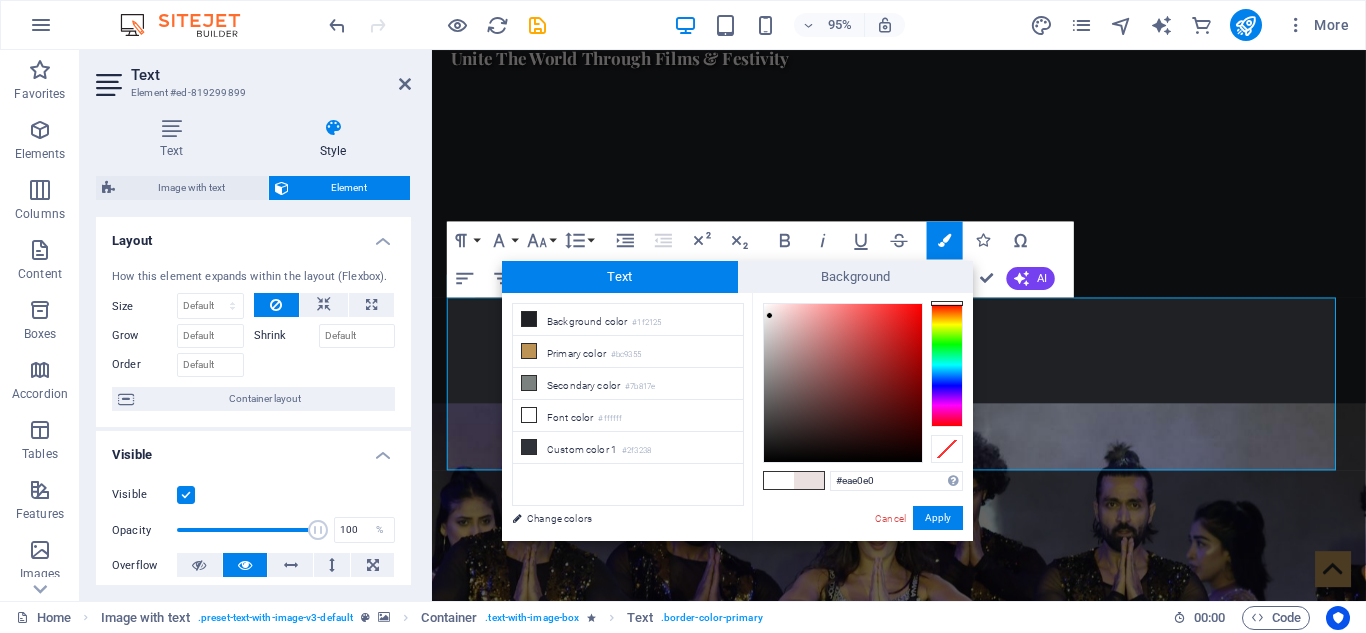click on "Supported formats #[HEX] rgb([DEC], [DEC], [DEC]) rgba([DEC], [DEC], [DEC], [DEC]) hsv([DEC],[DEC],[DEC]) hsl([DEC], [DEC]%, [DEC]%) Cancel Apply" at bounding box center (862, 562) 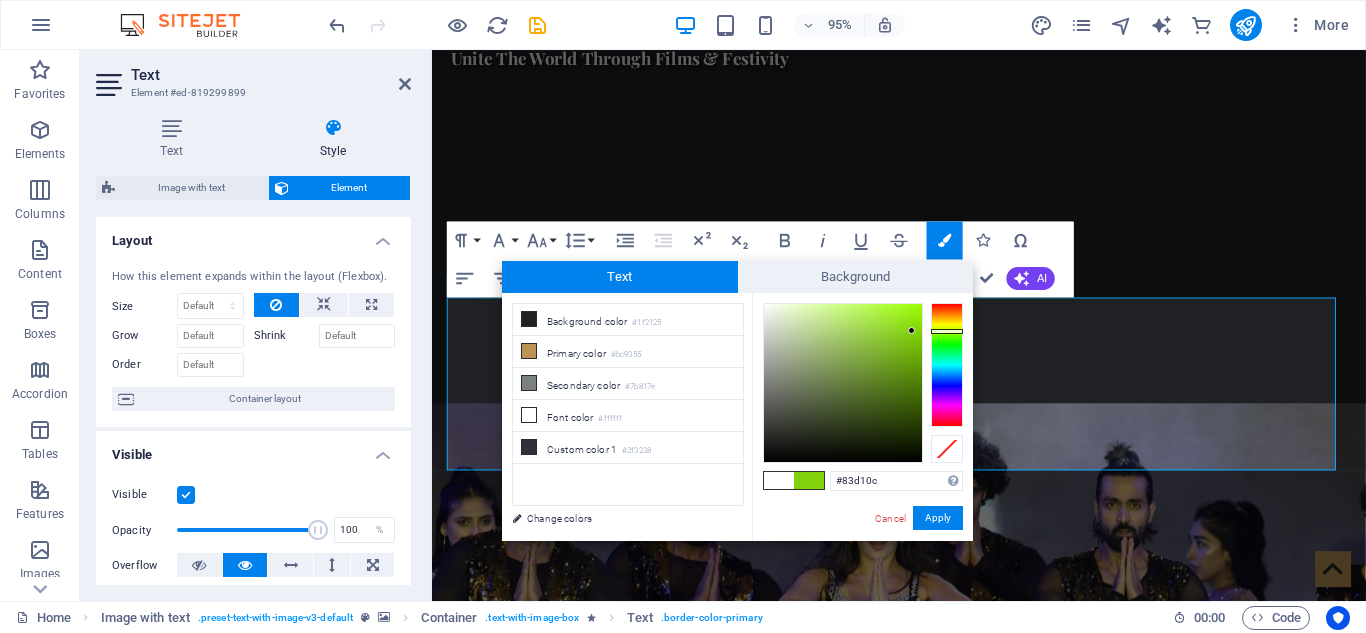 drag, startPoint x: 772, startPoint y: 319, endPoint x: 912, endPoint y: 331, distance: 140.51335 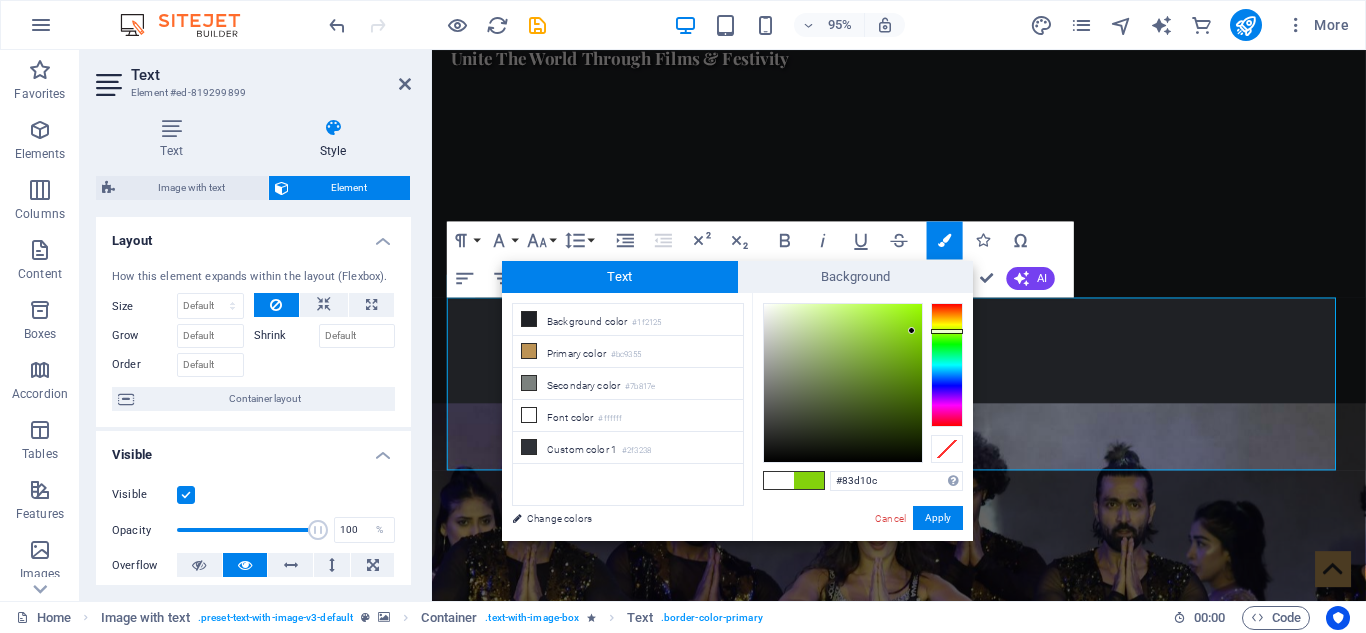 click at bounding box center (843, 383) 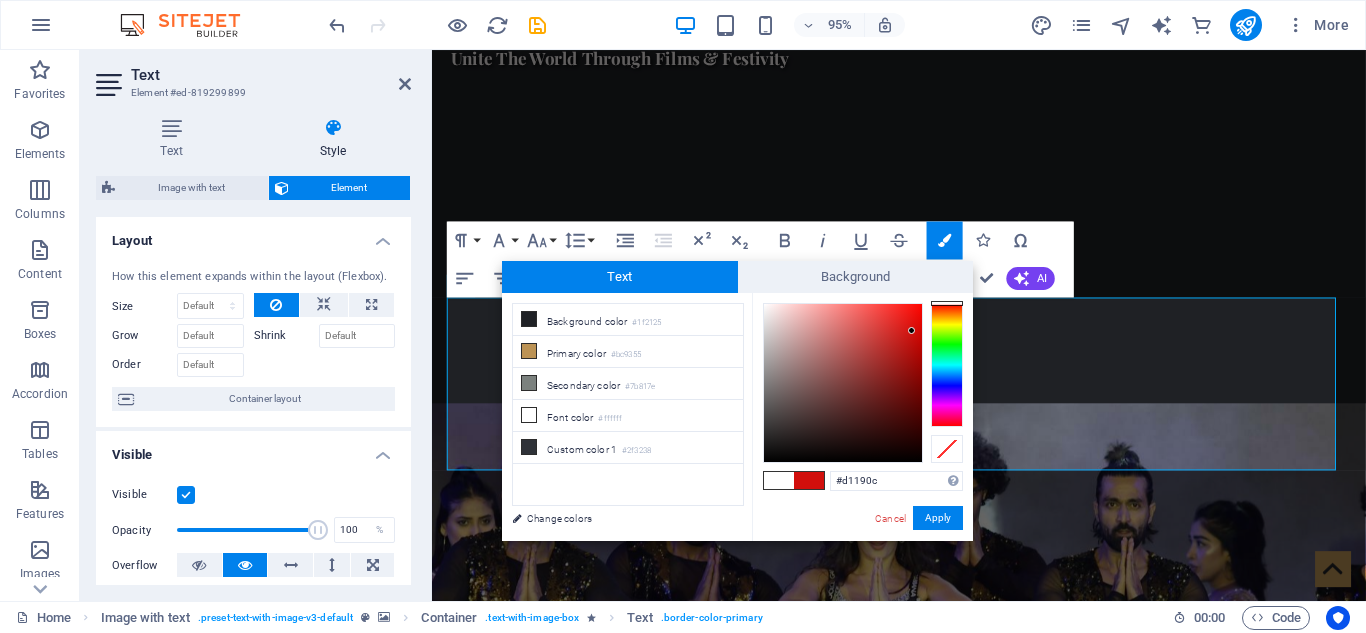 drag, startPoint x: 940, startPoint y: 329, endPoint x: 946, endPoint y: 304, distance: 25.70992 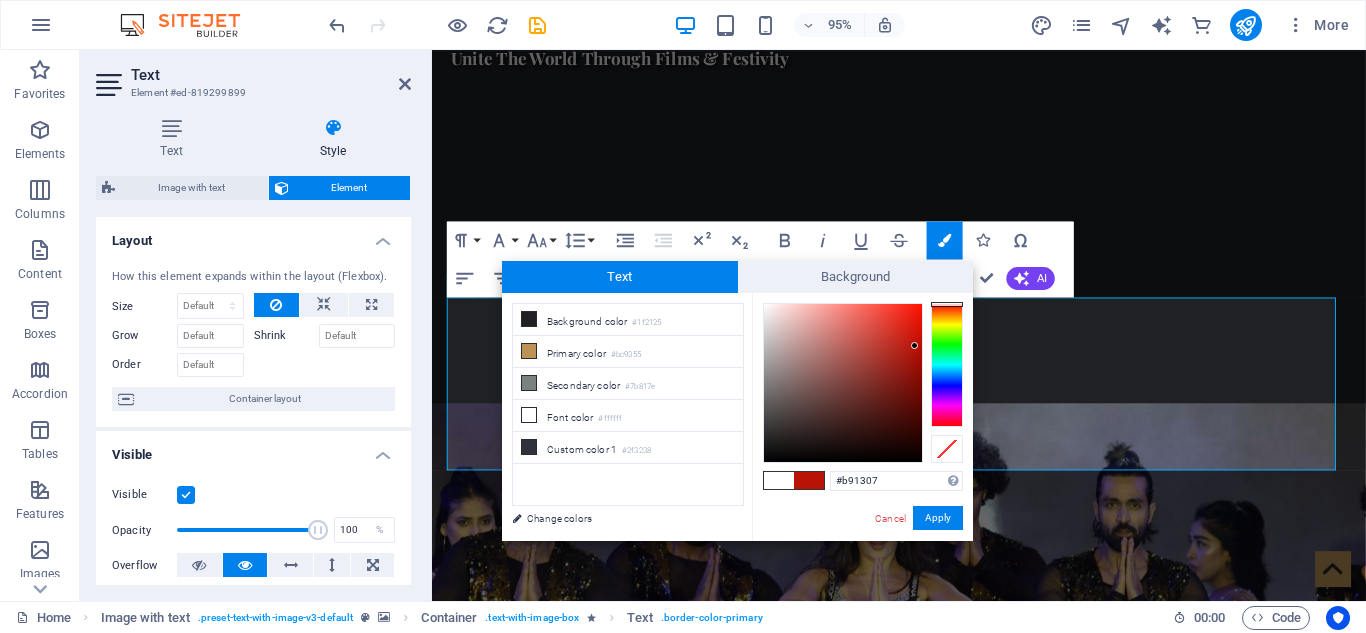 drag, startPoint x: 911, startPoint y: 332, endPoint x: 914, endPoint y: 346, distance: 14.3178215 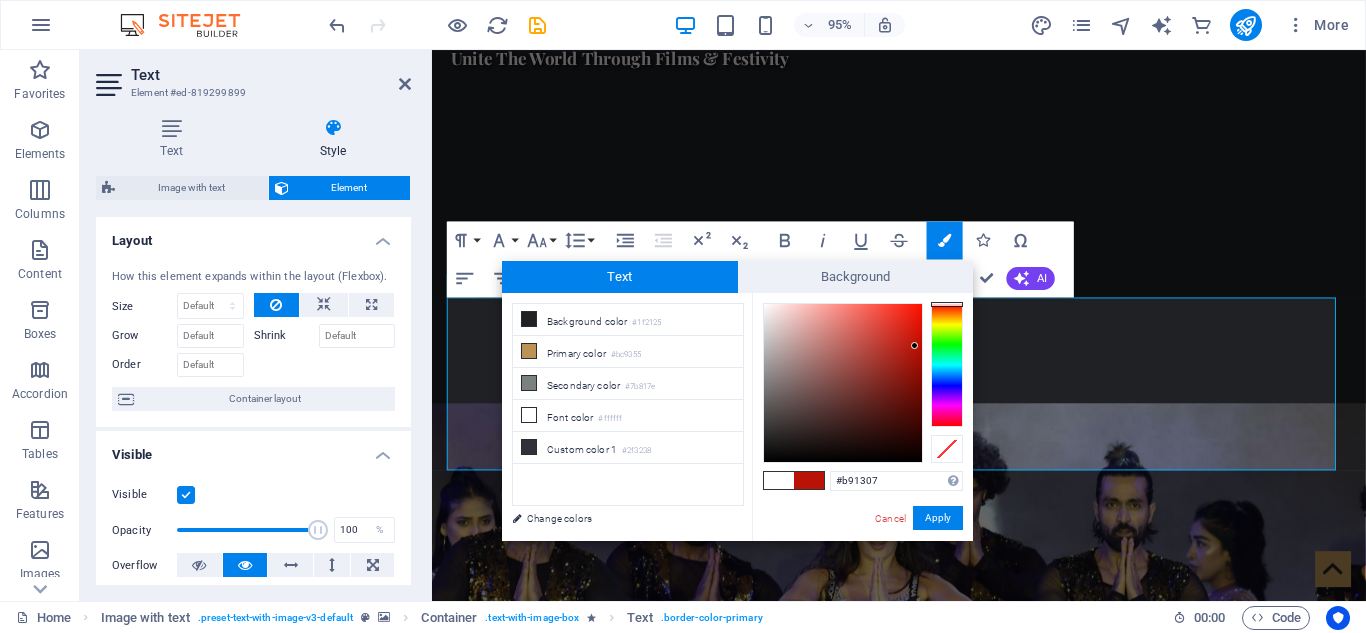 click at bounding box center (914, 345) 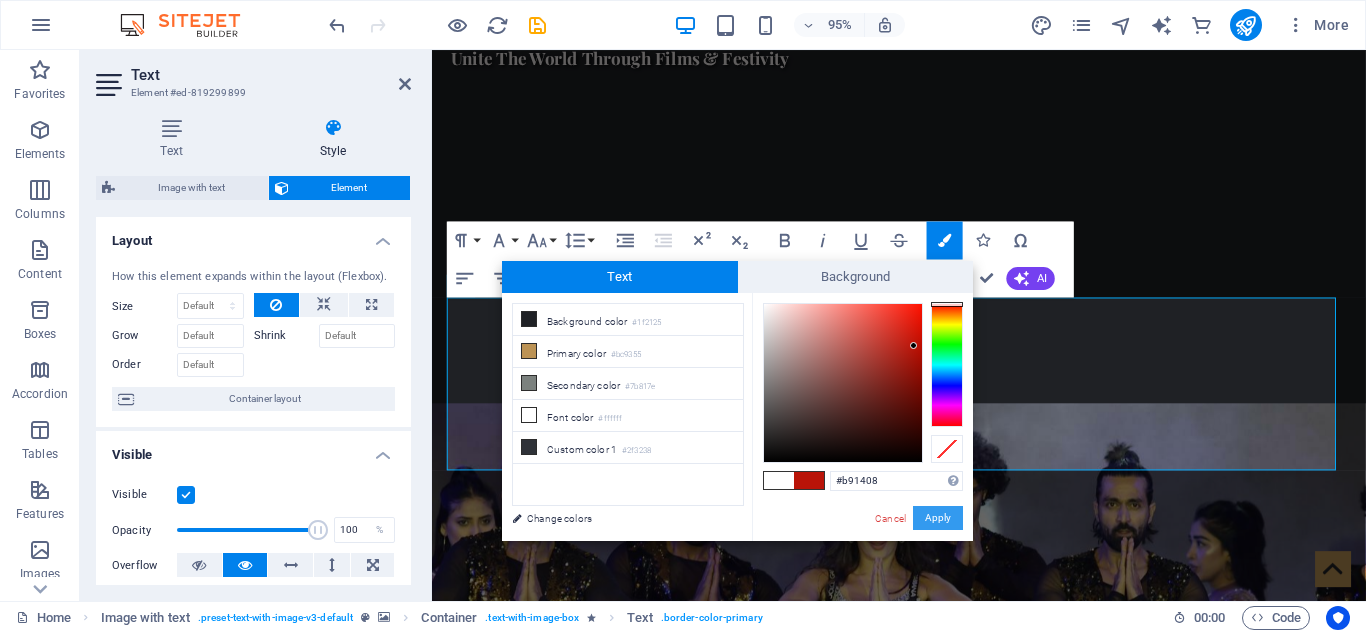 click on "Apply" at bounding box center [938, 518] 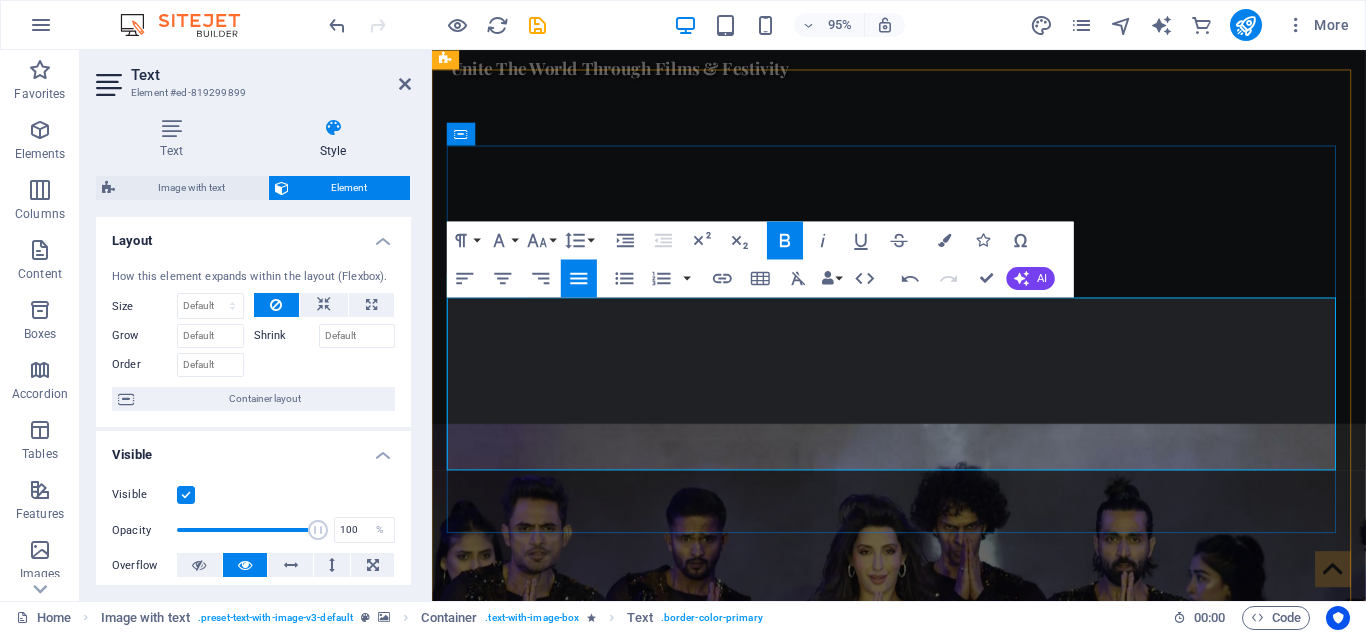 click on "for international entertainment and cultural exchange. From iconic concerts to global film collaborations, we bring world-class experiences to Nepali audiences and take Nepali talent to global stages. Our vision is to create a bridge between Nepal and the world through music, cinema, and live entertainment." at bounding box center [920, 1717] 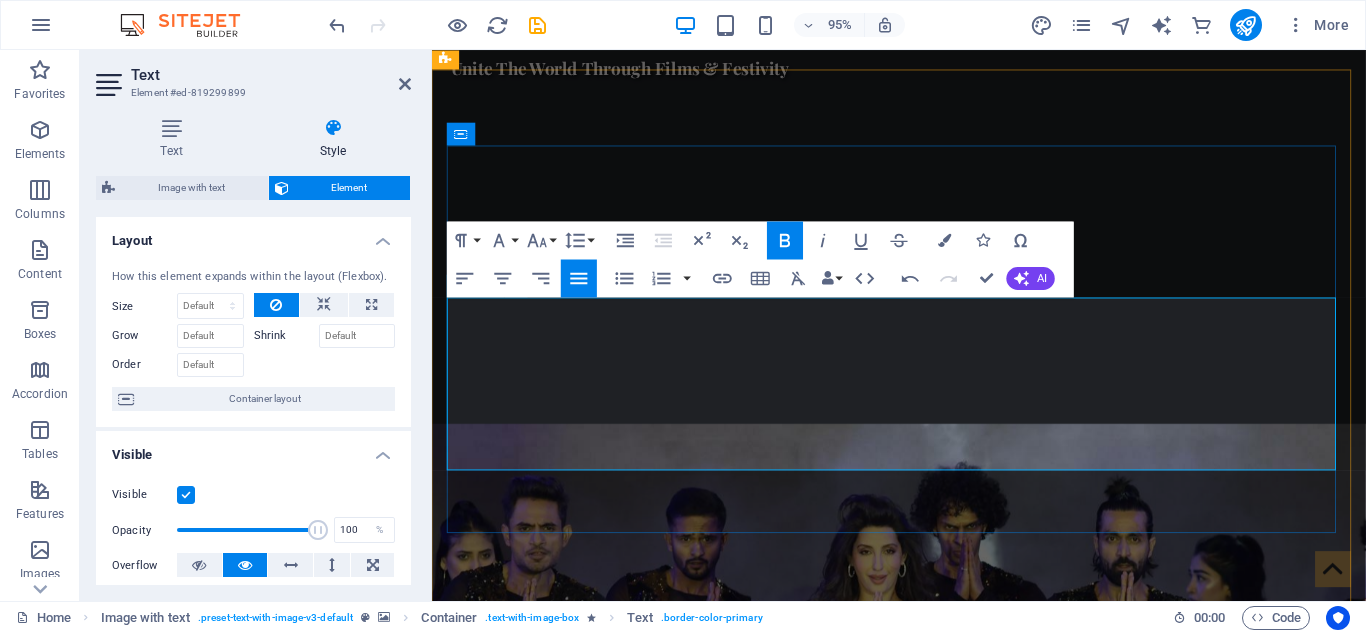 drag, startPoint x: 686, startPoint y: 362, endPoint x: 946, endPoint y: 368, distance: 260.0692 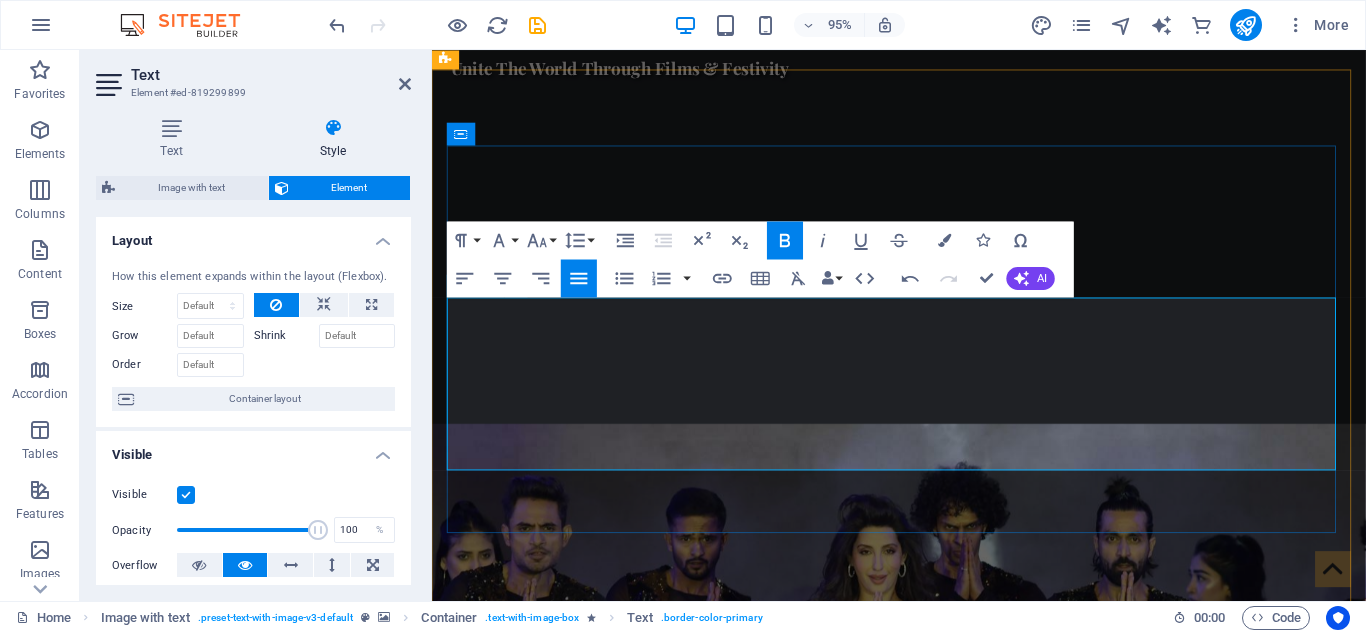 click on "for international entertainment and cultural exchange. From iconic concerts to global film collaborations, we bring world-class experiences to Nepali audiences and take Nepali talent to global stages. Our vision is to create a bridge between Nepal and the world through music, cinema, and live entertainment." at bounding box center [920, 1717] 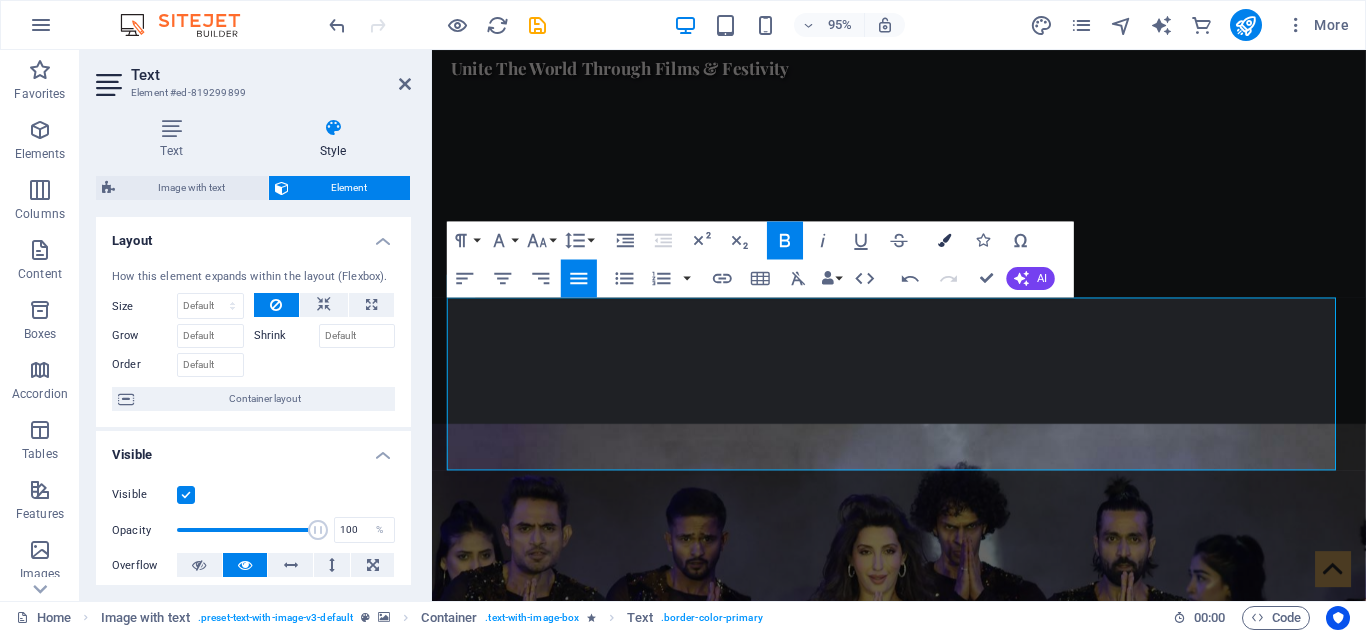 click on "Colors" at bounding box center [945, 240] 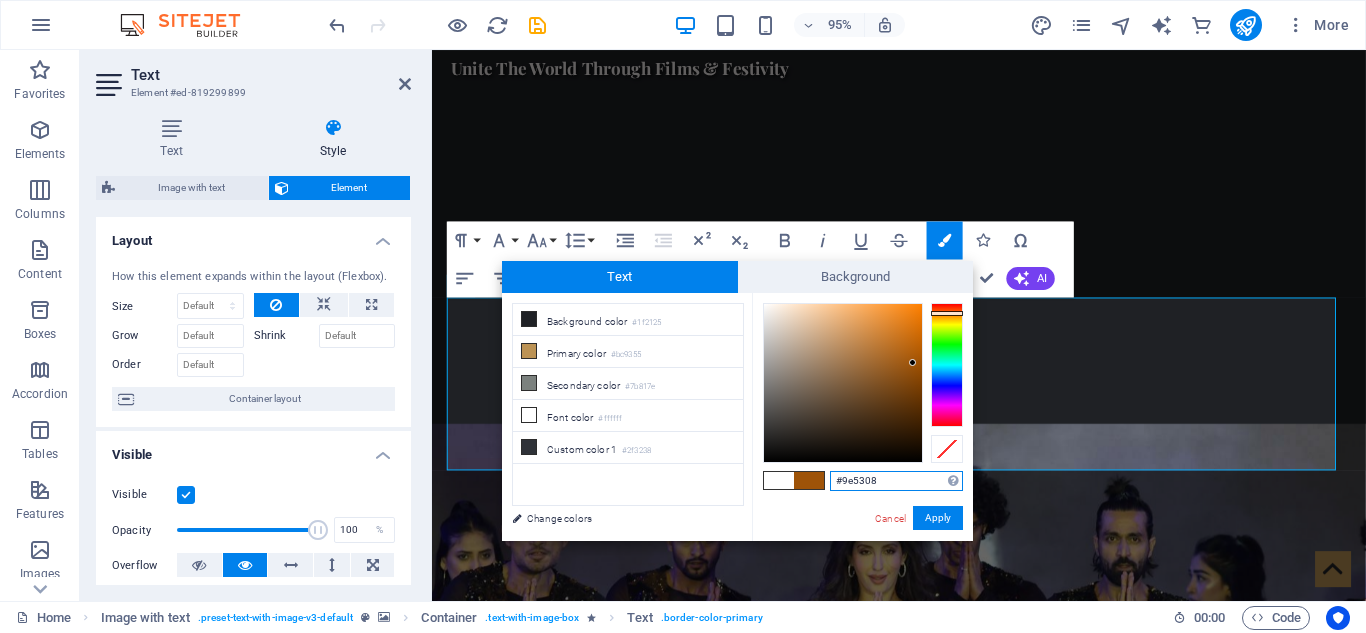 drag, startPoint x: 770, startPoint y: 312, endPoint x: 913, endPoint y: 363, distance: 151.82227 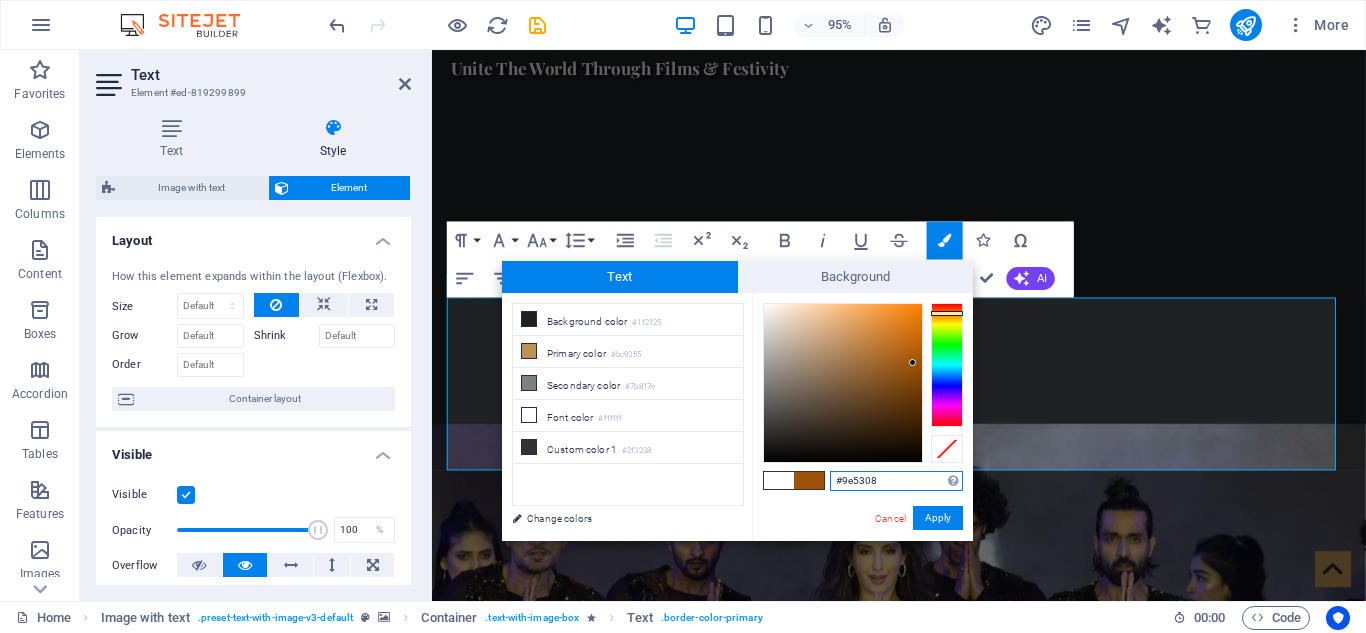 click at bounding box center [912, 362] 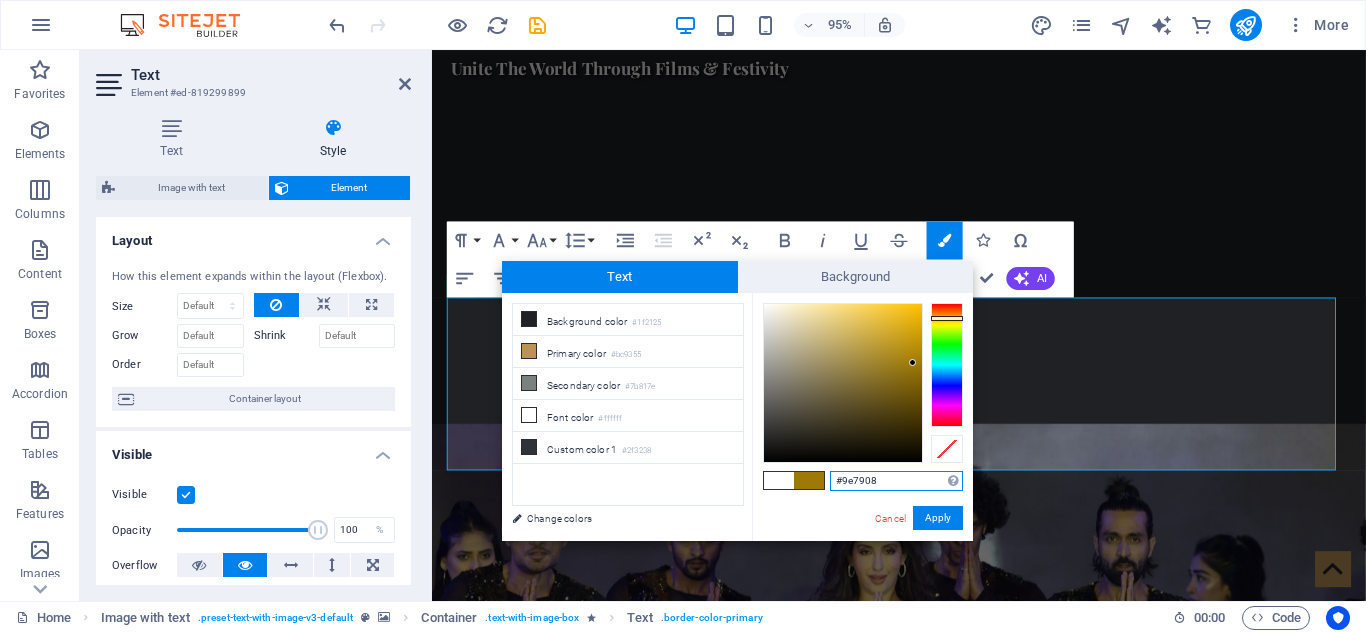 click at bounding box center (947, 365) 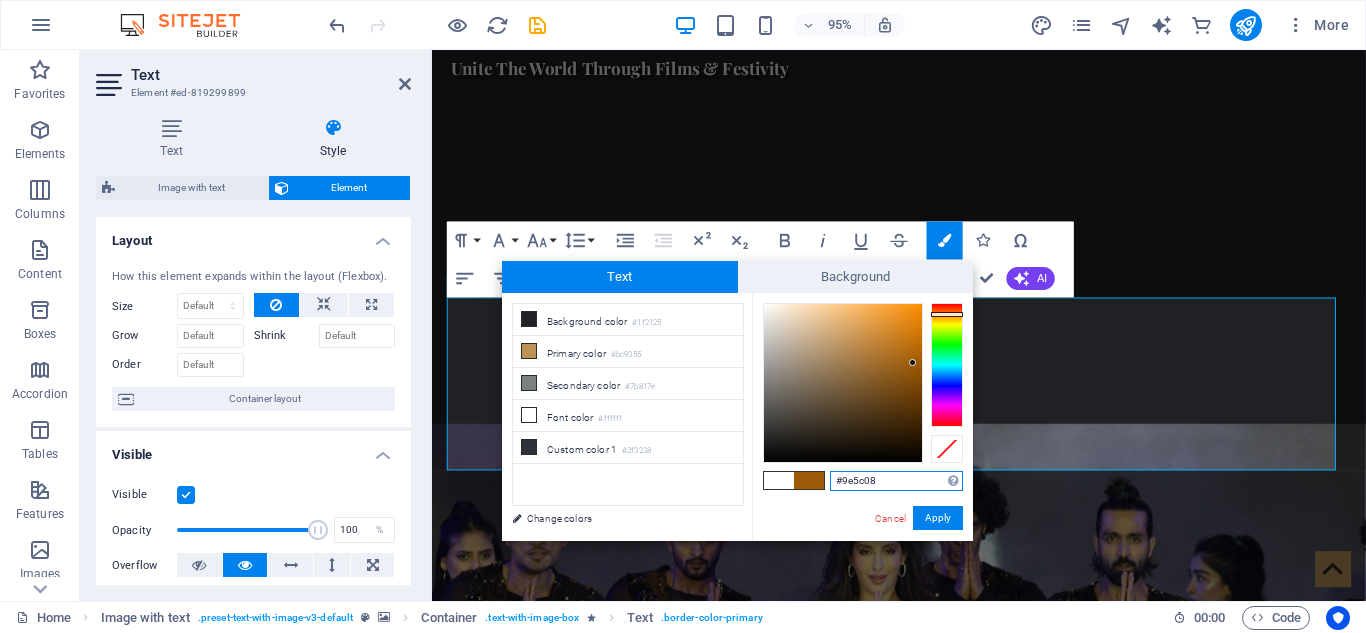 click at bounding box center (947, 314) 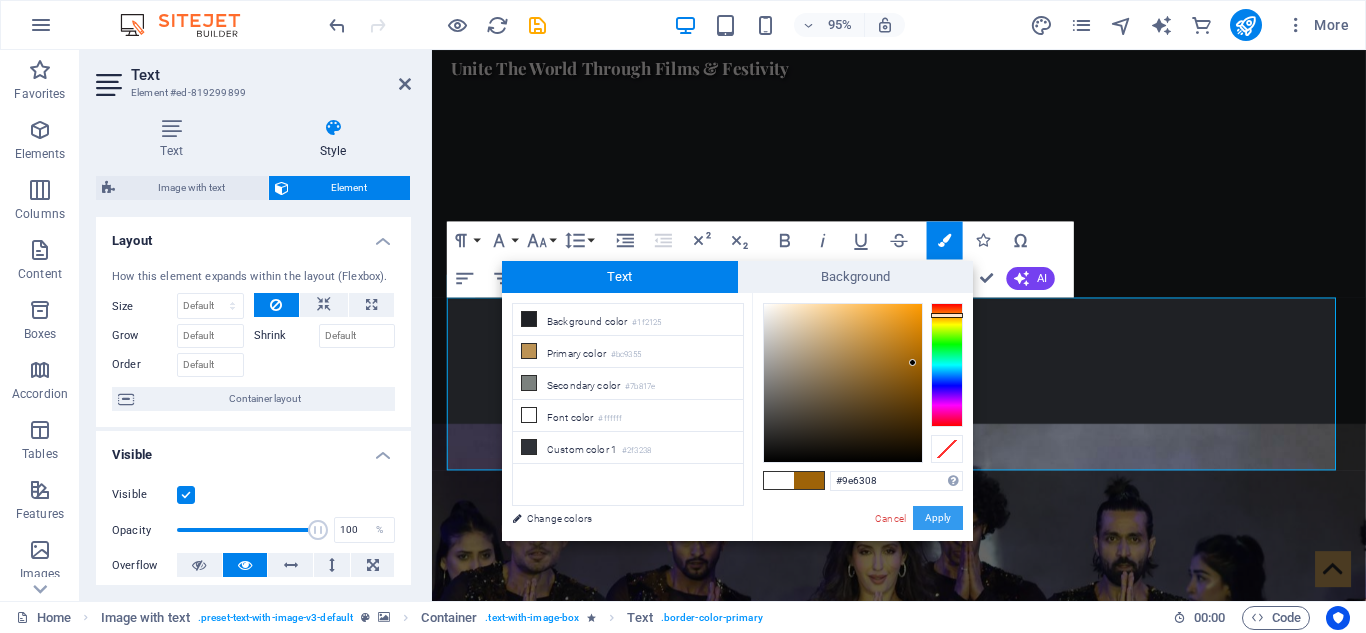 click on "Apply" at bounding box center [938, 518] 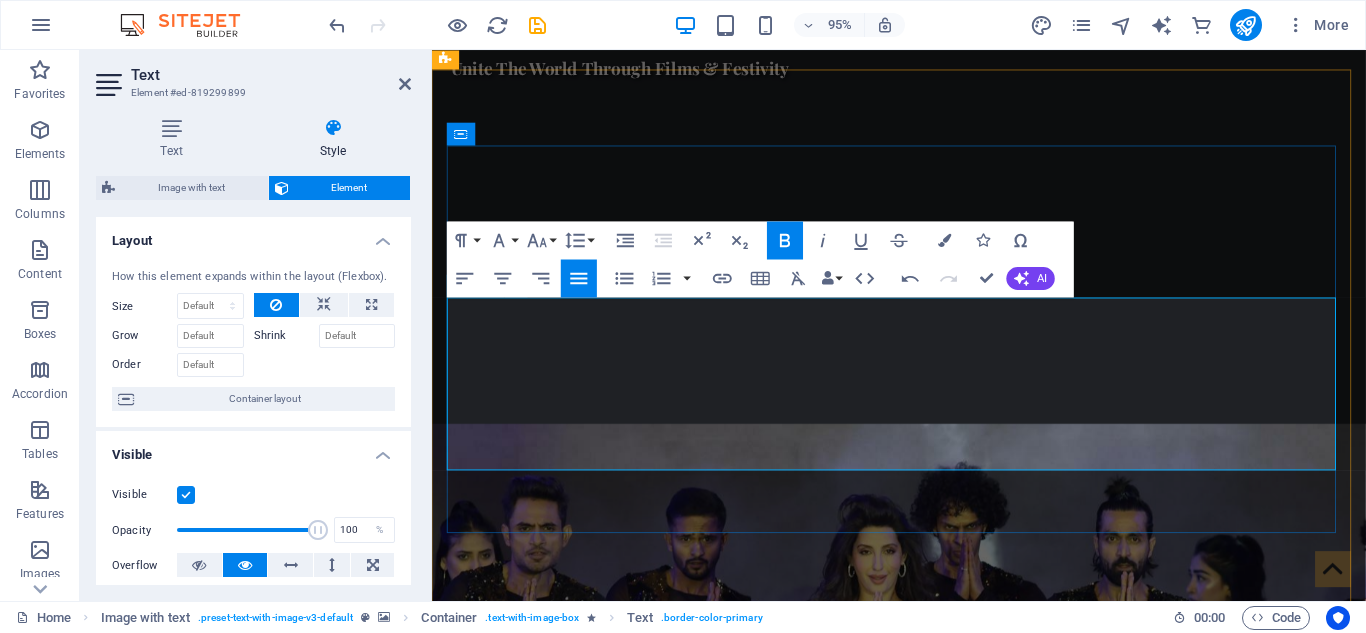 click on "s to global film collaborations, we bring world-class experiences to Nepali audiences and take Nepali talent to global stages. Our vision is to create a bridge between Nepal and the world through music, cinema, and live entertainment." at bounding box center [920, 1735] 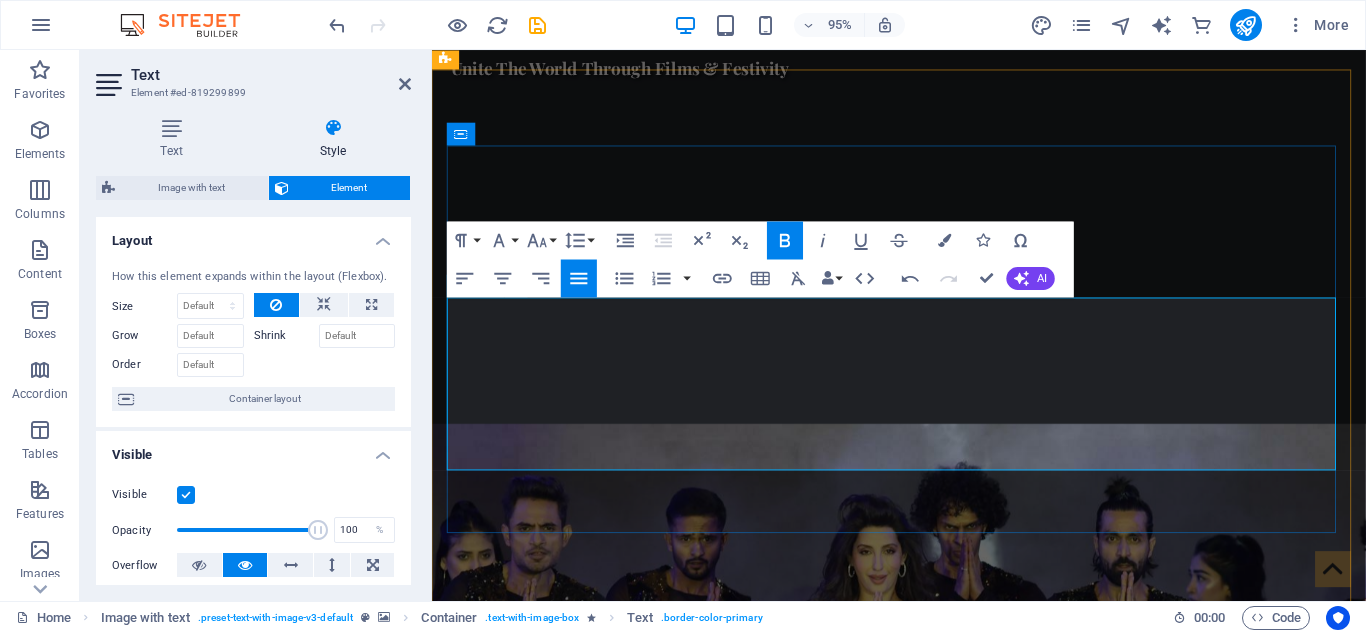 drag, startPoint x: 765, startPoint y: 375, endPoint x: 838, endPoint y: 364, distance: 73.82411 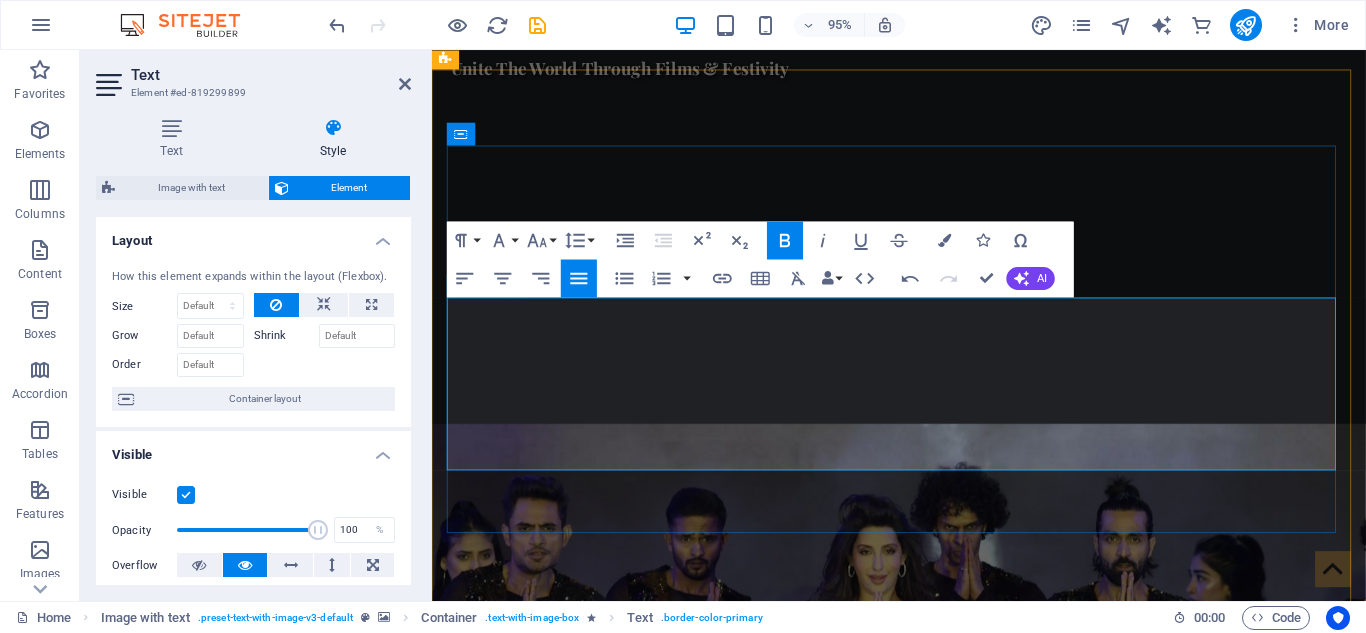 click on "From iconic concert" at bounding box center (691, 1681) 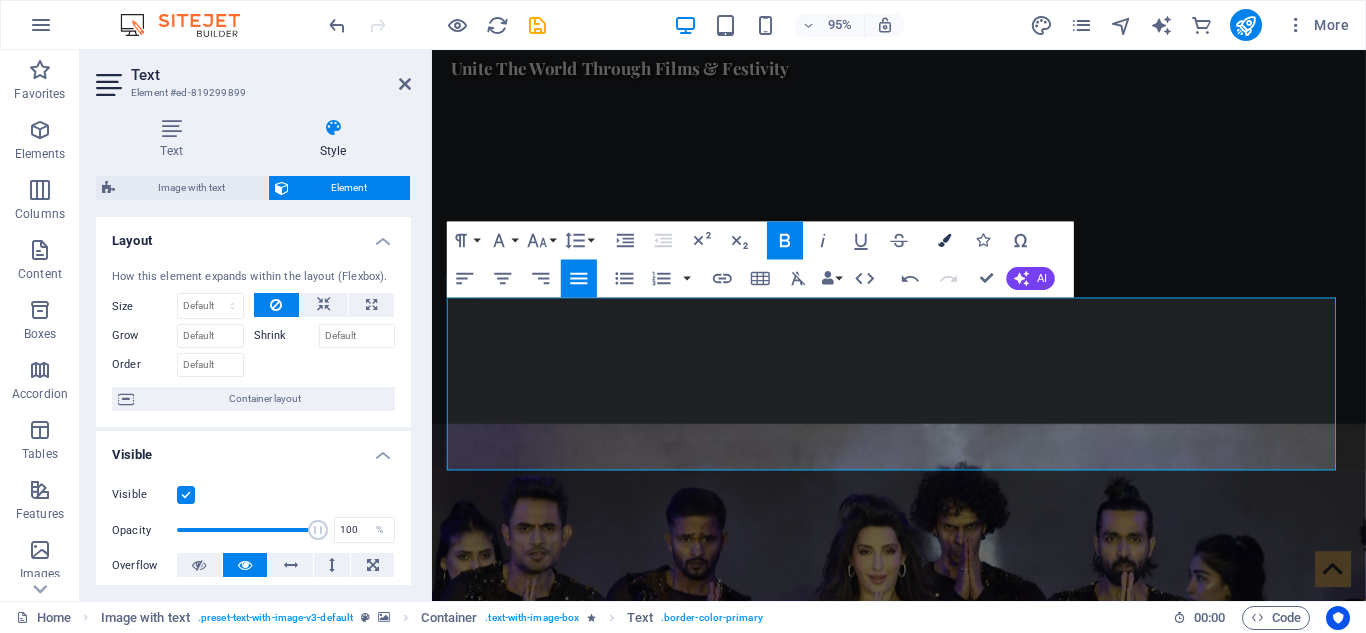 click at bounding box center [944, 239] 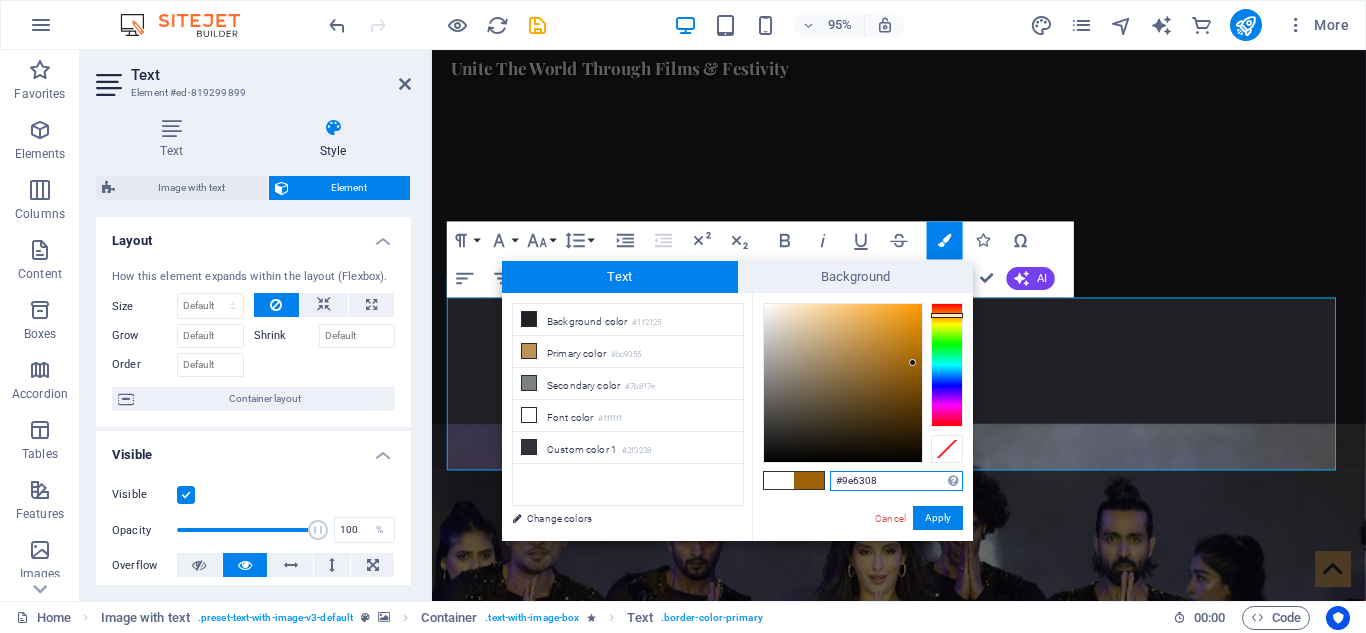 type on "#9e0b08" 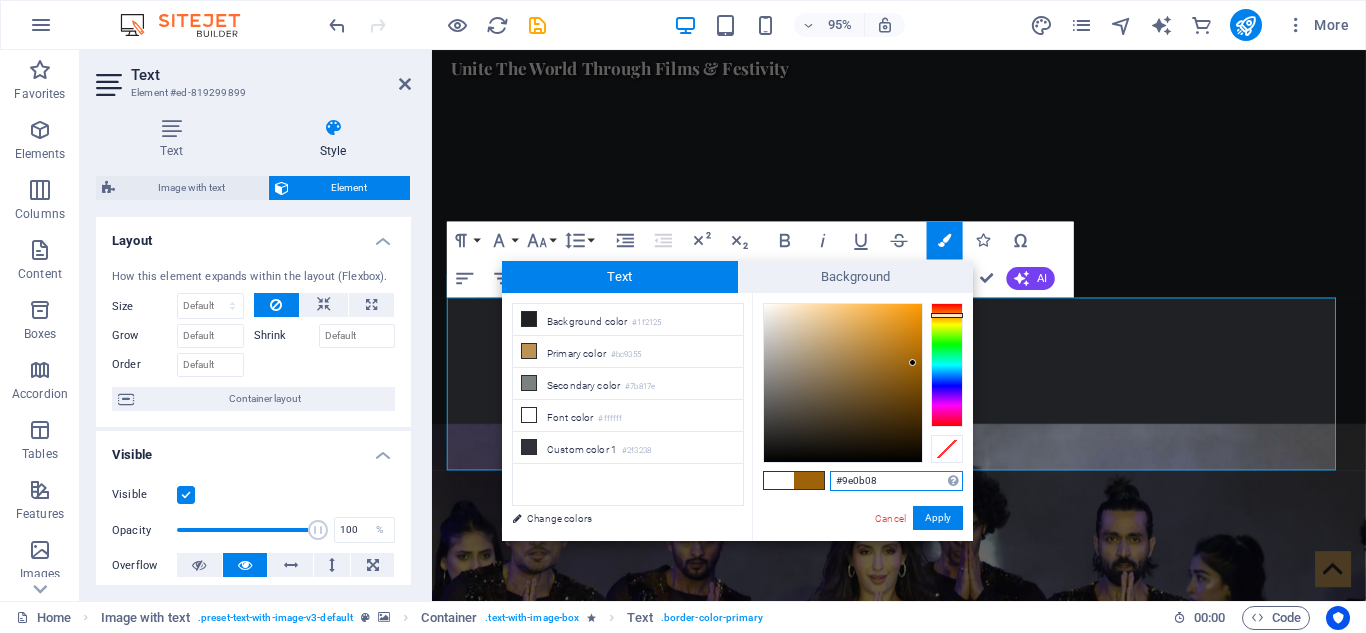 click at bounding box center (947, 365) 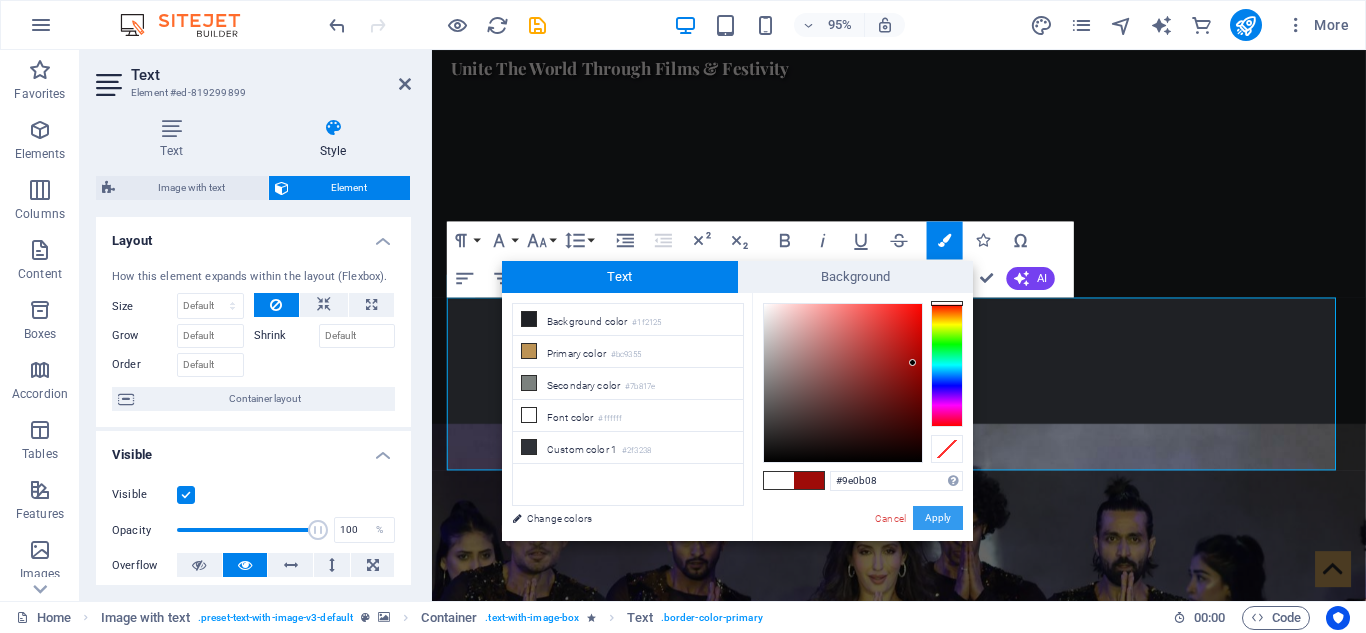 click on "Apply" at bounding box center [938, 518] 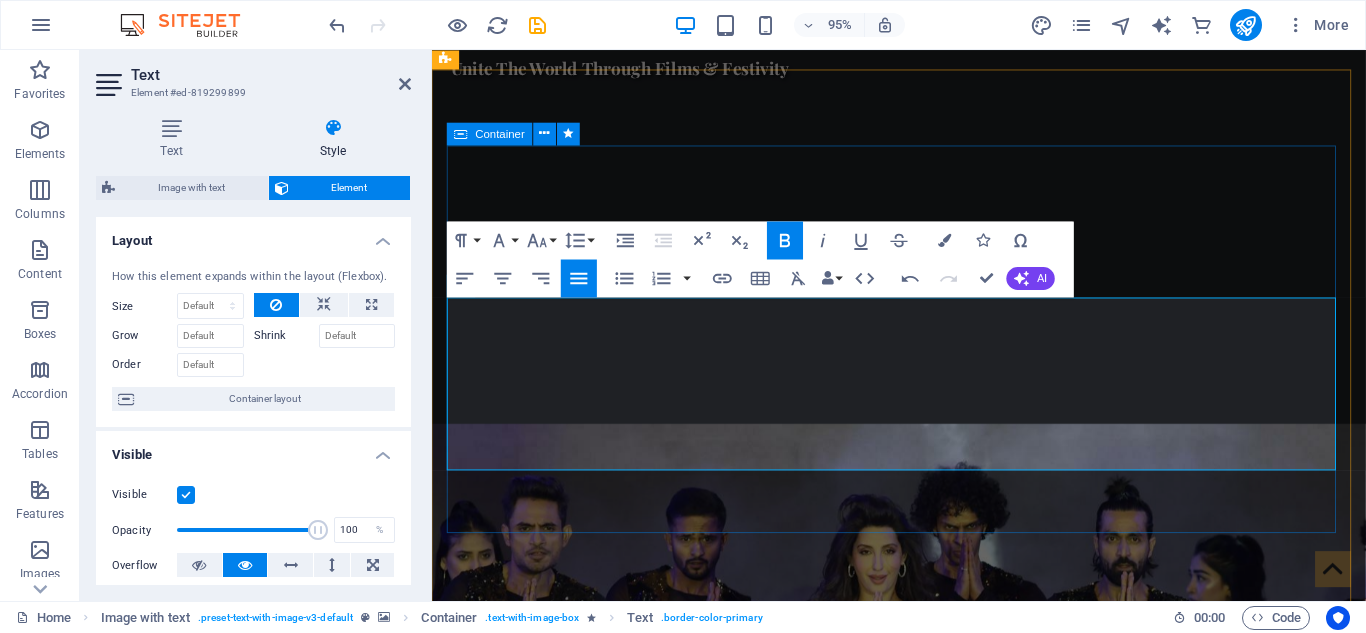 click on "WELCOME TO WorldWide Films Network We are Nepal’s premier platform for international entertainment and cultural exchange. From iconic concerts to global film collaborations, we bring world-class experiences to Nepali audiences and take Nepali talent to global stages. Our vision is to create a bridge between Nepal and the world through music, cinema, and live entertainment." at bounding box center (920, 1723) 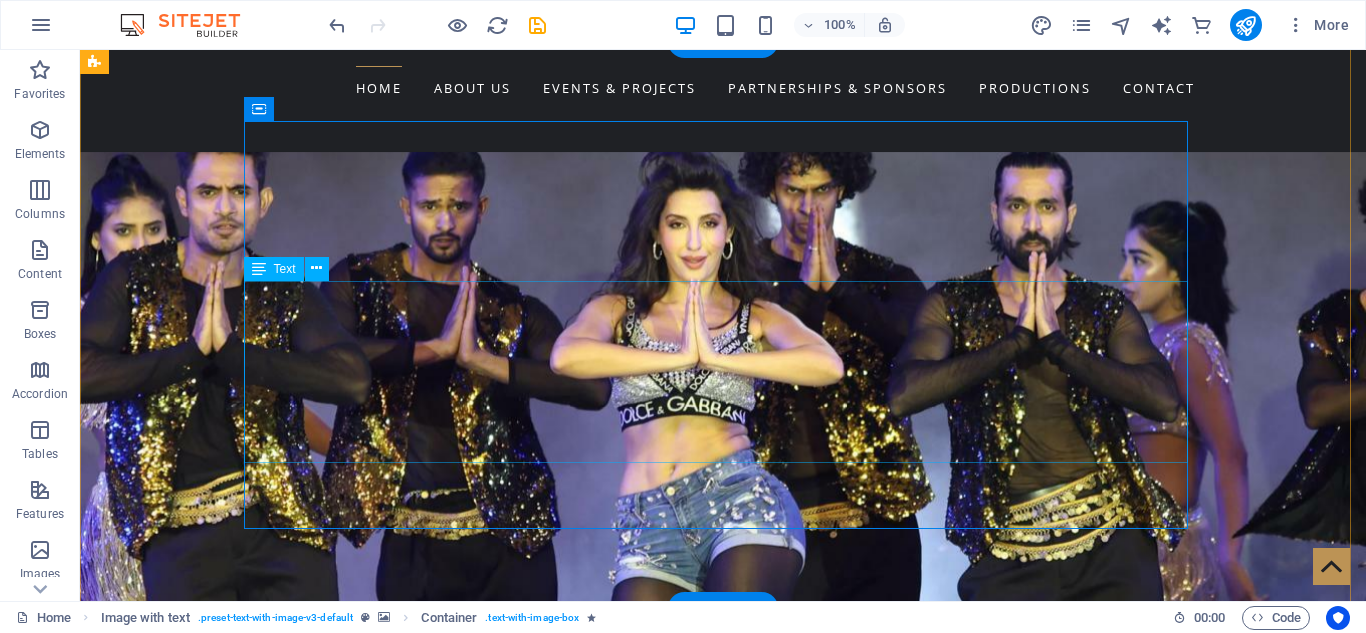 click on "We are Nepal’s premier platform for international entertainment and cultural exchange.  From  iconic  concert s to global film collaborations, we bring world-class experiences to Nepali audiences and take Nepali talent to global stages. Our vision is to create a bridge between Nepal and the world through music, cinema, and live entertainment." at bounding box center [568, 1602] 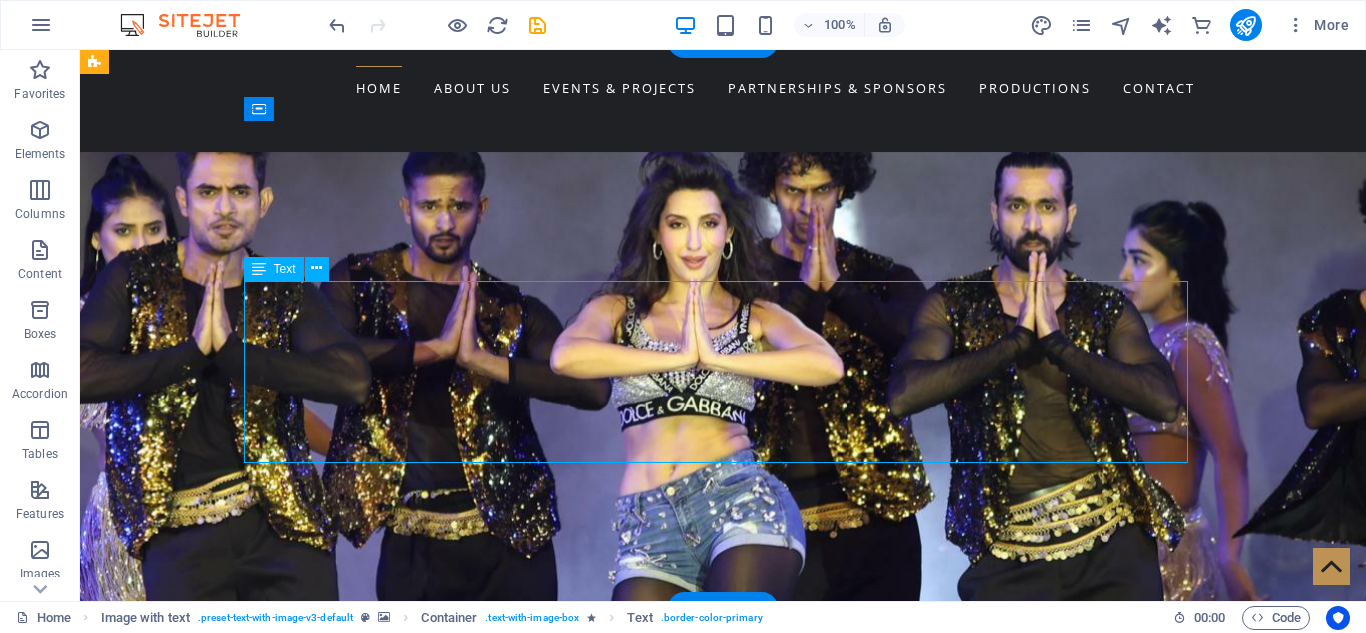 click on "We are Nepal’s premier platform for international entertainment and cultural exchange.  From  iconic  concert s to global film collaborations, we bring world-class experiences to Nepali audiences and take Nepali talent to global stages. Our vision is to create a bridge between Nepal and the world through music, cinema, and live entertainment." at bounding box center (568, 1602) 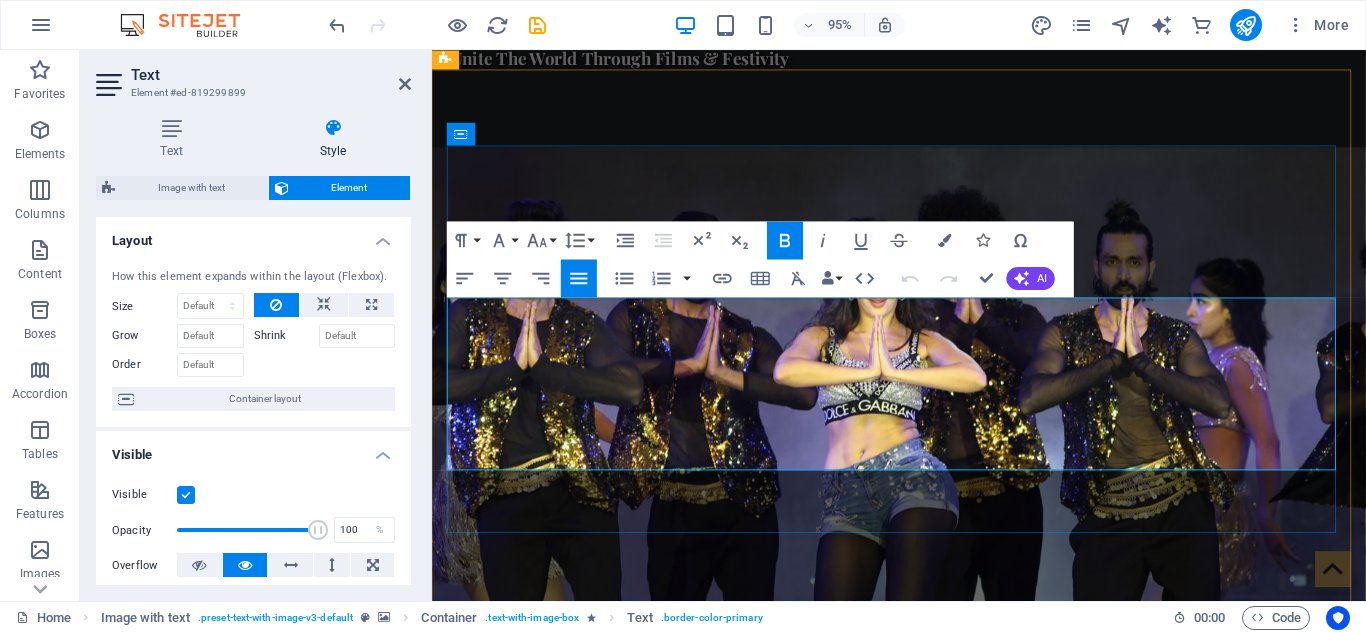 drag, startPoint x: 670, startPoint y: 320, endPoint x: 891, endPoint y: 340, distance: 221.90314 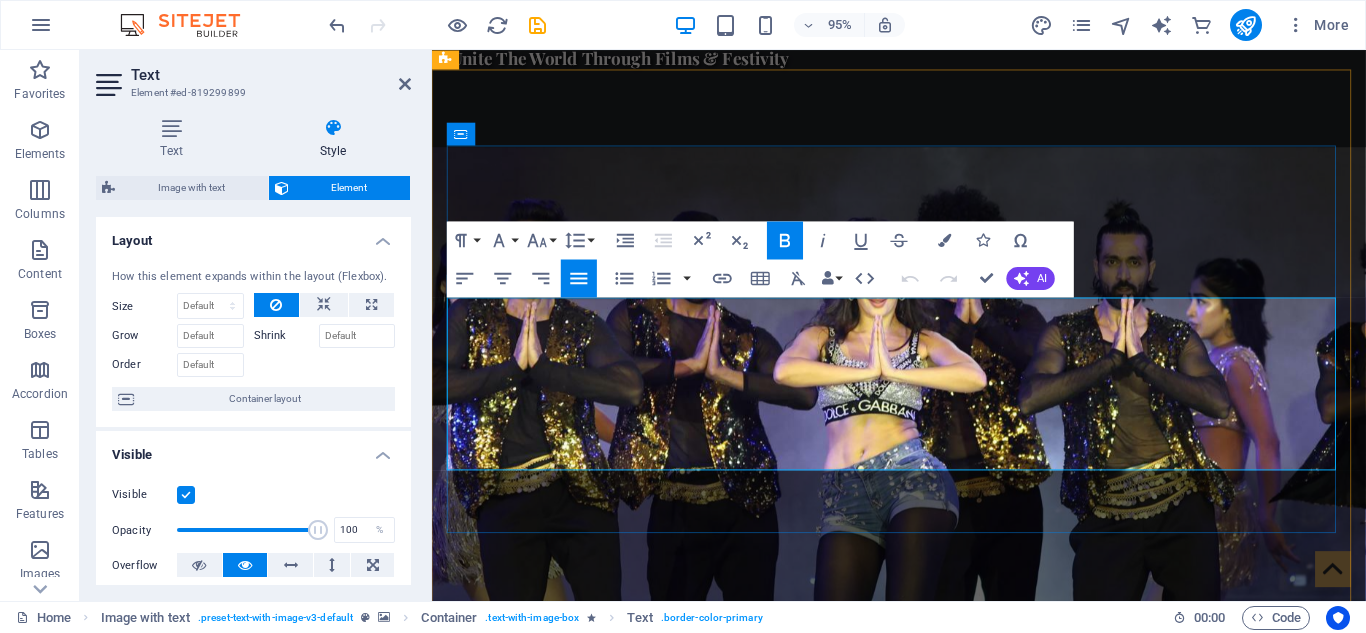 click on "premier platform" at bounding box center (737, 1605) 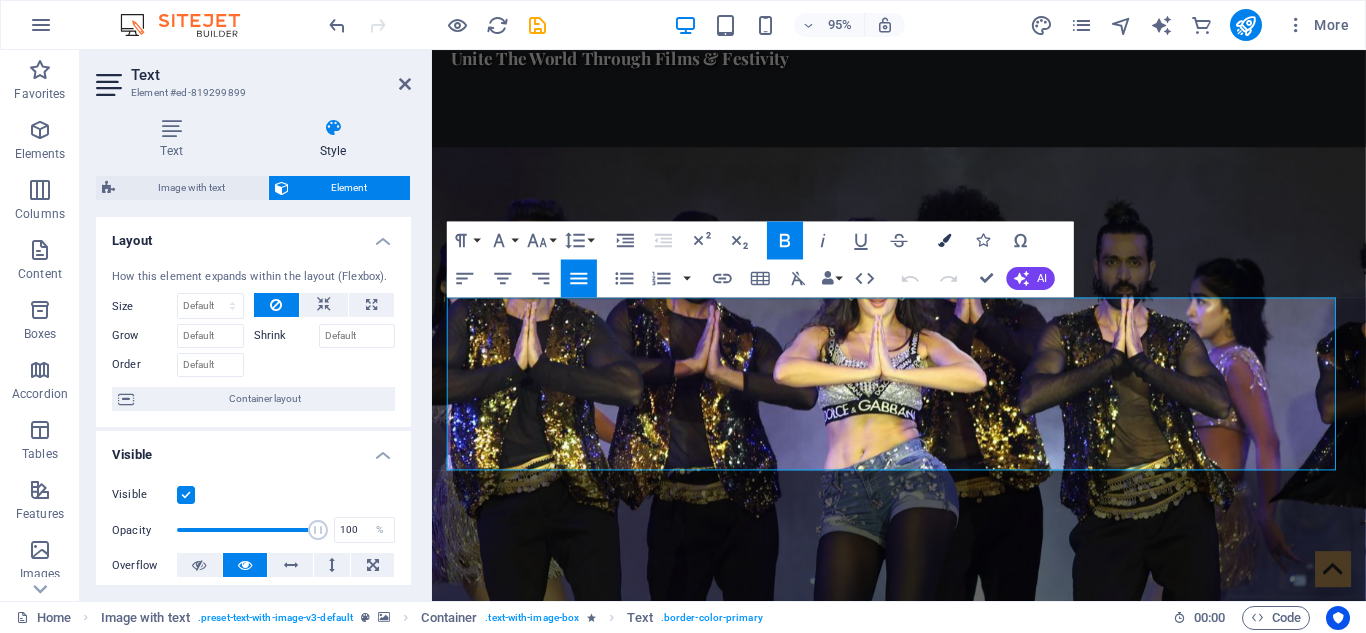 click at bounding box center [944, 239] 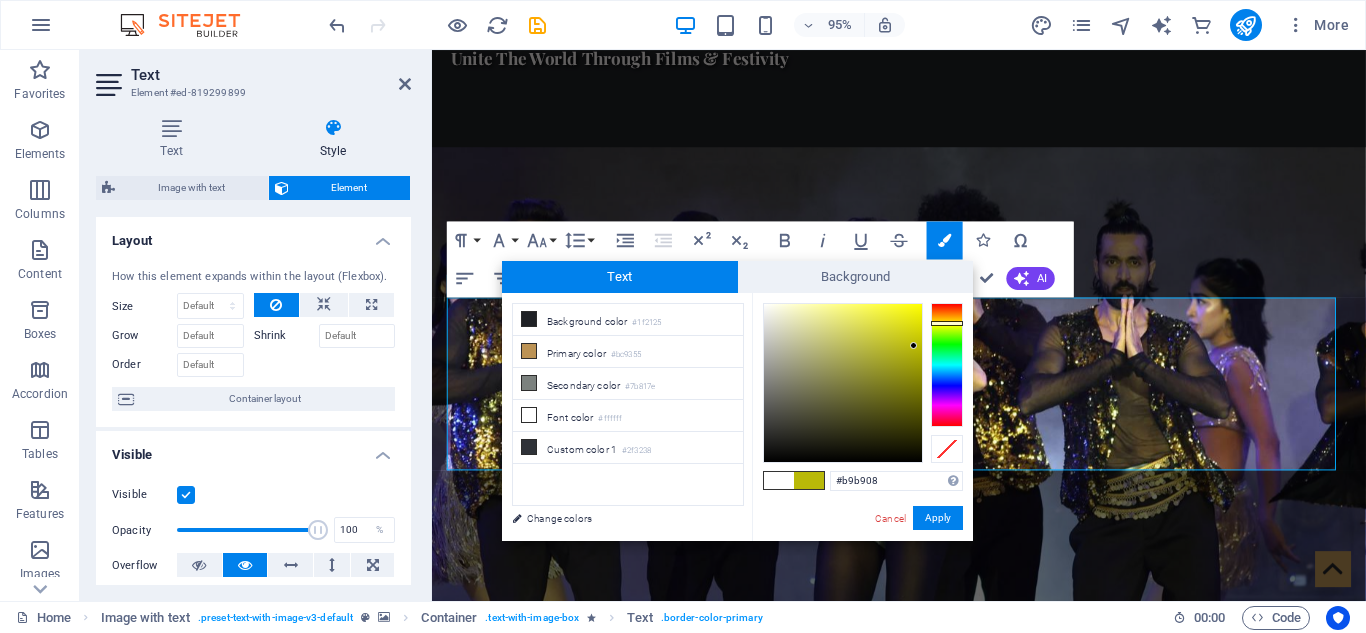 click at bounding box center (947, 365) 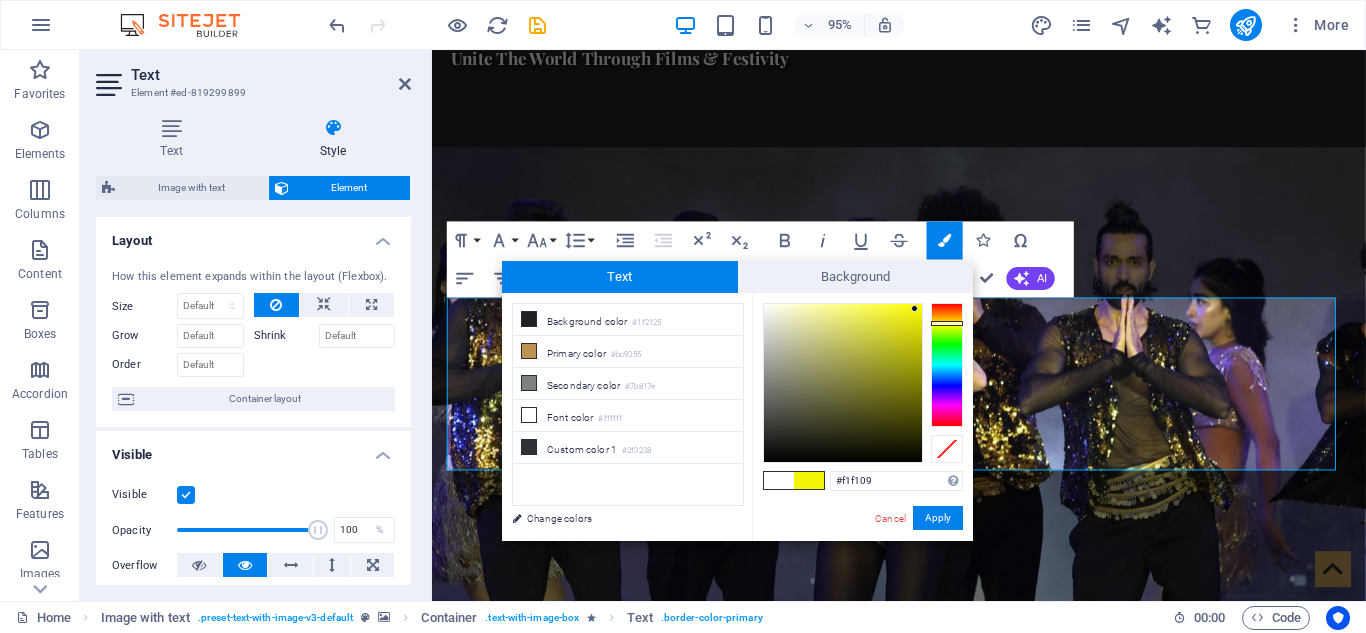 type on "#f0f009" 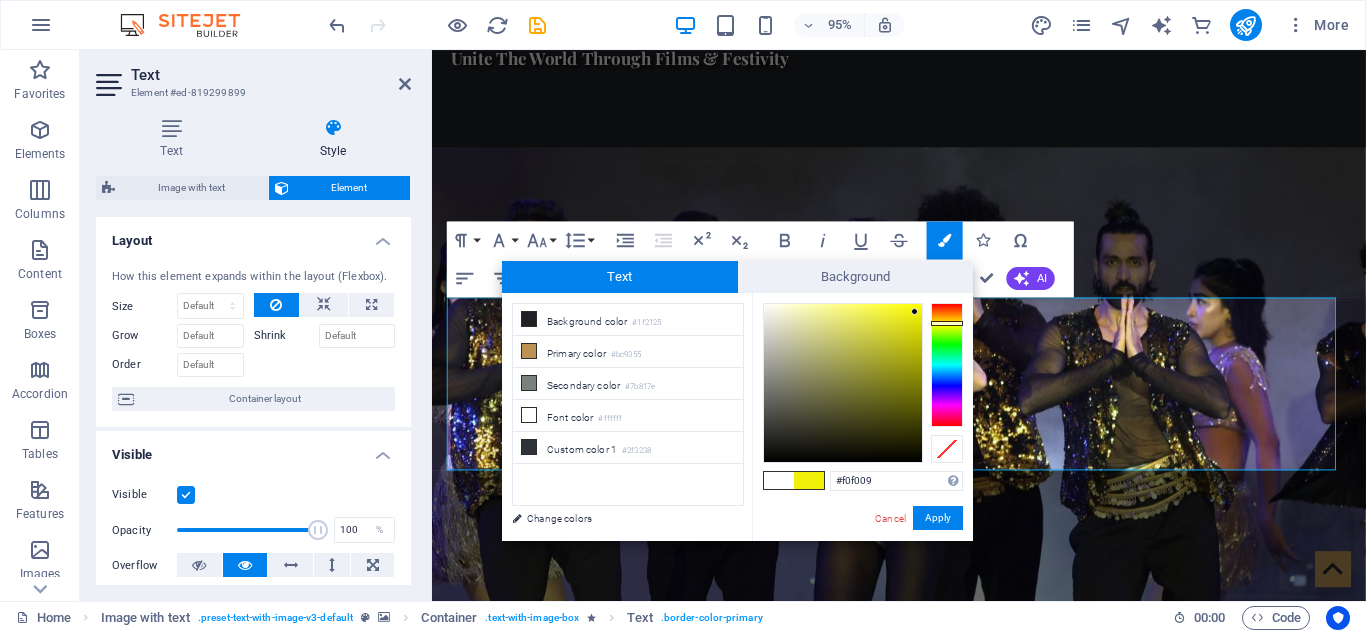 drag, startPoint x: 911, startPoint y: 346, endPoint x: 915, endPoint y: 312, distance: 34.234486 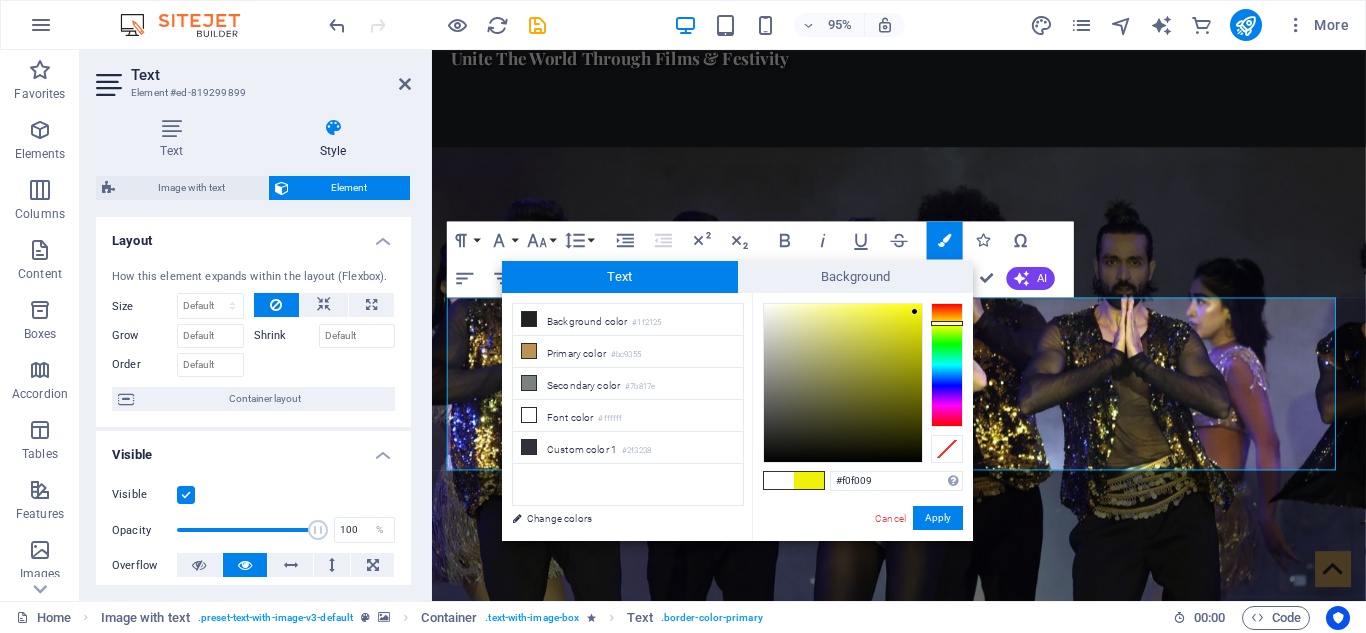 click at bounding box center (914, 311) 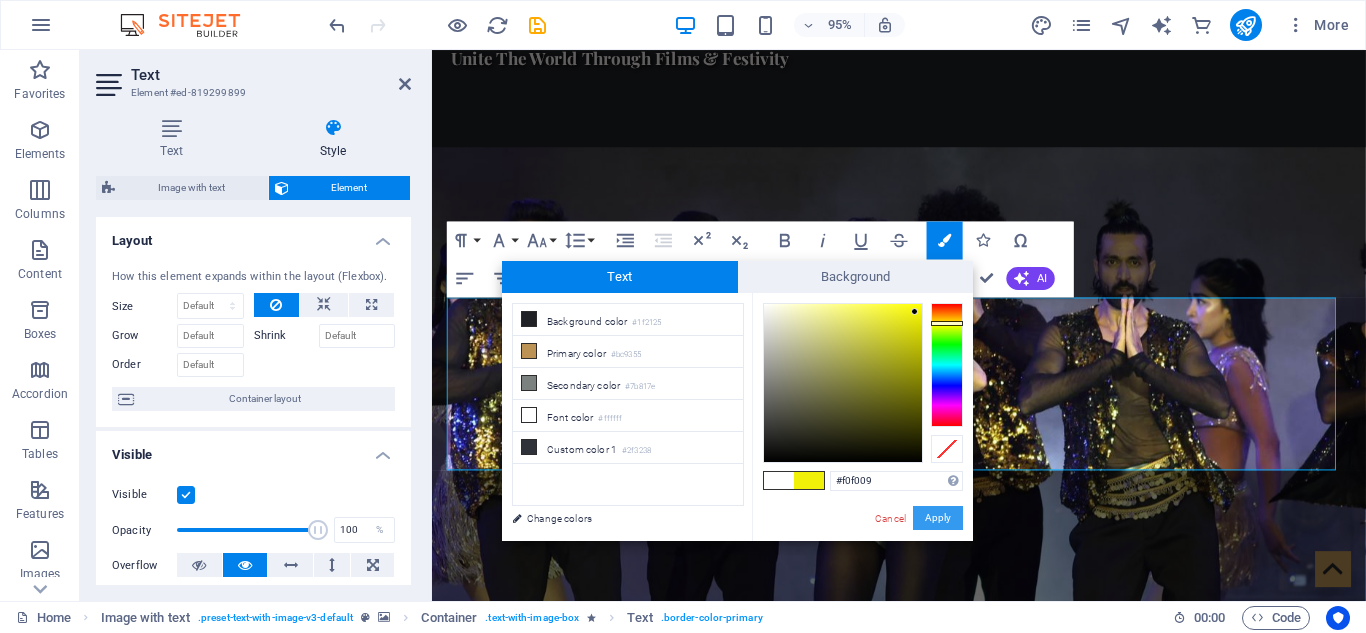 click on "Apply" at bounding box center [938, 518] 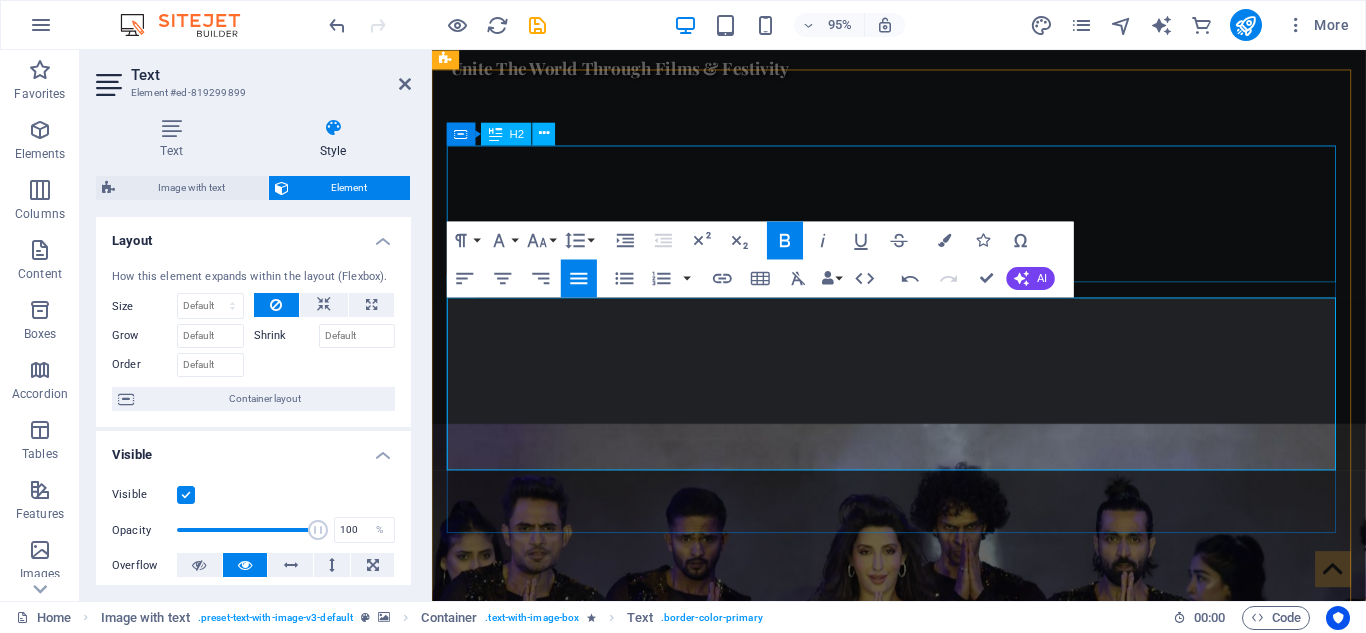 click on "WELCOME TO WorldWide Films Network" at bounding box center (920, 1539) 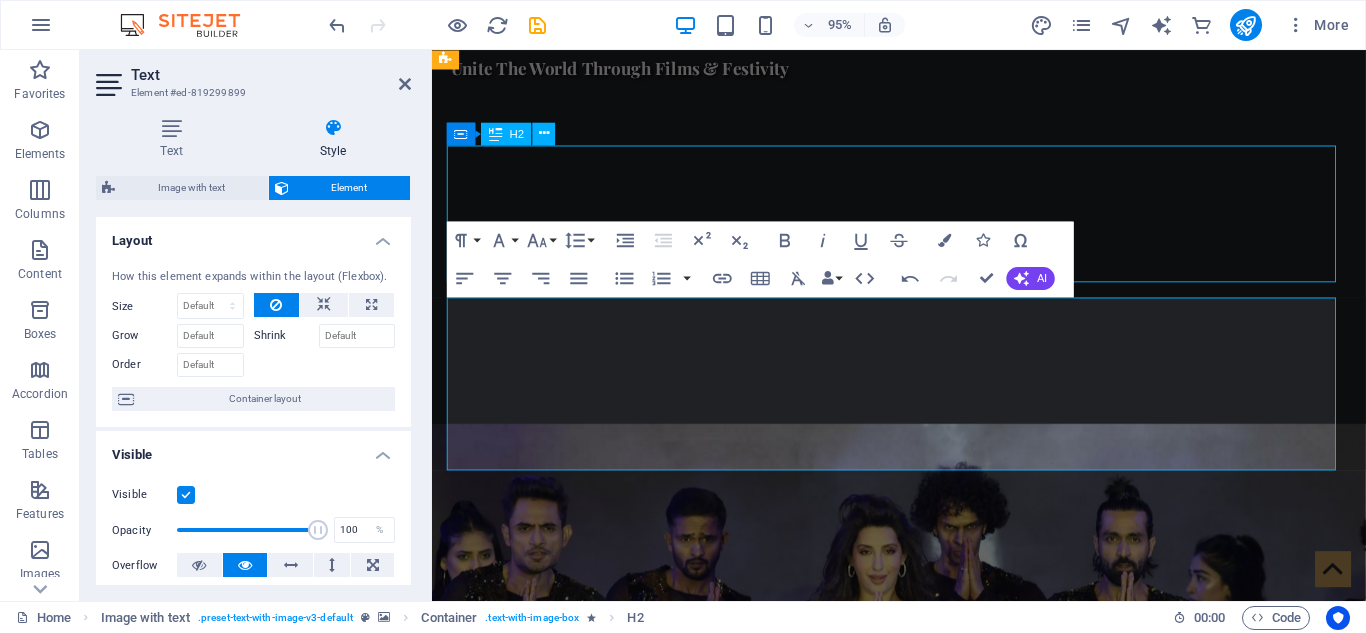 click on "WELCOME TO WorldWide Films Network" at bounding box center [920, 1539] 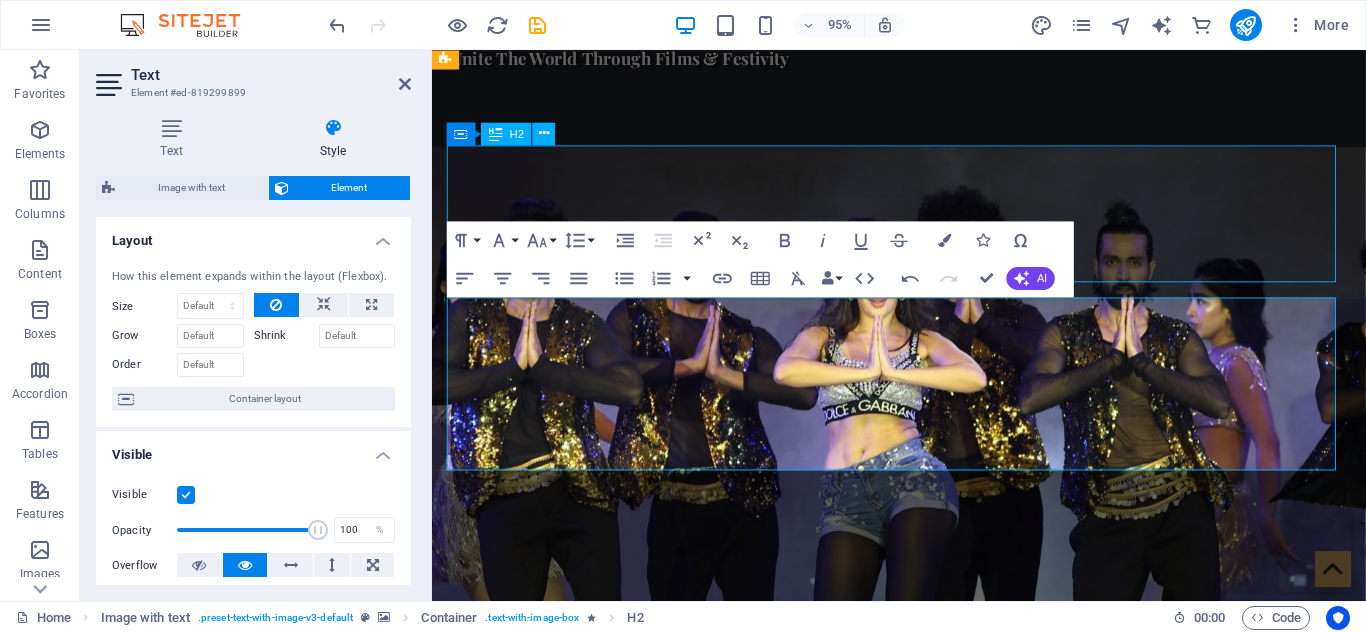 select on "px" 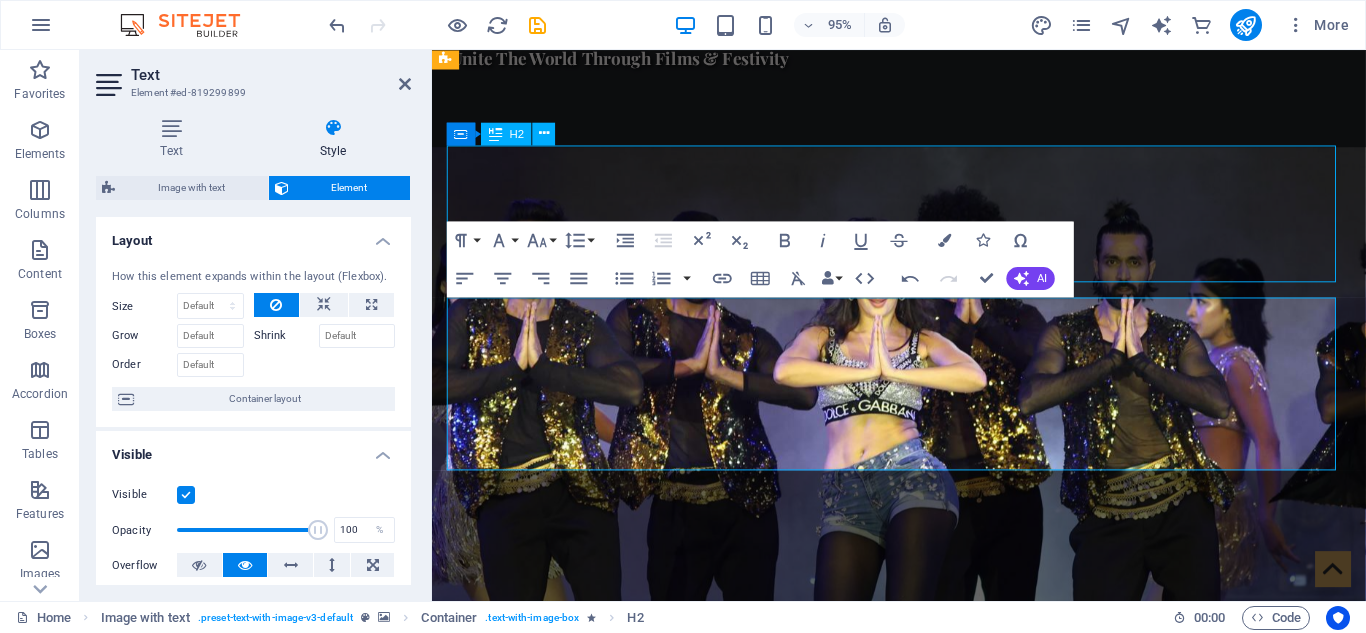 select on "px" 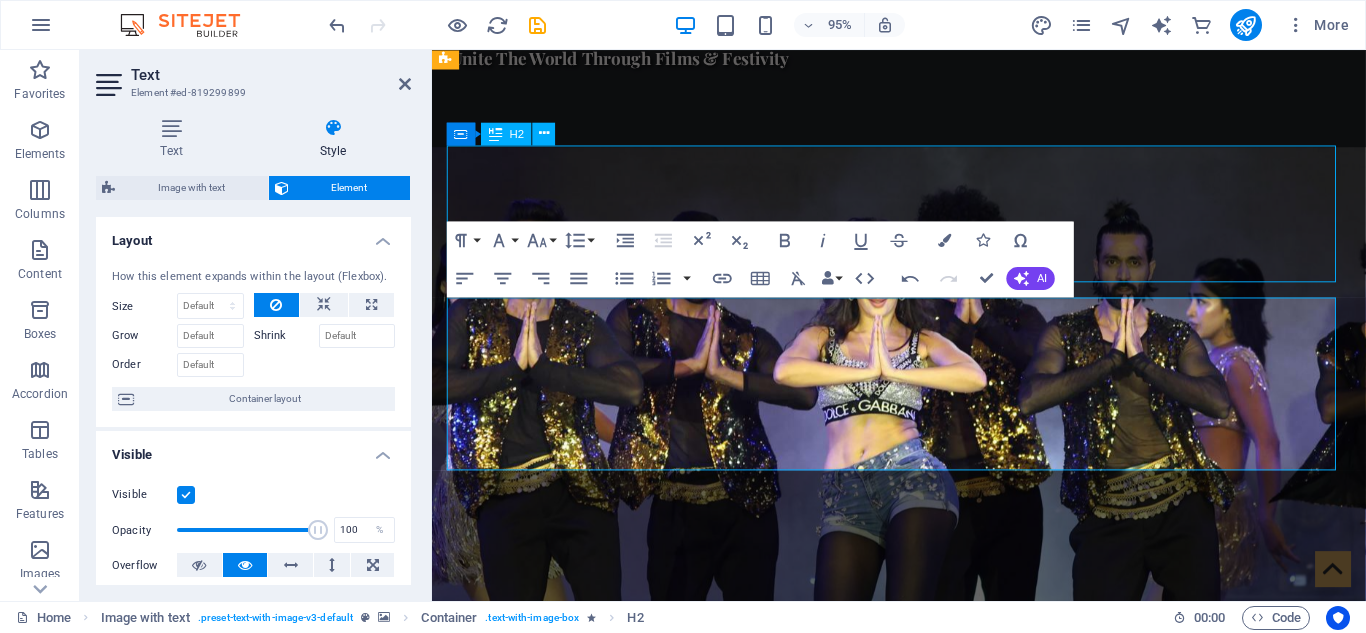 select on "px" 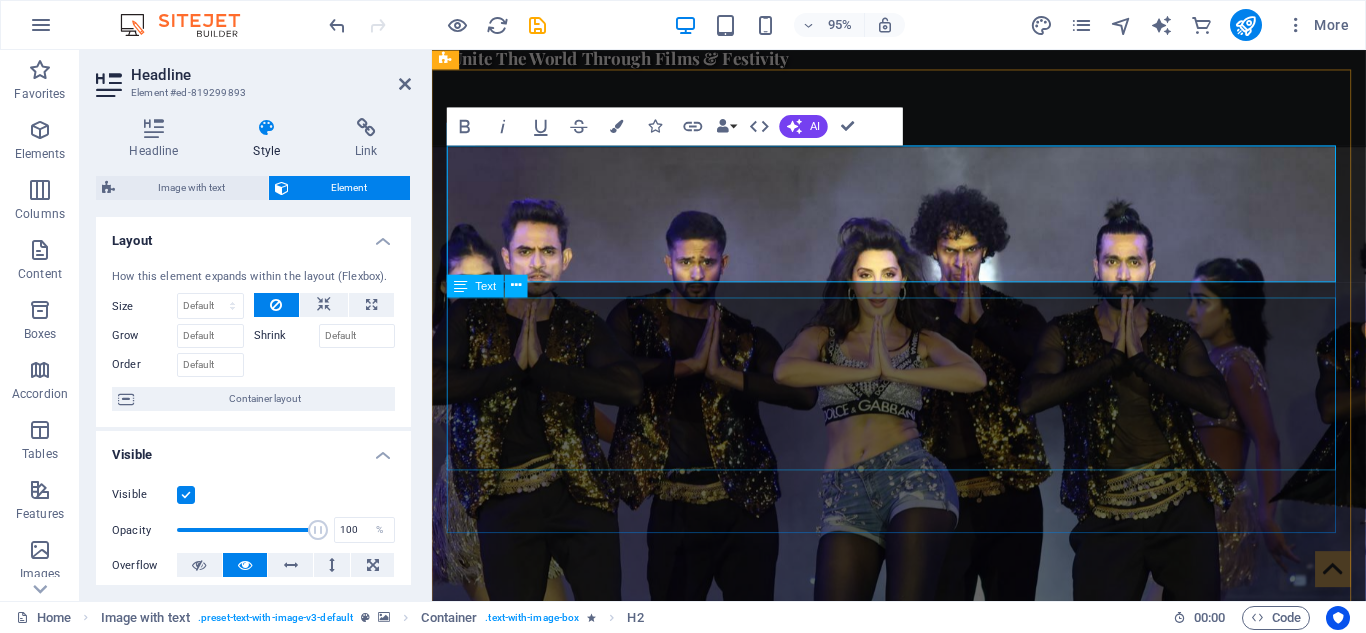 click on "We are Nepal’s premier platform for international entertainment and cultural exchange. From iconic concert s to global film collaborations, we bring world-class experiences to Nepali audiences and take Nepali talent to global stages. Our vision is to create a bridge between Nepal and the world through music, cinema, and live entertainment." at bounding box center (920, 1678) 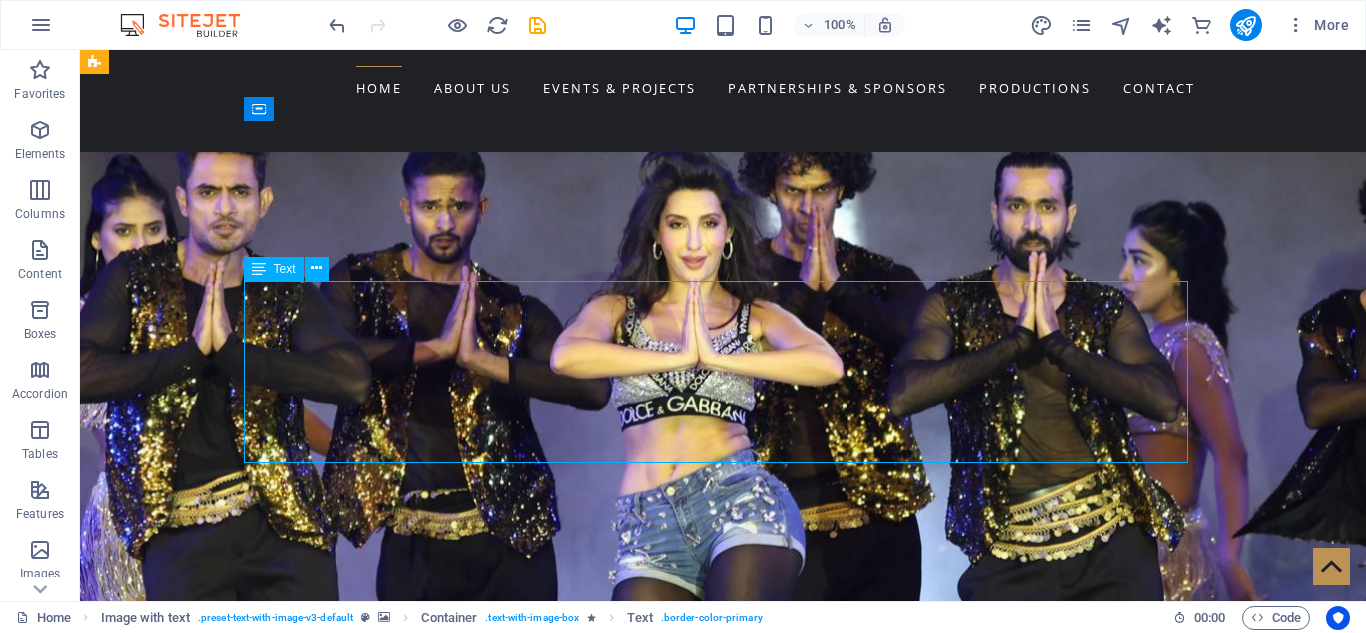 click on "We are Nepal’s premier platform for international entertainment and cultural exchange. From iconic concert s to global film collaborations, we bring world-class experiences to Nepali audiences and take Nepali talent to global stages. Our vision is to create a bridge between Nepal and the world through music, cinema, and live entertainment." at bounding box center (568, 1602) 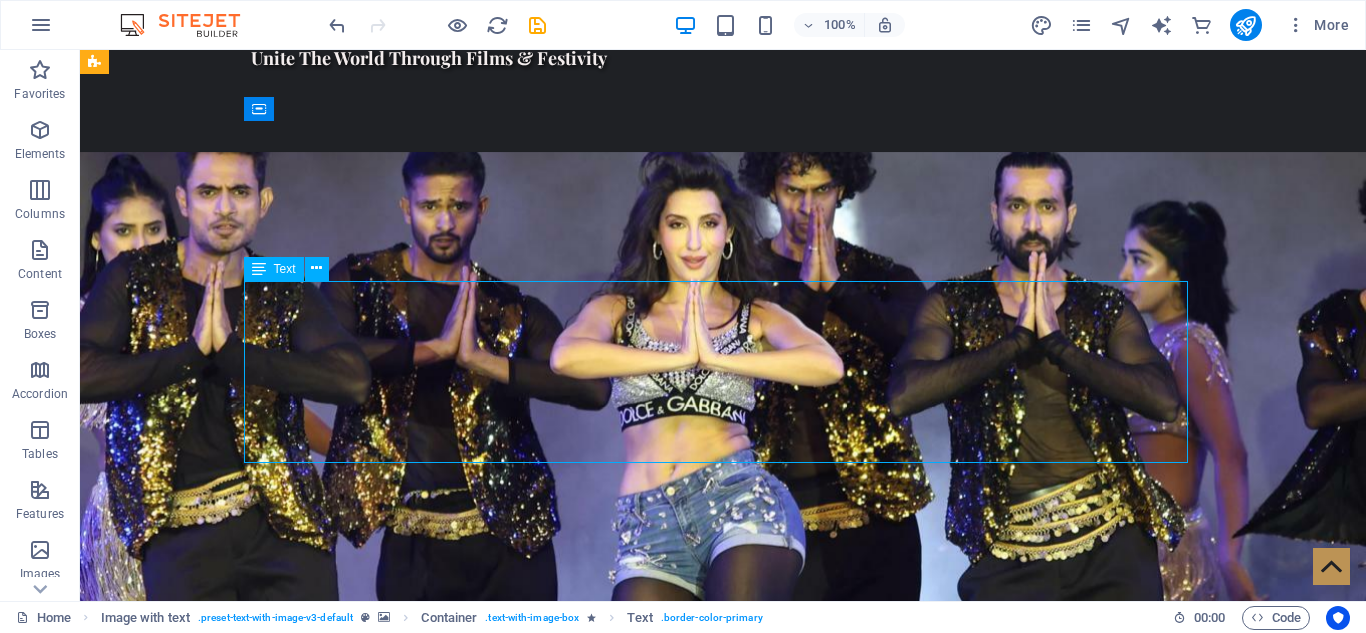 select on "px" 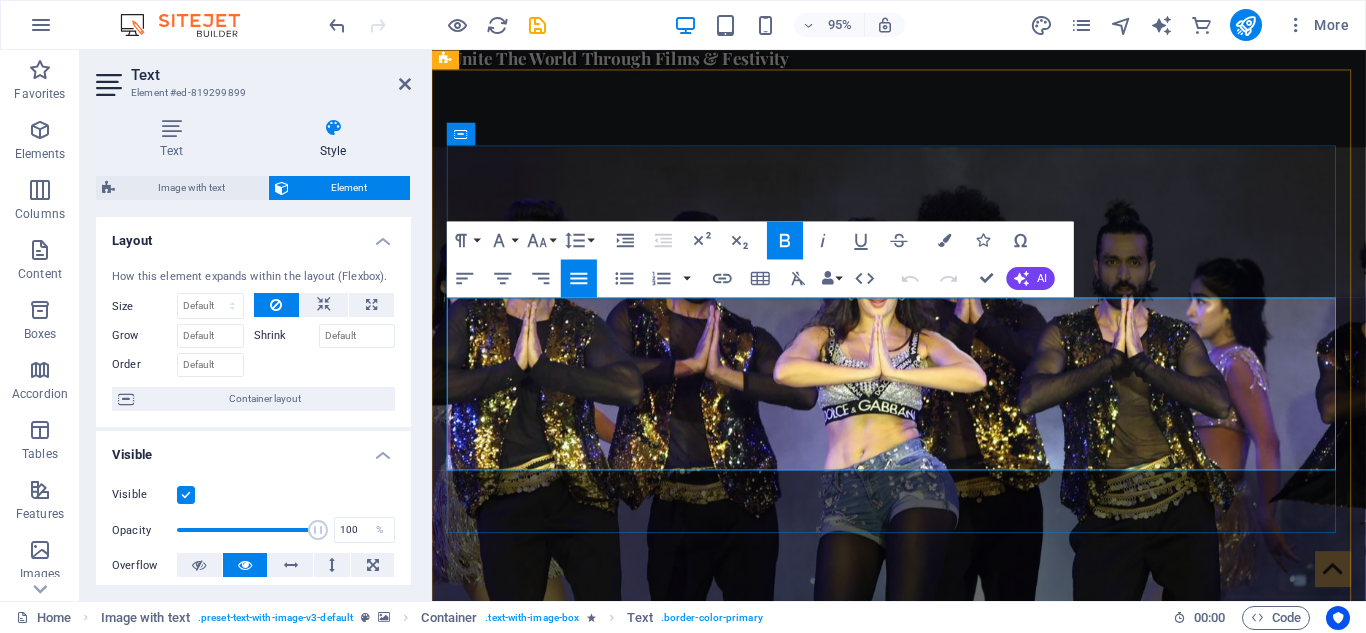 drag, startPoint x: 693, startPoint y: 367, endPoint x: 955, endPoint y: 379, distance: 262.27466 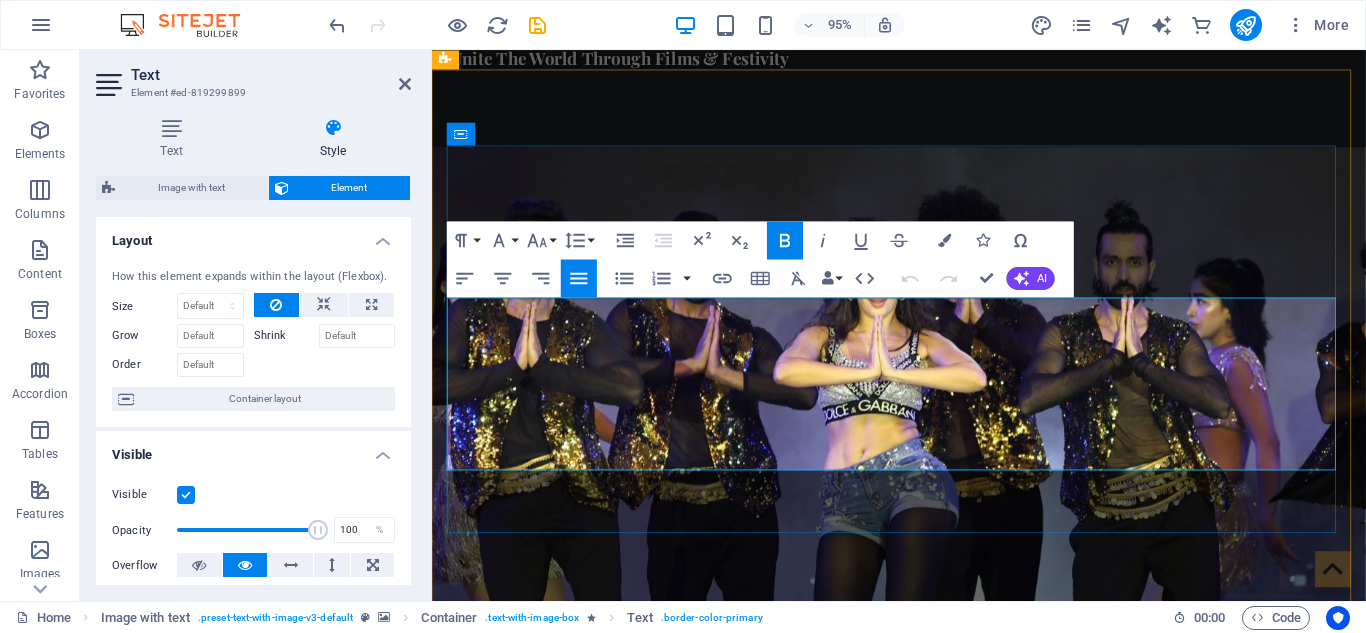 click on "We are Nepal’s premier platform for international entertainment and cultural exchange. From iconic concert s to global film collaborations, we bring world-class experiences to Nepali audiences and take Nepali talent to global stages. Our vision is to create a bridge between Nepal and the world through music, cinema, and live entertainment." at bounding box center (920, 1681) 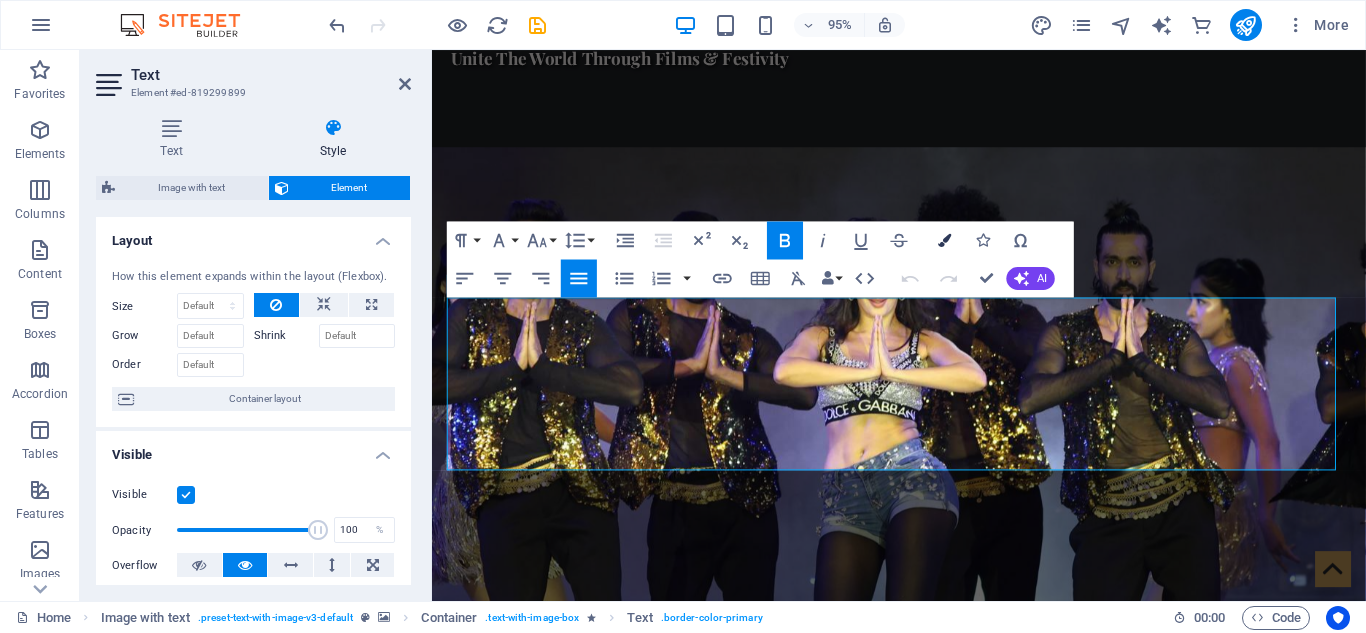 click at bounding box center (944, 239) 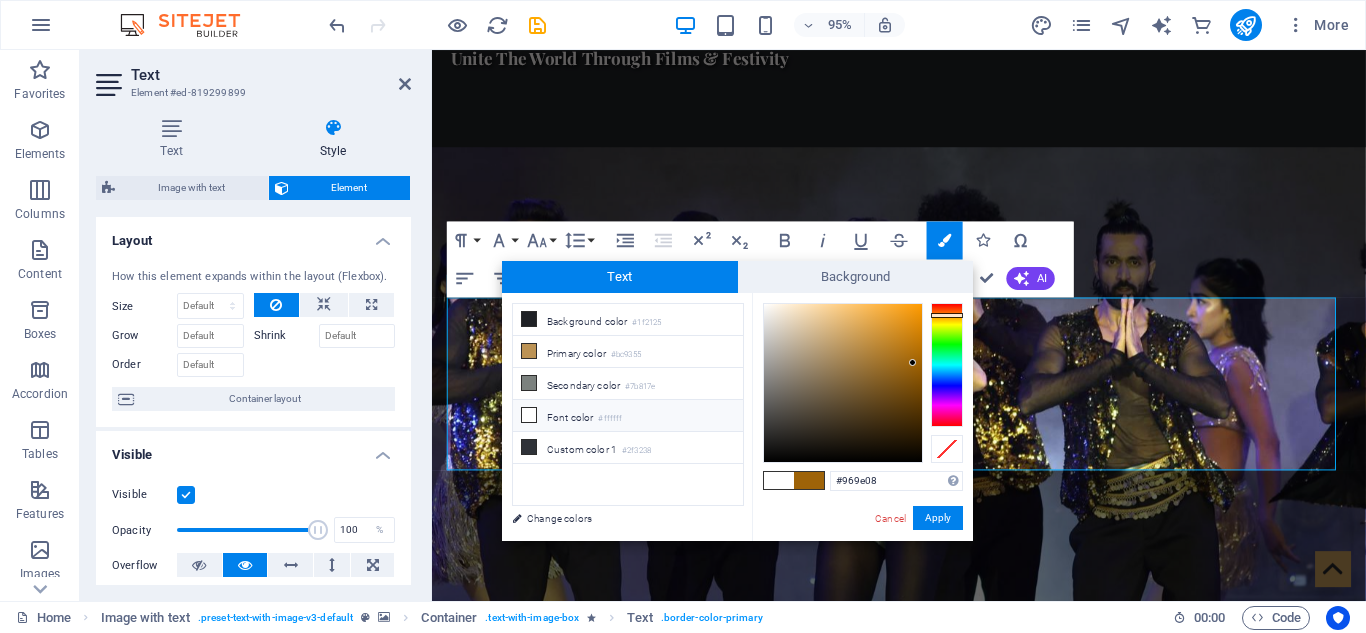 click at bounding box center [947, 365] 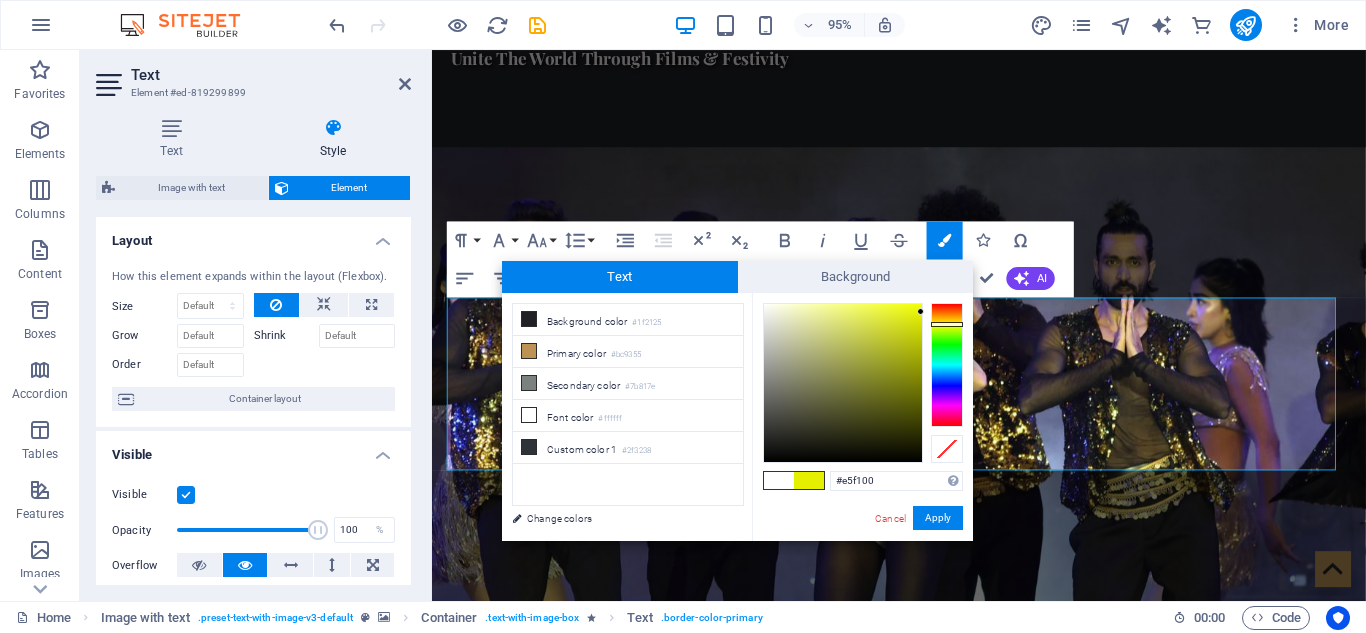 type on "#e5f102" 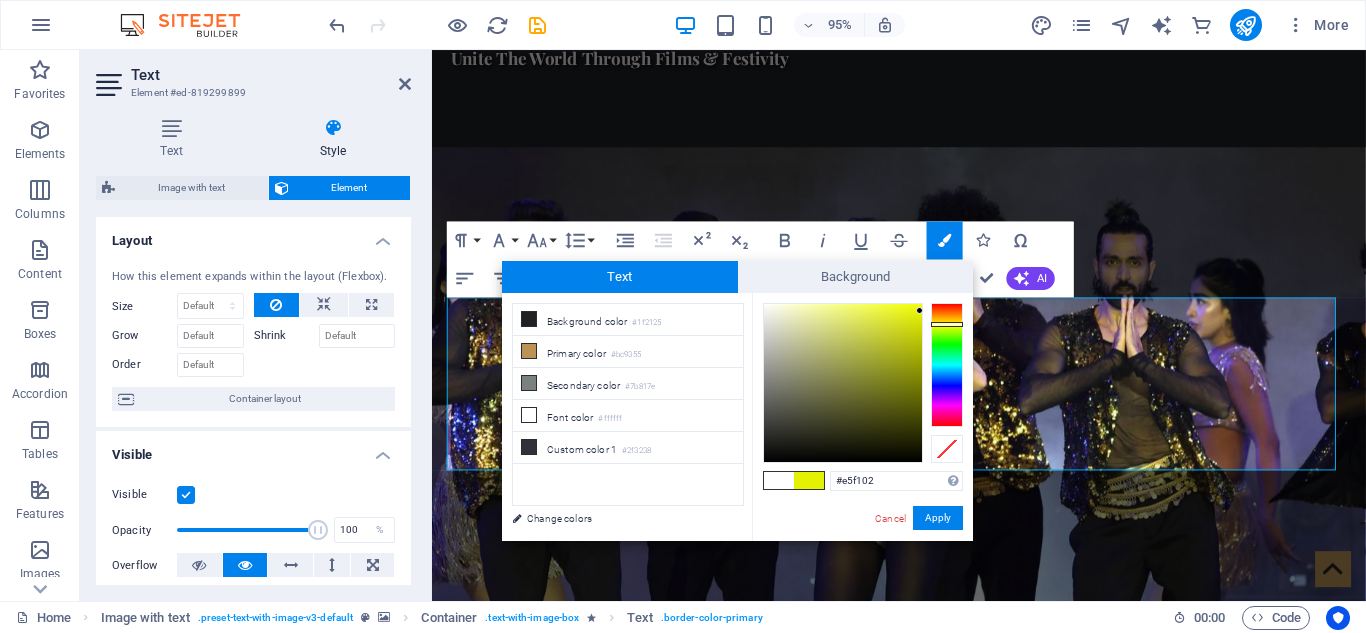 drag, startPoint x: 914, startPoint y: 363, endPoint x: 920, endPoint y: 311, distance: 52.34501 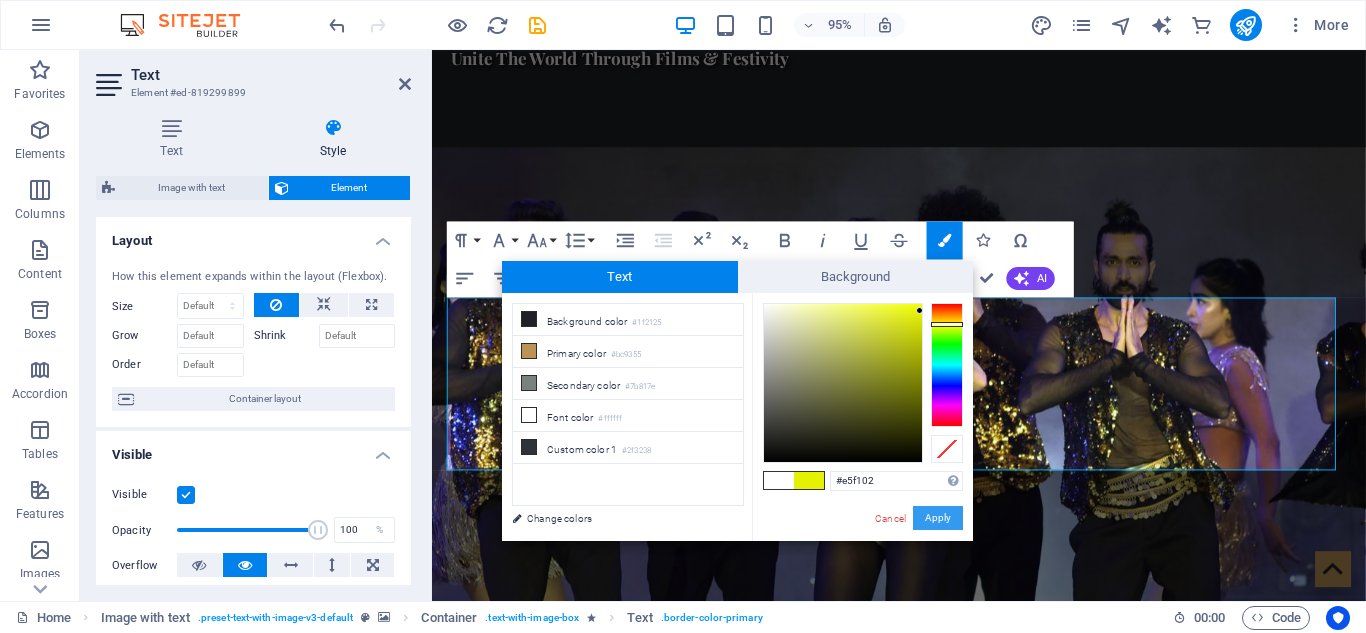 click on "Apply" at bounding box center [938, 518] 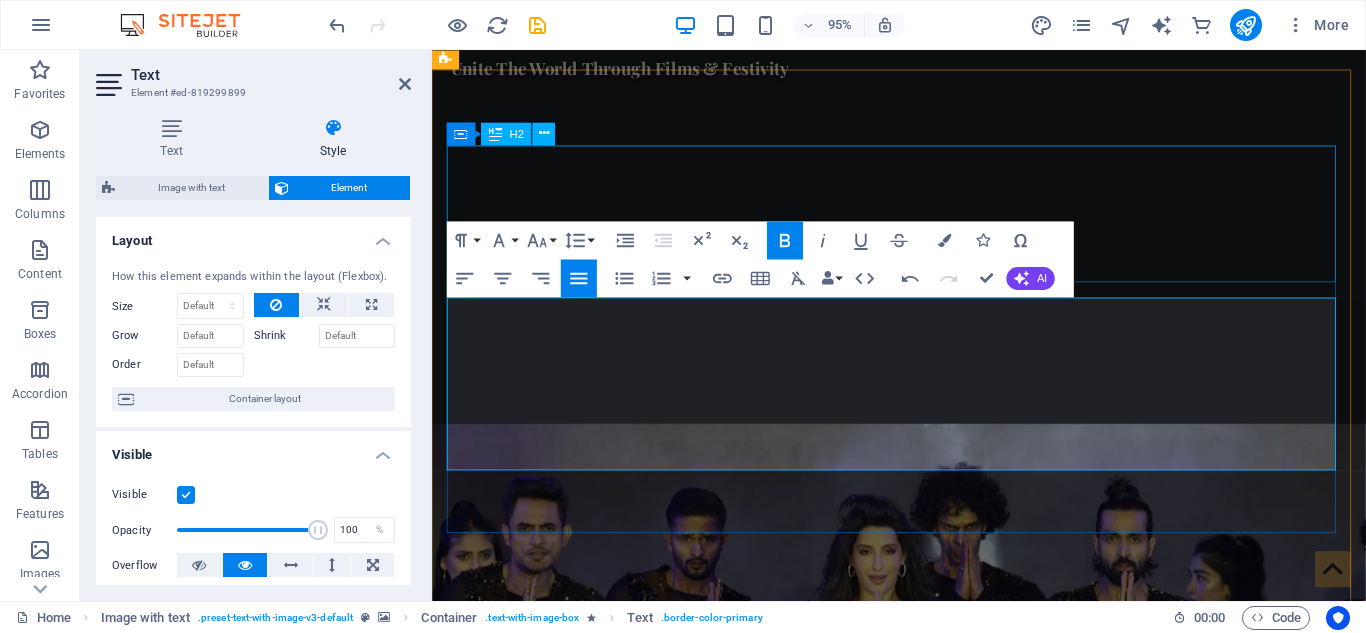 click on "WELCOME TO WorldWide Films Network" at bounding box center (920, 1539) 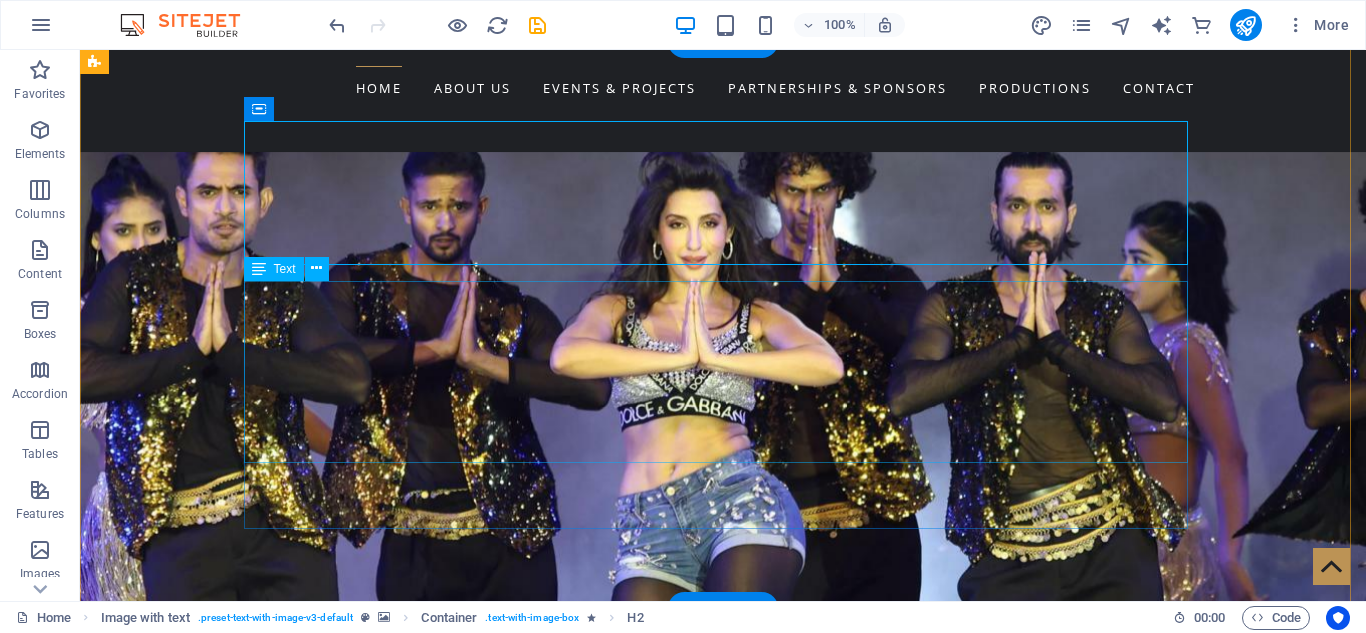 click on "We are Nepal’s premier platform for international entertainment and cultural exchange. From iconic concerts to global film collaborations, we bring world-class experiences to Nepali audiences and take Nepali talent to global stages. Our vision is to create a bridge between Nepal and the world through music, cinema, and live entertainment." at bounding box center [568, 1602] 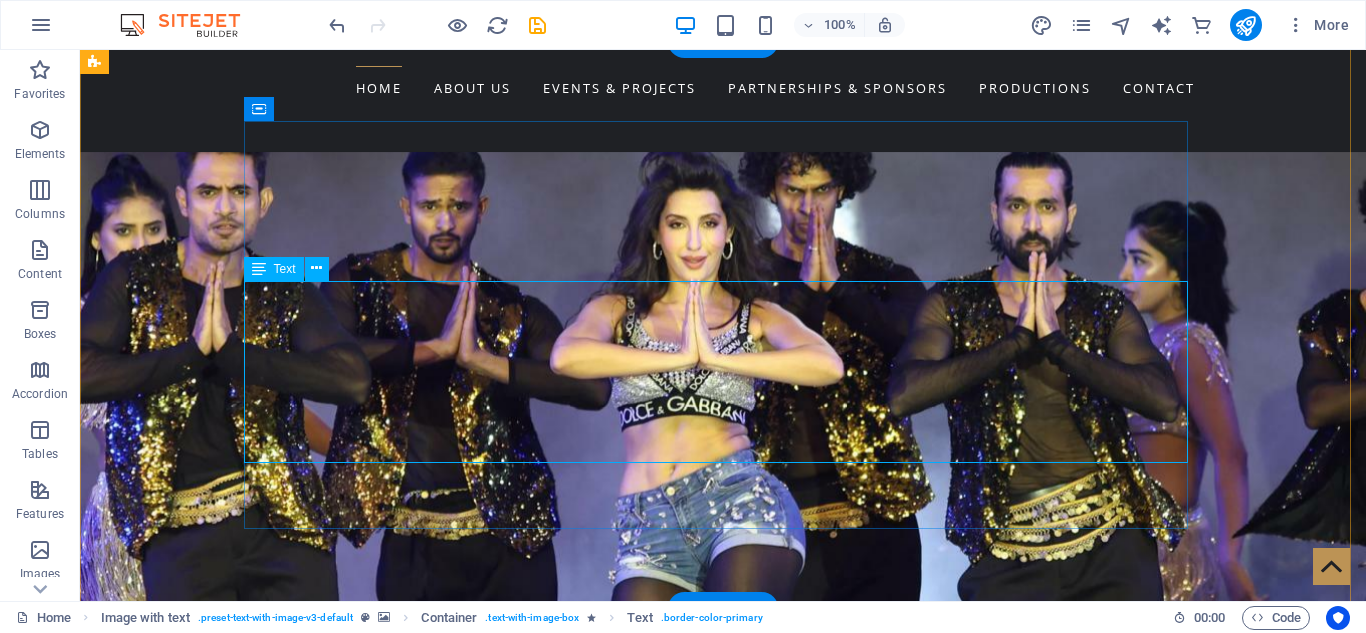 click on "We are Nepal’s premier platform for international entertainment and cultural exchange. From iconic concerts to global film collaborations, we bring world-class experiences to Nepali audiences and take Nepali talent to global stages. Our vision is to create a bridge between Nepal and the world through music, cinema, and live entertainment." at bounding box center (568, 1602) 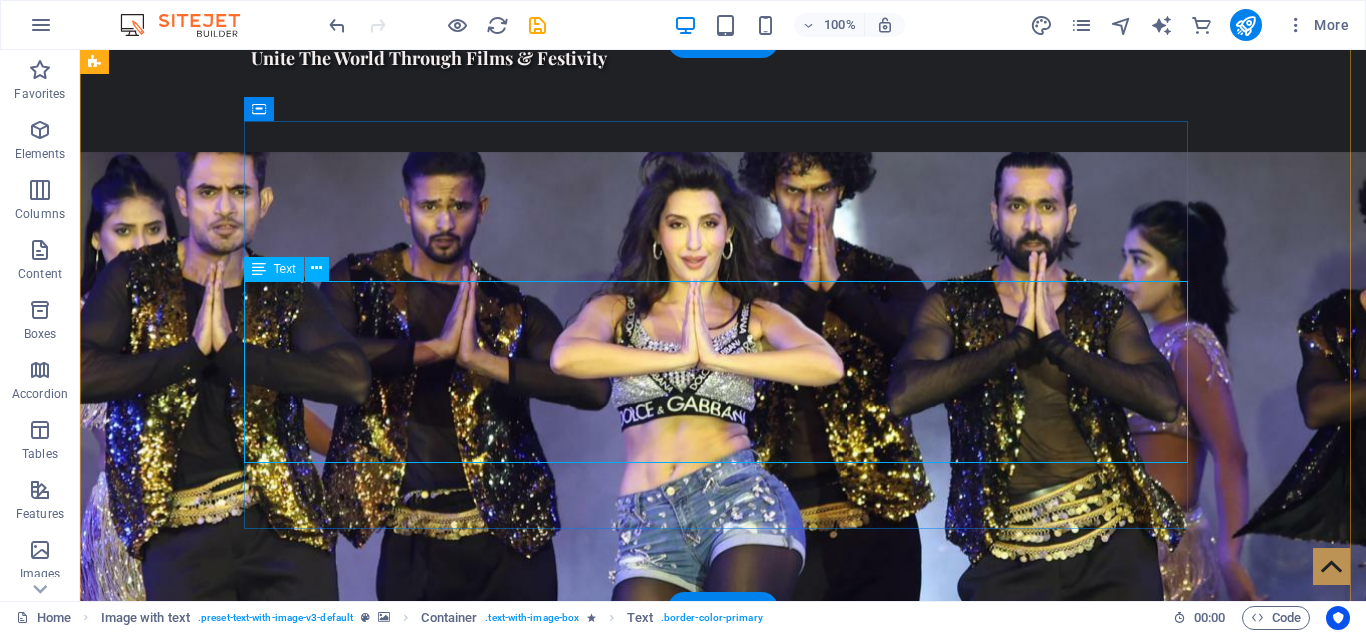 select on "px" 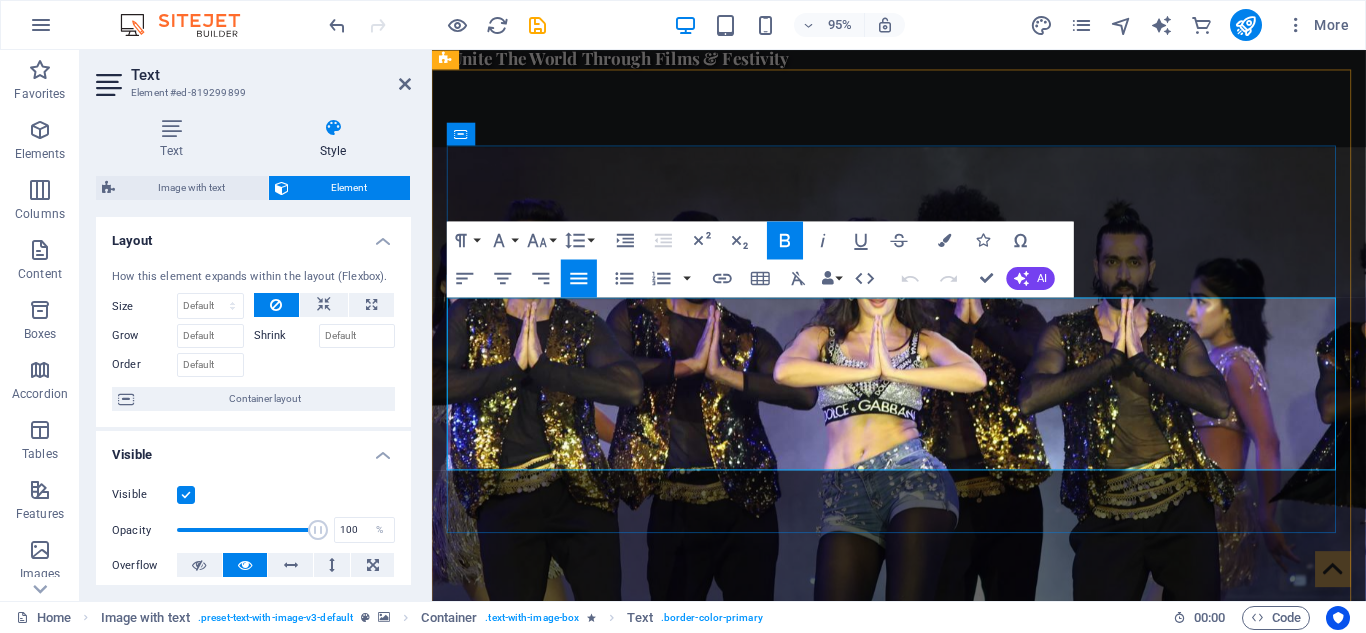 drag, startPoint x: 450, startPoint y: 332, endPoint x: 1040, endPoint y: 475, distance: 607.08234 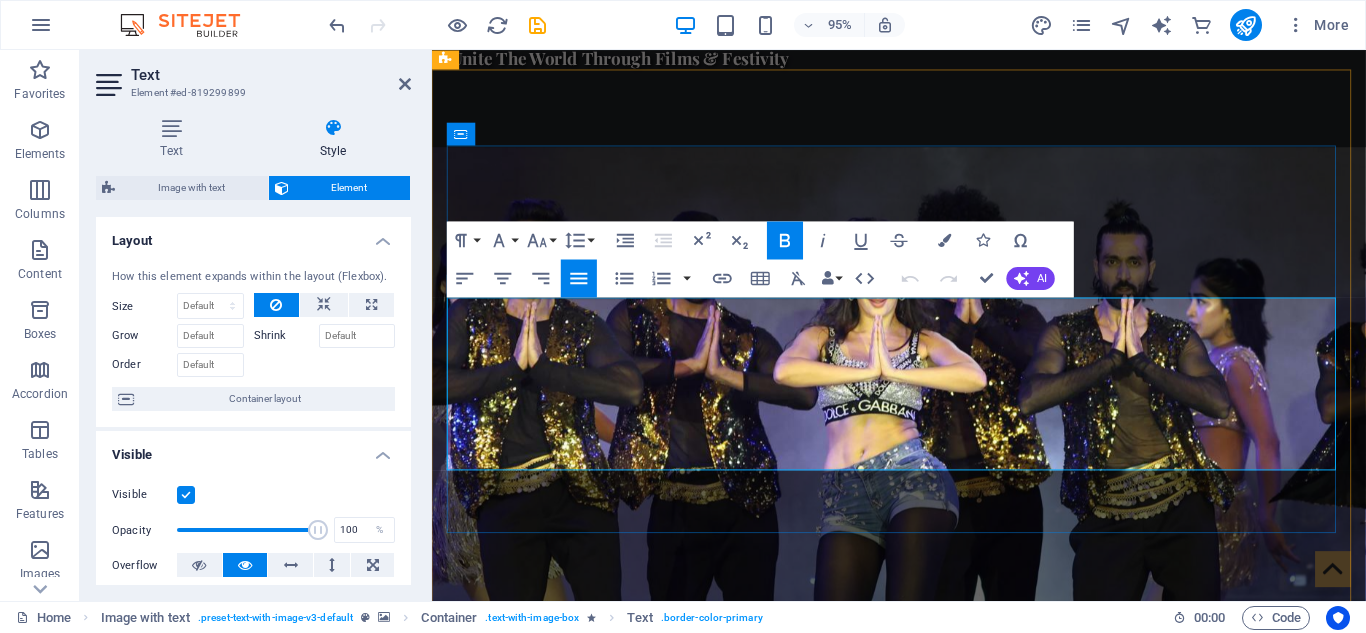 click on "We are Nepal’s premier platform for international entertainment and cultural exchange. From iconic concerts to global film collaborations, we bring world-class experiences to Nepali audiences and take Nepali talent to global stages. Our vision is to create a bridge between Nepal and the world through music, cinema, and live entertainment." at bounding box center [920, 1678] 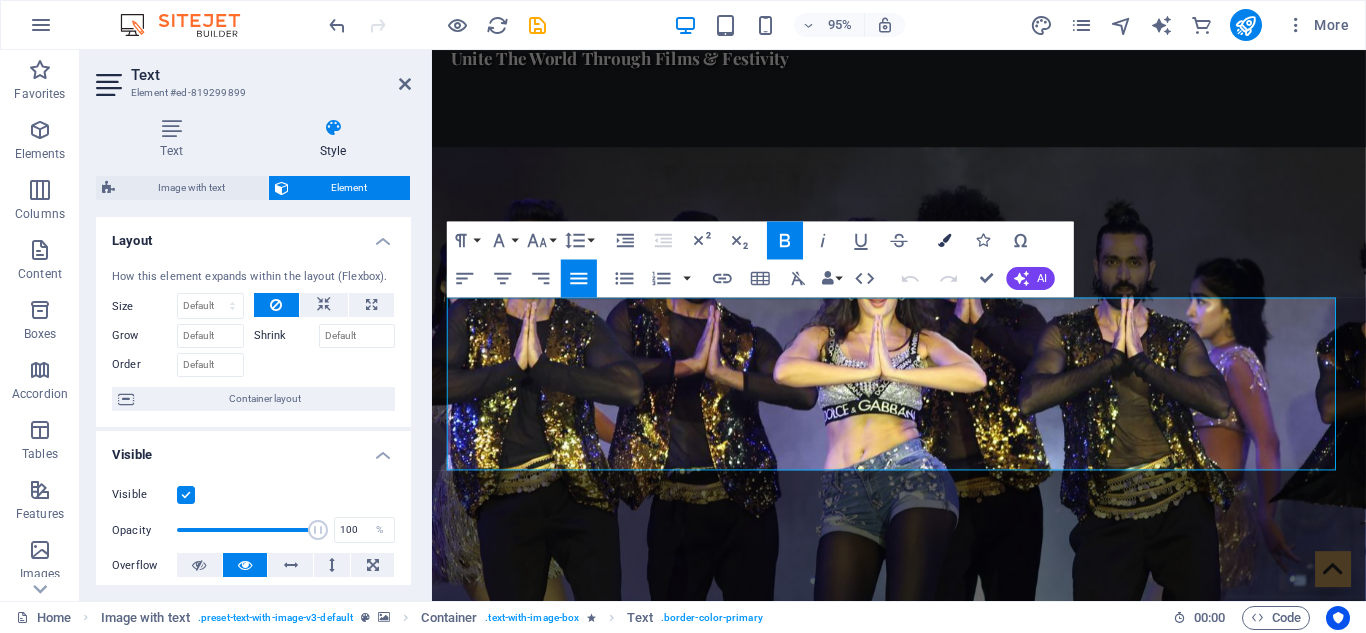 click at bounding box center (944, 239) 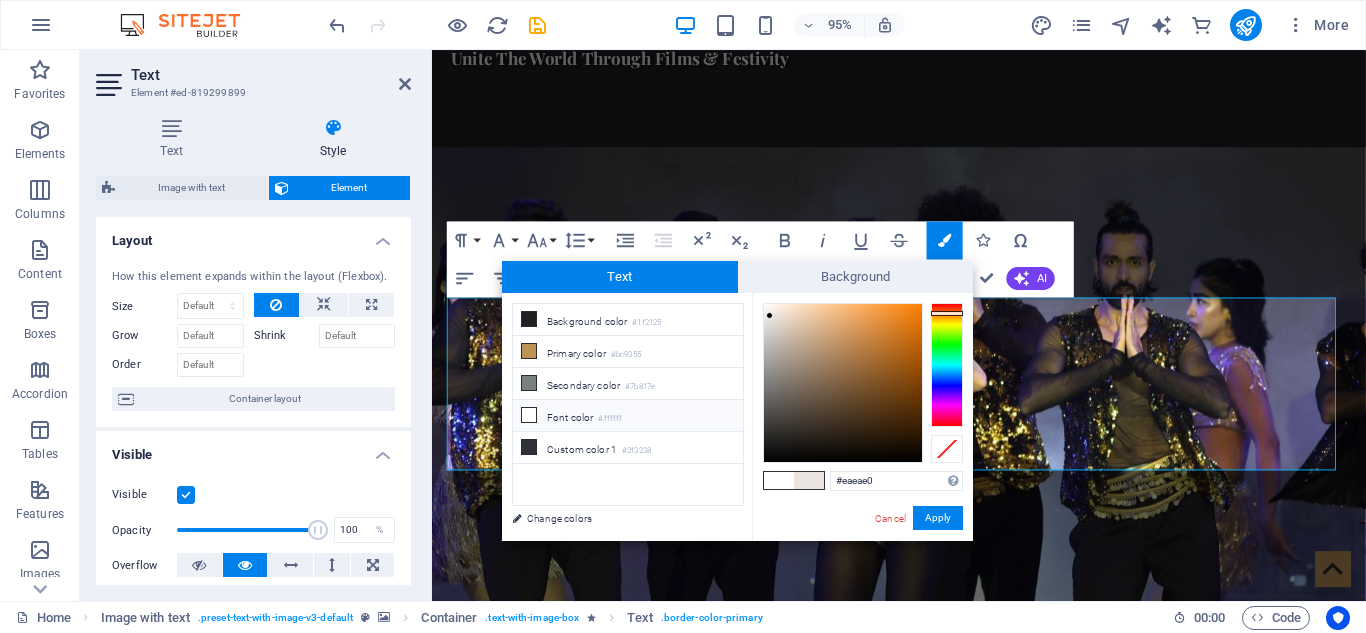 click at bounding box center (947, 365) 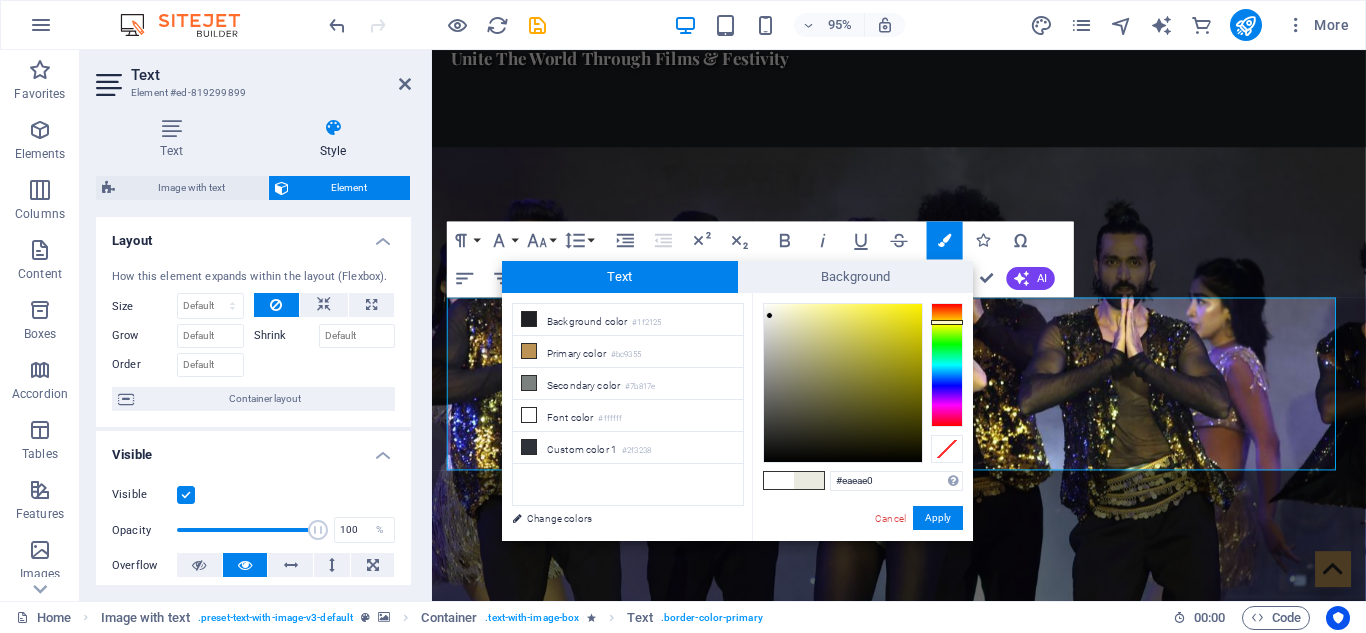 type on "#f6eb03" 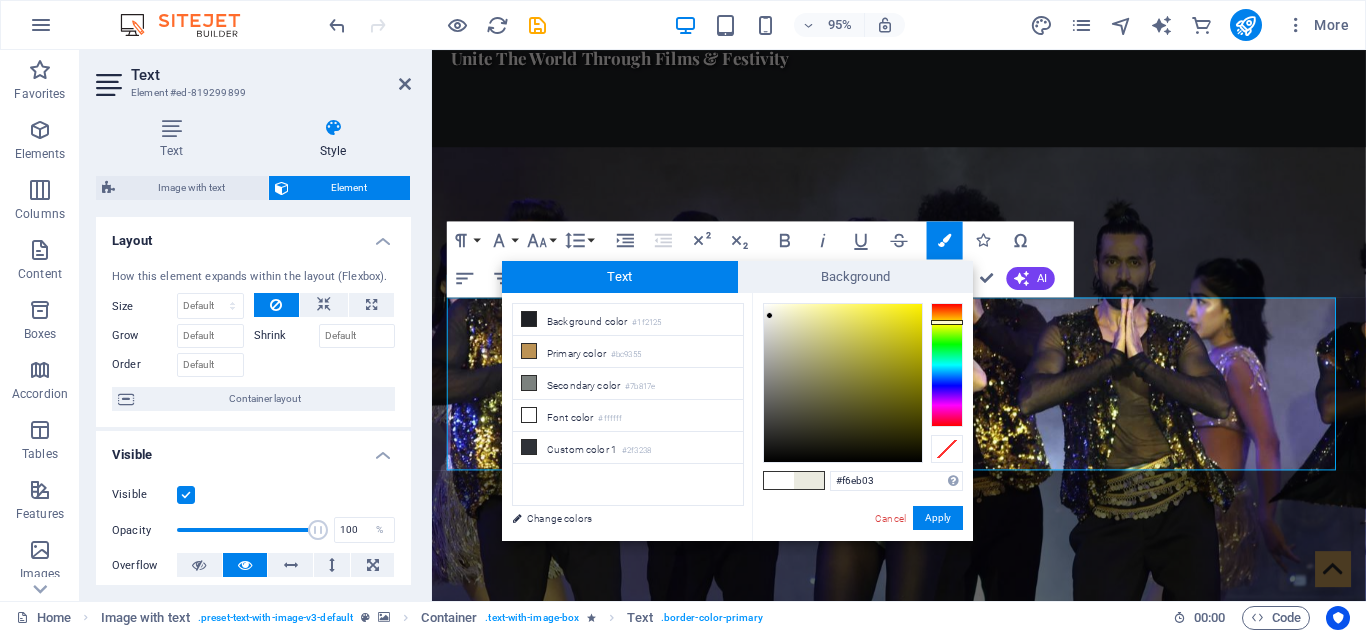 click at bounding box center (843, 383) 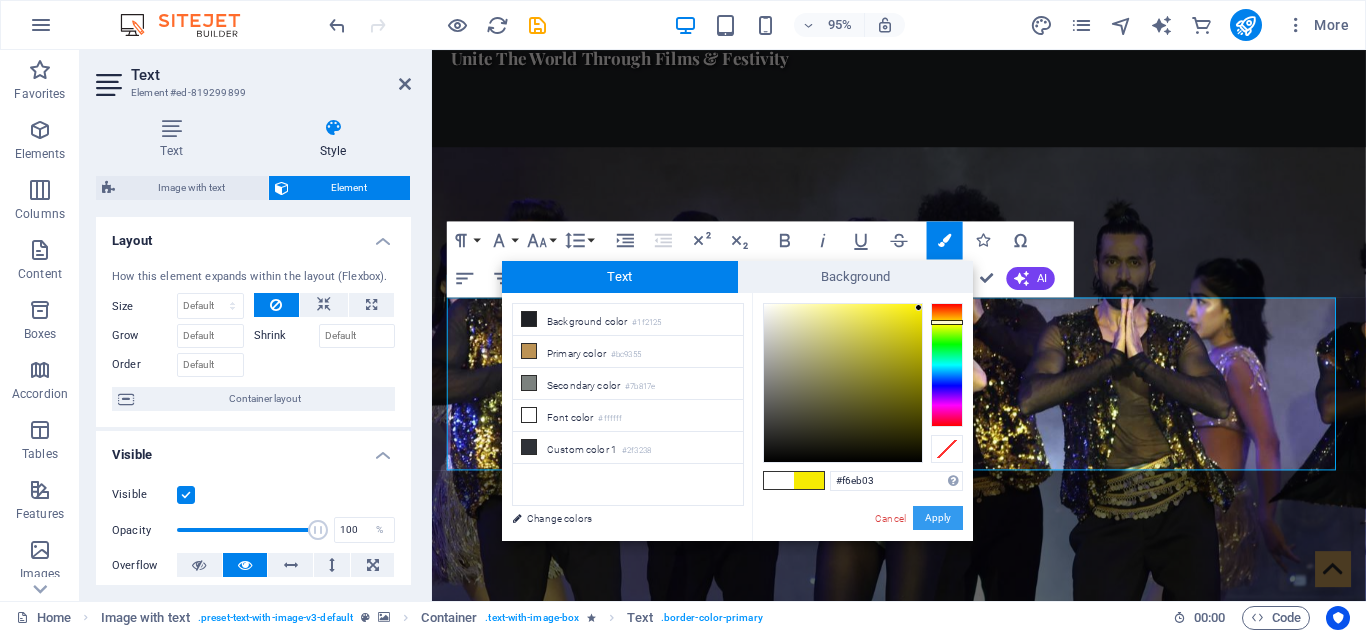 click on "Apply" at bounding box center [938, 518] 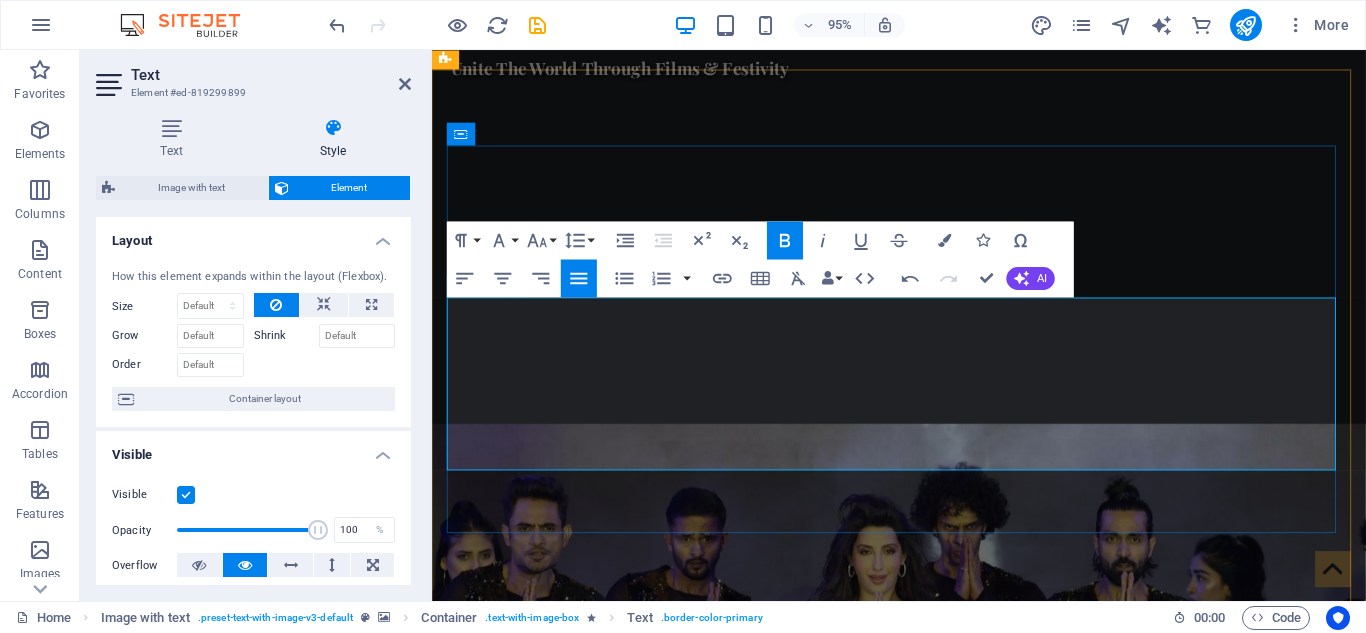 click on "We are Nepal’s premier platform for international entertainment and cultural exchange. From iconic concerts to global film collaborations, we bring world-class experiences to Nepali audiences and take Nepali talent to global stages. Our vision is to create a bridge between Nepal and the world through music, cinema, and live entertainment." at bounding box center (920, 1718) 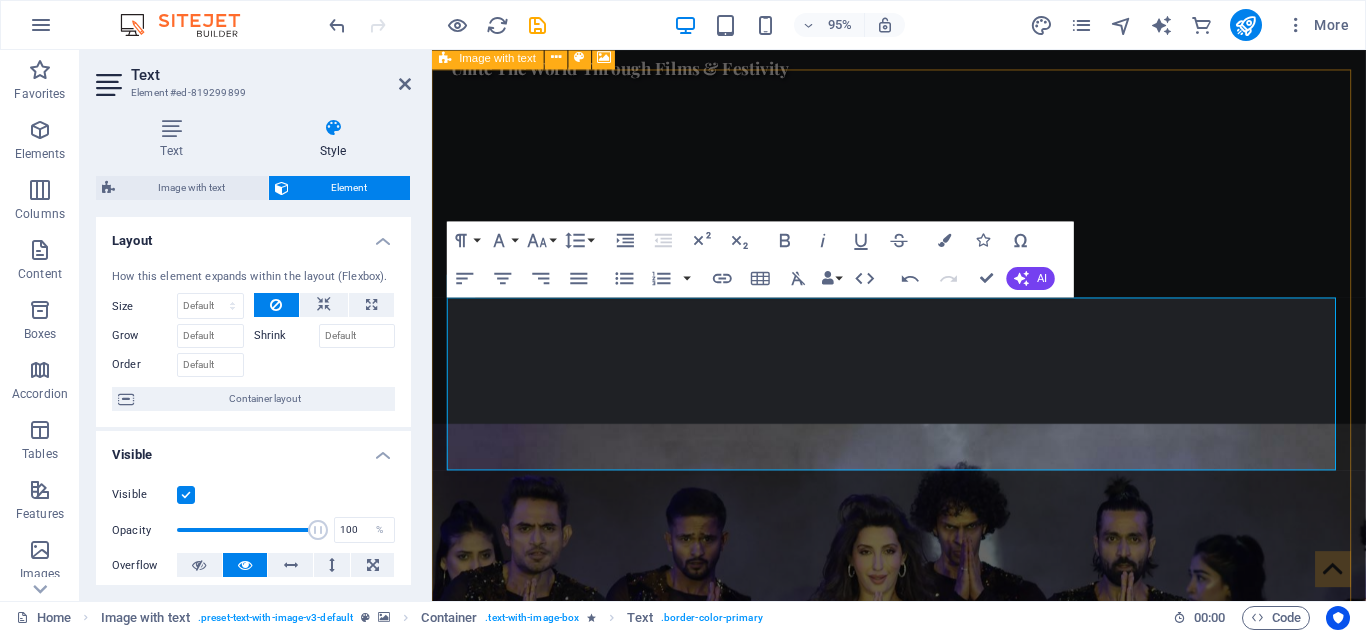 click at bounding box center (923, 1103) 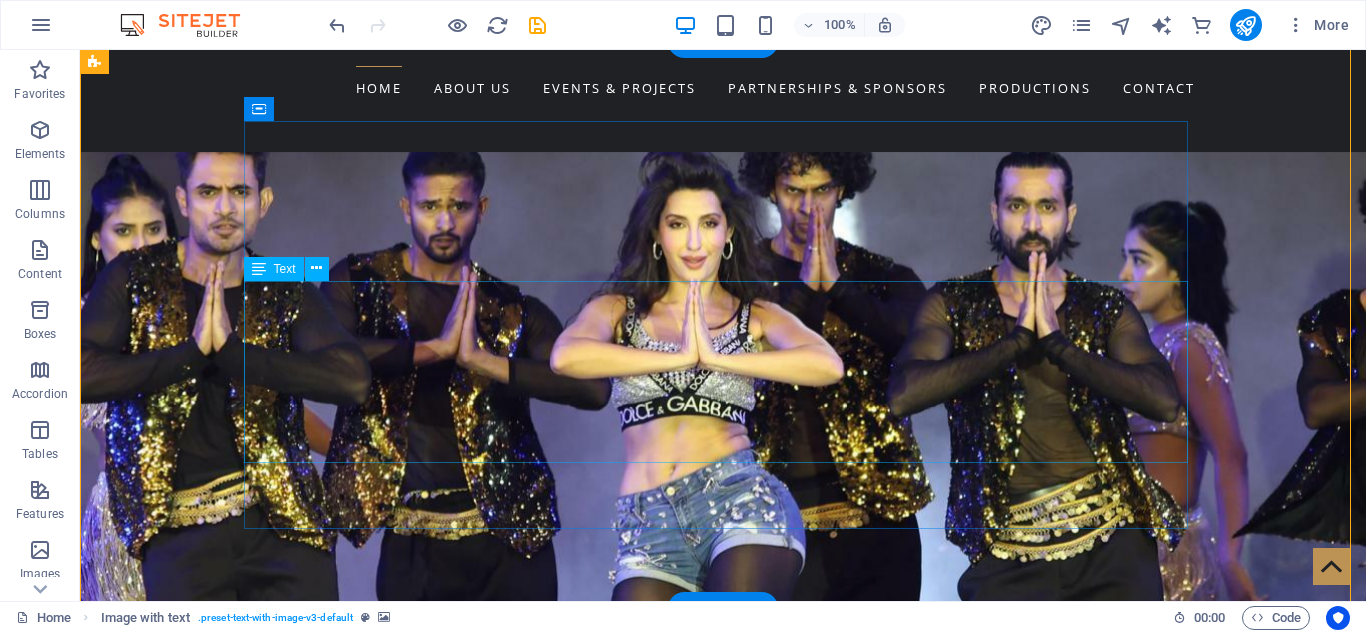 click on "We are Nepal’s premier platform for international entertainment and cultural exchange. From iconic concerts to global film collaborations, we bring world-class experiences to Nepali audiences and take Nepali talent to global stages. Our vision is to create a bridge between Nepal and the world through music, cinema, and live entertainment." at bounding box center (568, 1602) 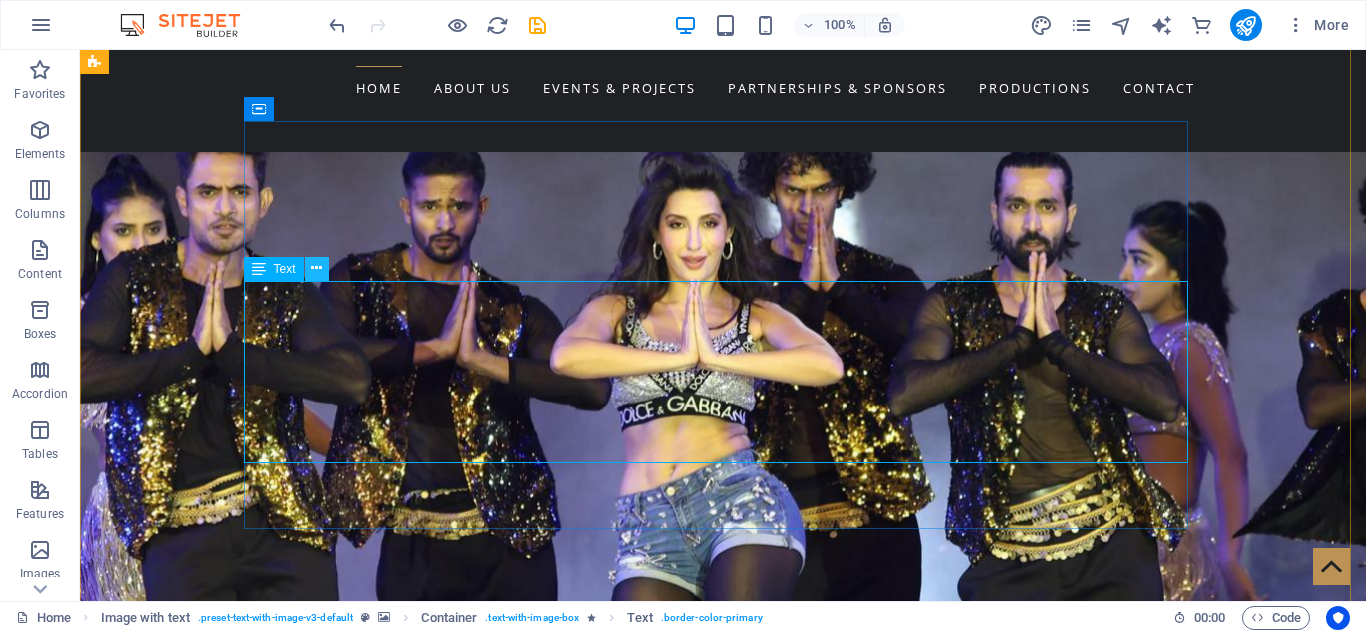 click at bounding box center [317, 269] 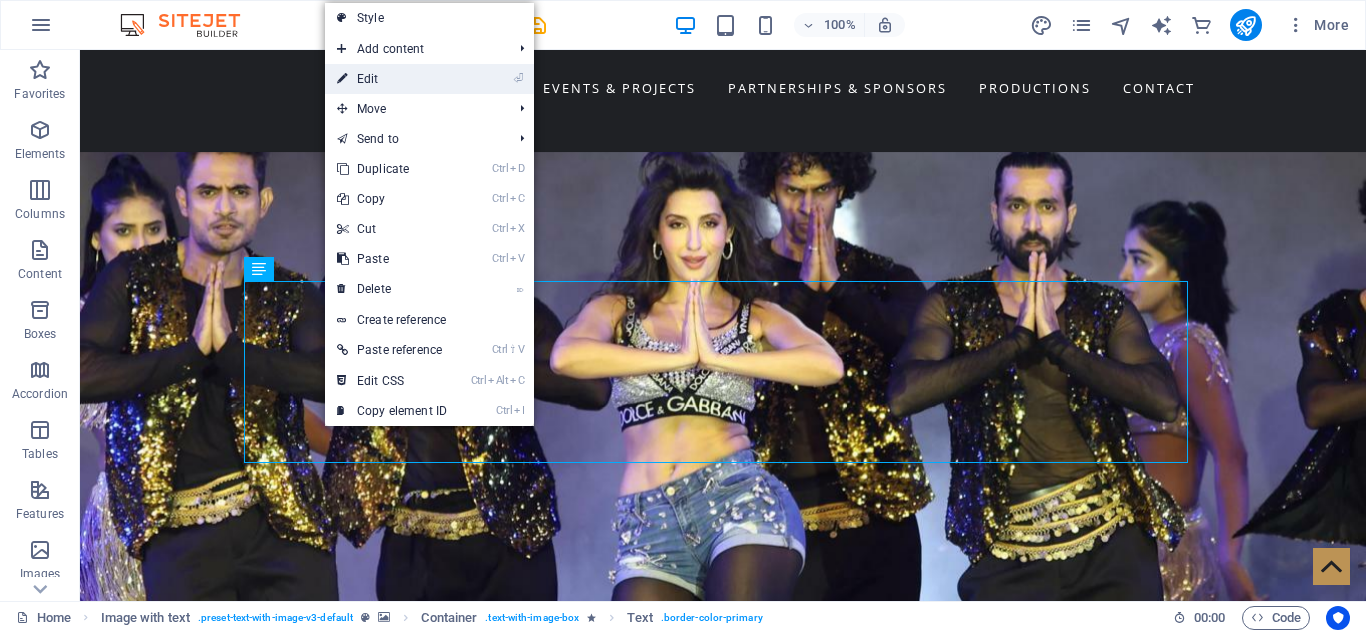 click on "⏎  Edit" at bounding box center [392, 79] 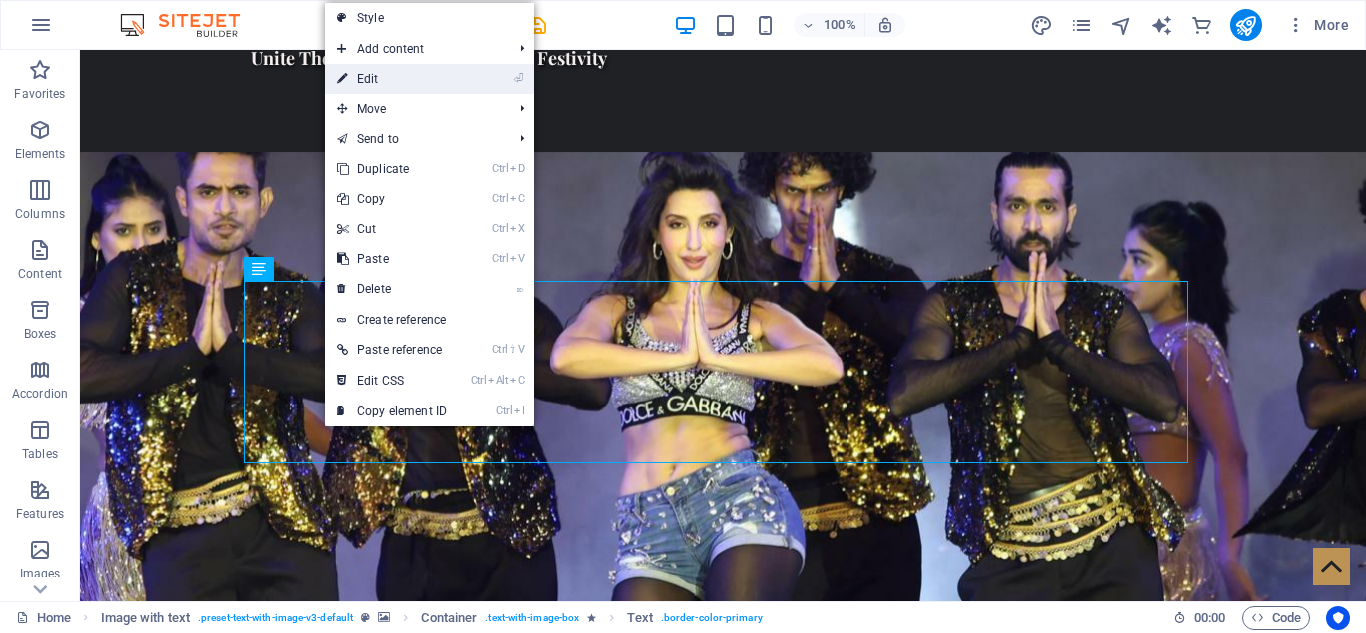 select on "px" 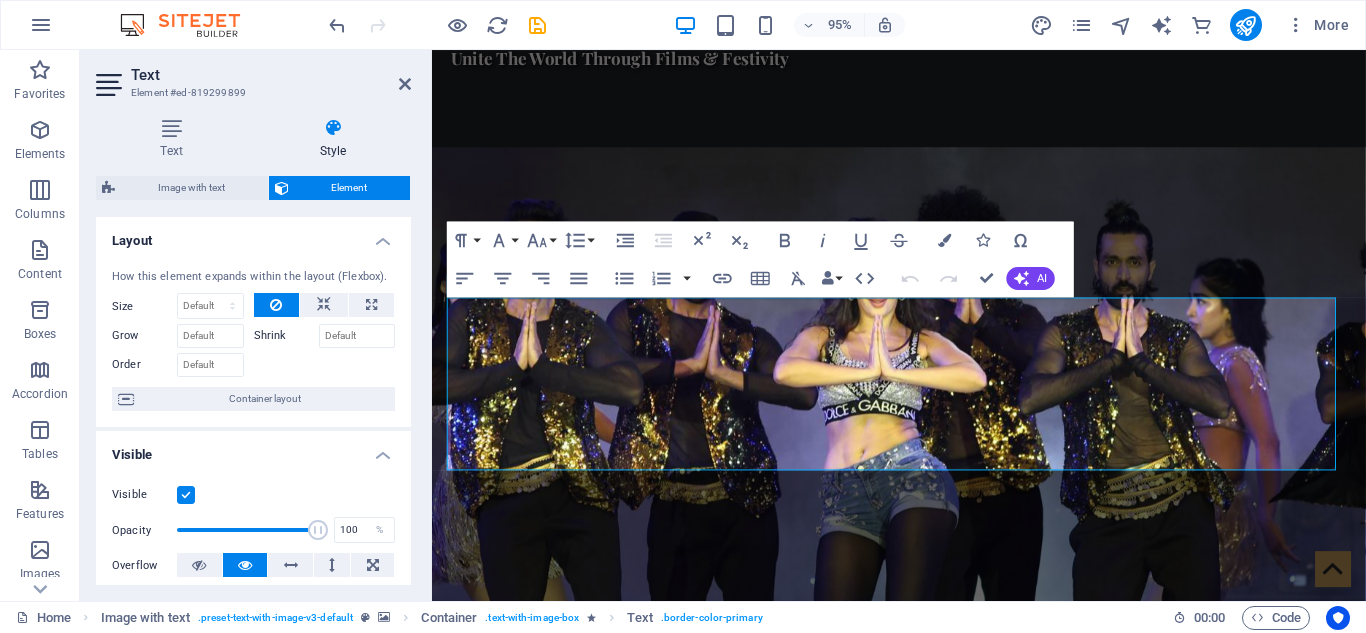 drag, startPoint x: 411, startPoint y: 286, endPoint x: 411, endPoint y: 317, distance: 31 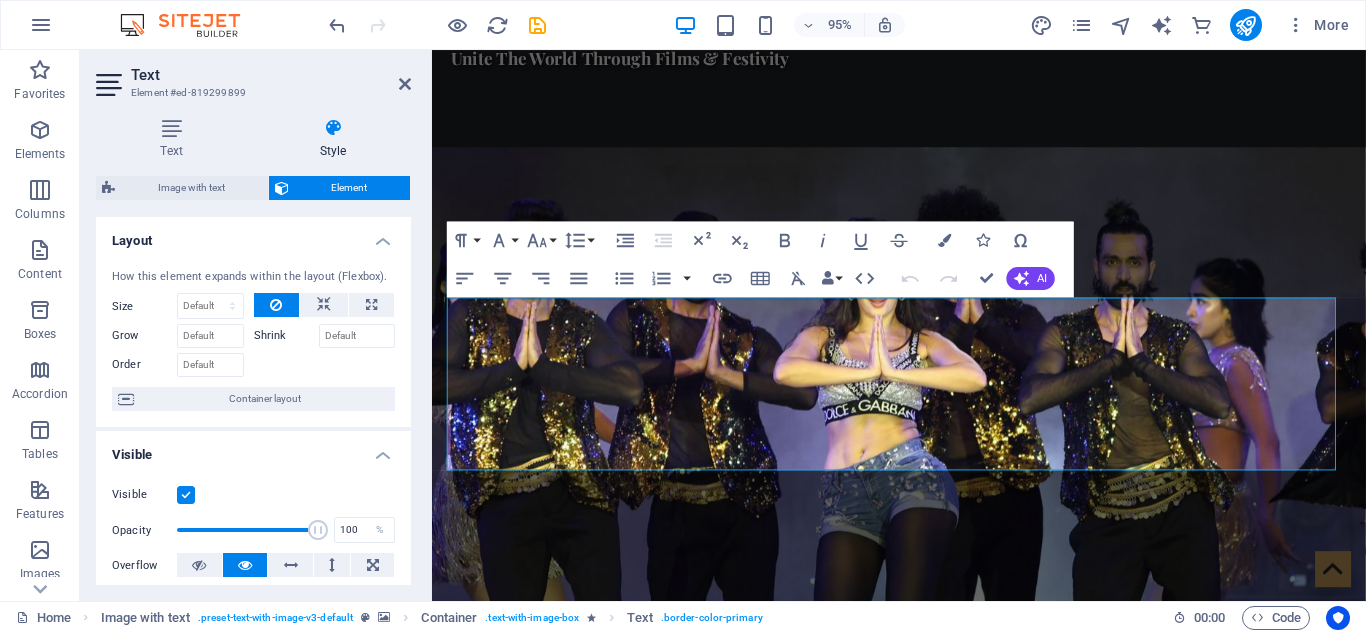 click on "Text Style Text Add, edit, and format text directly on the website. Default colors and font sizes are defined in Design. Edit design Alignment Left aligned Centered Right aligned Image with text Element Layout How this element expands within the layout (Flexbox). Size Default auto px % 1/1 1/2 1/3 1/4 1/5 1/6 1/7 1/8 1/9 1/10 Grow Shrink Order Container layout Visible Visible Opacity 100 % Overflow Spacing Margin Default auto px % rem vw vh Custom Custom auto px % rem vw vh auto px % rem vw vh auto px % rem vw vh auto px % rem vw vh Padding Default px rem % vh vw Custom Custom px rem % vh vw px rem % vh vw px rem % vh vw px rem % vh vw Border Style              - Width 1 auto px rem % vh vw Custom Custom 1 auto px rem % vh vw 1 auto px rem % vh vw 1 auto px rem % vh vw 1 auto px rem % vh vw  - Color Round corners Default px rem % vh vw Custom Custom px rem % vh vw px rem % vh vw px rem % vh vw px rem % vh vw Shadow Default None Outside Inside Color X offset 2 px rem vh vw Y offset 2 px rem vh vw 4 %" at bounding box center (253, 351) 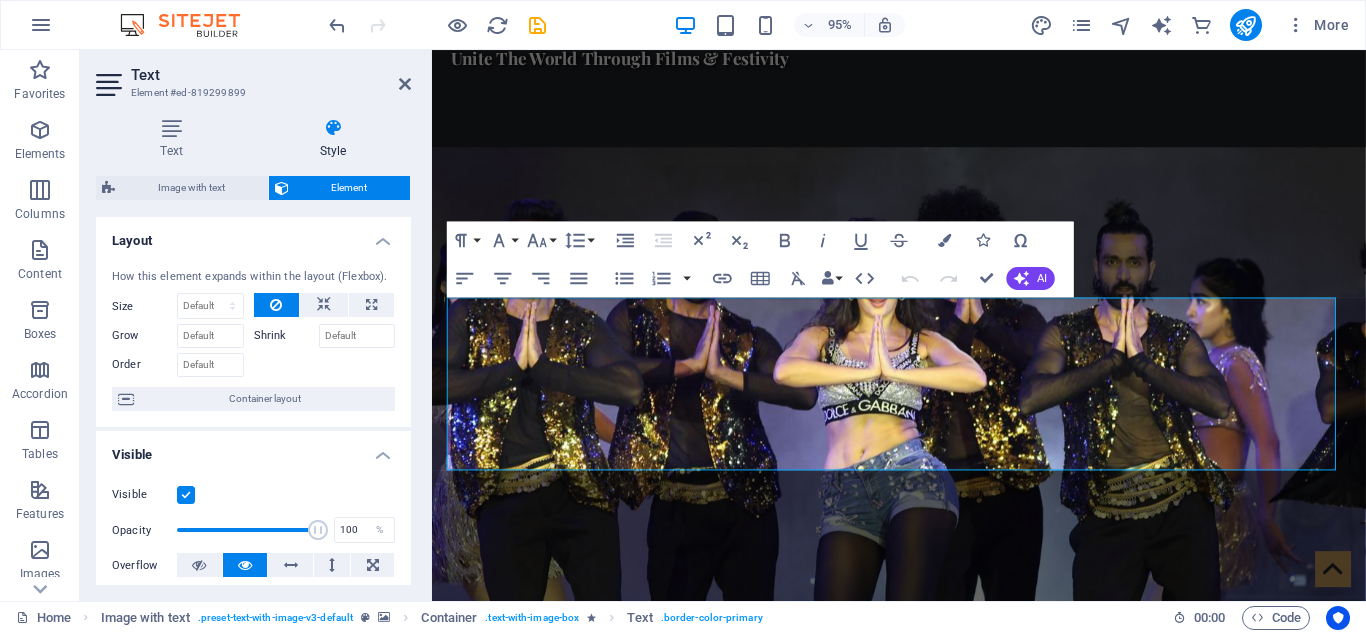 click on "How this element expands within the layout (Flexbox). Size Default auto px % 1/1 1/2 1/3 1/4 1/5 1/6 1/7 1/8 1/9 1/10 Grow Shrink Order Container layout" at bounding box center [253, 340] 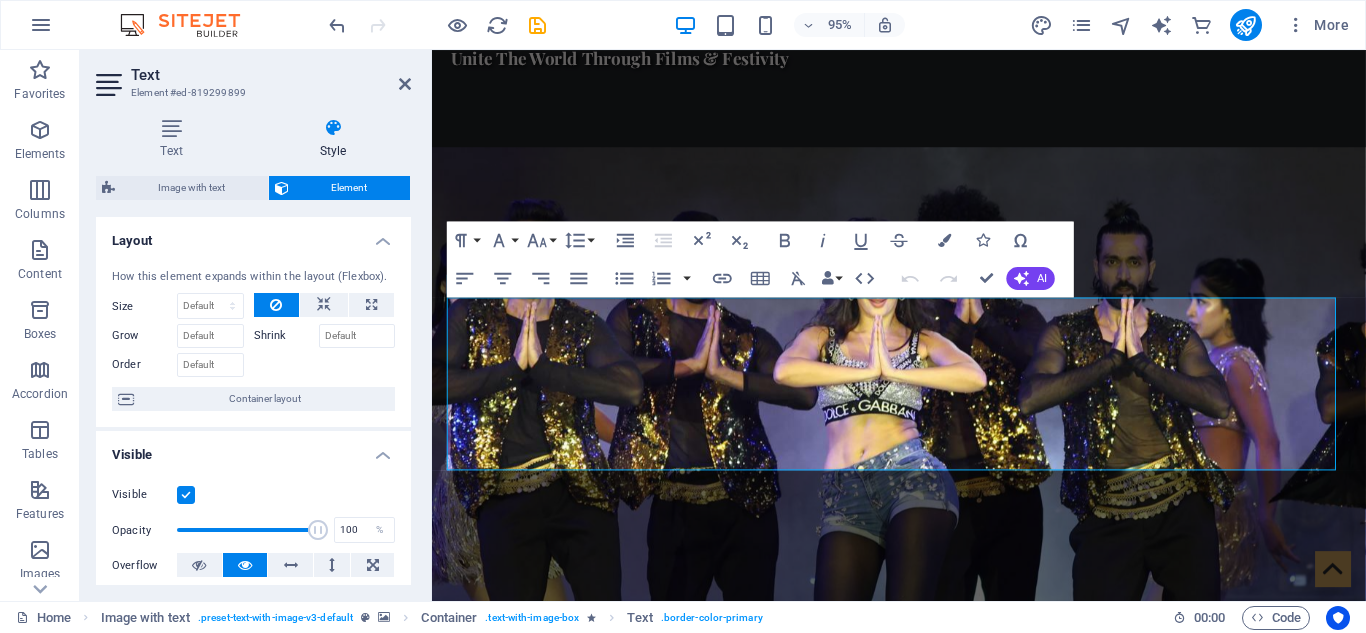 click on "How this element expands within the layout (Flexbox). Size Default auto px % 1/1 1/2 1/3 1/4 1/5 1/6 1/7 1/8 1/9 1/10 Grow Shrink Order Container layout" at bounding box center (253, 340) 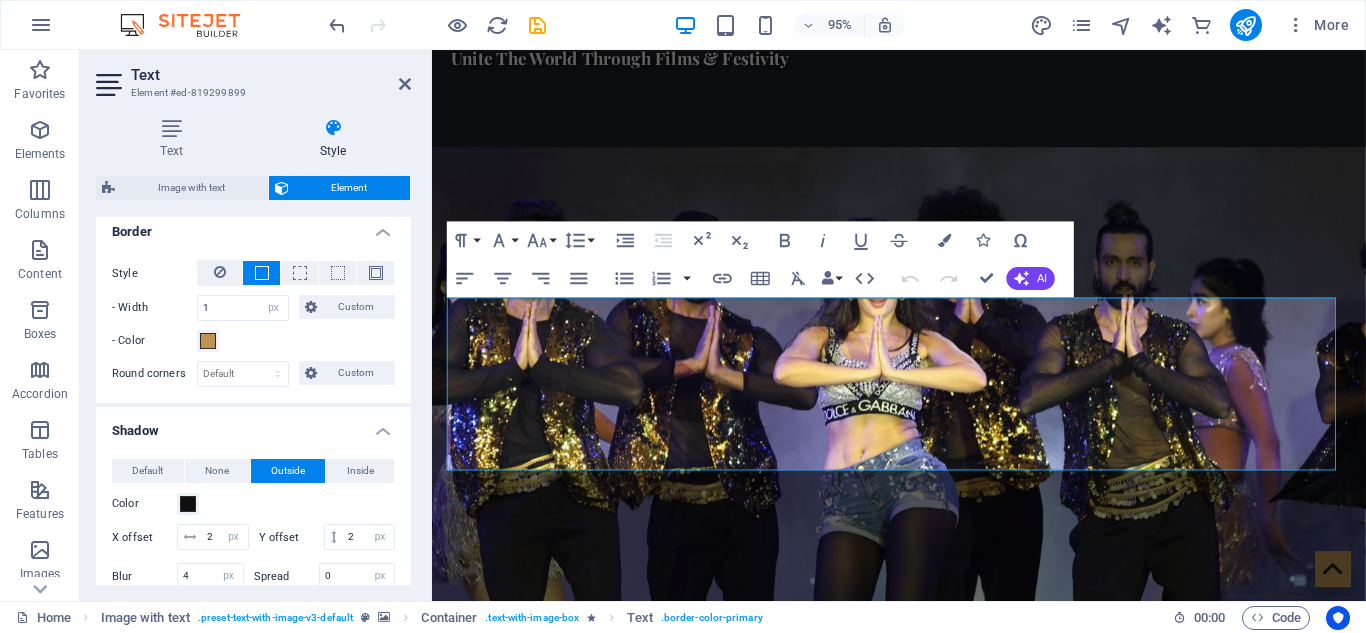 scroll, scrollTop: 431, scrollLeft: 0, axis: vertical 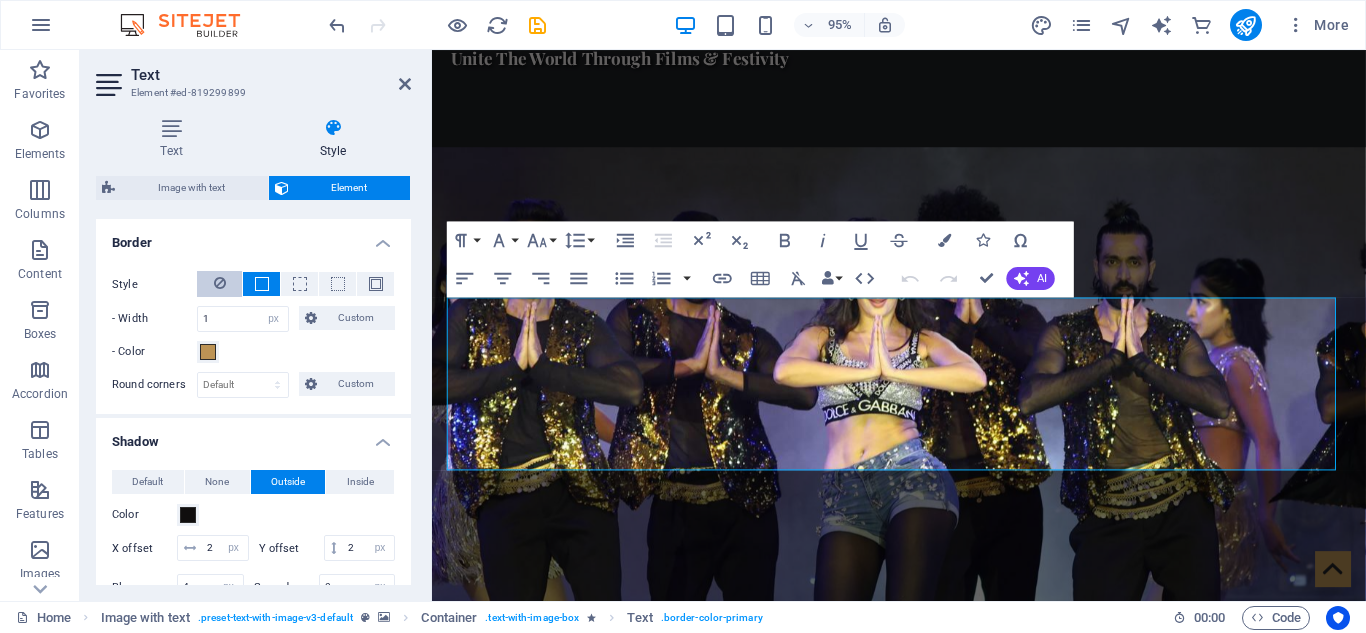 click at bounding box center [219, 284] 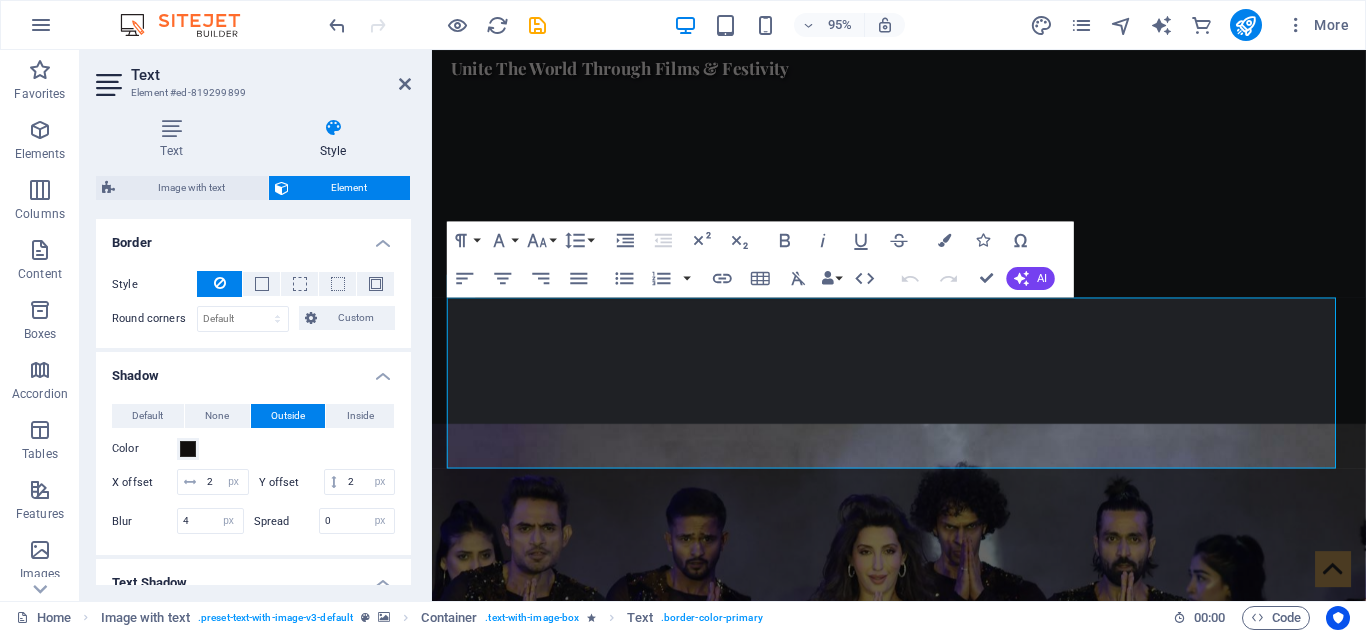 drag, startPoint x: 406, startPoint y: 362, endPoint x: 402, endPoint y: 396, distance: 34.234486 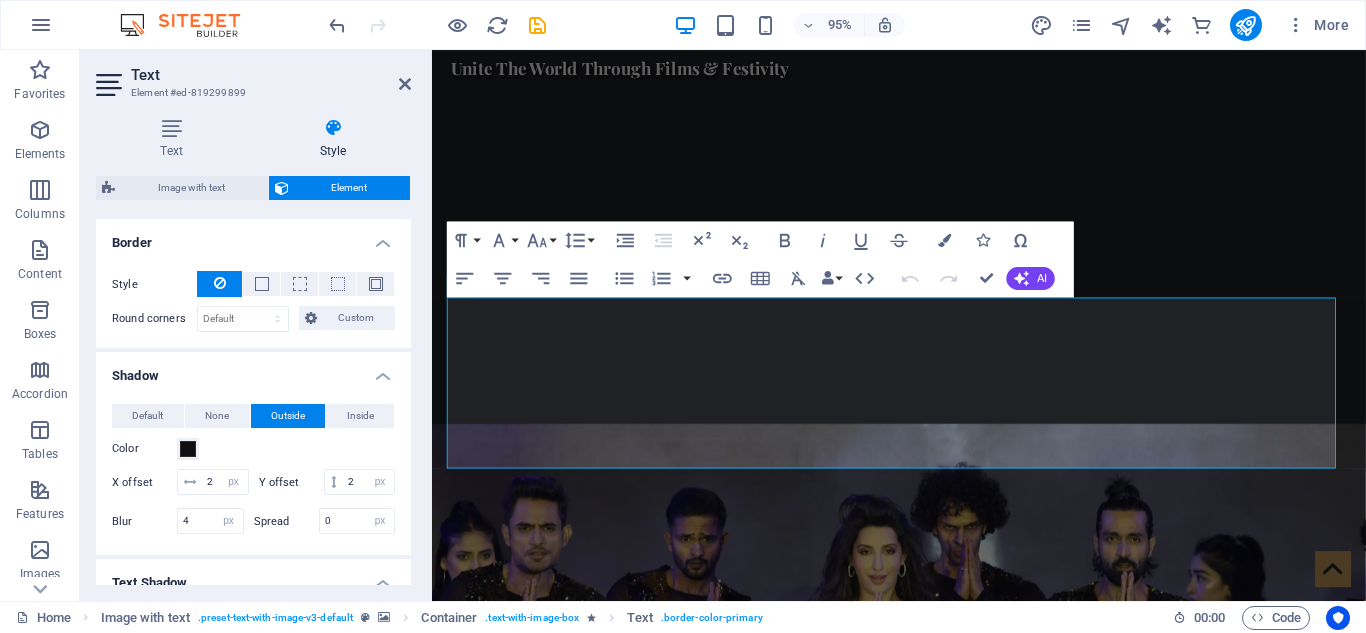 click on "Shadow Default None Outside Inside Color X offset 2 px rem vh vw Y offset 2 px rem vh vw Blur 4 px rem % vh vw Spread 0 px rem vh vw" at bounding box center [253, 453] 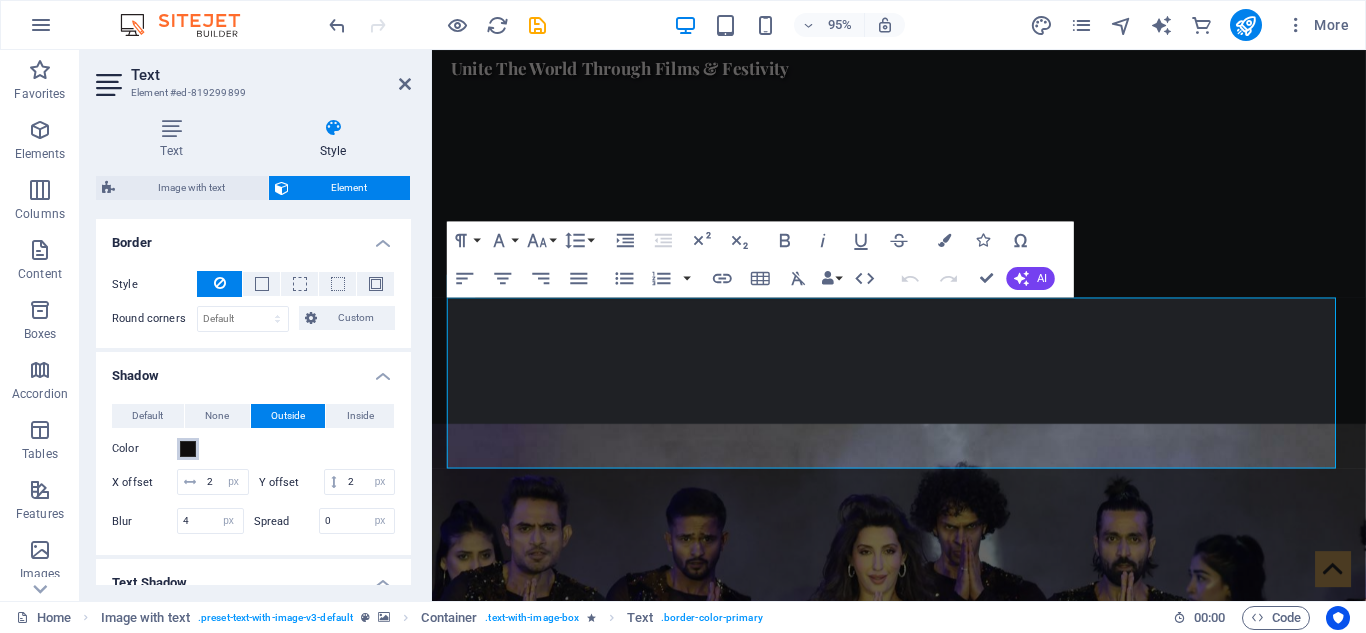 click at bounding box center [188, 449] 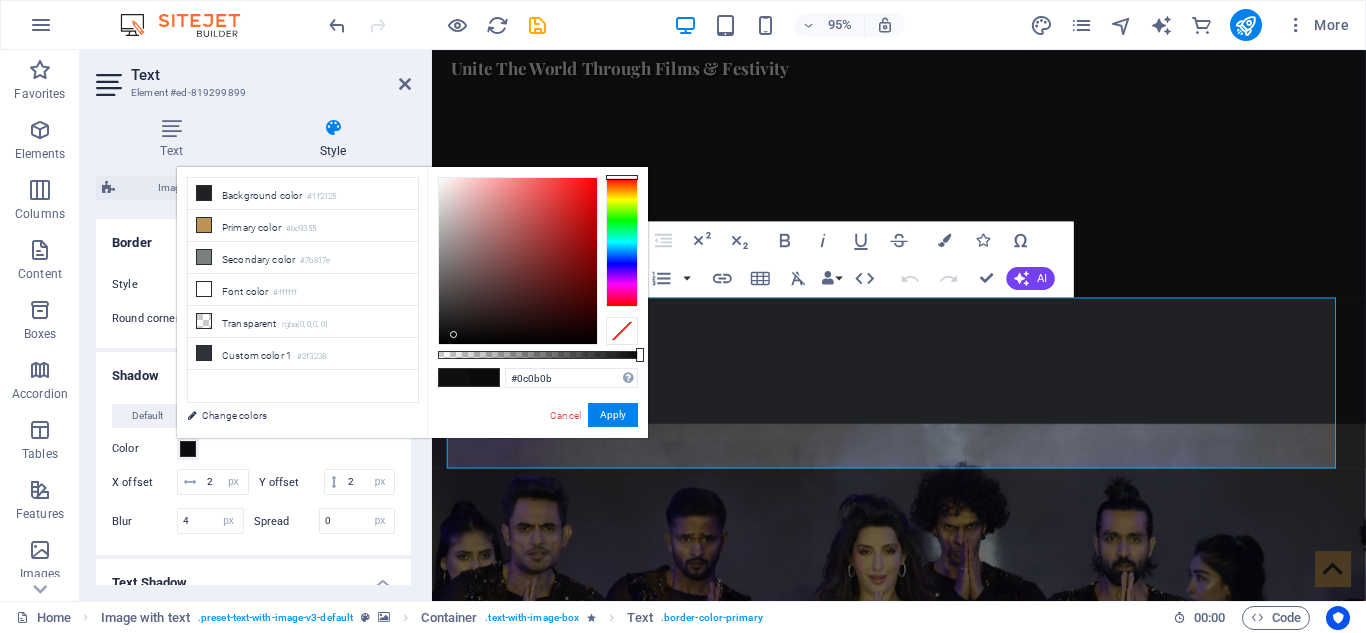 click at bounding box center (518, 261) 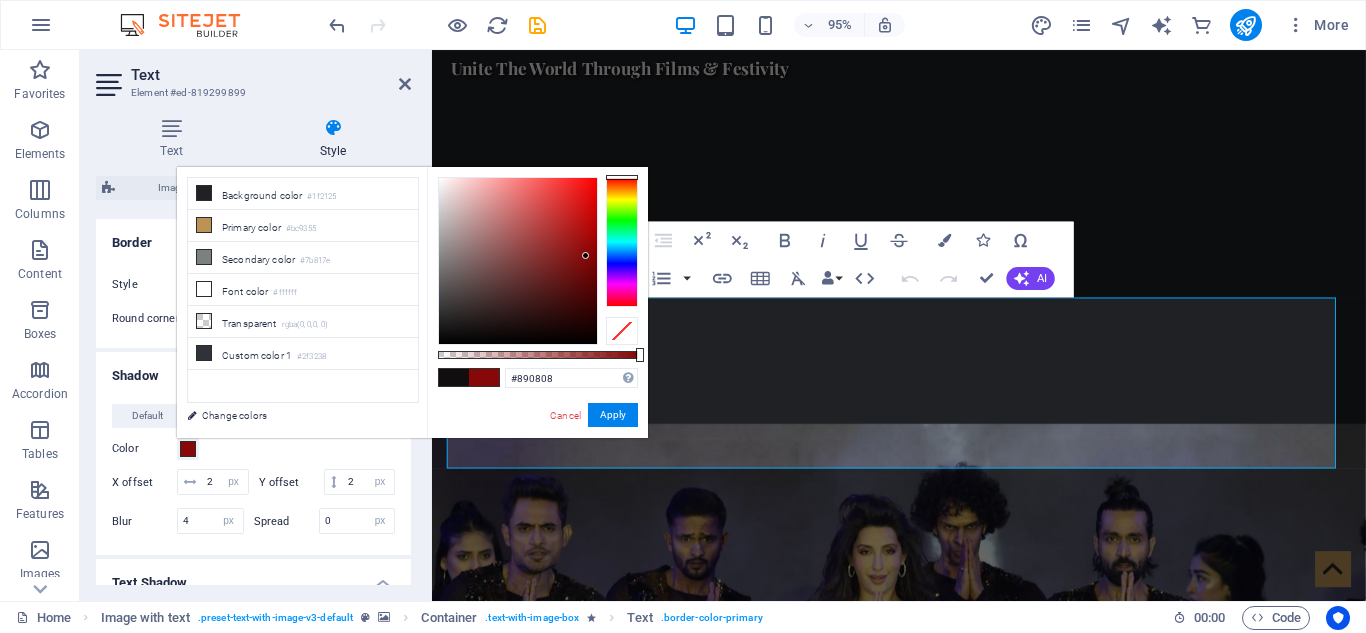 type on "#8a0707" 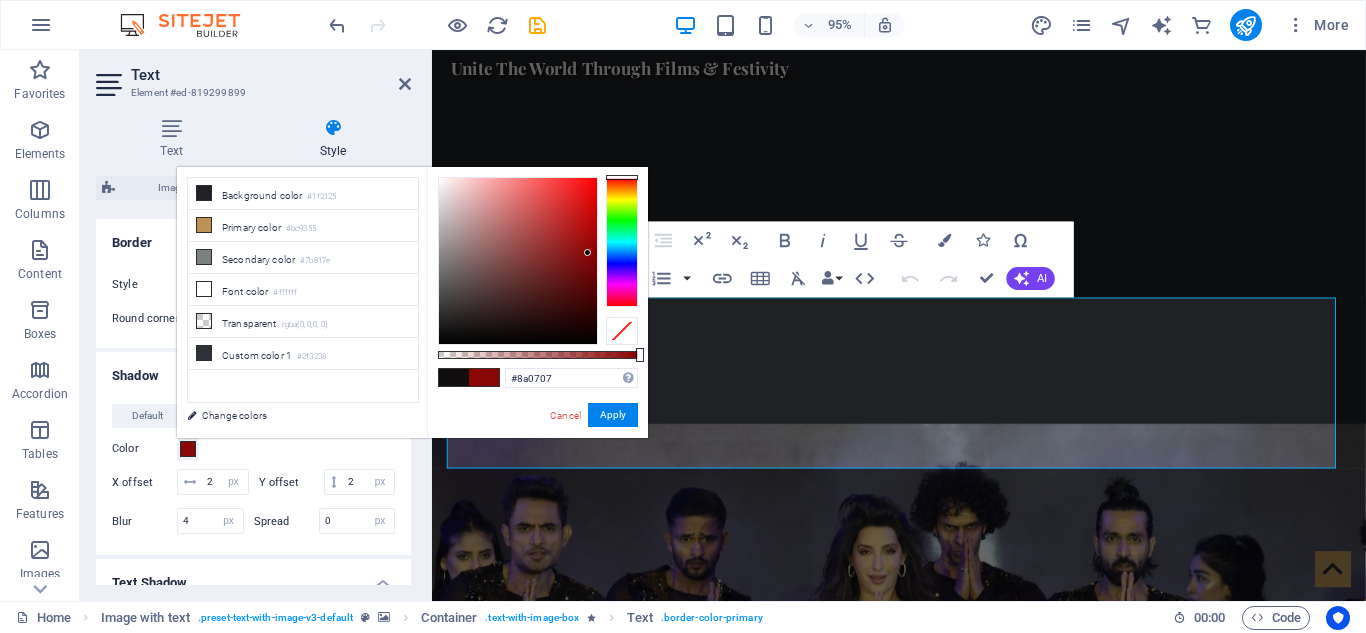 drag, startPoint x: 454, startPoint y: 335, endPoint x: 588, endPoint y: 253, distance: 157.0987 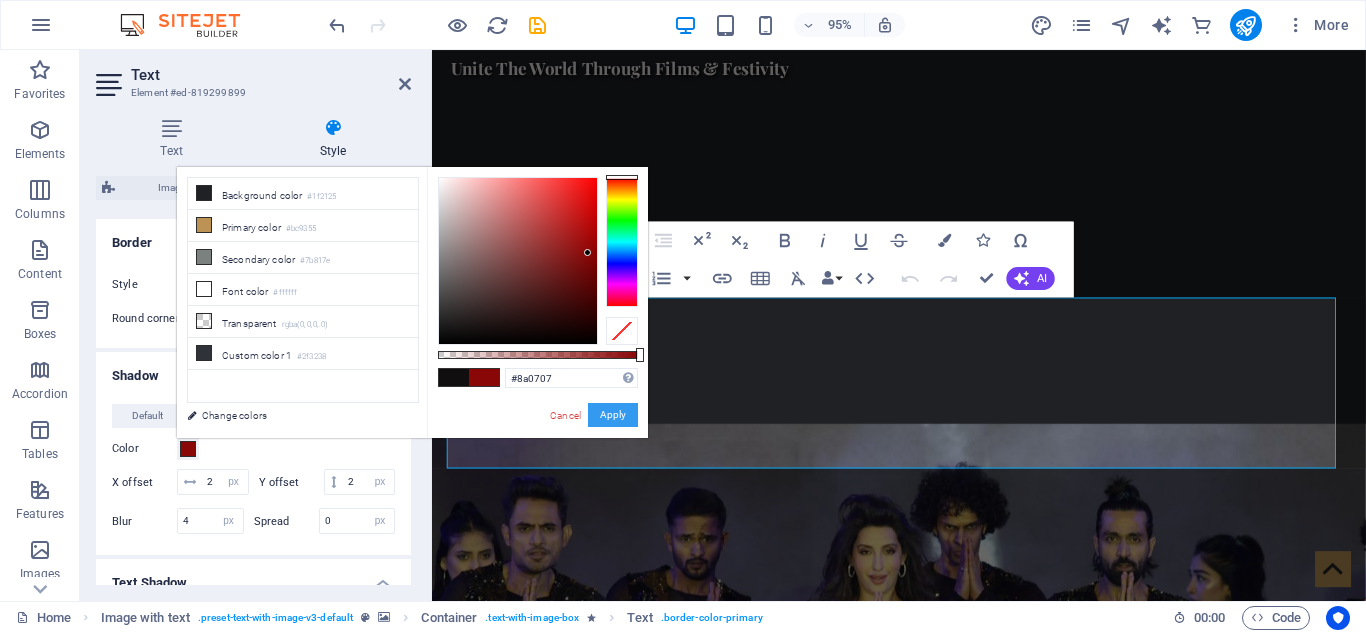 click on "Apply" at bounding box center [613, 415] 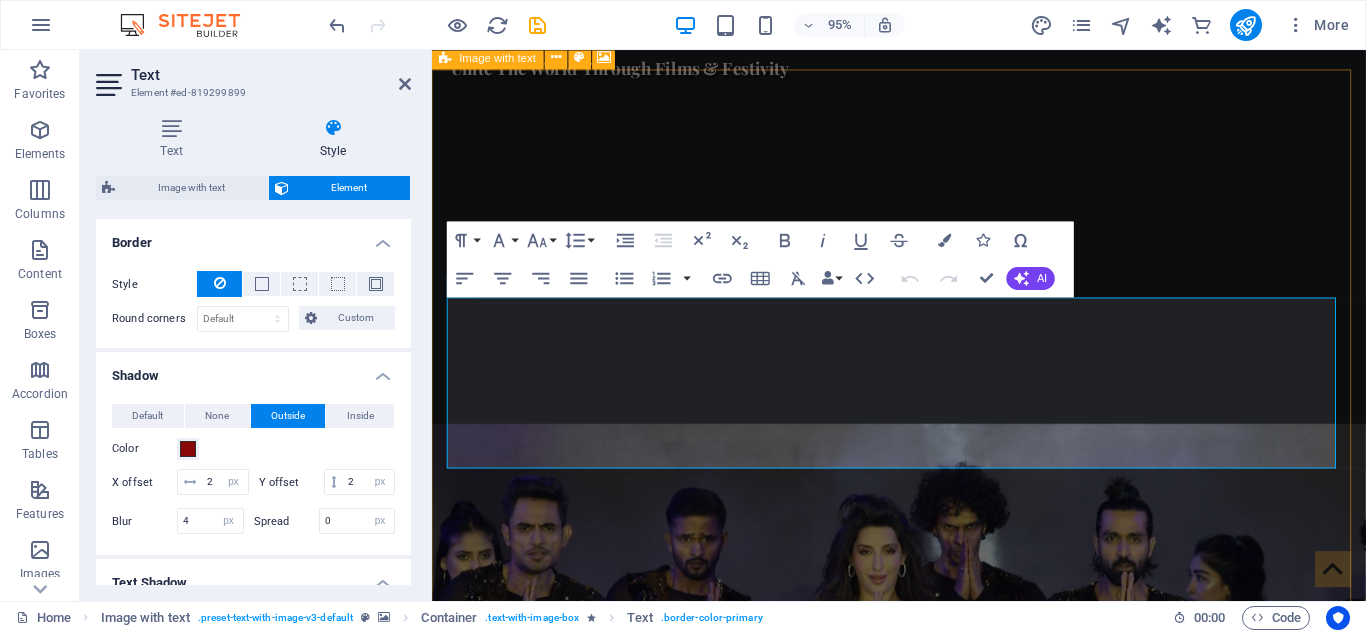 click at bounding box center [923, 1102] 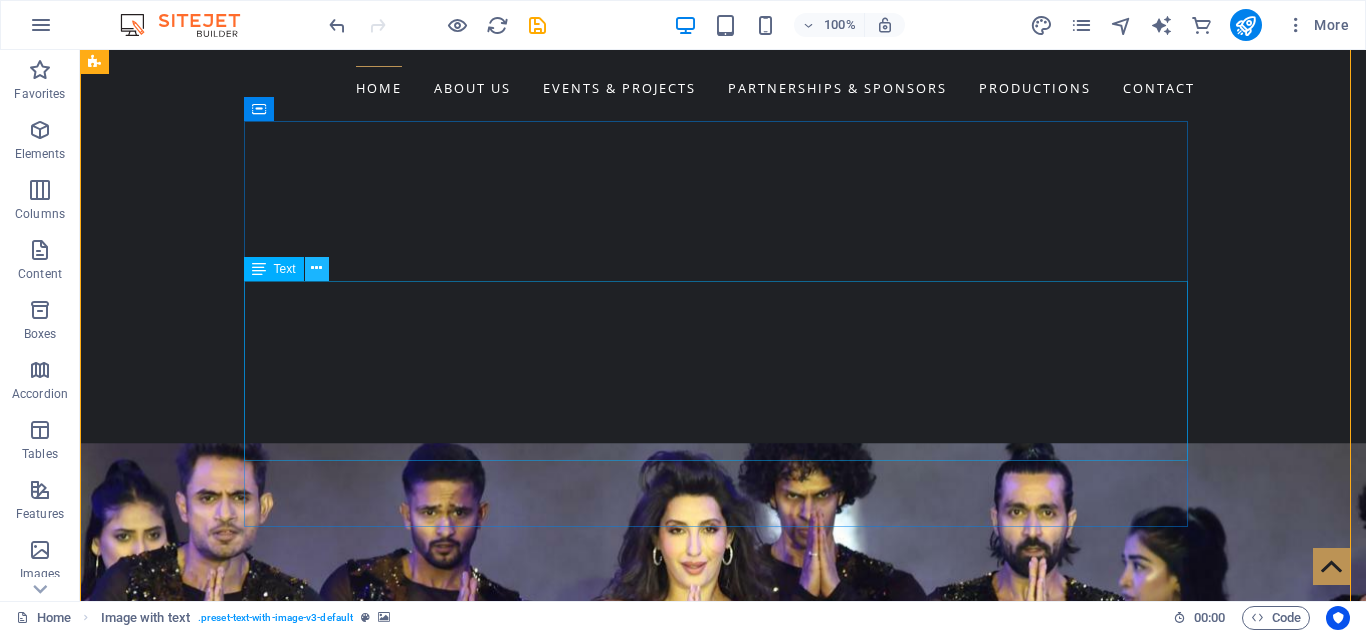 click at bounding box center [317, 269] 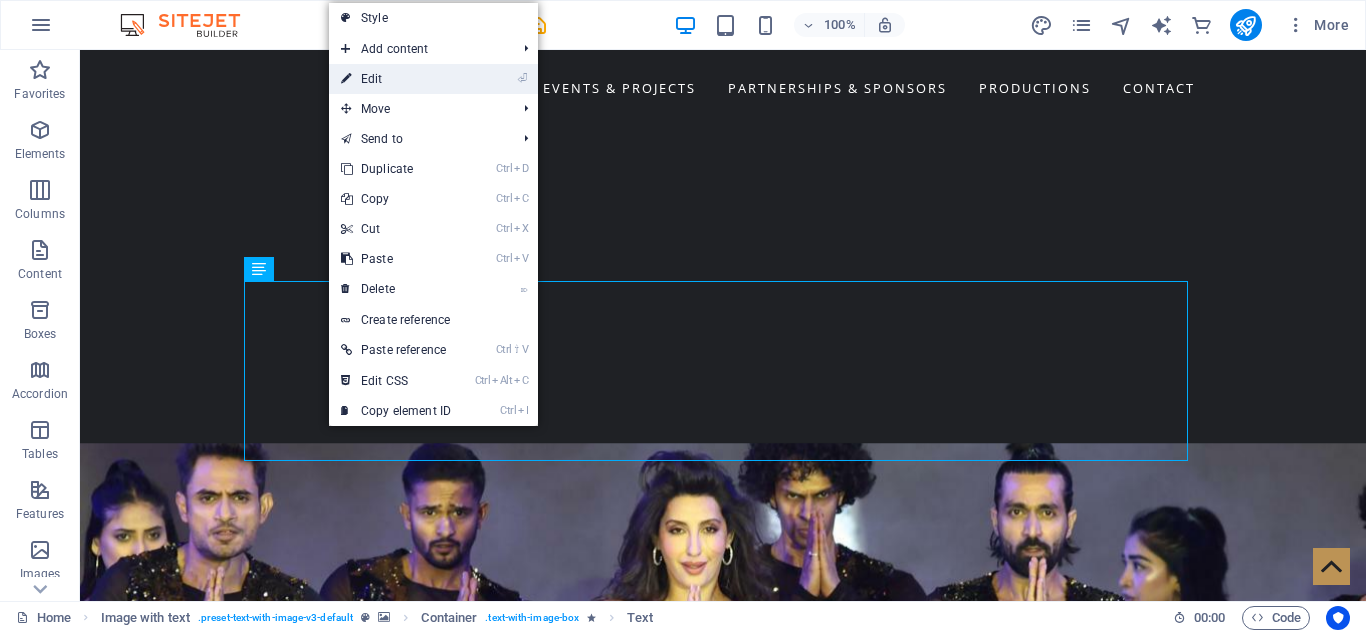 click on "⏎  Edit" at bounding box center (396, 79) 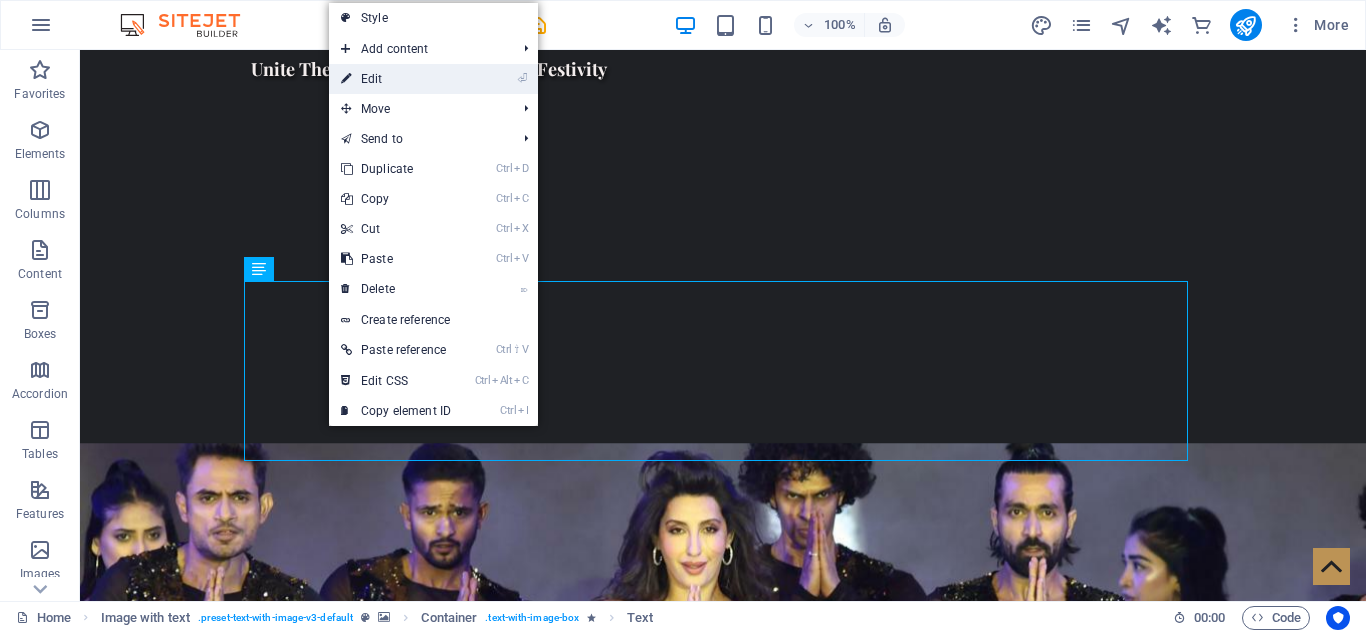 select on "px" 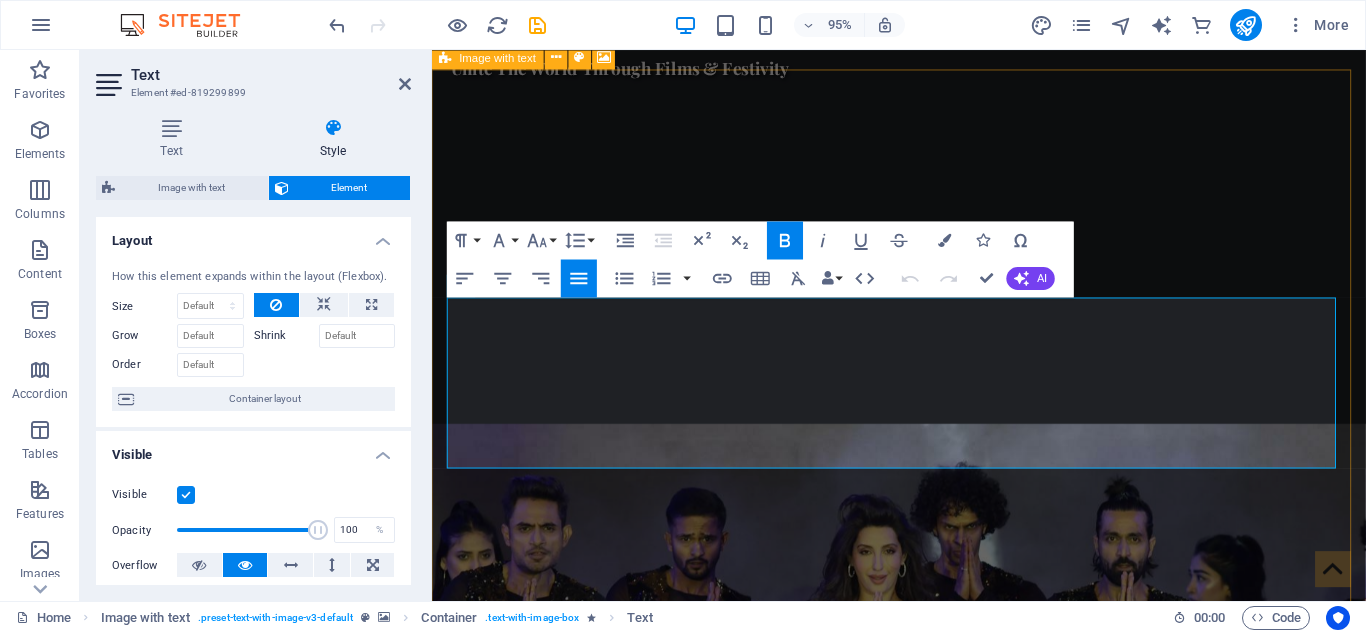 drag, startPoint x: 837, startPoint y: 472, endPoint x: 433, endPoint y: 325, distance: 429.91278 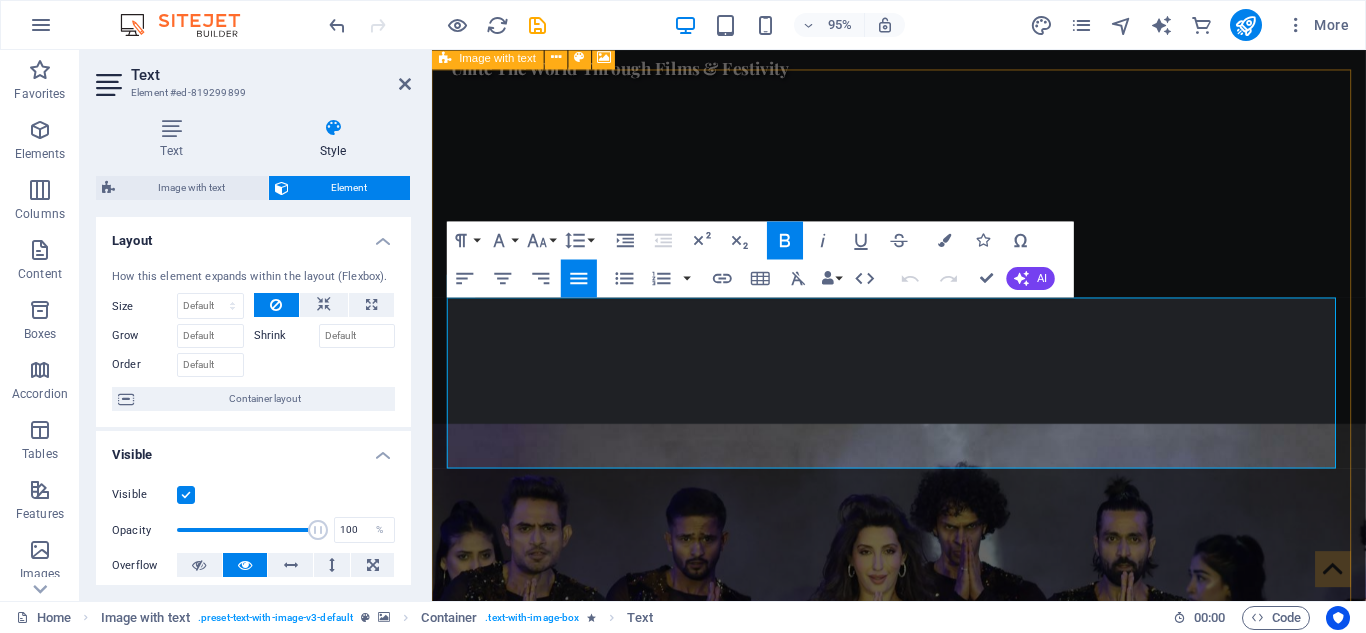 click on "WELCOME TO WorldWide Films Network We are Nepal’s premier platform for international entertainment and cultural exchange. From iconic concerts to global film collaborations, we bring world-class experiences to Nepali audiences and take Nepali talent to global stages. Our vision is to create a bridge between Nepal and the world through music, cinema, and live entertainment." at bounding box center (923, 1433) 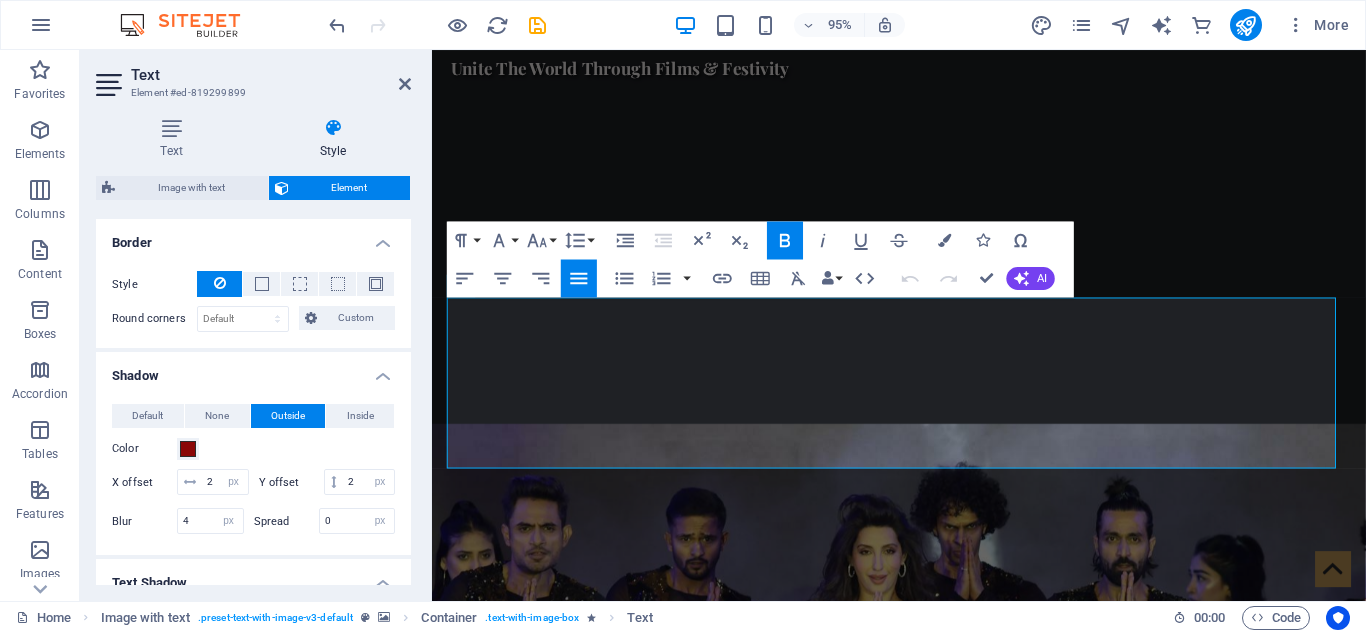 scroll, scrollTop: 462, scrollLeft: 0, axis: vertical 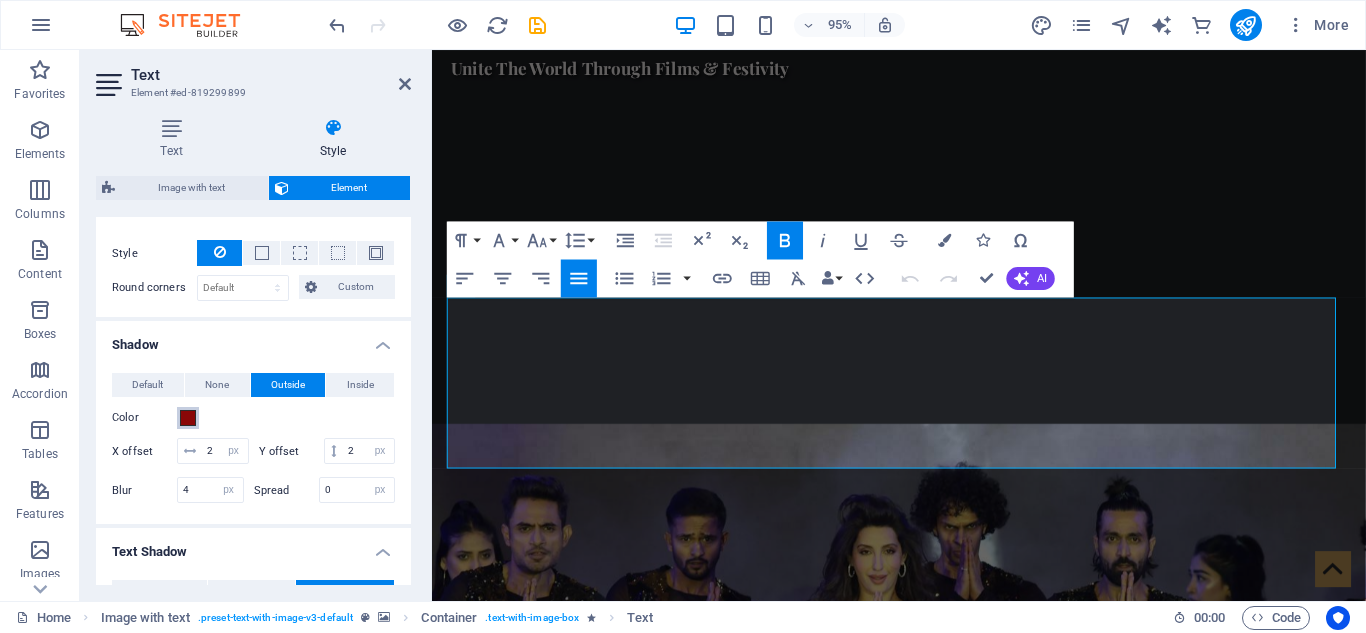 click on "Color" at bounding box center [188, 418] 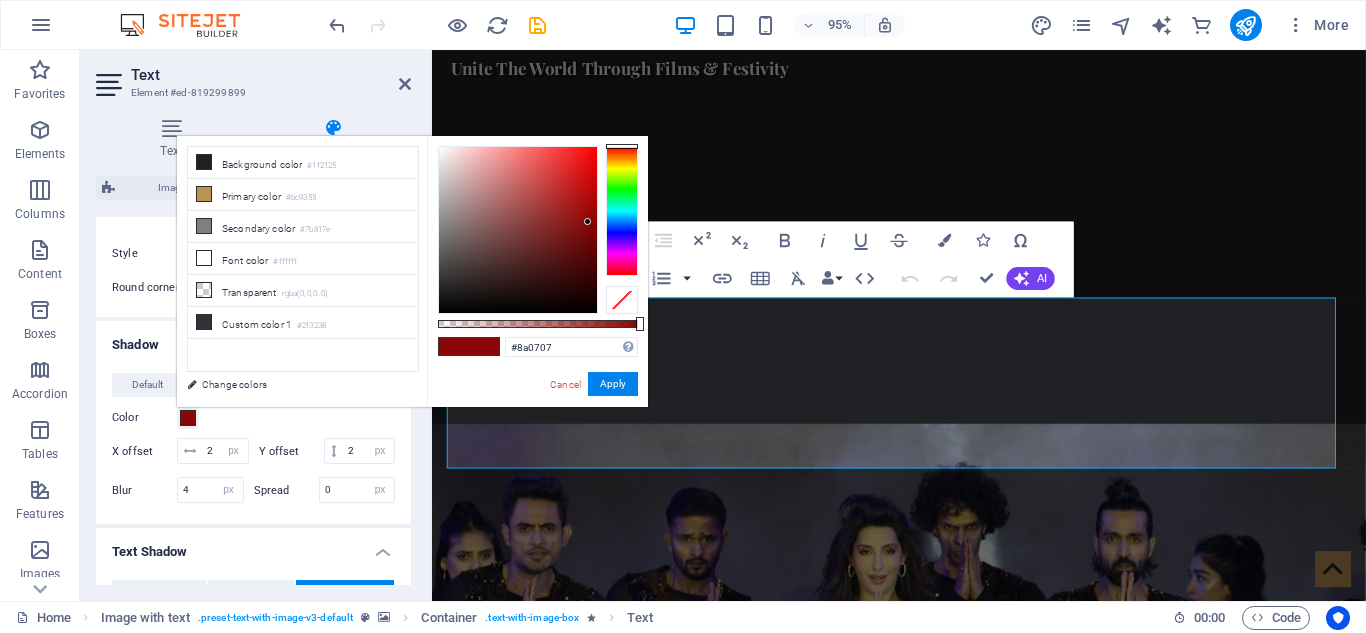 click on "Color" at bounding box center (188, 418) 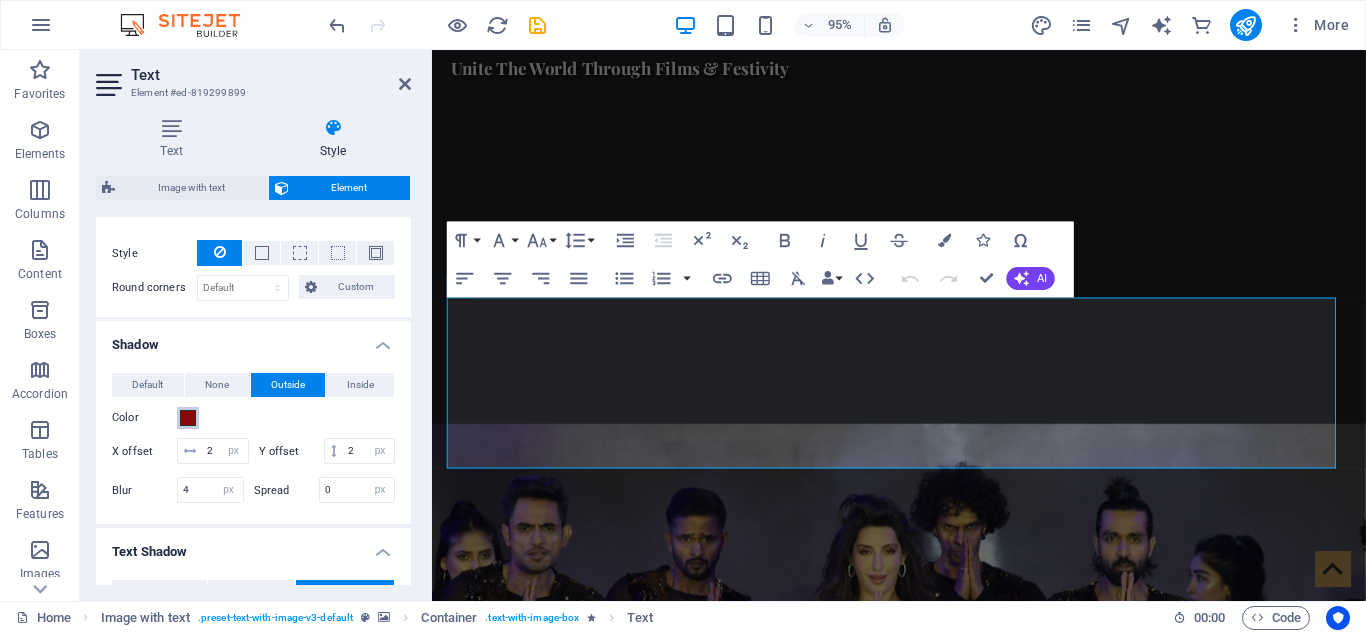 click on "Color" at bounding box center [188, 418] 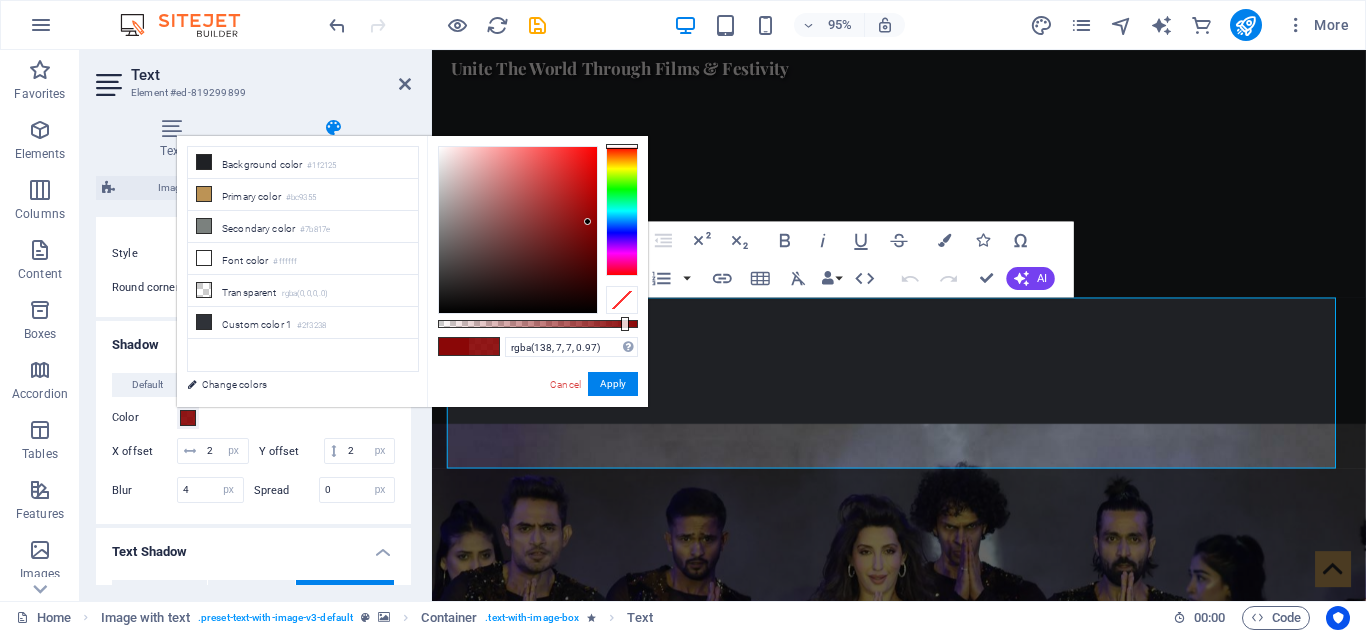 type on "rgba(138, 7, 7, 0.975)" 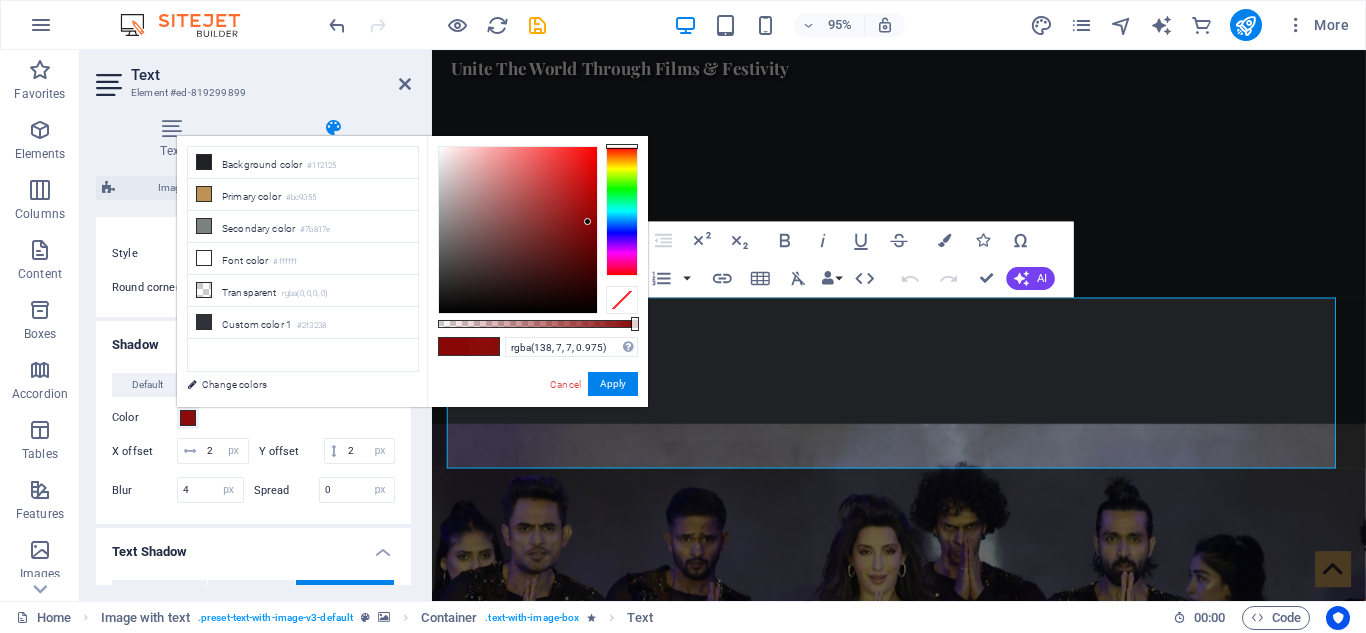 click at bounding box center [635, 324] 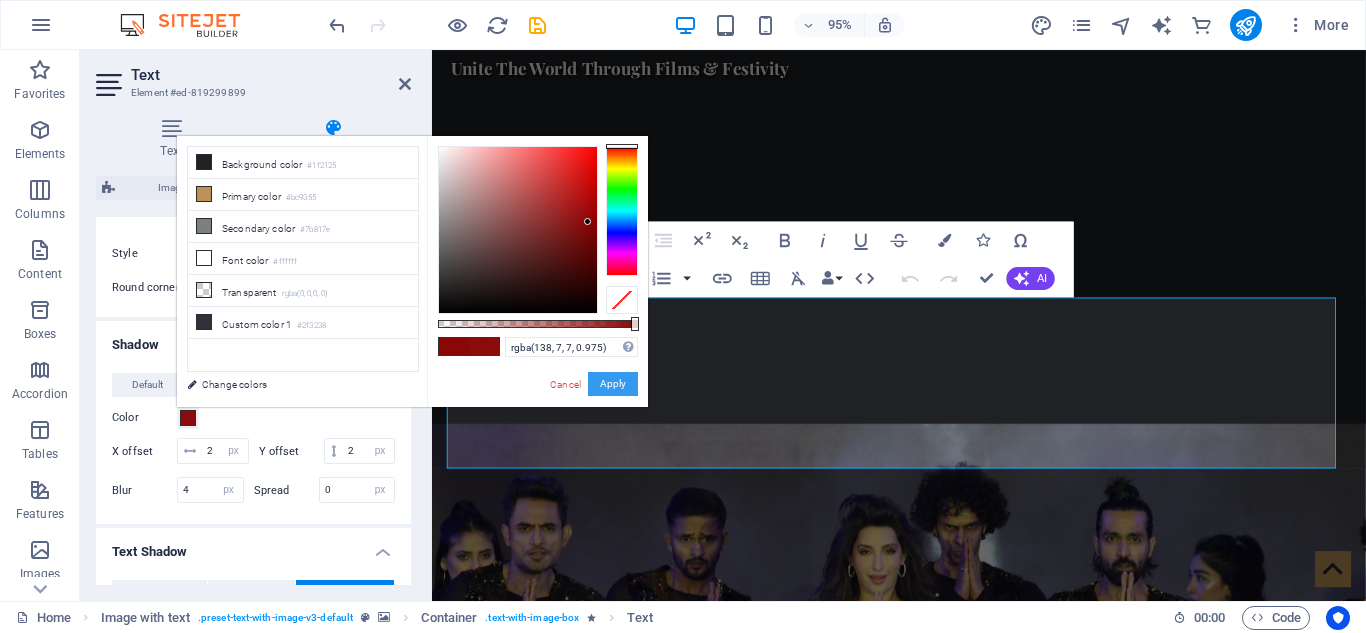 click on "Apply" at bounding box center [613, 384] 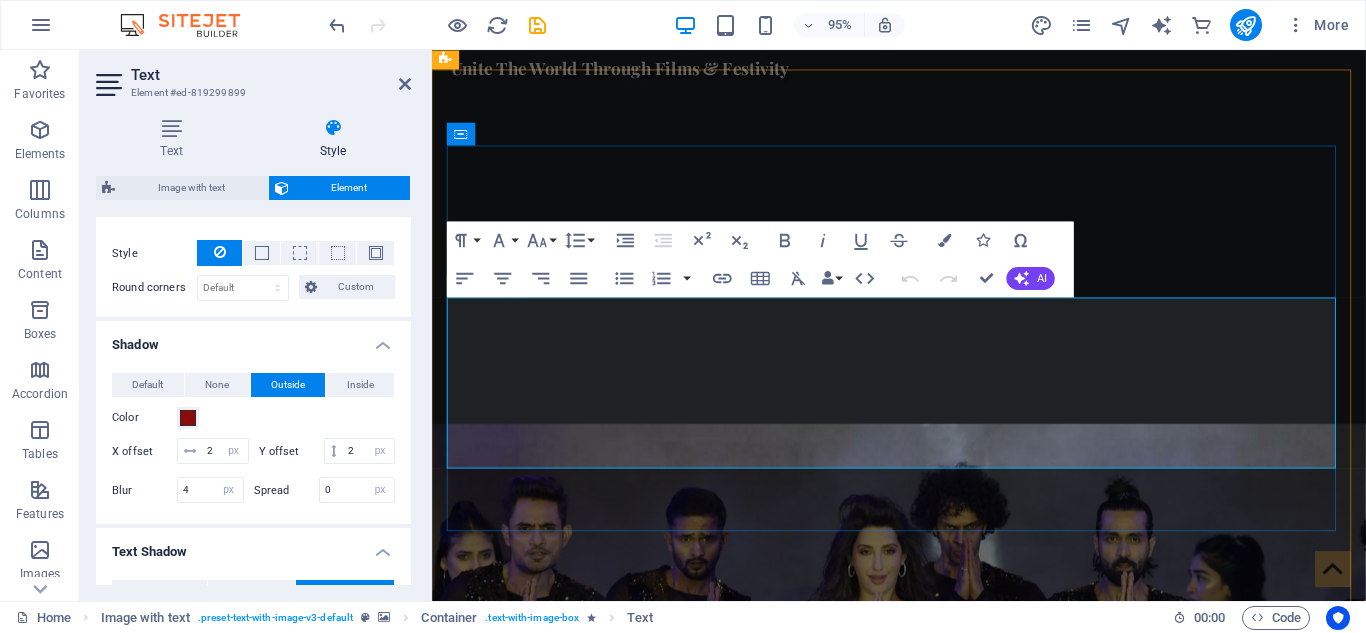 click on "We are Nepal’s premier platform for international entertainment and cultural exchange. From iconic concerts to global film collaborations, we bring world-class experiences to Nepali audiences and take Nepali talent to global stages. Our vision is to create a bridge between Nepal and the world through music, cinema, and live entertainment." at bounding box center (920, 1715) 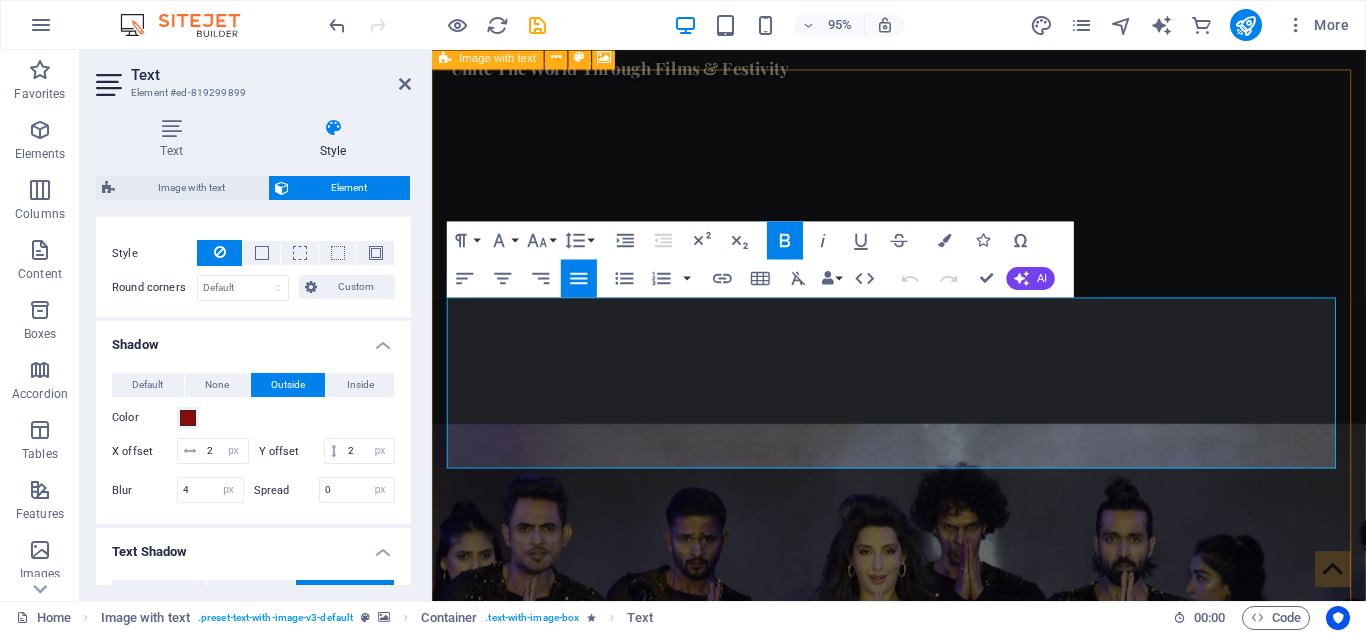 click at bounding box center (923, 1102) 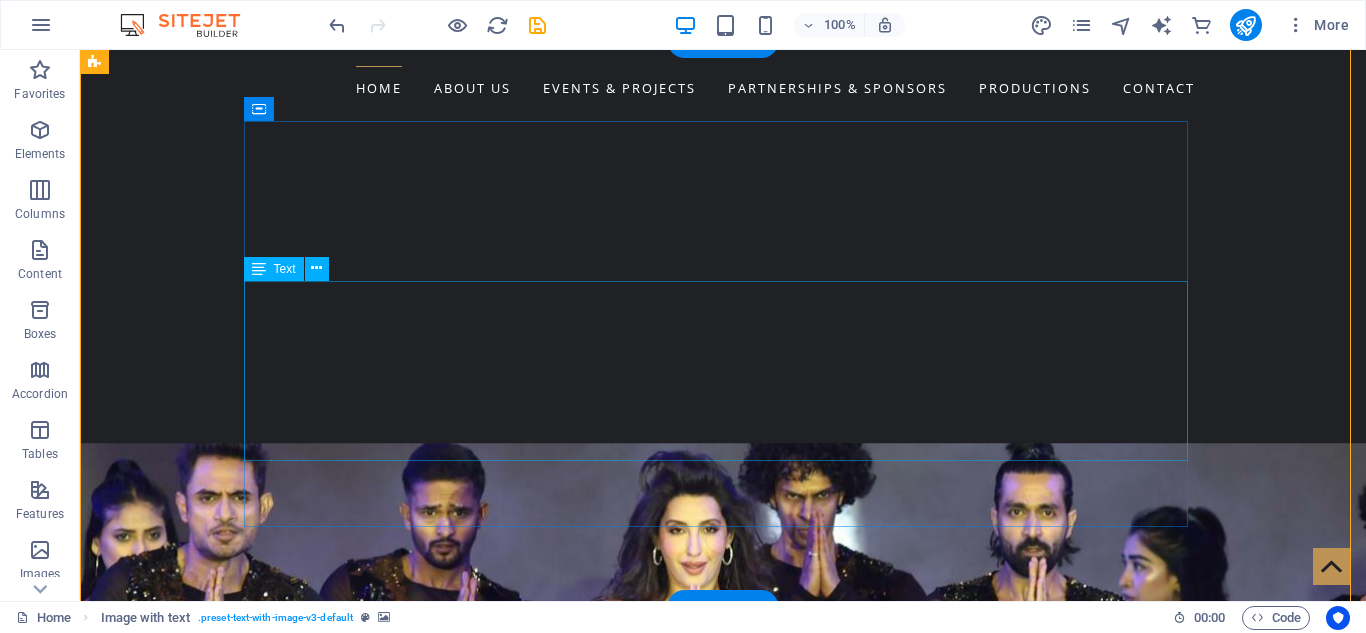 click on "We are Nepal’s premier platform for international entertainment and cultural exchange. From iconic concerts to global film collaborations, we bring world-class experiences to Nepali audiences and take Nepali talent to global stages. Our vision is to create a bridge between Nepal and the world through music, cinema, and live entertainment." at bounding box center (568, 1639) 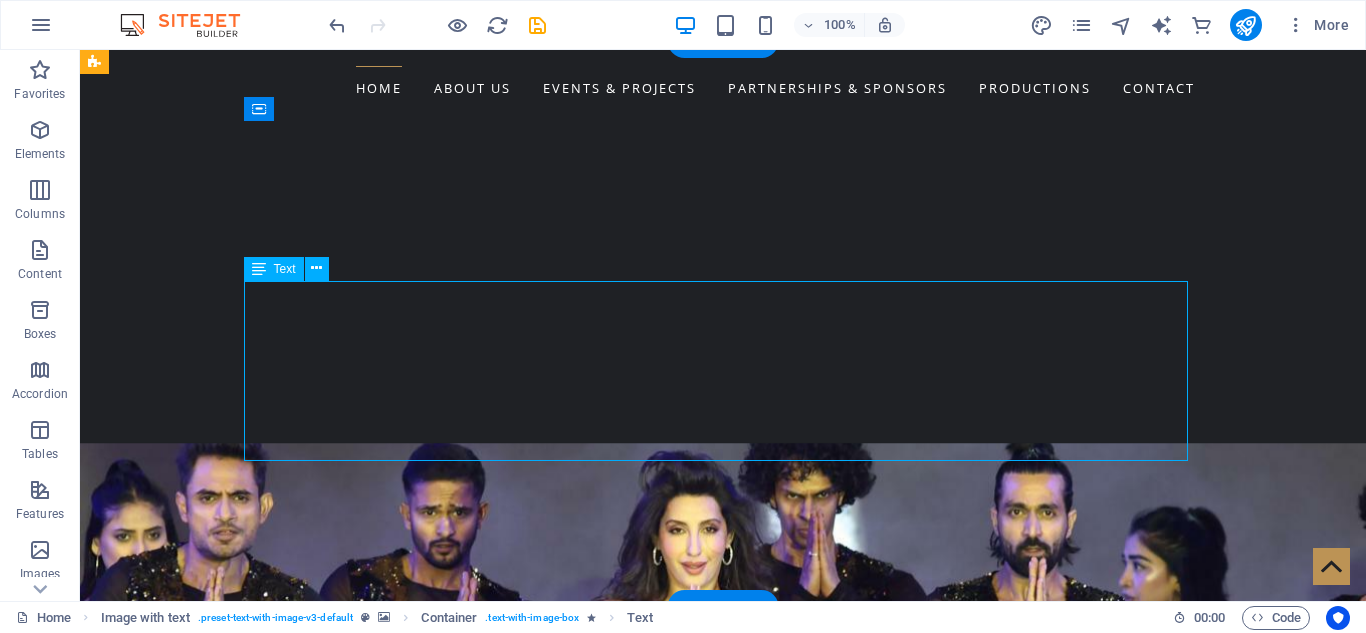 click on "We are Nepal’s premier platform for international entertainment and cultural exchange. From iconic concerts to global film collaborations, we bring world-class experiences to Nepali audiences and take Nepali talent to global stages. Our vision is to create a bridge between Nepal and the world through music, cinema, and live entertainment." at bounding box center [568, 1639] 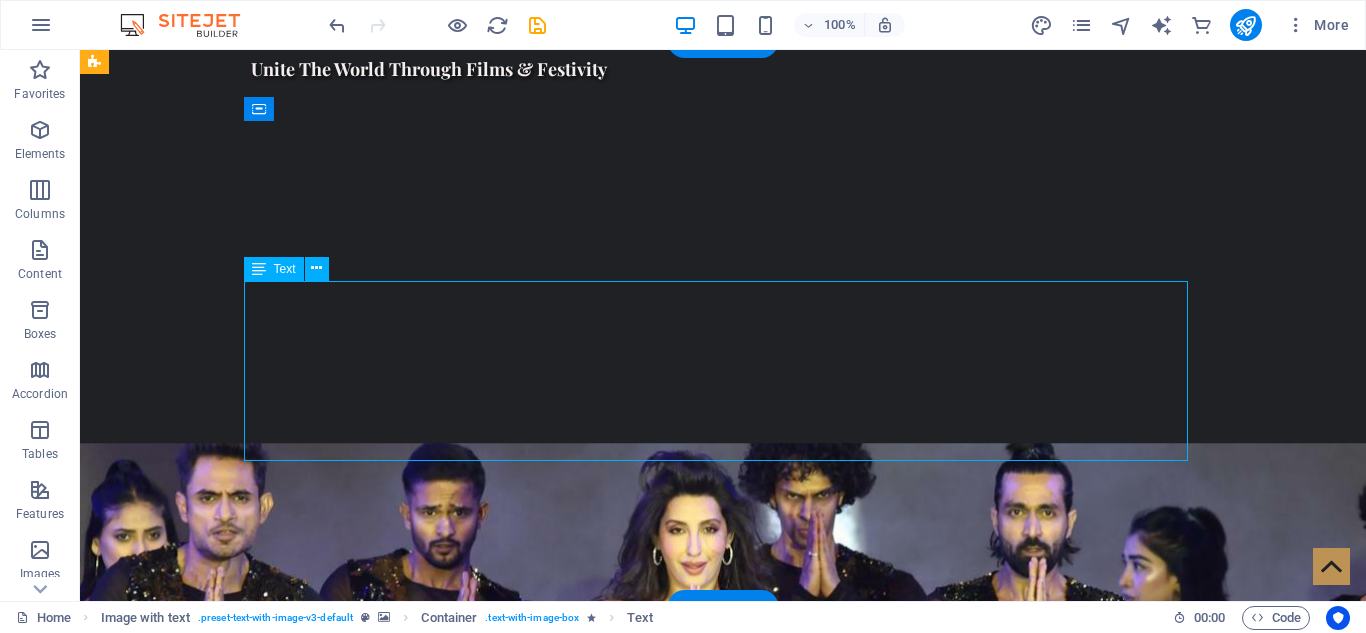 select on "px" 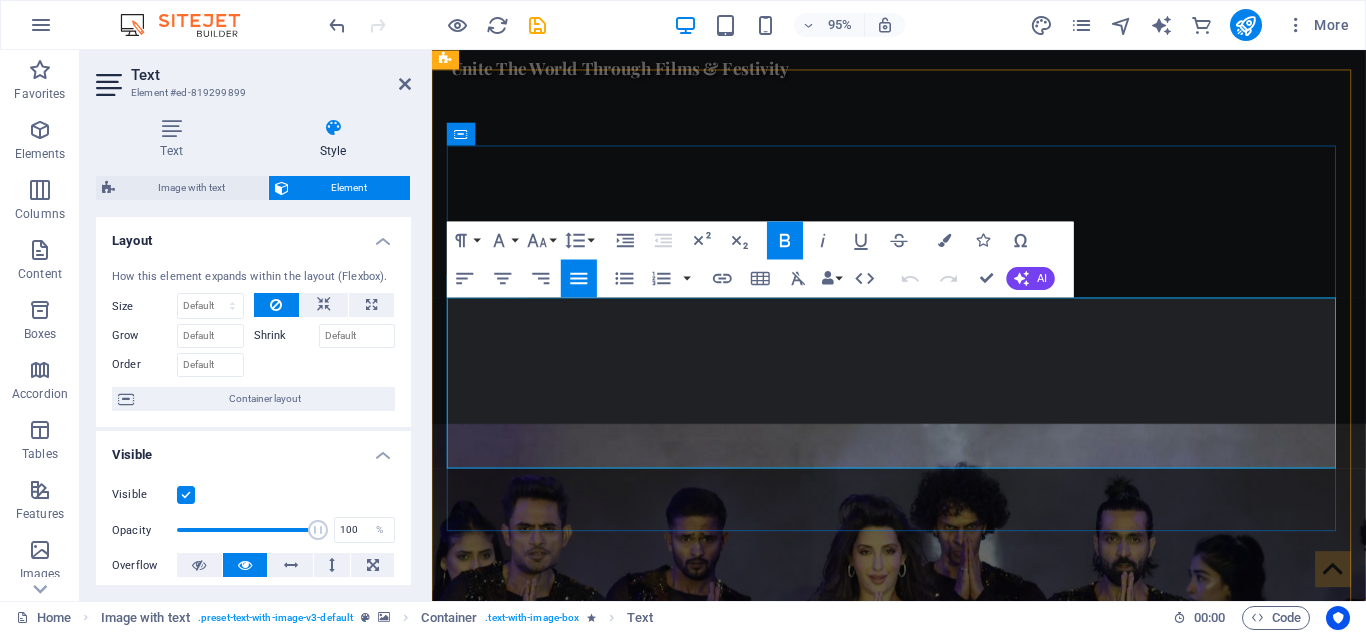 drag, startPoint x: 453, startPoint y: 326, endPoint x: 899, endPoint y: 480, distance: 471.83896 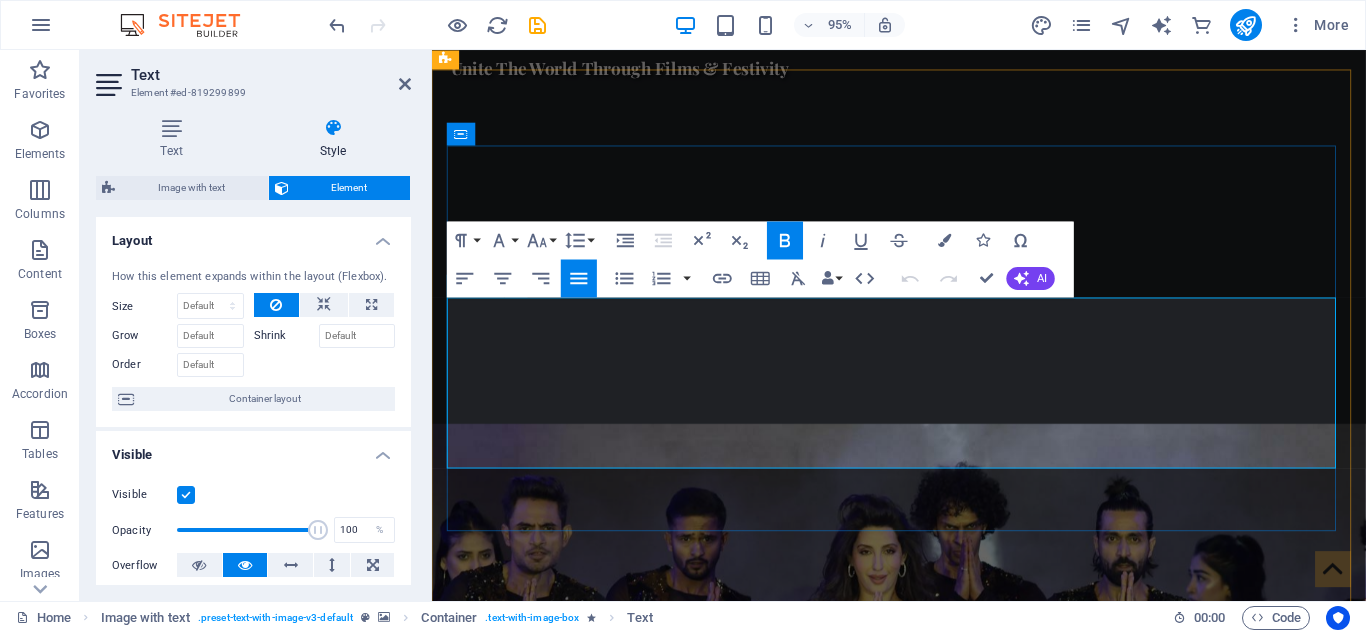 click on "We are Nepal’s premier platform for international entertainment and cultural exchange. From iconic concerts to global film collaborations, we bring world-class experiences to Nepali audiences and take Nepali talent to global stages. Our vision is to create a bridge between Nepal and the world through music, cinema, and live entertainment." at bounding box center [920, 1715] 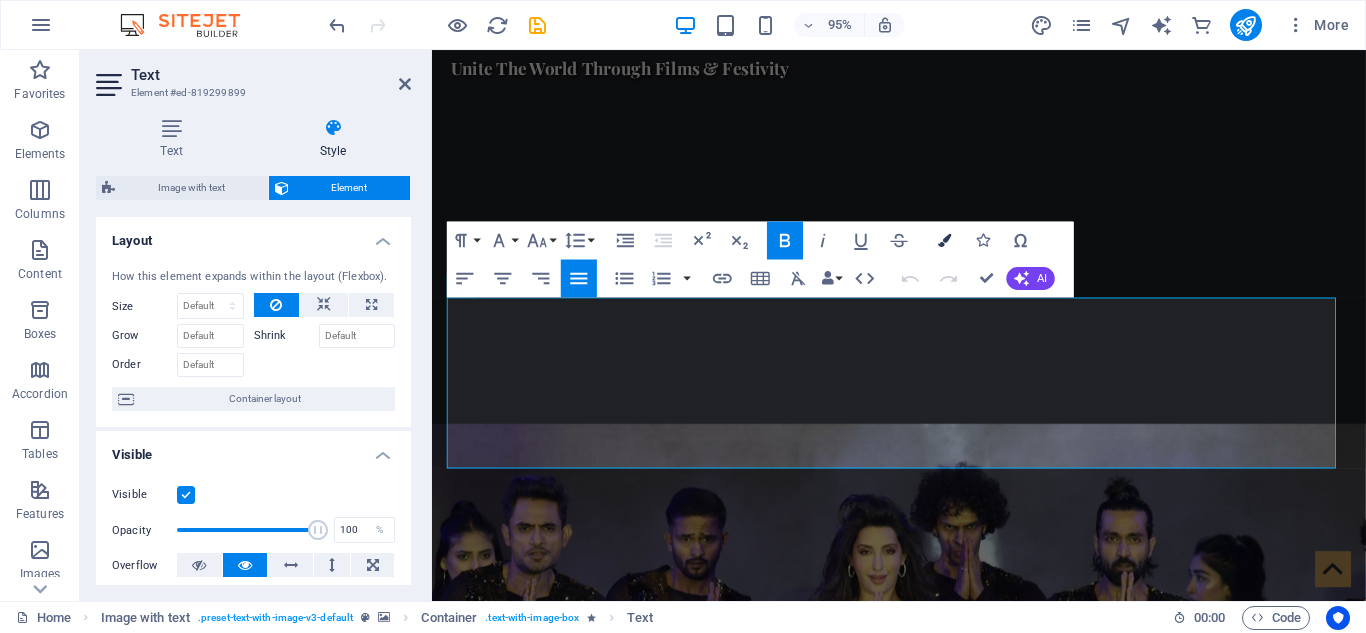 click on "Colors" at bounding box center [945, 240] 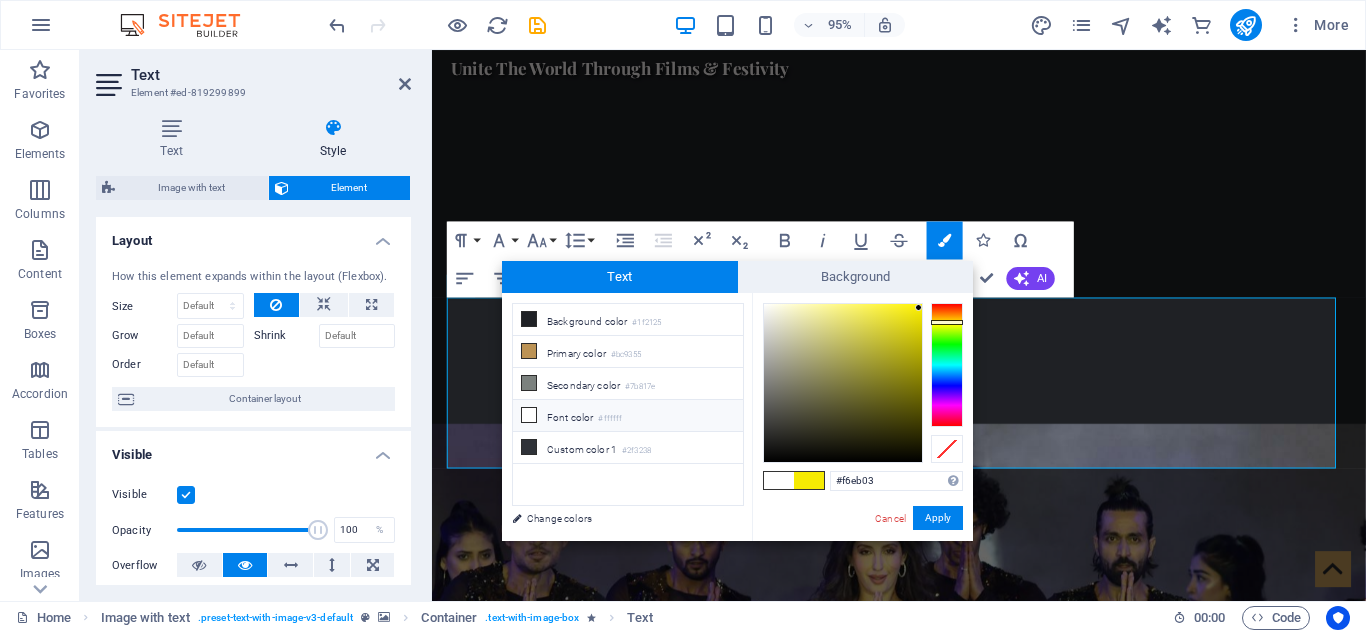 type on "#0b0b0a" 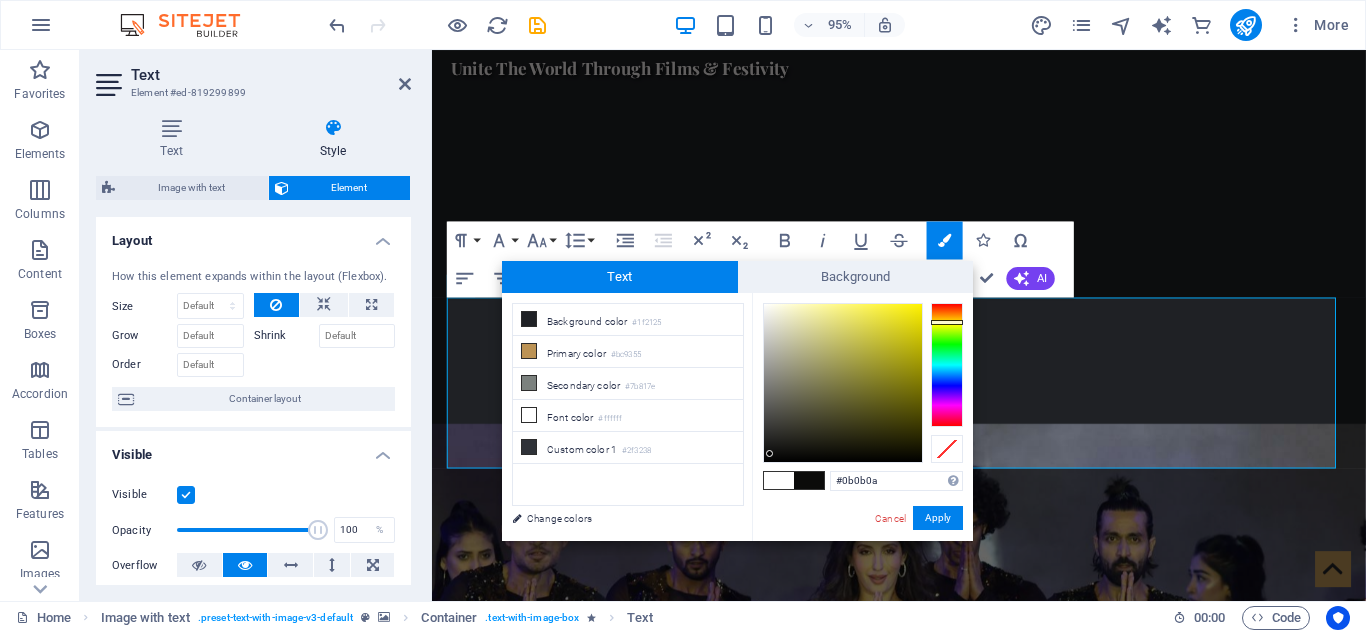 click at bounding box center [843, 383] 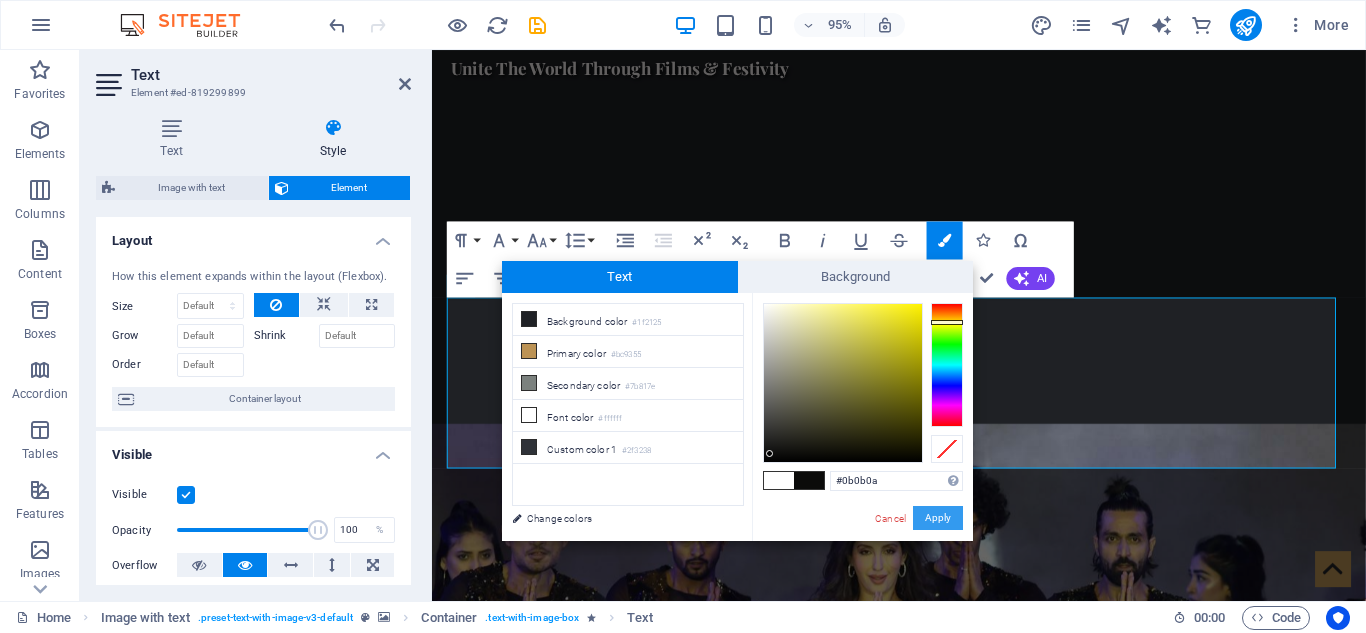 click on "Apply" at bounding box center [938, 518] 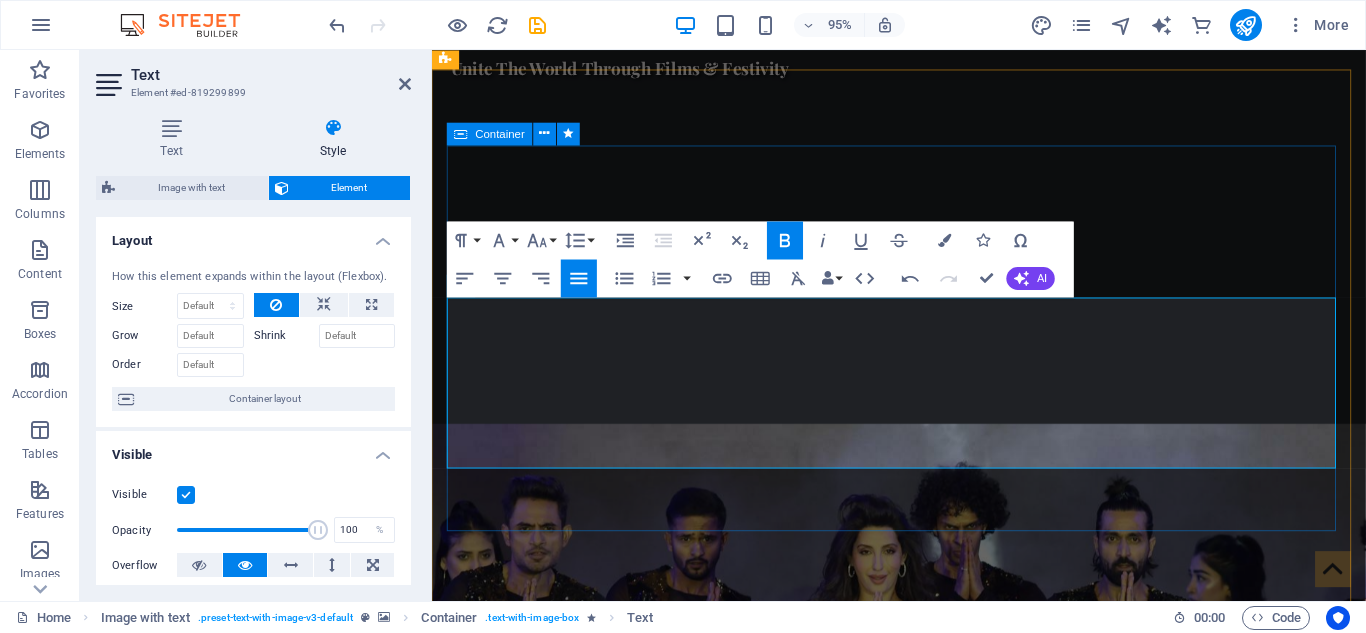 click on "WELCOME TO WorldWide Films Network We are Nepal’s premier platform for international entertainment and cultural exchange. From iconic concerts to global film collaborations, we bring world-class experiences to Nepali audiences and take Nepali talent to global stages. Our vision is to create a bridge between Nepal and the world through music, cinema, and live entertainment." at bounding box center [920, 1720] 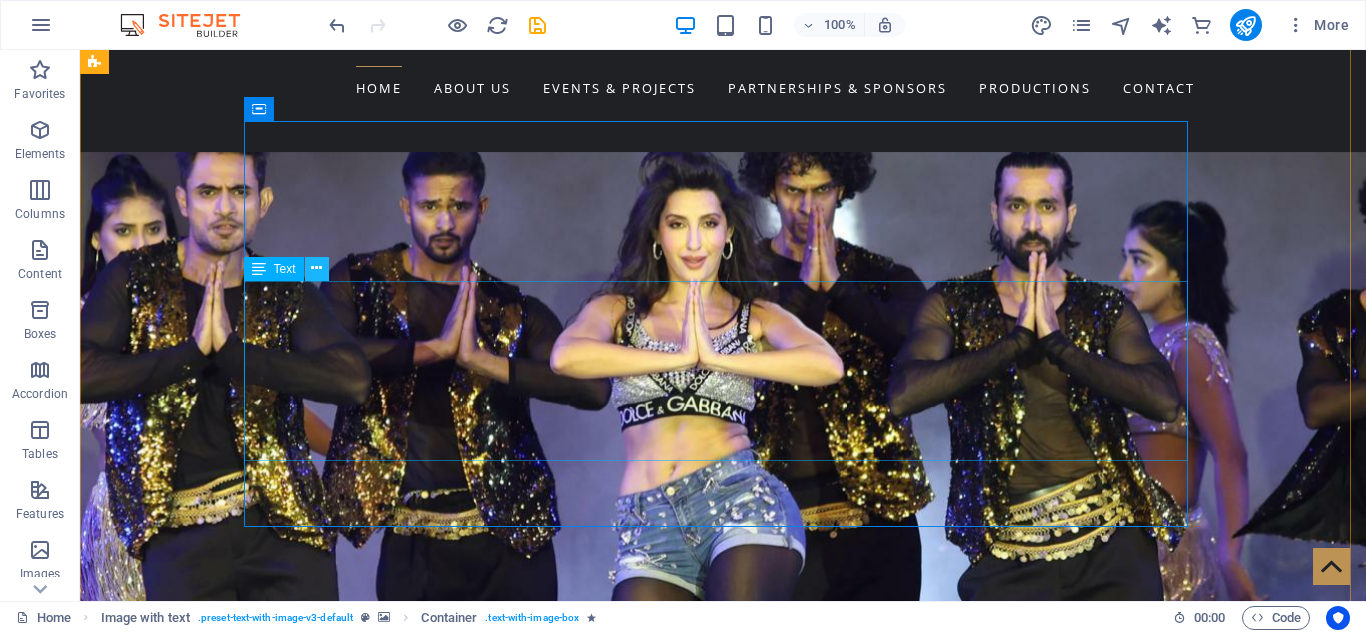 click at bounding box center [316, 268] 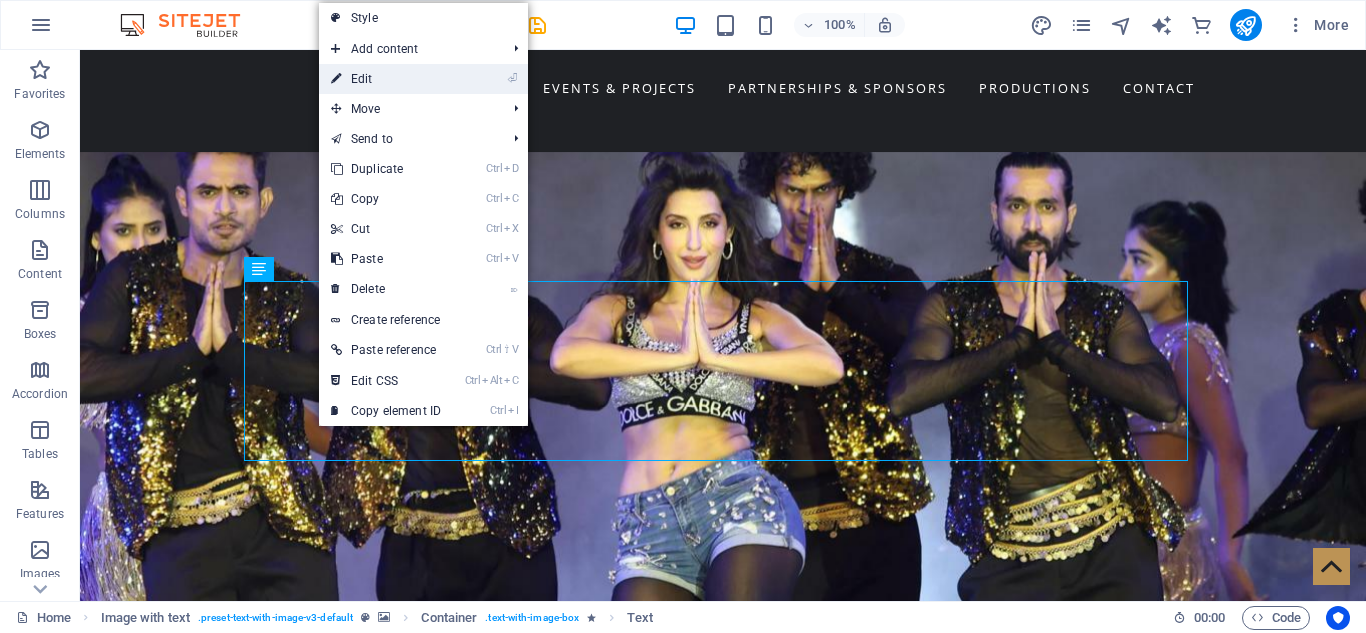 click on "⏎  Edit" at bounding box center (386, 79) 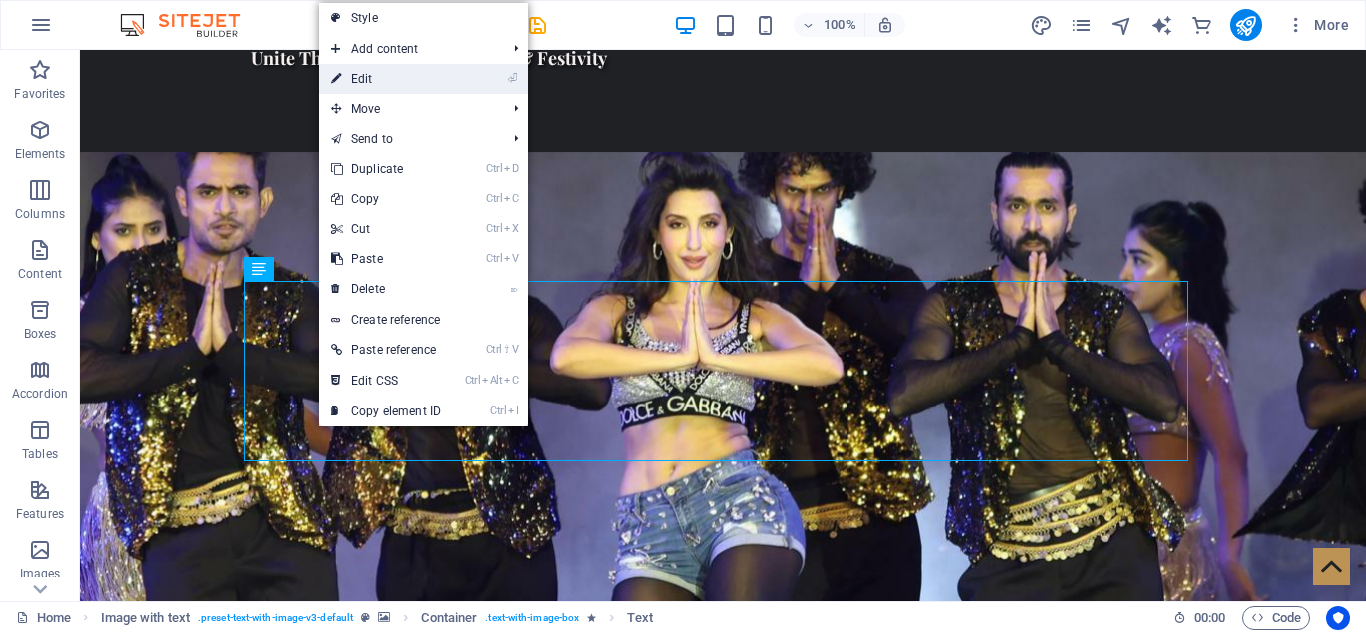 select on "px" 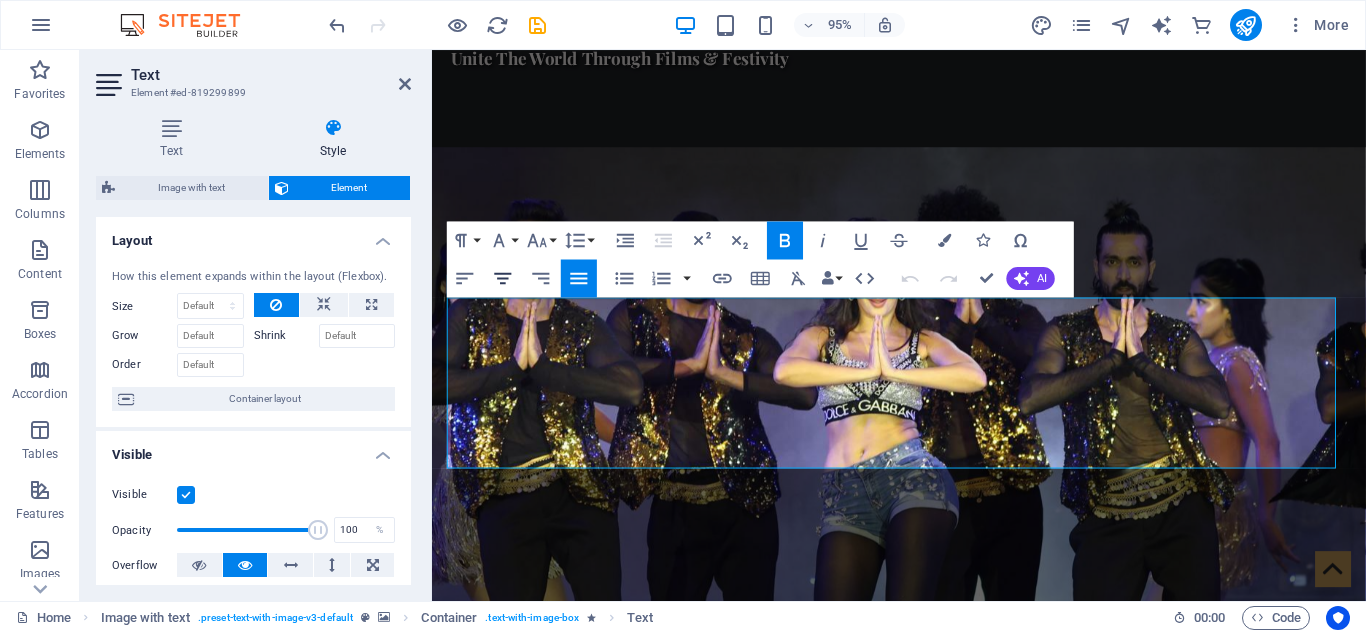 click 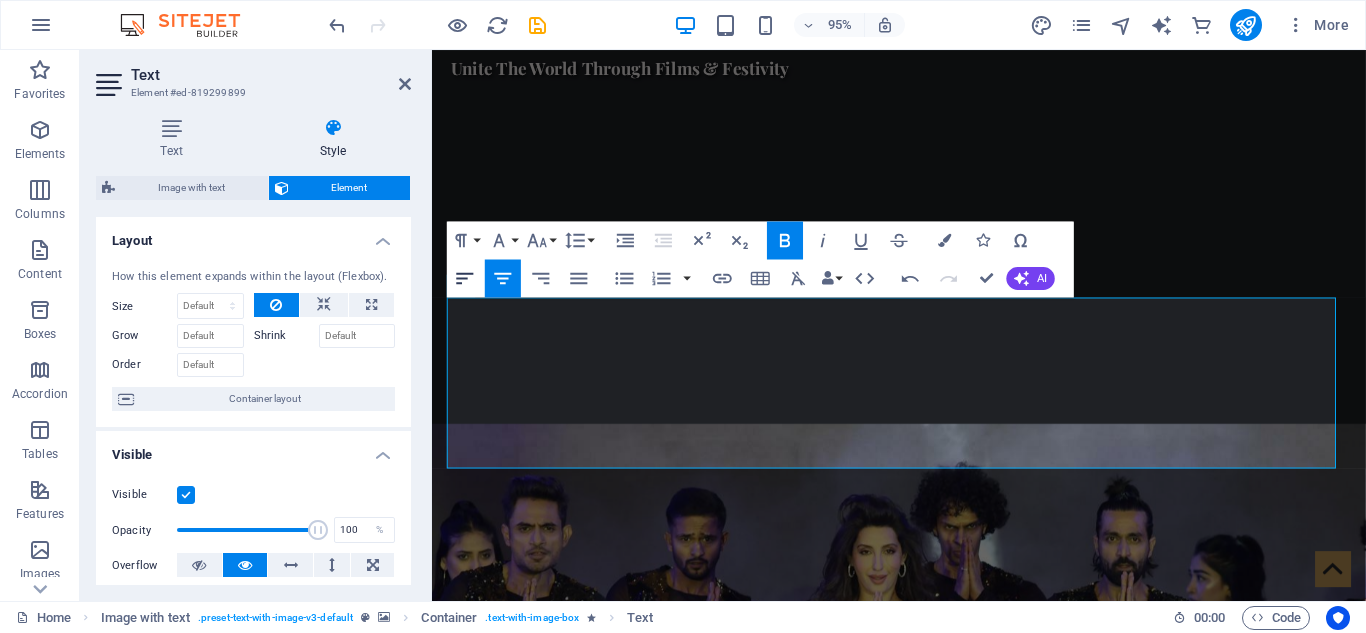 click 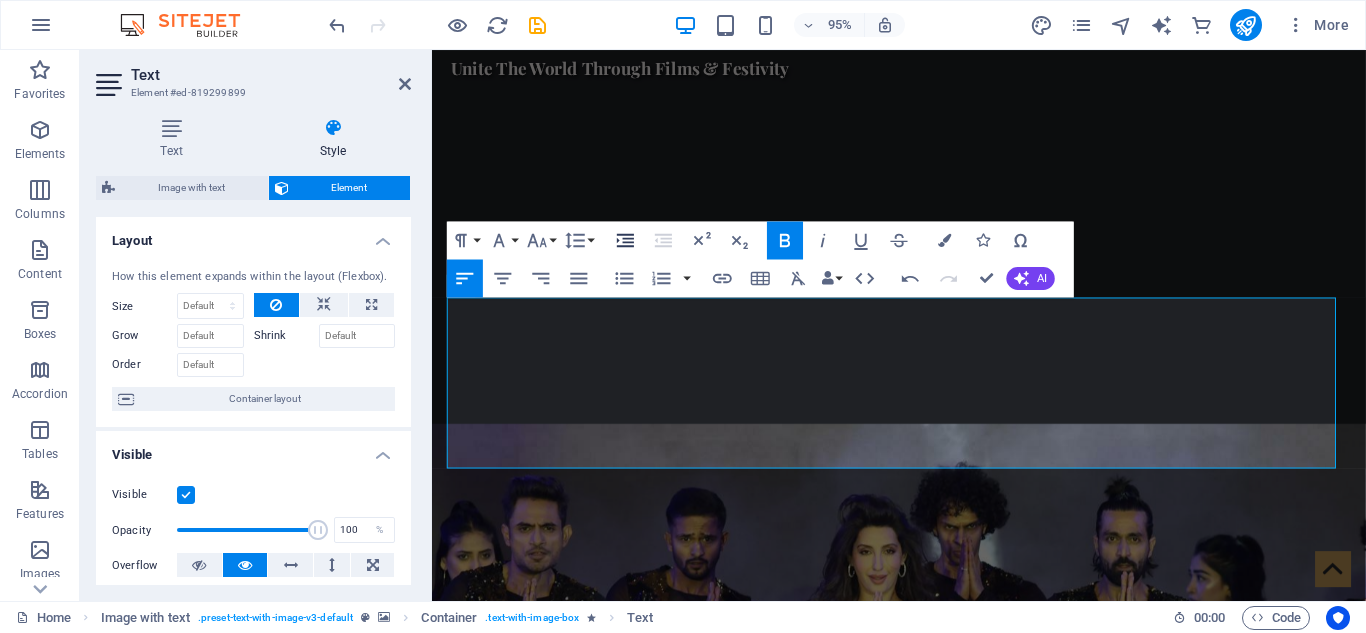 click 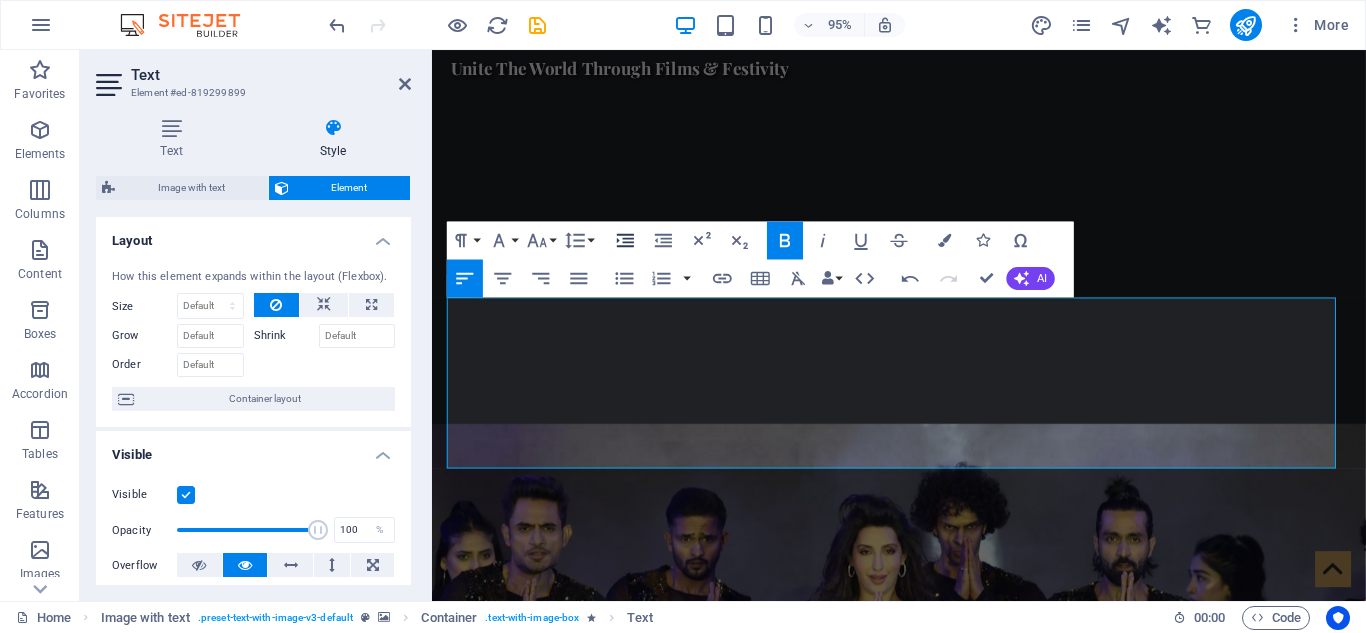 click 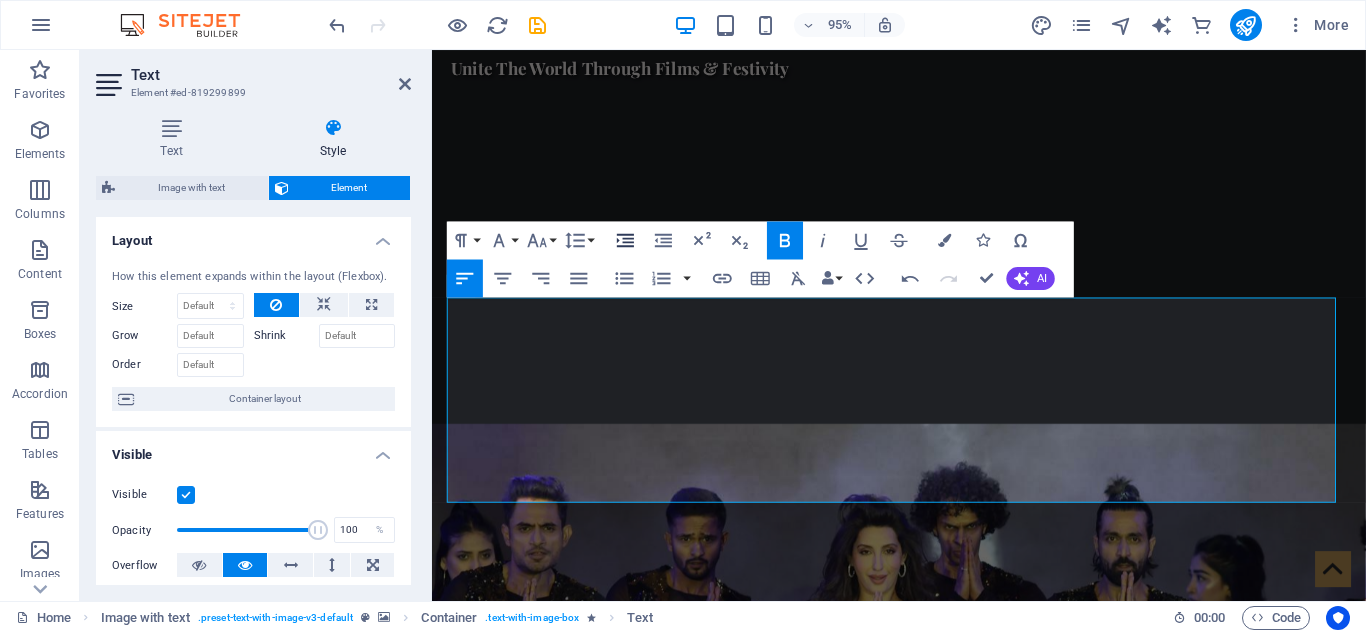 click 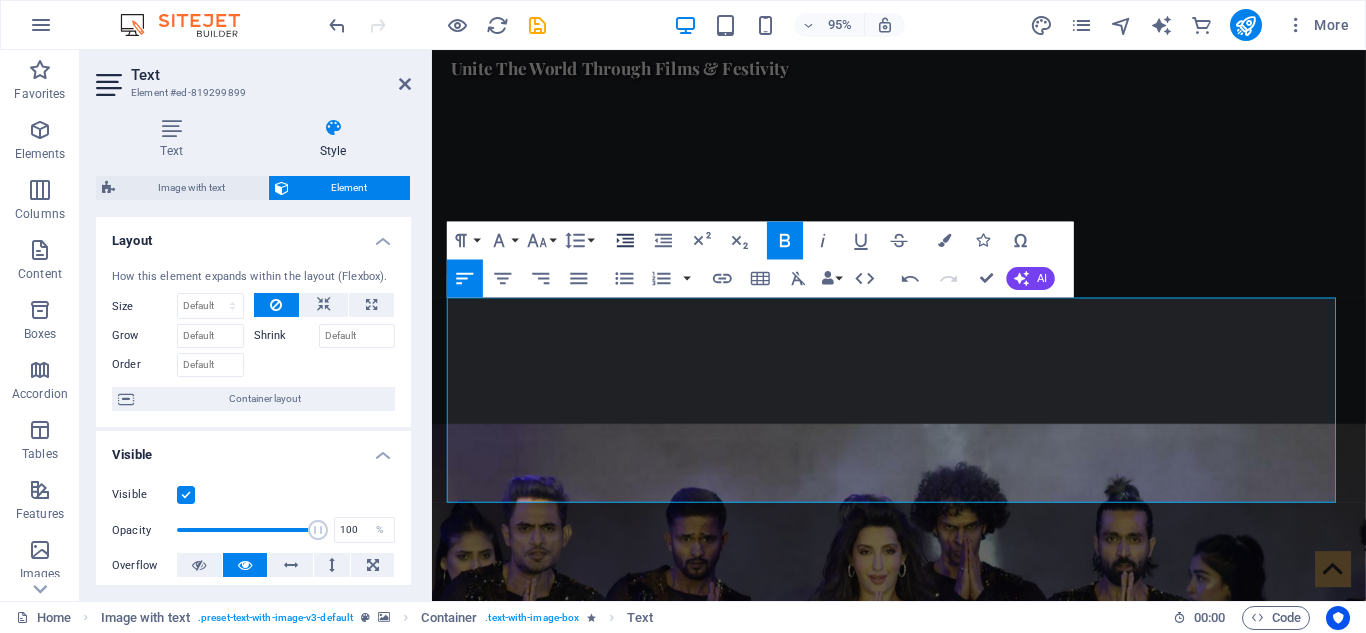 click 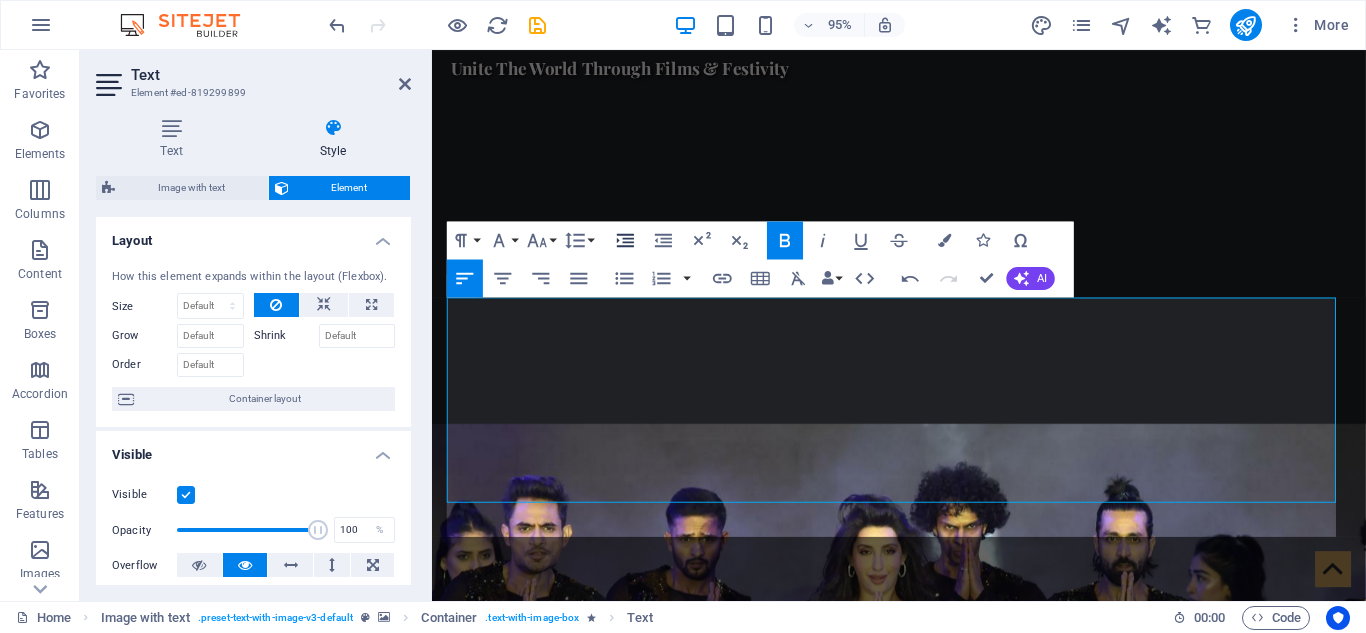 click 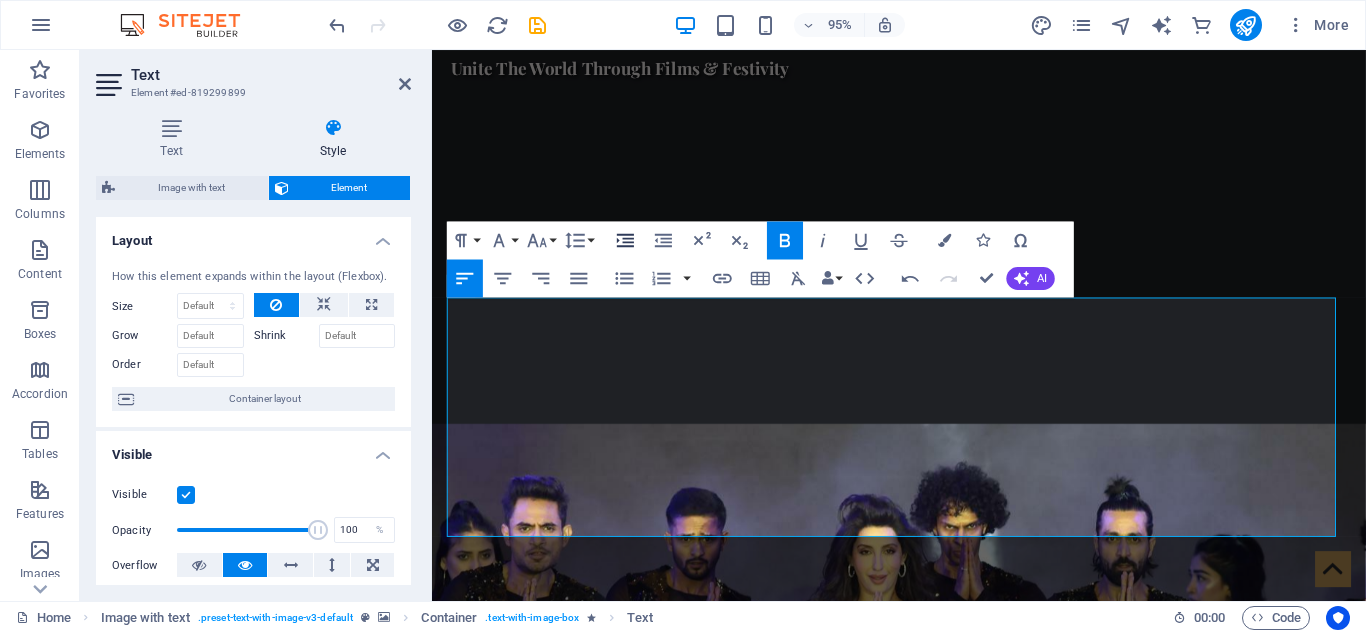 click 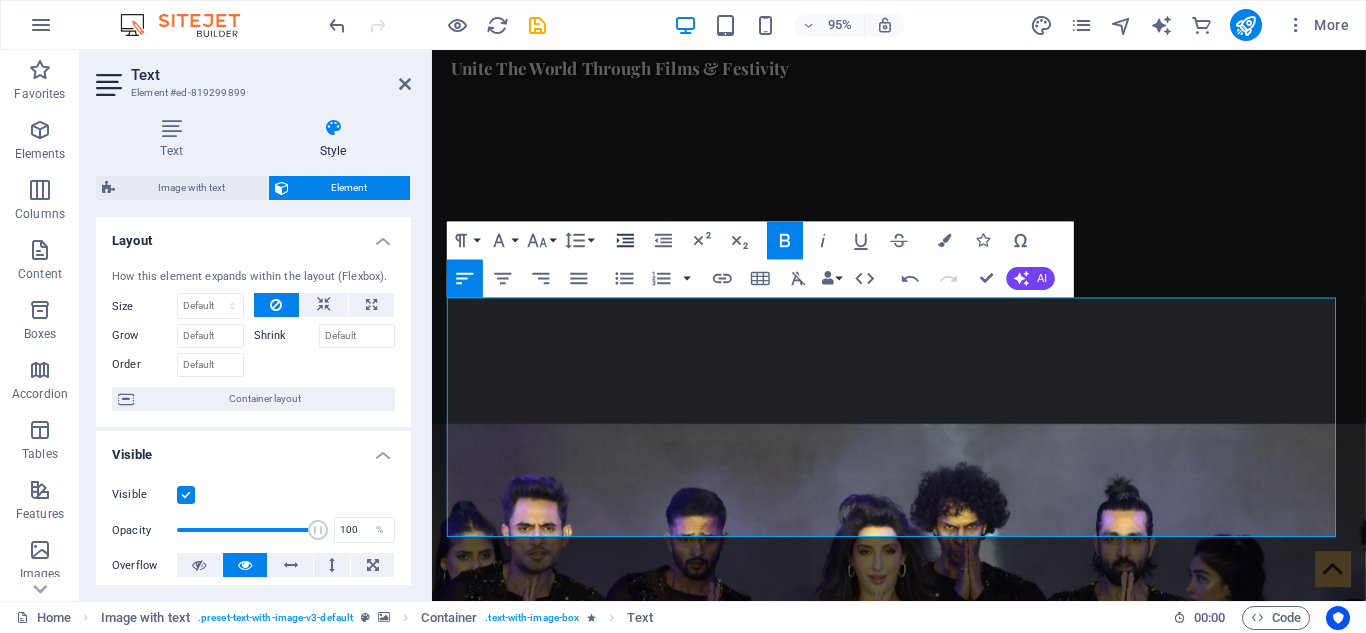 click 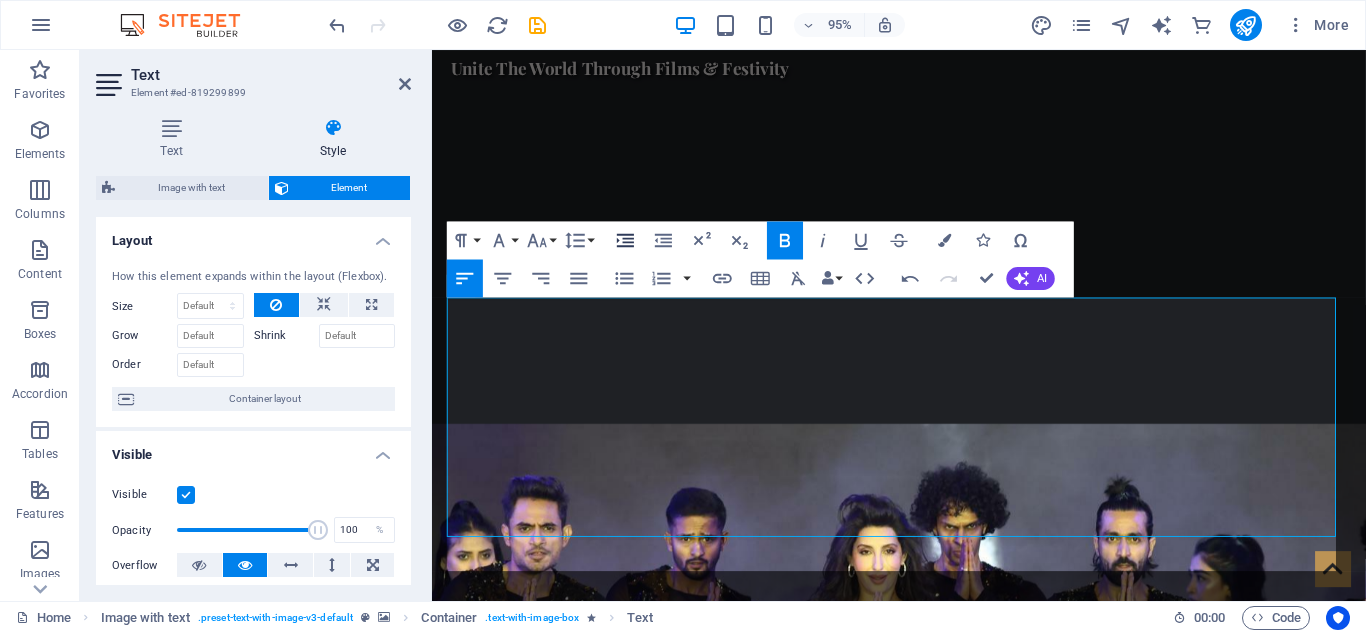 click 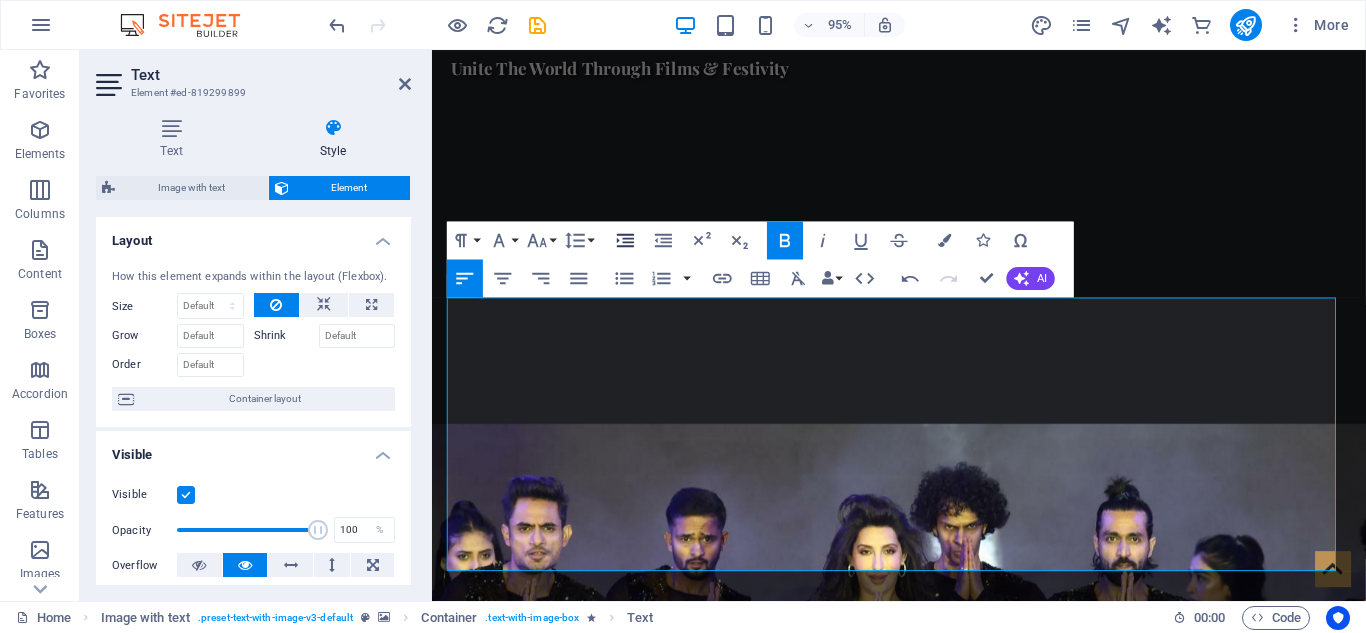 click 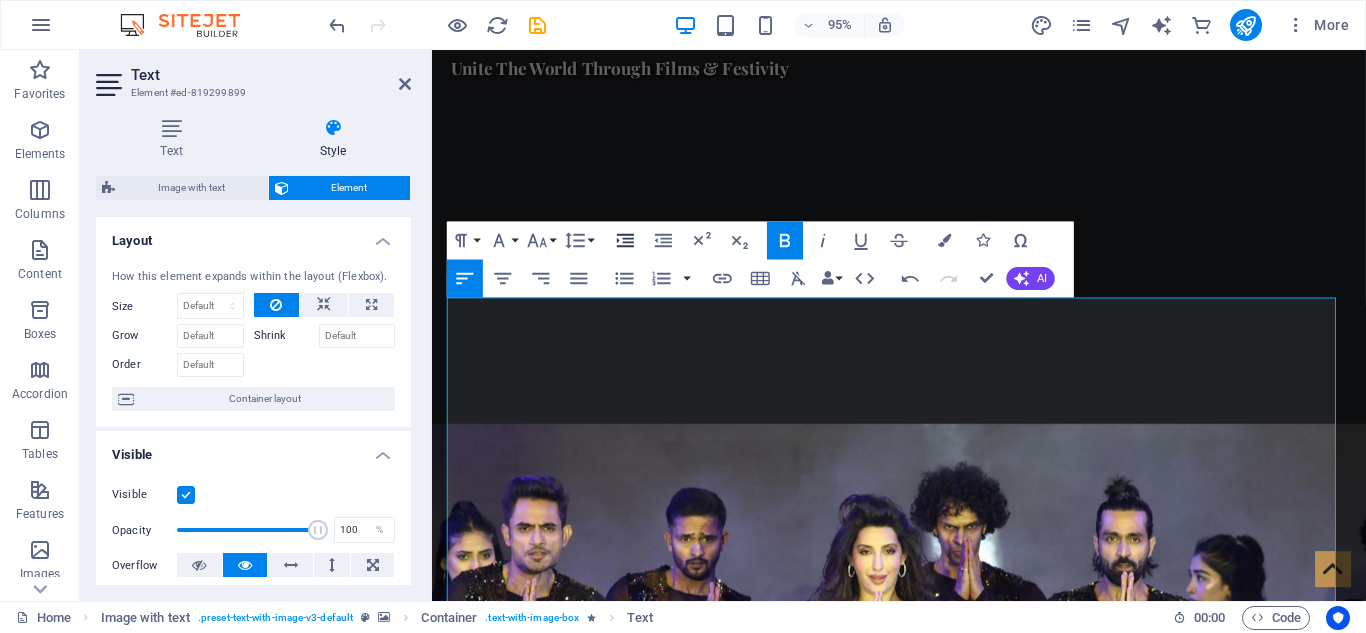 click 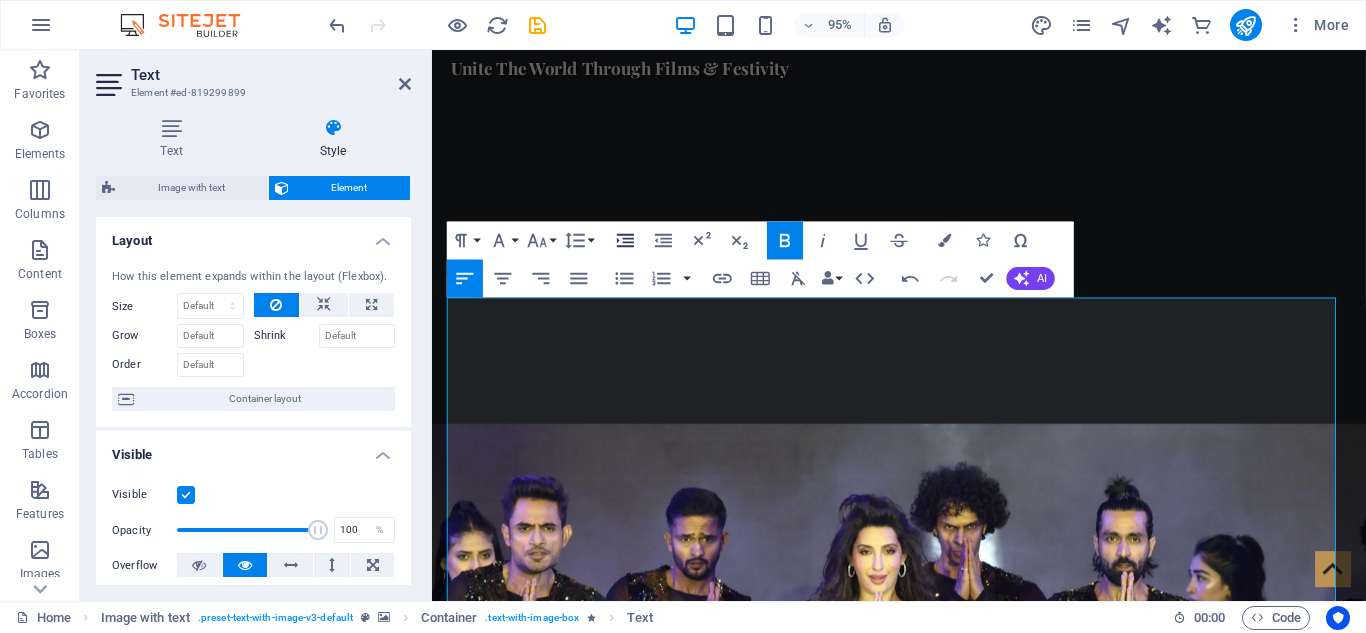 click 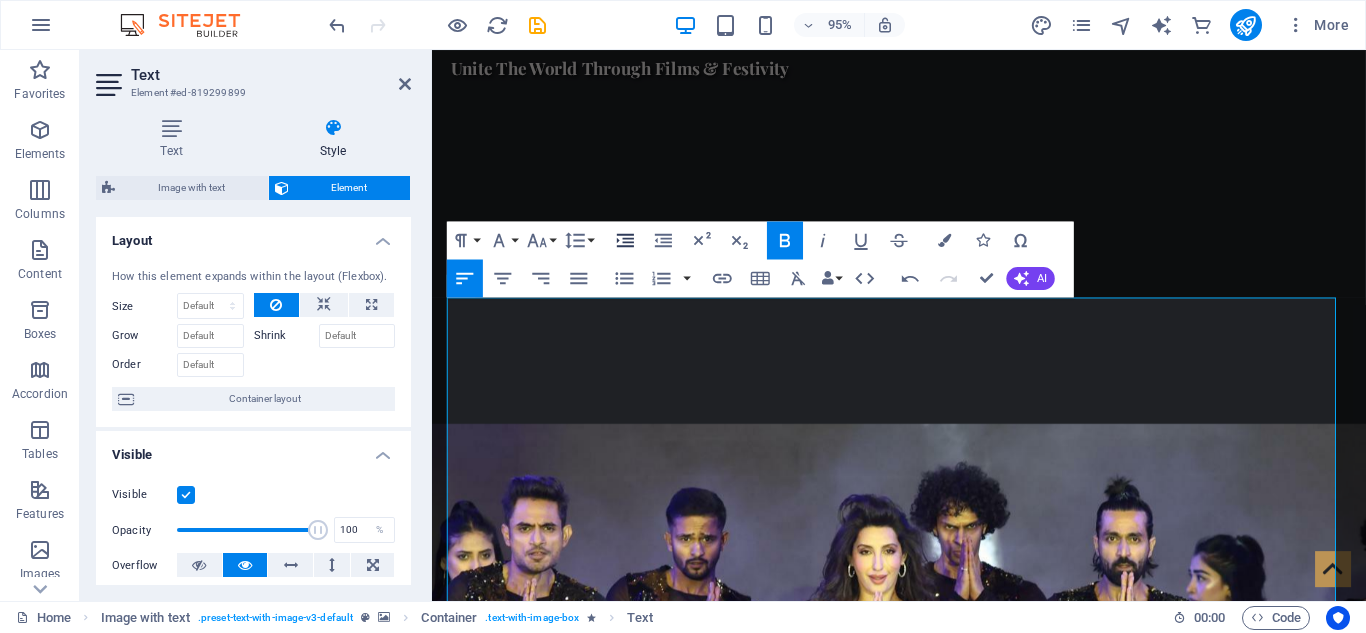 click 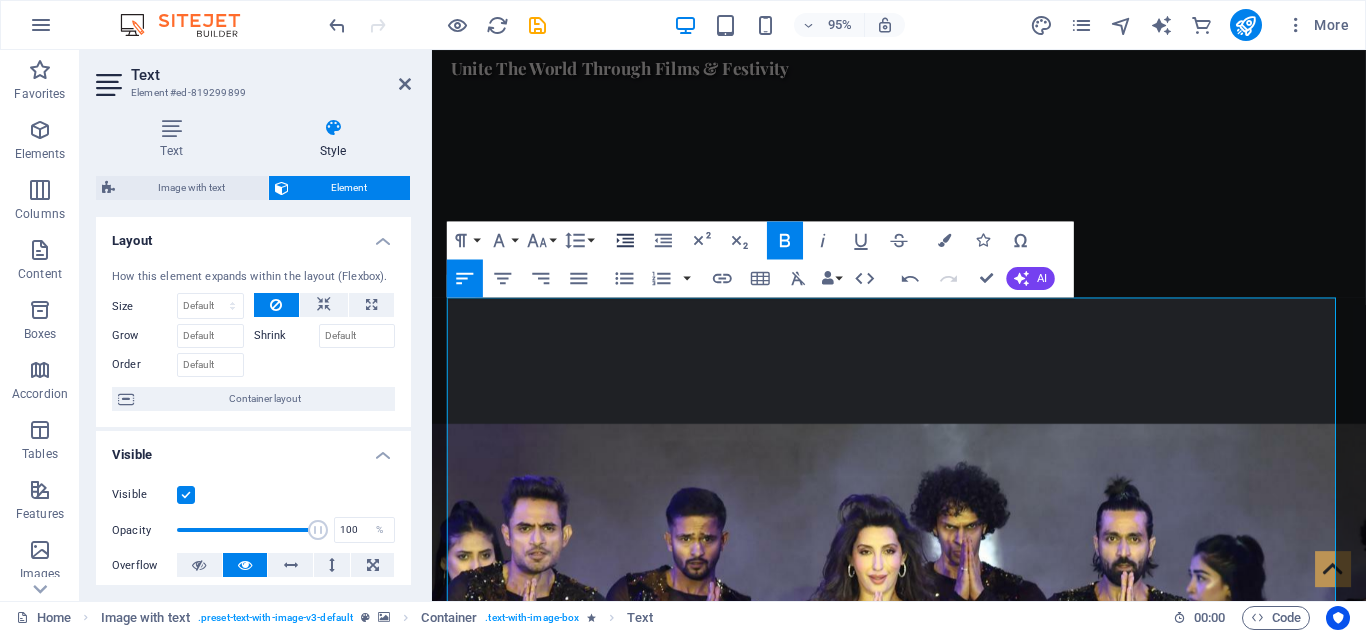 click 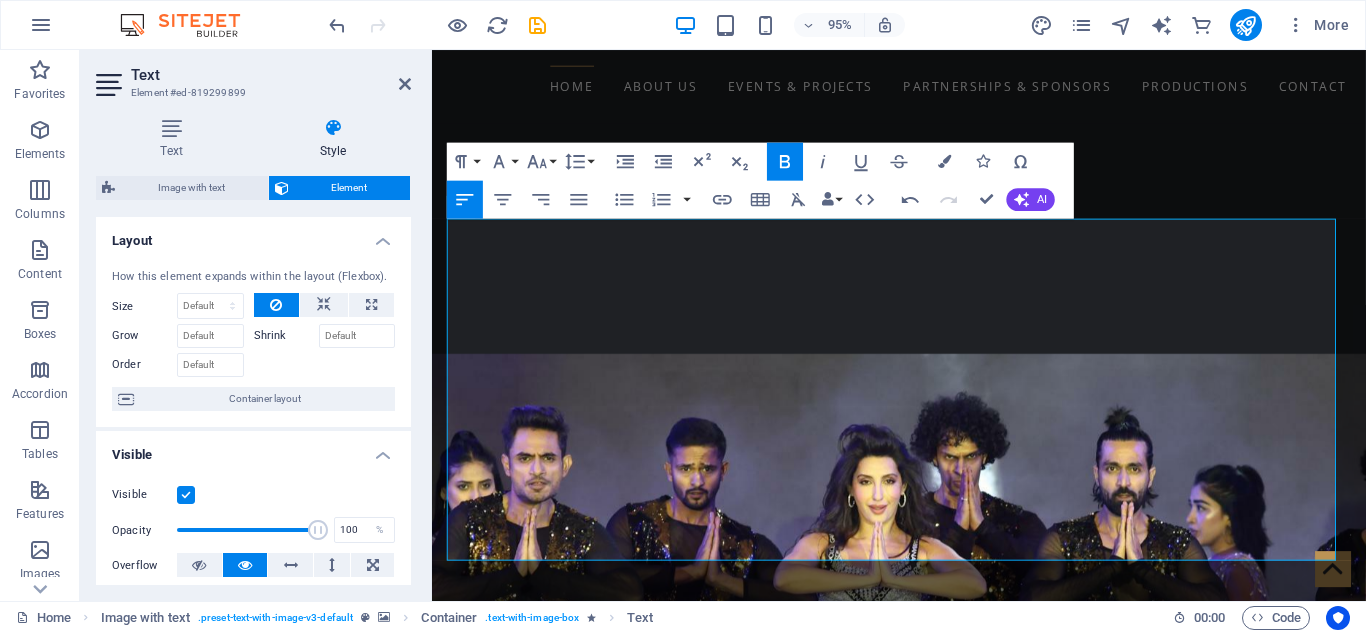 scroll, scrollTop: 1432, scrollLeft: 0, axis: vertical 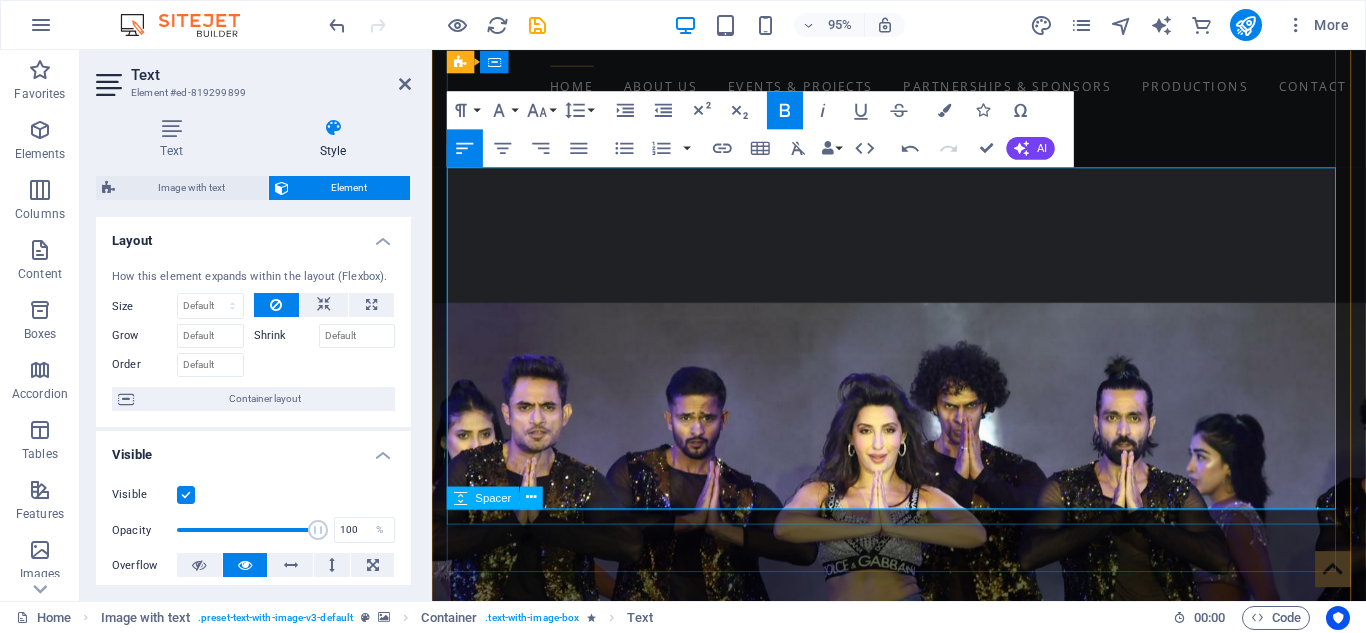 drag, startPoint x: 927, startPoint y: 335, endPoint x: 1273, endPoint y: 536, distance: 400.1462 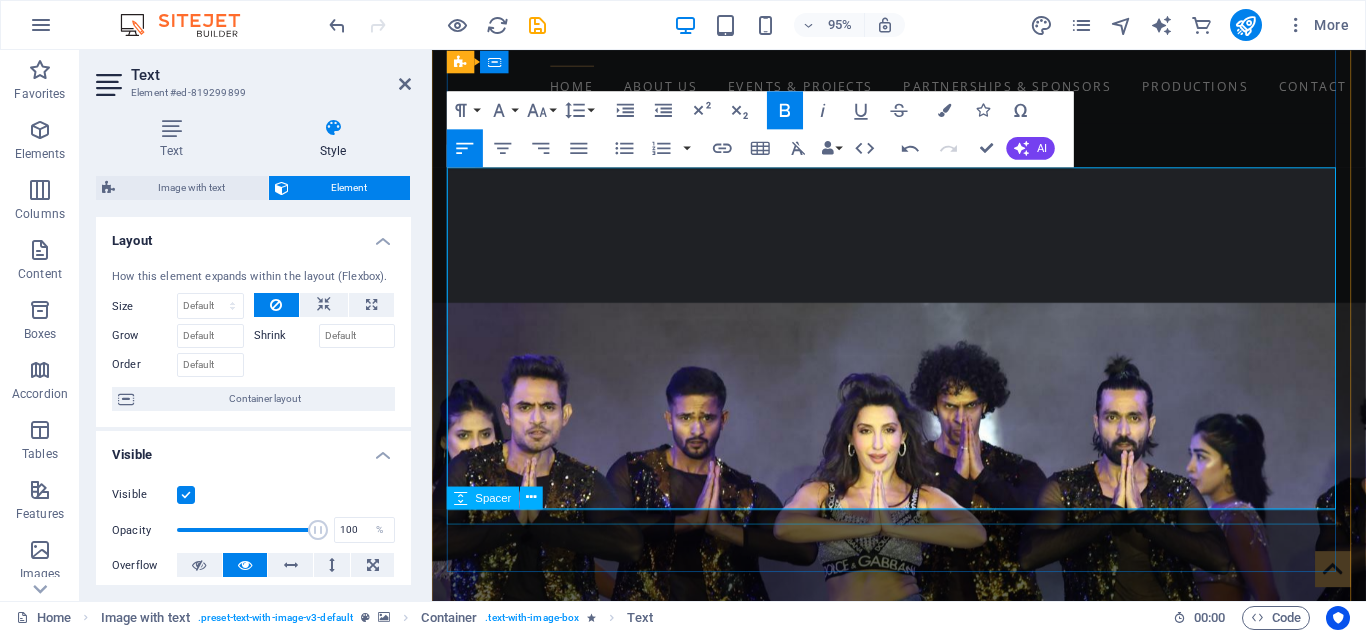 click on "WELCOME TO WorldWide Films Network We are Nepal’s premier platform for international entertainment and cultural exchange. From iconic concerts to global film collaborations, we bring world-class experiences to Nepali audiences and take Nepali talent to global stages. Our vision is to create a bridge between Nepal and the world through music, cinema, and live entertainment." at bounding box center (920, 1777) 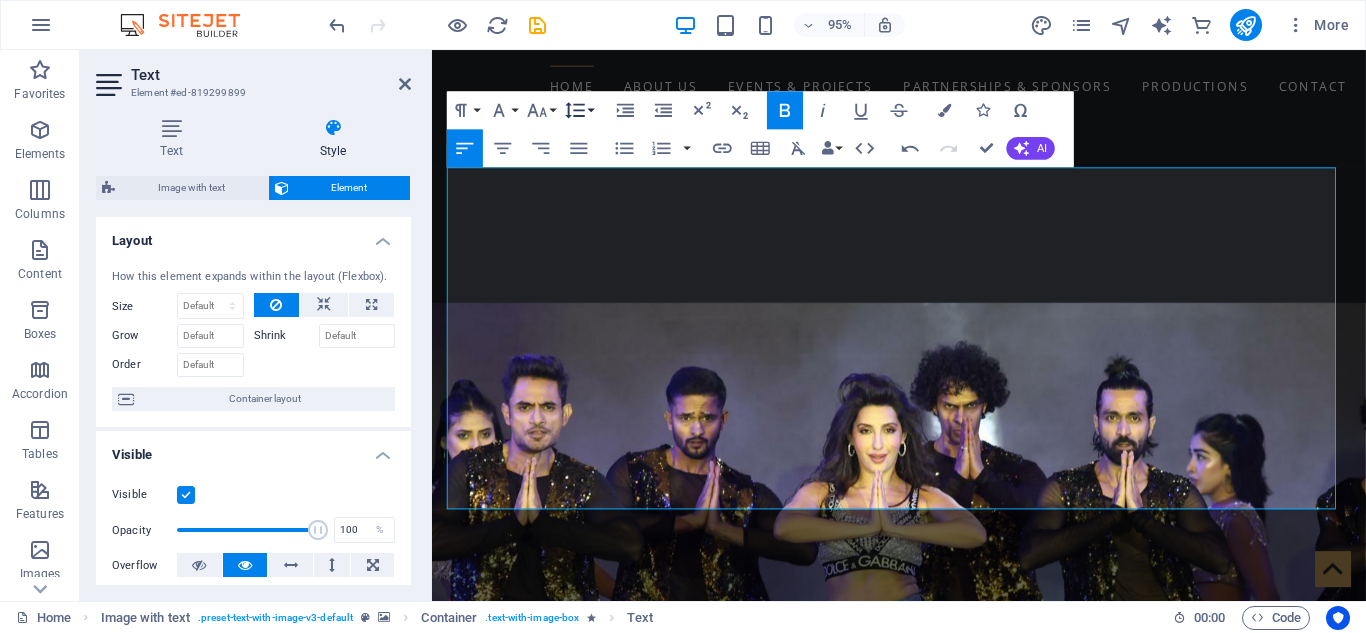 click 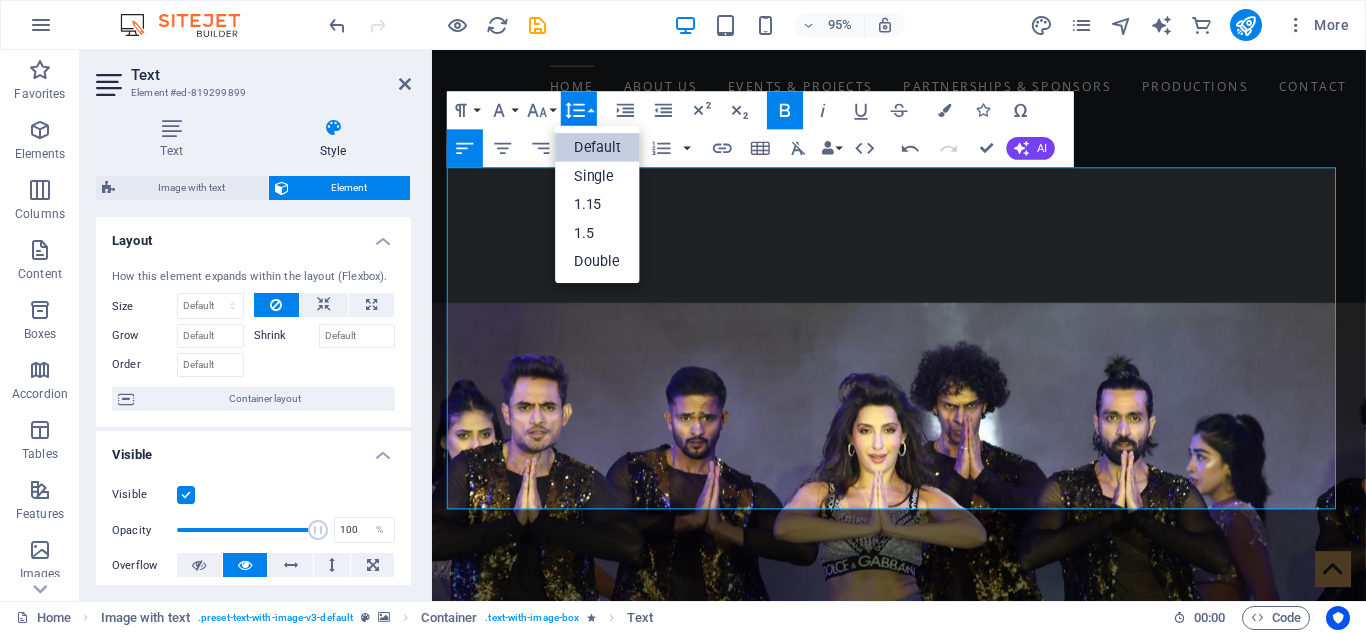 scroll, scrollTop: 0, scrollLeft: 0, axis: both 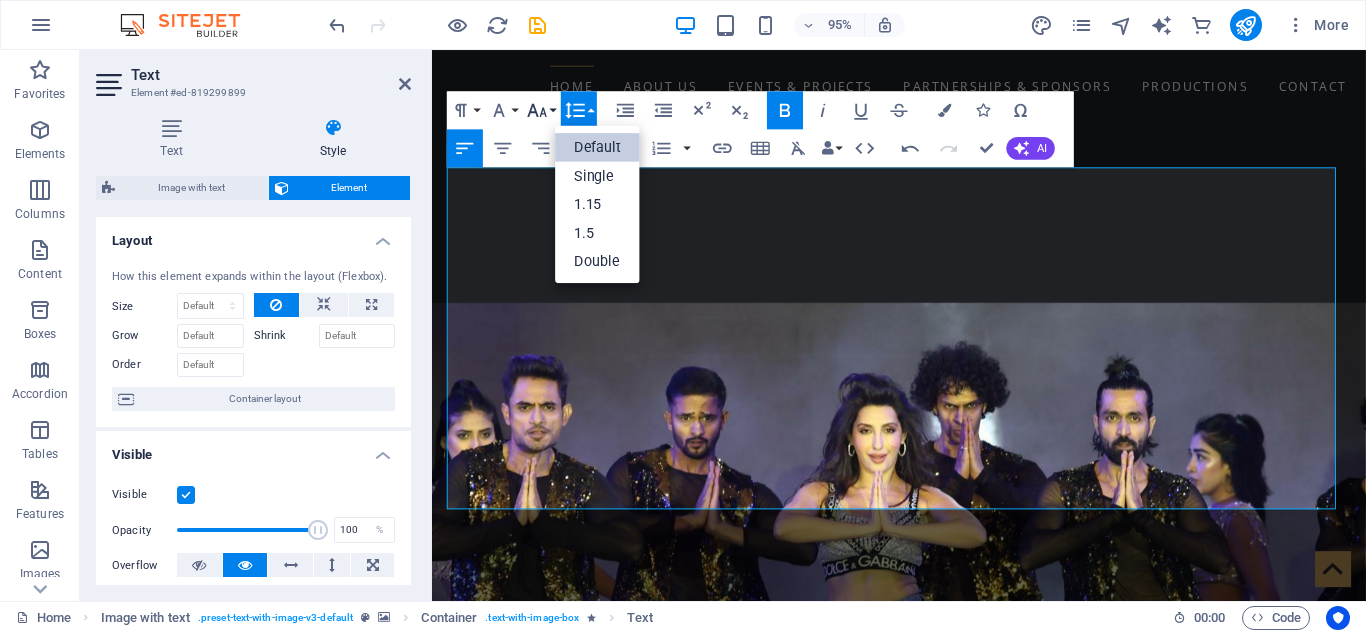 click on "Font Size" at bounding box center (541, 109) 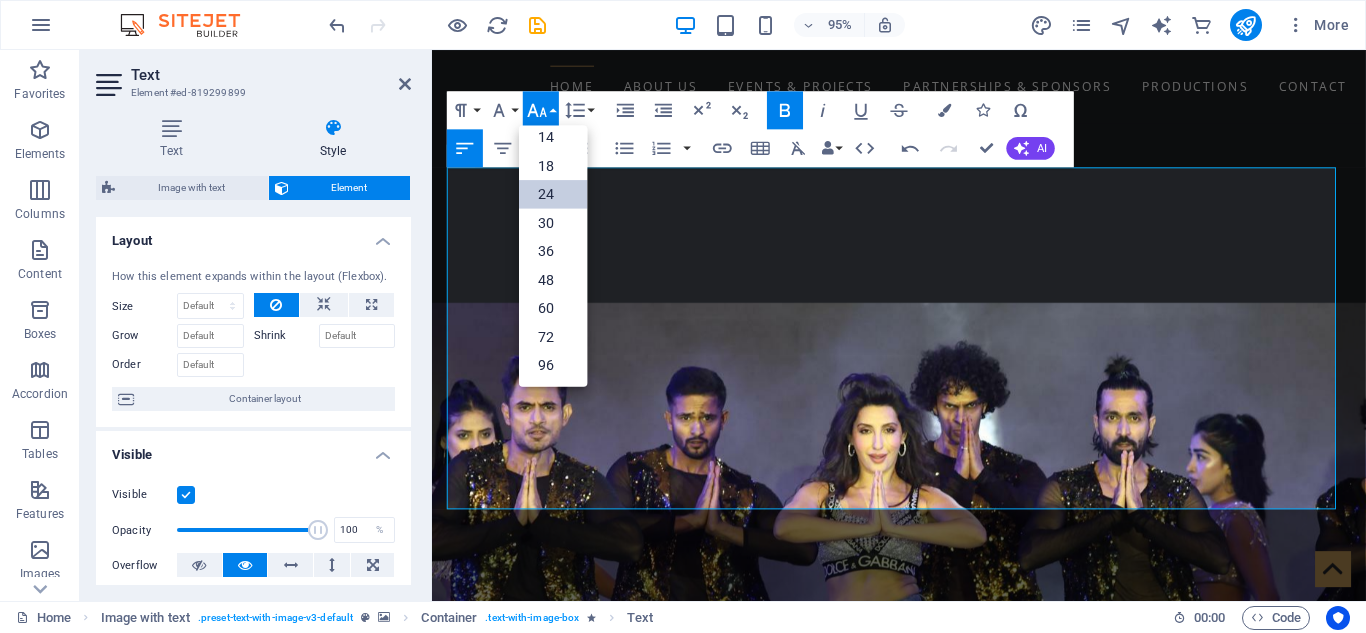 scroll, scrollTop: 161, scrollLeft: 0, axis: vertical 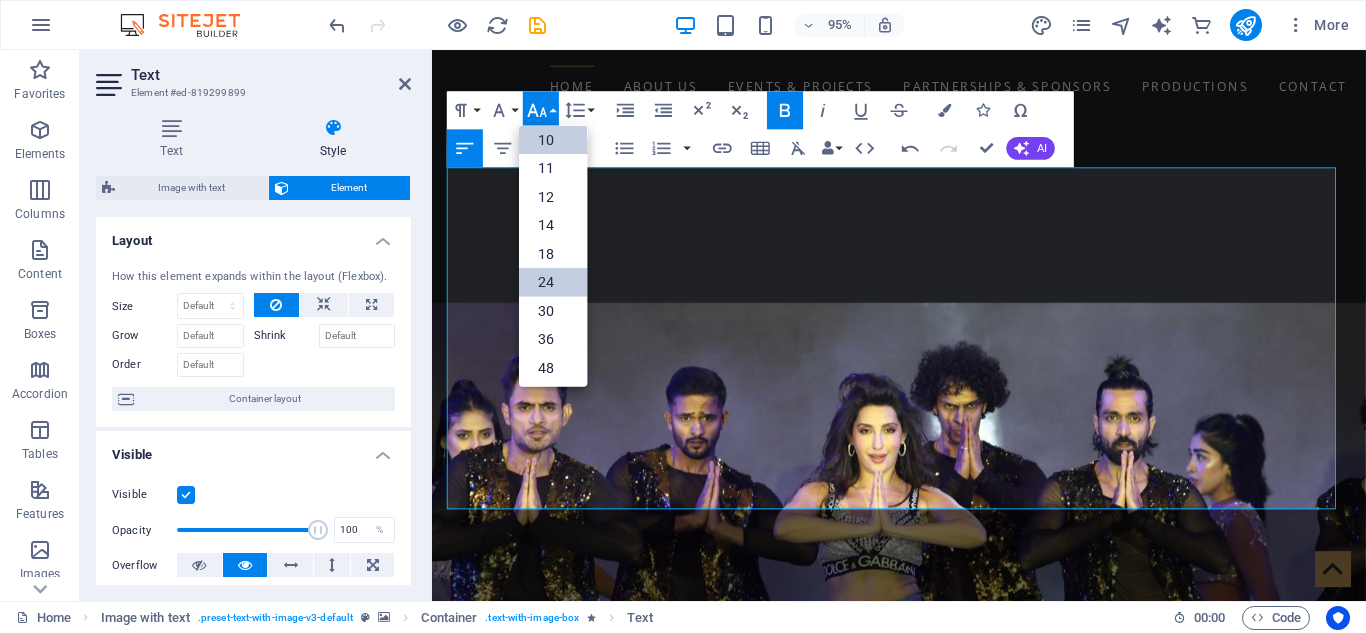 click on "10" at bounding box center [553, 139] 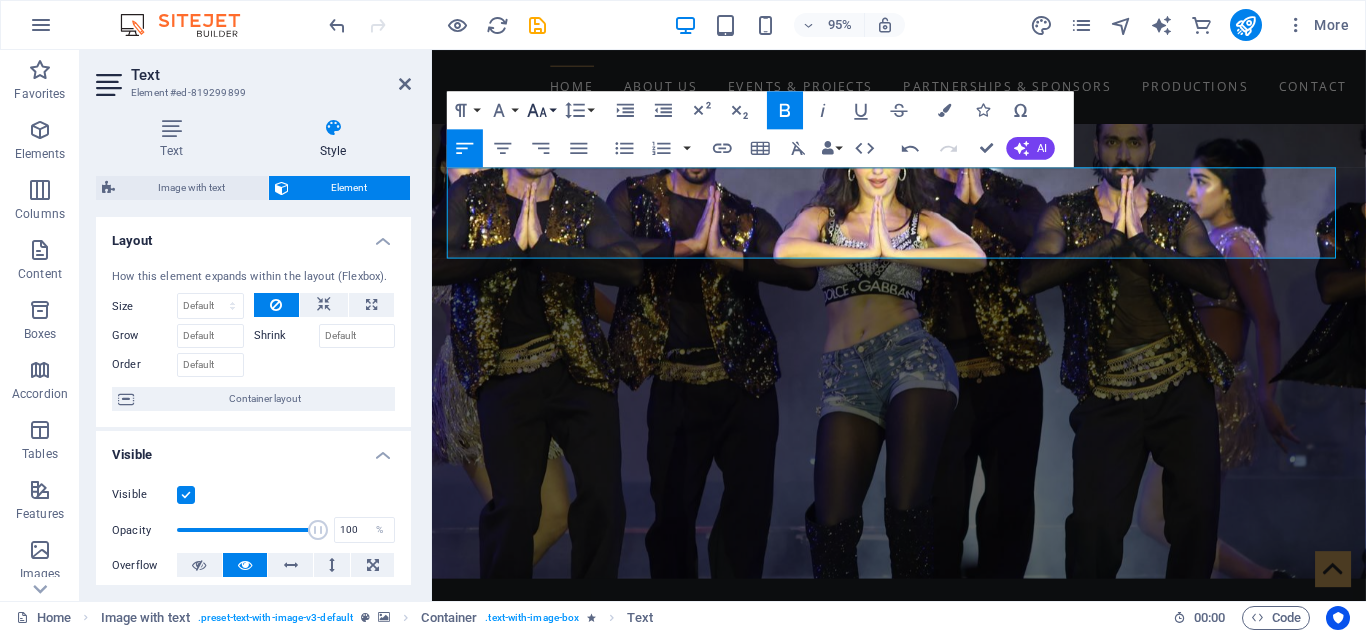 click on "Font Size" at bounding box center (541, 109) 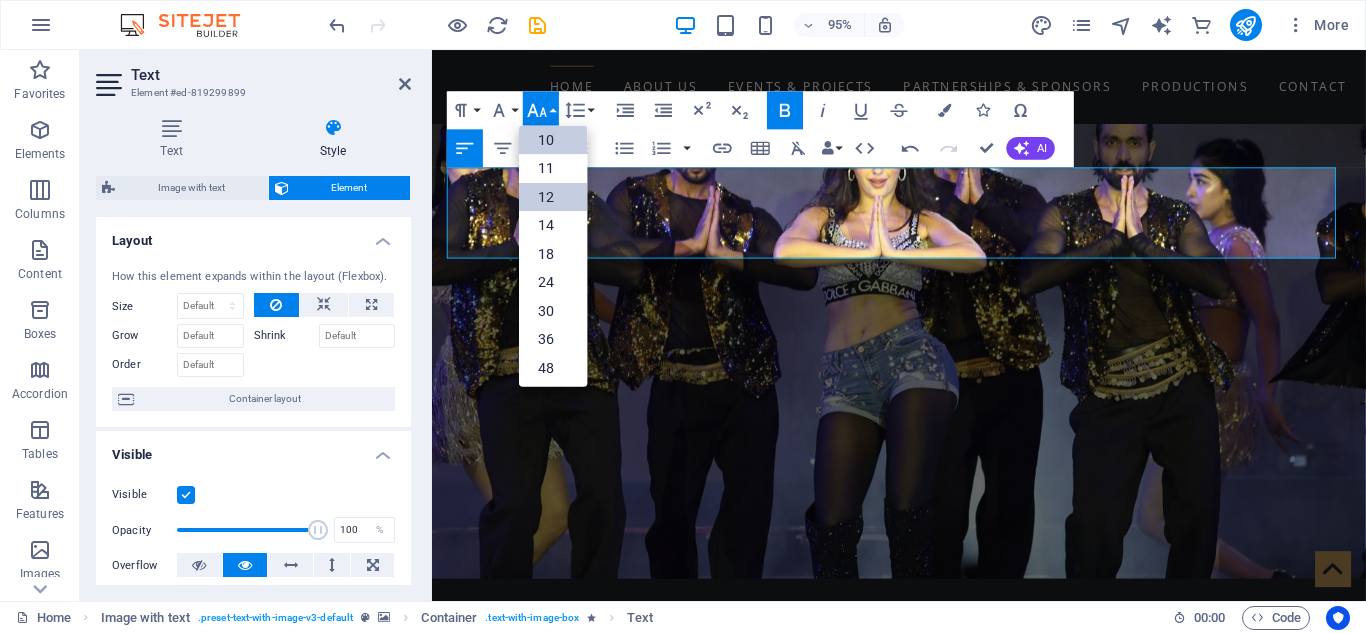 click on "12" at bounding box center (553, 196) 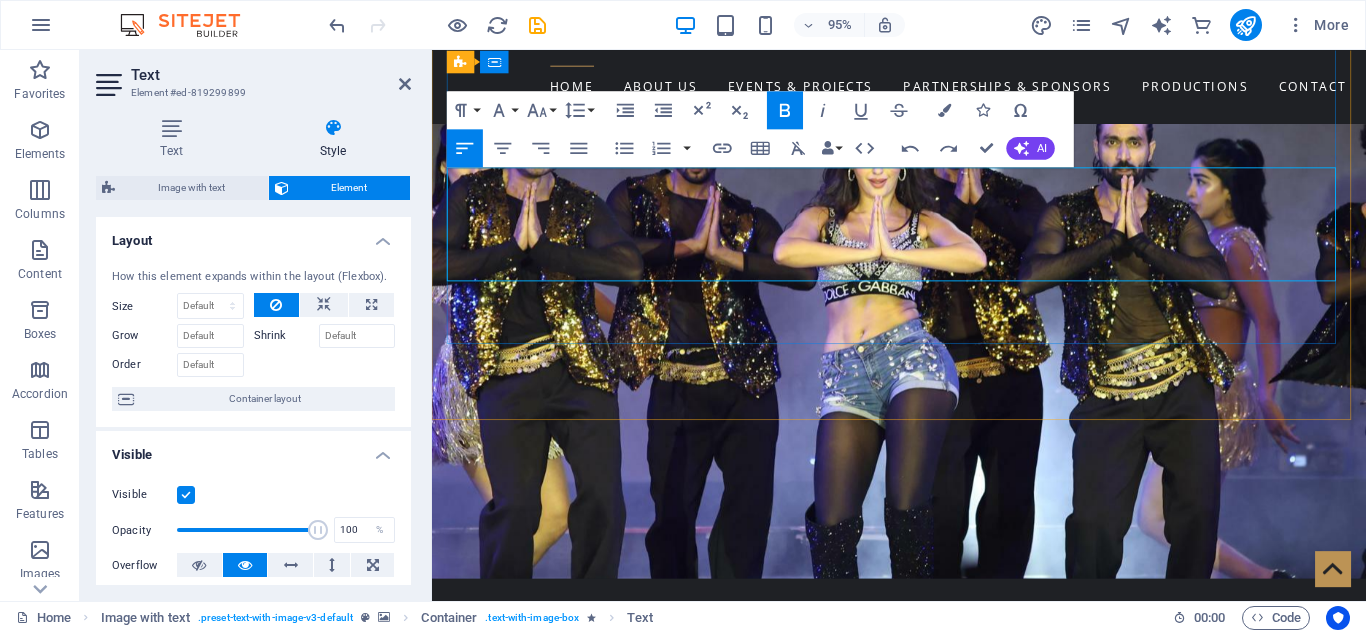 click on "We are Nepal’s premier platform for international entertainment and cultural exchange. From iconic concerts to global film collaborations, we bring world-class experiences to Nepali audiences and take Nepali talent to global stages. Our vision is to create a bridge between Nepal and the world through music, cinema, and live entertainment." at bounding box center (1159, 1413) 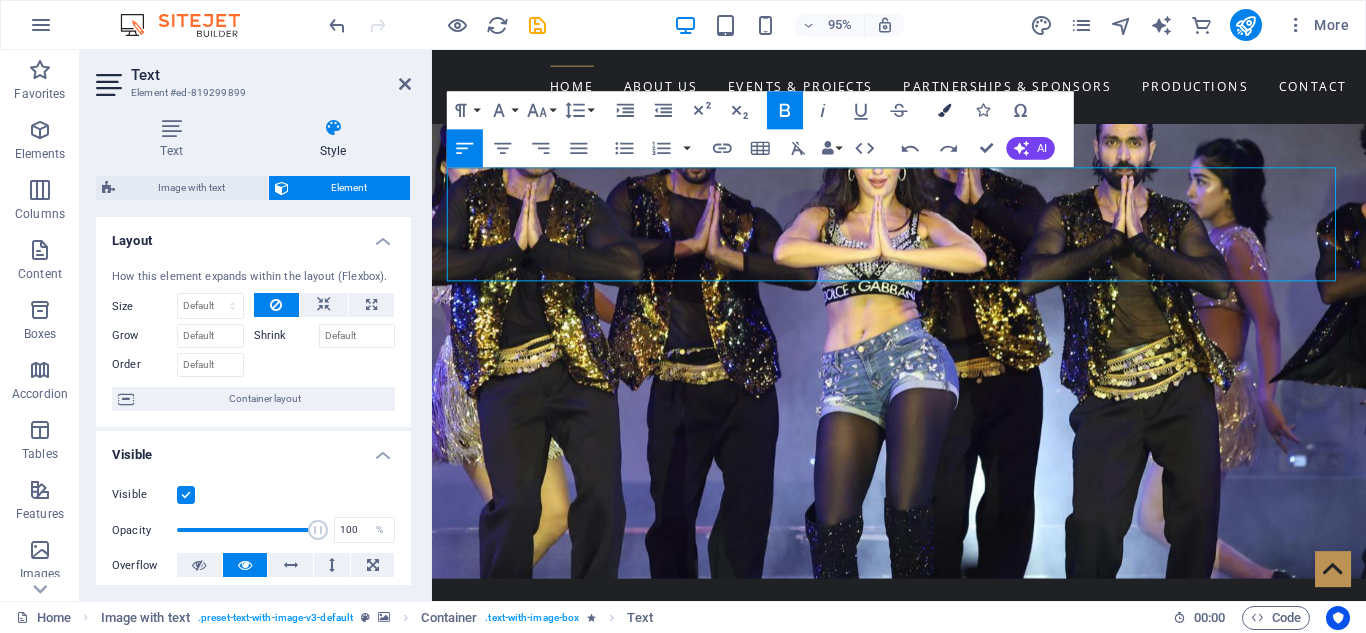 click on "Colors" at bounding box center [945, 109] 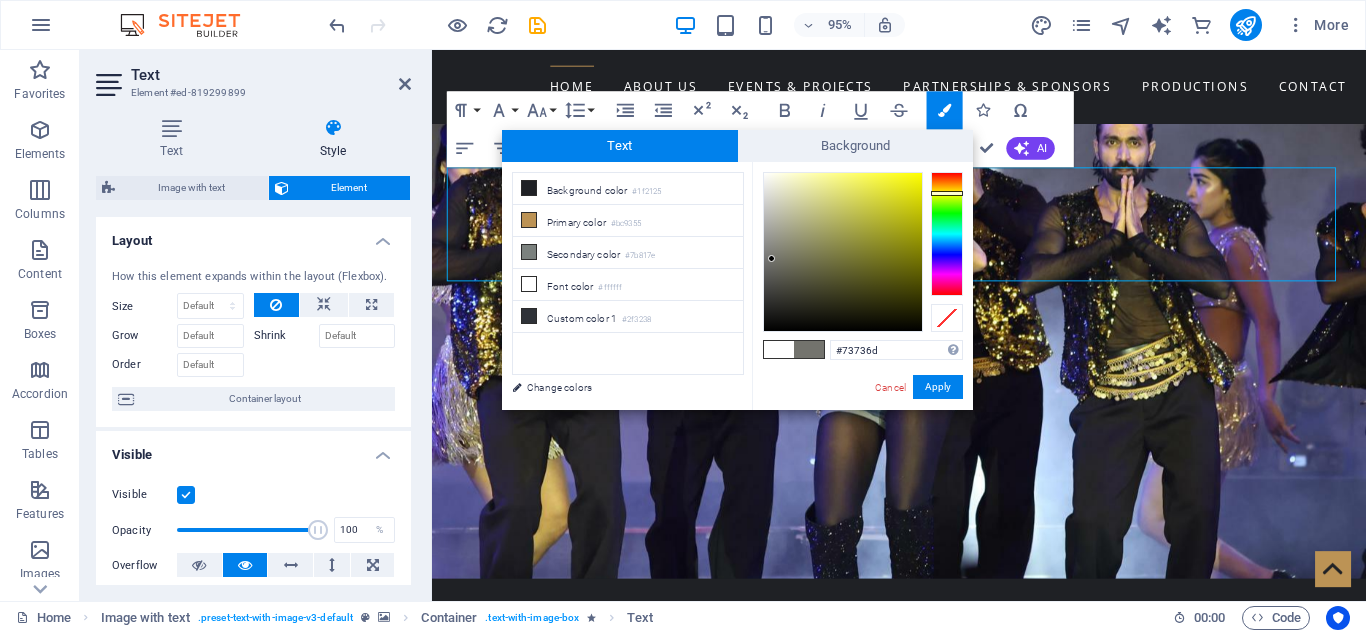 type on "#75756e" 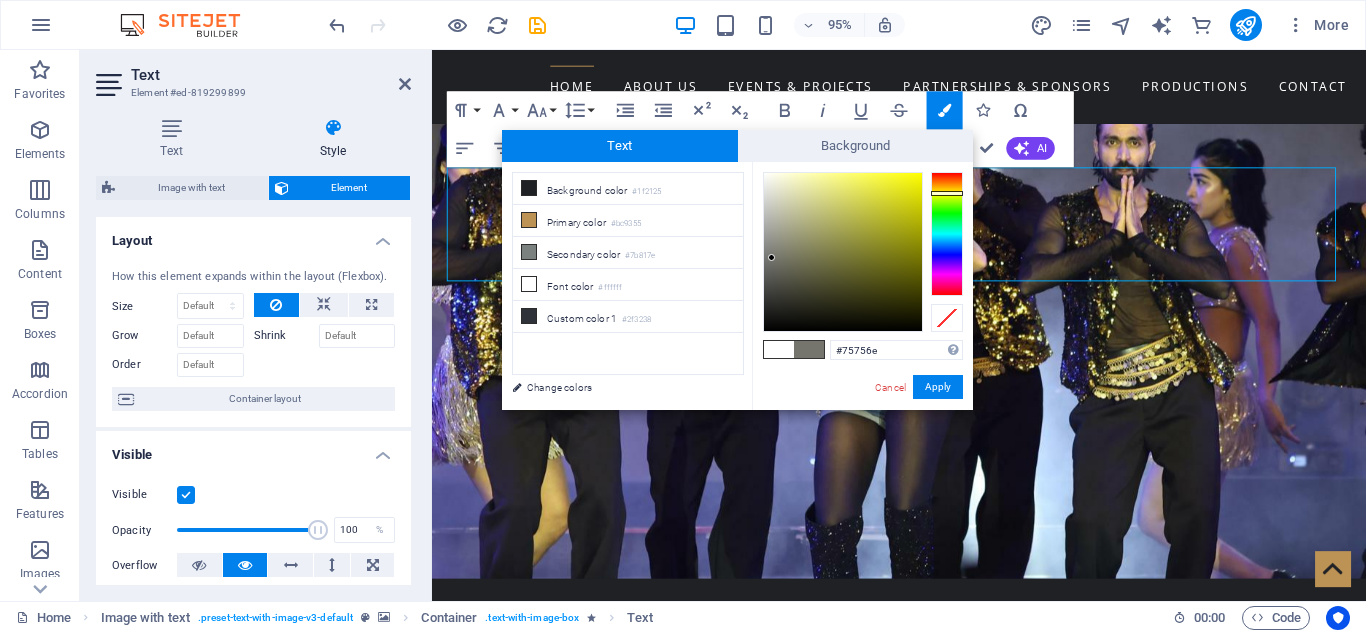 drag, startPoint x: 772, startPoint y: 324, endPoint x: 772, endPoint y: 258, distance: 66 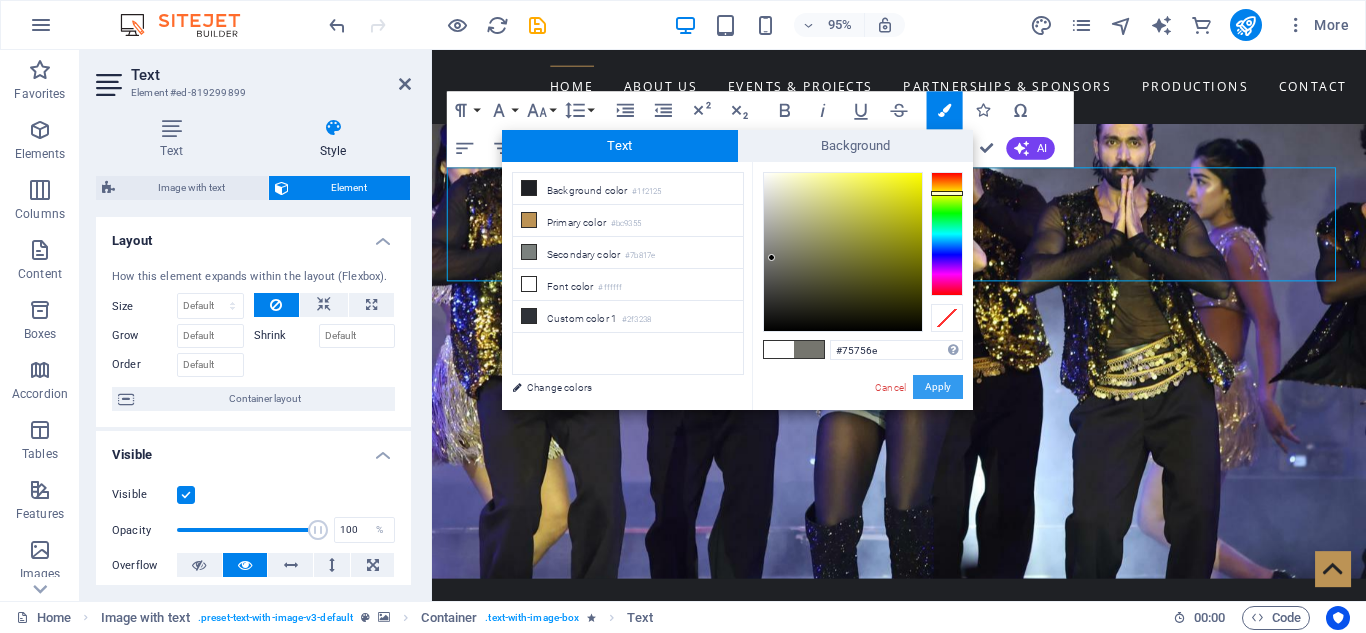 click on "Apply" at bounding box center [938, 387] 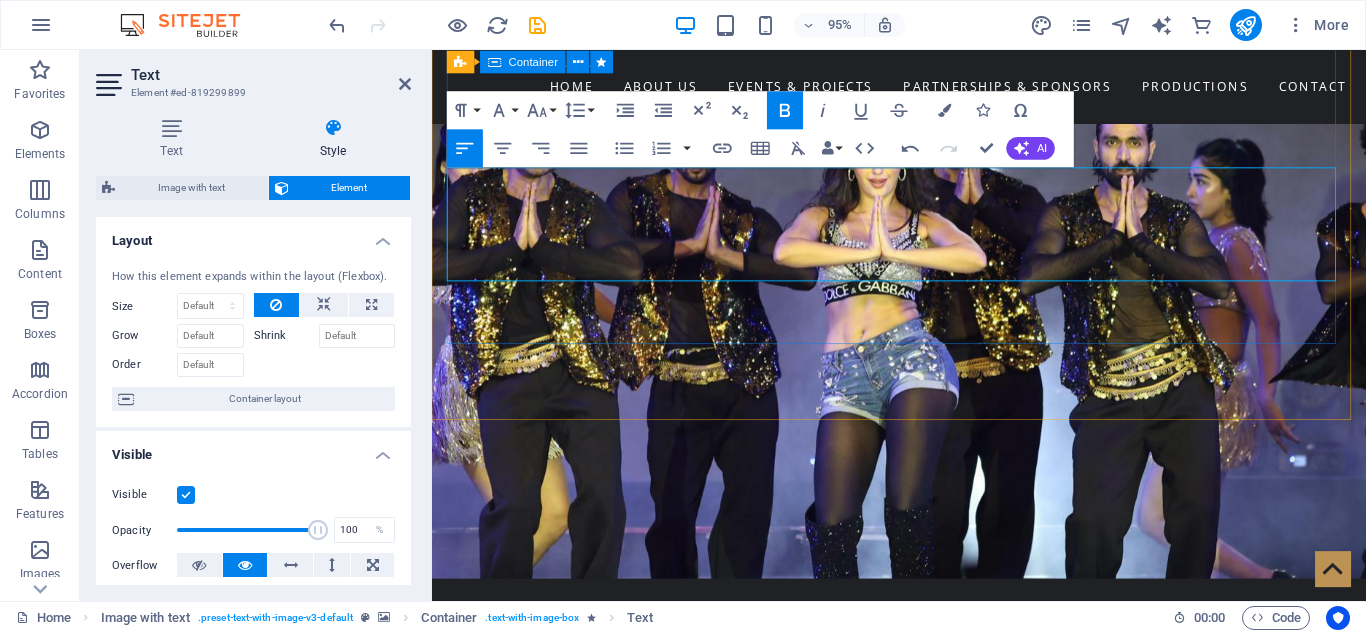 click on "WELCOME TO WorldWide Films Network We are Nepal’s premier platform for international entertainment and cultural exchange. From iconic concerts to global film collaborations, we bring world-class experiences to Nepali audiences and take Nepali talent to global stages. Our vision is to create a bridge between Nepal and the world through music, cinema, and live entertainment." at bounding box center (920, 1417) 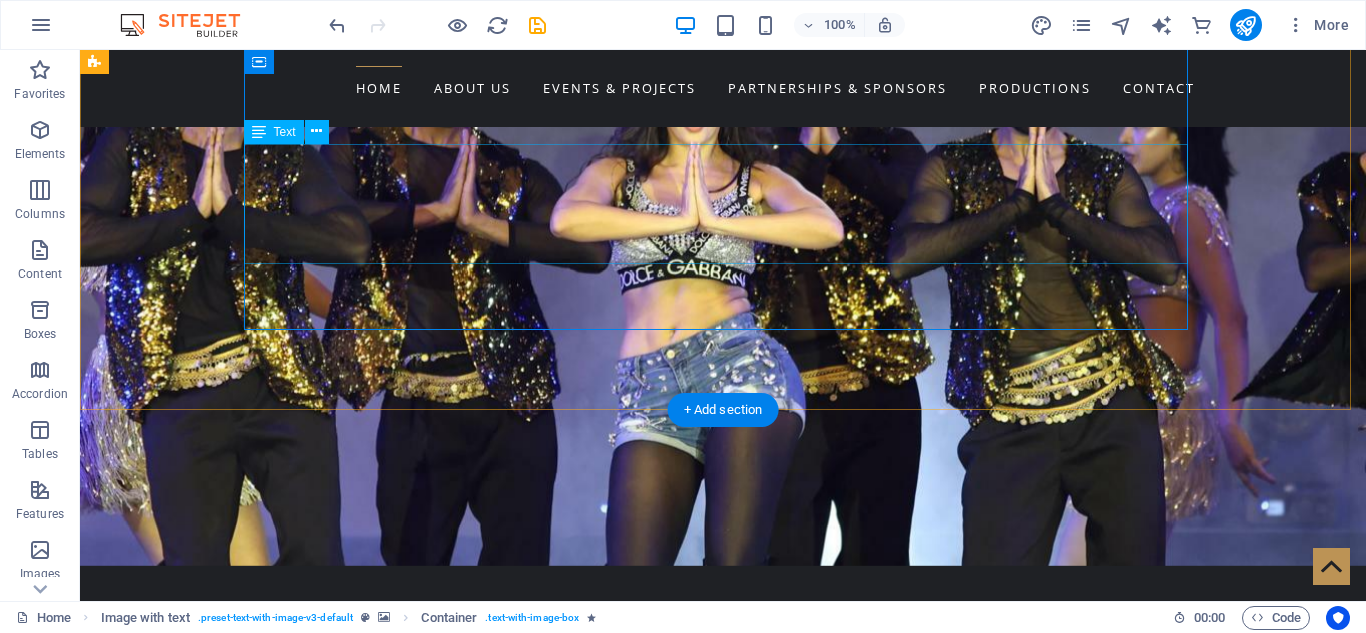 click on "We are Nepal’s premier platform for international entertainment and cultural exchange. From iconic concerts to global film collaborations, we bring world-class experiences to Nepali audiences and take Nepali talent to global stages. Our vision is to create a bridge between Nepal and the world through music, cinema, and live entertainment." at bounding box center [568, 1372] 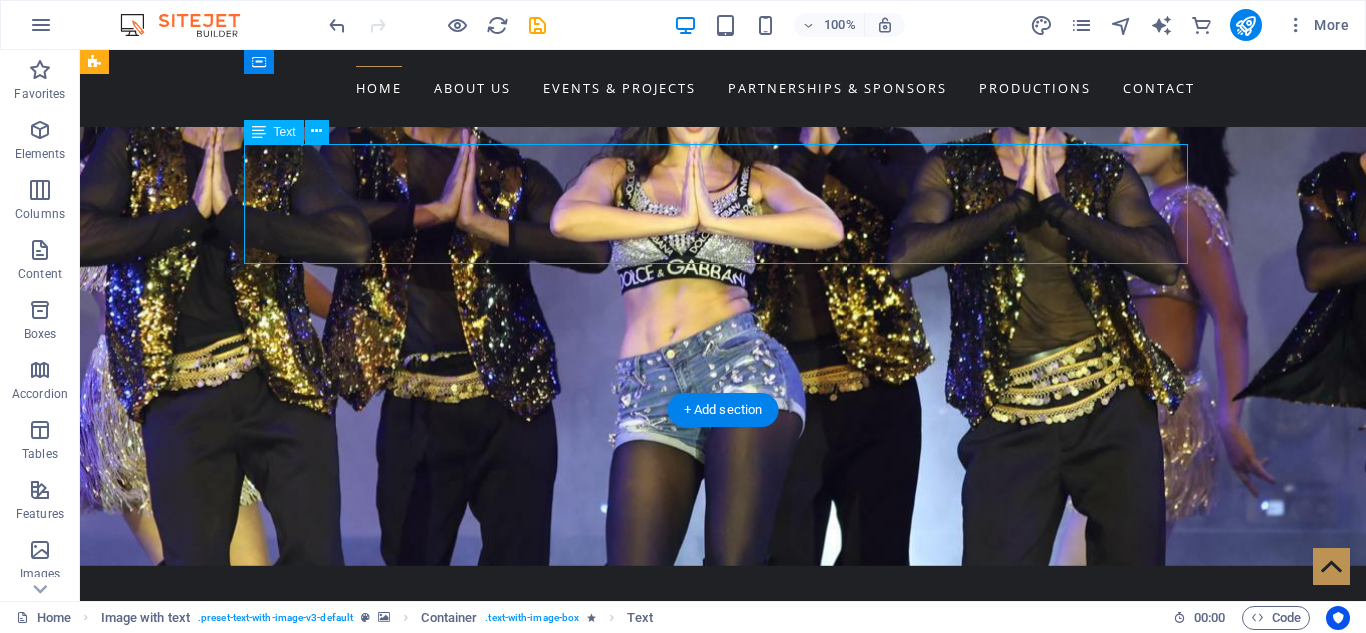 click on "We are Nepal’s premier platform for international entertainment and cultural exchange. From iconic concerts to global film collaborations, we bring world-class experiences to Nepali audiences and take Nepali talent to global stages. Our vision is to create a bridge between Nepal and the world through music, cinema, and live entertainment." at bounding box center [568, 1372] 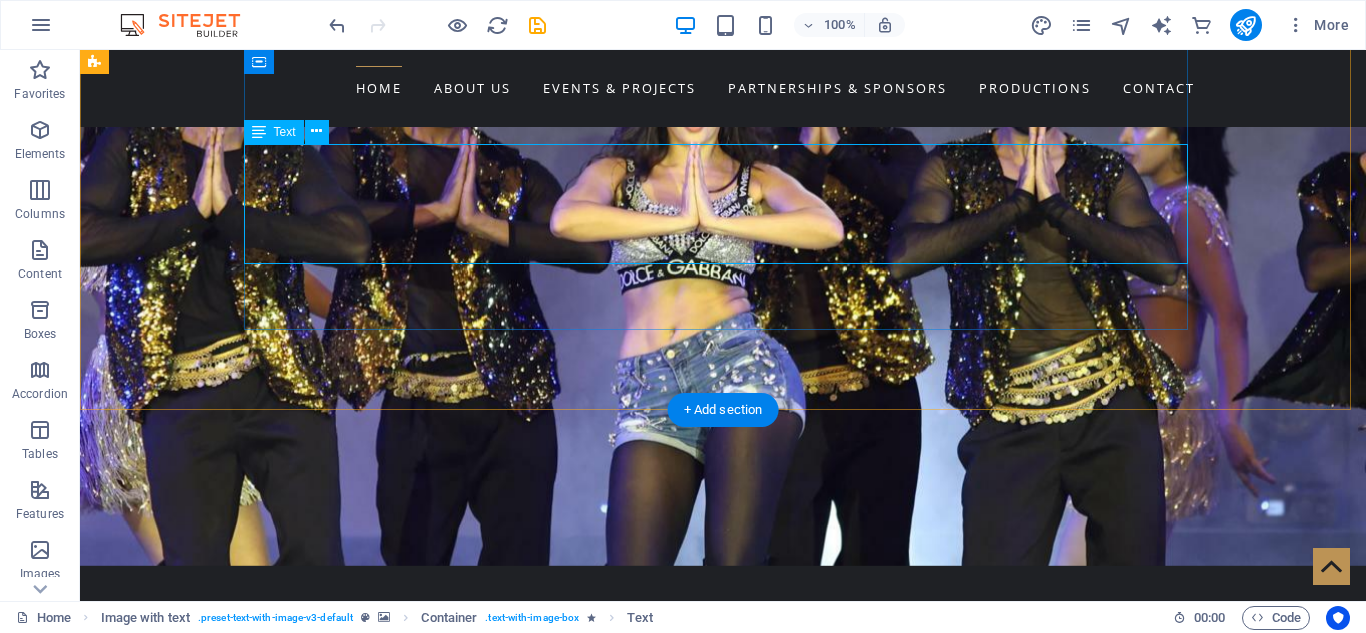 click on "We are Nepal’s premier platform for international entertainment and cultural exchange. From iconic concerts to global film collaborations, we bring world-class experiences to Nepali audiences and take Nepali talent to global stages. Our vision is to create a bridge between Nepal and the world through music, cinema, and live entertainment." at bounding box center (568, 1372) 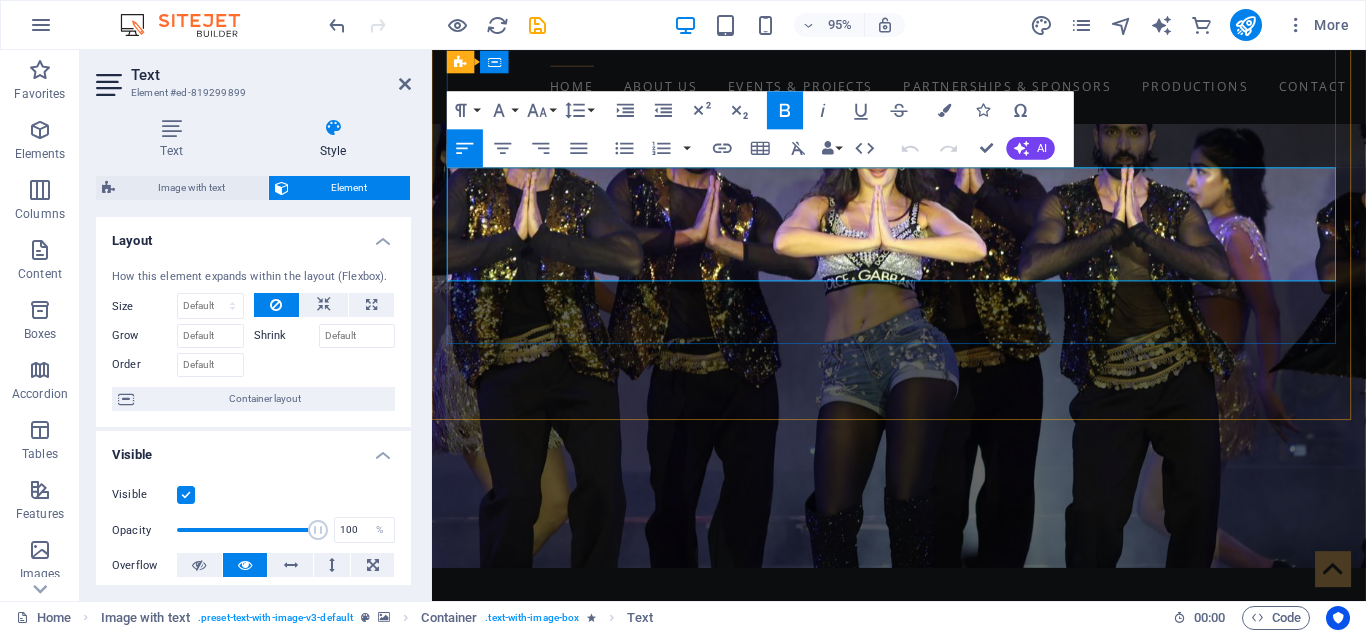 drag, startPoint x: 926, startPoint y: 187, endPoint x: 1215, endPoint y: 285, distance: 305.16388 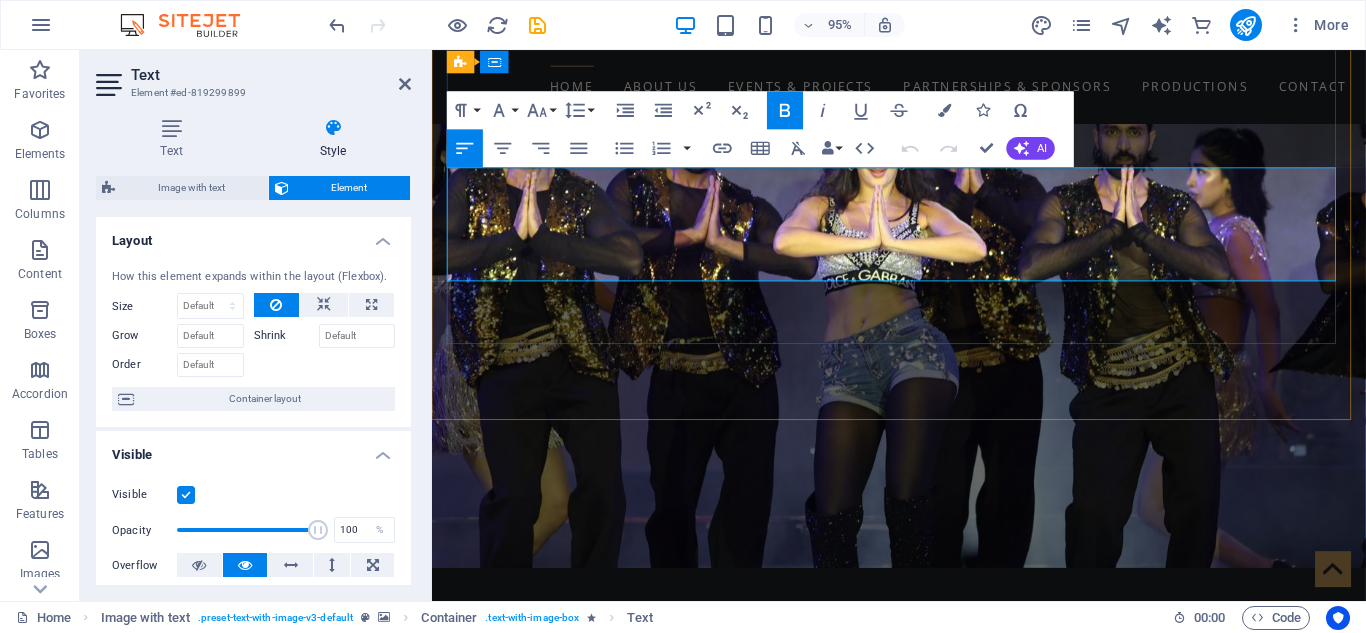 click on "We are Nepal’s premier platform for international entertainment and cultural exchange. From iconic concerts to global film collaborations, we bring world-class experiences to Nepali audiences and take Nepali talent to global stages. Our vision is to create a bridge between Nepal and the world through music, cinema, and live entertainment." at bounding box center (920, 1401) 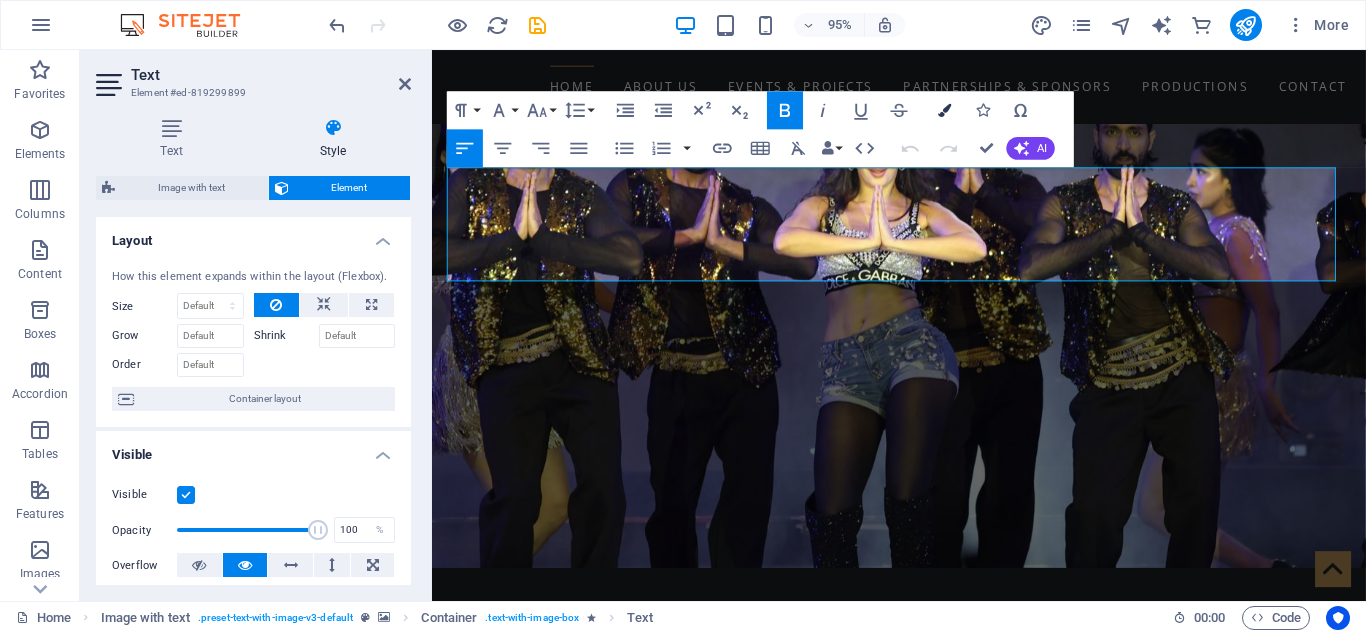 click on "Colors" at bounding box center (945, 109) 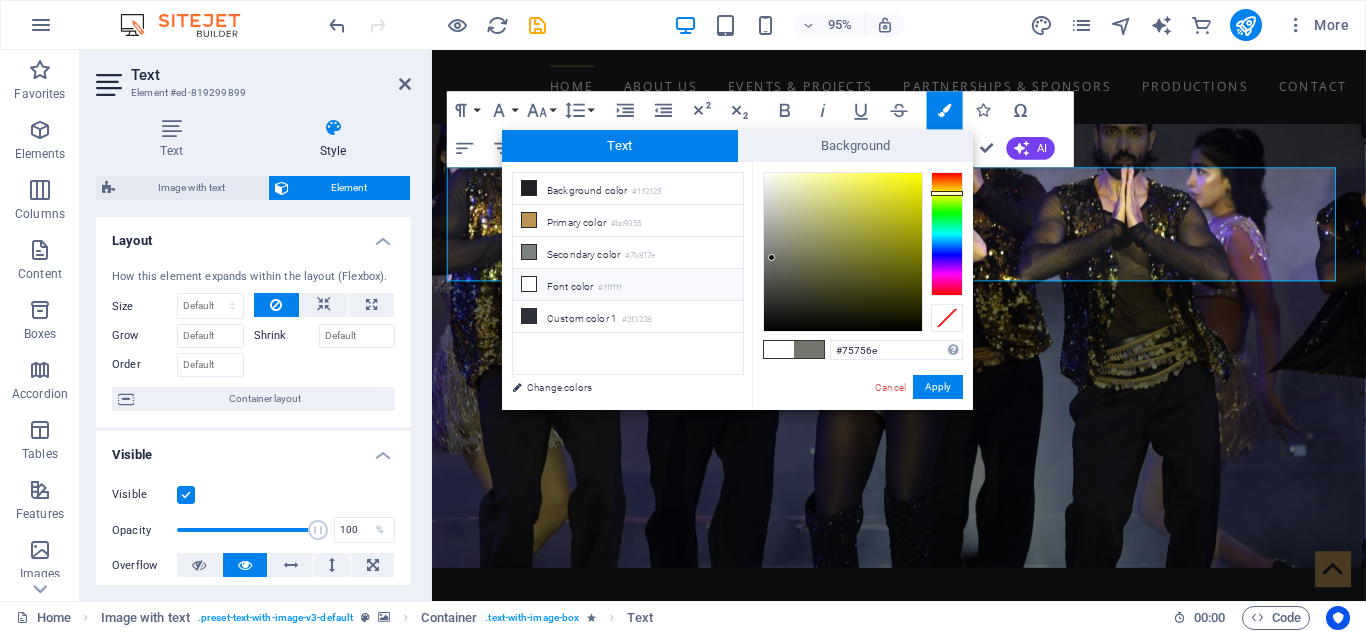type on "#f4f4eb" 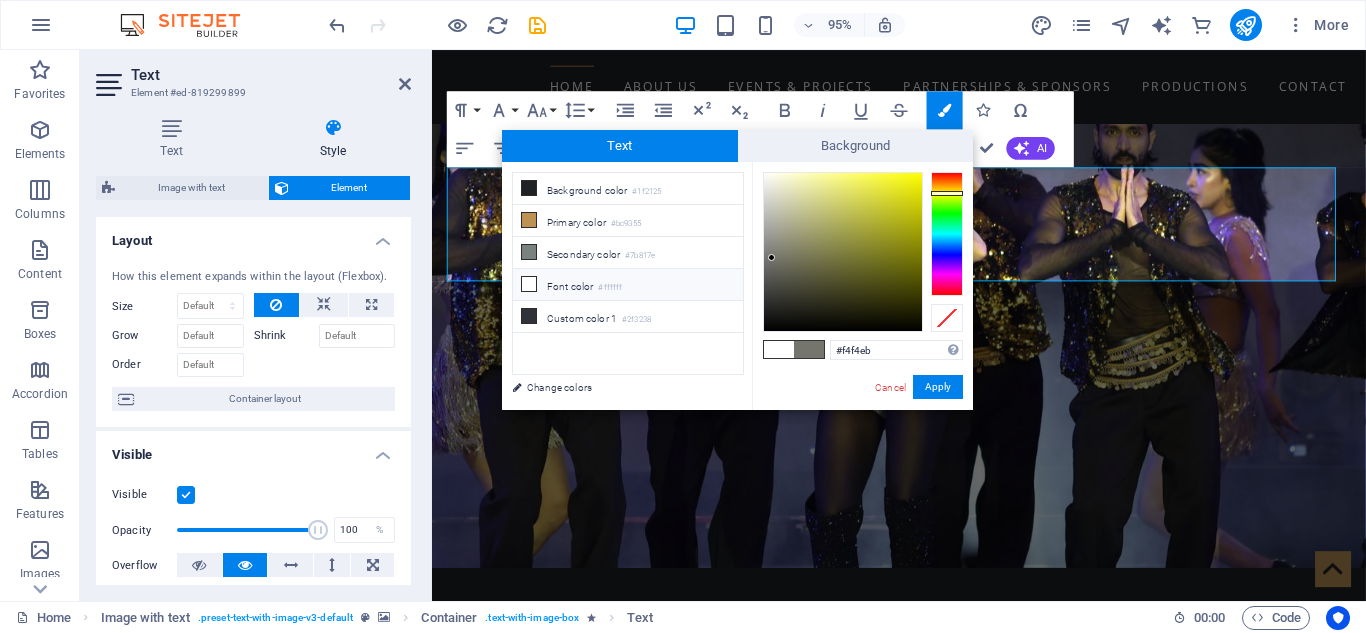 click at bounding box center [843, 252] 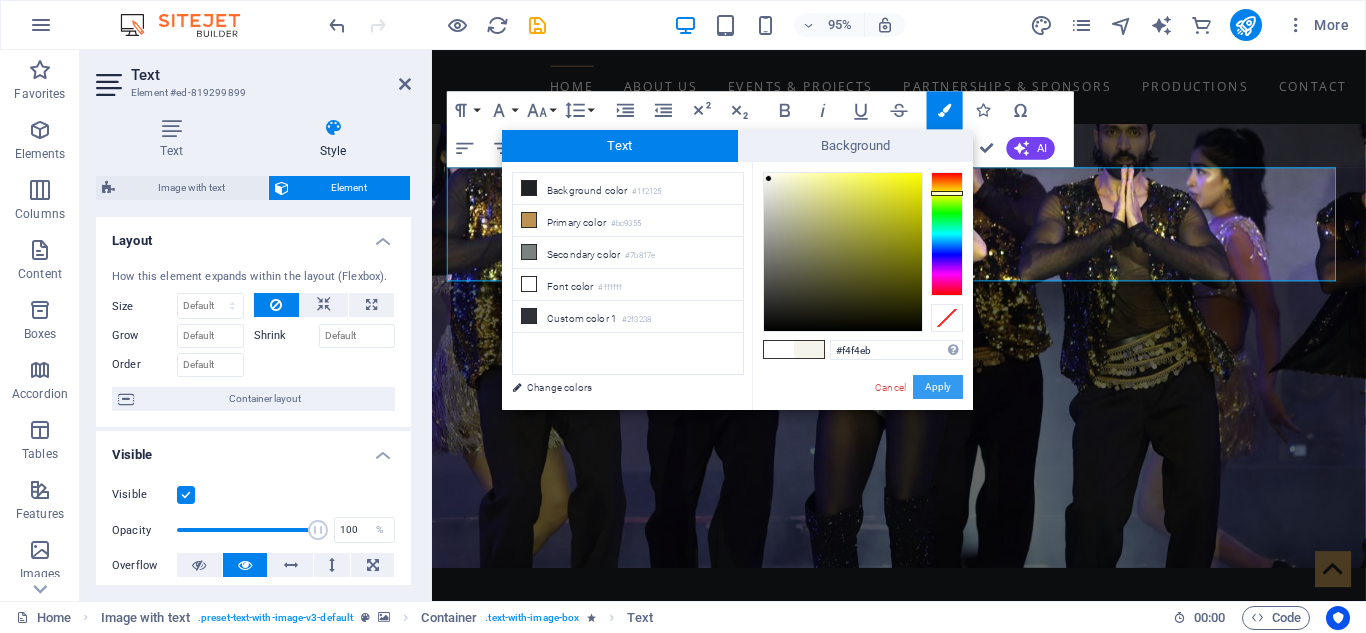 click on "Apply" at bounding box center [938, 387] 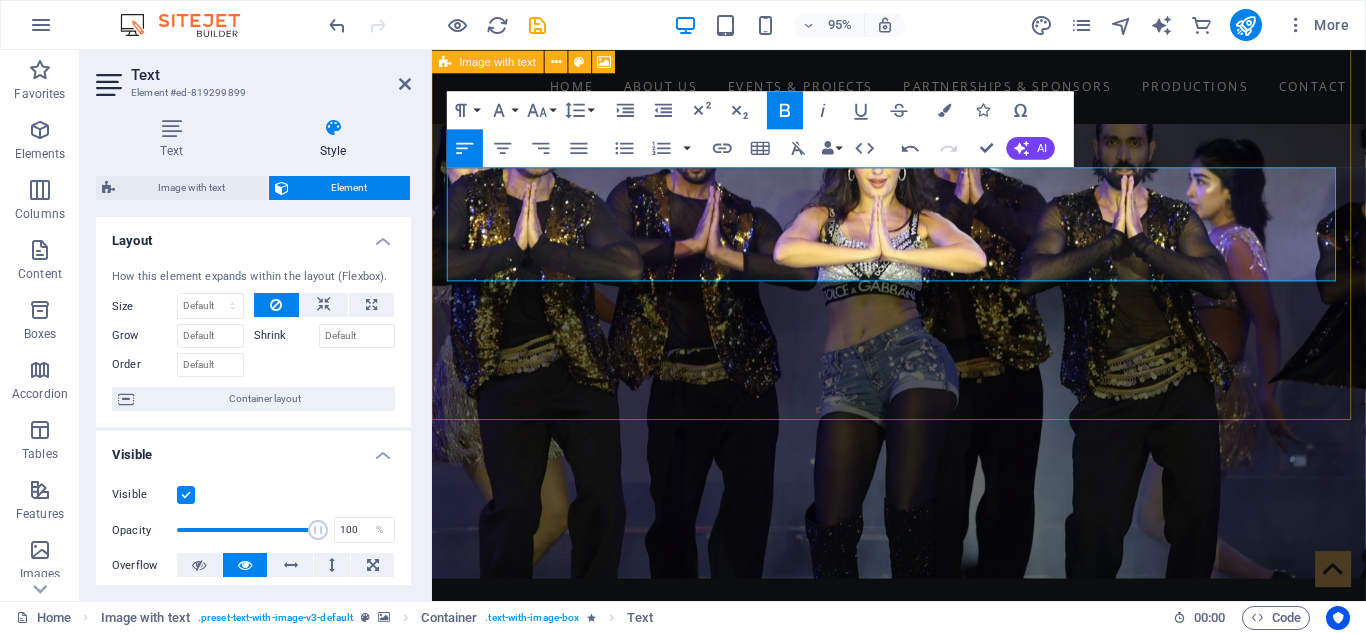 click at bounding box center (923, 859) 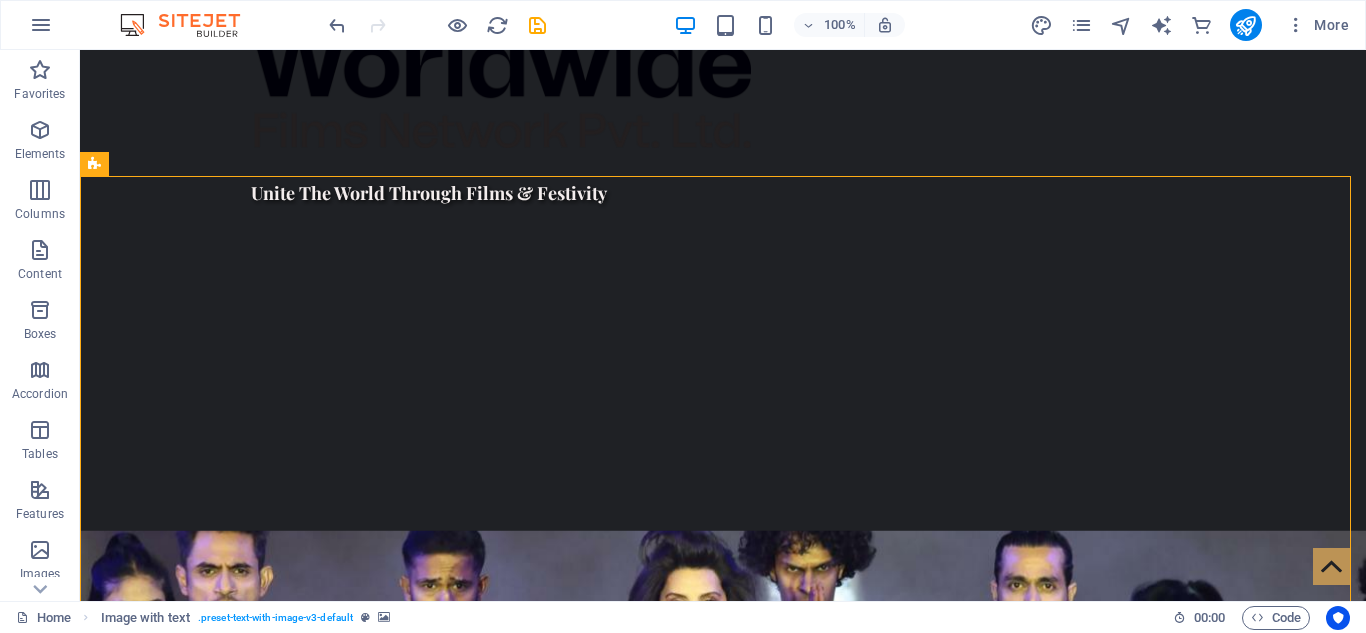 scroll, scrollTop: 1369, scrollLeft: 0, axis: vertical 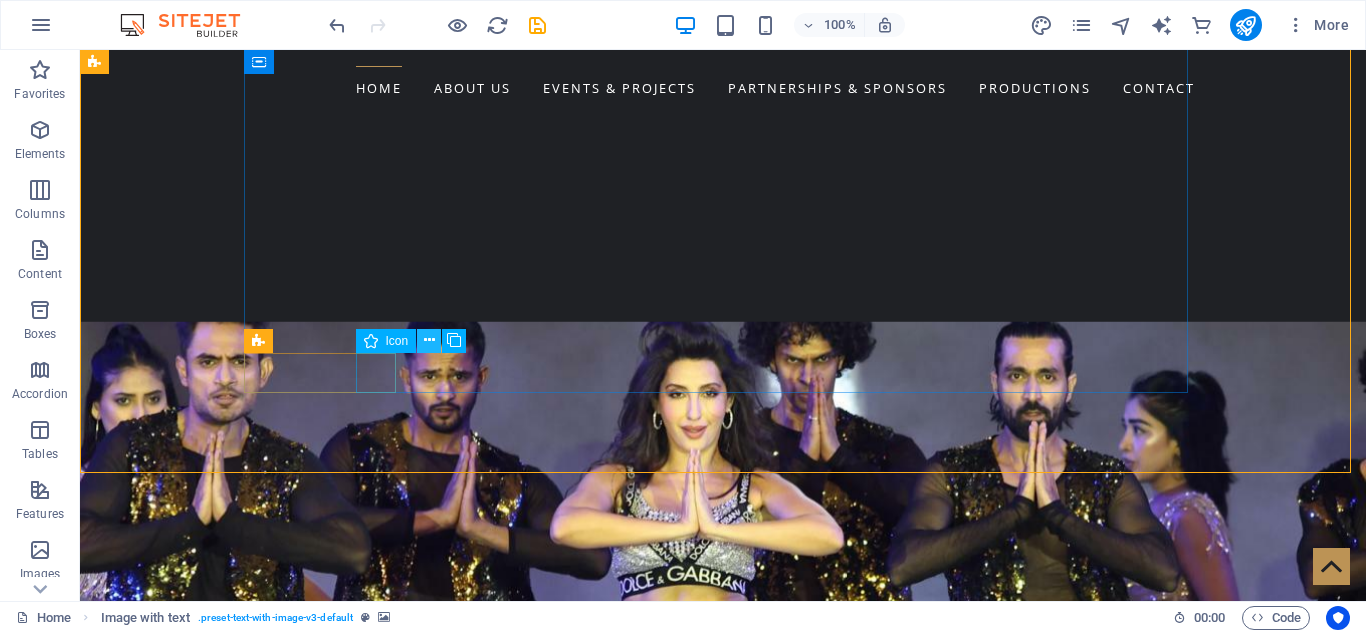 click at bounding box center (429, 340) 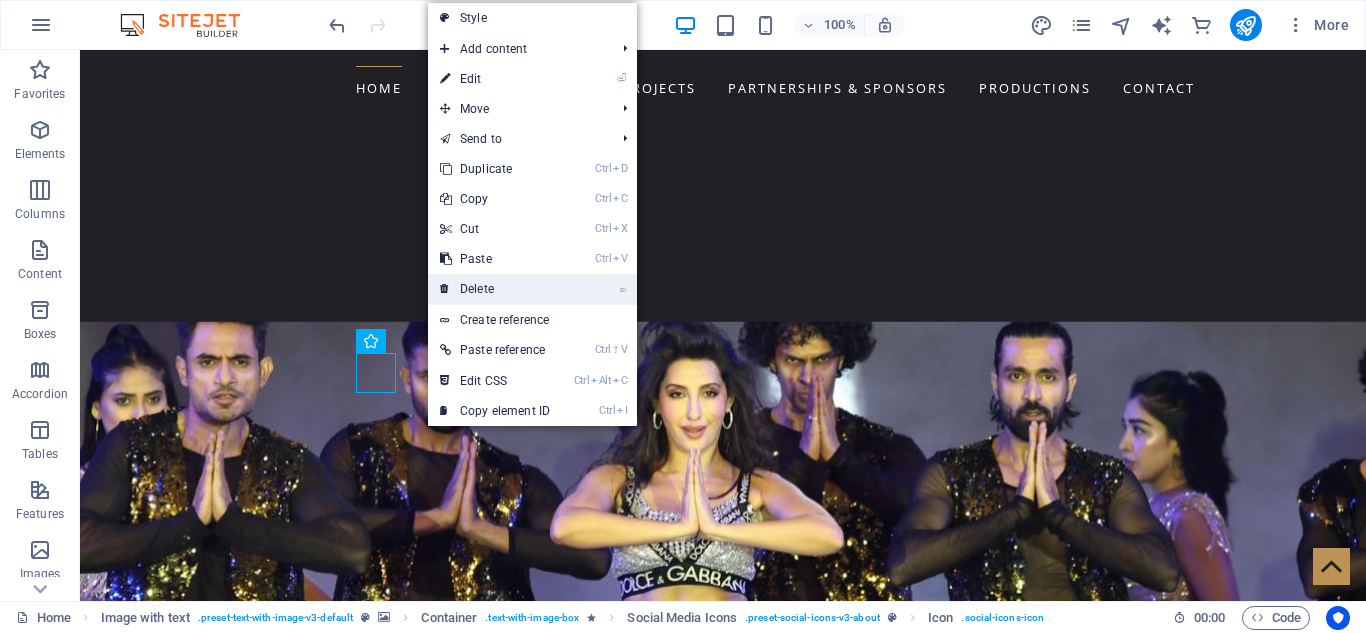 click on "⌦  Delete" at bounding box center (495, 289) 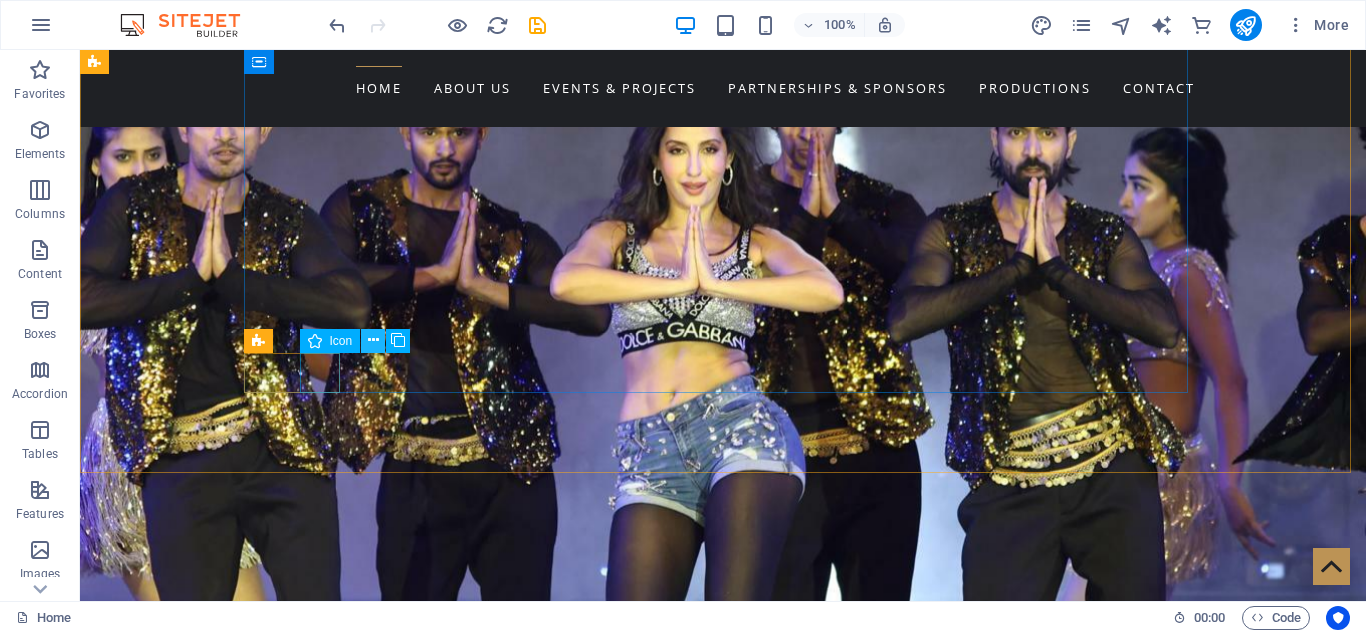 click at bounding box center [373, 340] 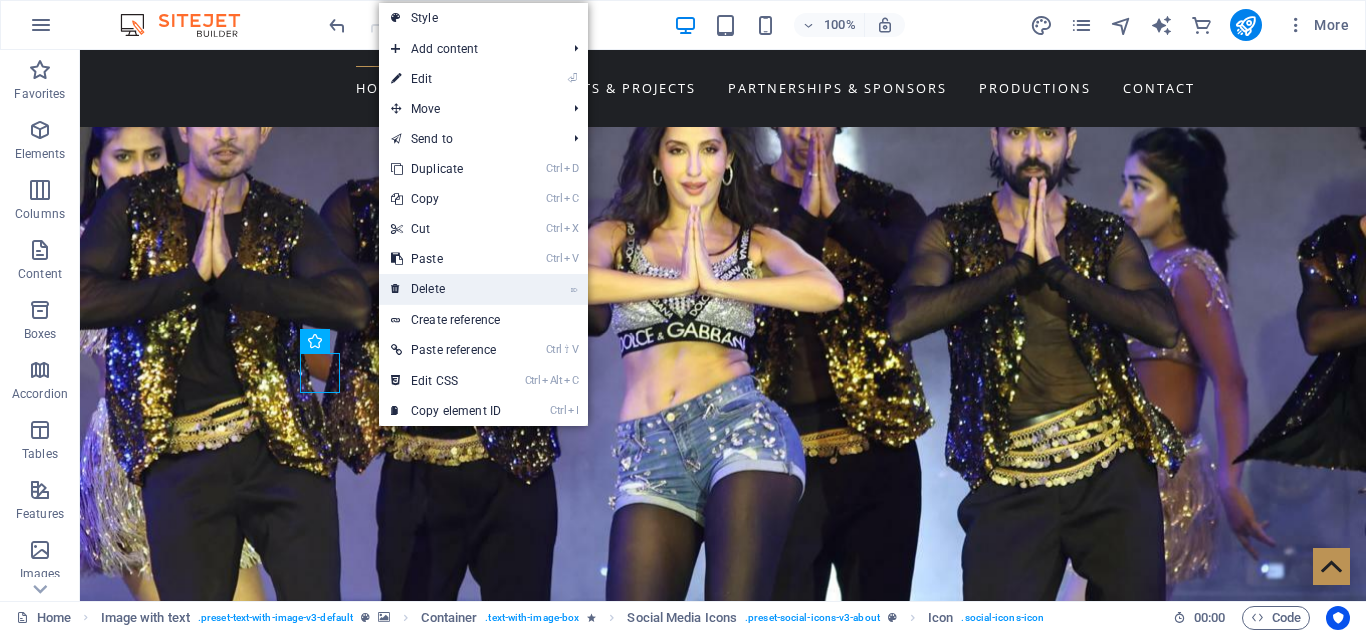 click on "⌦  Delete" at bounding box center [446, 289] 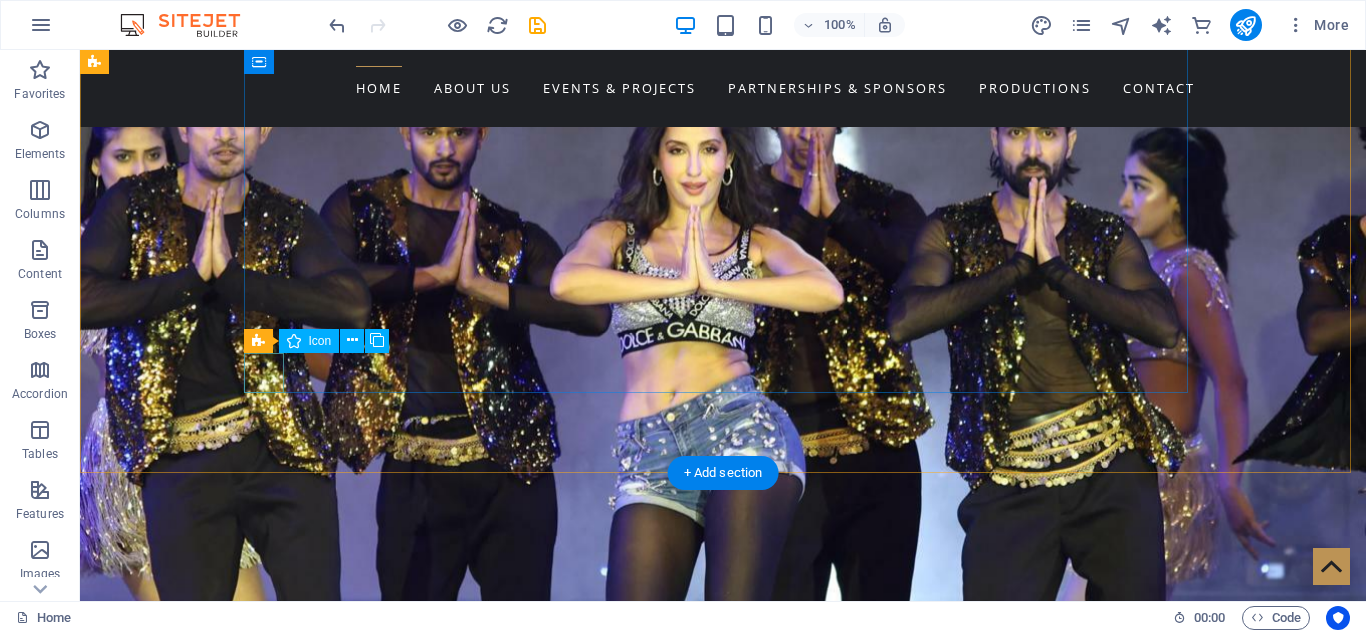 click at bounding box center (568, 1541) 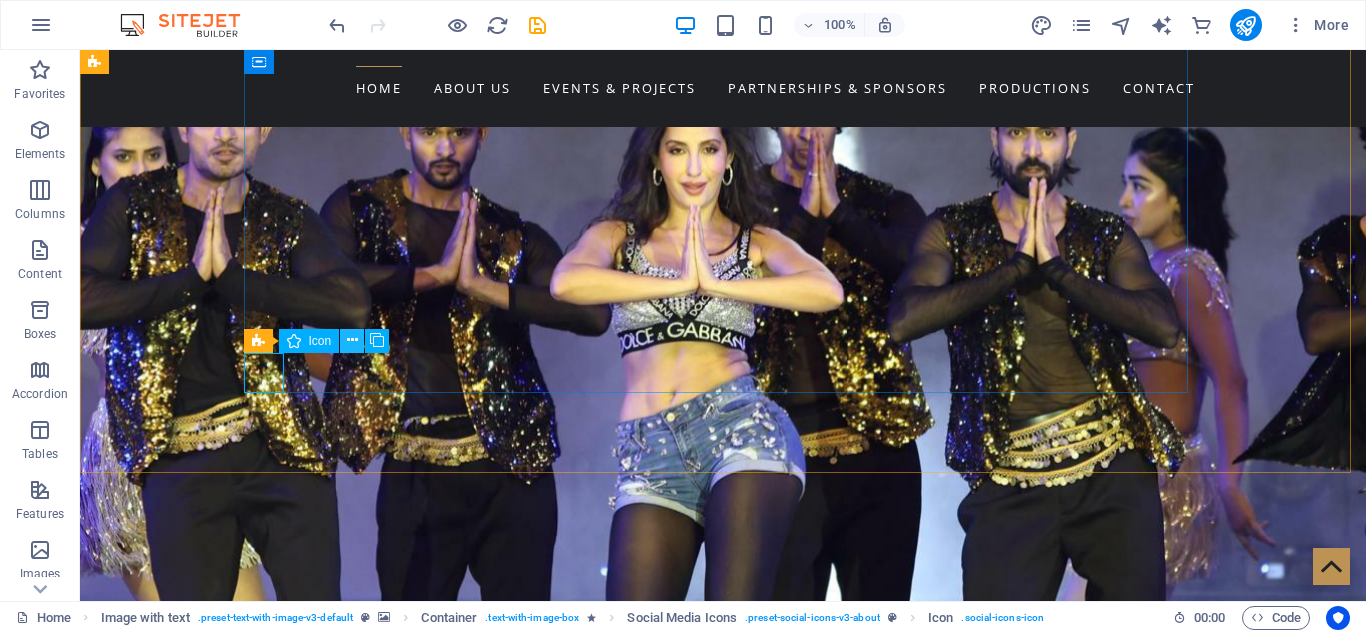 click at bounding box center (352, 341) 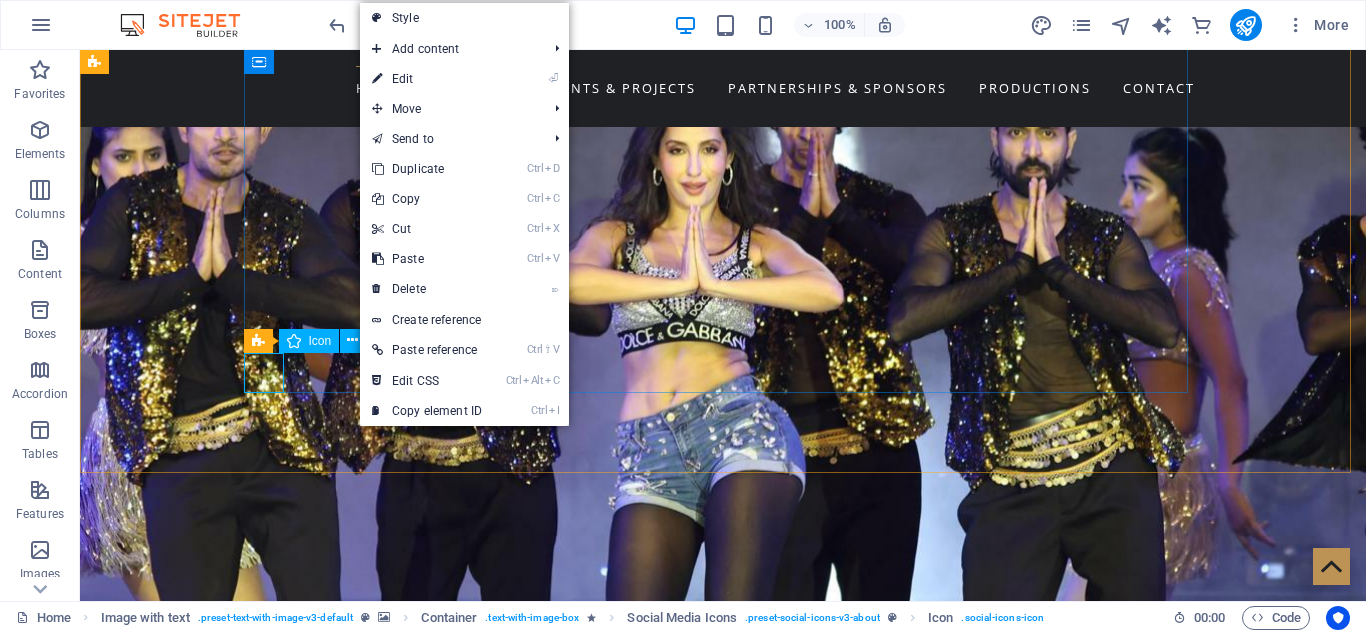 click on "Social Media Icons   Icon" at bounding box center (323, 341) 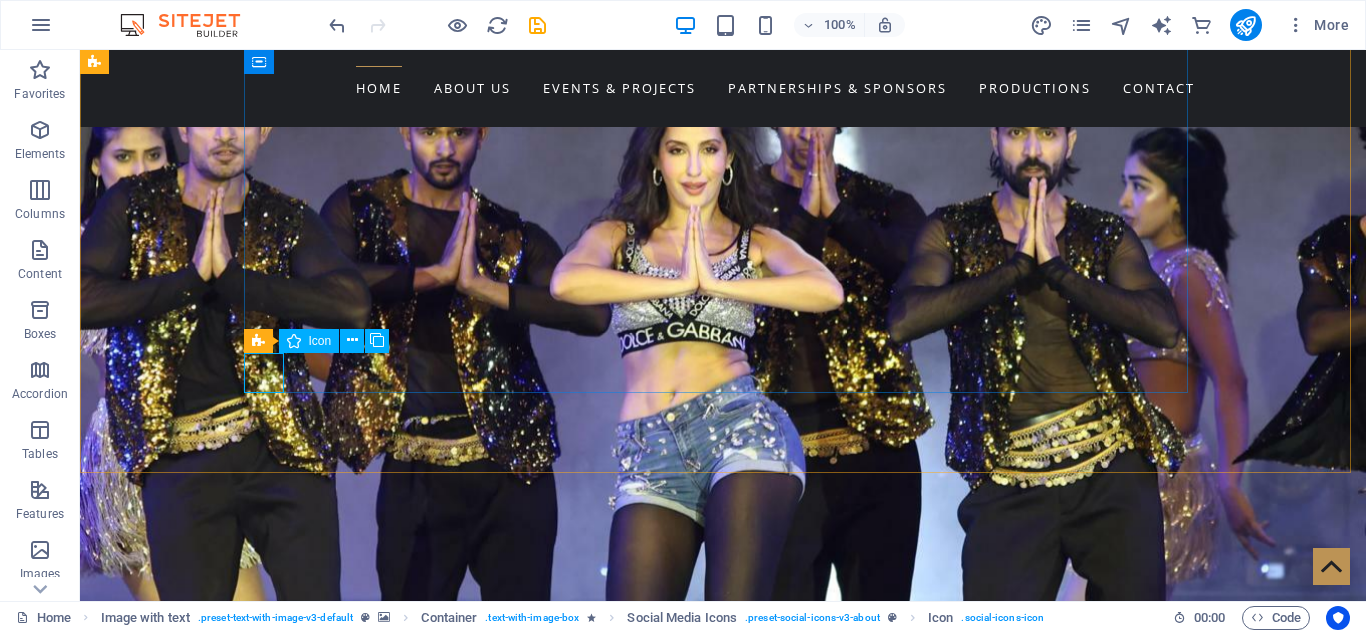 click on "Icon" at bounding box center [309, 341] 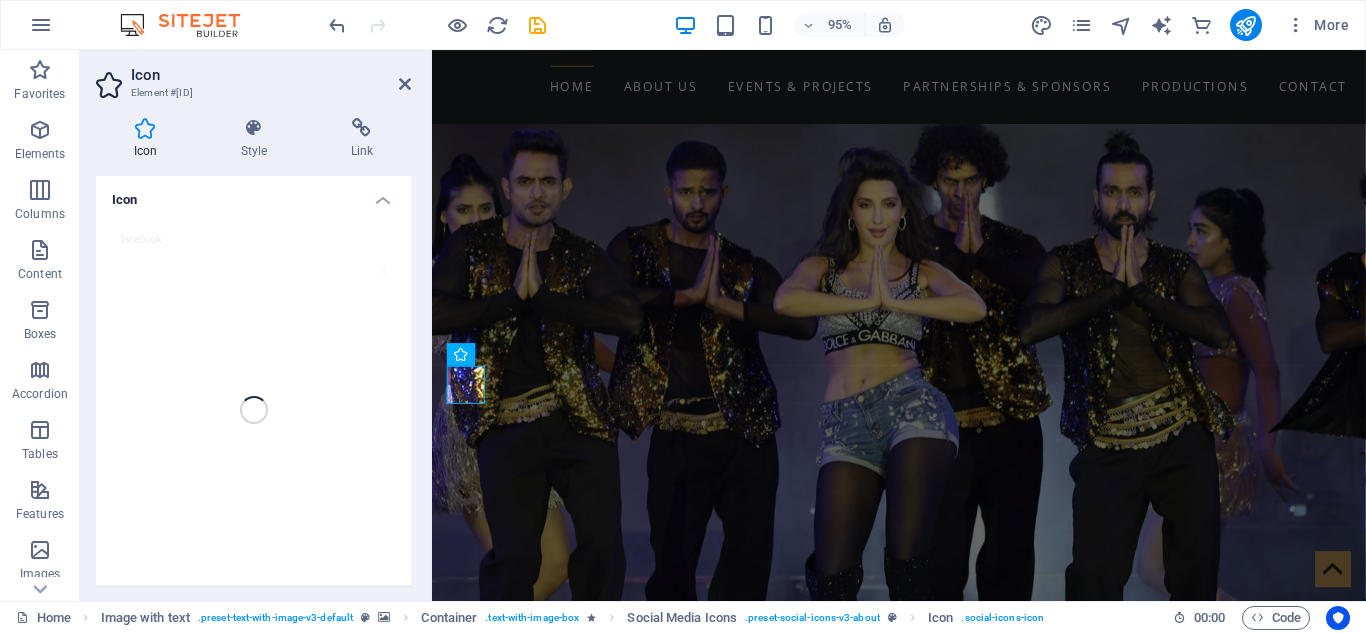 click on "facebook" at bounding box center (253, 410) 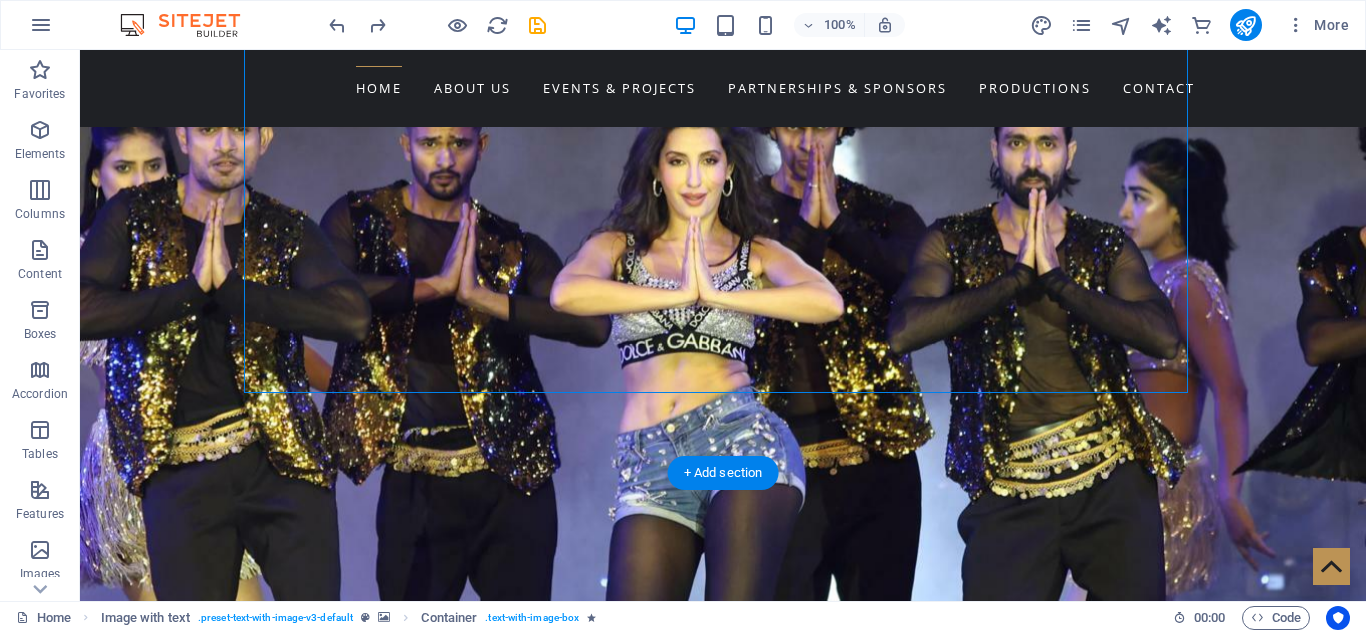 drag, startPoint x: 216, startPoint y: 416, endPoint x: 562, endPoint y: 360, distance: 350.5025 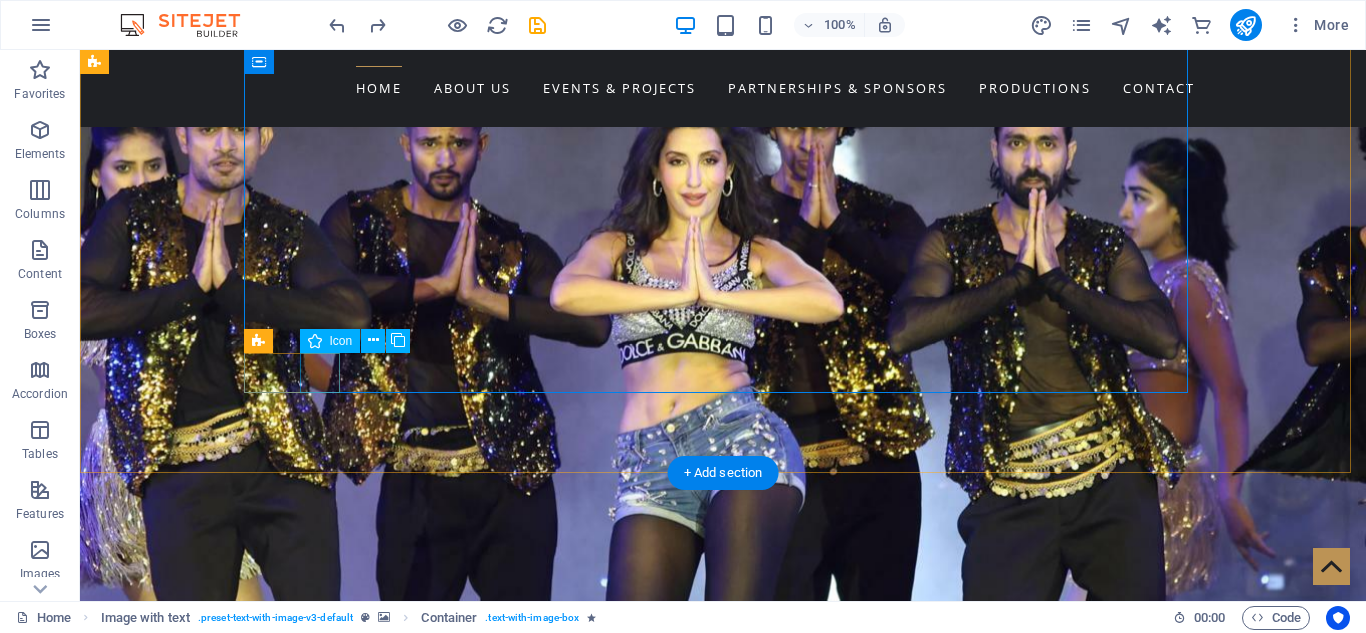 click at bounding box center (568, 1629) 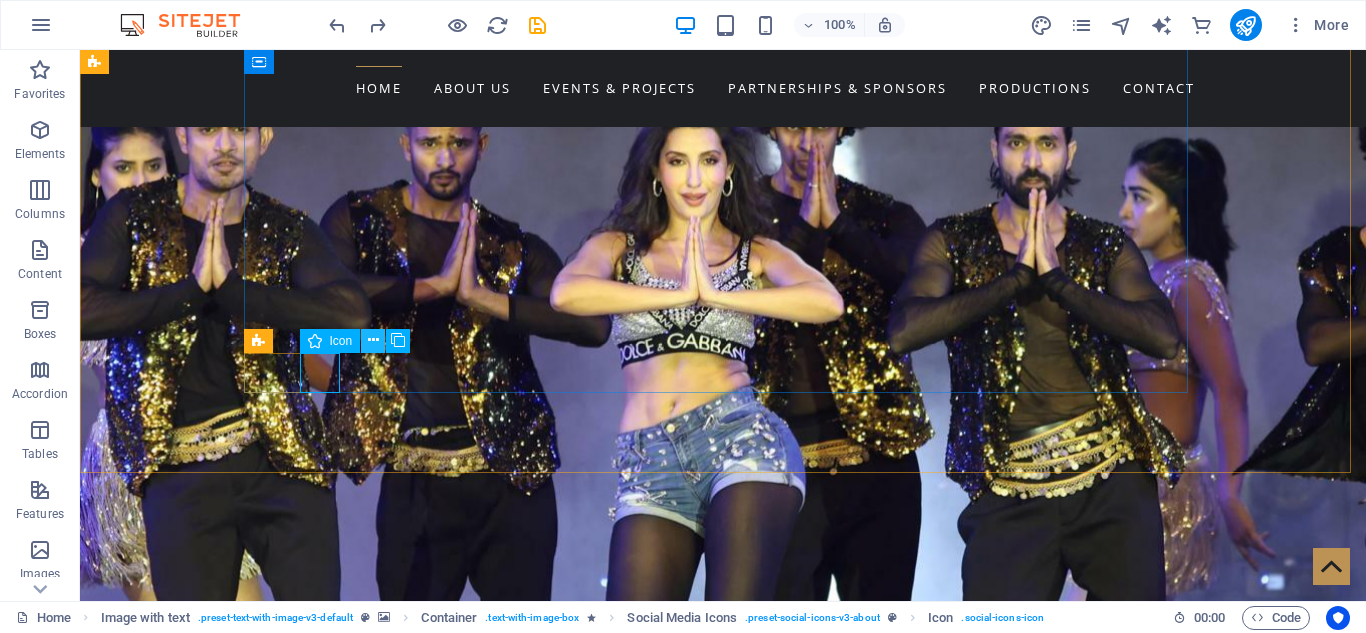 click at bounding box center [373, 340] 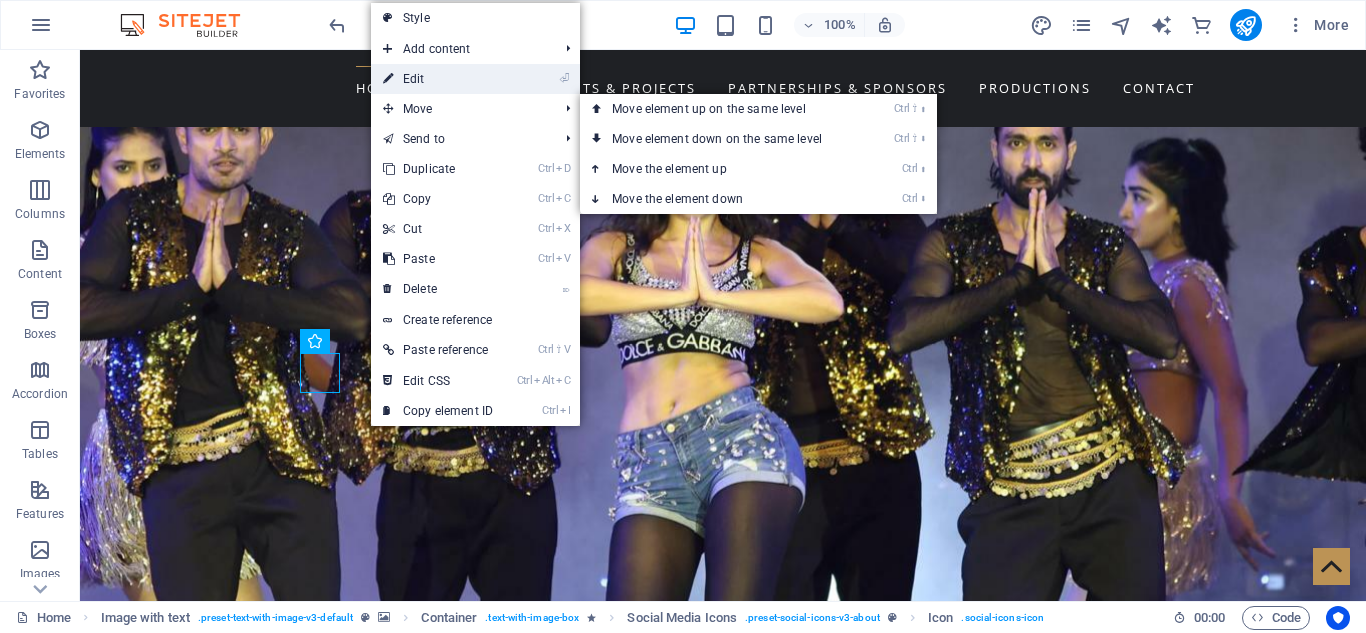 click on "⏎  Edit" at bounding box center (438, 79) 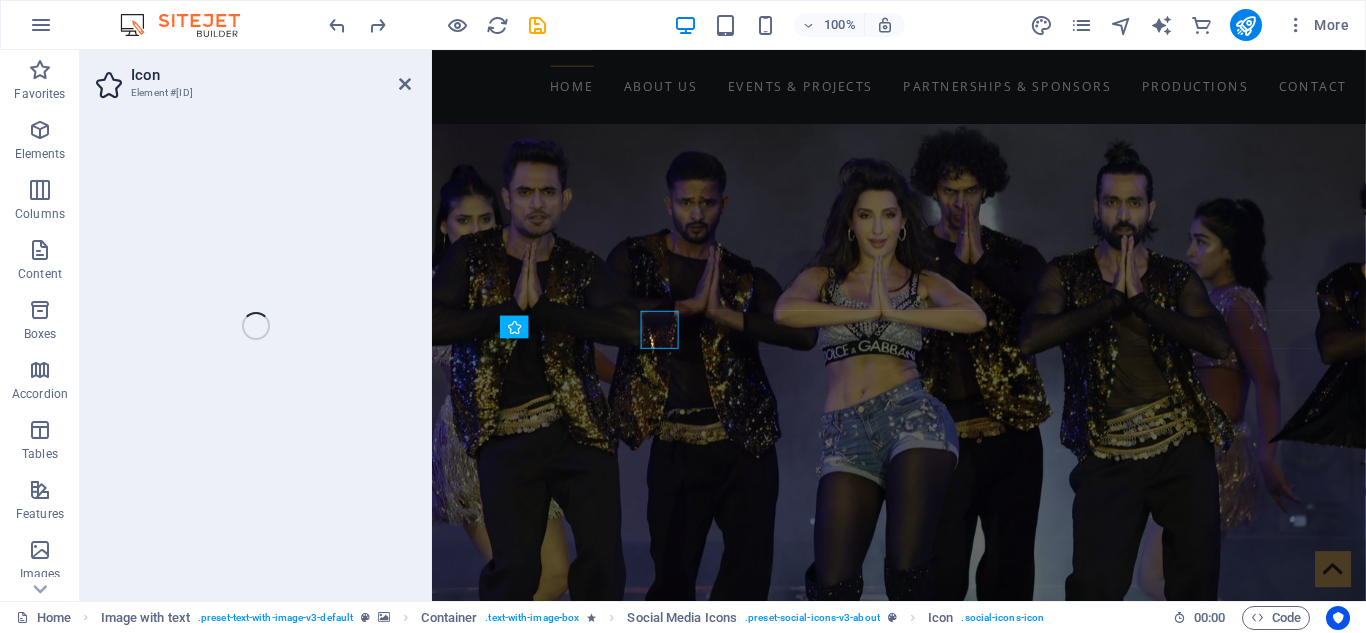 scroll, scrollTop: 1398, scrollLeft: 0, axis: vertical 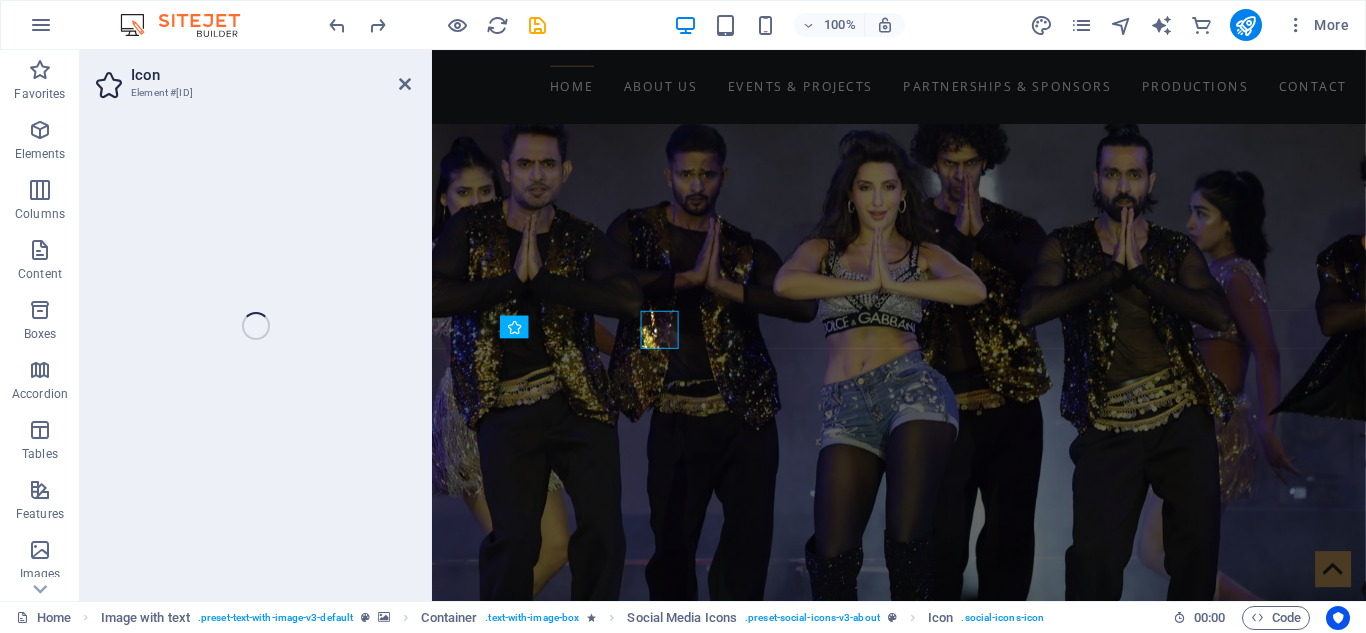 select on "xMidYMid" 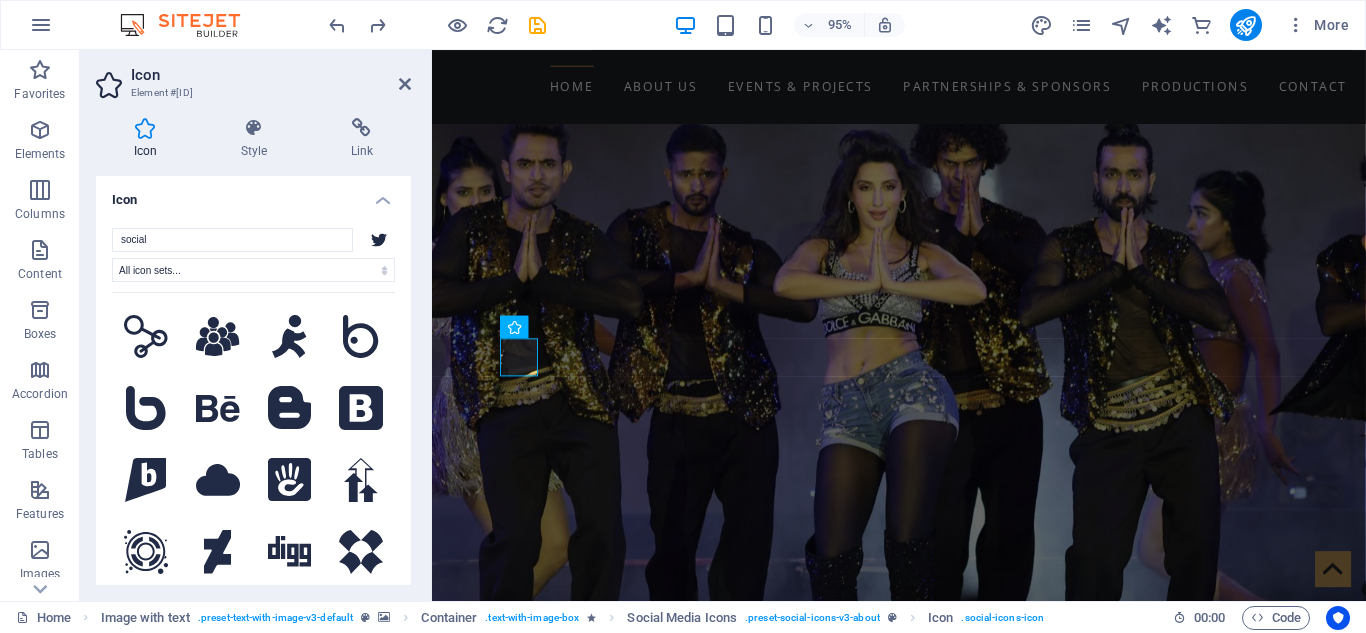drag, startPoint x: 404, startPoint y: 297, endPoint x: 416, endPoint y: 338, distance: 42.72002 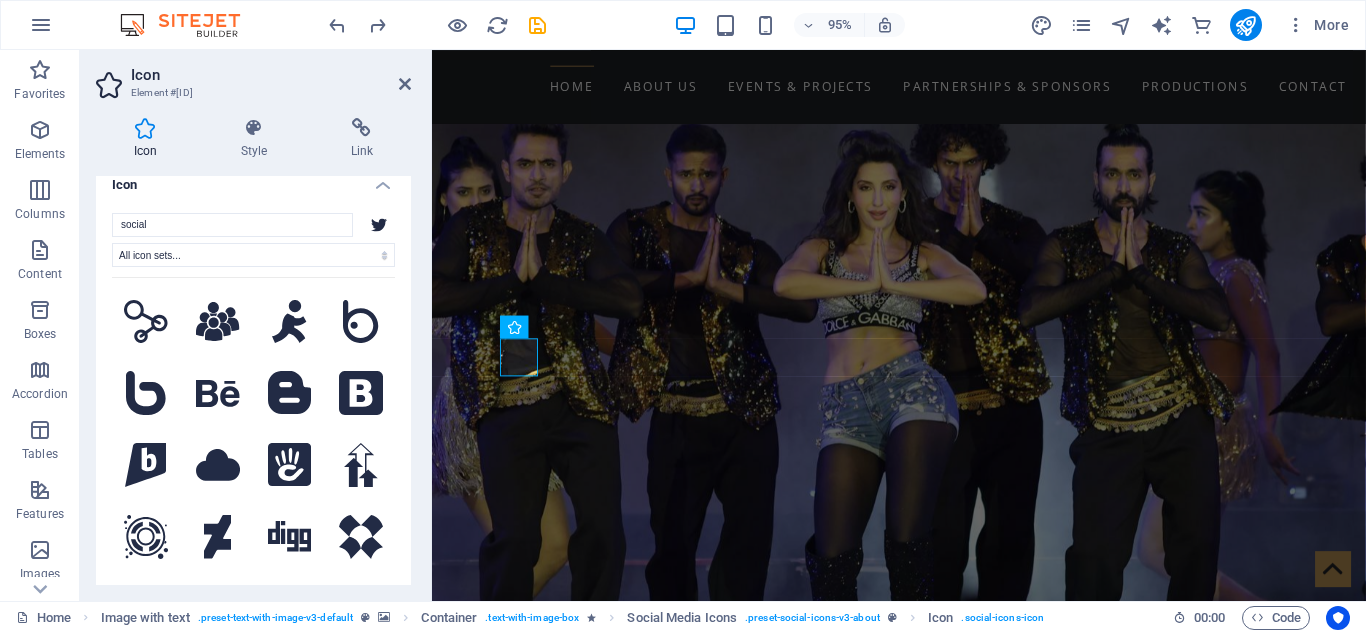 scroll, scrollTop: 11, scrollLeft: 0, axis: vertical 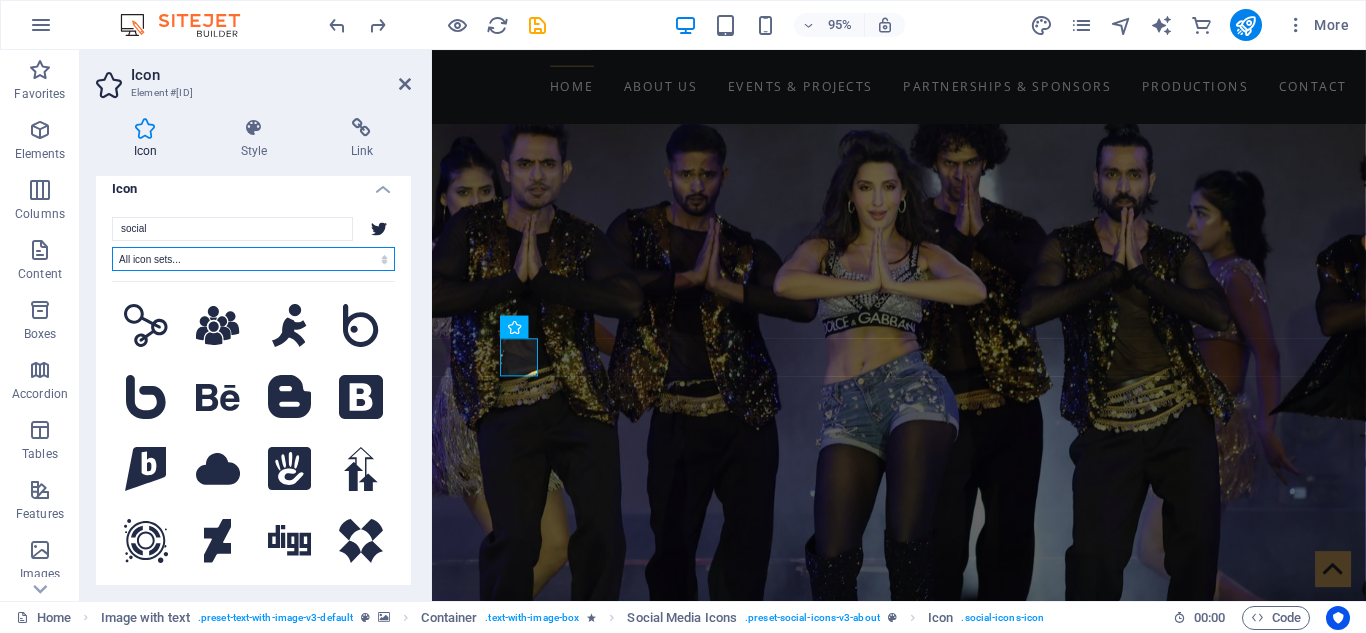 click on "All icon sets... IcoFont Ionicons FontAwesome Brands FontAwesome Duotone FontAwesome Solid FontAwesome Regular FontAwesome Light FontAwesome Thin FontAwesome Sharp Solid FontAwesome Sharp Regular FontAwesome Sharp Light FontAwesome Sharp Thin" at bounding box center [253, 259] 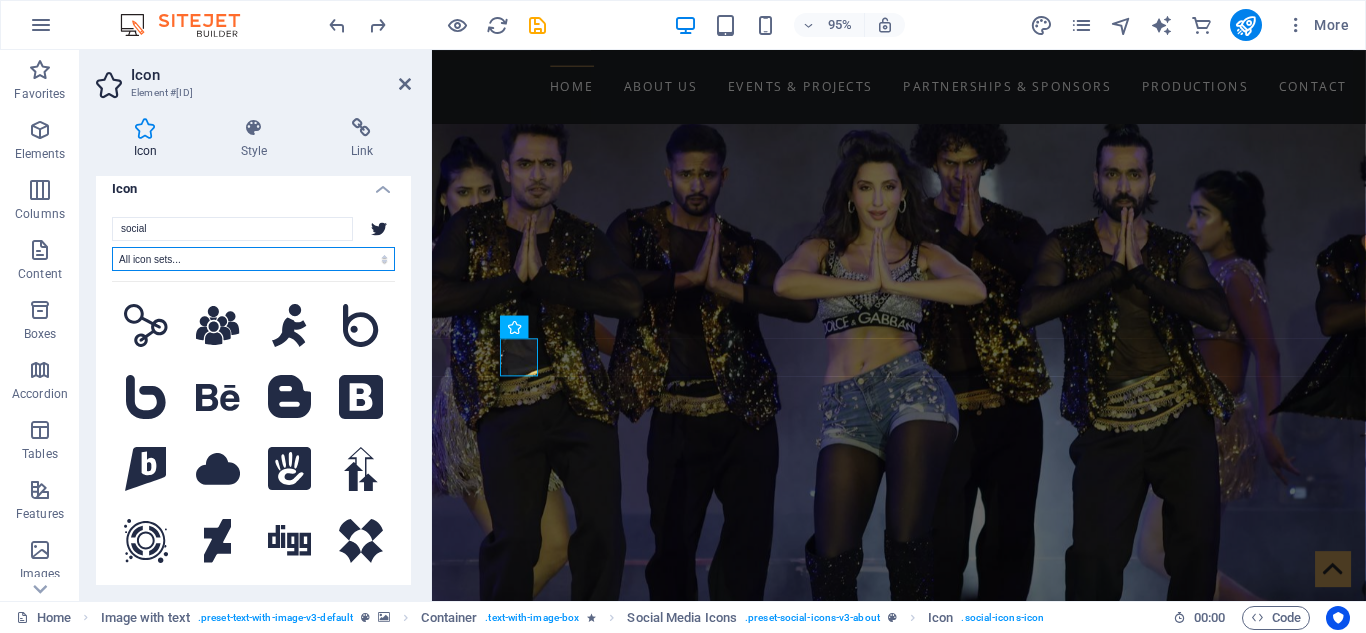 click on "All icon sets... IcoFont Ionicons FontAwesome Brands FontAwesome Duotone FontAwesome Solid FontAwesome Regular FontAwesome Light FontAwesome Thin FontAwesome Sharp Solid FontAwesome Sharp Regular FontAwesome Sharp Light FontAwesome Sharp Thin" at bounding box center (253, 259) 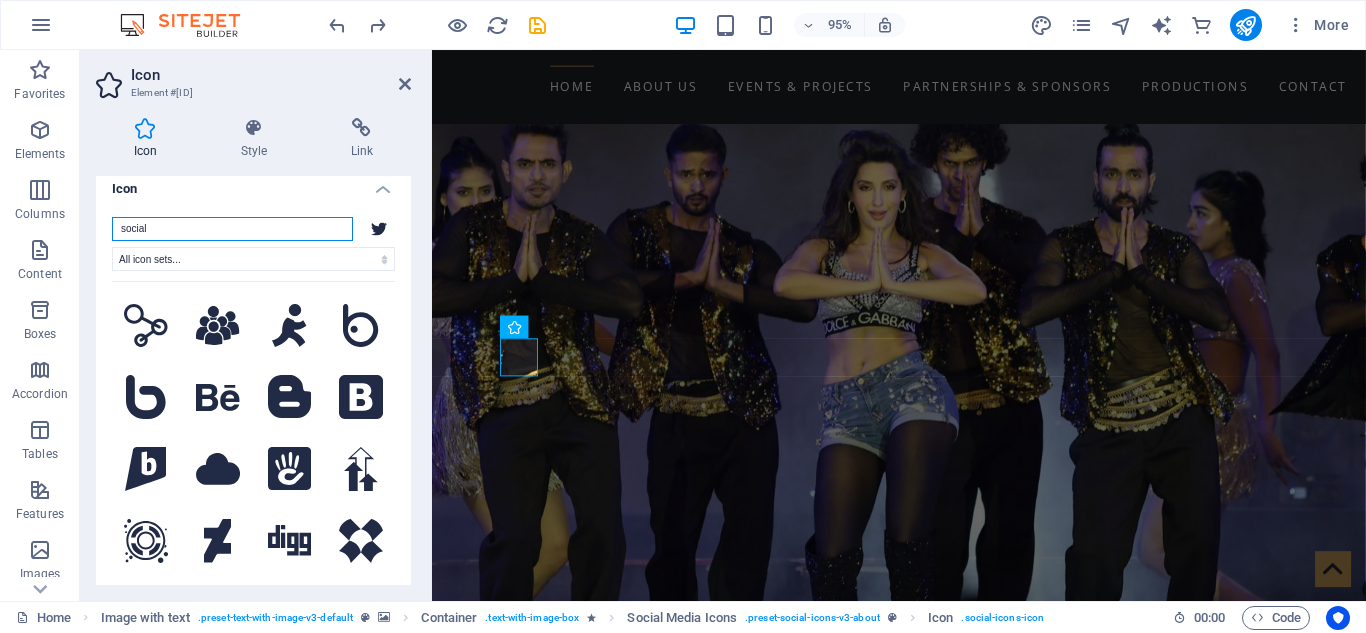 click on "social" at bounding box center (232, 229) 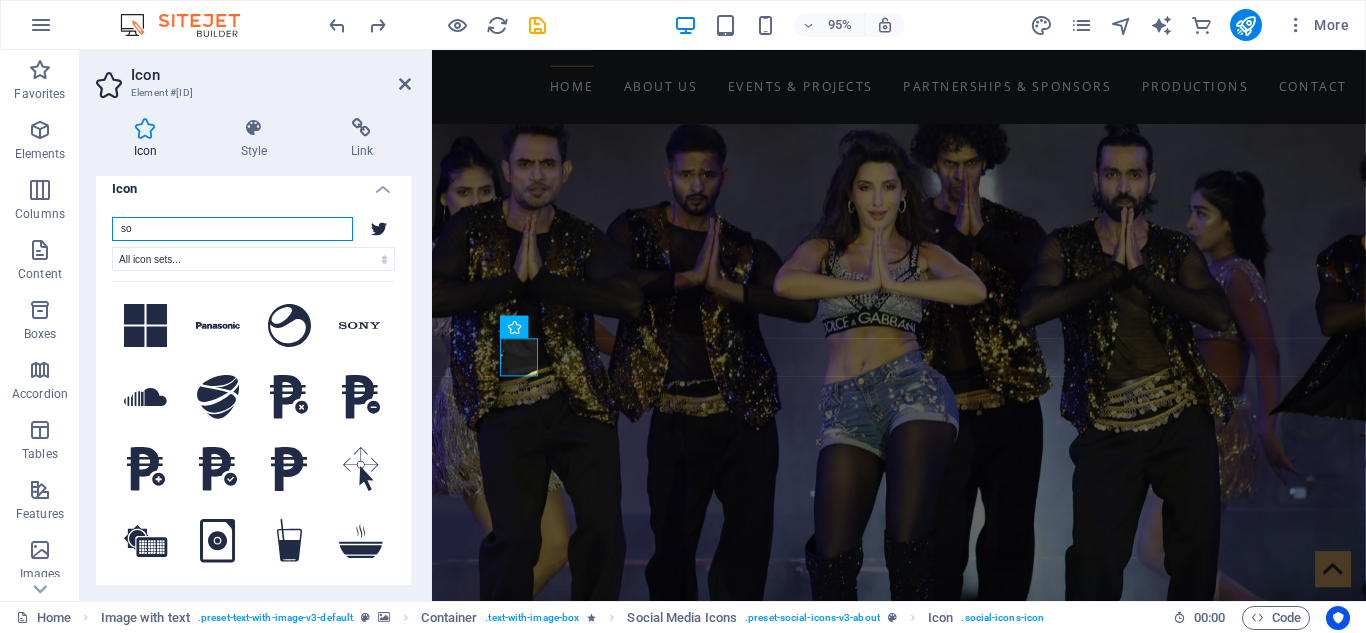type on "s" 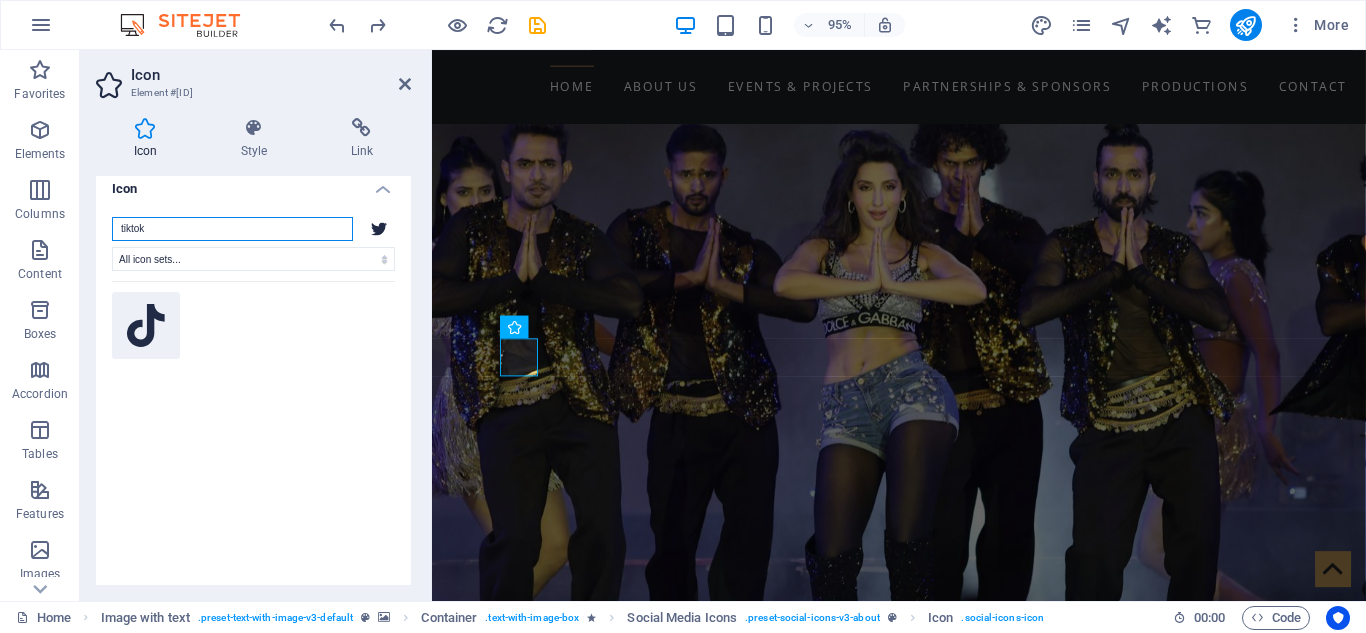 type on "tiktok" 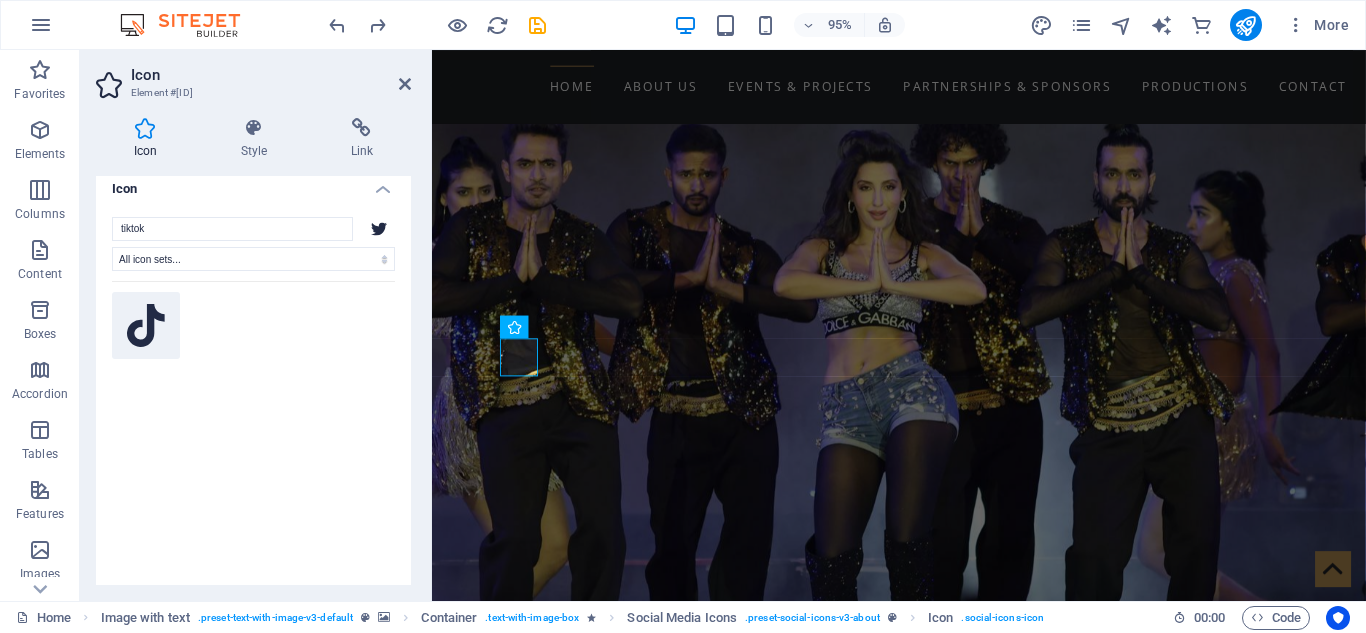 click 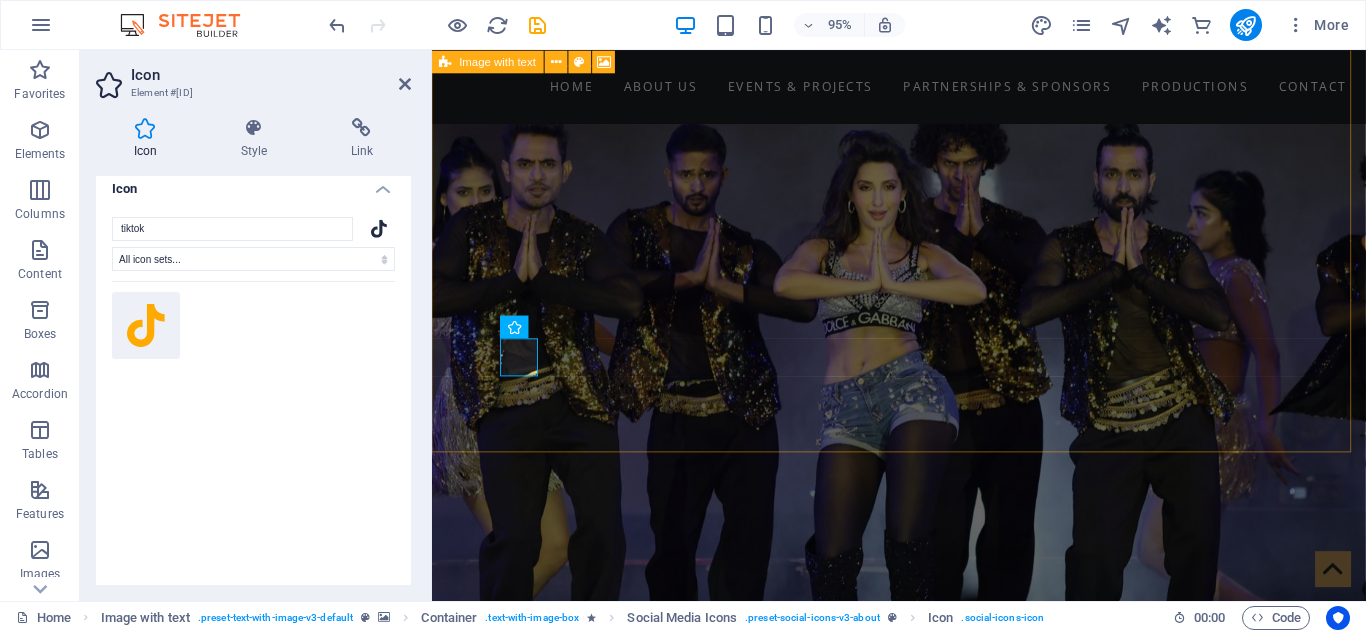 click at bounding box center [923, 893] 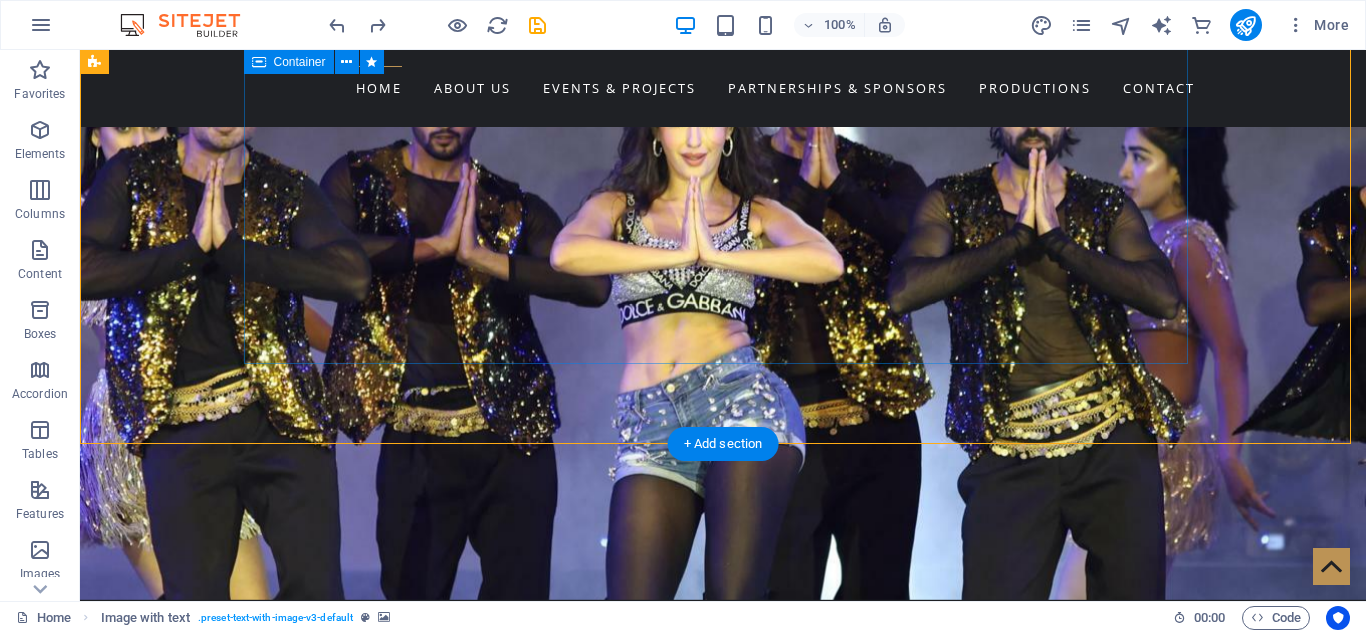 click on "WELCOME TO WorldWide Films Network We are Nepal’s premier platform for international entertainment and cultural exchange. From iconic concerts to global film collaborations, we bring world-class experiences to Nepali audiences and take Nepali talent to global stages. Our vision is to create a bridge between Nepal and the world through music, cinema, and live entertainment." at bounding box center (568, 1387) 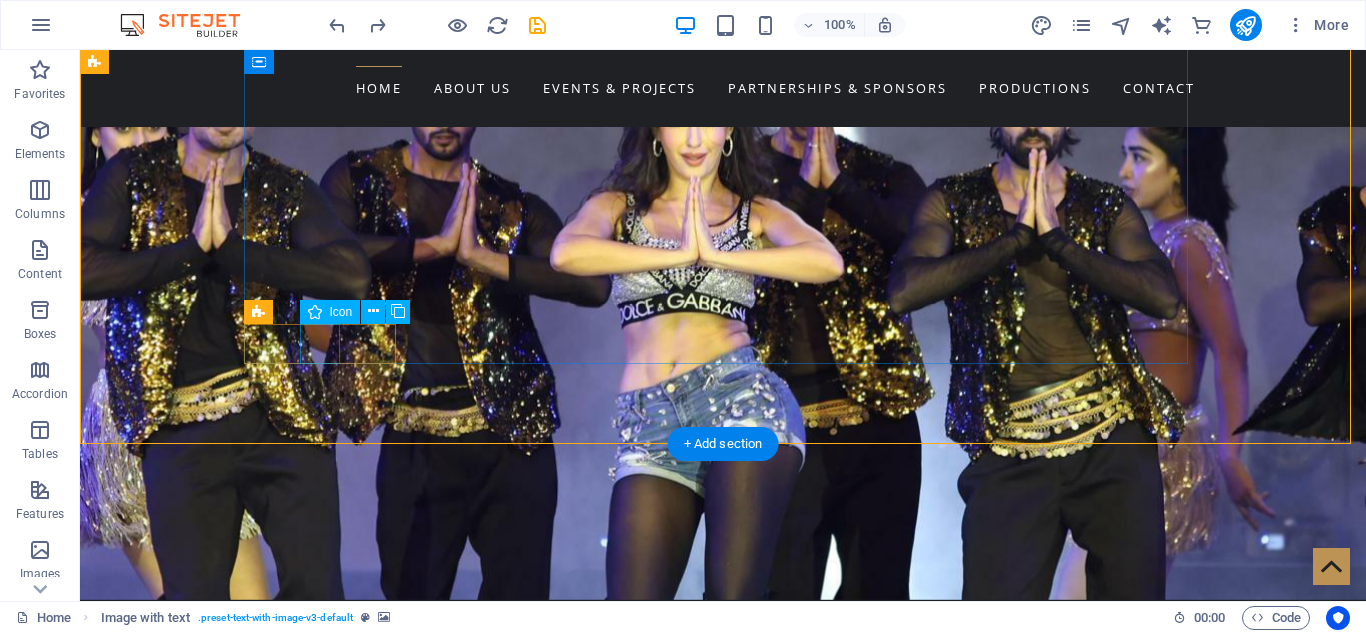 click at bounding box center [568, 1560] 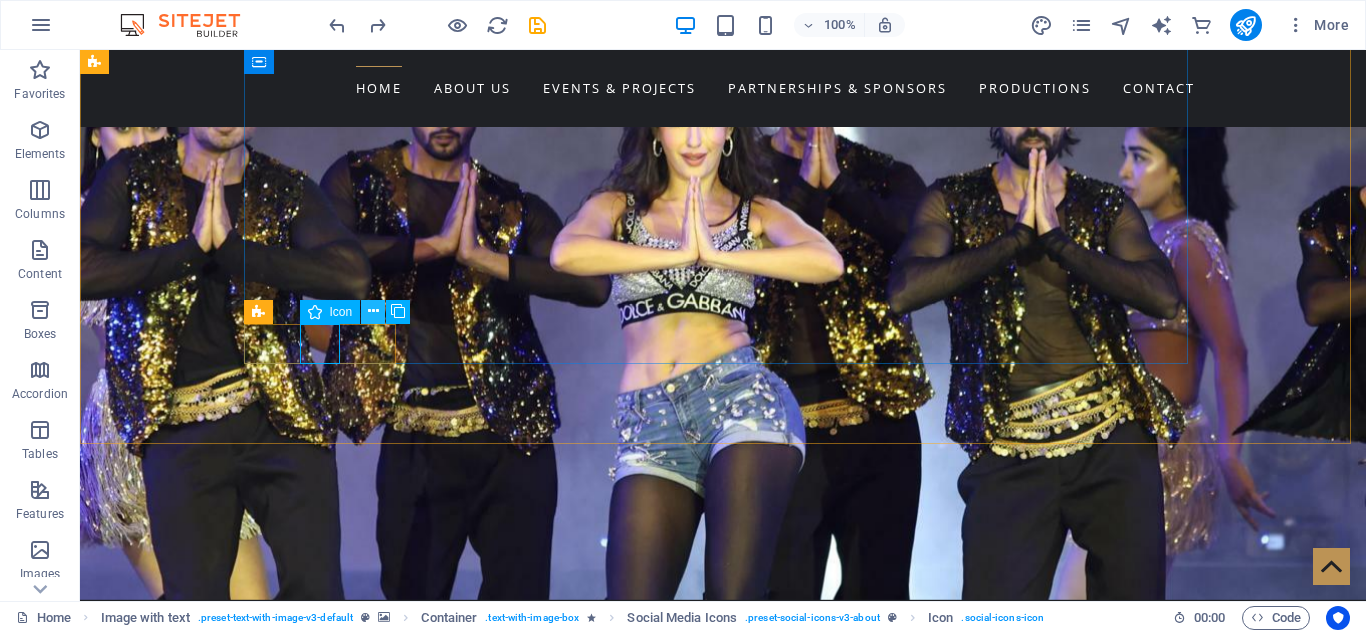 click at bounding box center [373, 311] 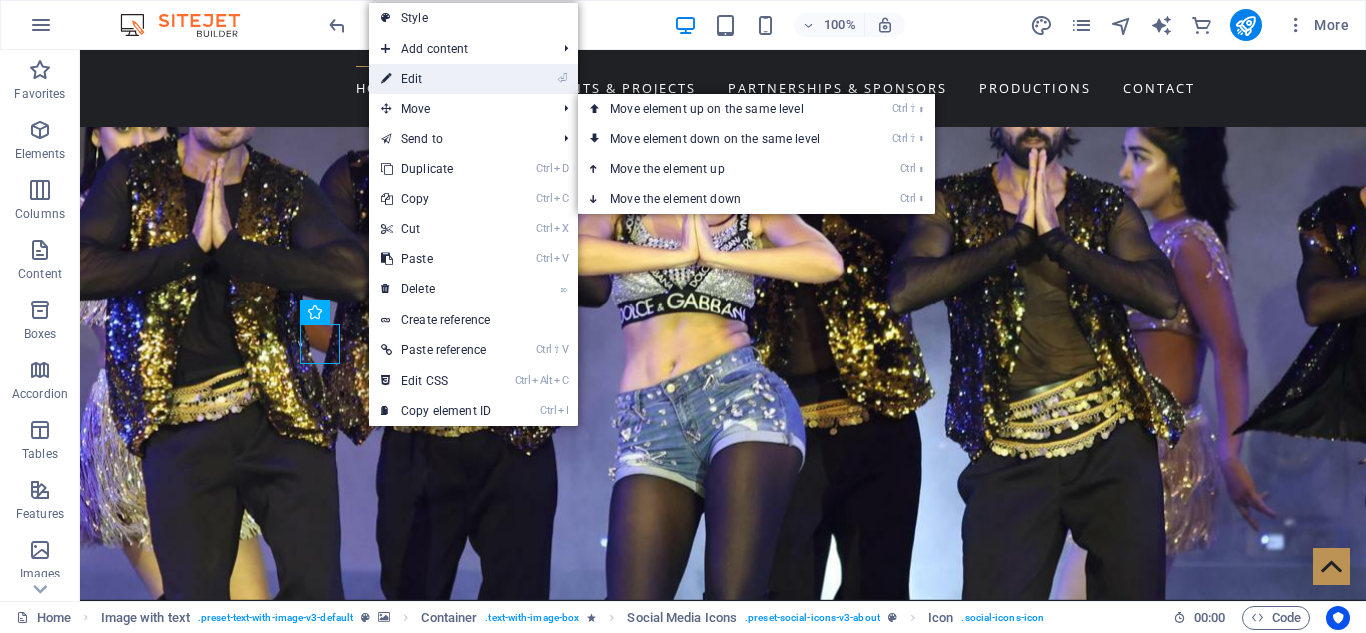 click on "⏎  Edit" at bounding box center (436, 79) 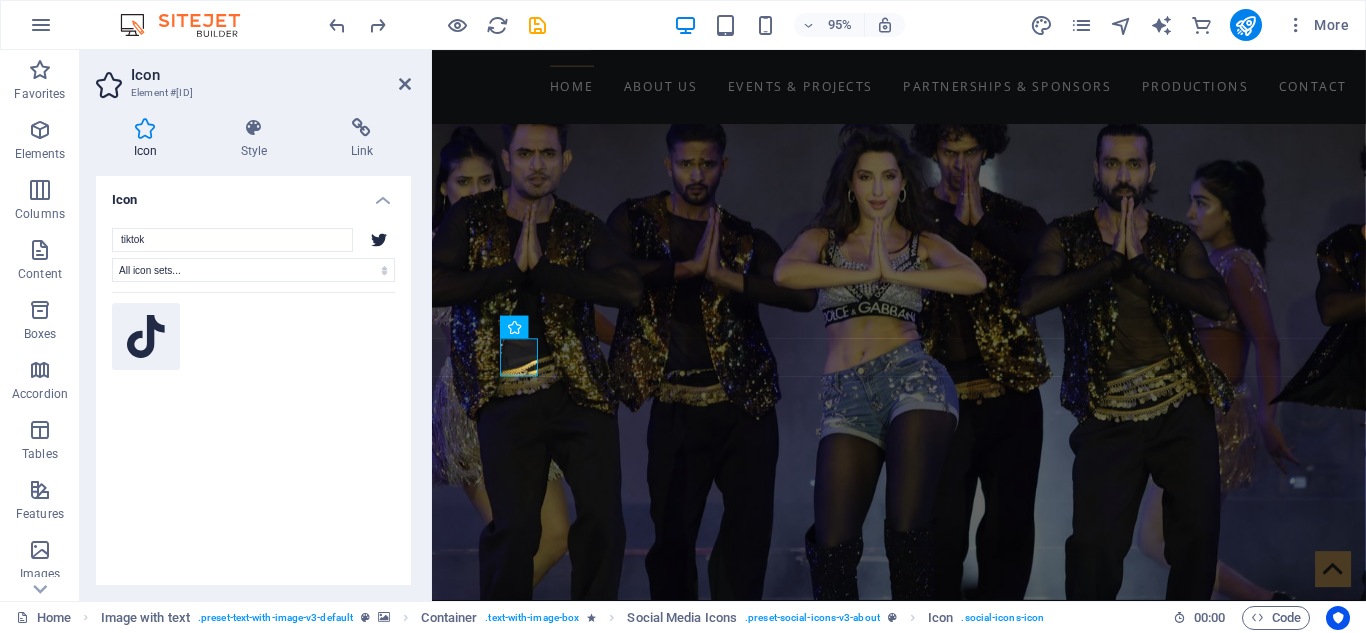 click 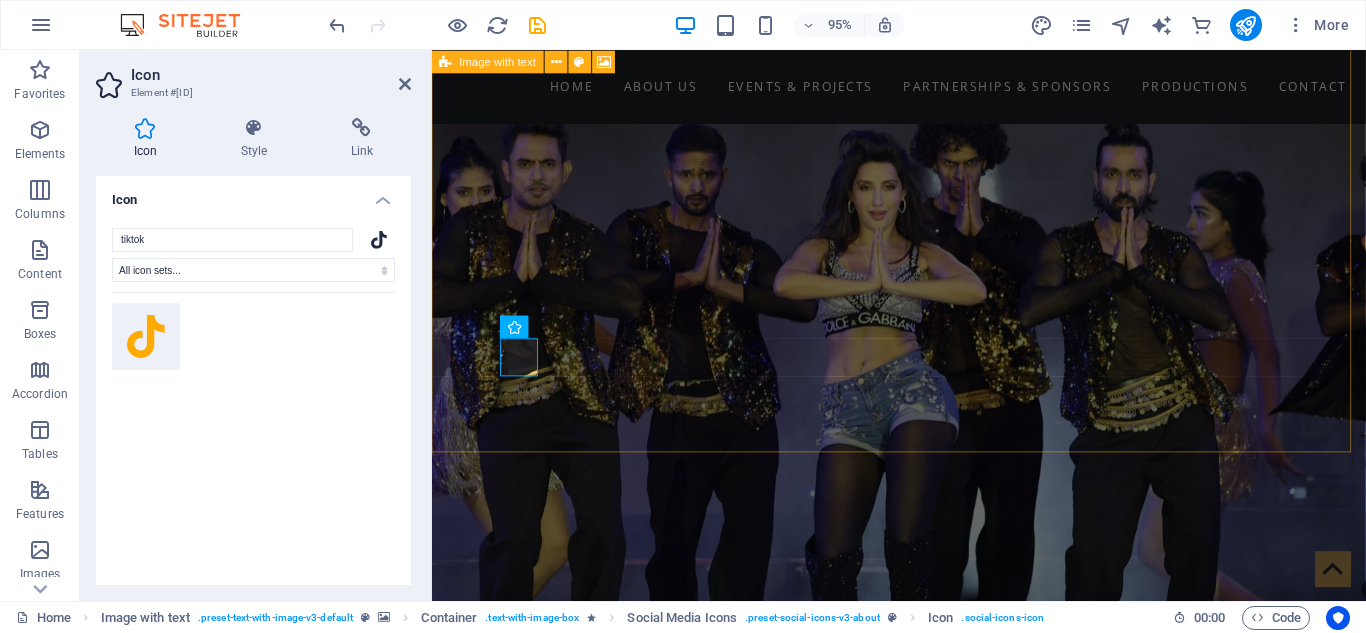 click at bounding box center [923, 893] 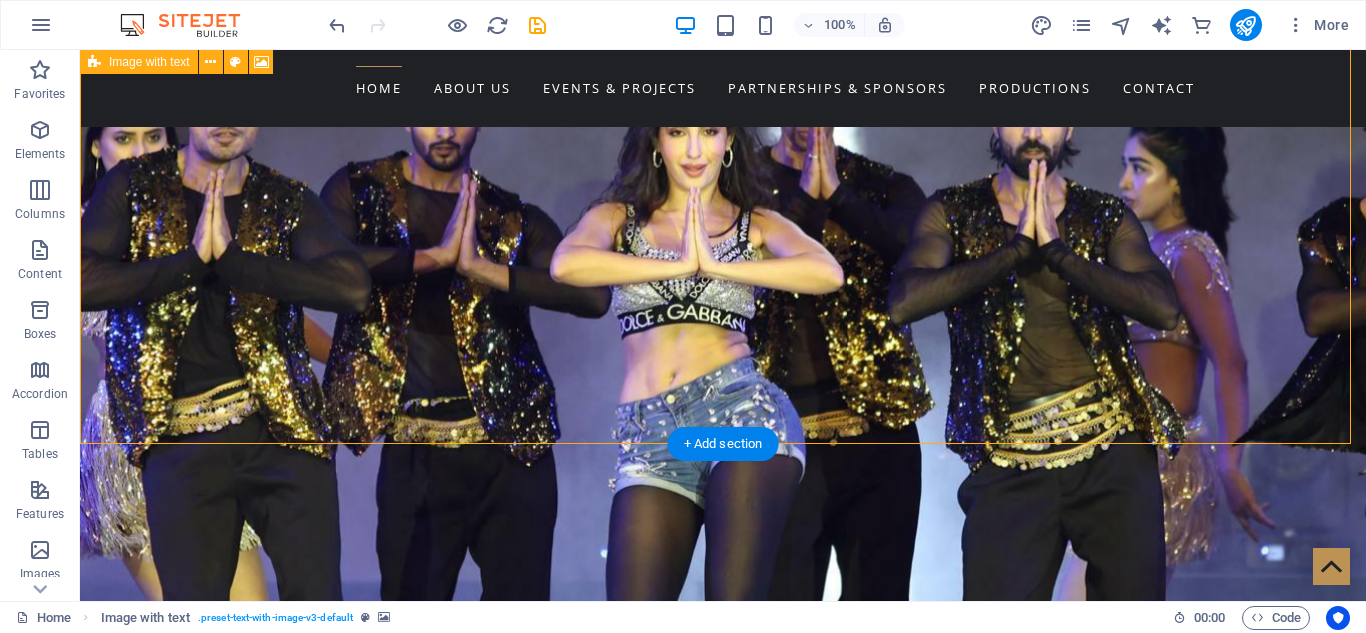 click at bounding box center [723, 893] 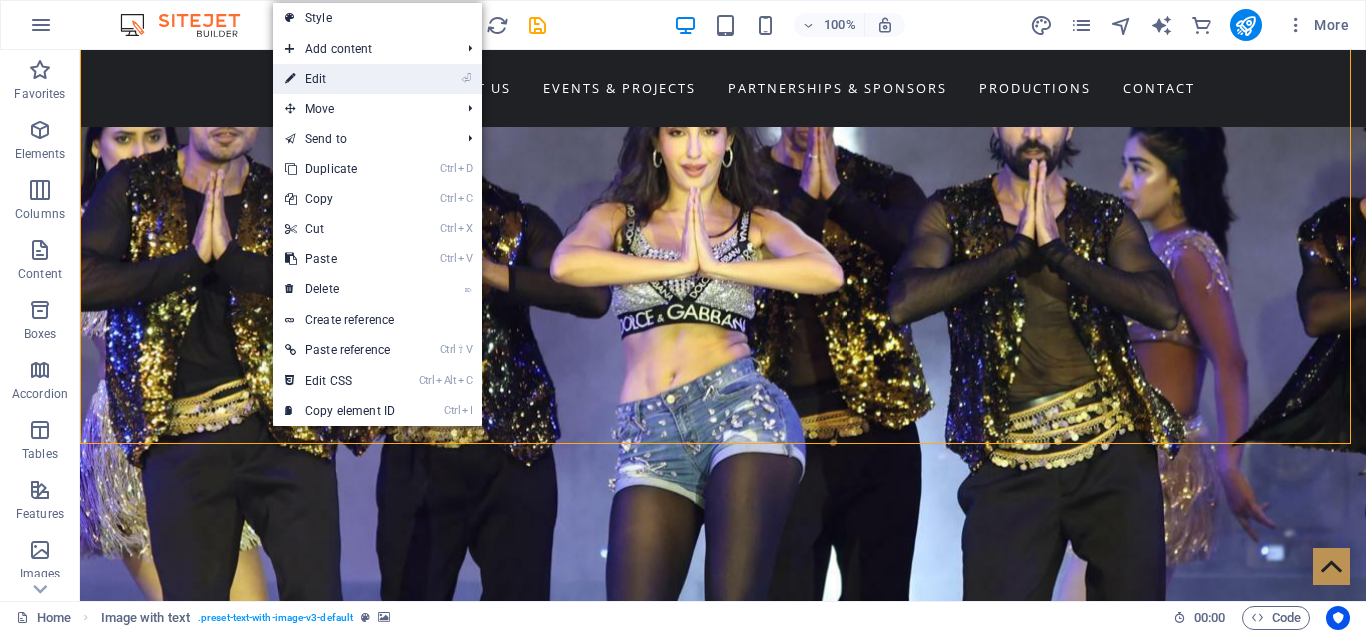 click on "⏎  Edit" at bounding box center (340, 79) 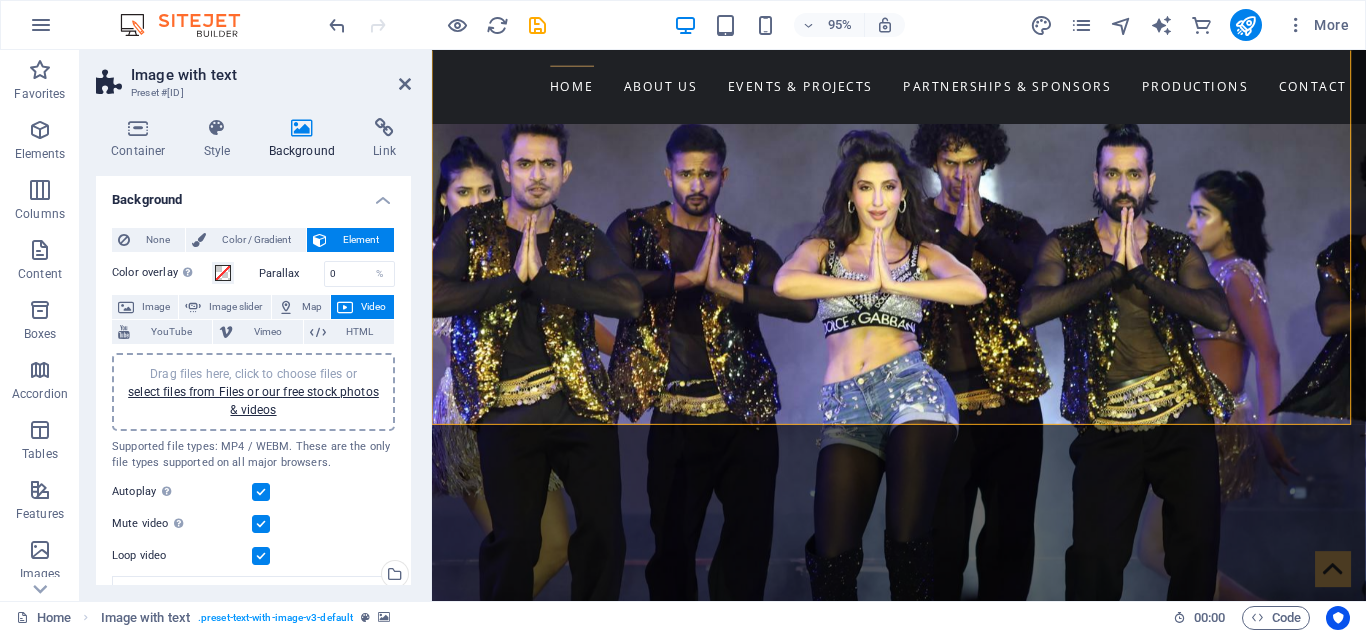 scroll, scrollTop: 1427, scrollLeft: 0, axis: vertical 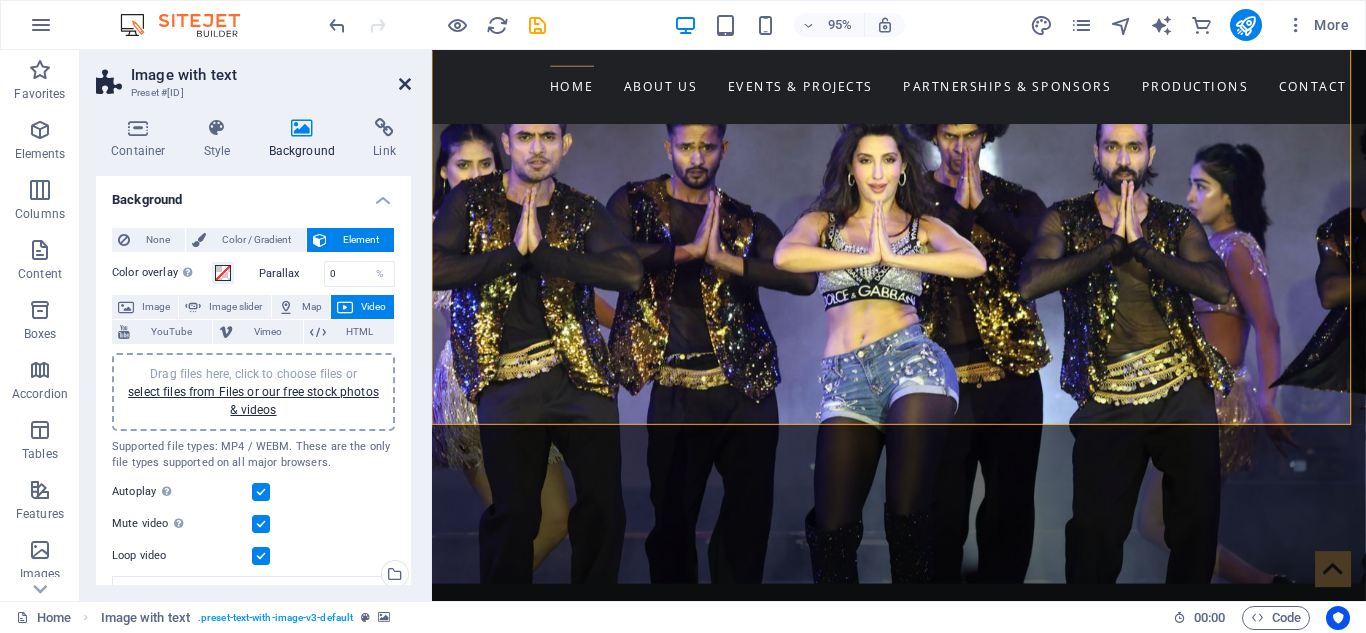 click at bounding box center (405, 84) 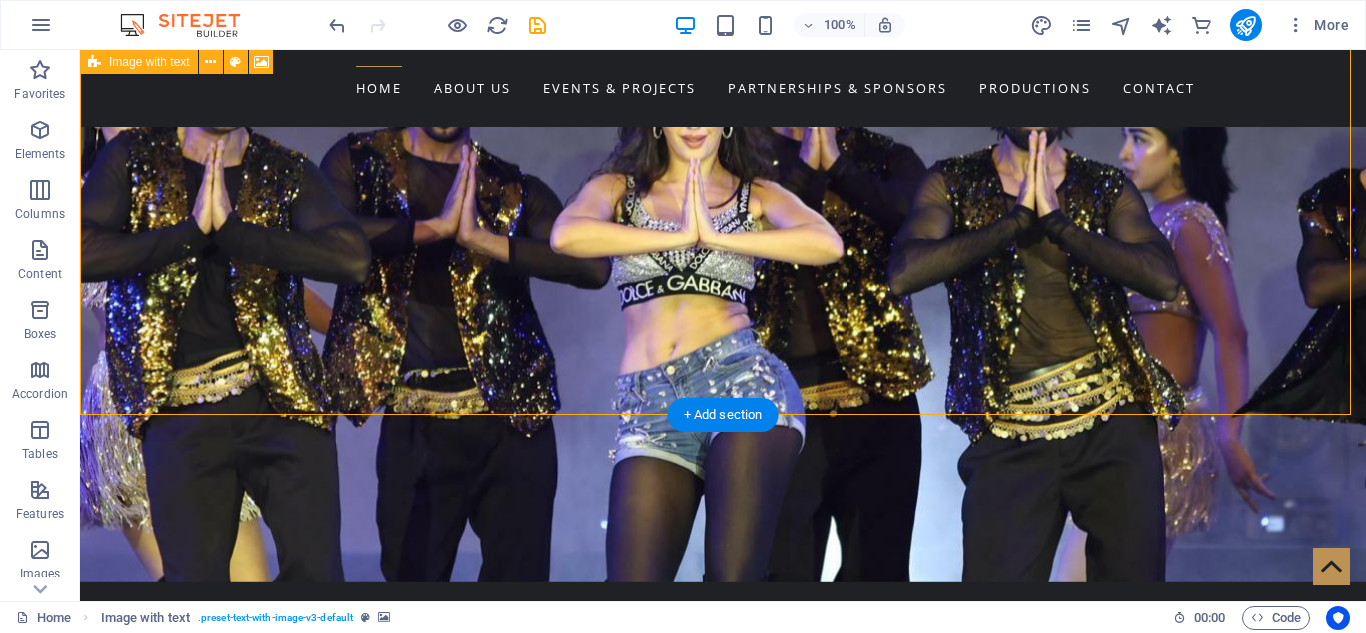 click at bounding box center [723, 864] 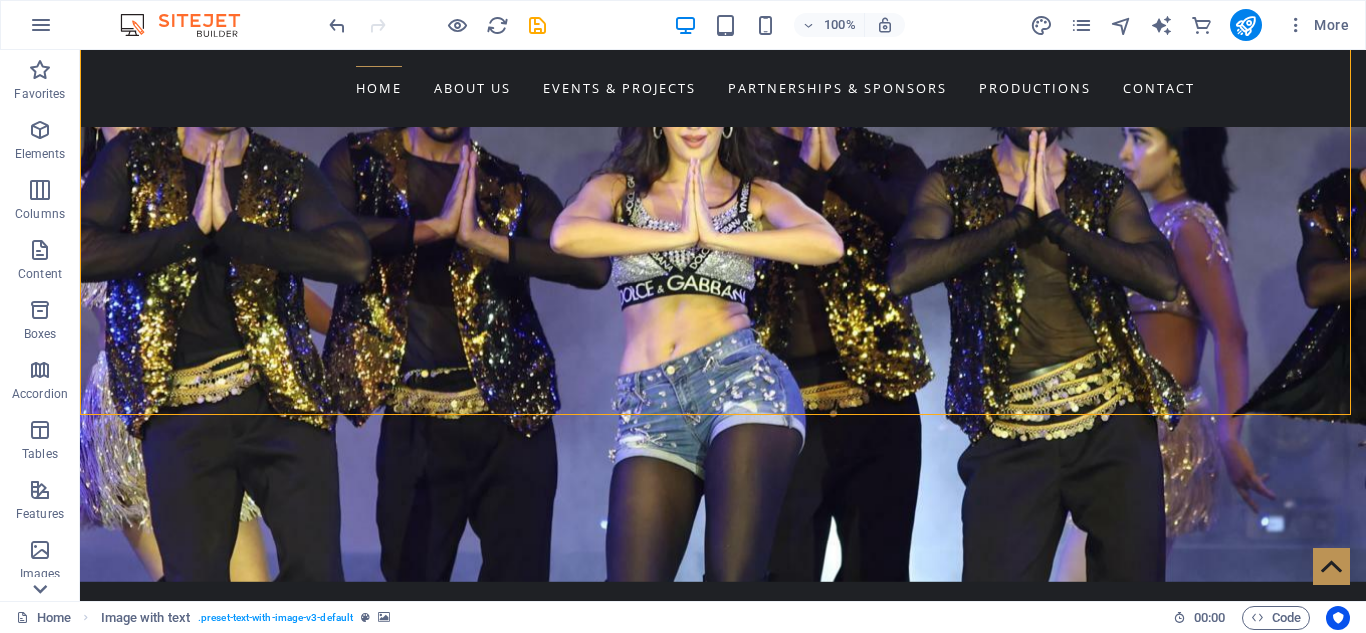 click 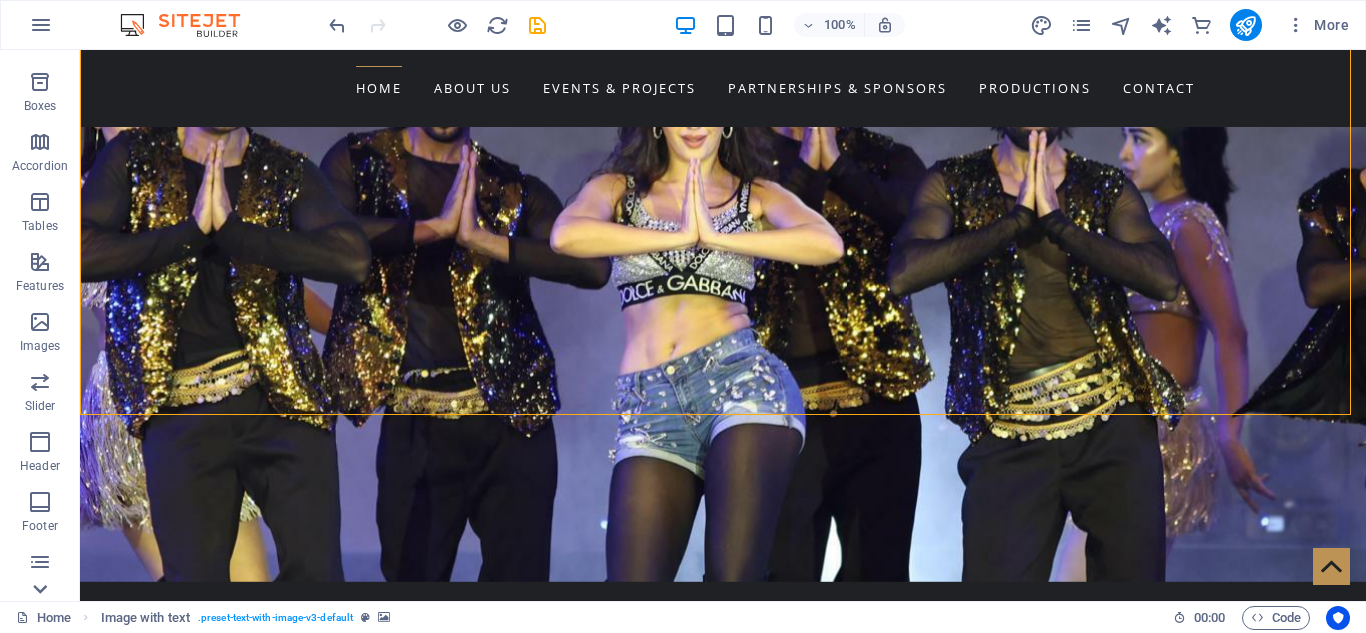 scroll, scrollTop: 409, scrollLeft: 0, axis: vertical 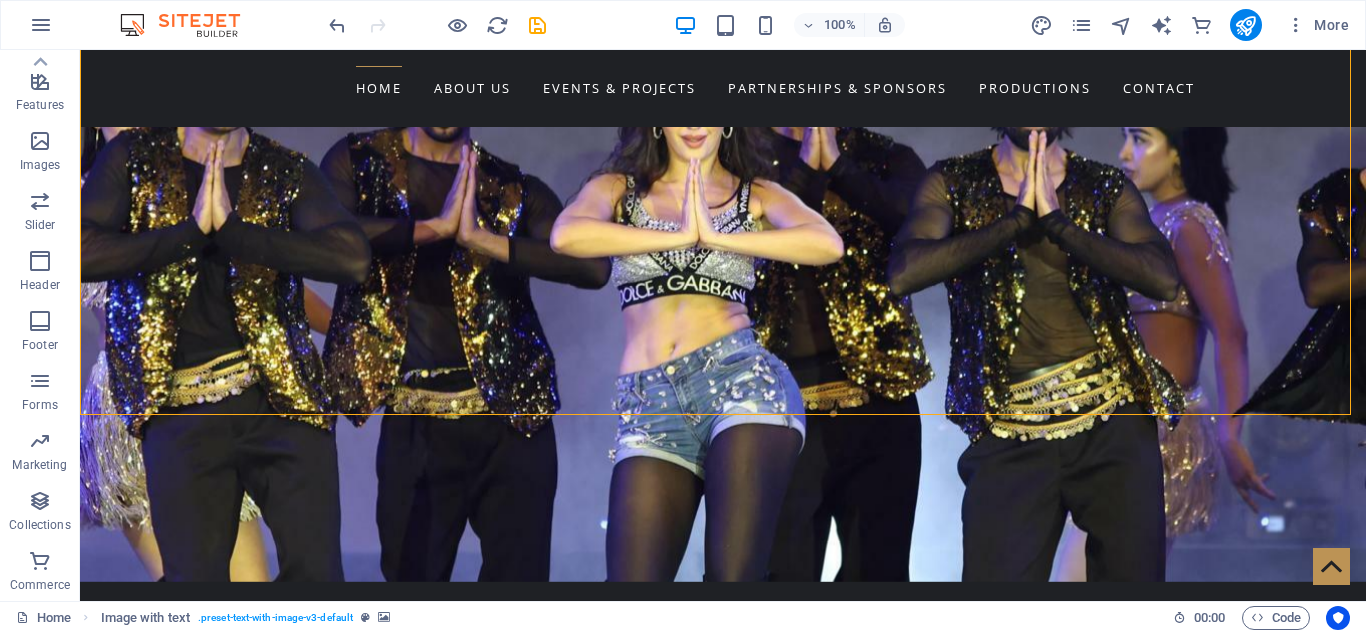 click on "Commerce" at bounding box center (40, 585) 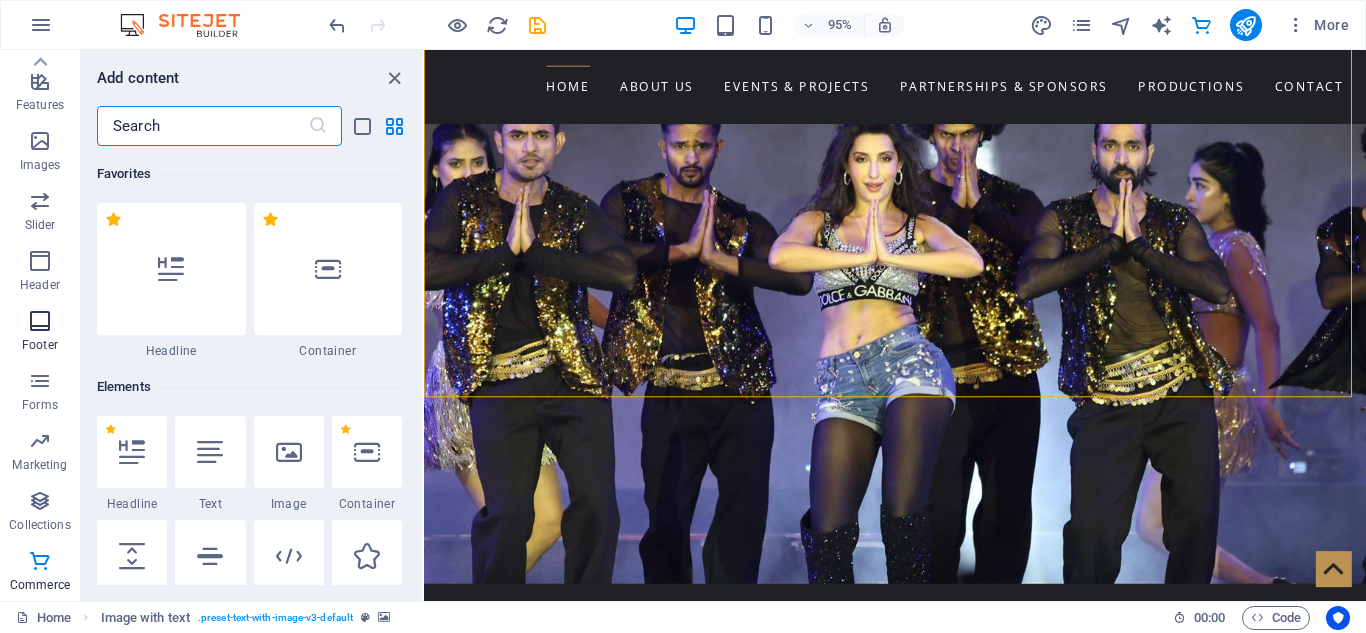 scroll, scrollTop: 1456, scrollLeft: 0, axis: vertical 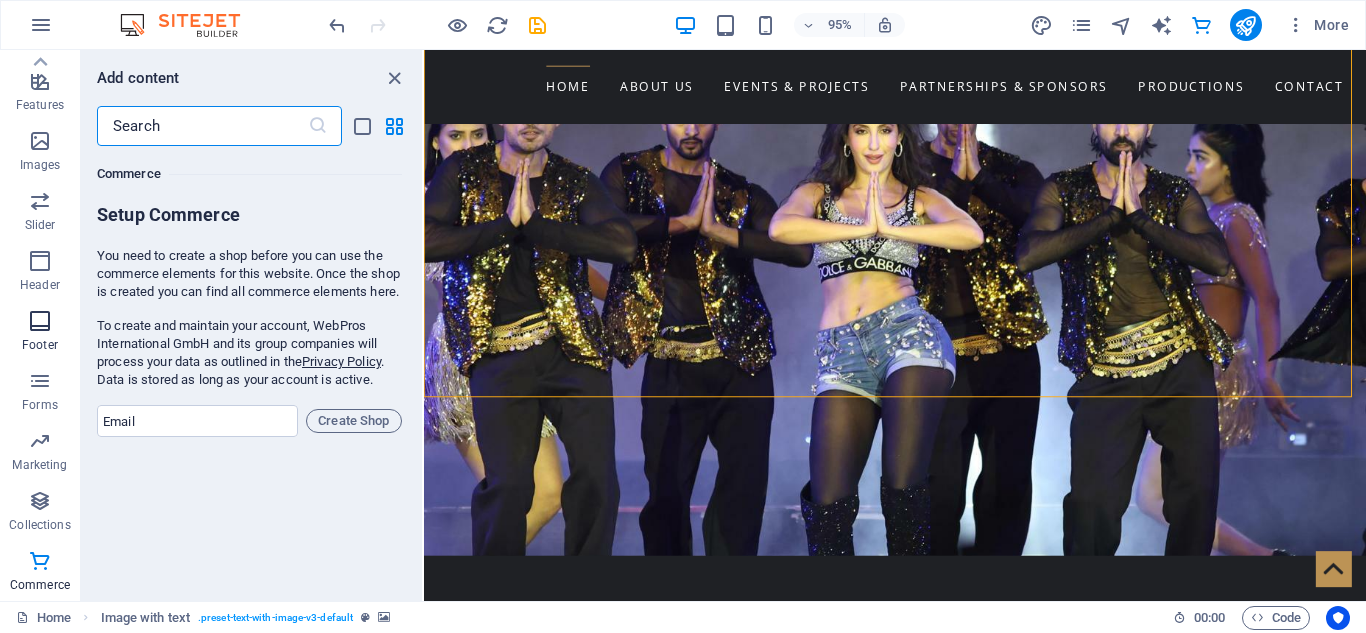 click at bounding box center [40, 321] 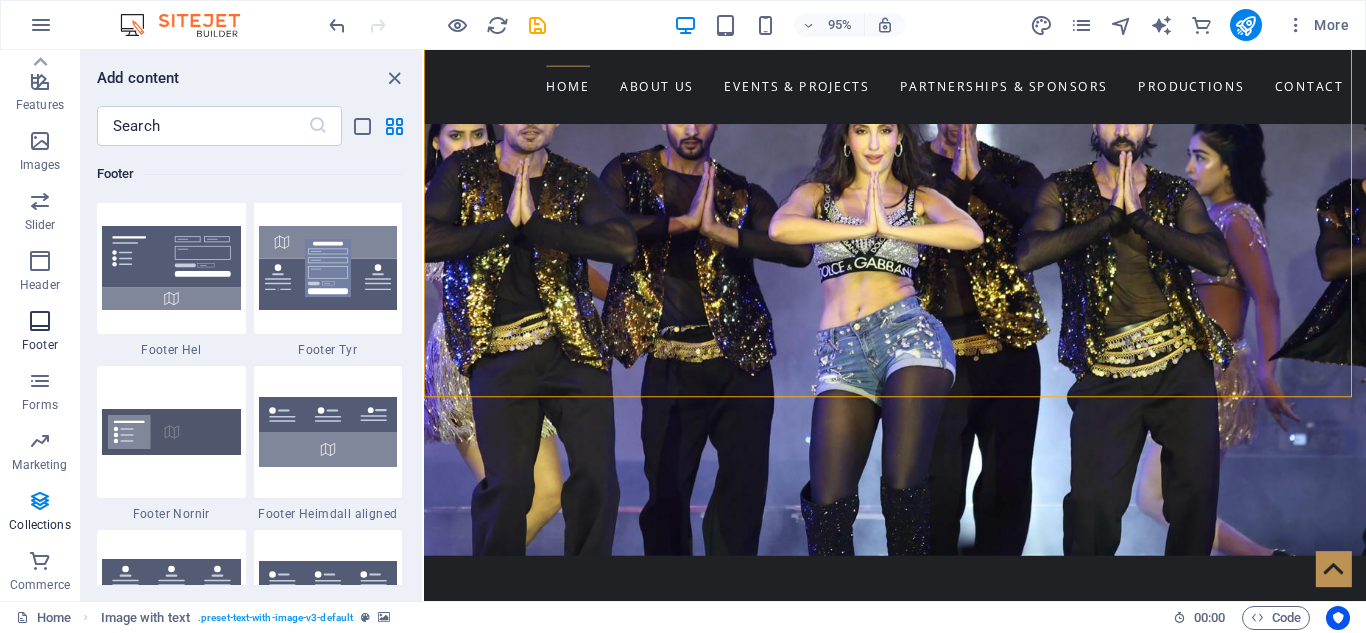 scroll, scrollTop: 13239, scrollLeft: 0, axis: vertical 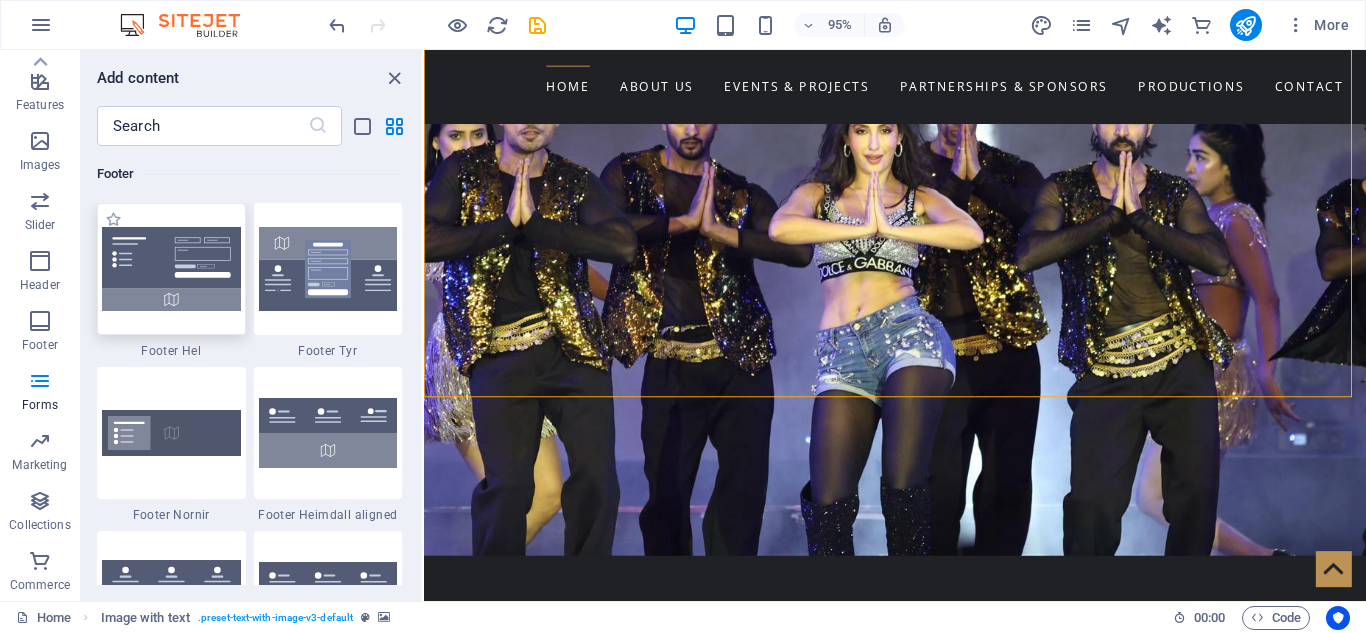 click at bounding box center (171, 269) 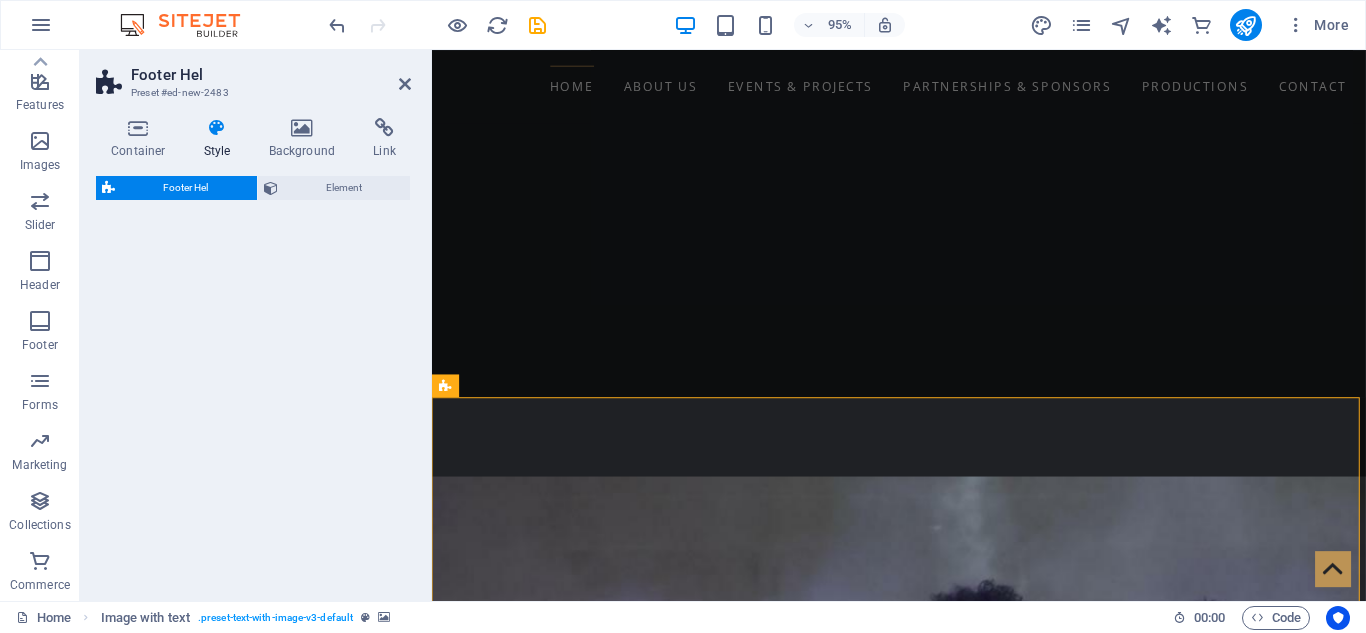 select on "%" 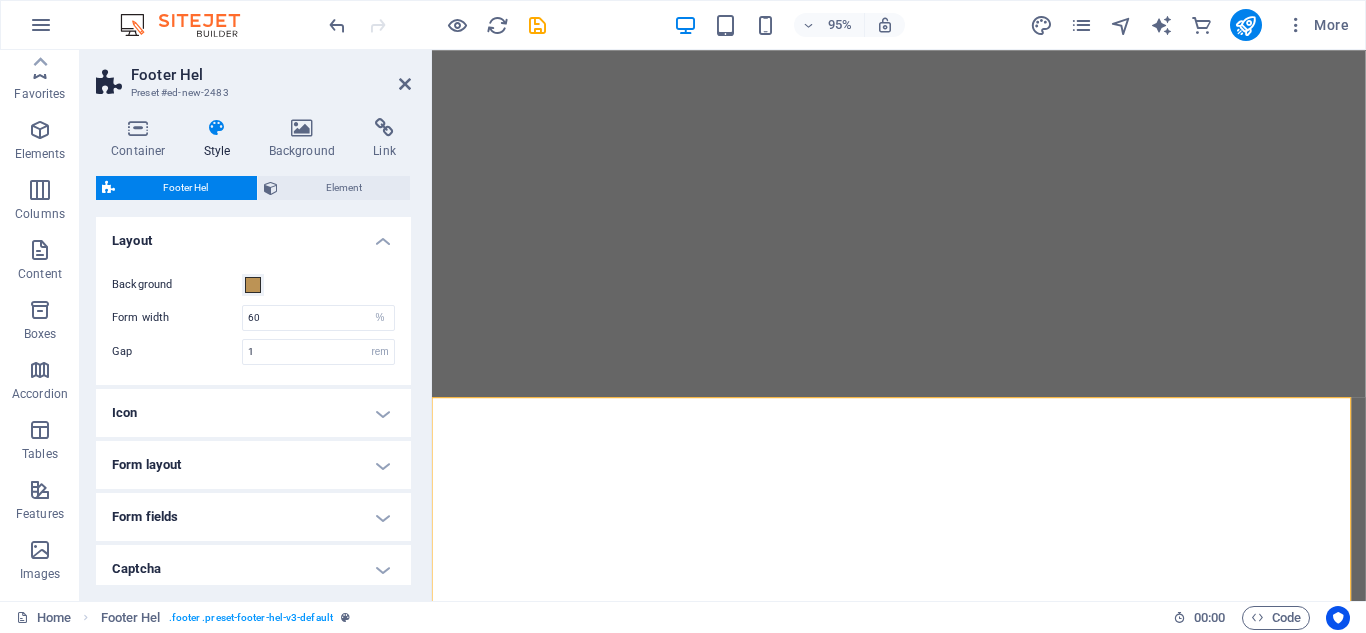 select on "%" 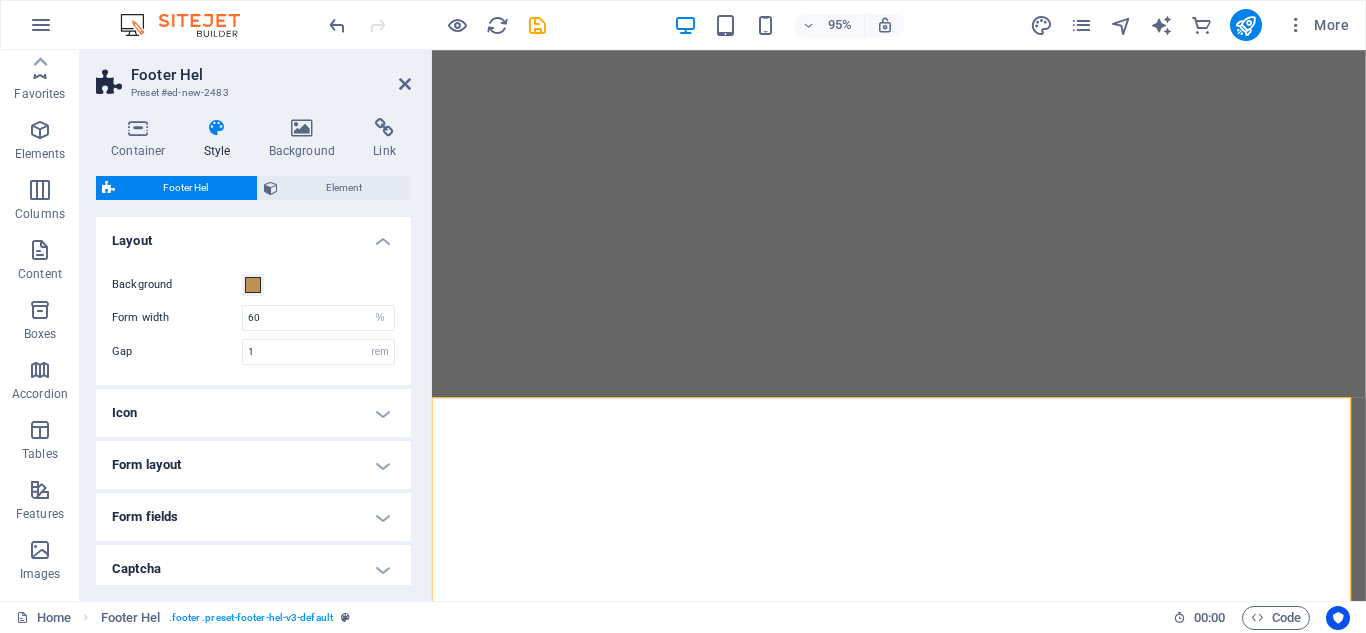 scroll, scrollTop: 0, scrollLeft: 0, axis: both 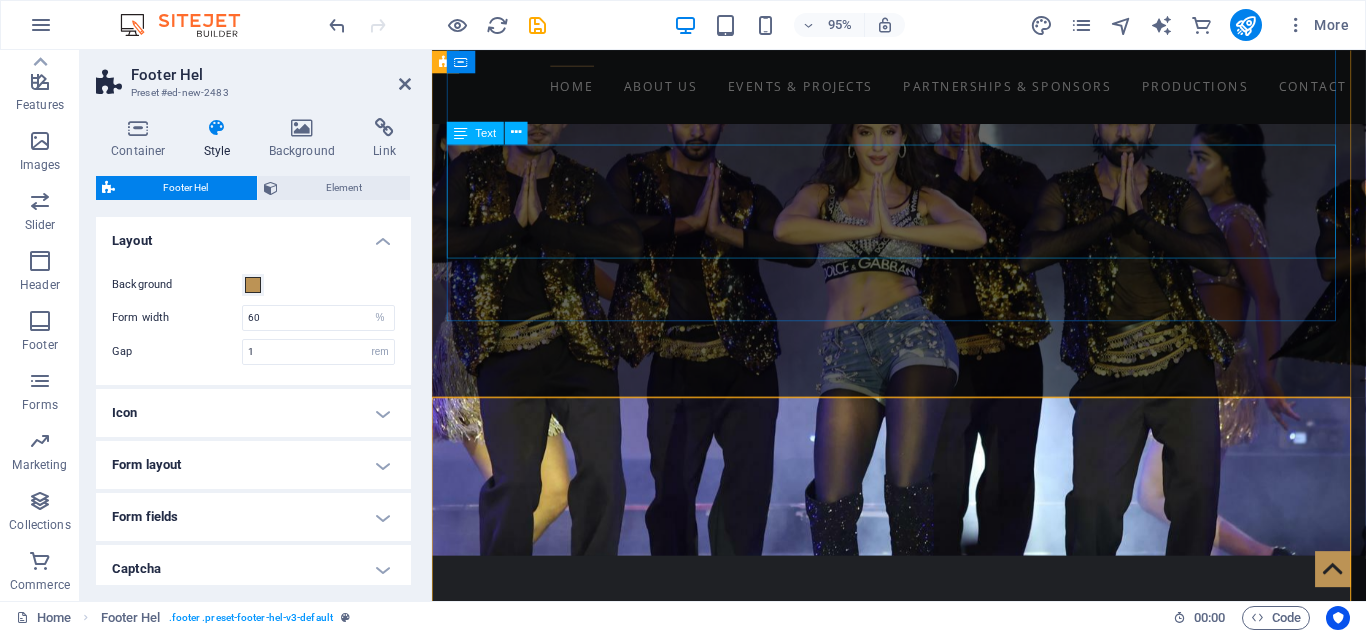 click on "We are Nepal’s premier platform for international entertainment and cultural exchange. From iconic concerts to global film collaborations, we bring world-class experiences to Nepali audiences and take Nepali talent to global stages. Our vision is to create a bridge between Nepal and the world through music, cinema, and live entertainment." at bounding box center (920, 1388) 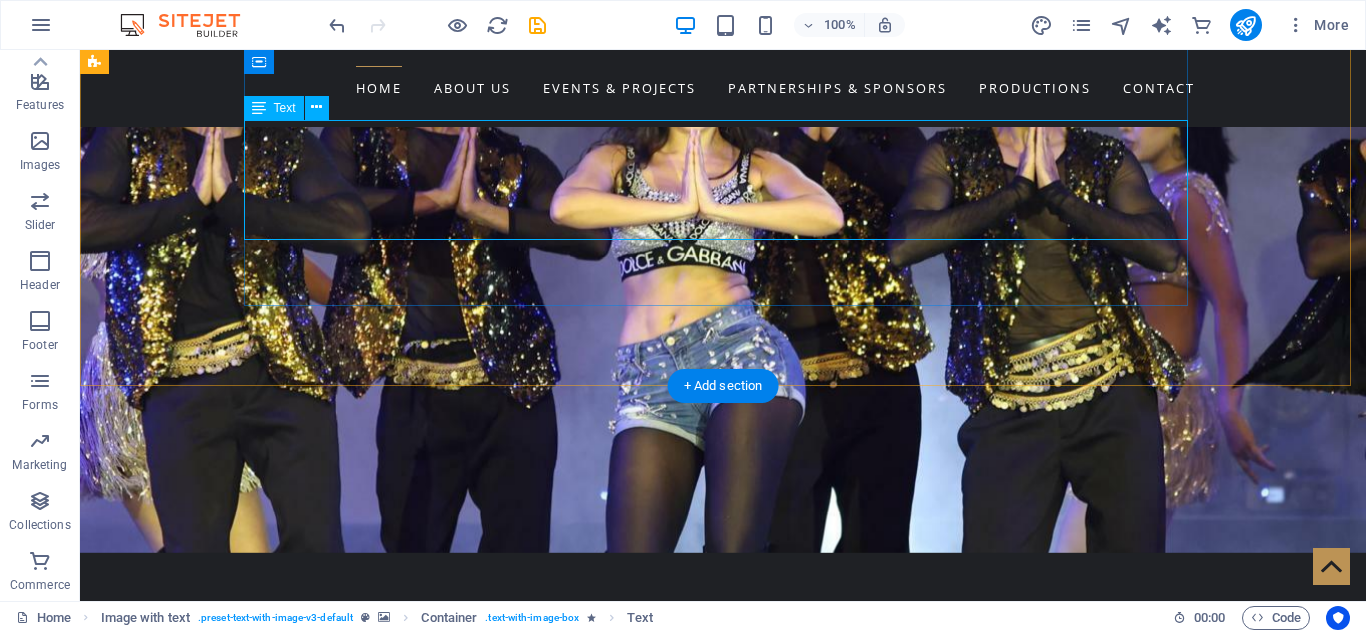 click on "We are Nepal’s premier platform for international entertainment and cultural exchange. From iconic concerts to global film collaborations, we bring world-class experiences to Nepali audiences and take Nepali talent to global stages. Our vision is to create a bridge between Nepal and the world through music, cinema, and live entertainment." at bounding box center (568, 1388) 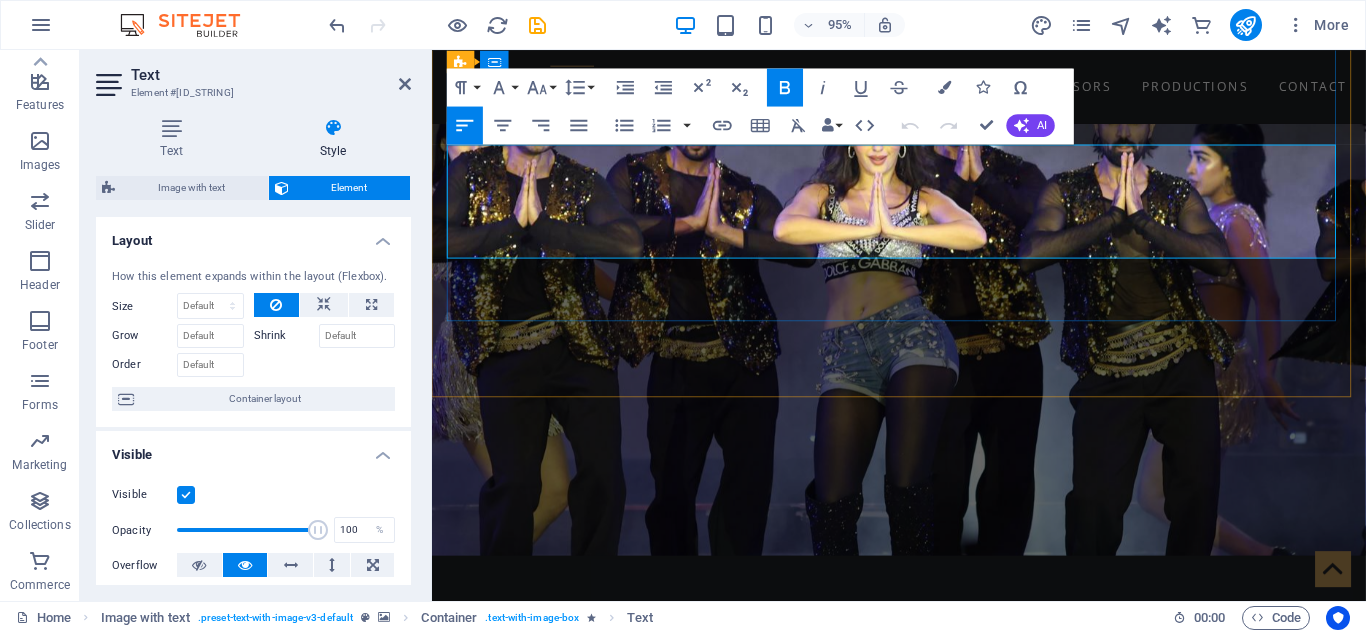 drag, startPoint x: 924, startPoint y: 163, endPoint x: 1223, endPoint y: 263, distance: 315.27924 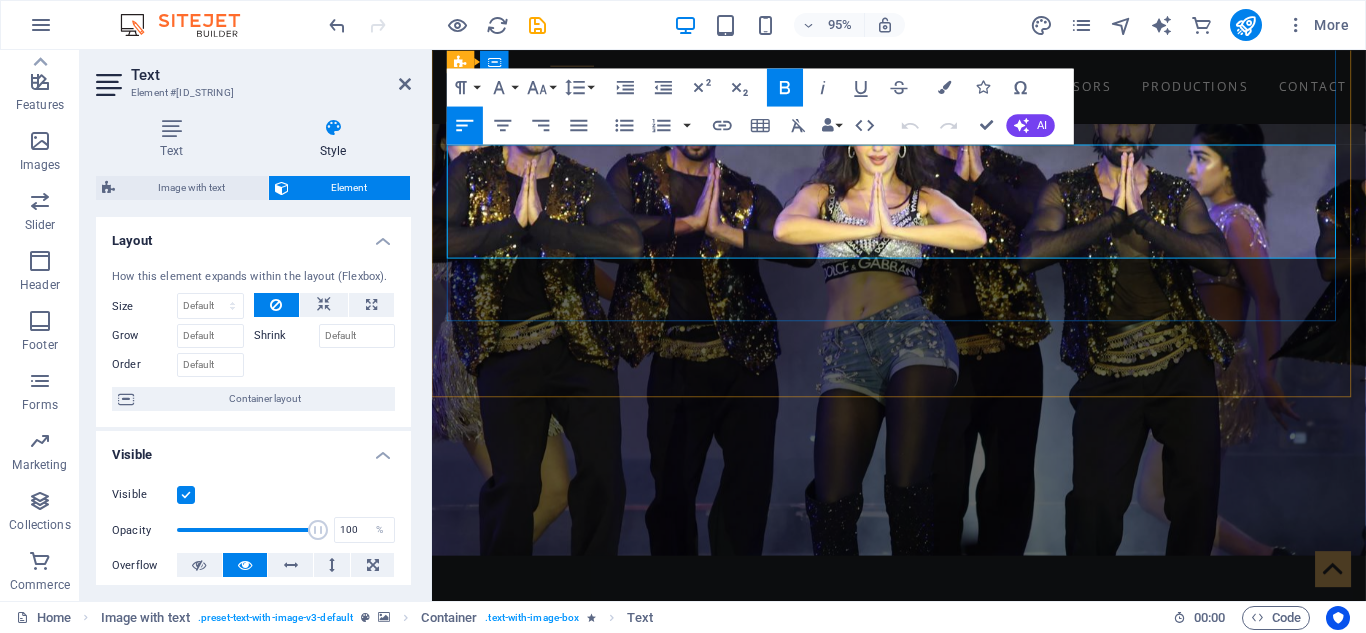 click on "We are Nepal’s premier platform for international entertainment and cultural exchange. From iconic concerts to global film collaborations, we bring world-class experiences to Nepali audiences and take Nepali talent to global stages. Our vision is to create a bridge between Nepal and the world through music, cinema, and live entertainment." at bounding box center [920, 1388] 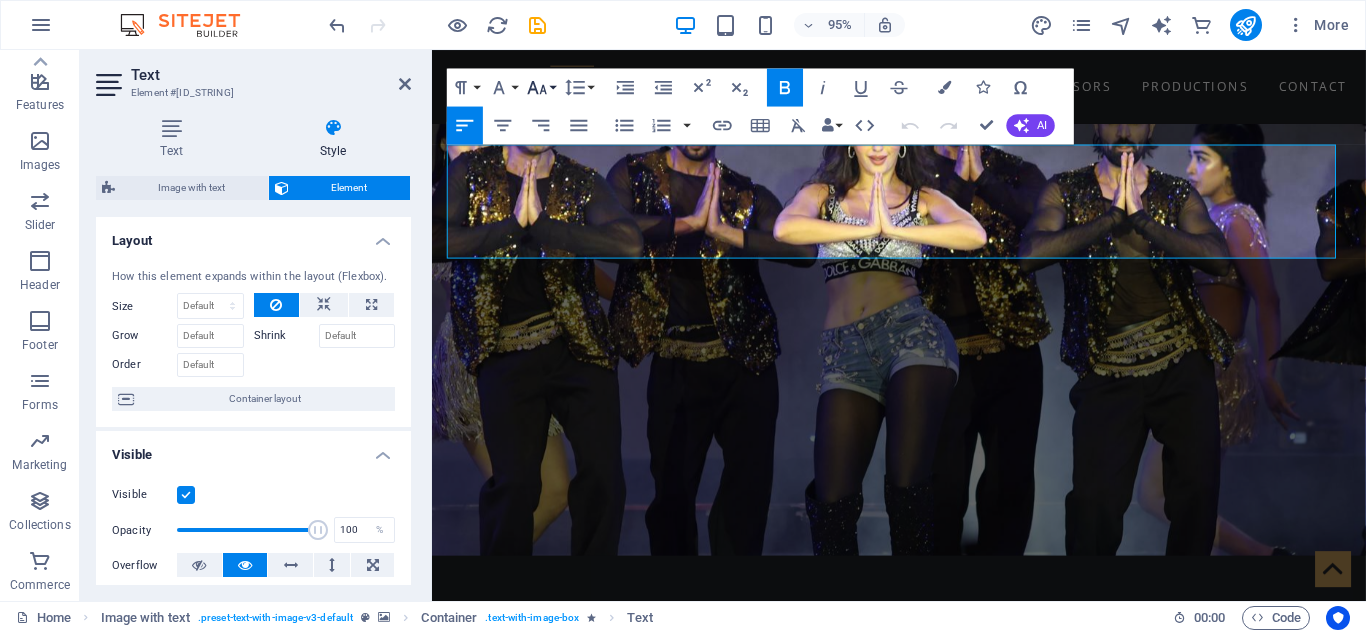 click on "Font Size" at bounding box center [541, 87] 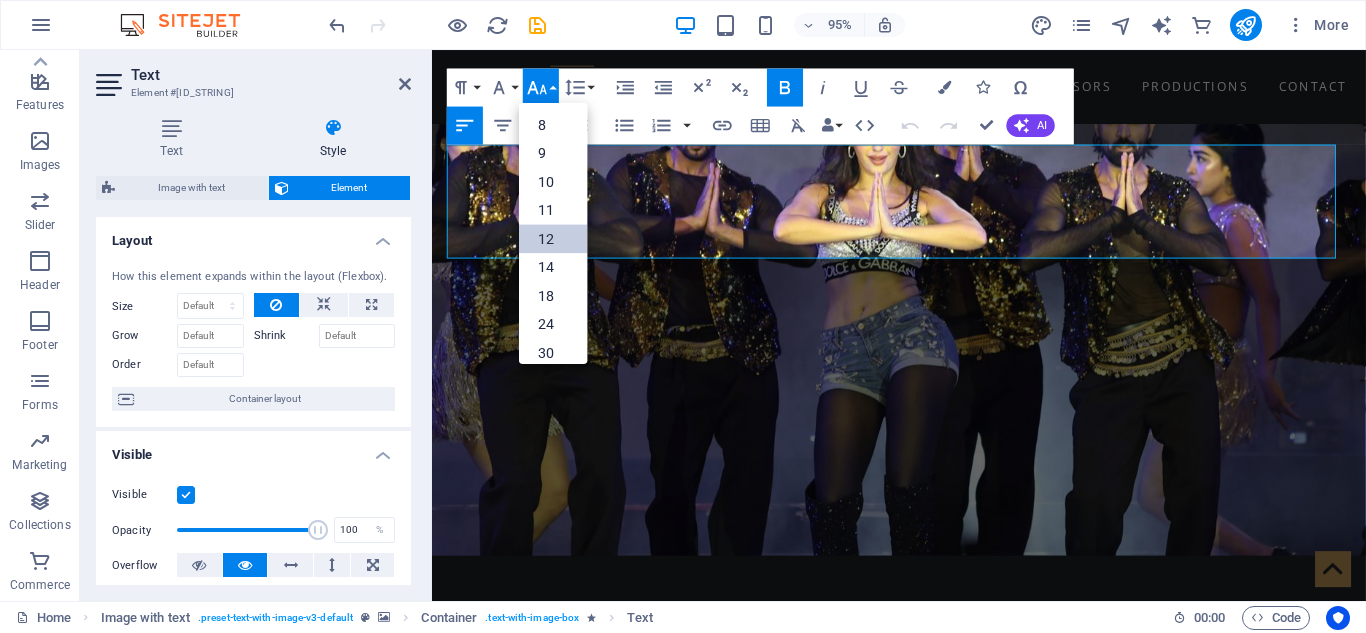 scroll, scrollTop: 143, scrollLeft: 0, axis: vertical 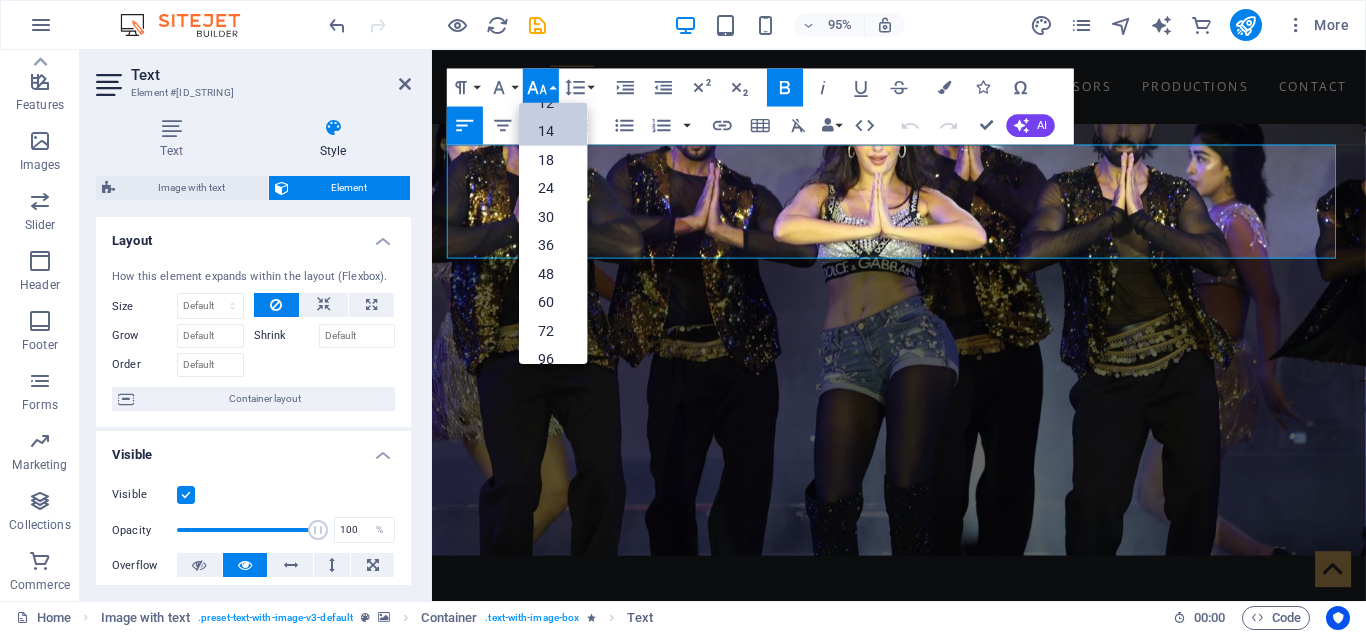 click on "14" at bounding box center [553, 130] 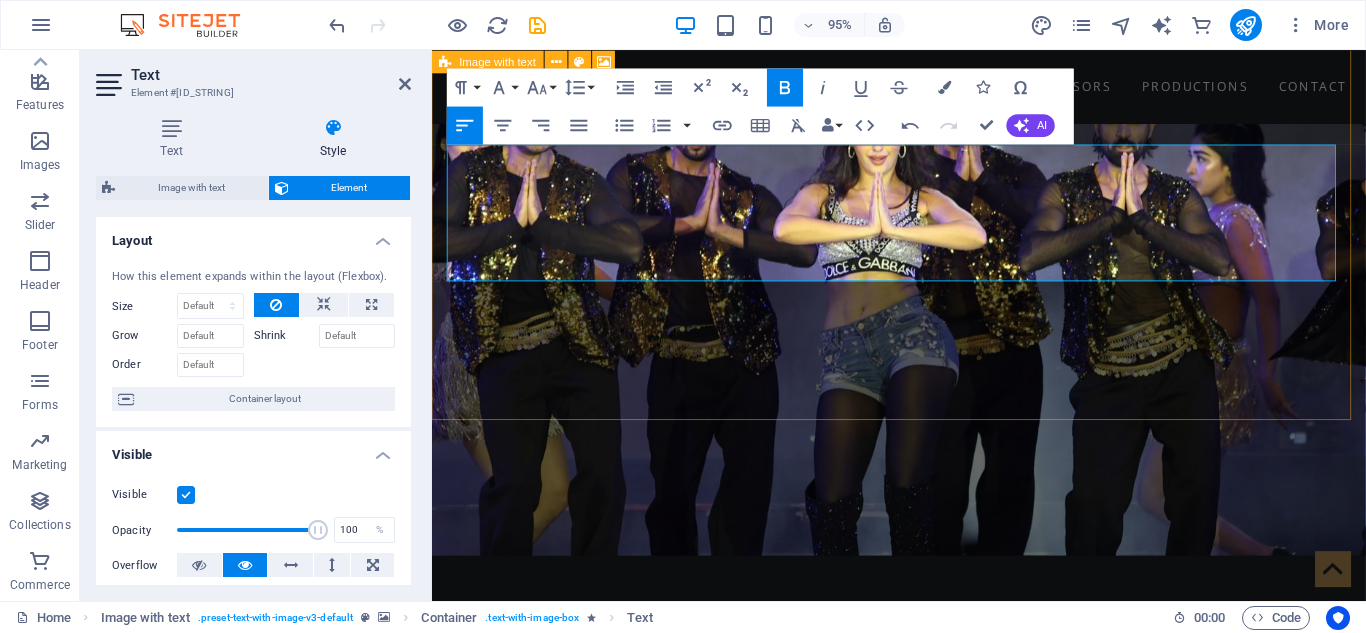 click at bounding box center (923, 847) 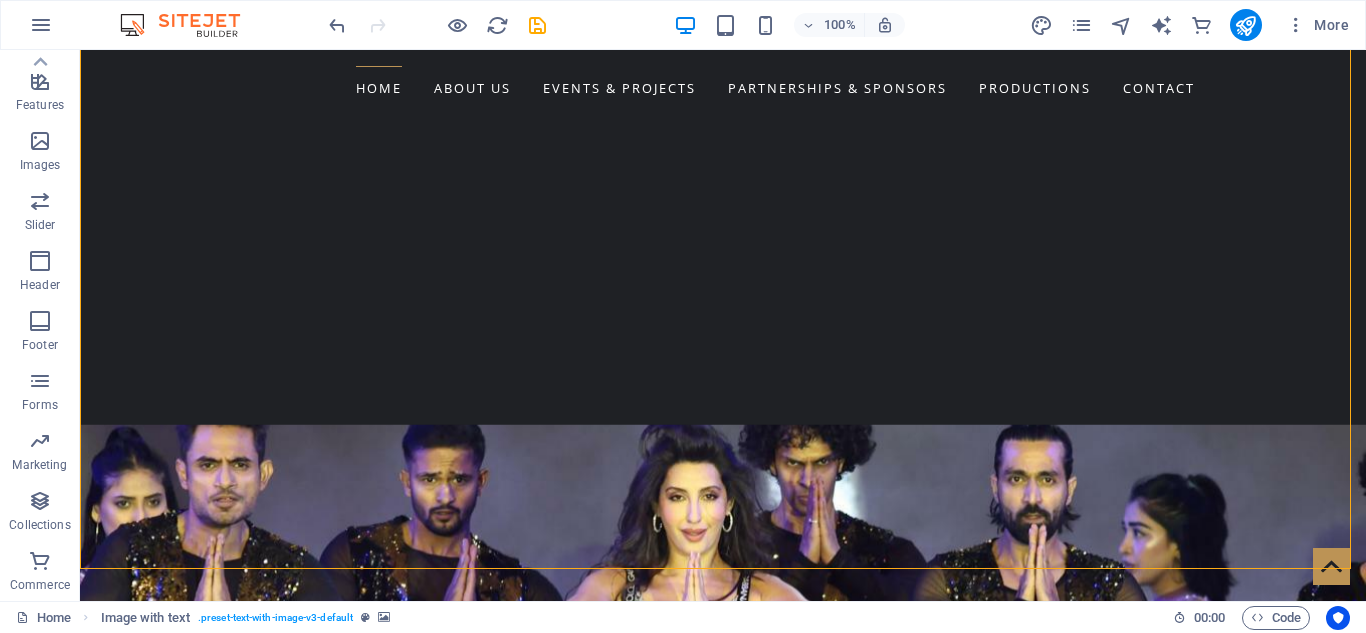 scroll, scrollTop: 1297, scrollLeft: 0, axis: vertical 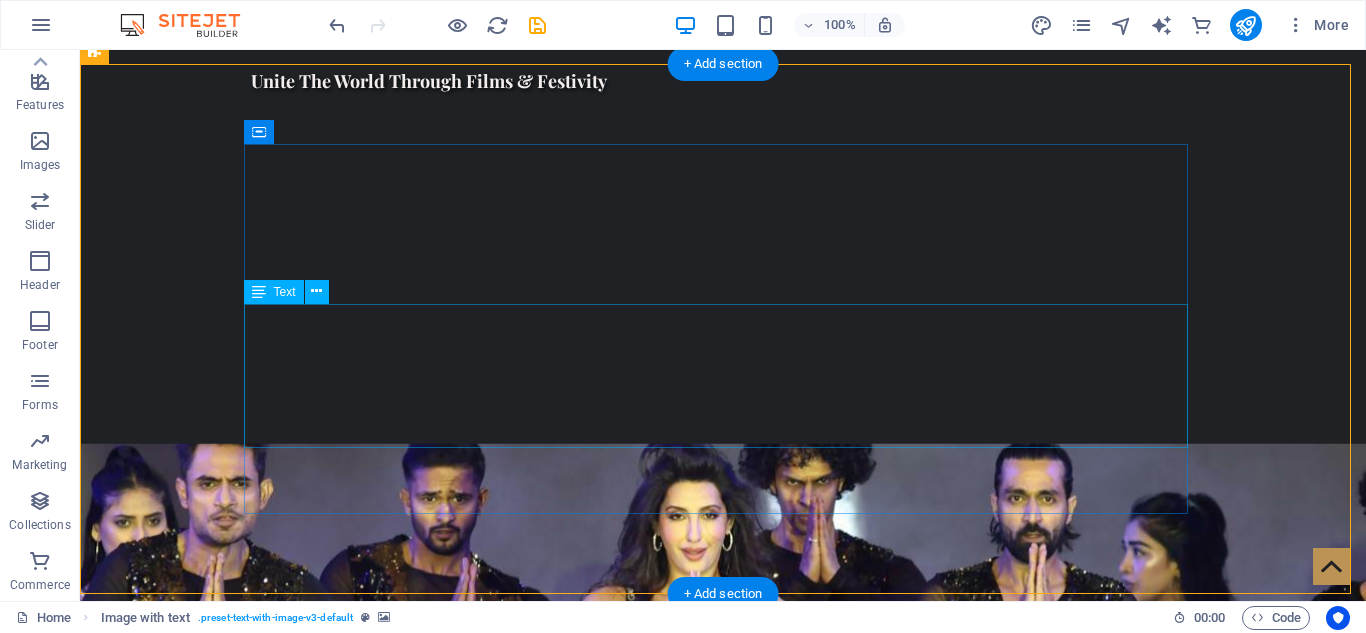click on "We are Nepal’s premier platform for international entertainment and cultural exchange. From iconic concerts to global film collaborations, we bring world-class experiences to Nepali audiences and take Nepali talent to global stages. Our vision is to create a bridge between Nepal and the world through music, cinema, and live entertainment." at bounding box center (568, 1644) 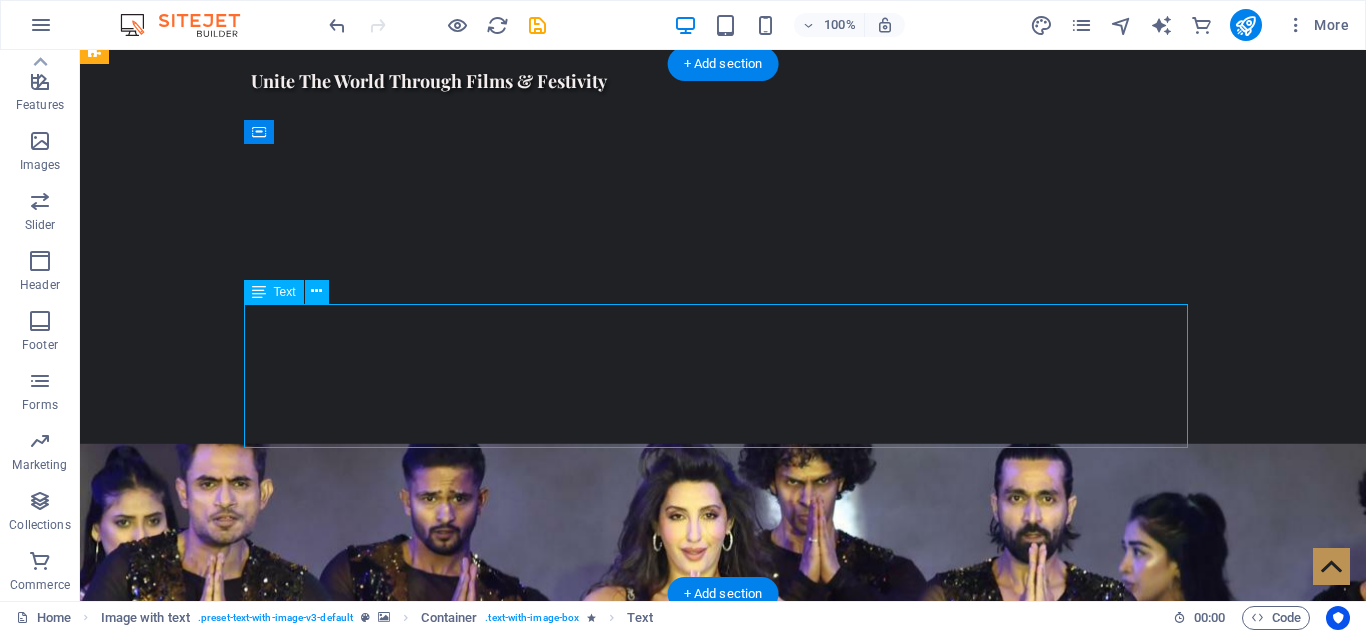 click on "We are Nepal’s premier platform for international entertainment and cultural exchange. From iconic concerts to global film collaborations, we bring world-class experiences to Nepali audiences and take Nepali talent to global stages. Our vision is to create a bridge between Nepal and the world through music, cinema, and live entertainment." at bounding box center (568, 1644) 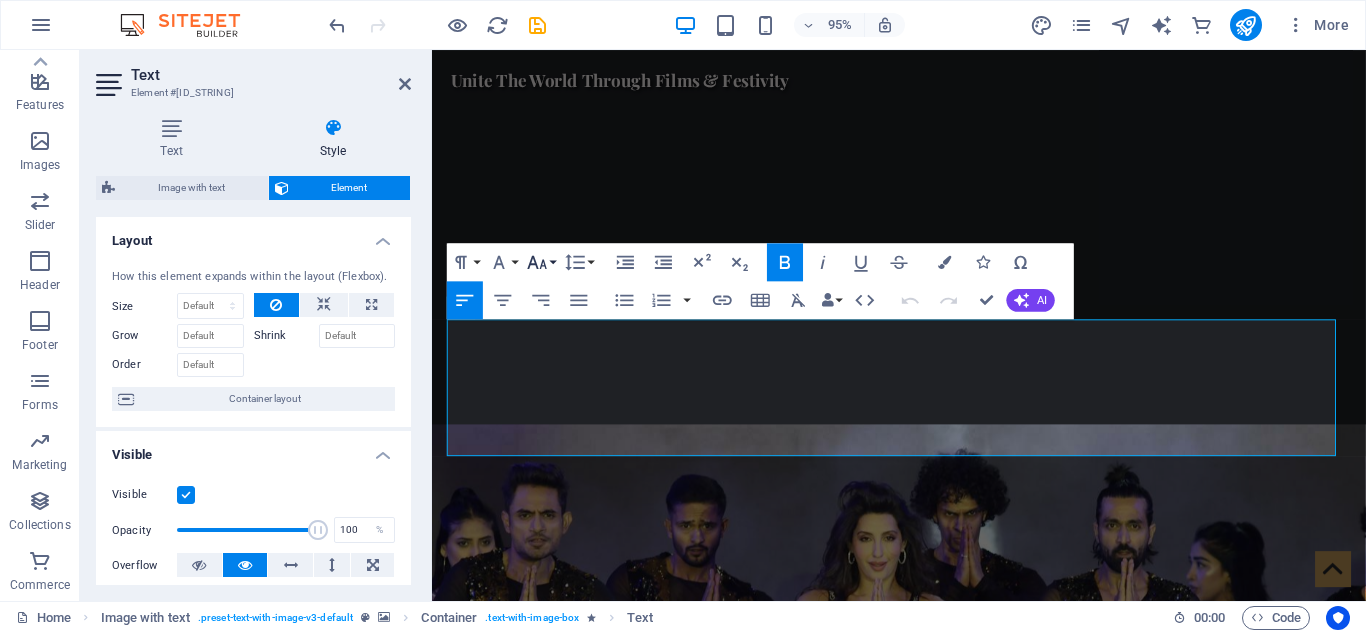 click on "Font Size" at bounding box center (541, 261) 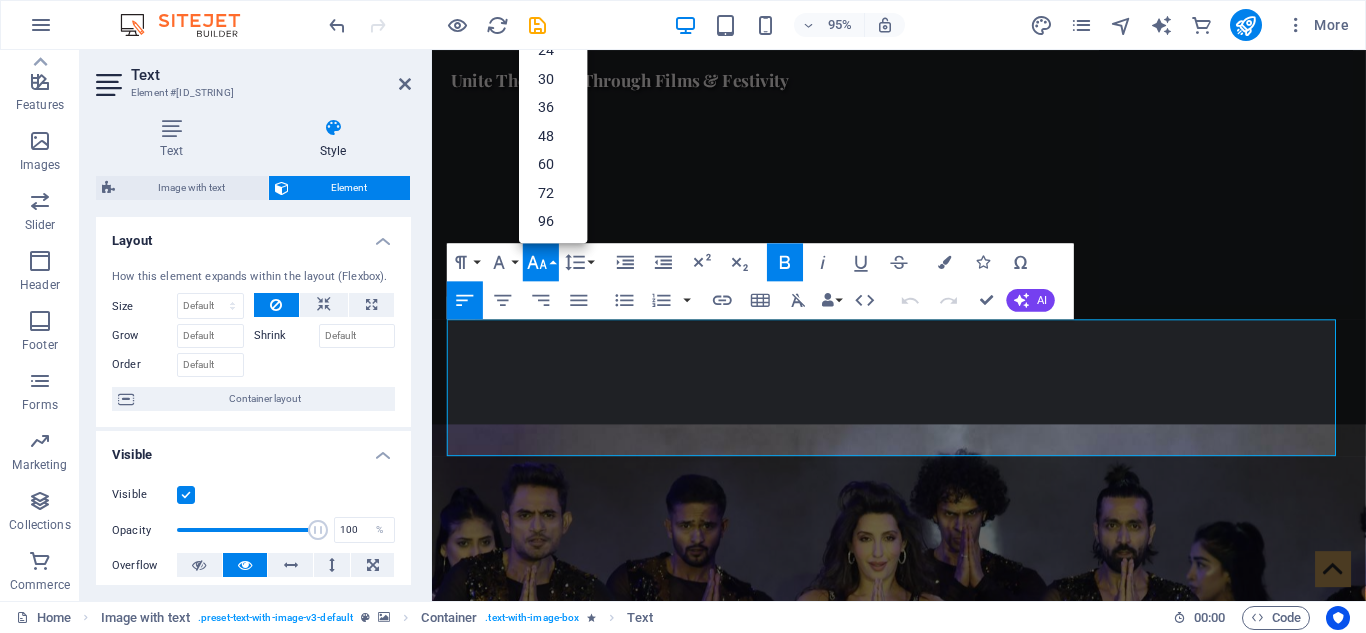 scroll, scrollTop: 161, scrollLeft: 0, axis: vertical 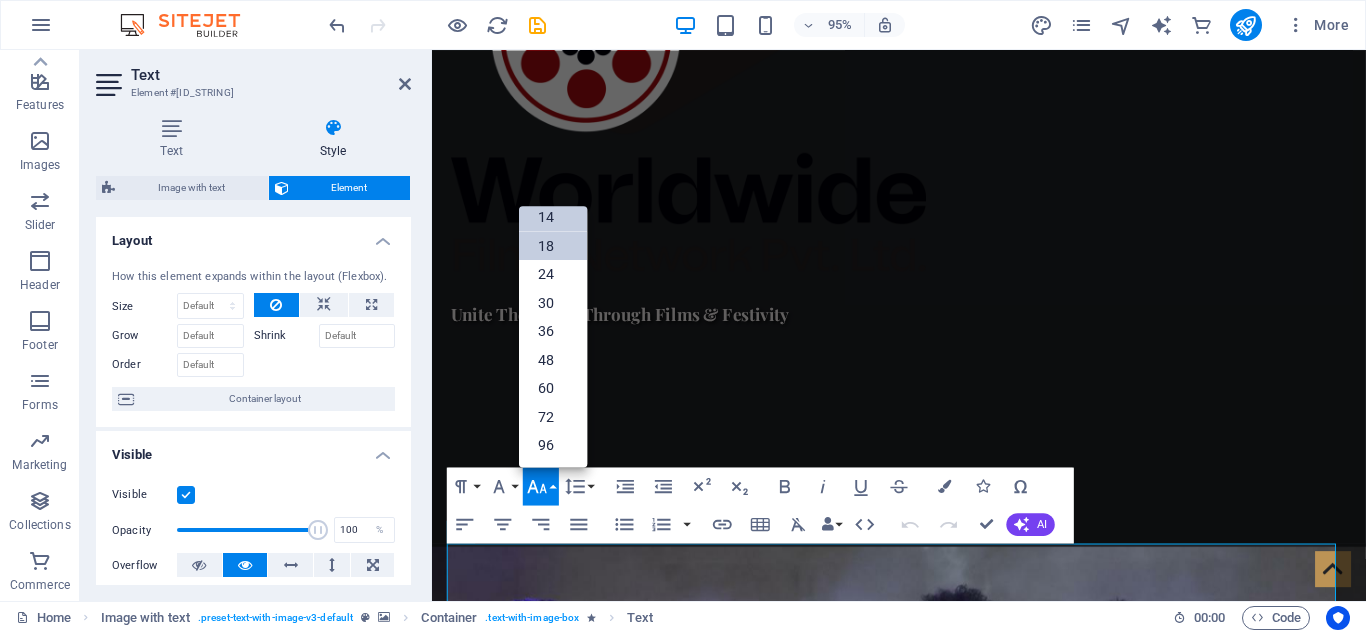 click on "18" at bounding box center (553, 245) 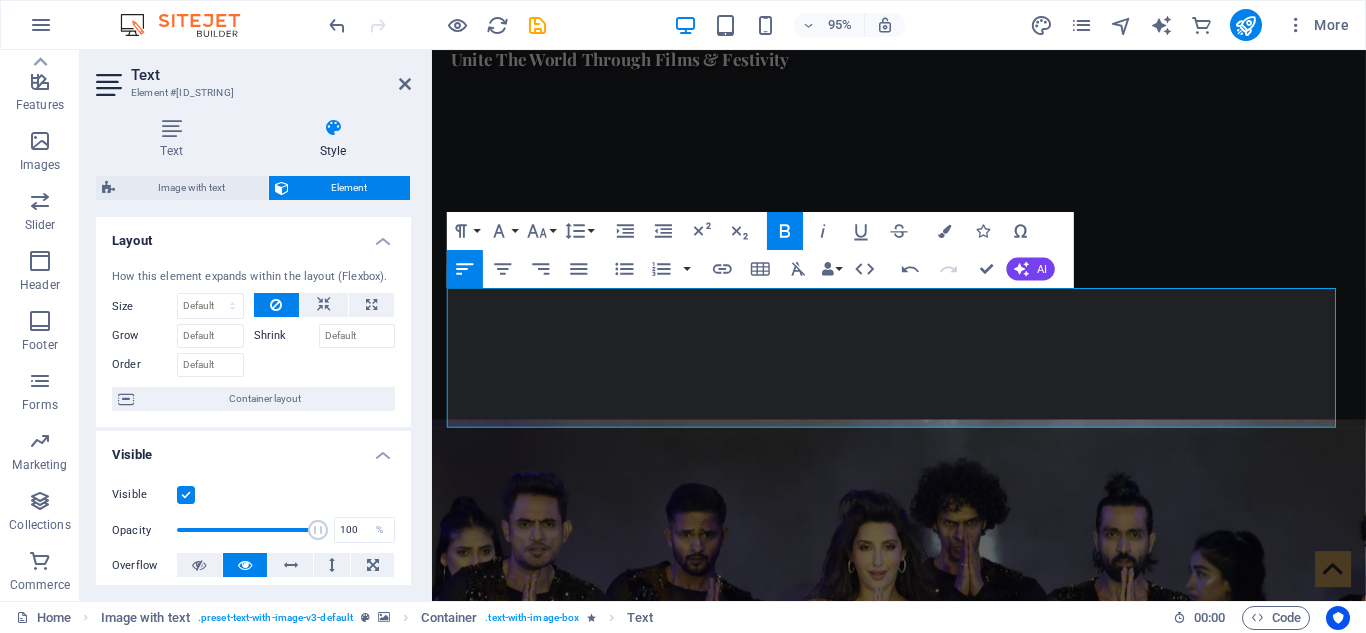 scroll, scrollTop: 1293, scrollLeft: 0, axis: vertical 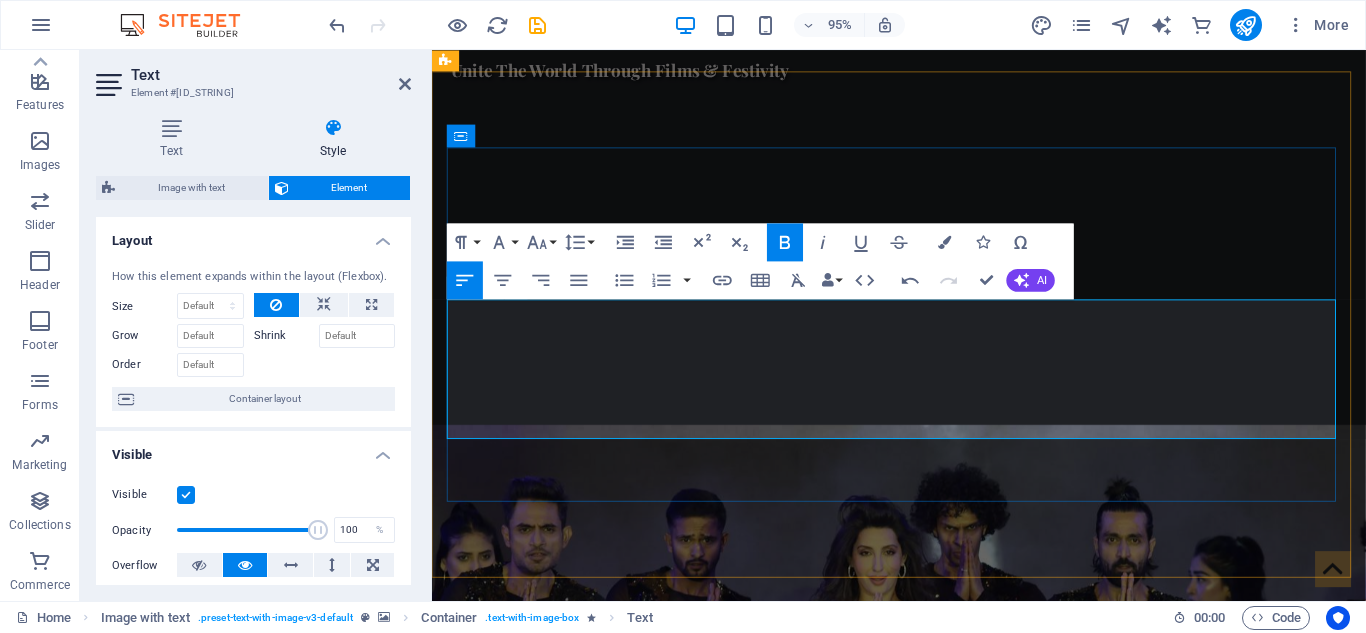 drag, startPoint x: 1209, startPoint y: 450, endPoint x: 927, endPoint y: 317, distance: 311.79 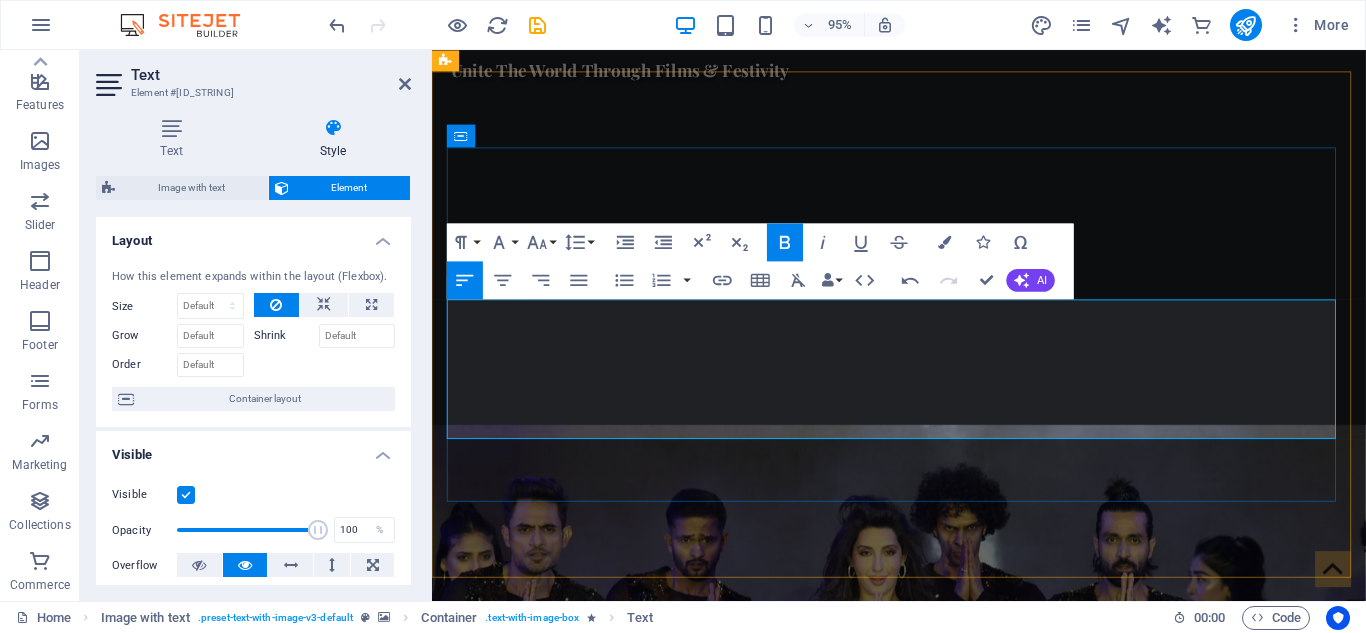 click on "​ We are Nepal’s premier platform for international entertainment and cultural exchange. From iconic concerts to global film collaborations, we bring world-class experiences to Nepali audiences and take Nepali talent to global stages. Our vision is to create a bridge between Nepal and the world through music, cinema, and live entertainment." at bounding box center [1160, 1667] 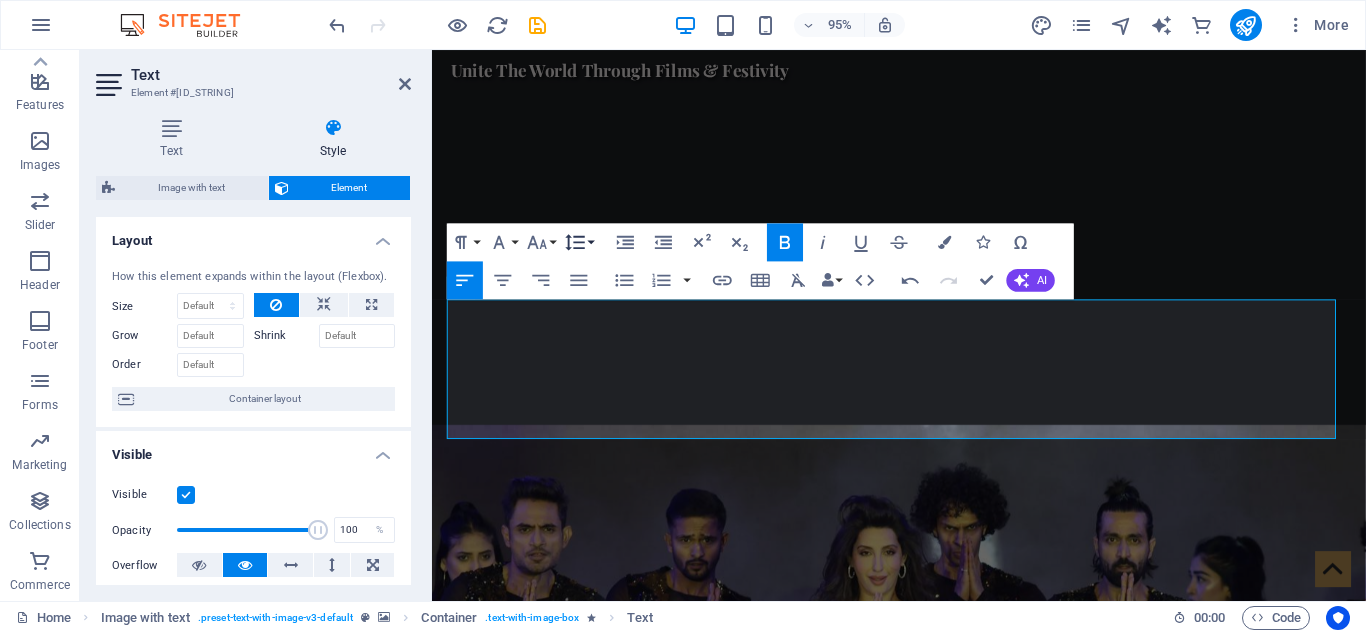 click on "Line Height" at bounding box center (579, 242) 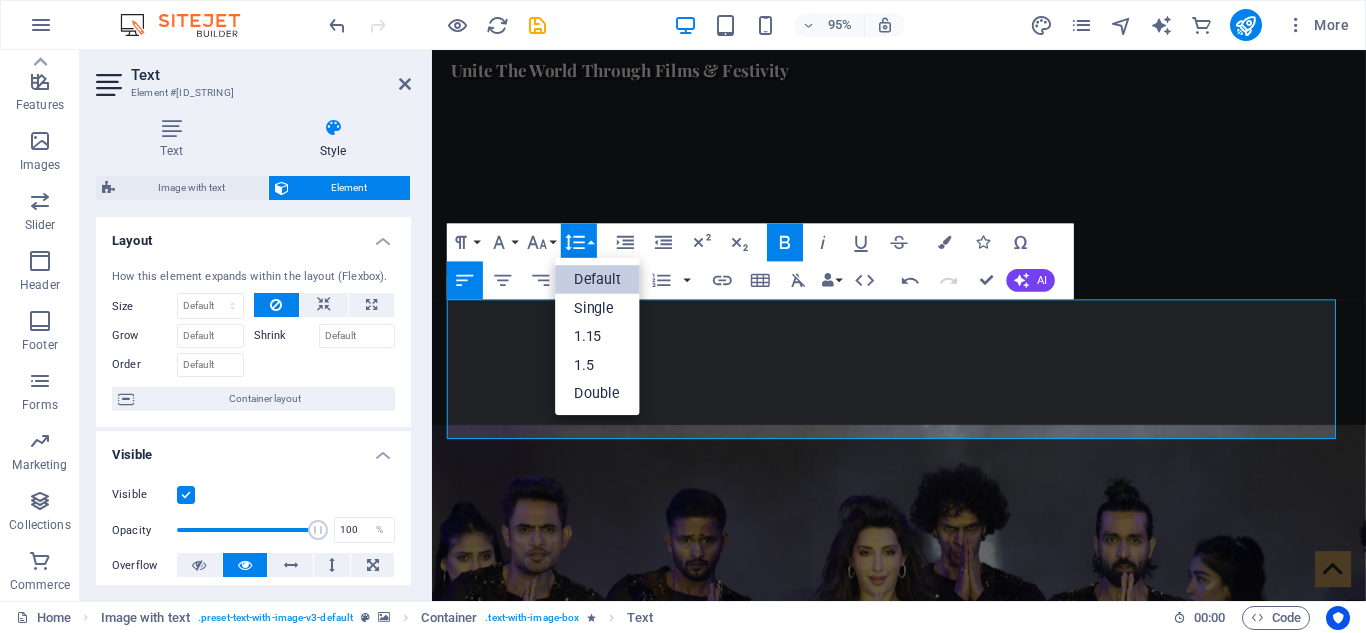 scroll, scrollTop: 0, scrollLeft: 0, axis: both 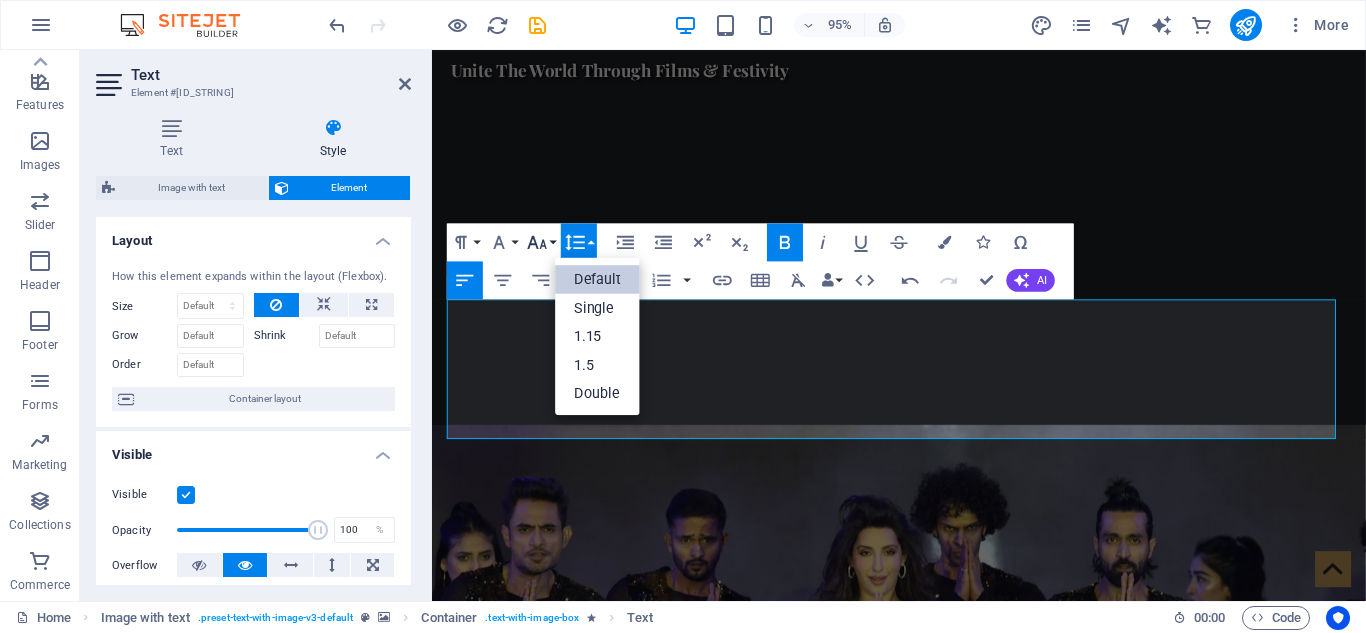 click on "Font Size" at bounding box center (541, 242) 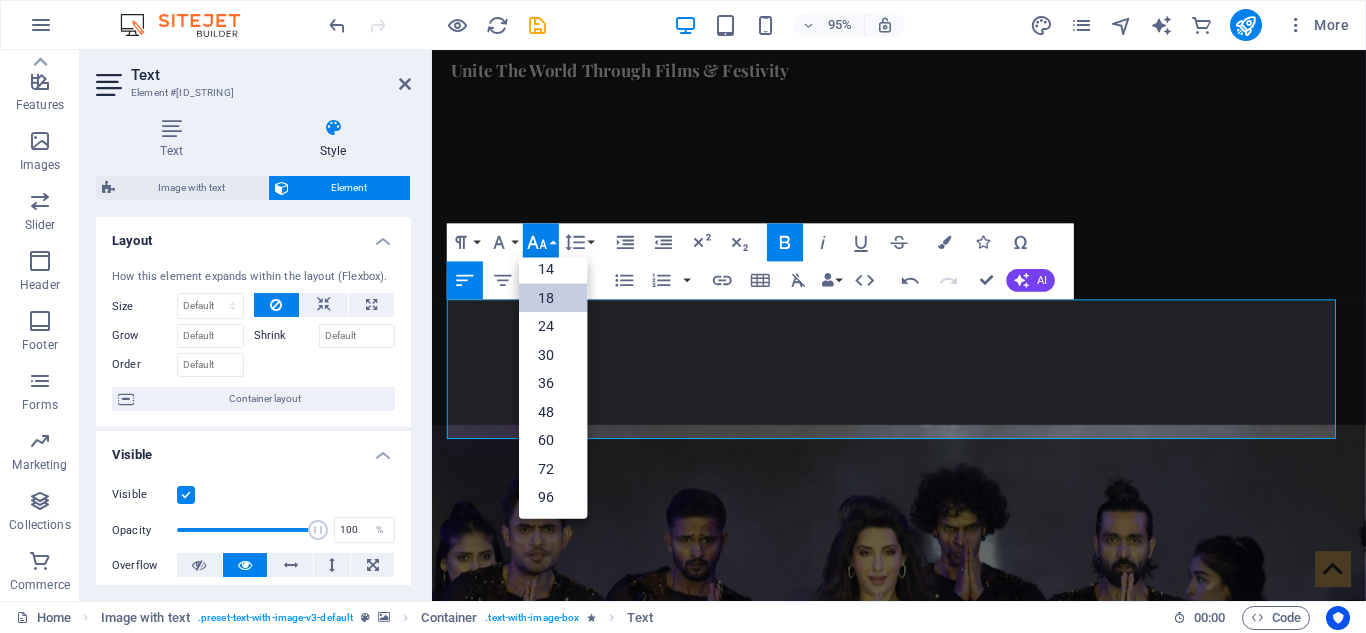 scroll, scrollTop: 161, scrollLeft: 0, axis: vertical 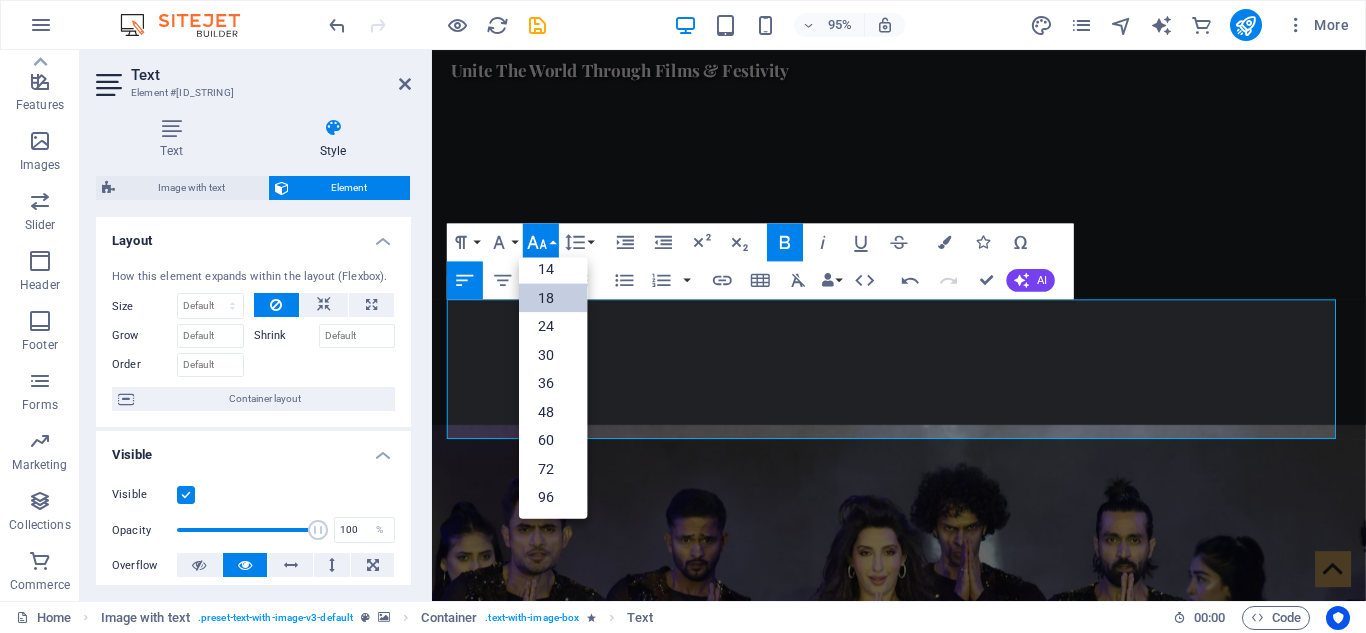 click on "18" at bounding box center [553, 296] 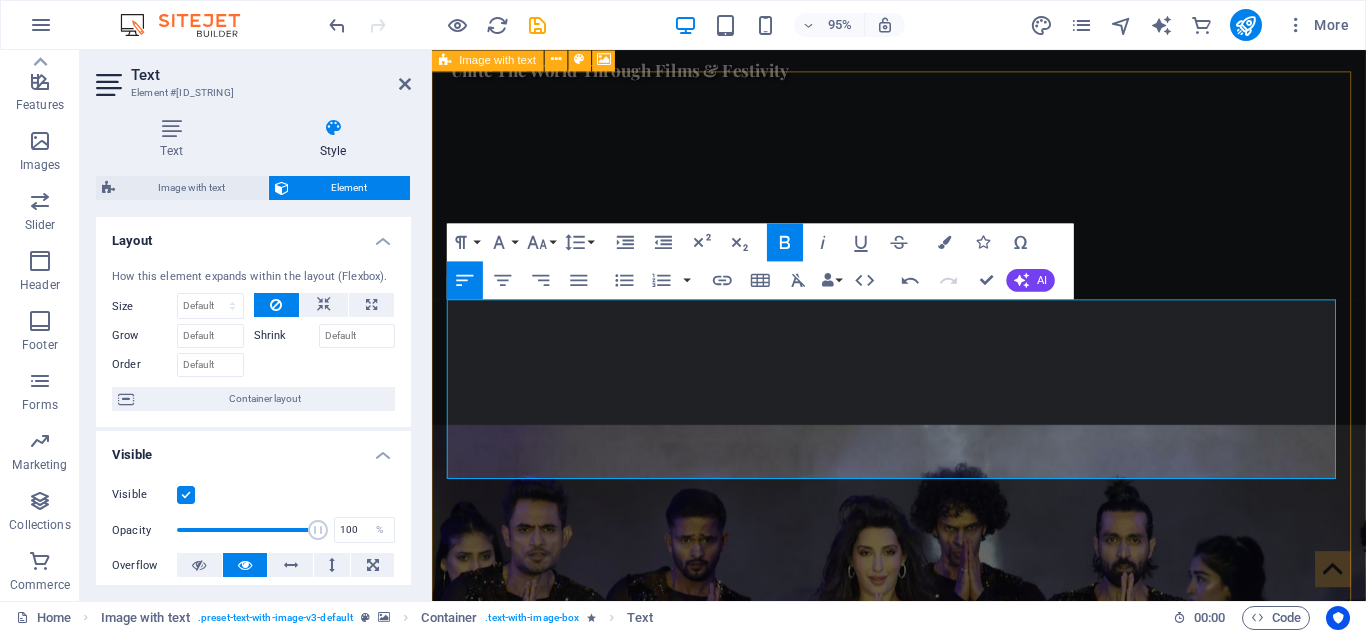 click at bounding box center [923, 1108] 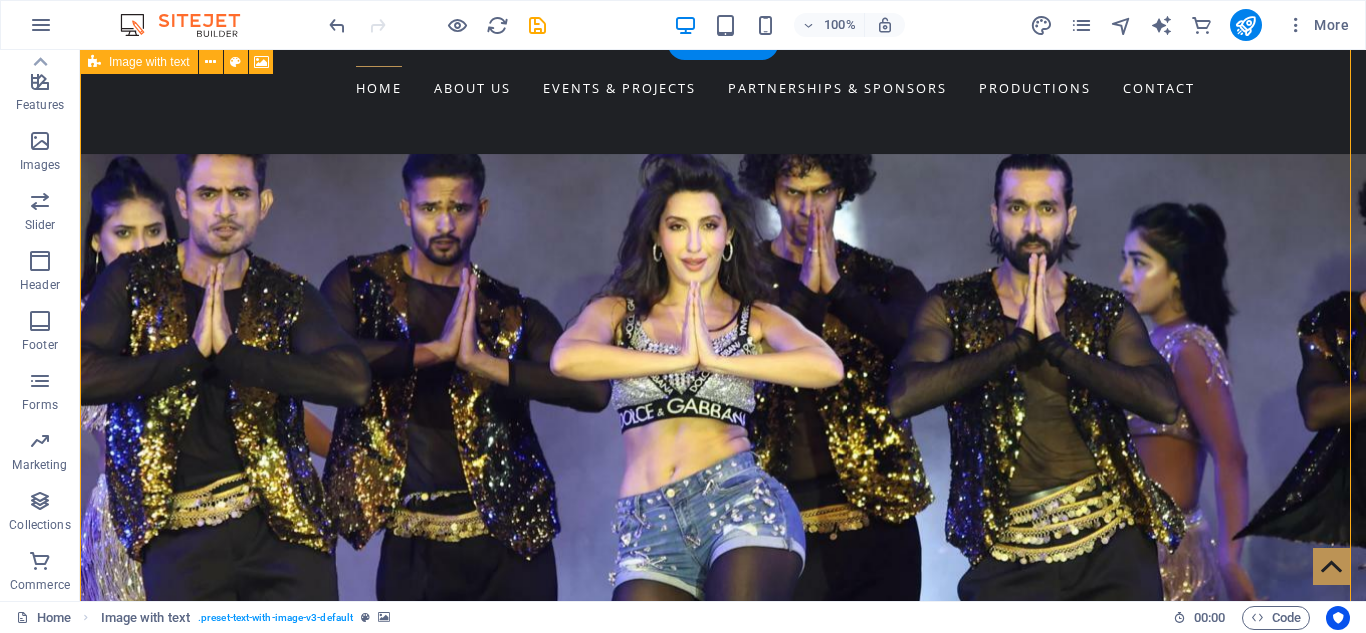click at bounding box center (723, 992) 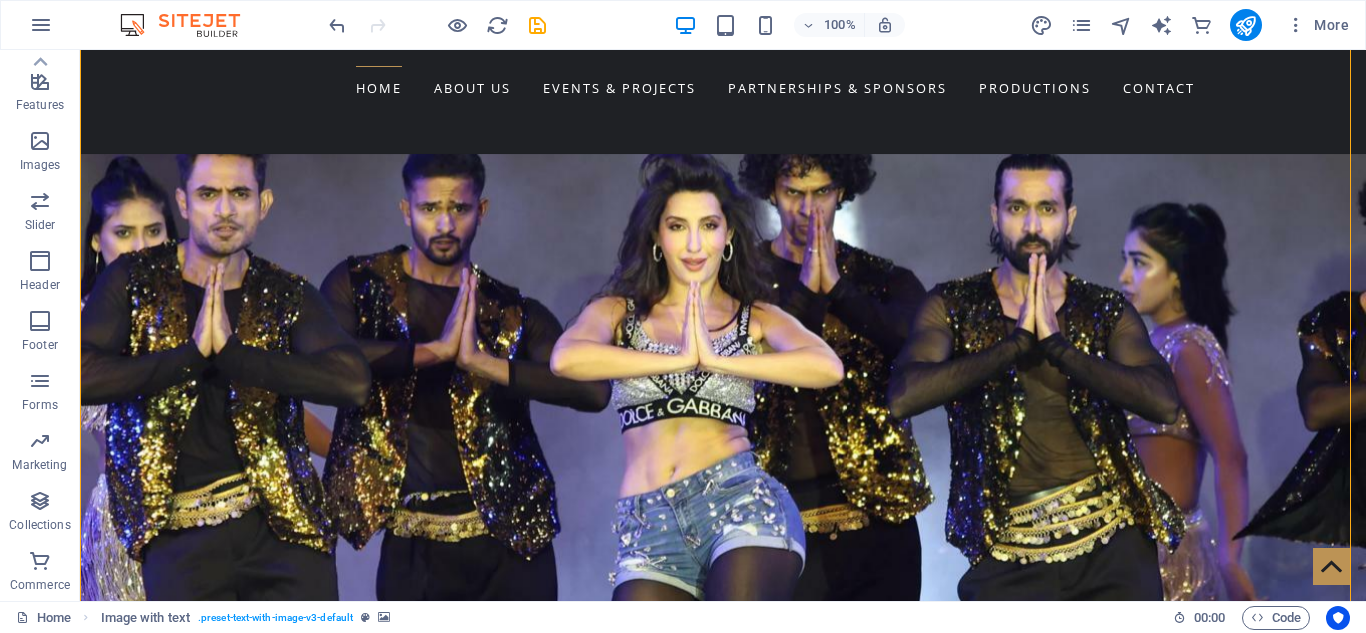drag, startPoint x: 1350, startPoint y: 196, endPoint x: 1357, endPoint y: 230, distance: 34.713108 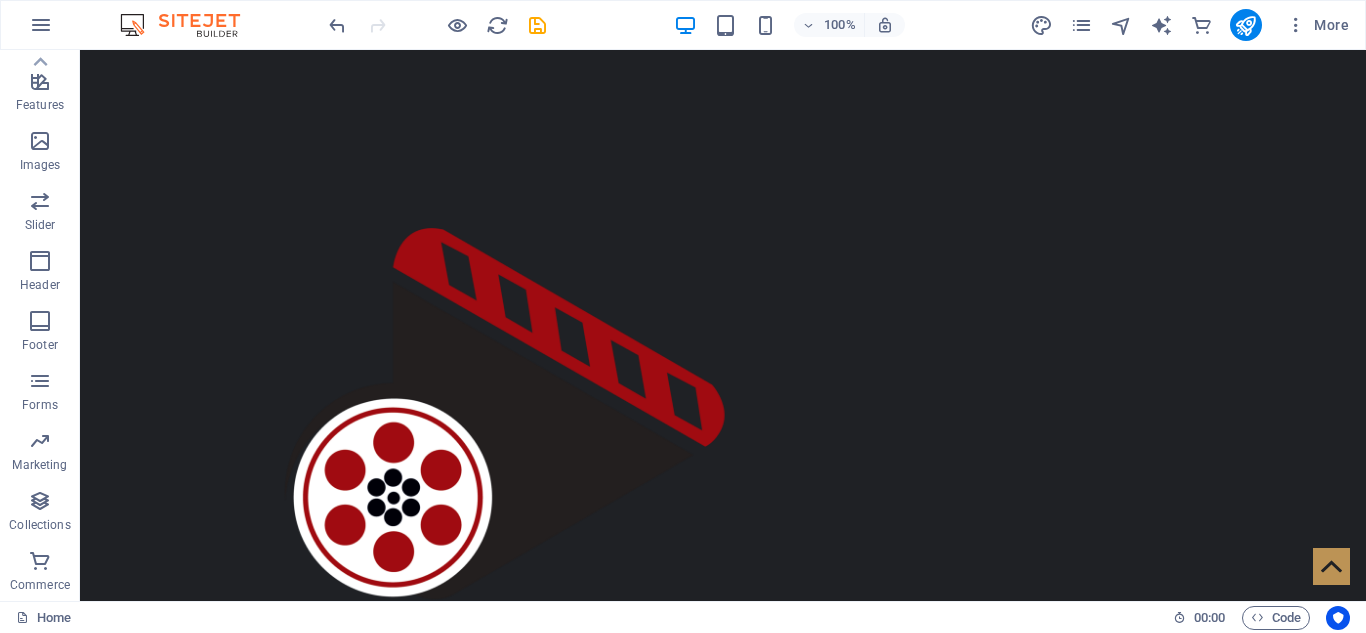 scroll, scrollTop: 0, scrollLeft: 0, axis: both 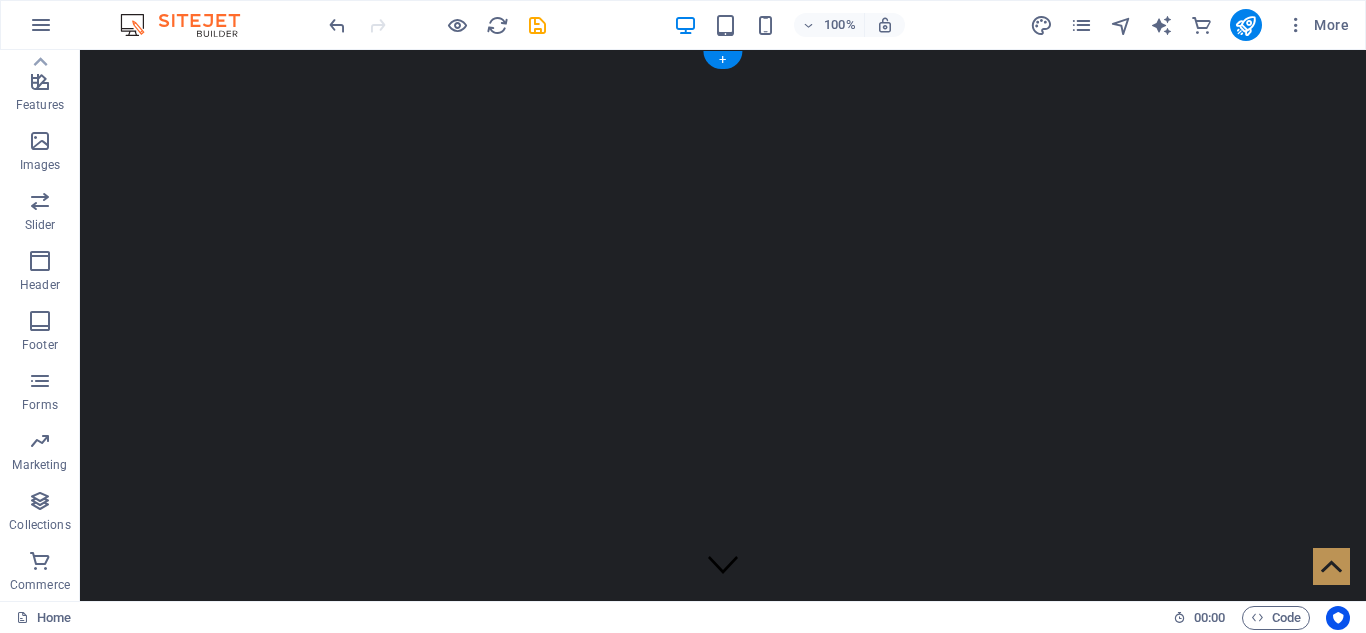 click at bounding box center (723, 381) 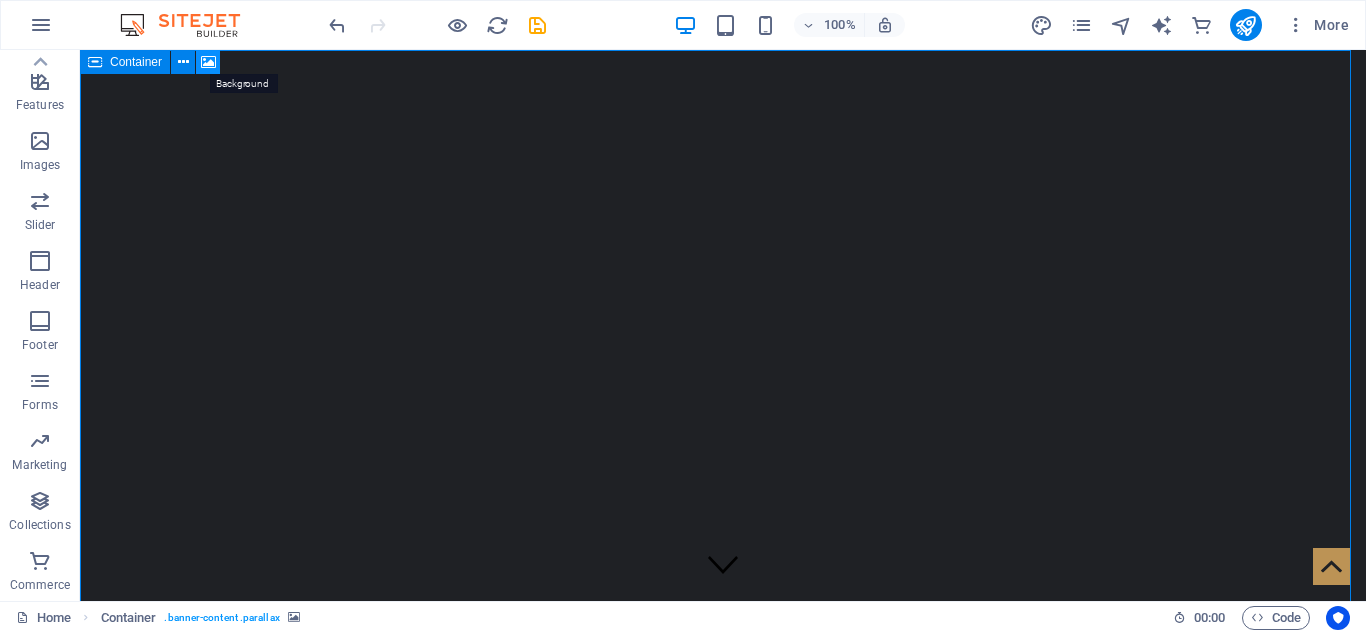 click at bounding box center (208, 62) 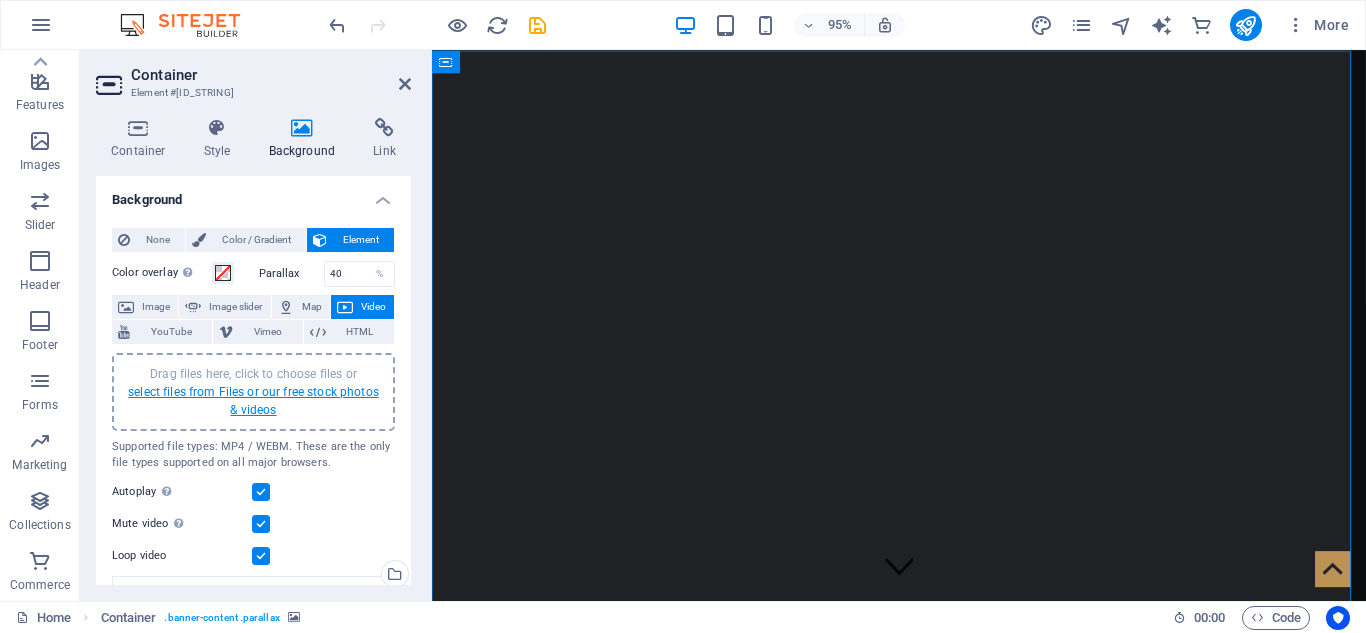 click on "select files from Files or our free stock photos & videos" at bounding box center (253, 401) 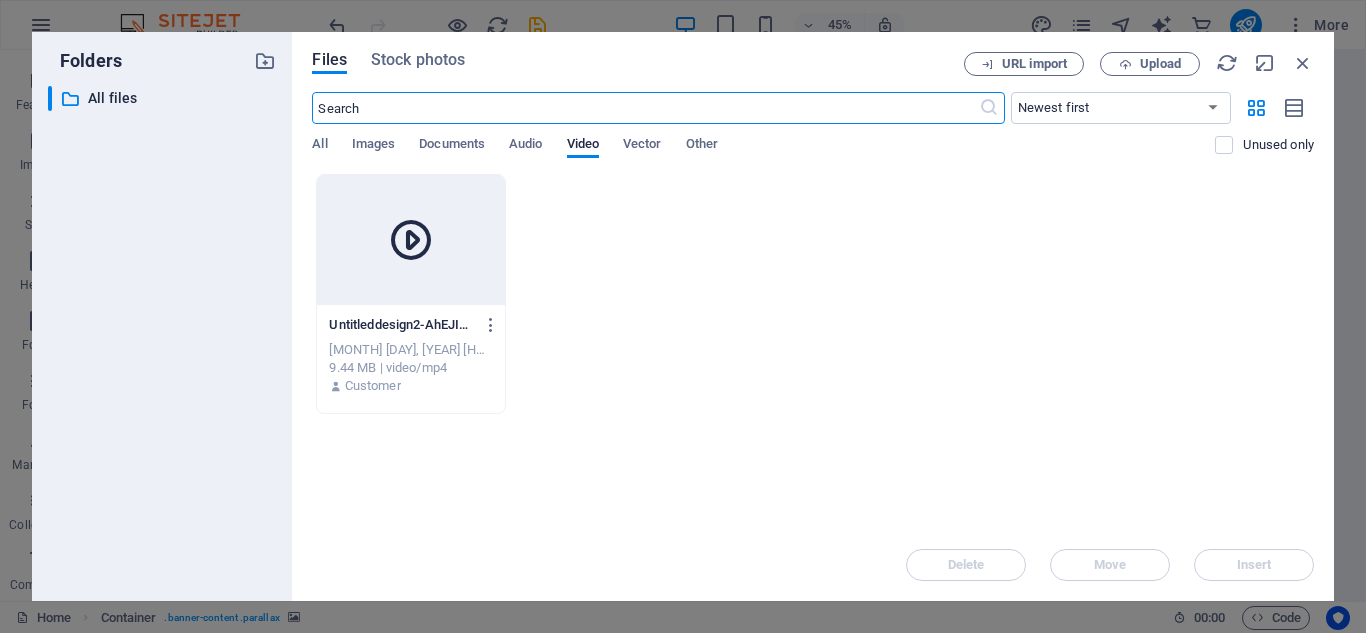 click at bounding box center [410, 240] 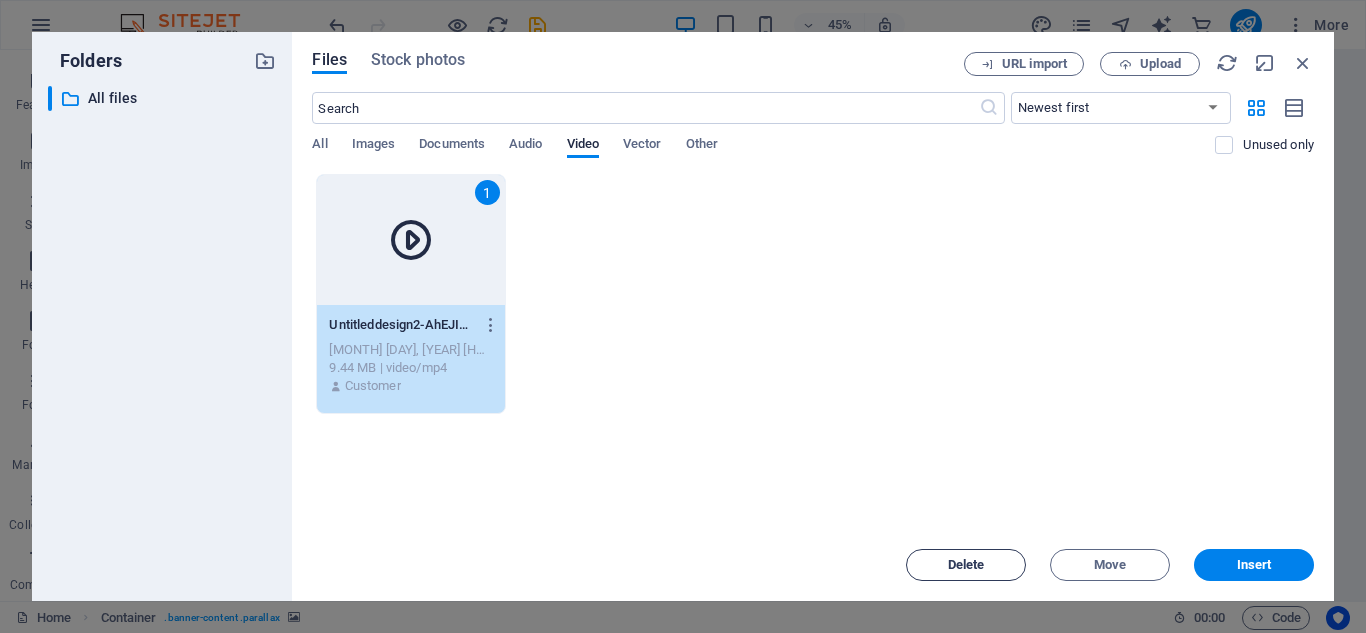 click on "Delete" at bounding box center (966, 565) 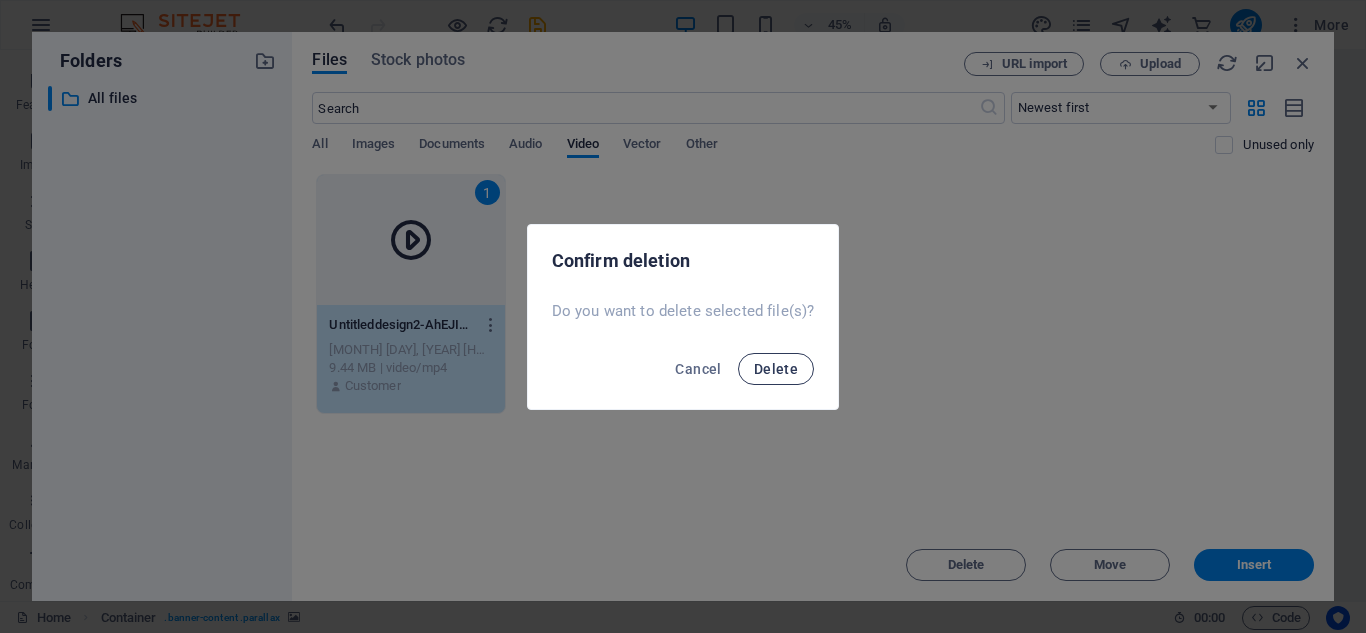 click on "Delete" at bounding box center [776, 369] 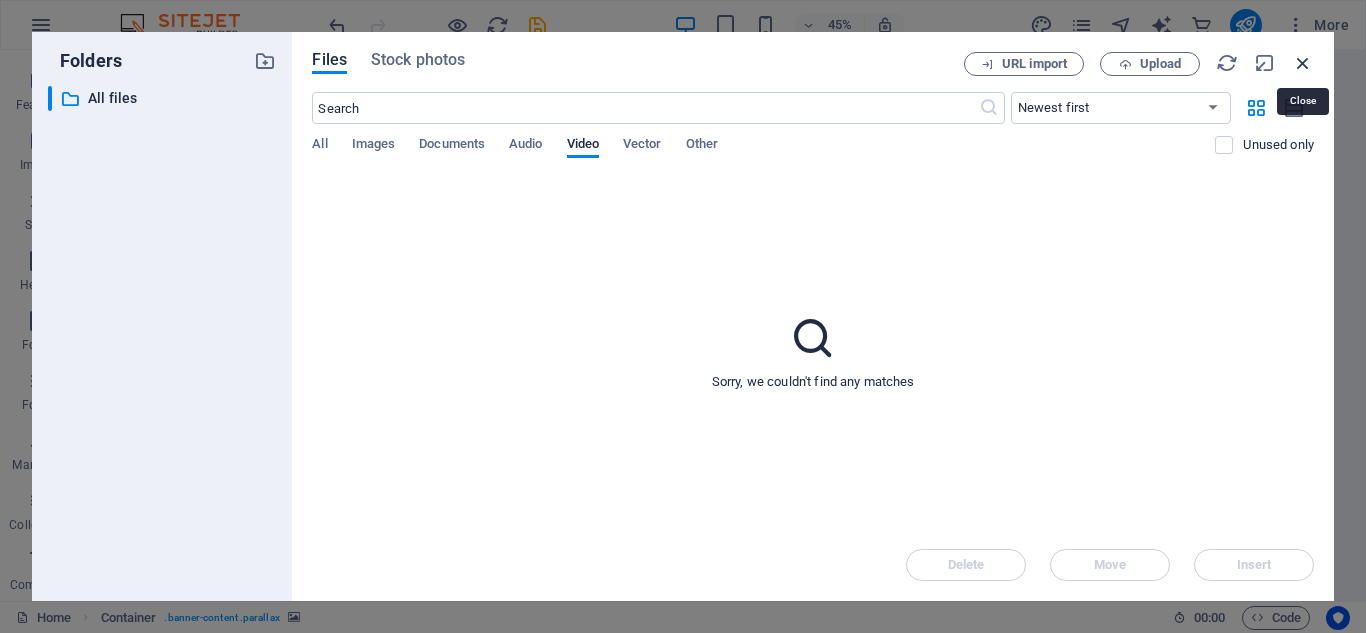 click at bounding box center [1303, 63] 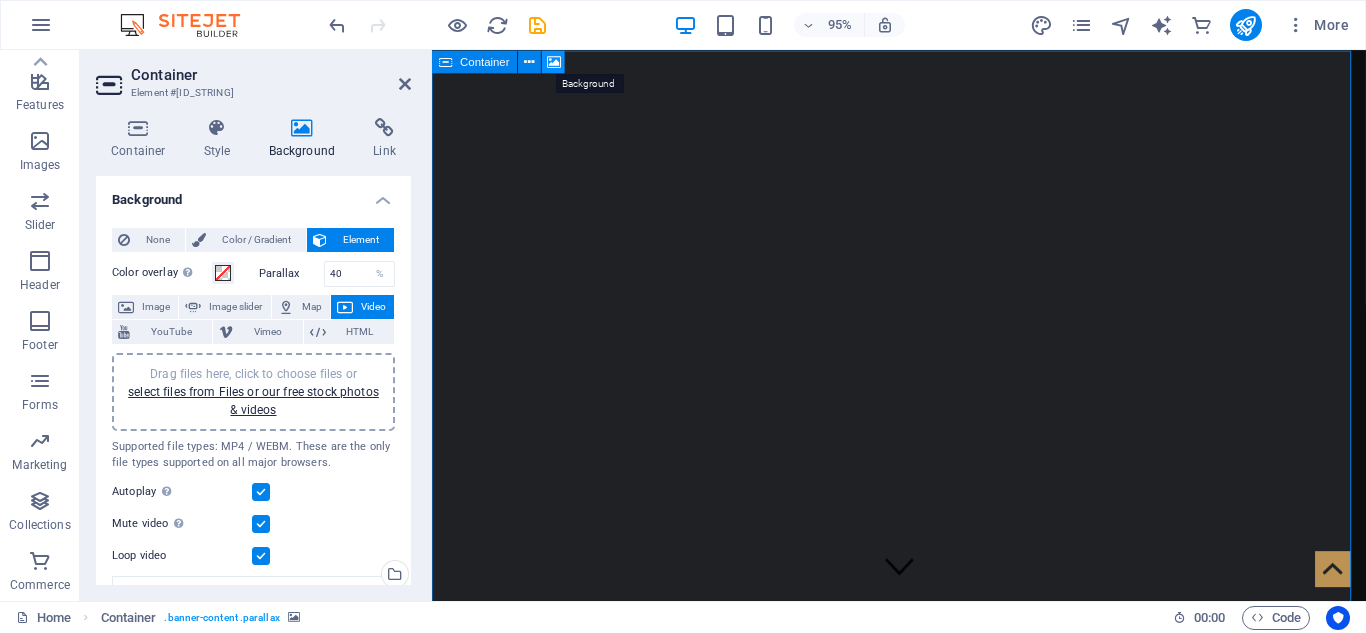 click at bounding box center (554, 61) 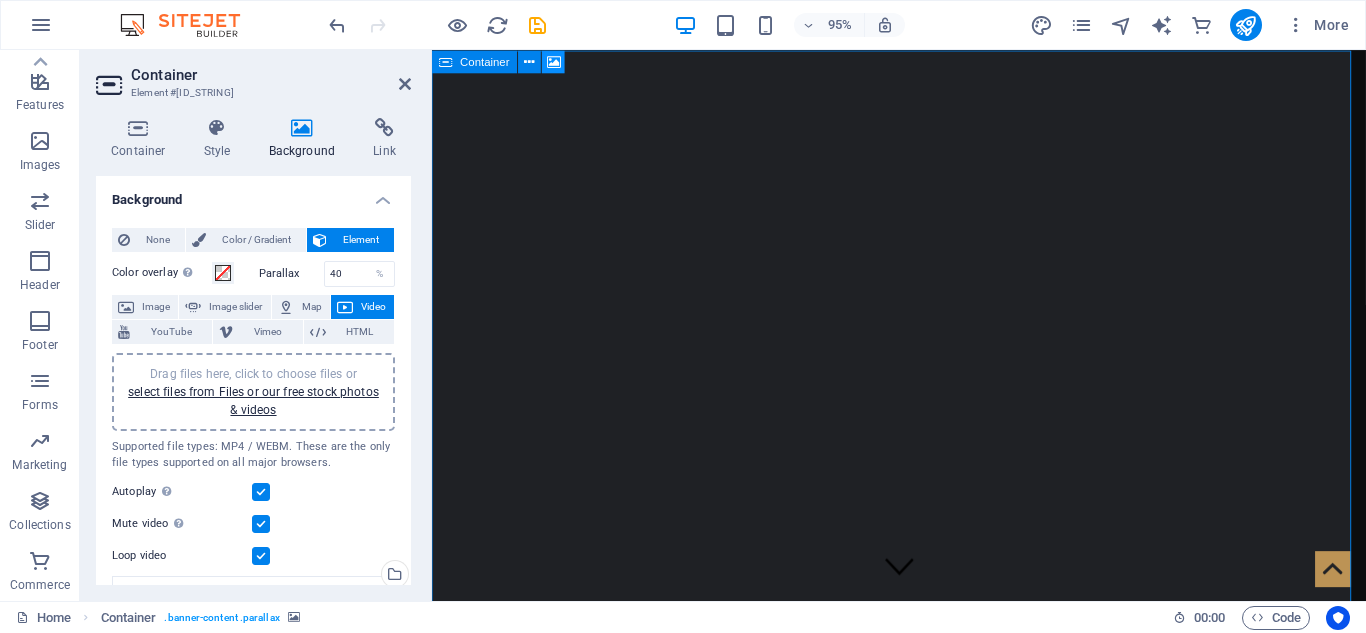 click at bounding box center (554, 61) 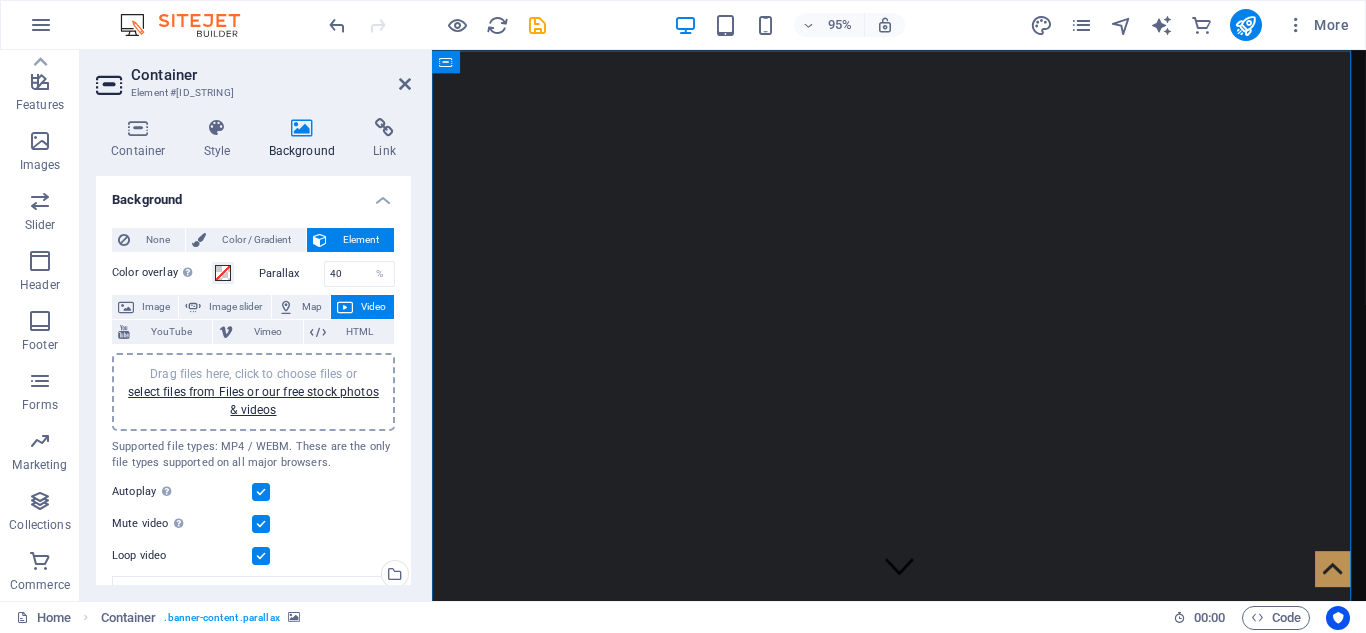 click on "Drag files here, click to choose files or select files from Files or our free stock photos & videos" at bounding box center (253, 392) 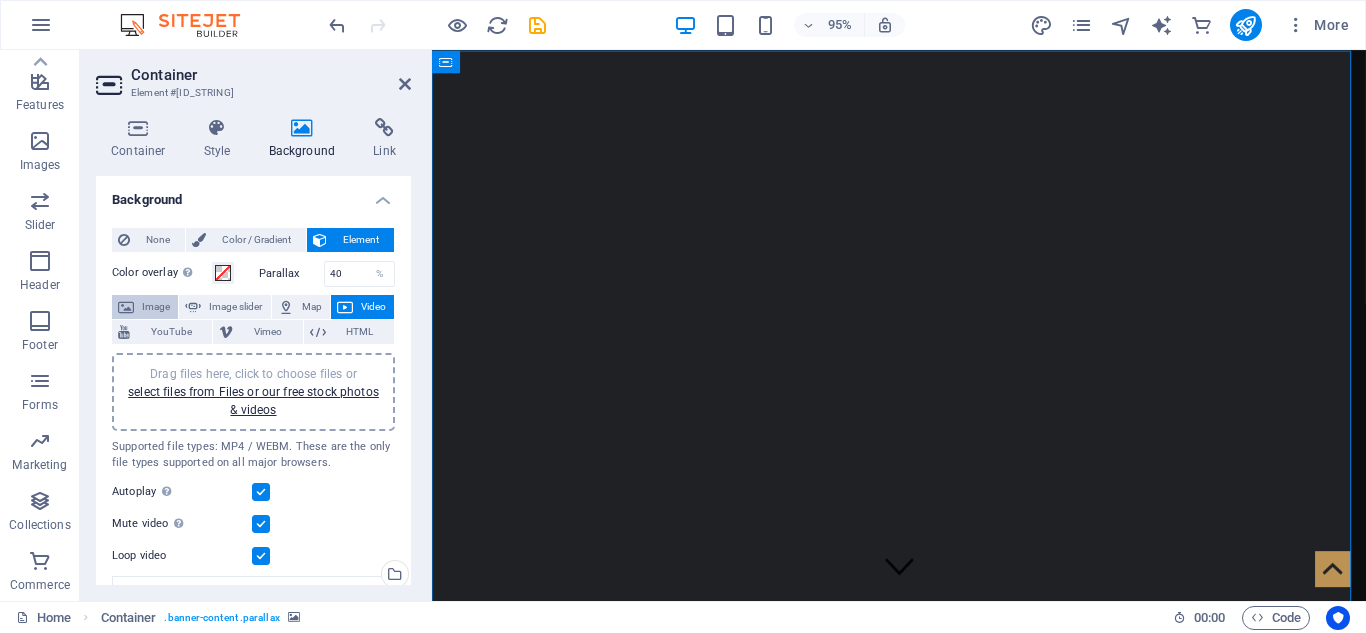 click on "Image" at bounding box center [156, 307] 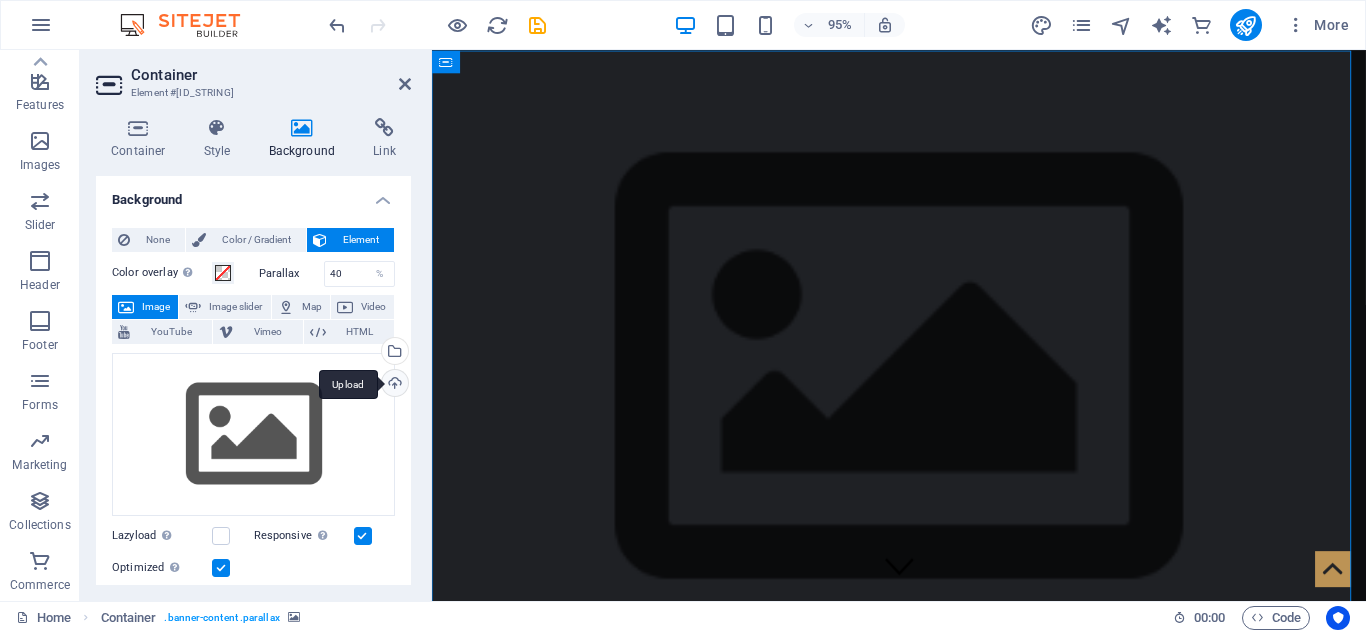 click on "Upload" at bounding box center (393, 385) 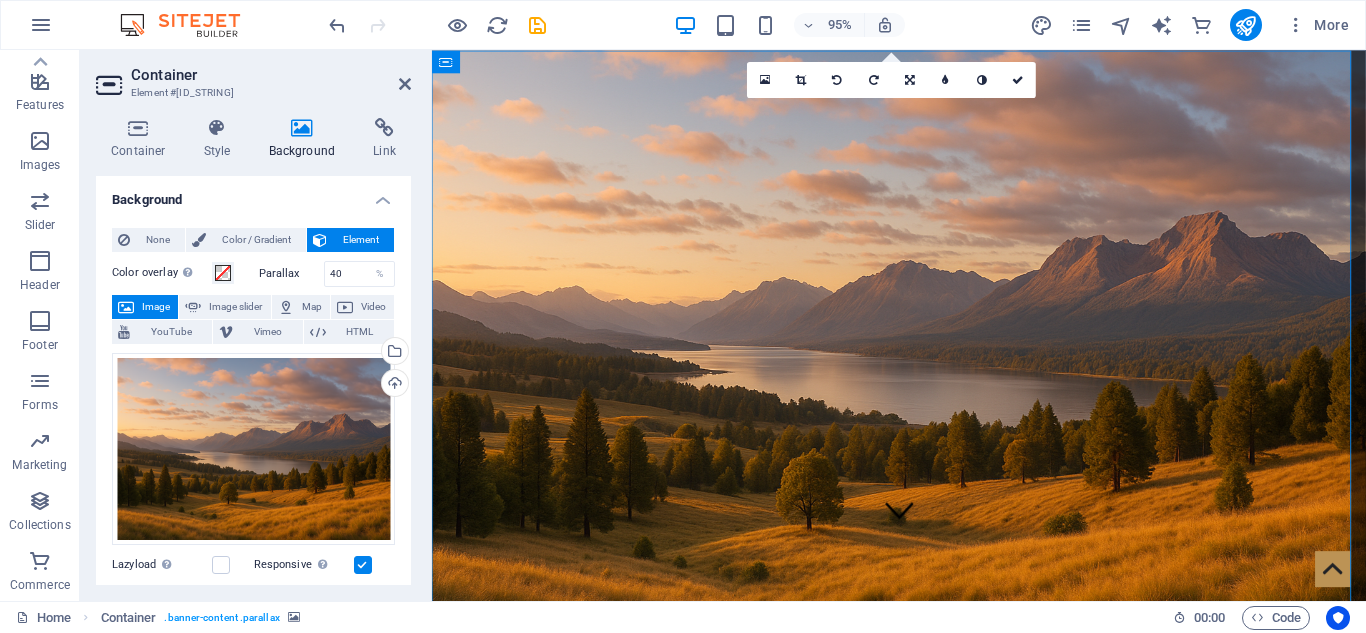 scroll, scrollTop: 0, scrollLeft: 0, axis: both 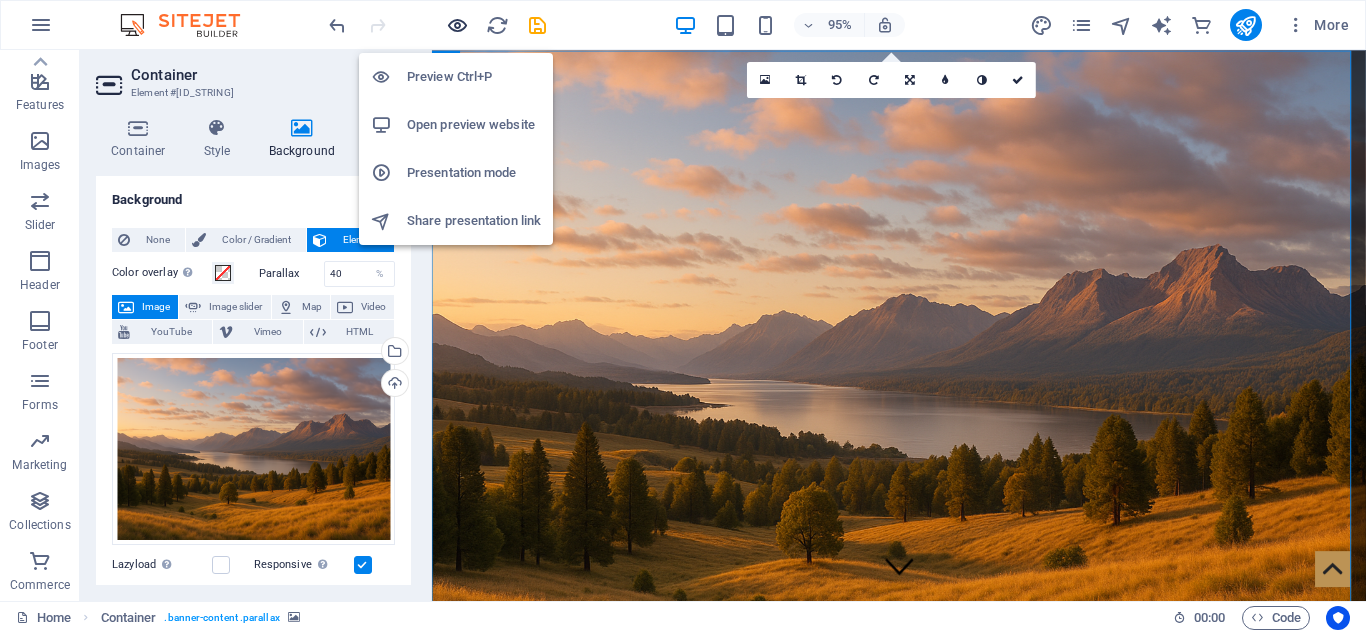 click at bounding box center [457, 25] 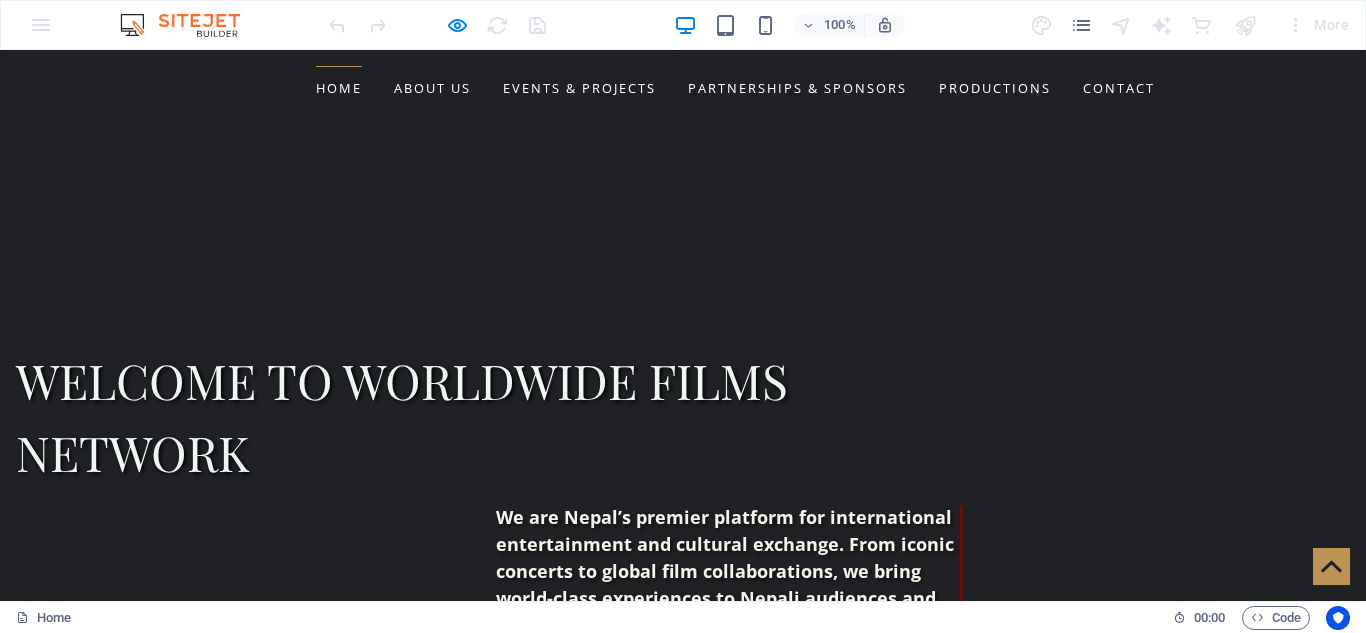 scroll, scrollTop: 2284, scrollLeft: 0, axis: vertical 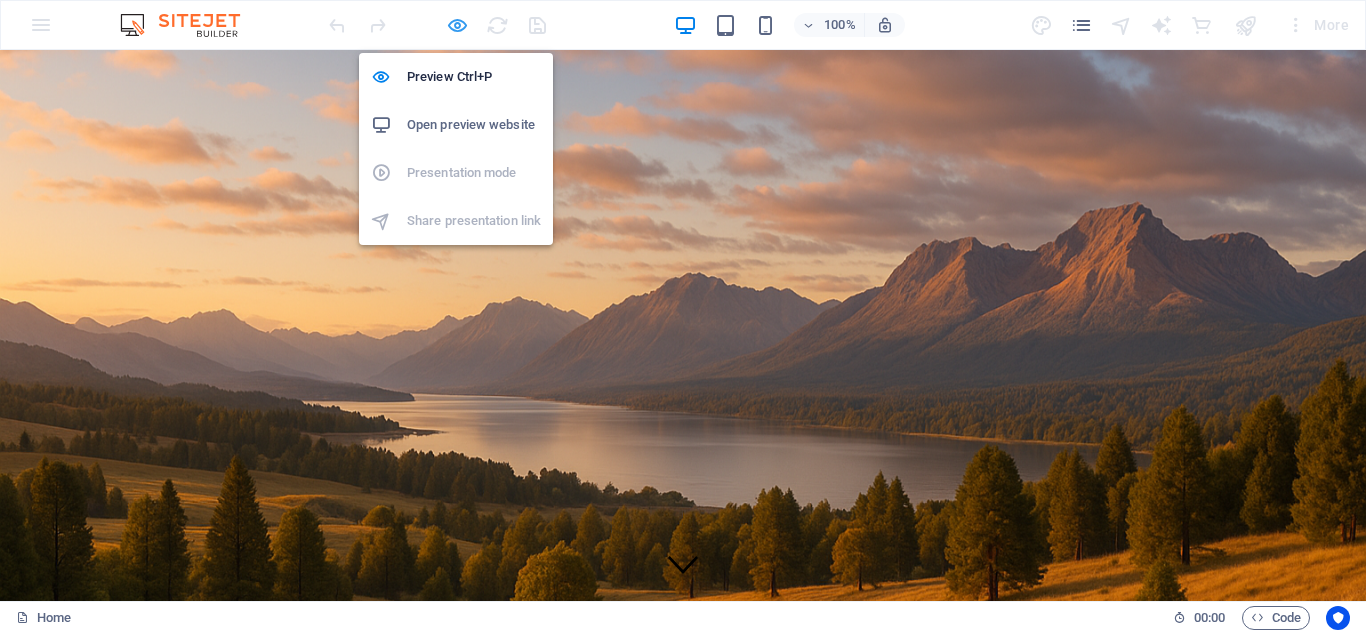 click at bounding box center (457, 25) 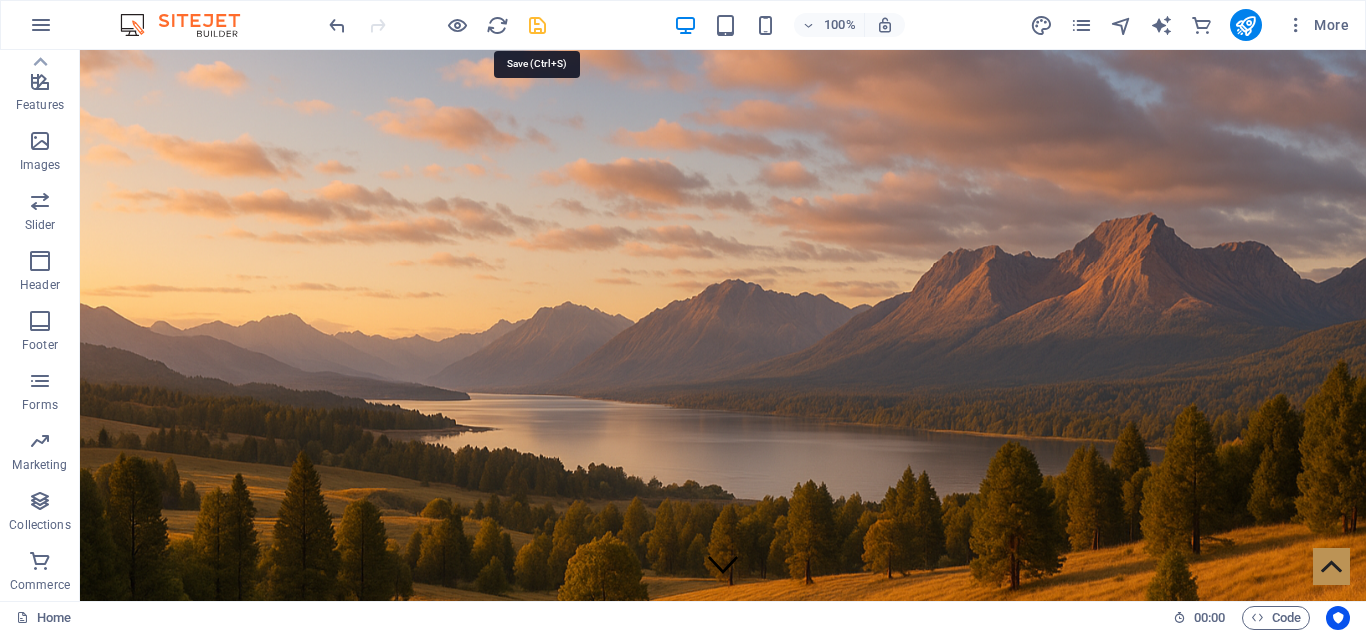 click at bounding box center [537, 25] 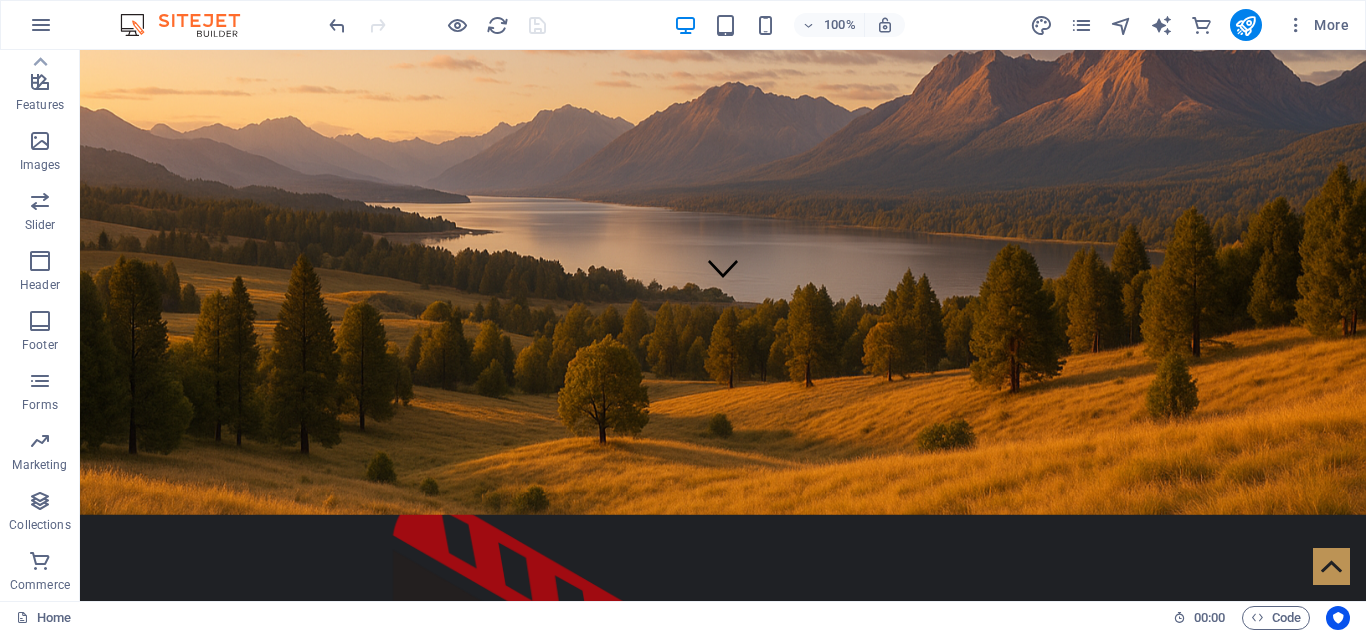 scroll, scrollTop: 0, scrollLeft: 0, axis: both 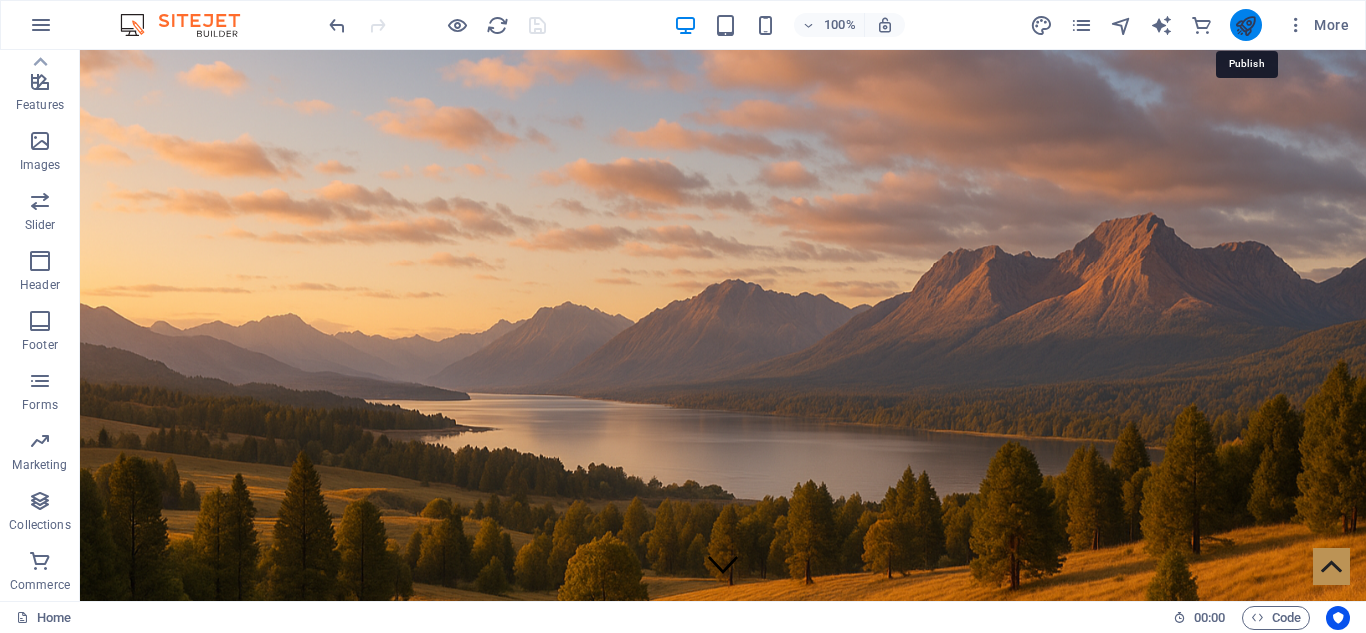 click at bounding box center [1245, 25] 